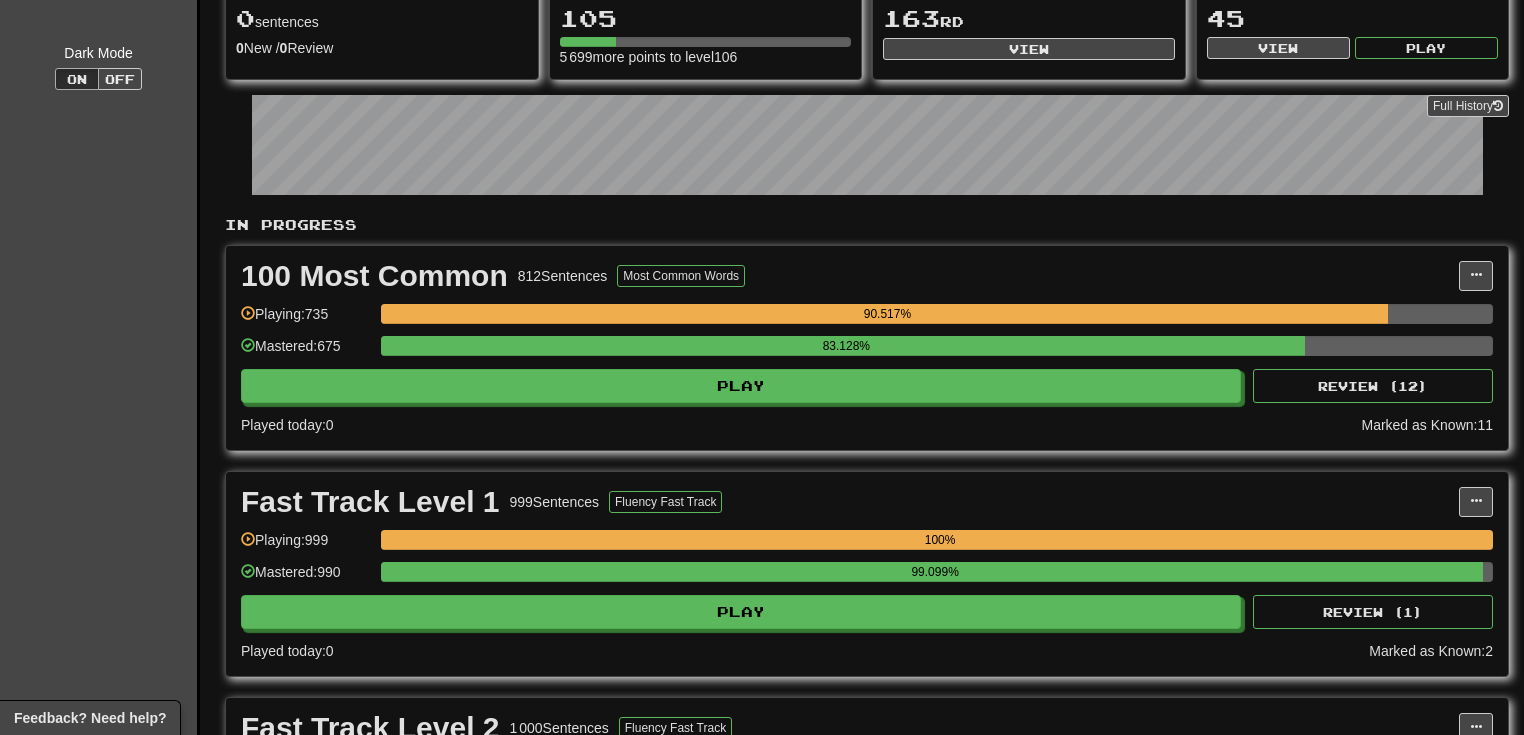 scroll, scrollTop: 213, scrollLeft: 0, axis: vertical 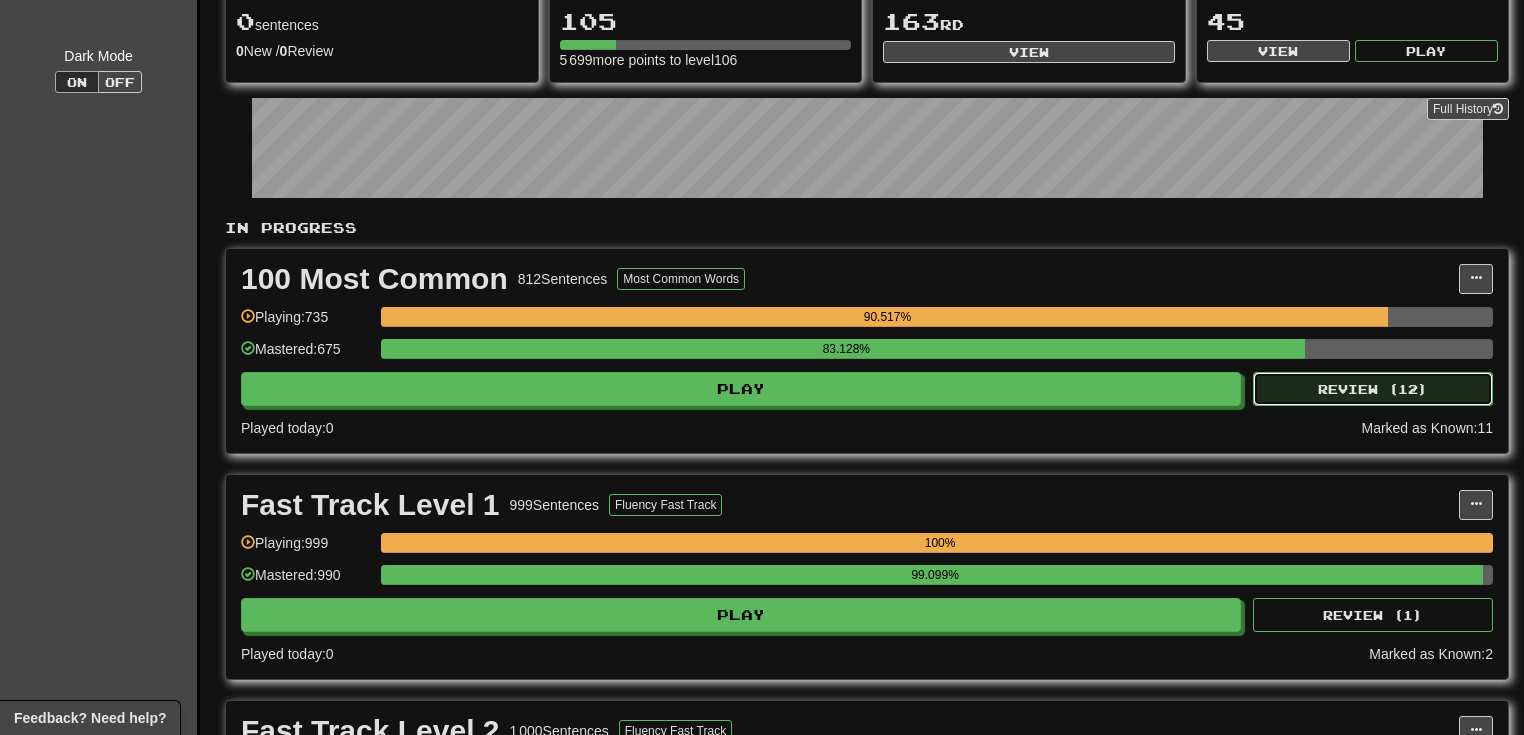 click on "Review ( 12 )" at bounding box center [1373, 389] 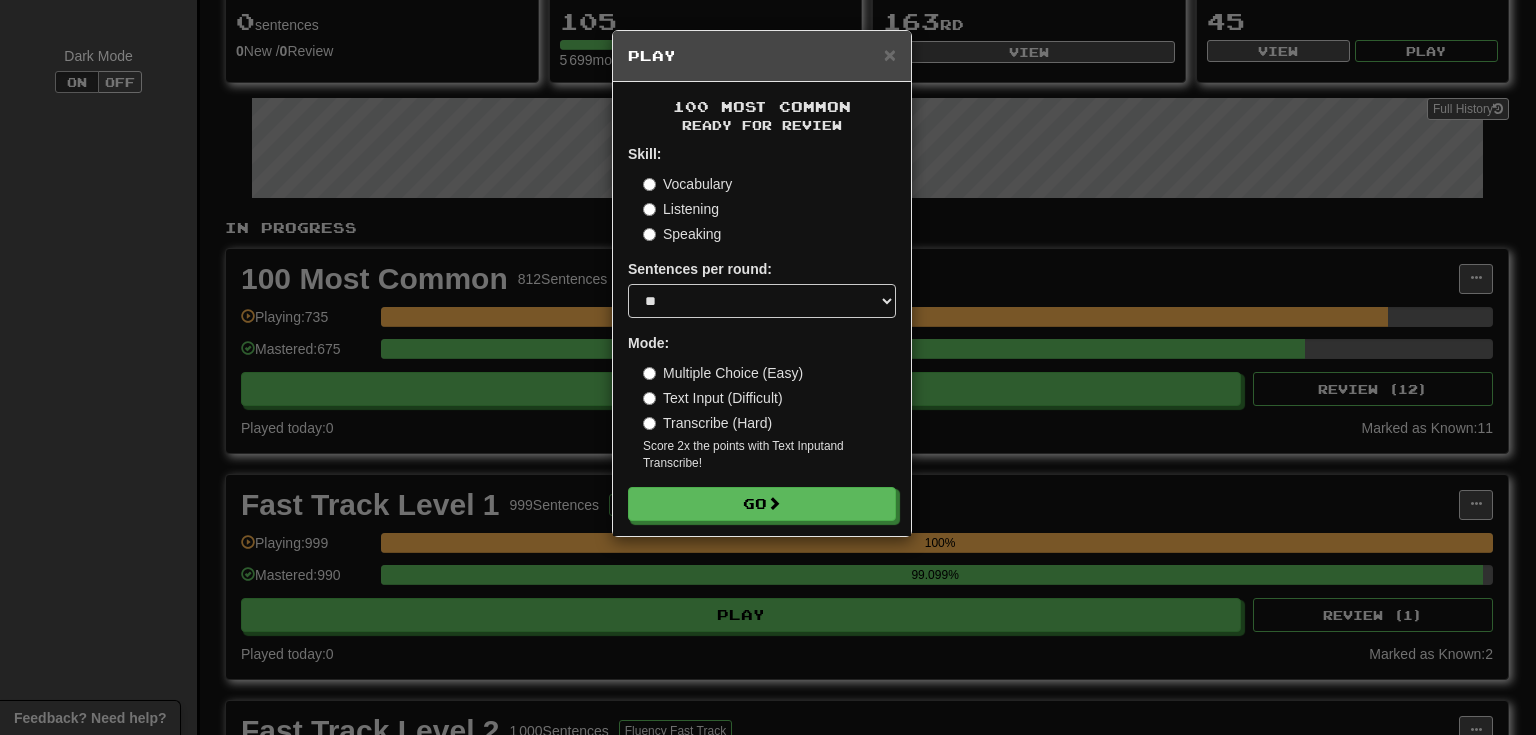 click on "Transcribe (Hard)" at bounding box center (707, 423) 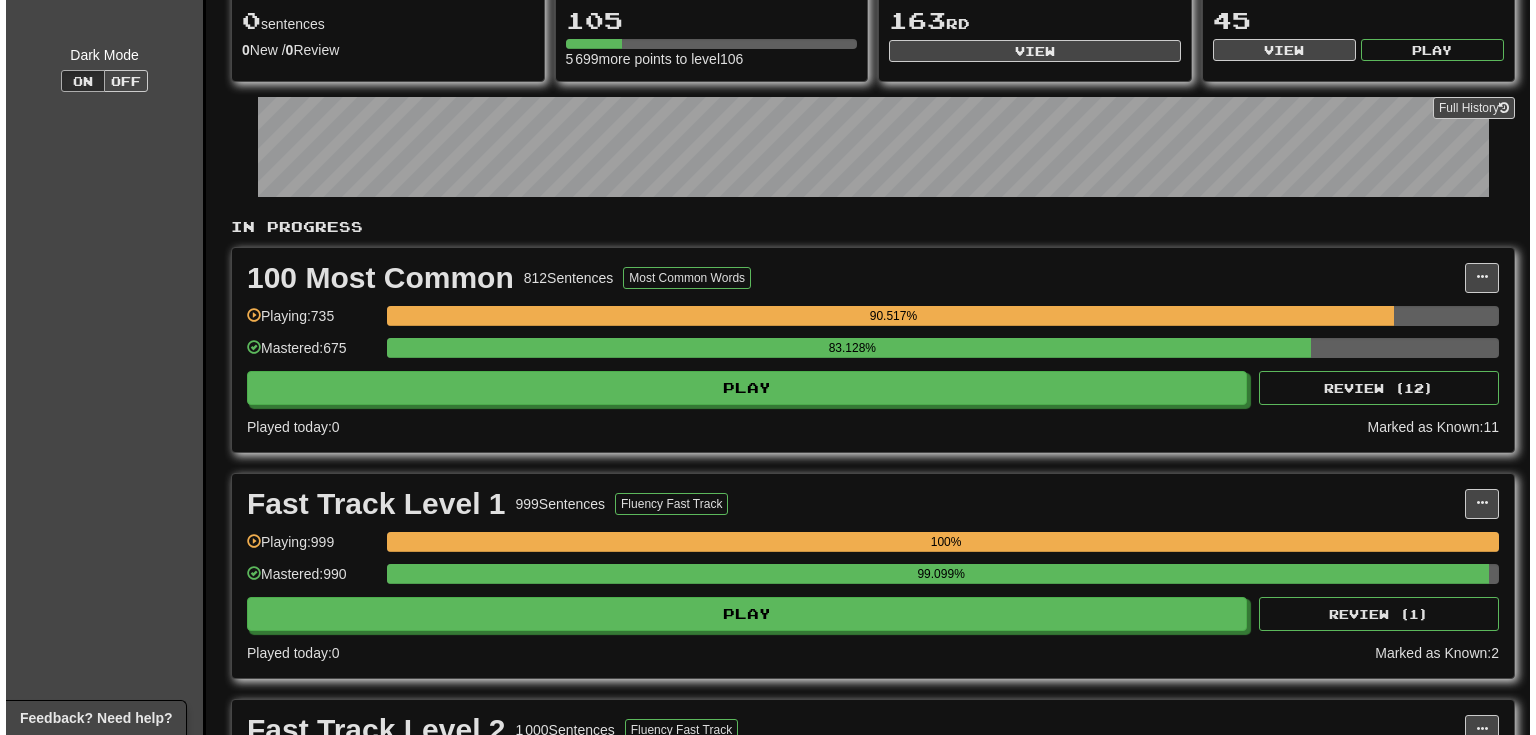 scroll, scrollTop: 213, scrollLeft: 0, axis: vertical 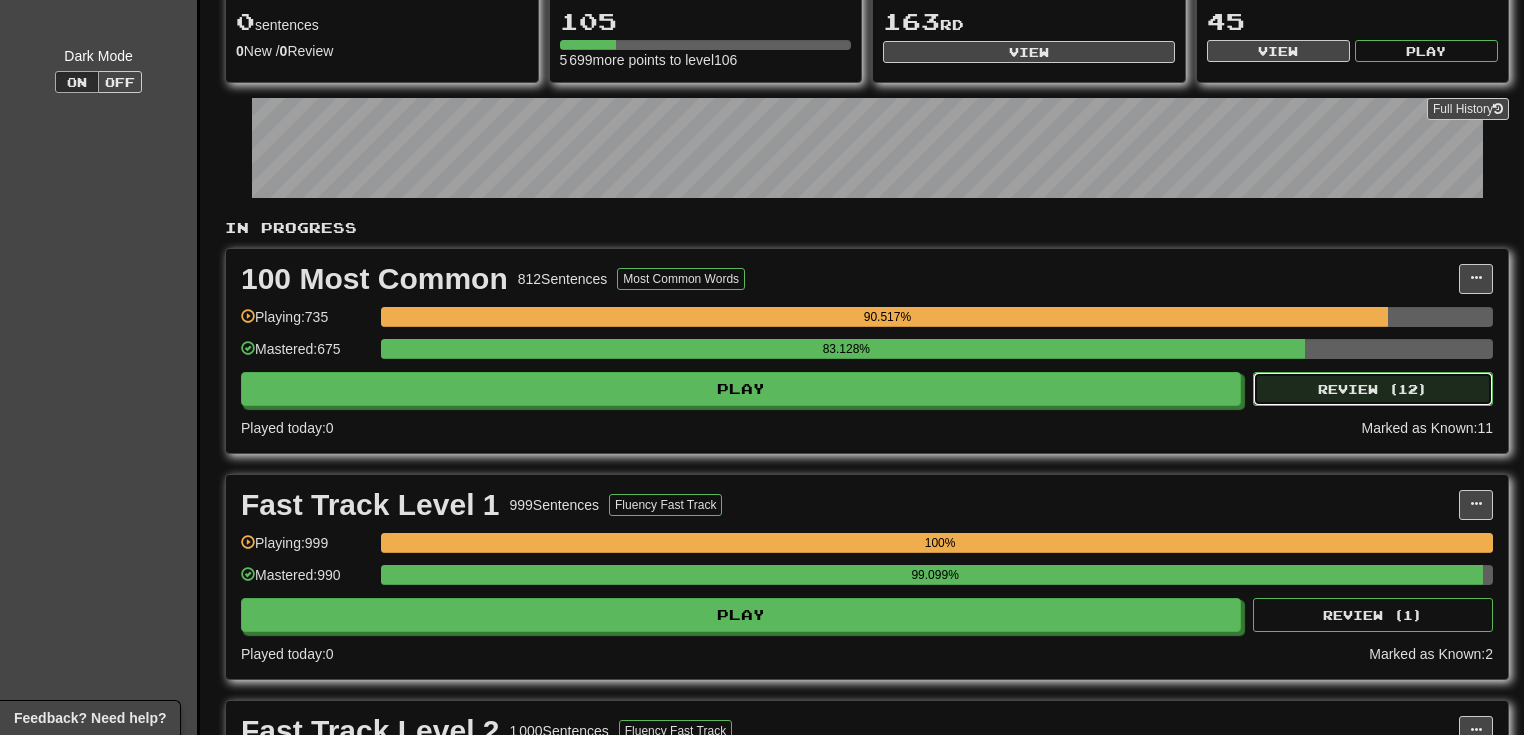click on "Review ( 12 )" at bounding box center [1373, 389] 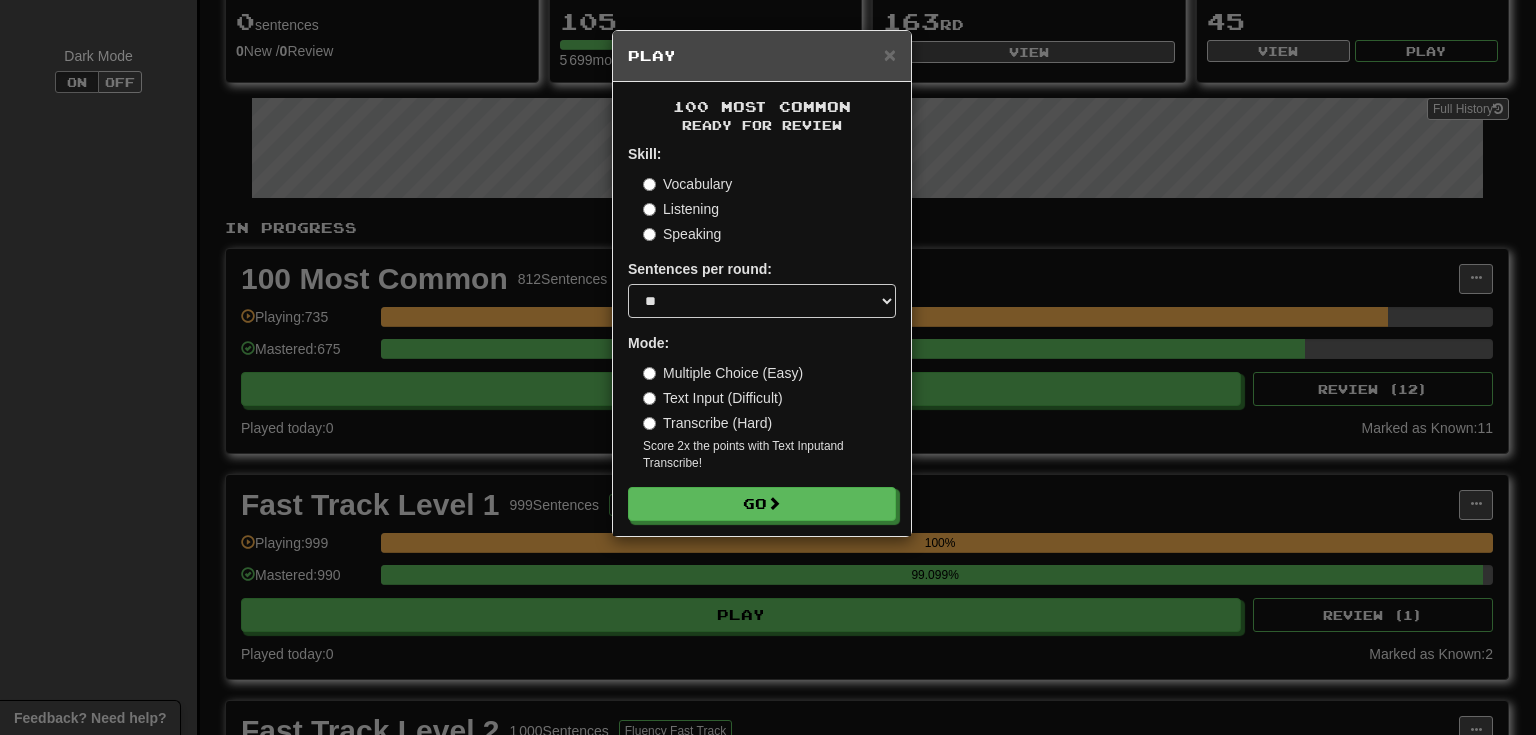 click on "Speaking" at bounding box center [682, 234] 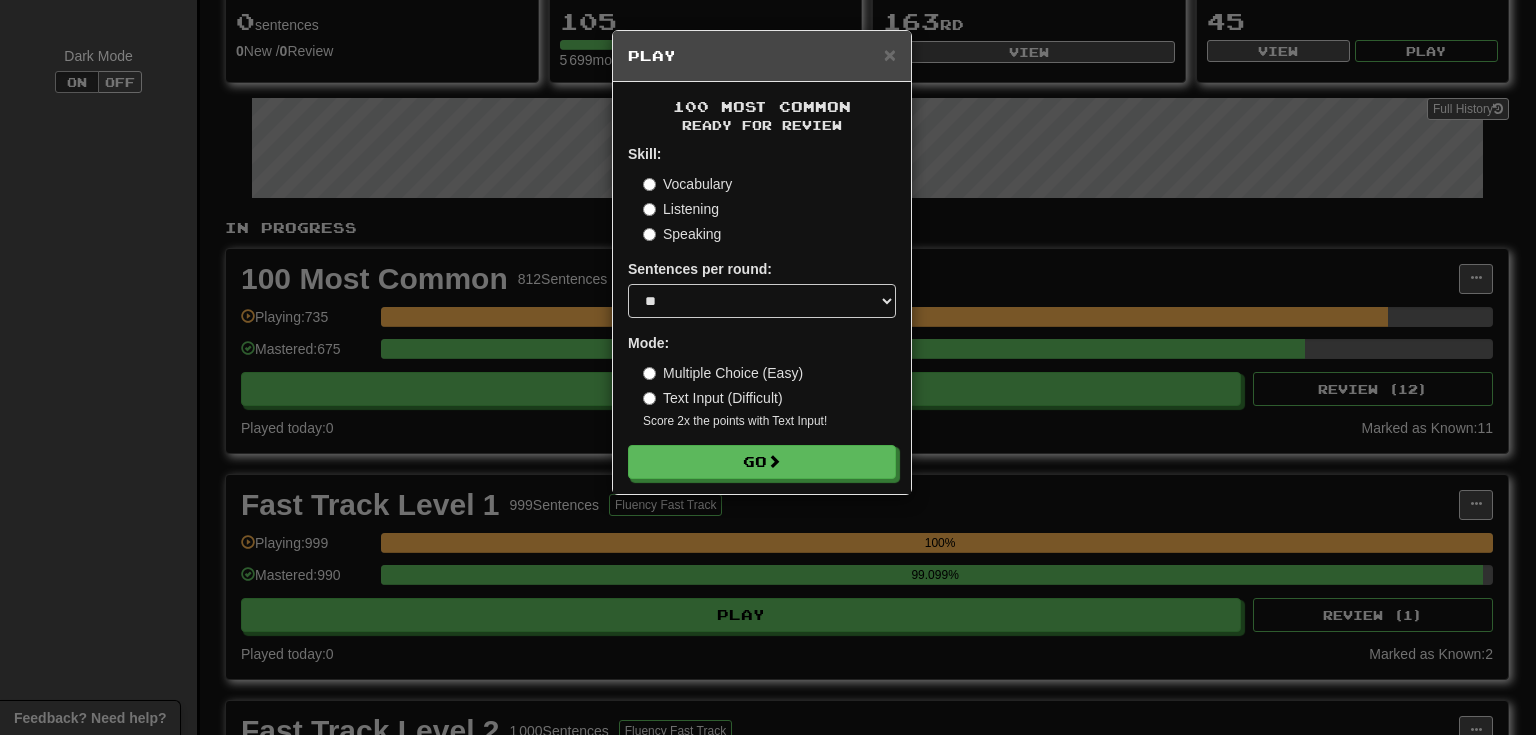 click on "Text Input (Difficult)" at bounding box center [713, 398] 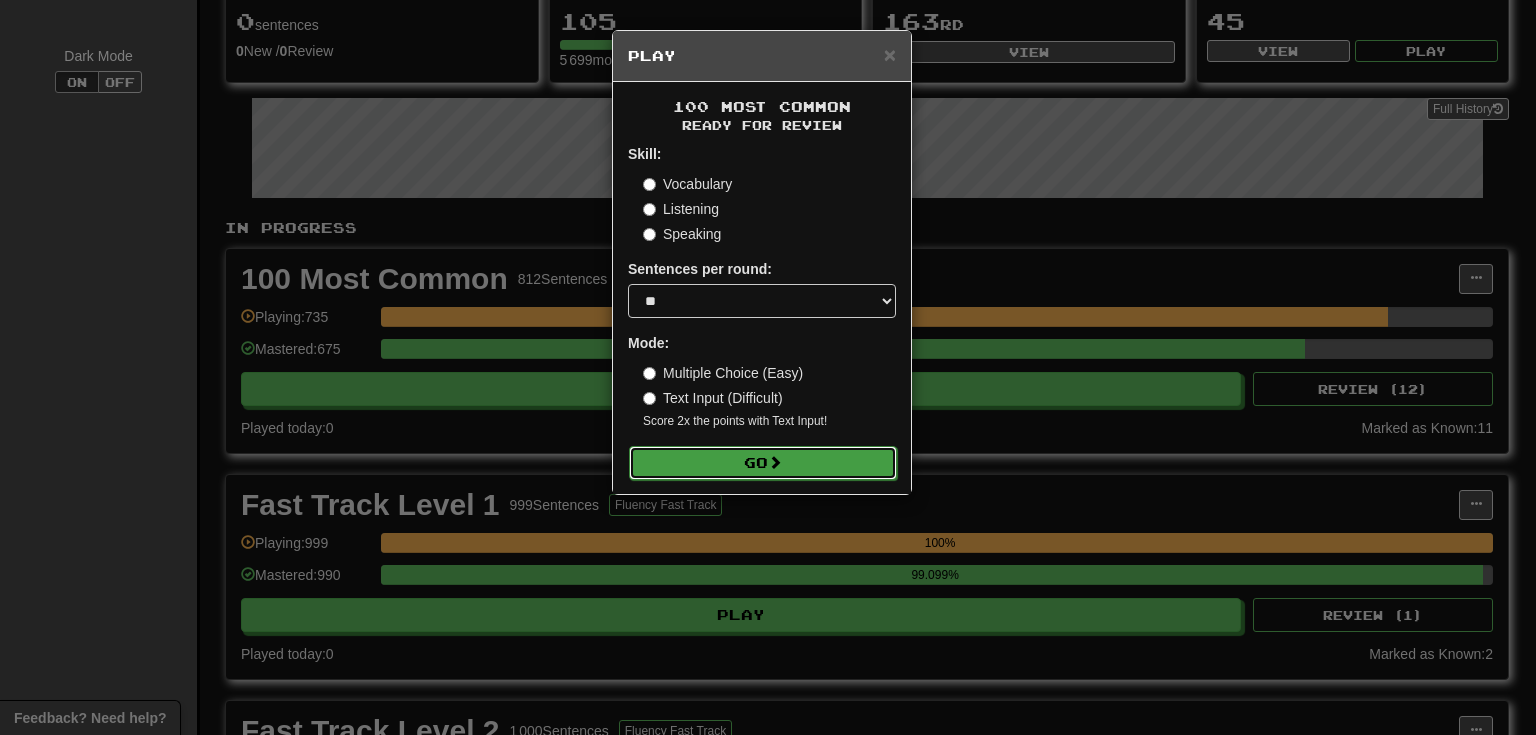 click on "Go" at bounding box center (763, 463) 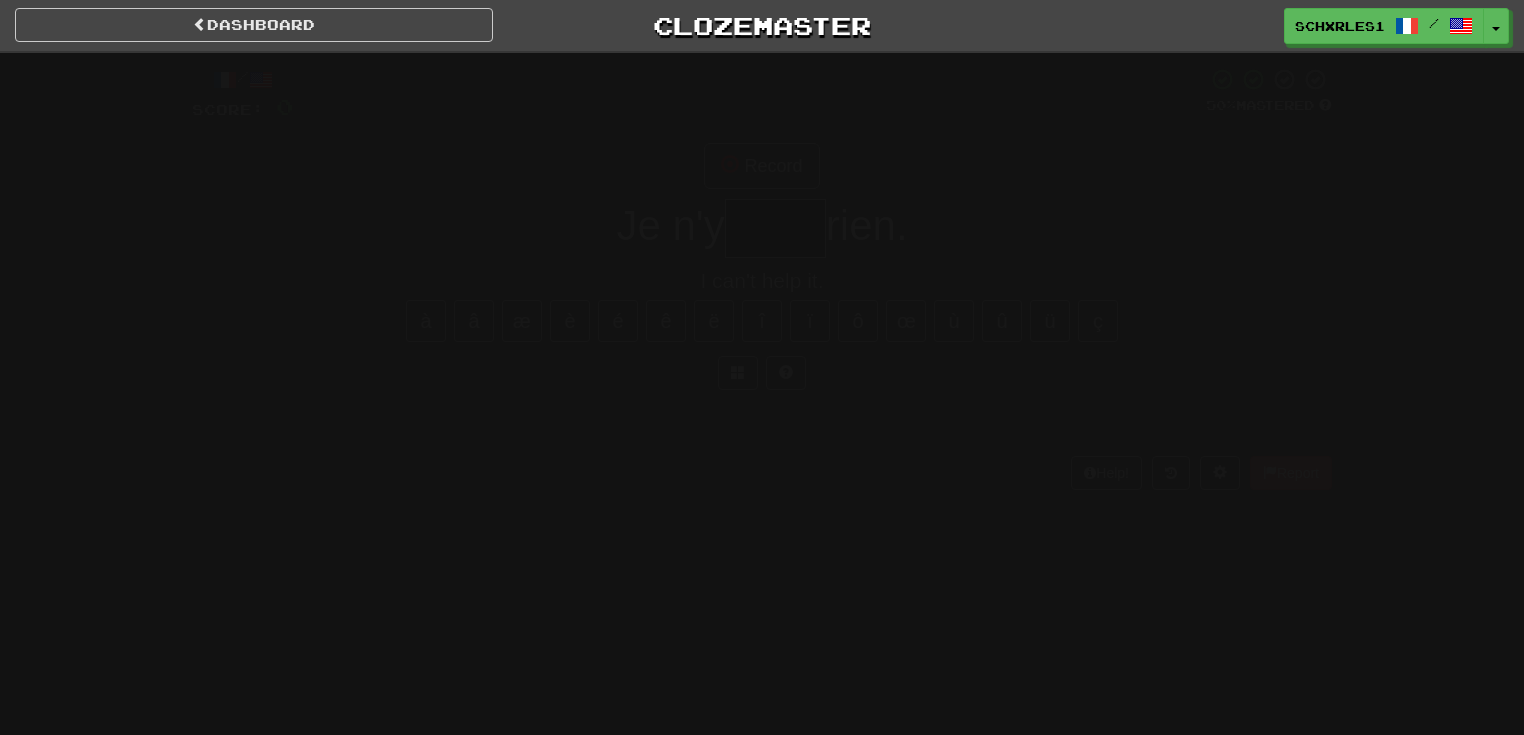 scroll, scrollTop: 0, scrollLeft: 0, axis: both 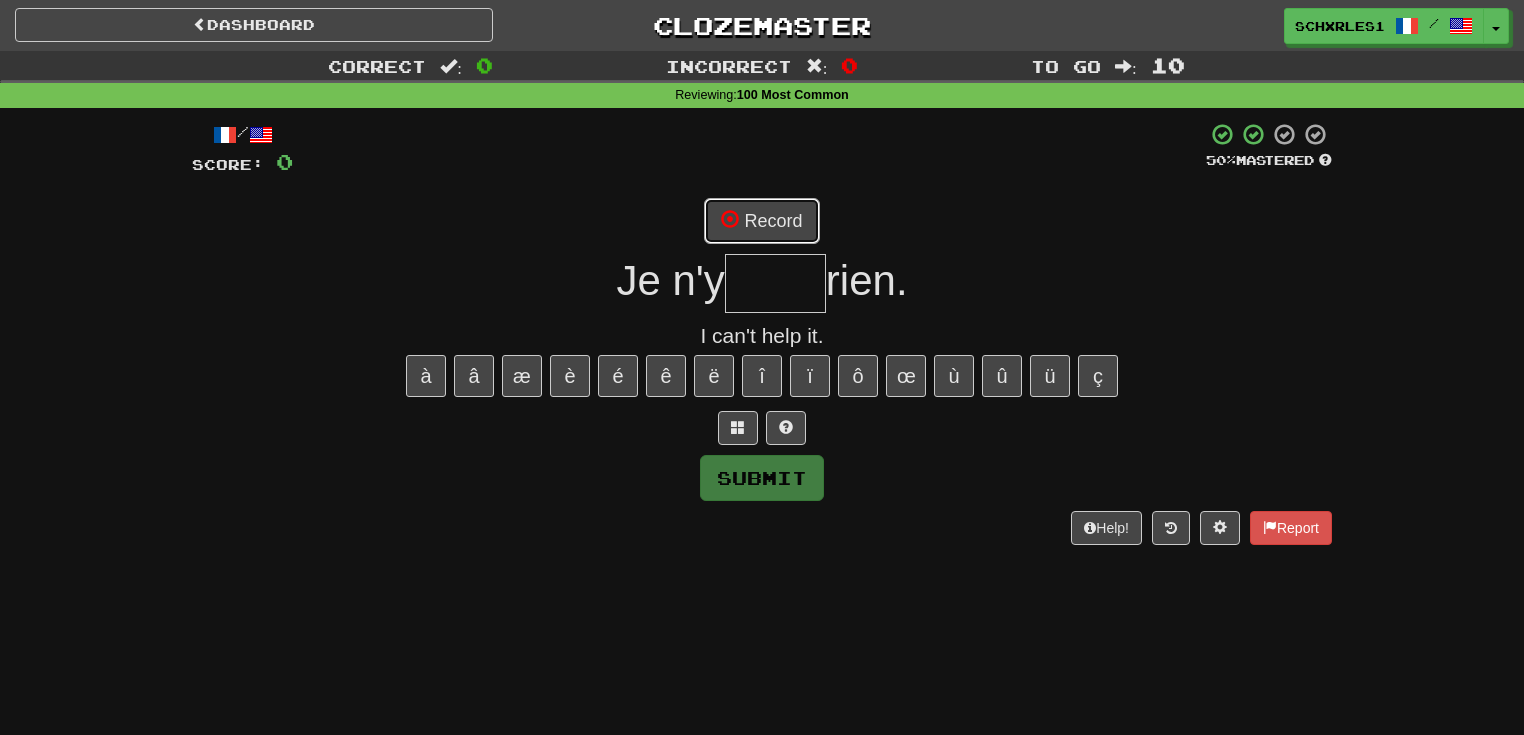 click on "Record" at bounding box center (761, 221) 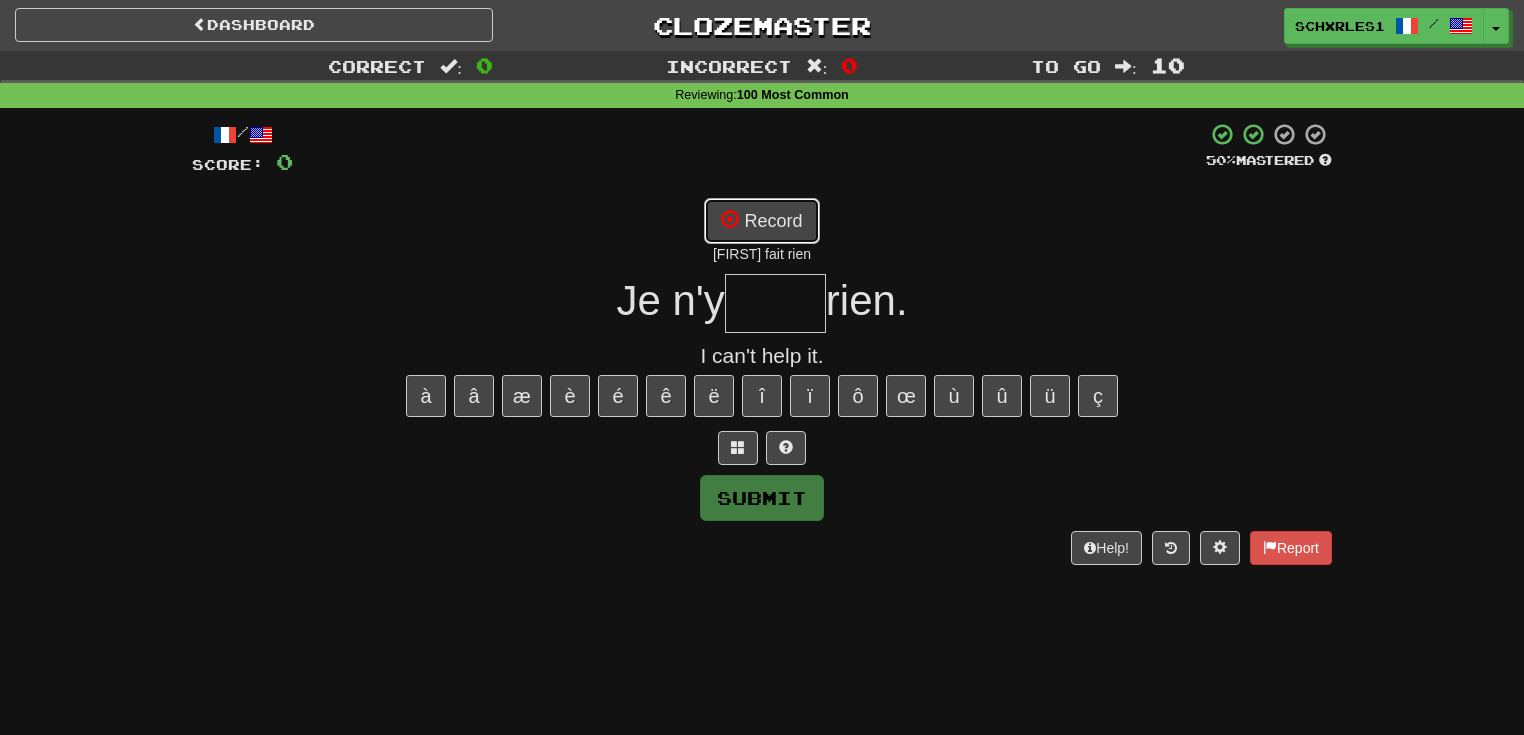 click on "Record" at bounding box center (761, 221) 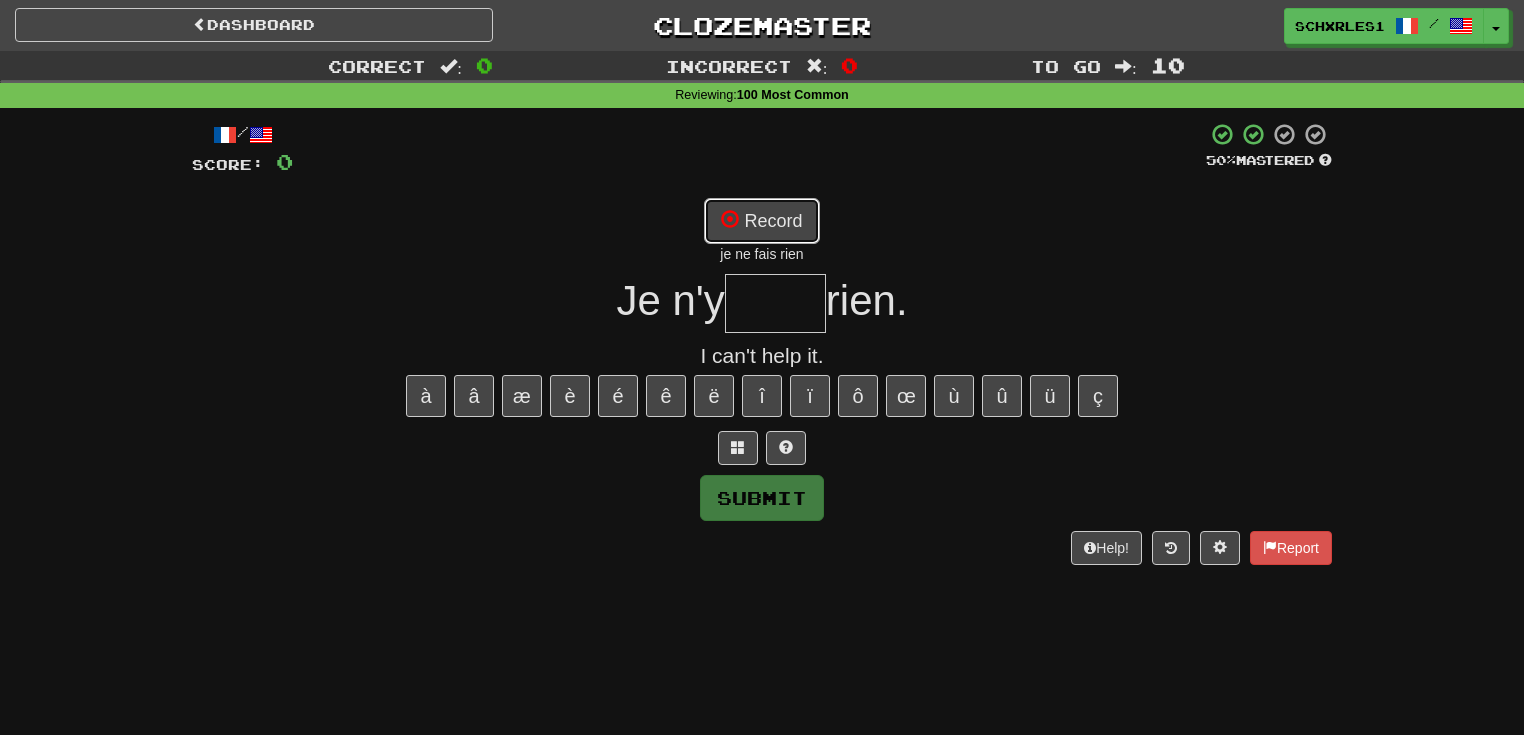 click on "Record" at bounding box center (761, 221) 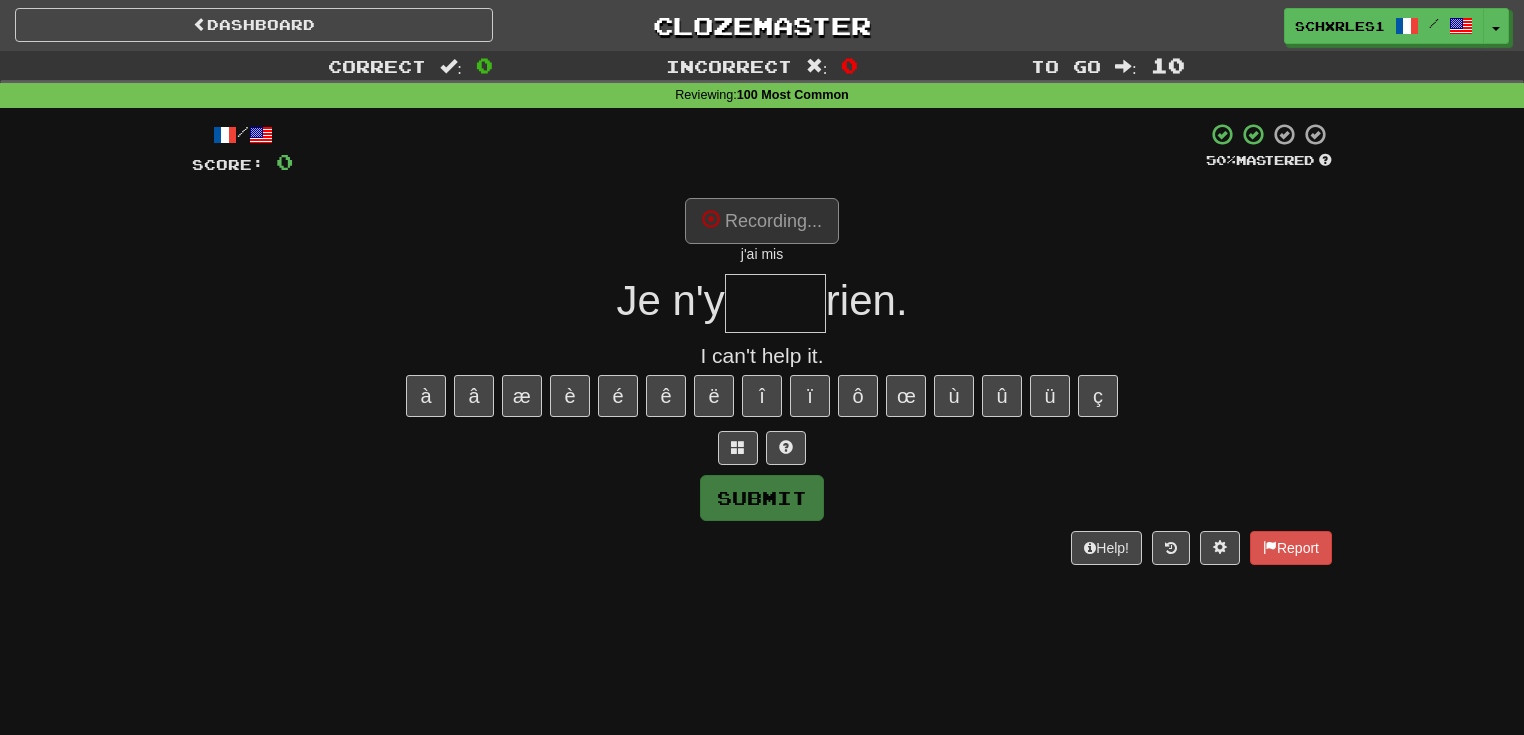 click at bounding box center (775, 303) 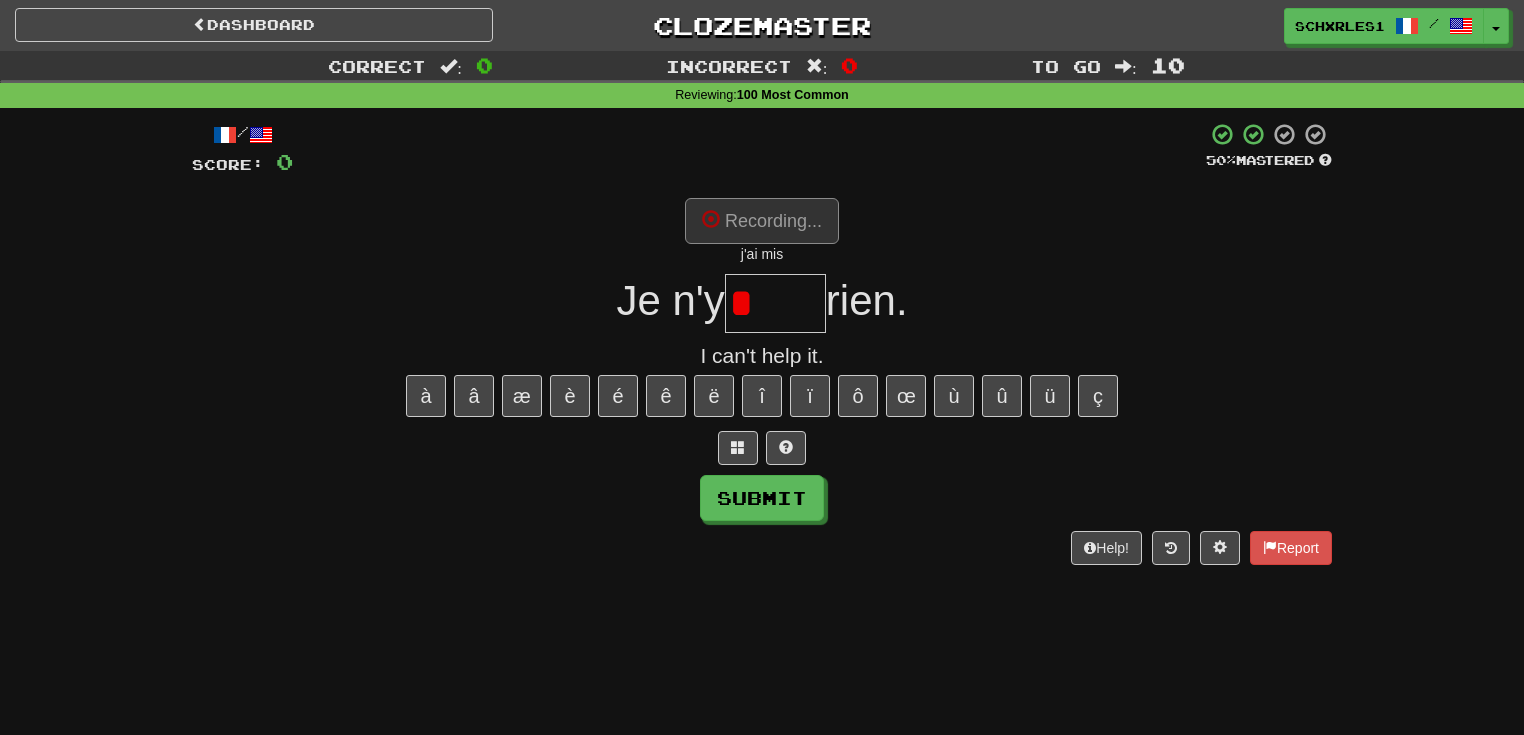 type on "*" 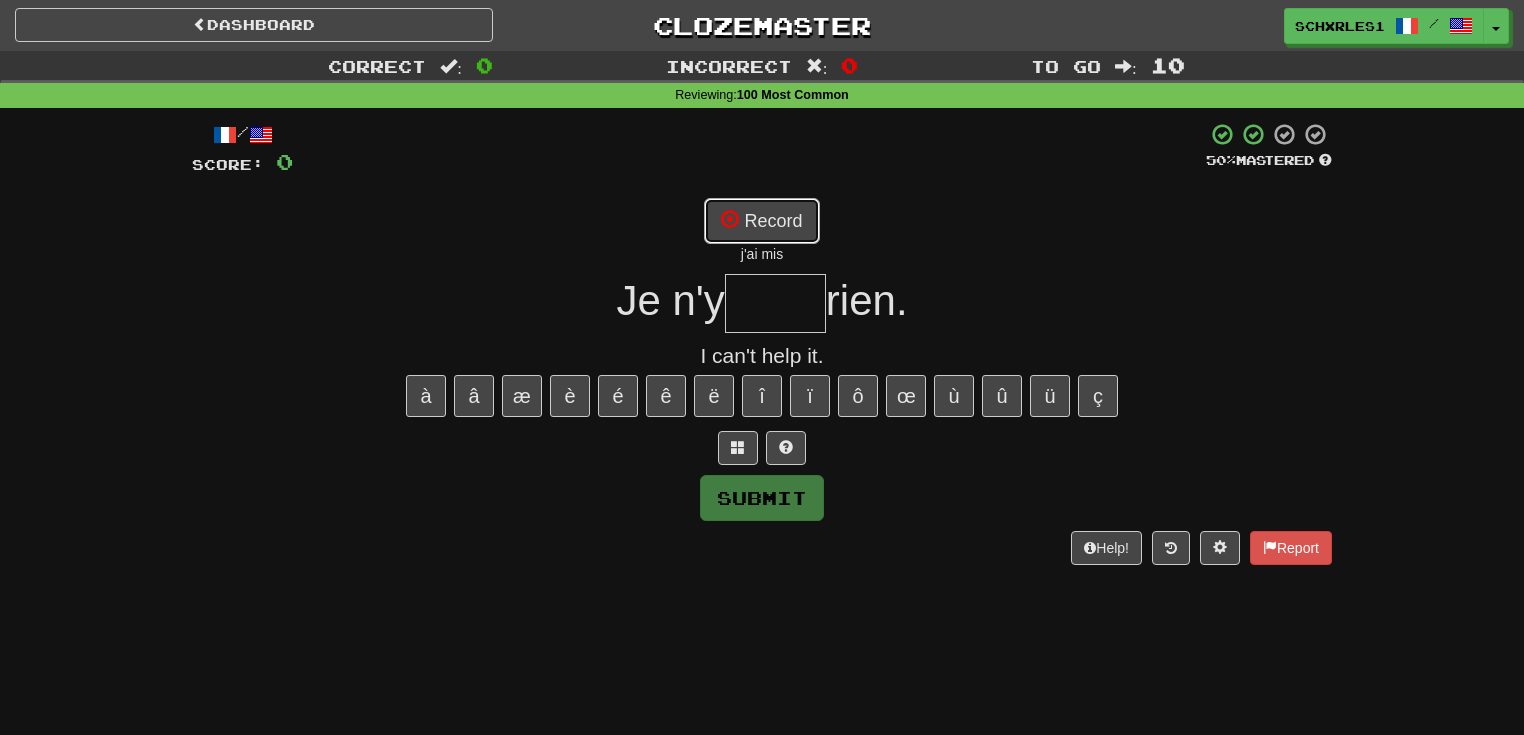 click on "Record" at bounding box center [761, 221] 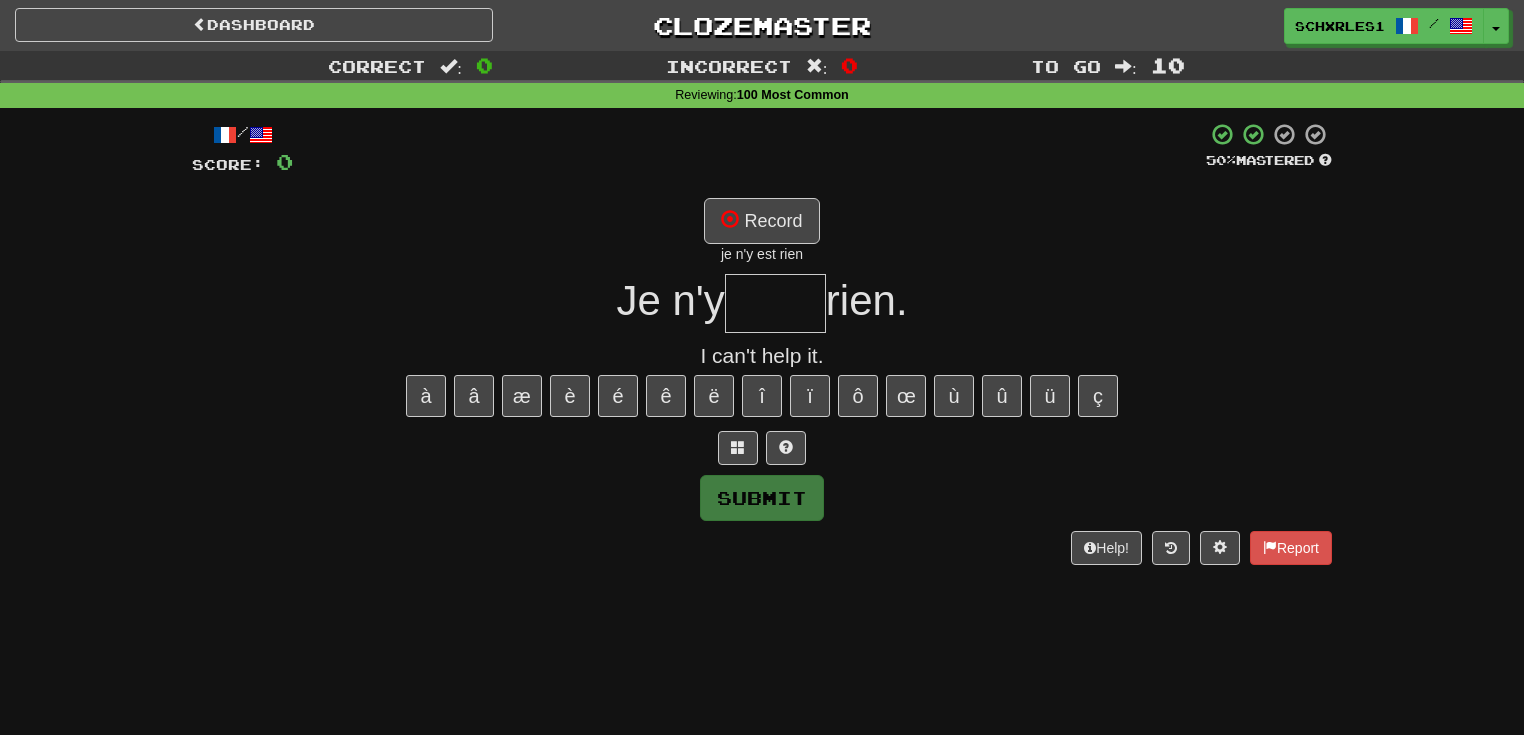 click at bounding box center [775, 303] 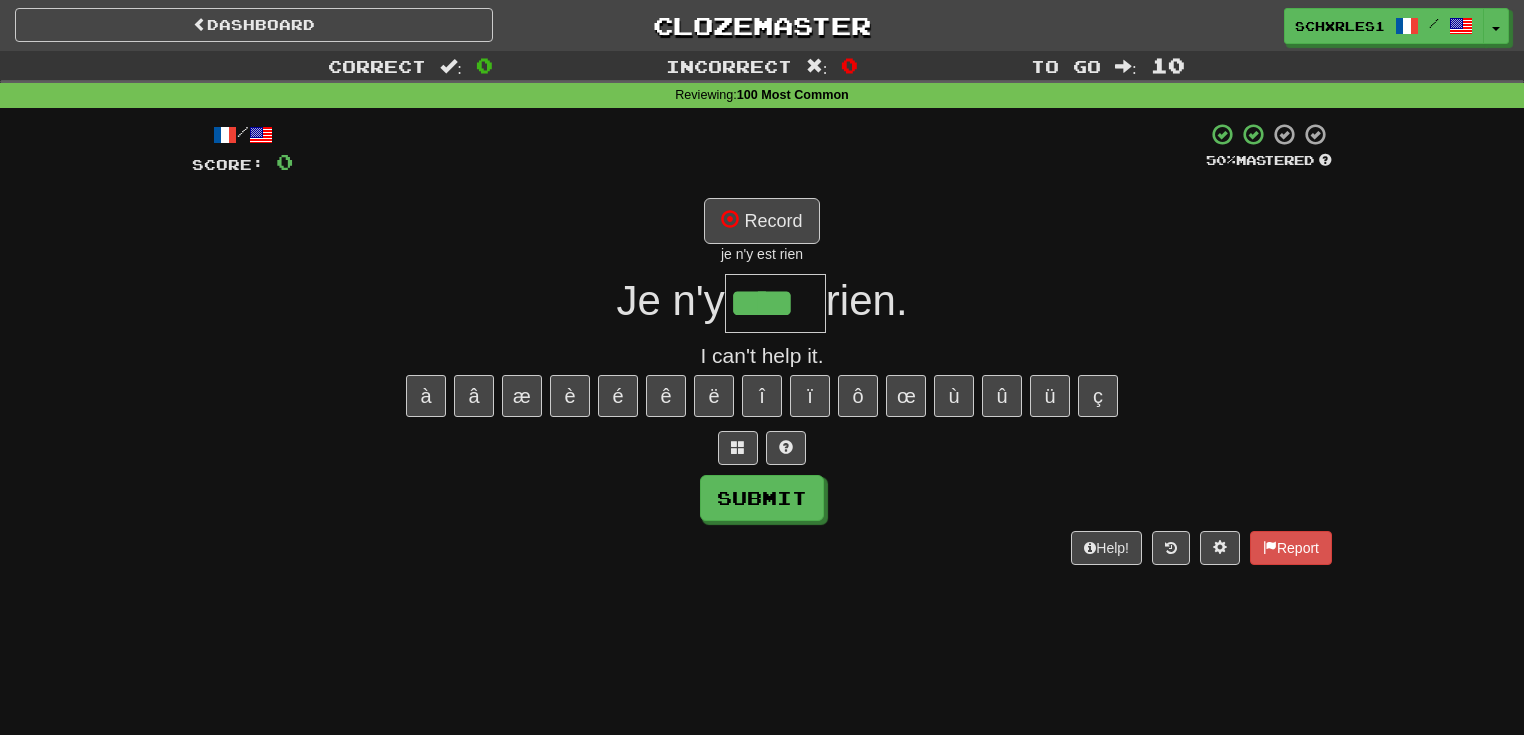 type on "****" 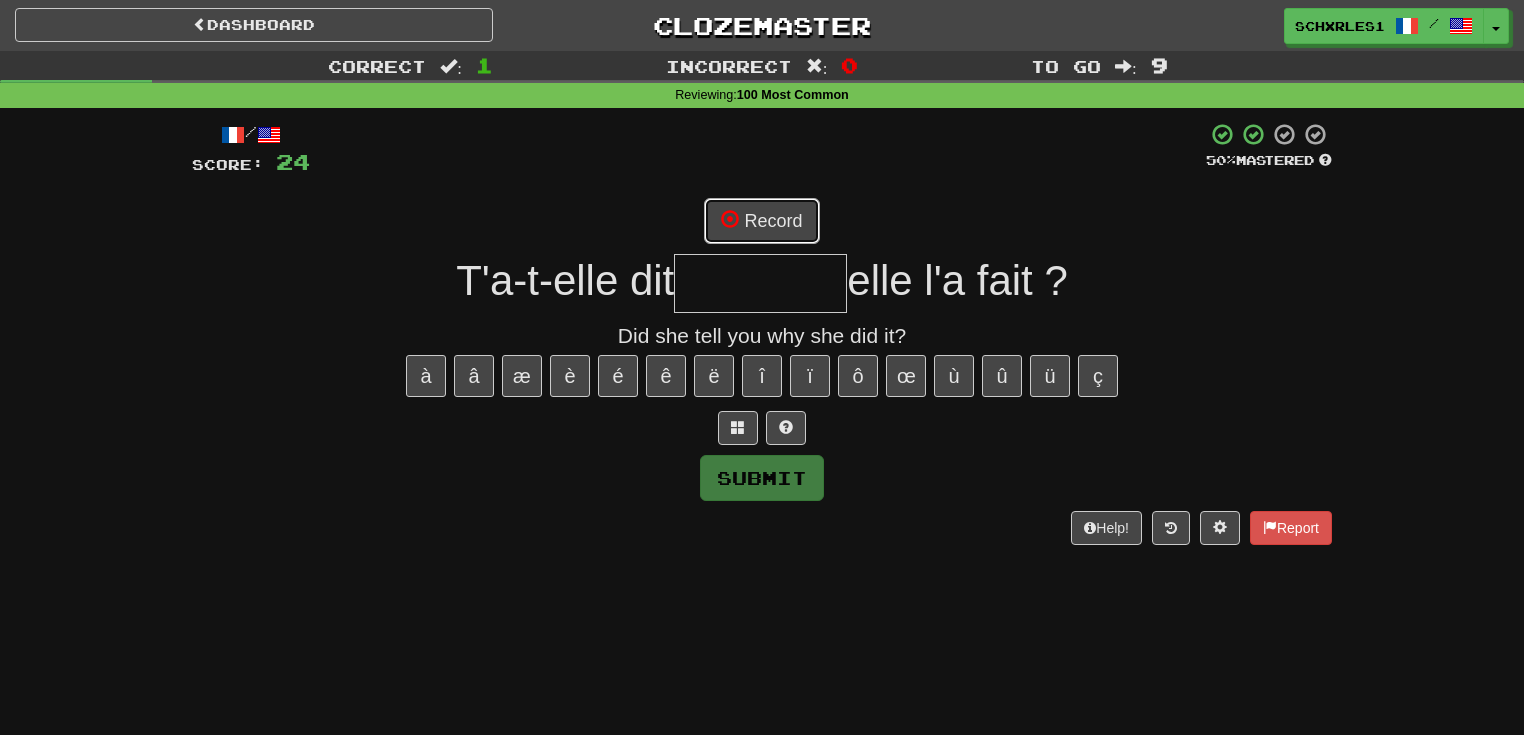 click on "Record" at bounding box center [761, 221] 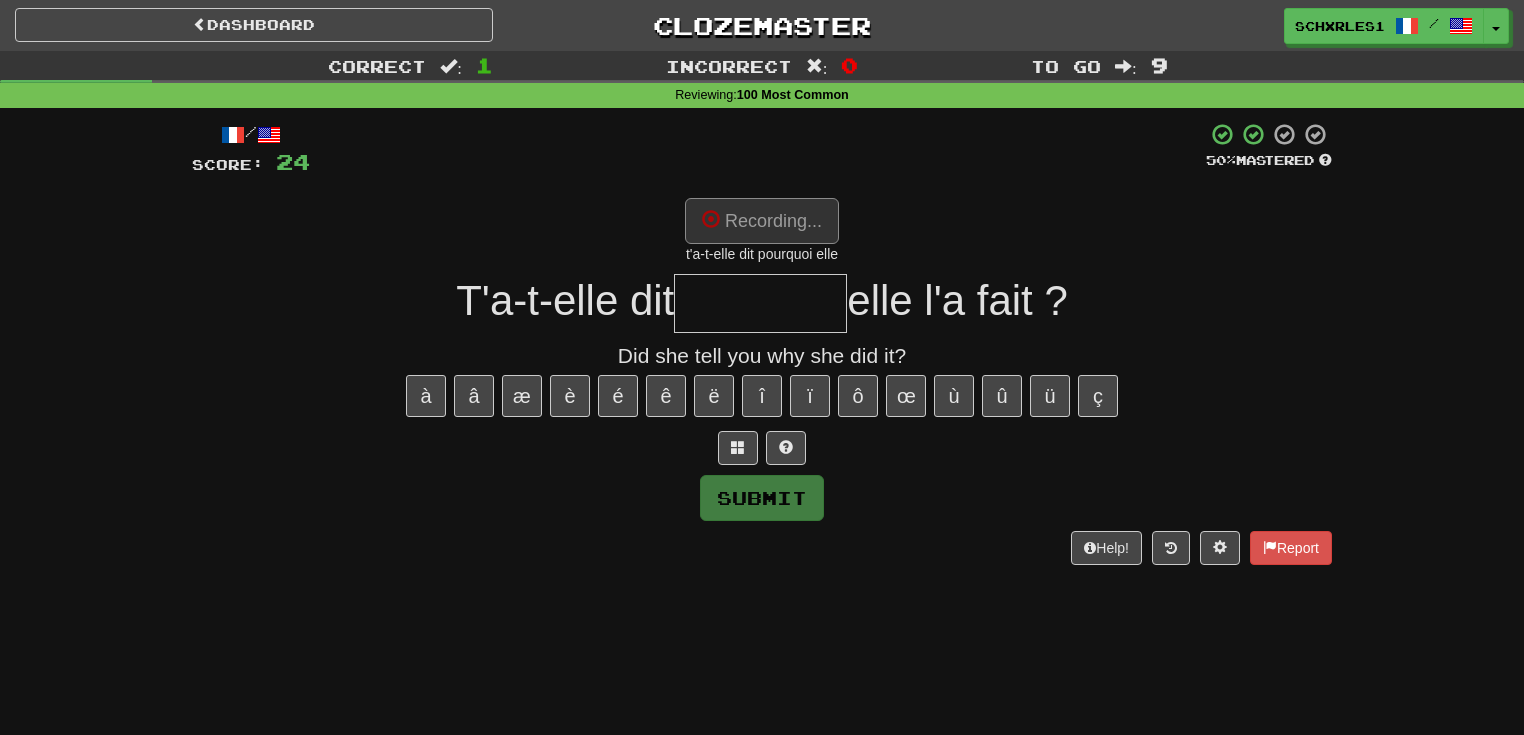 type on "********" 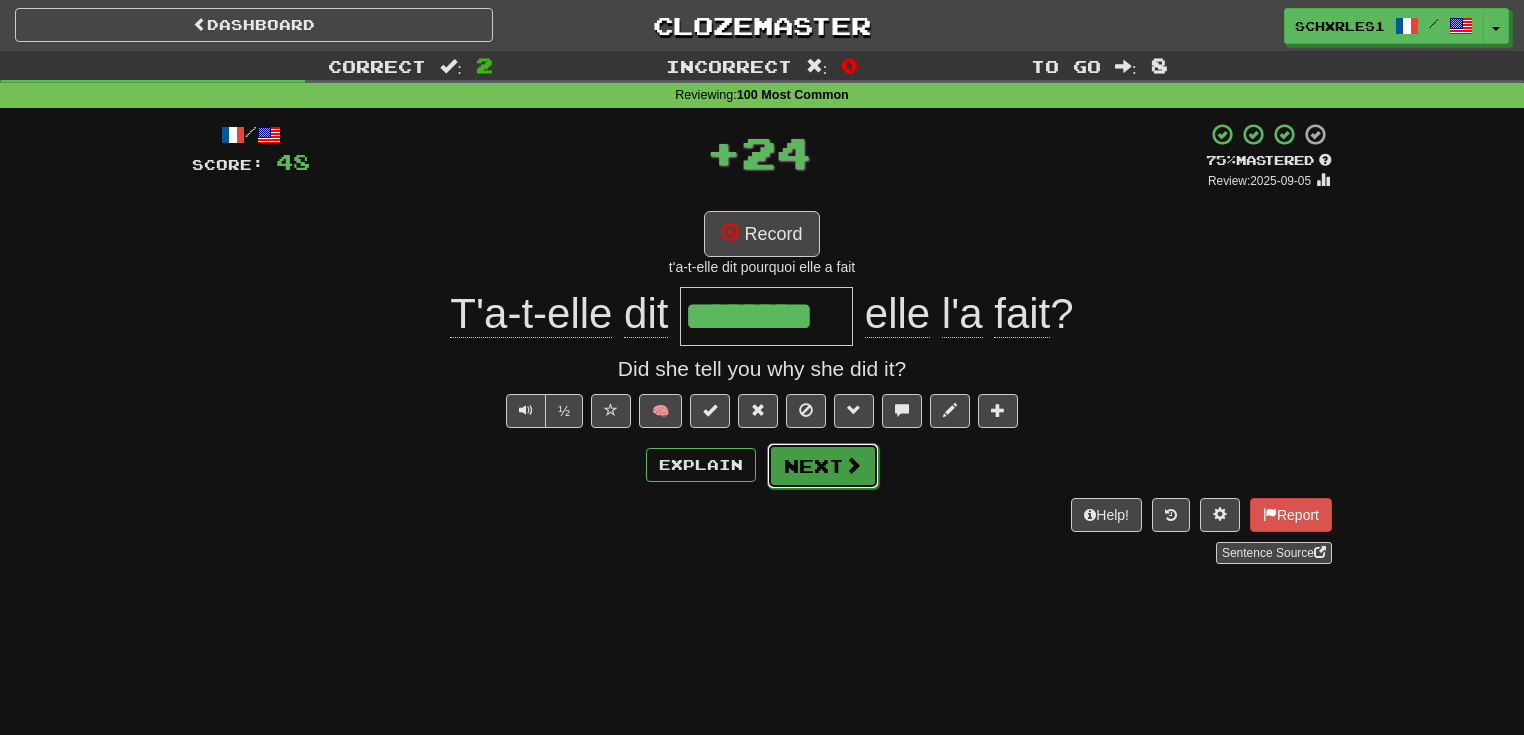 click at bounding box center (853, 465) 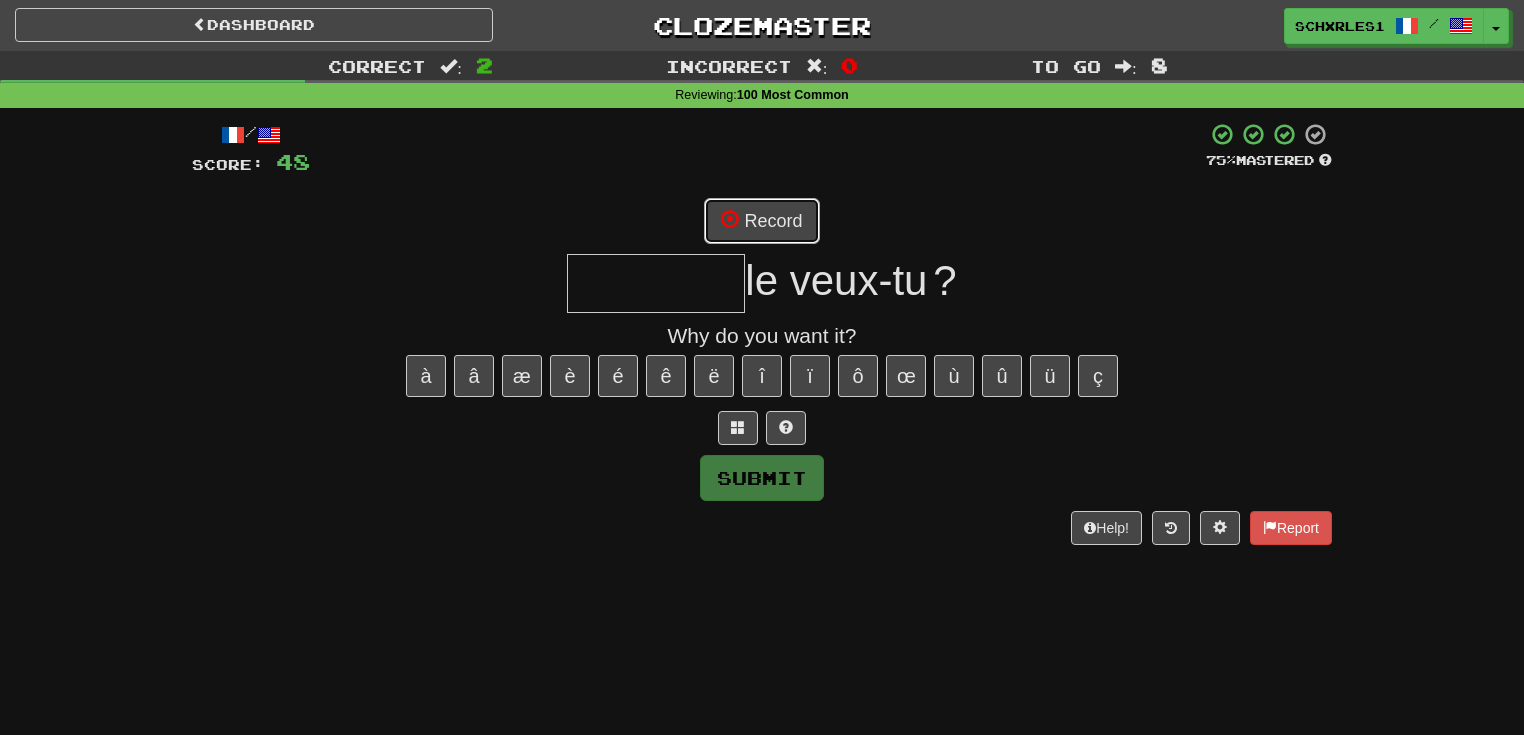 click on "Record" at bounding box center (761, 221) 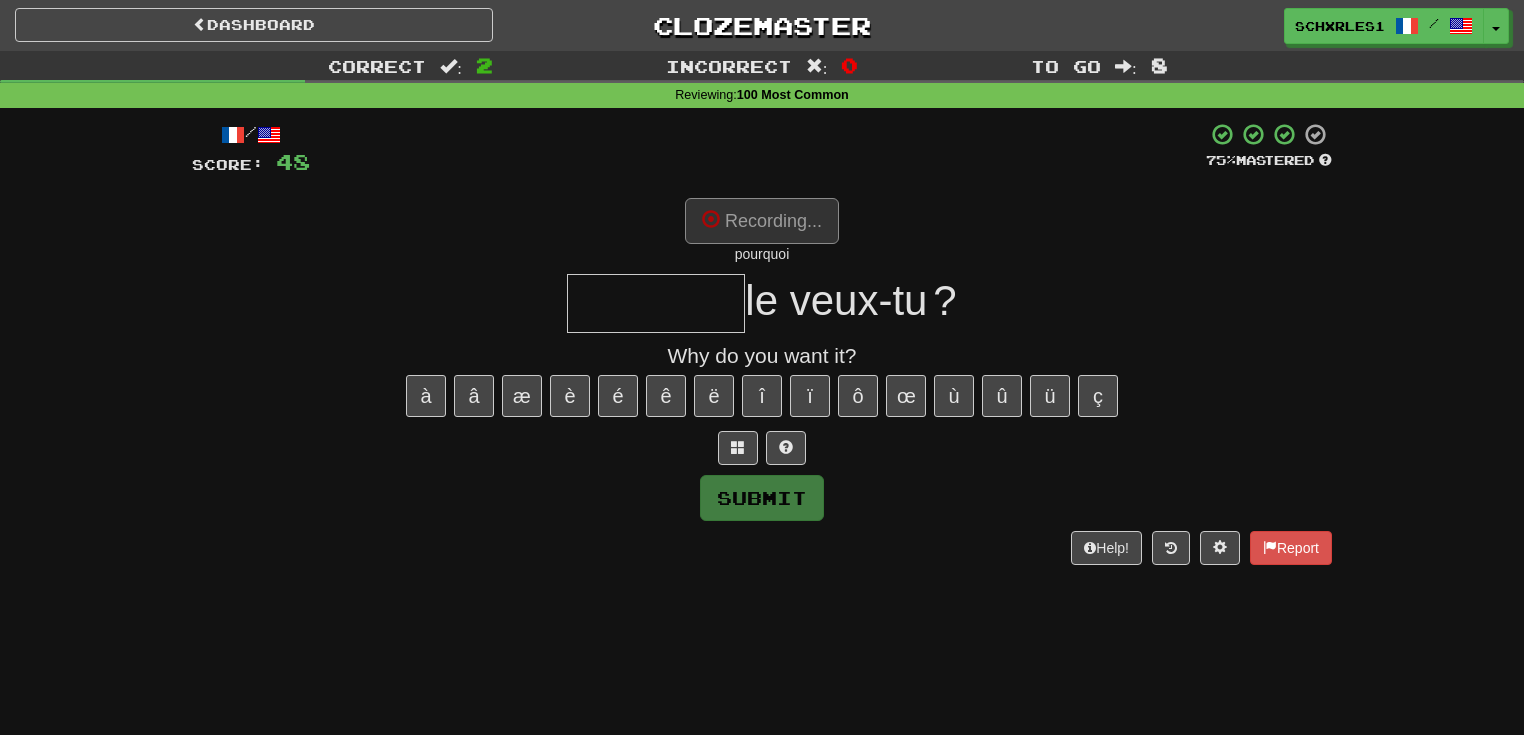 type on "********" 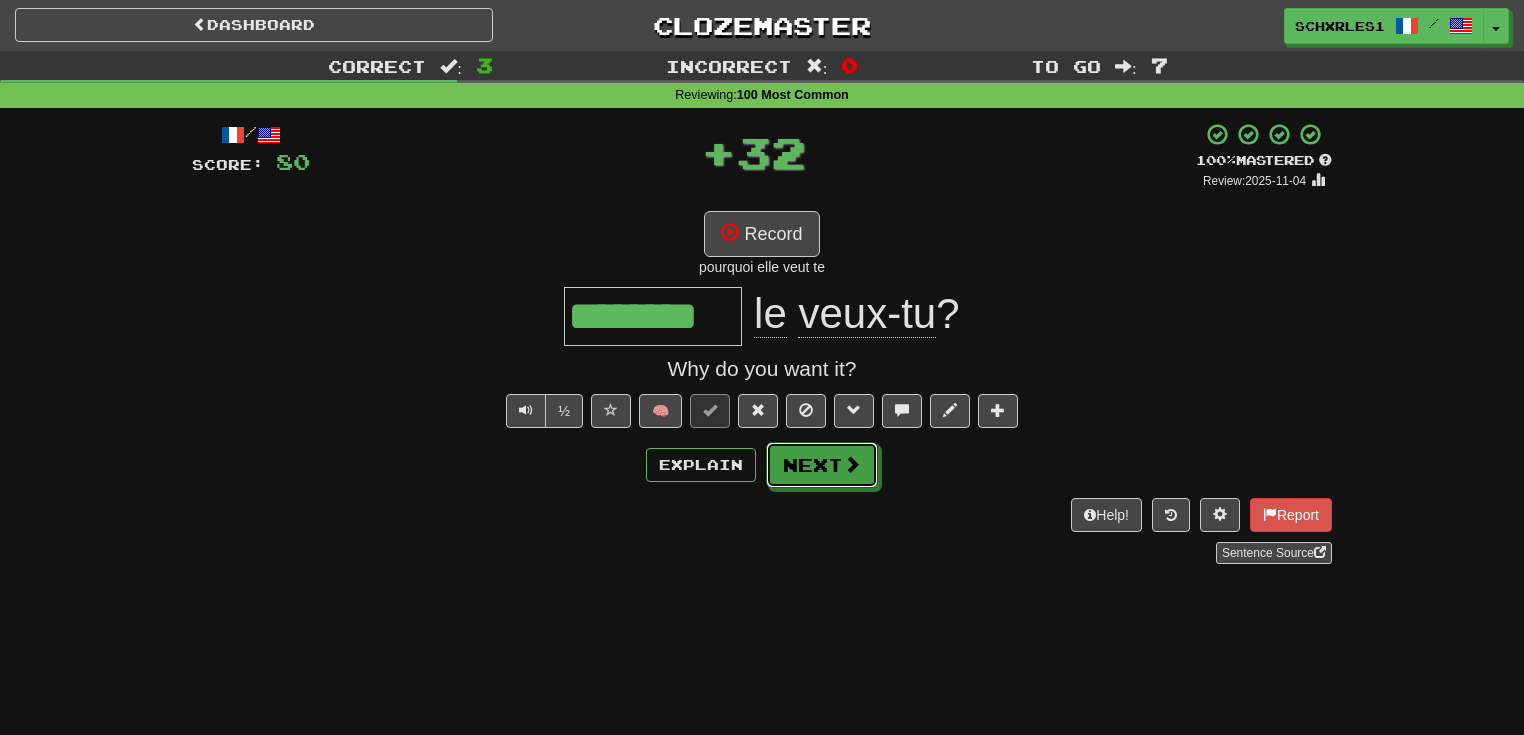 drag, startPoint x: 828, startPoint y: 472, endPoint x: 914, endPoint y: 532, distance: 104.86182 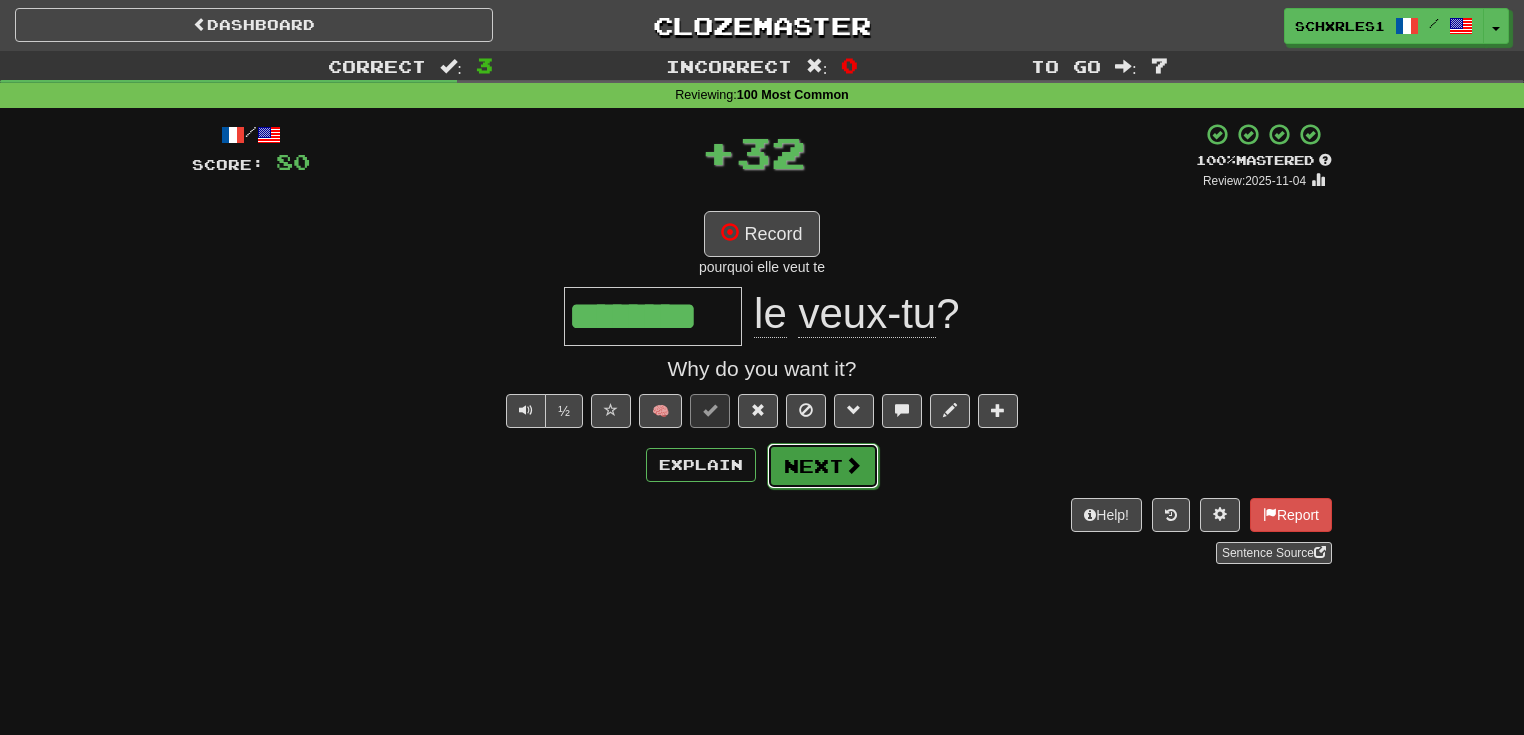 click on "Next" at bounding box center (823, 466) 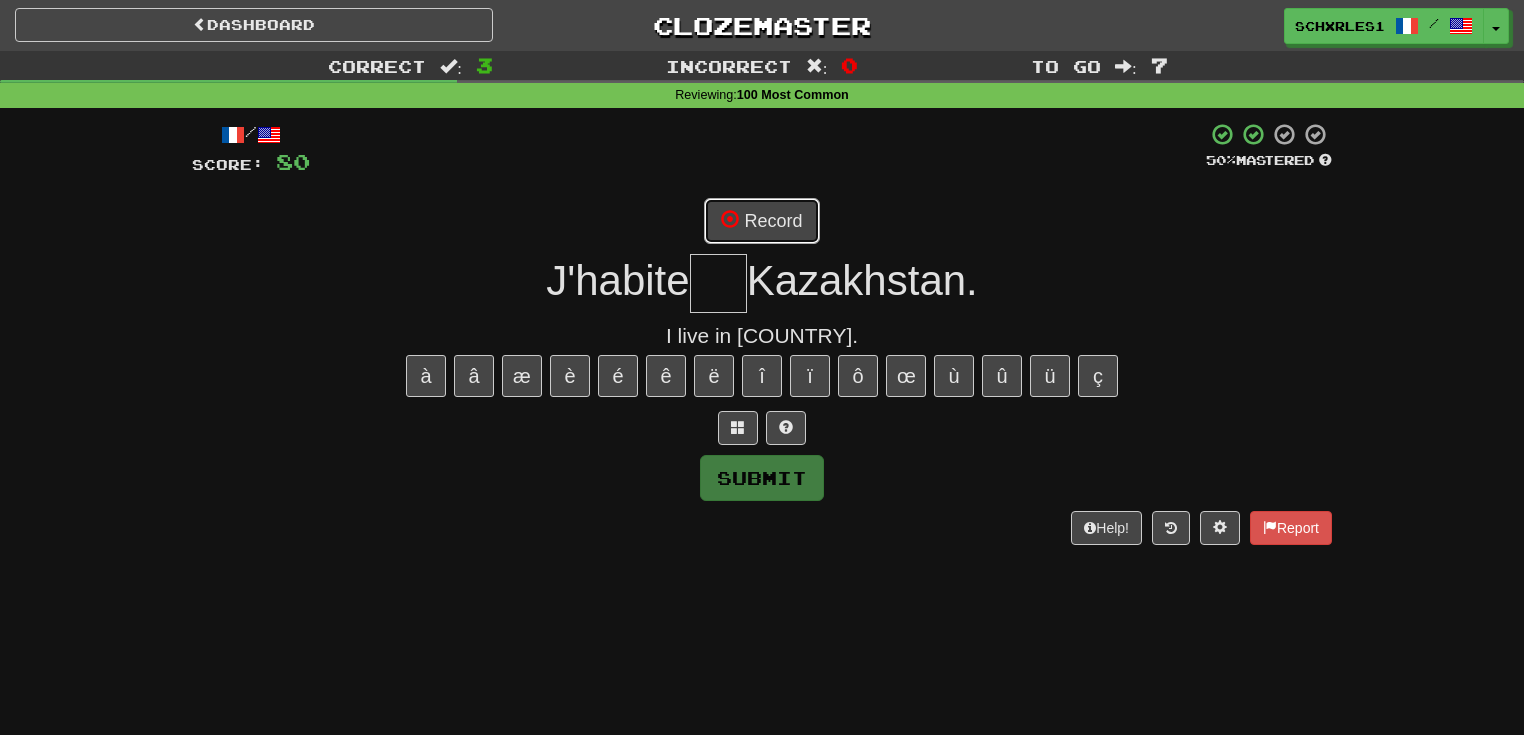click on "Record" at bounding box center [761, 221] 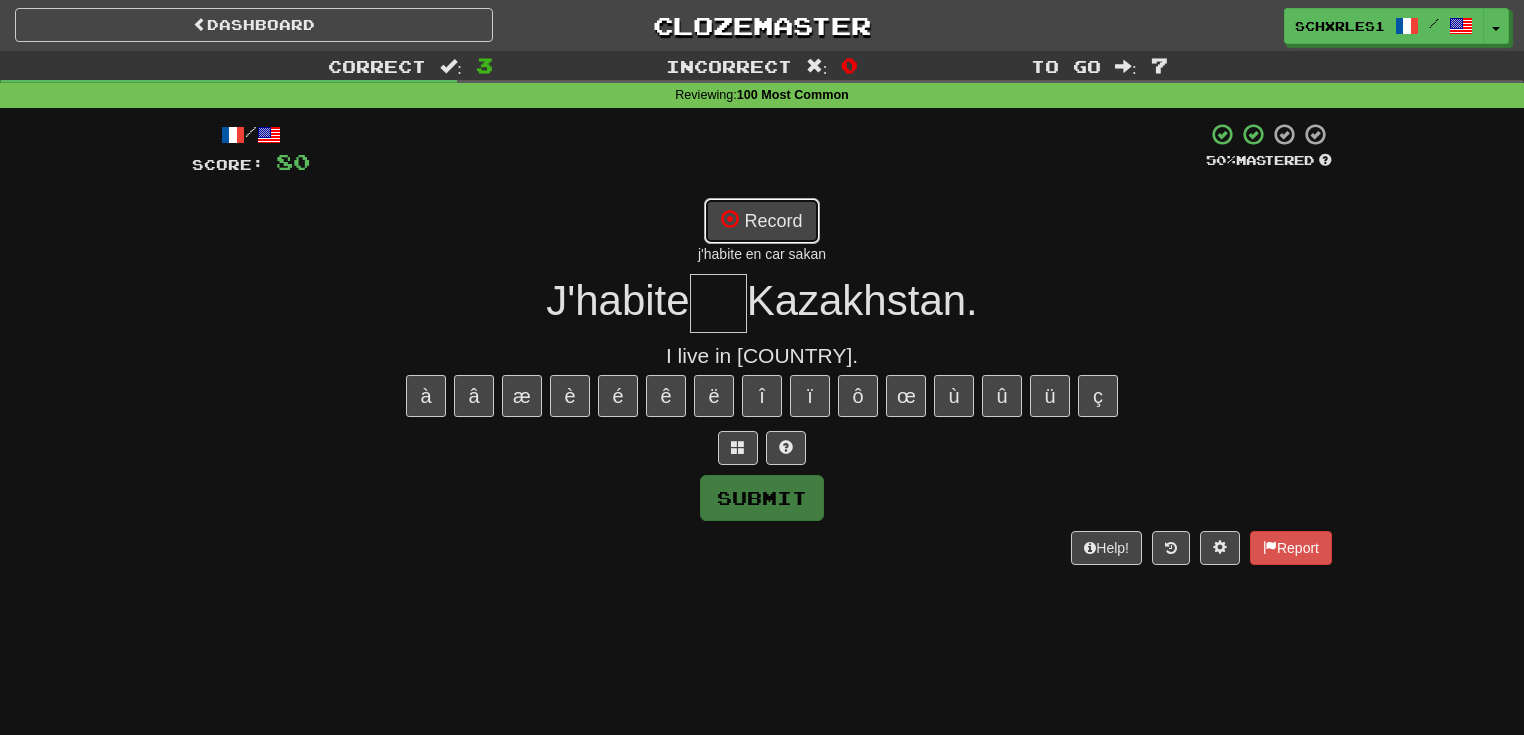 click on "Record" at bounding box center [761, 221] 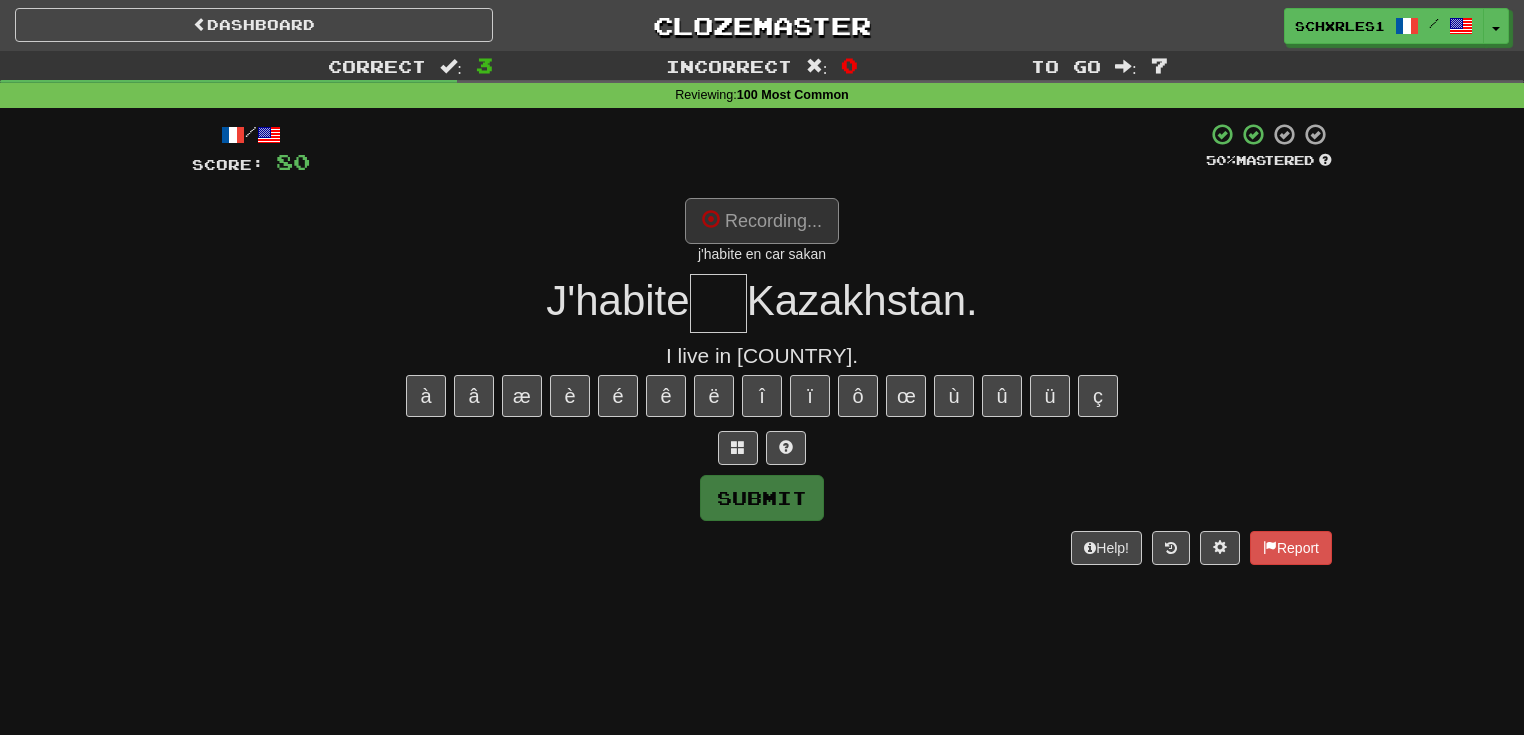 click at bounding box center [718, 303] 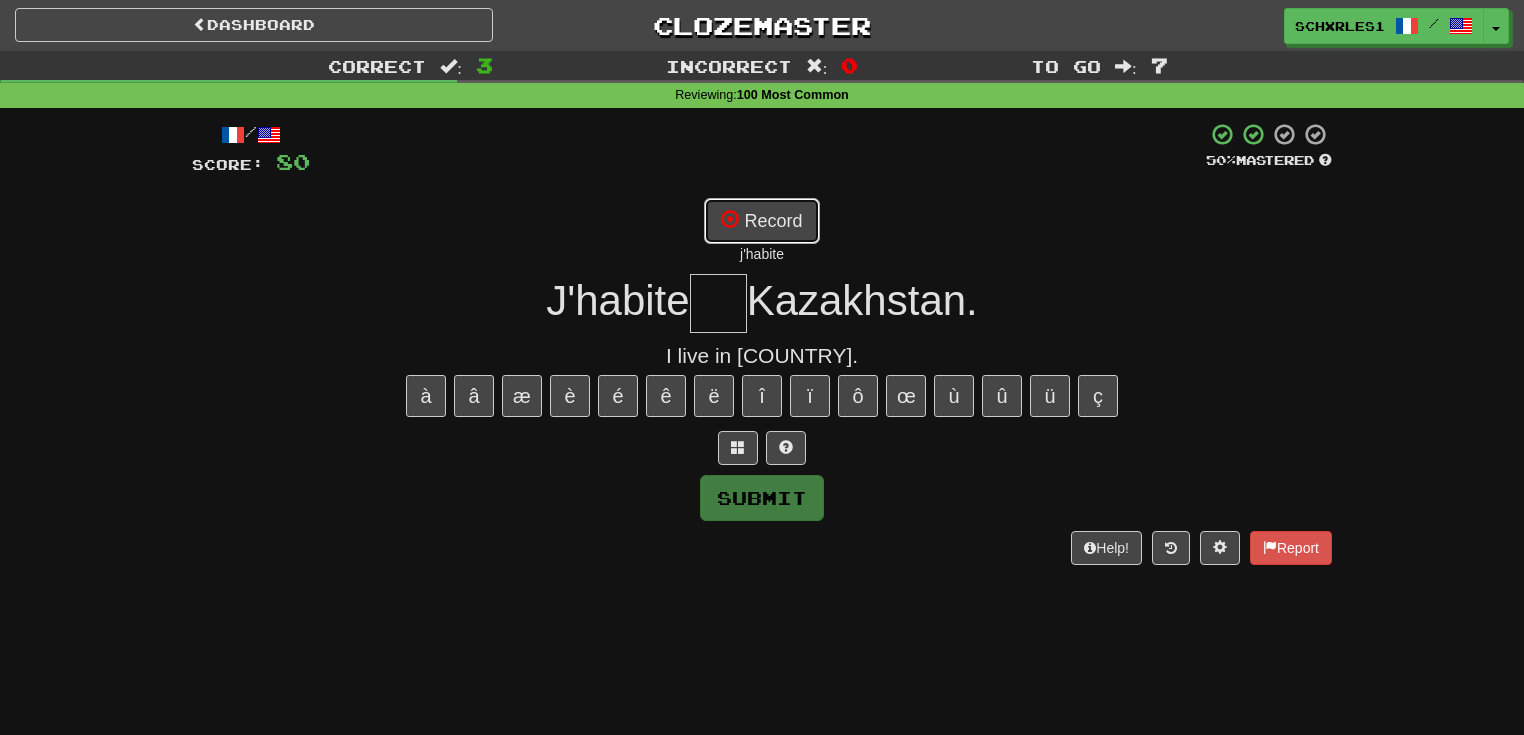 click on "Record" at bounding box center (761, 221) 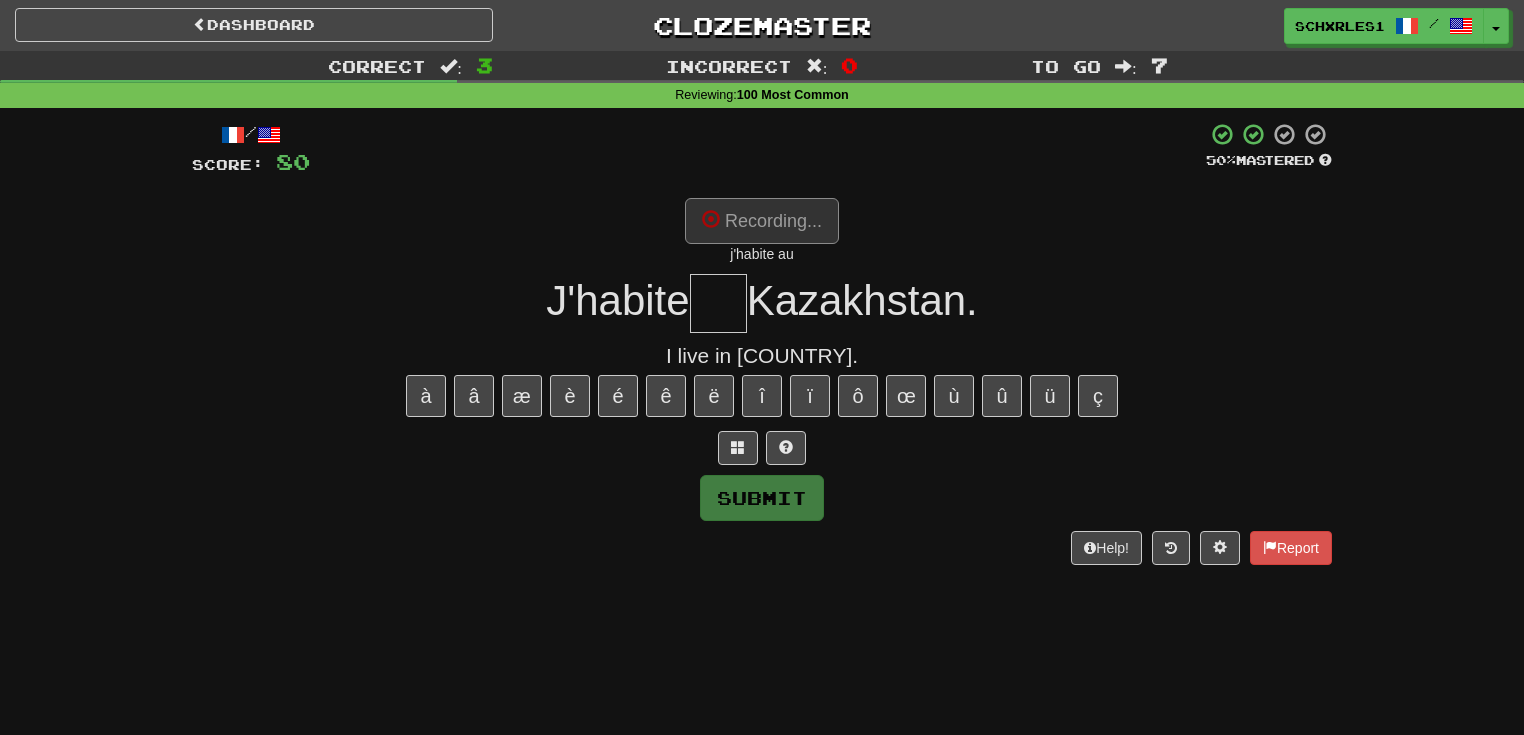 type on "**" 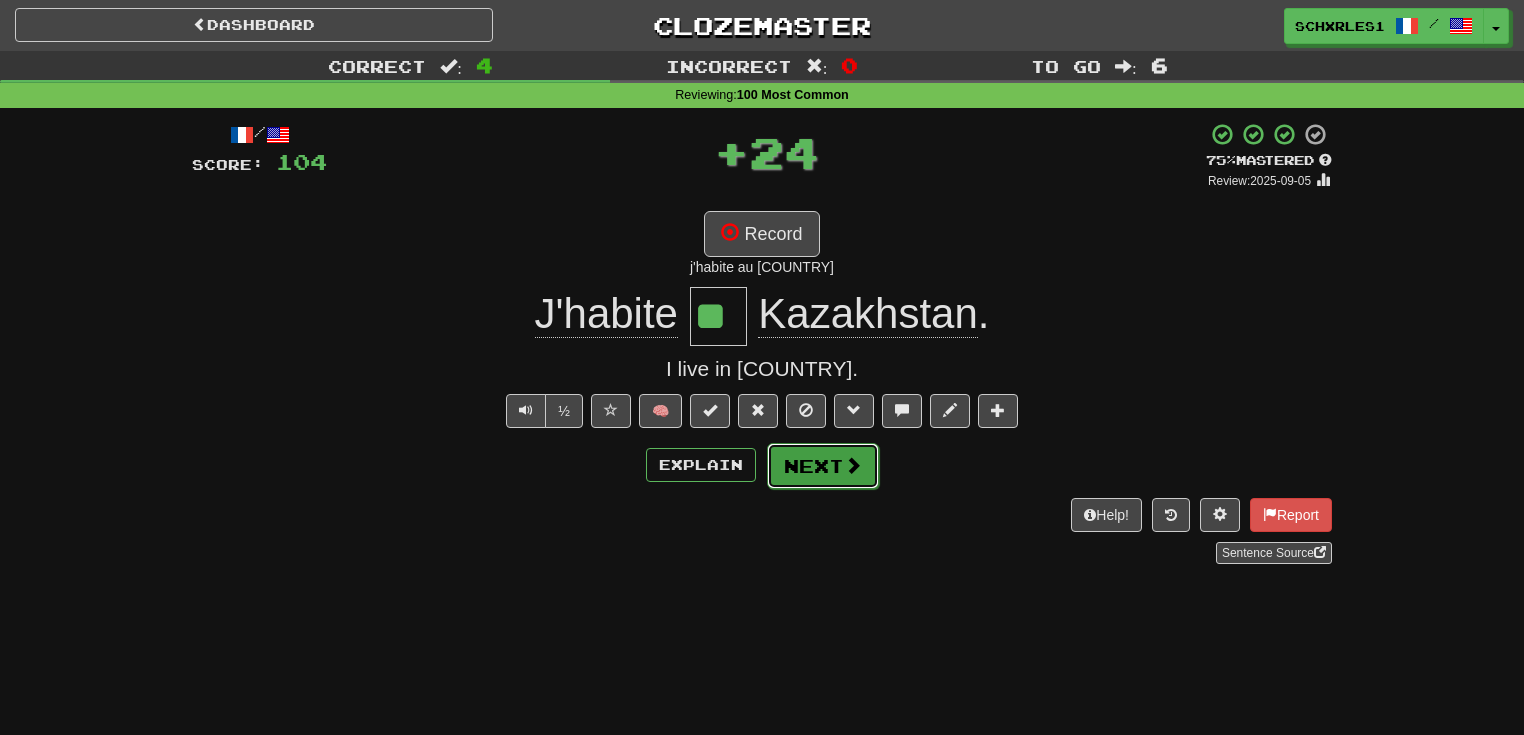 click on "Next" at bounding box center (823, 466) 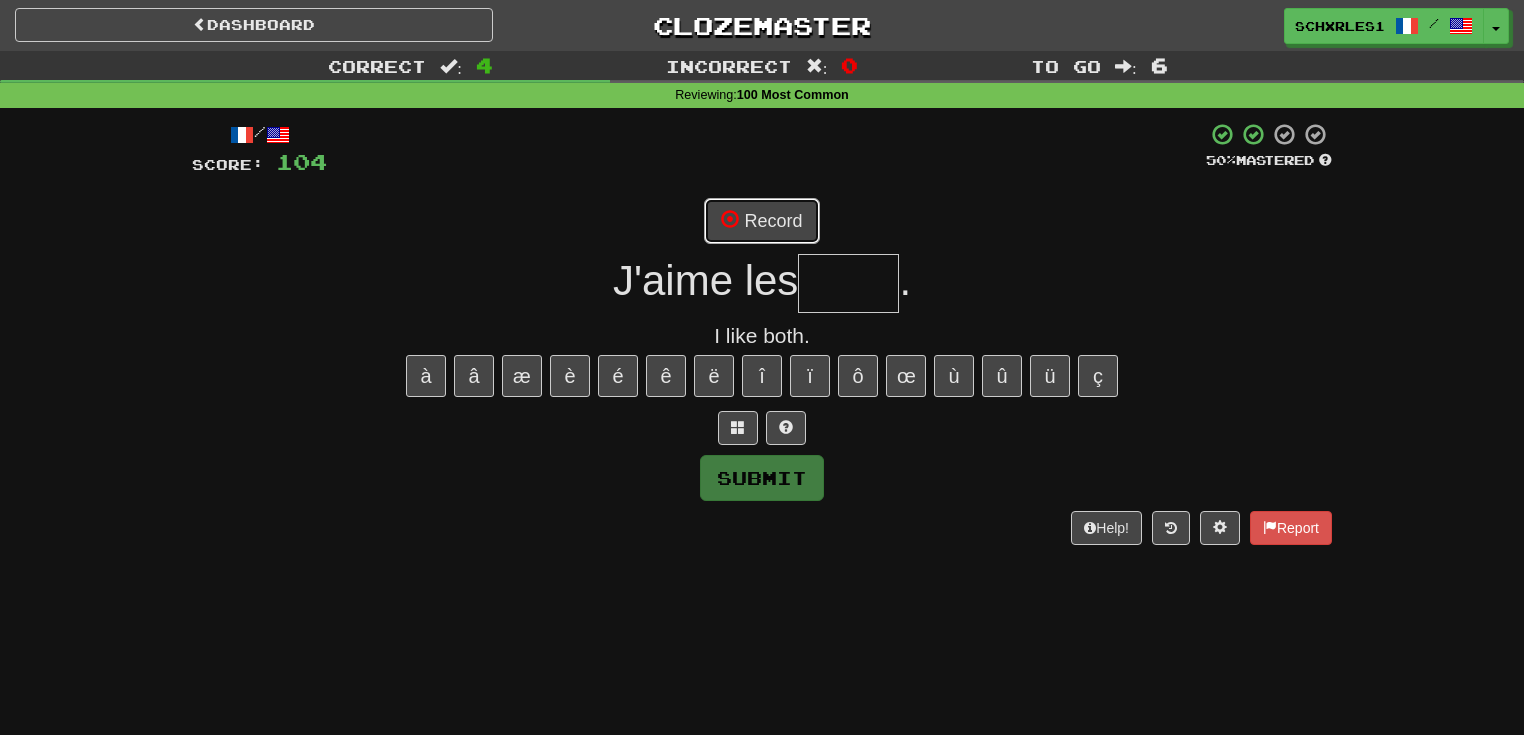 click on "Record" at bounding box center (761, 221) 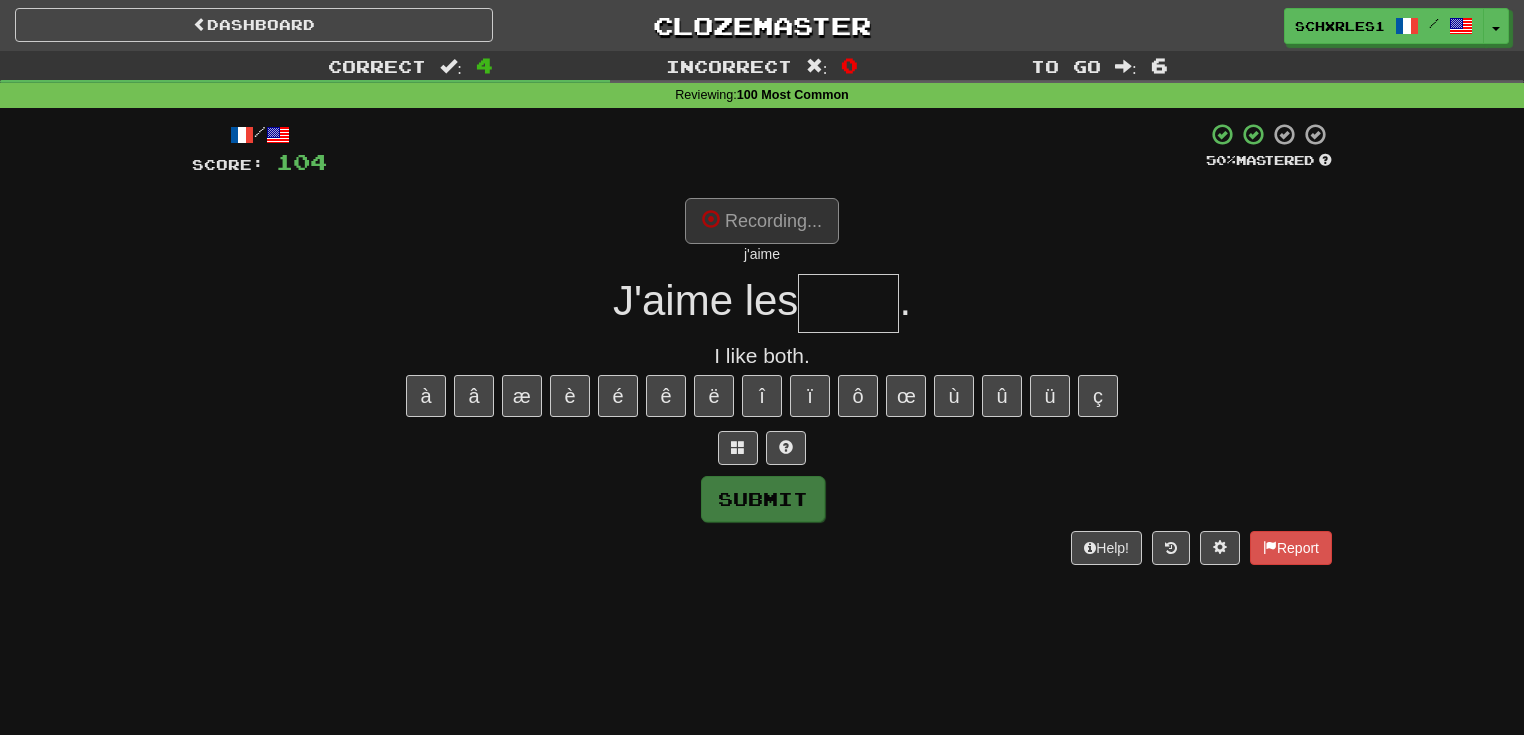 type on "****" 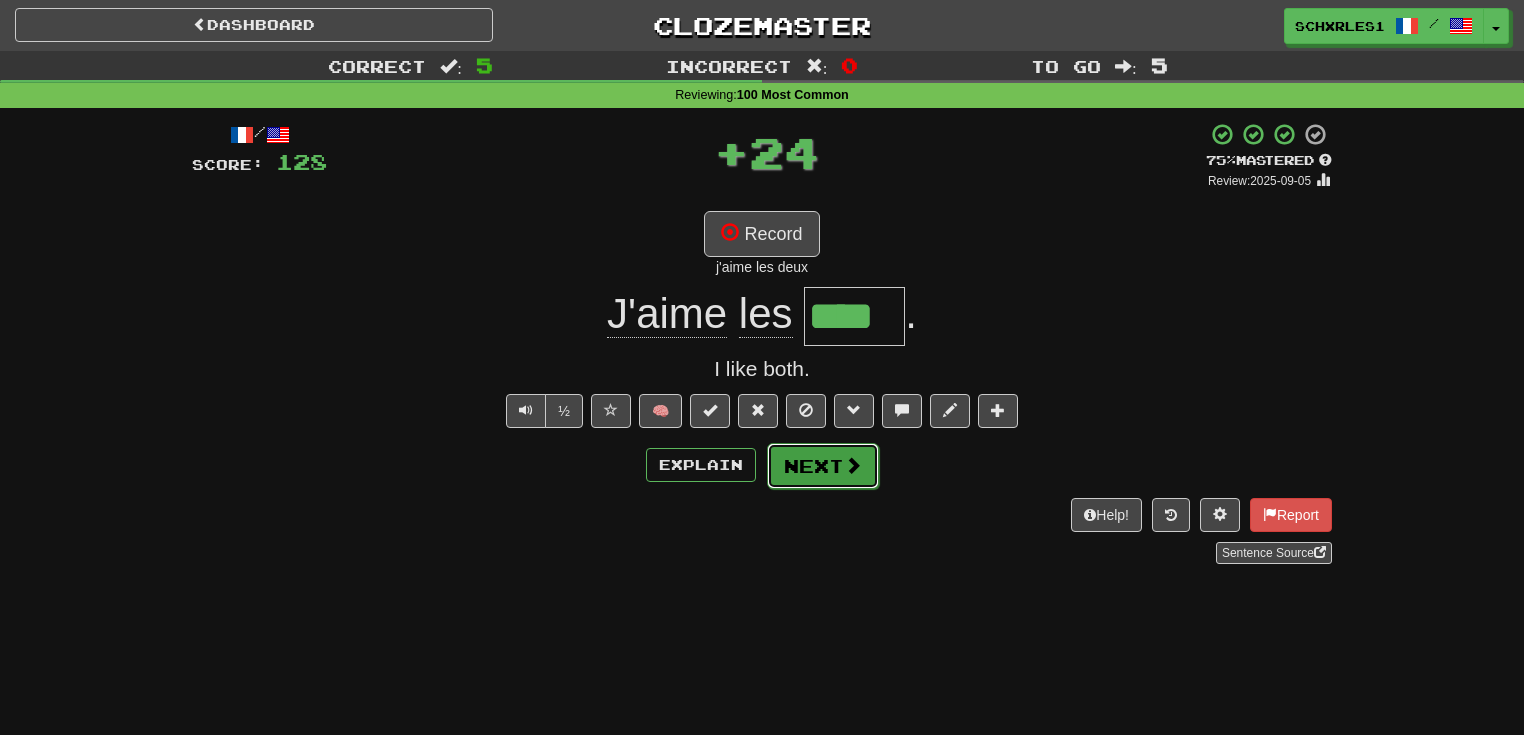 click on "Next" at bounding box center (823, 466) 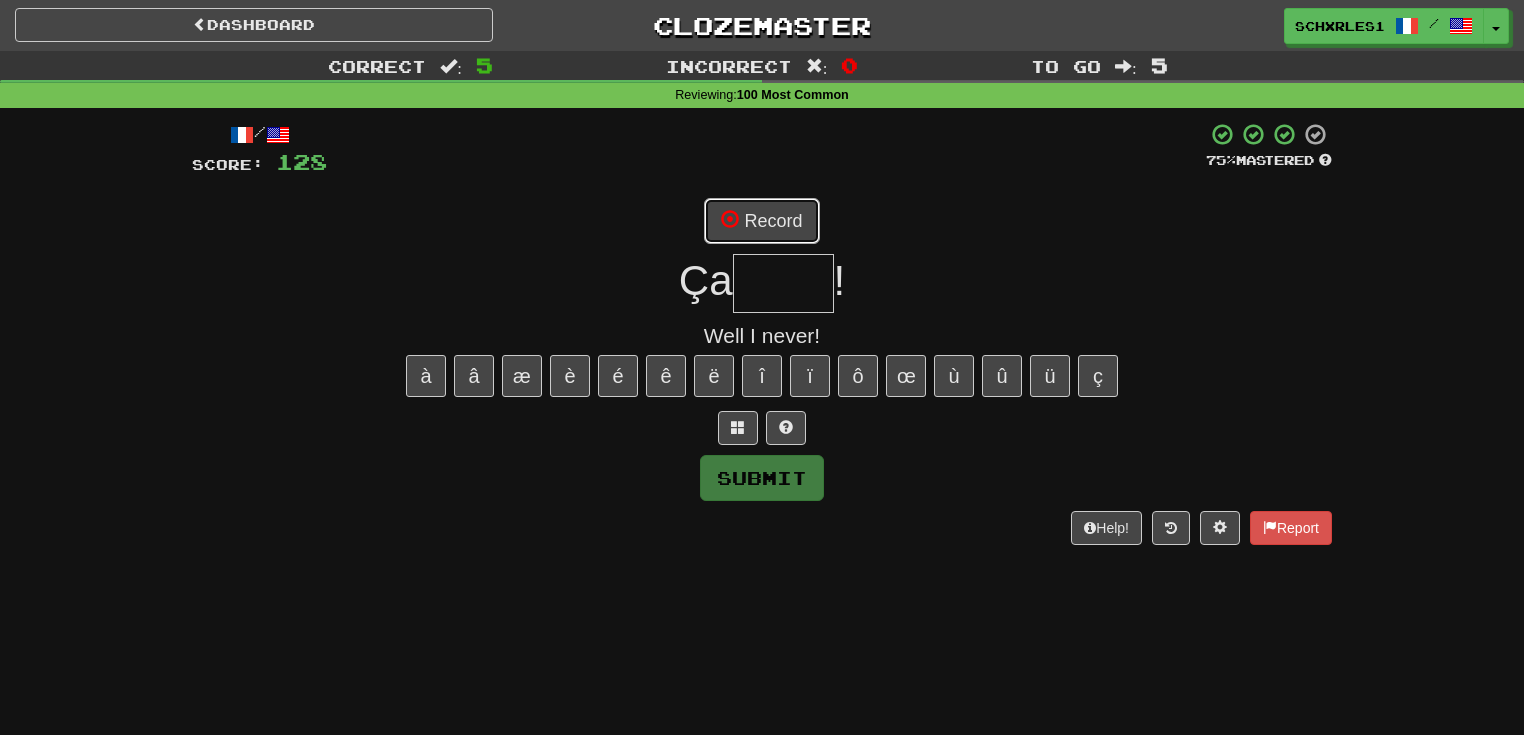 click on "Record" at bounding box center [761, 221] 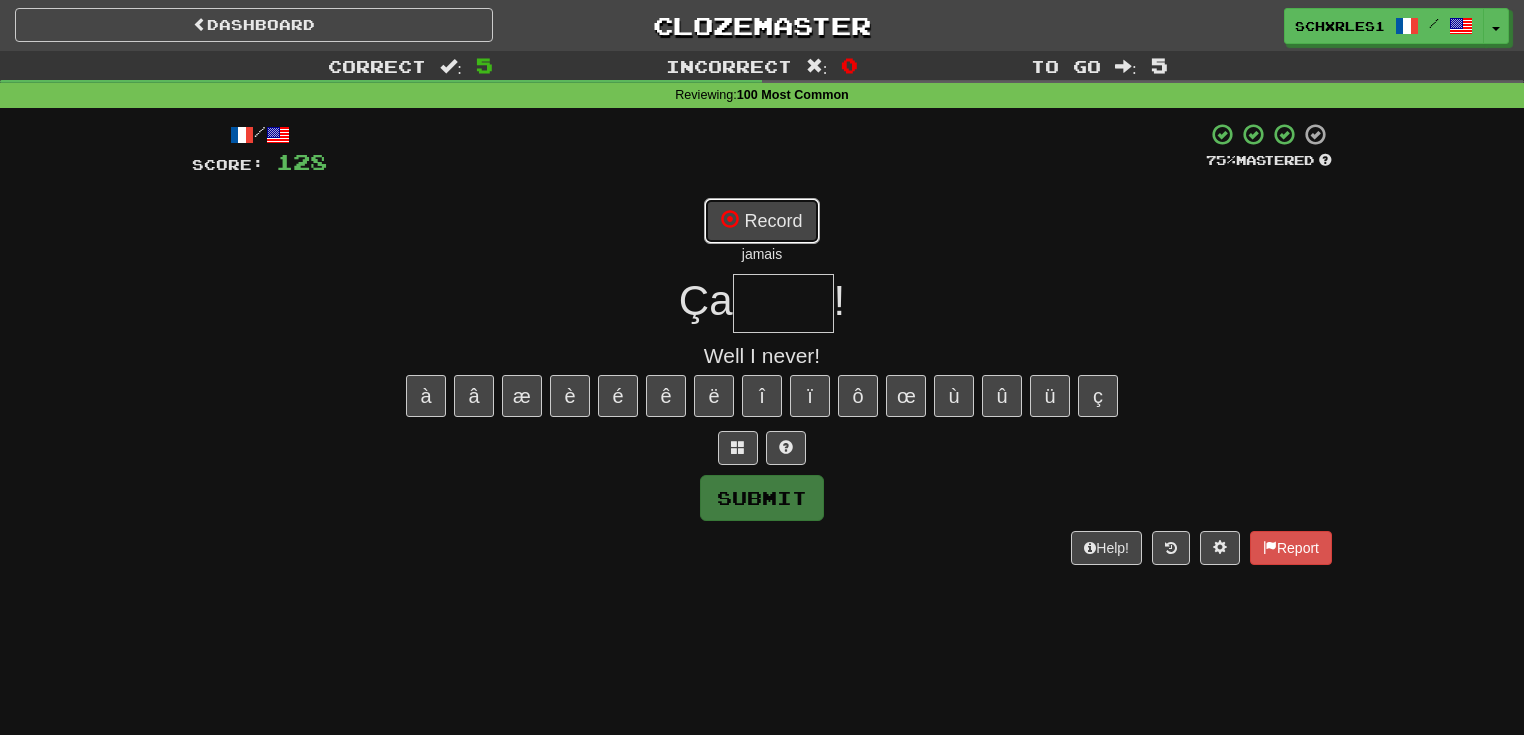 click on "Record" at bounding box center [761, 221] 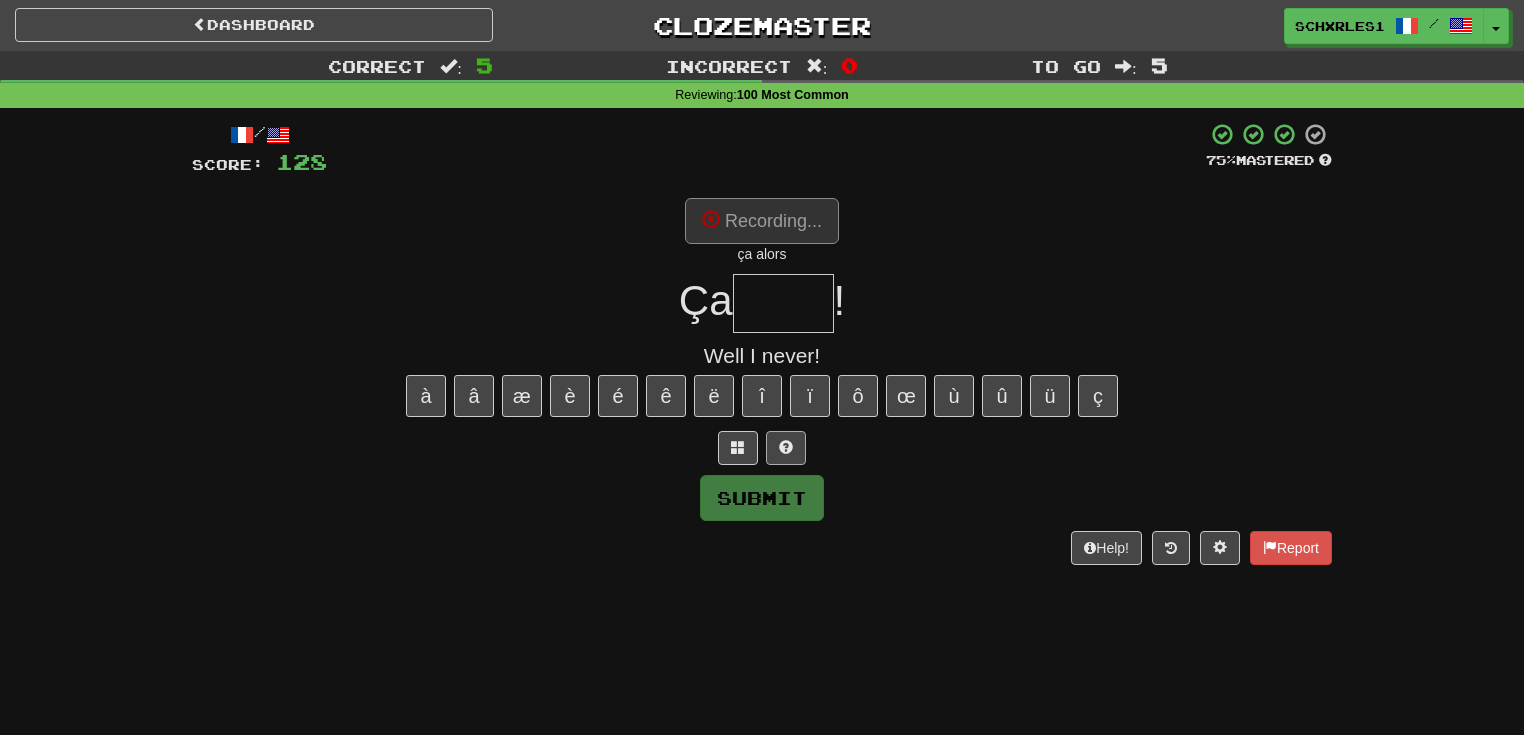 type on "*****" 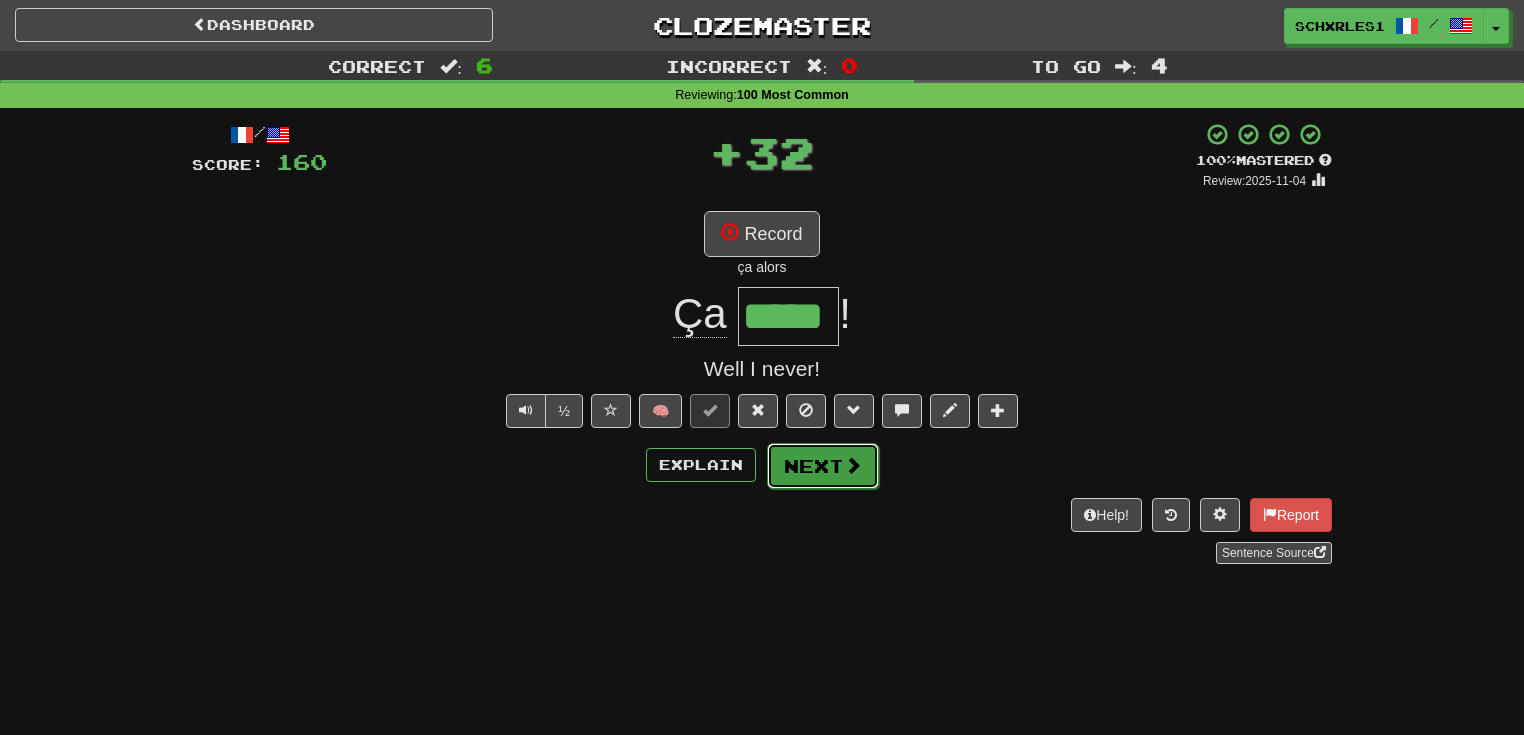click on "Next" at bounding box center (823, 466) 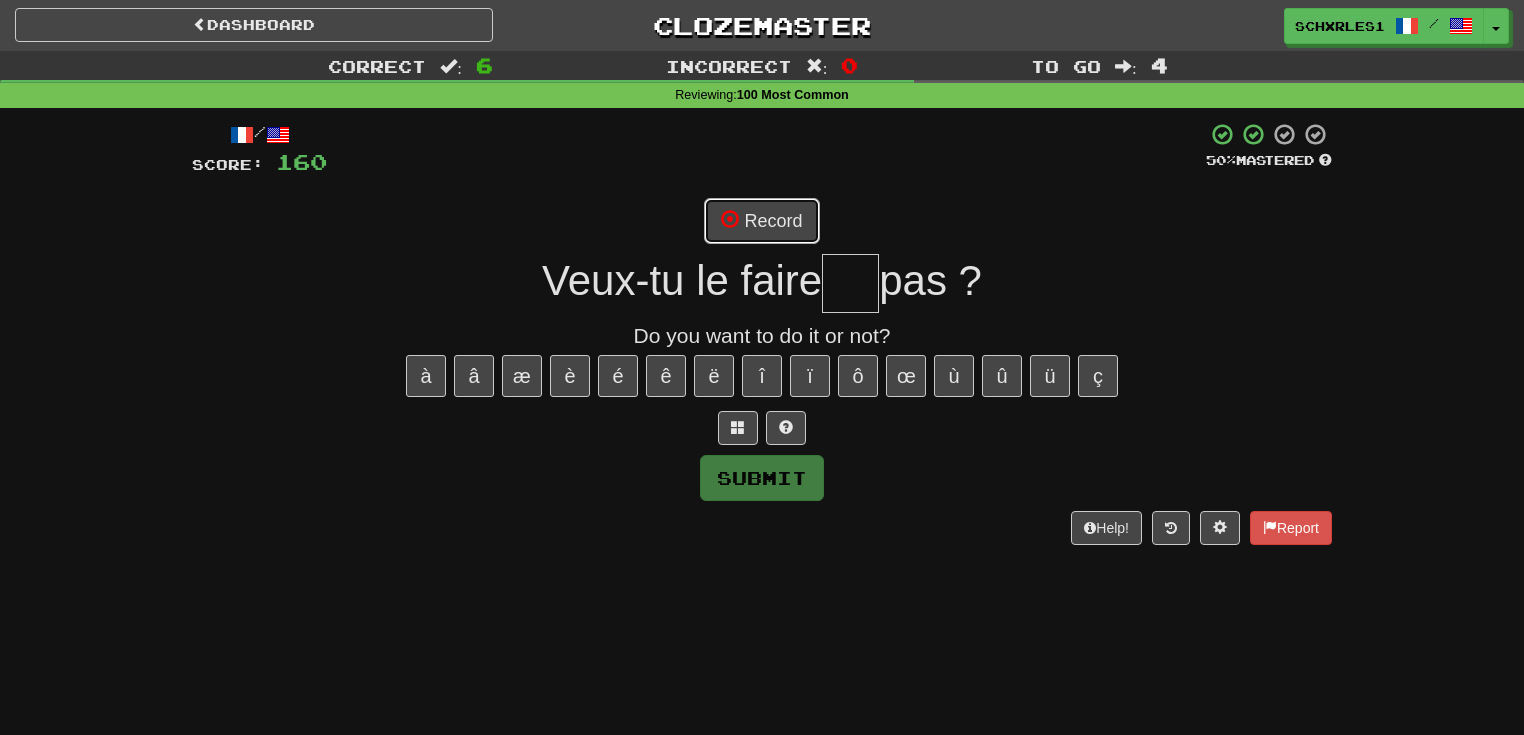 click on "Record" at bounding box center (761, 221) 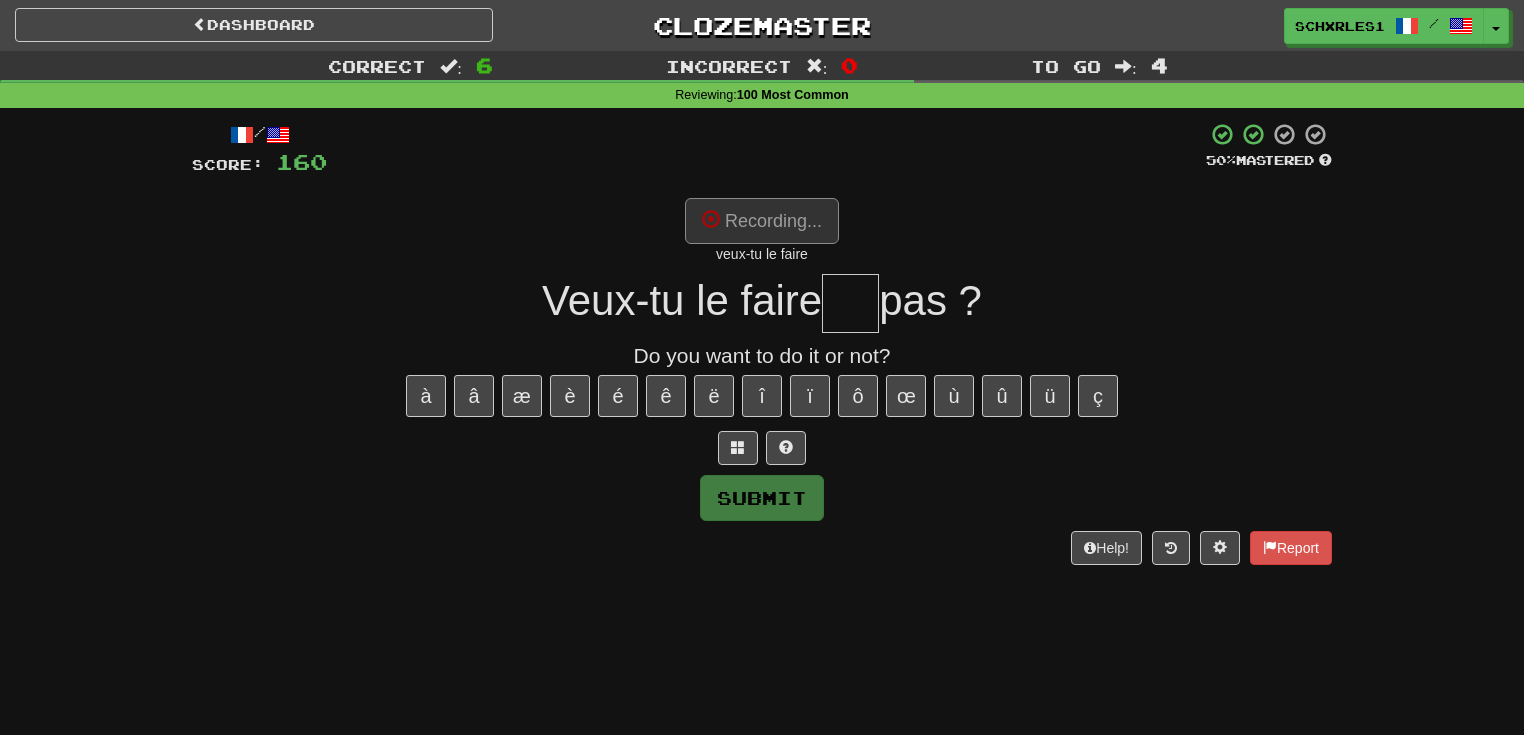 type on "**" 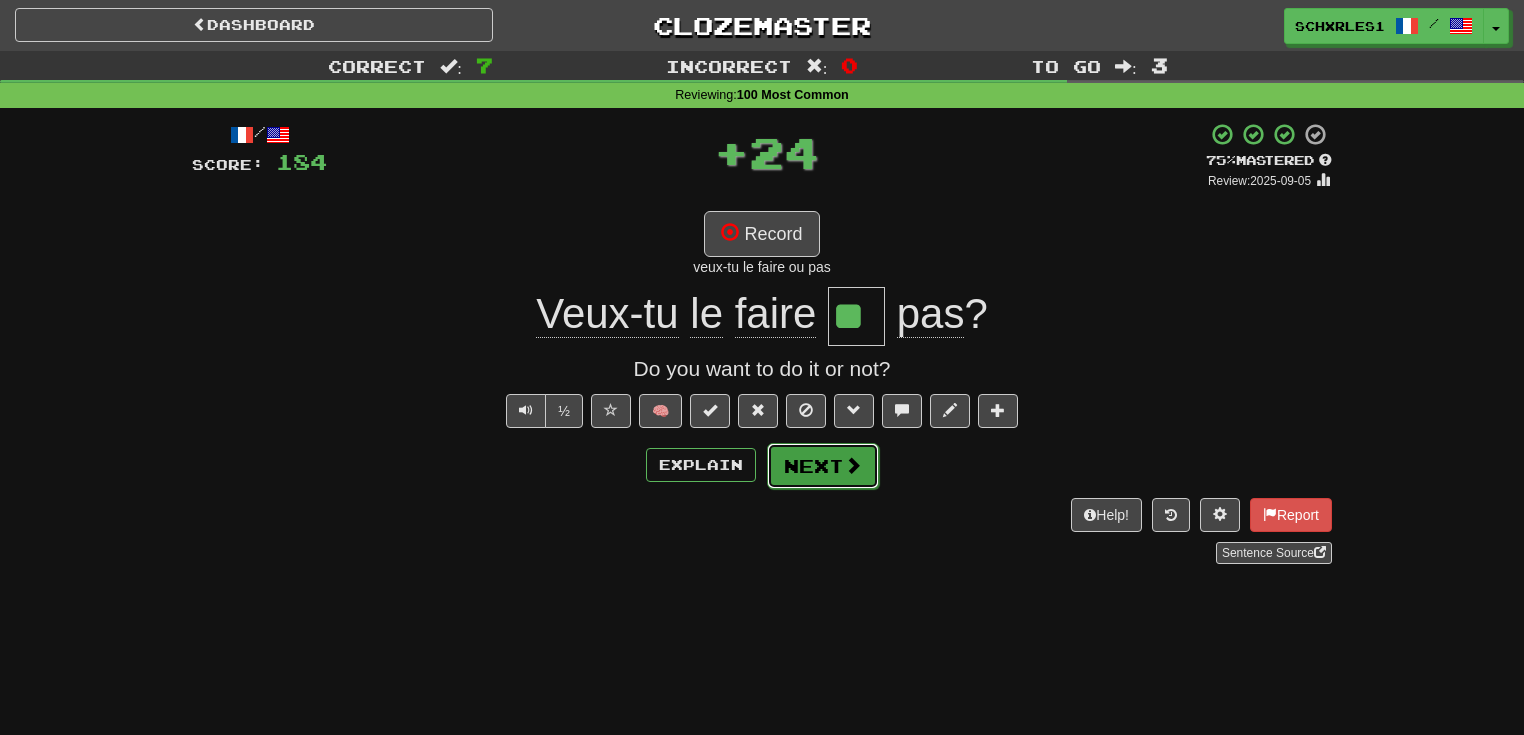 click on "Next" at bounding box center [823, 466] 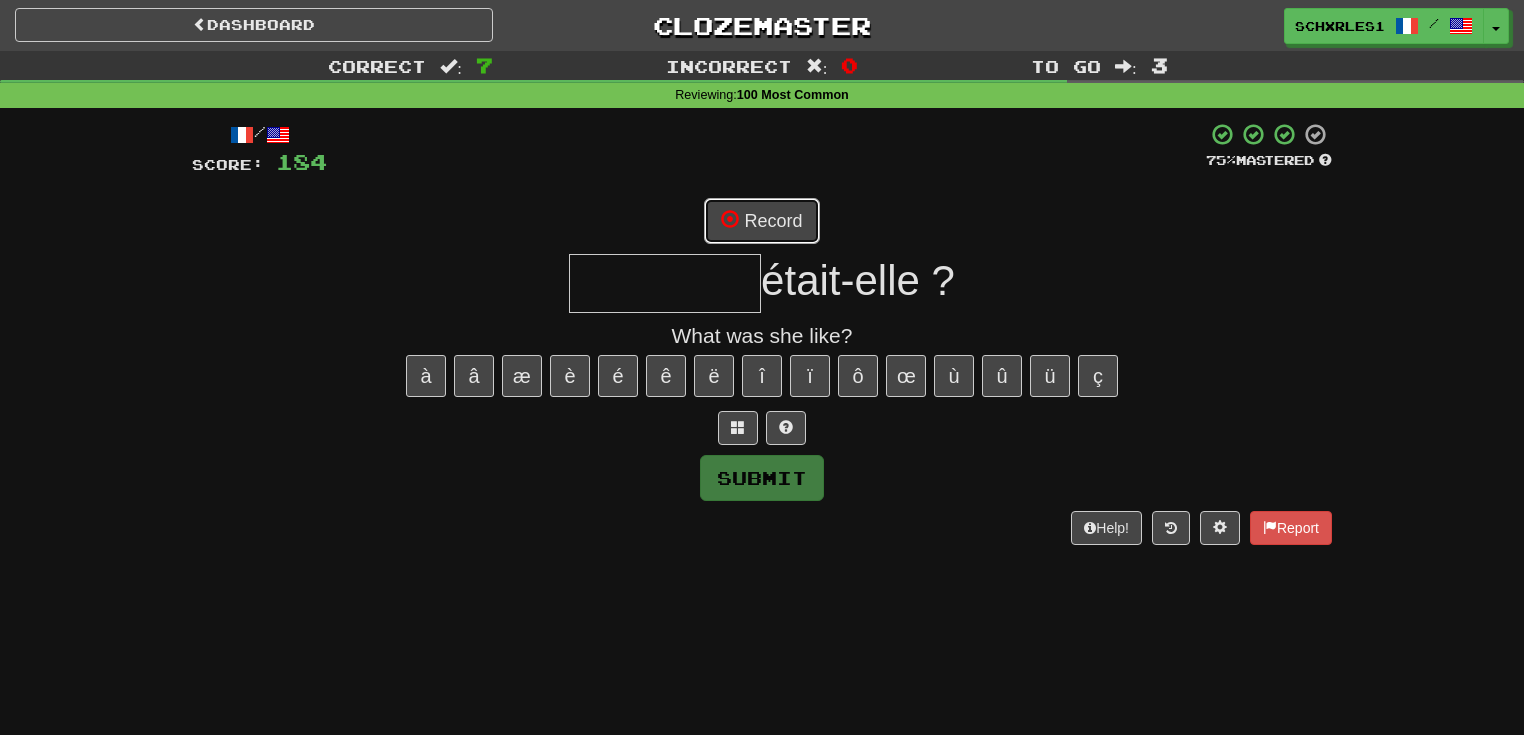 click on "Record" at bounding box center [761, 221] 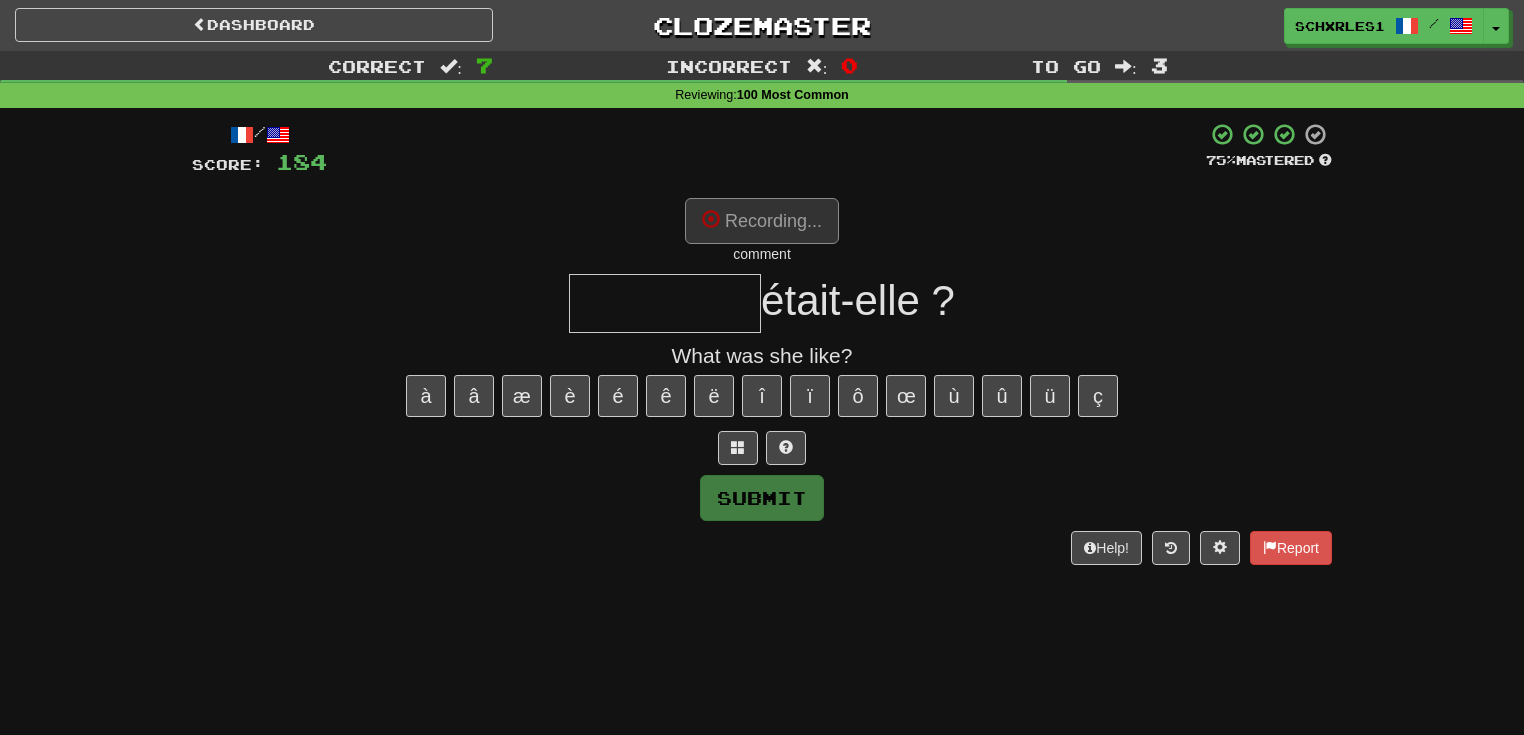 type on "*******" 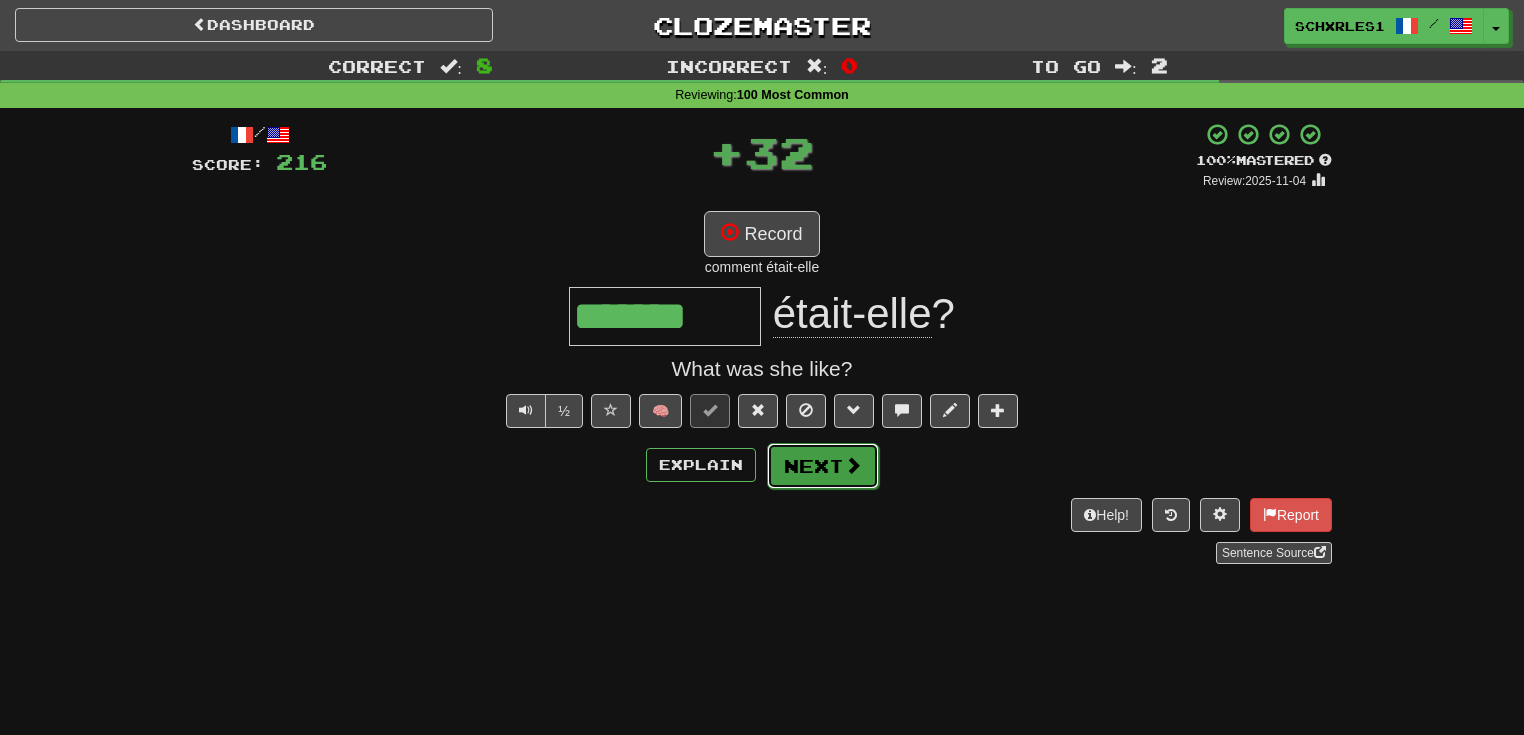 click at bounding box center [853, 465] 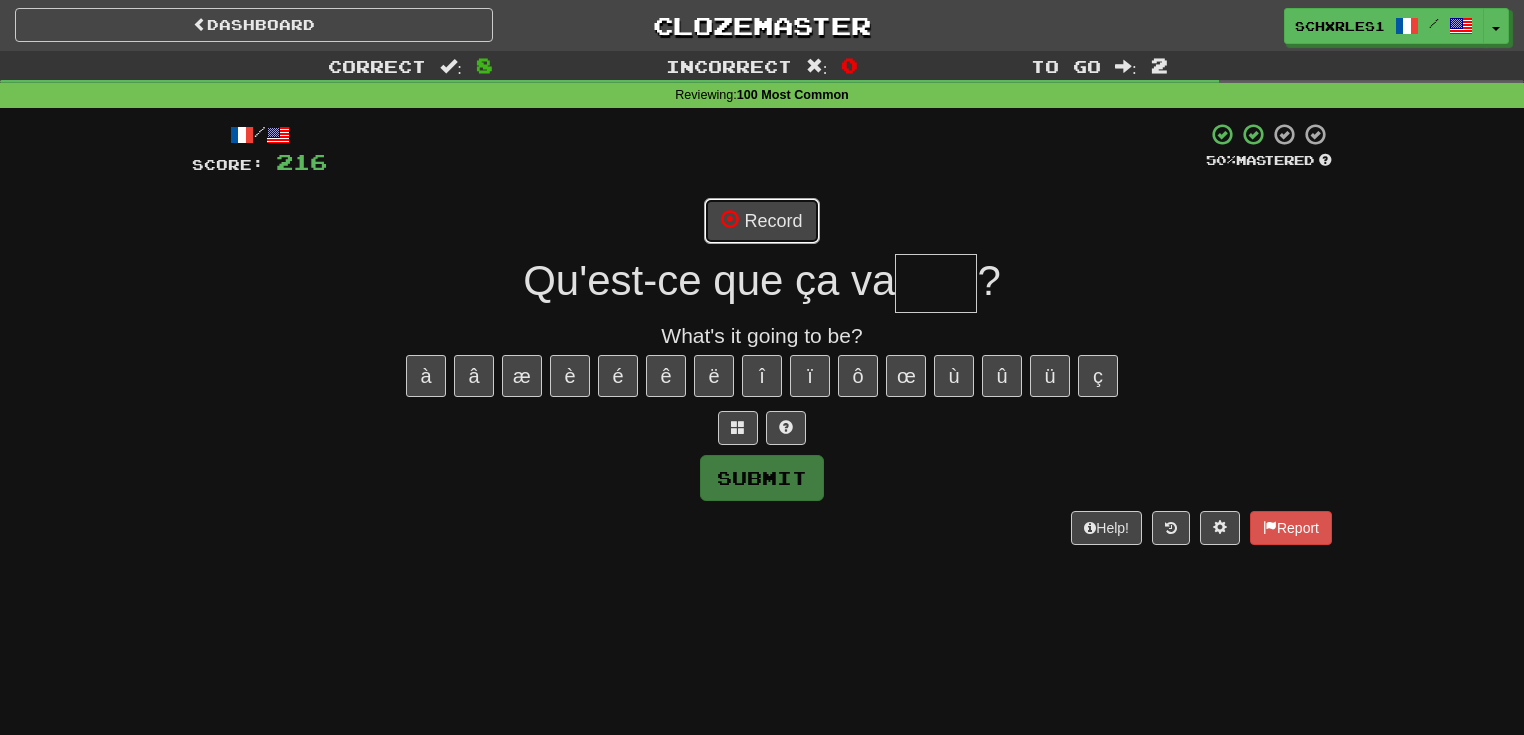 click on "Record" at bounding box center [761, 221] 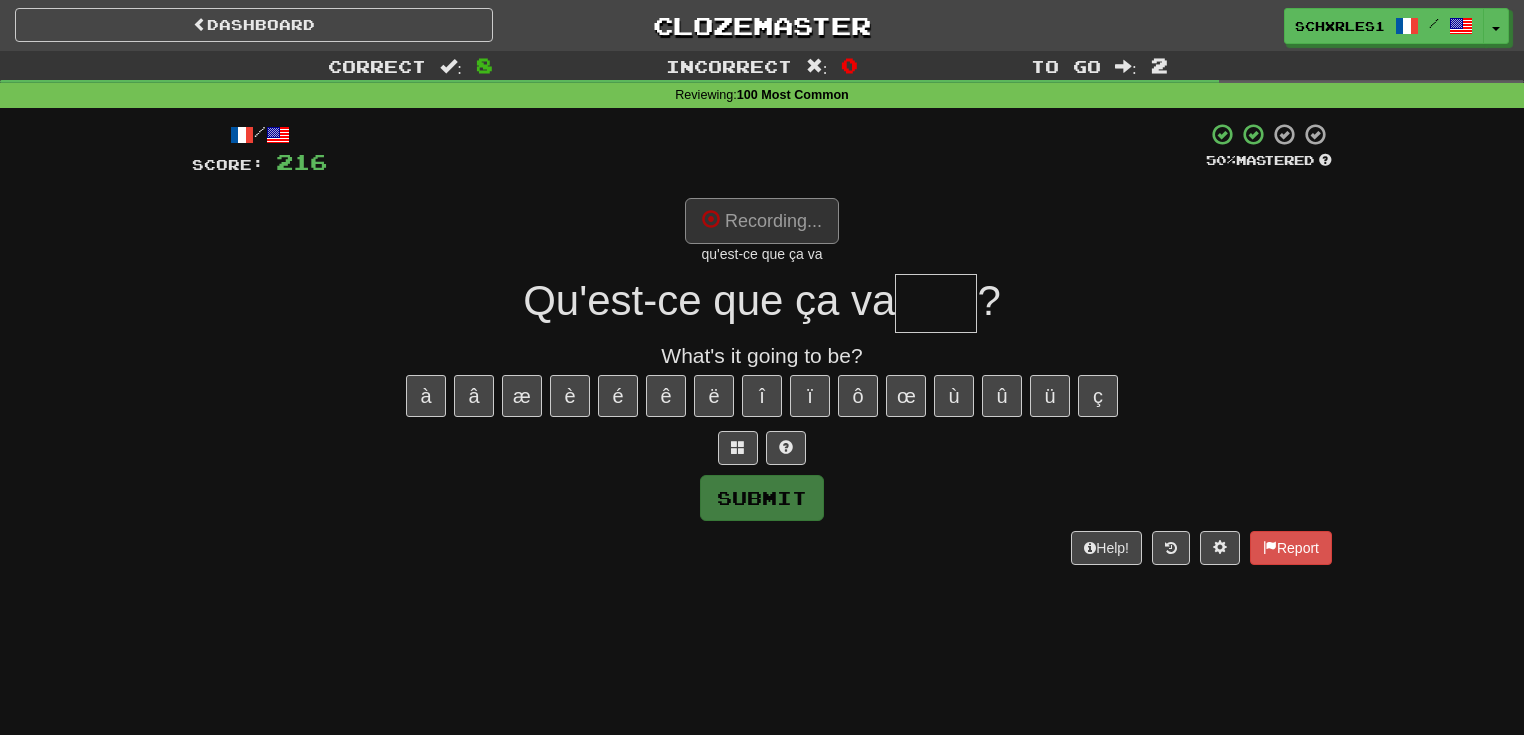 type on "****" 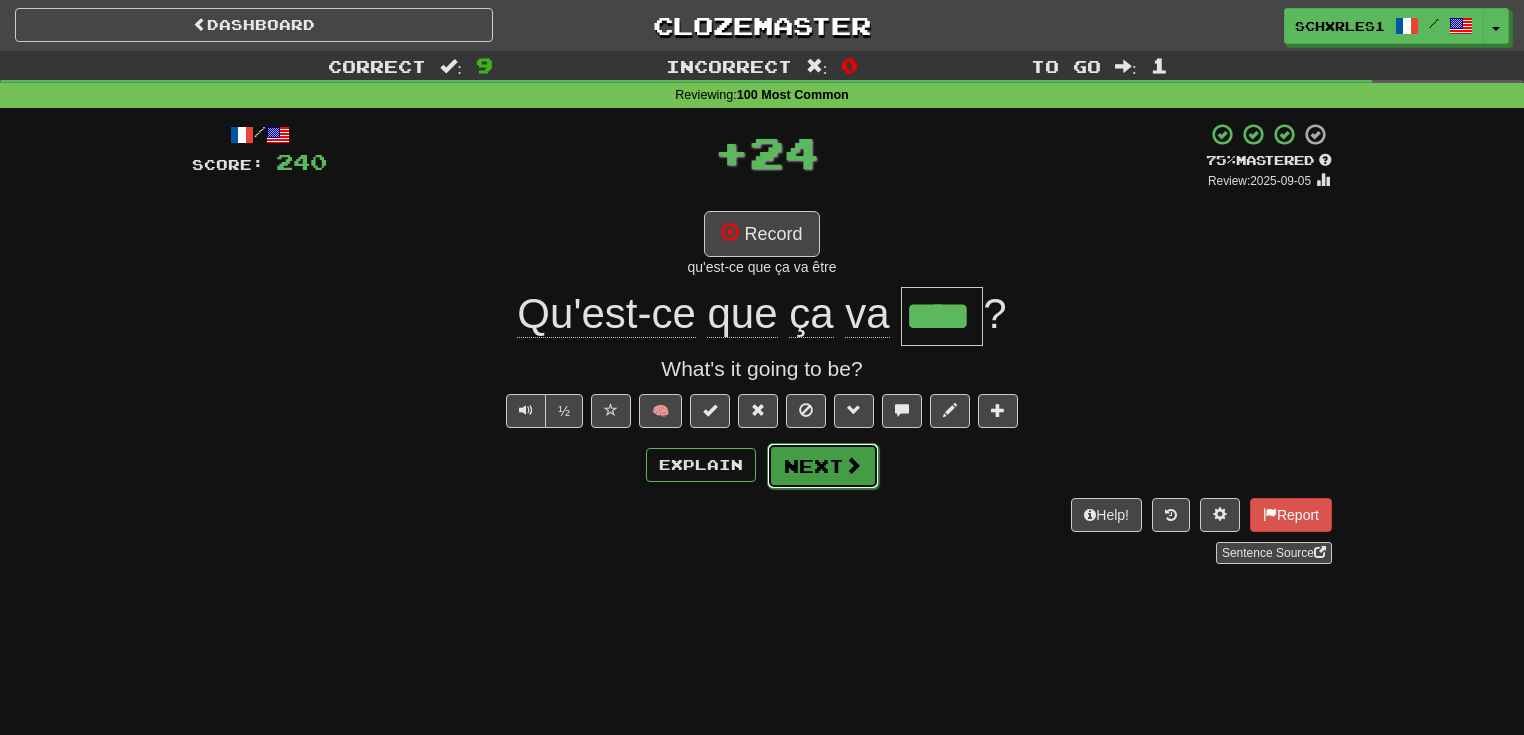 click at bounding box center (853, 465) 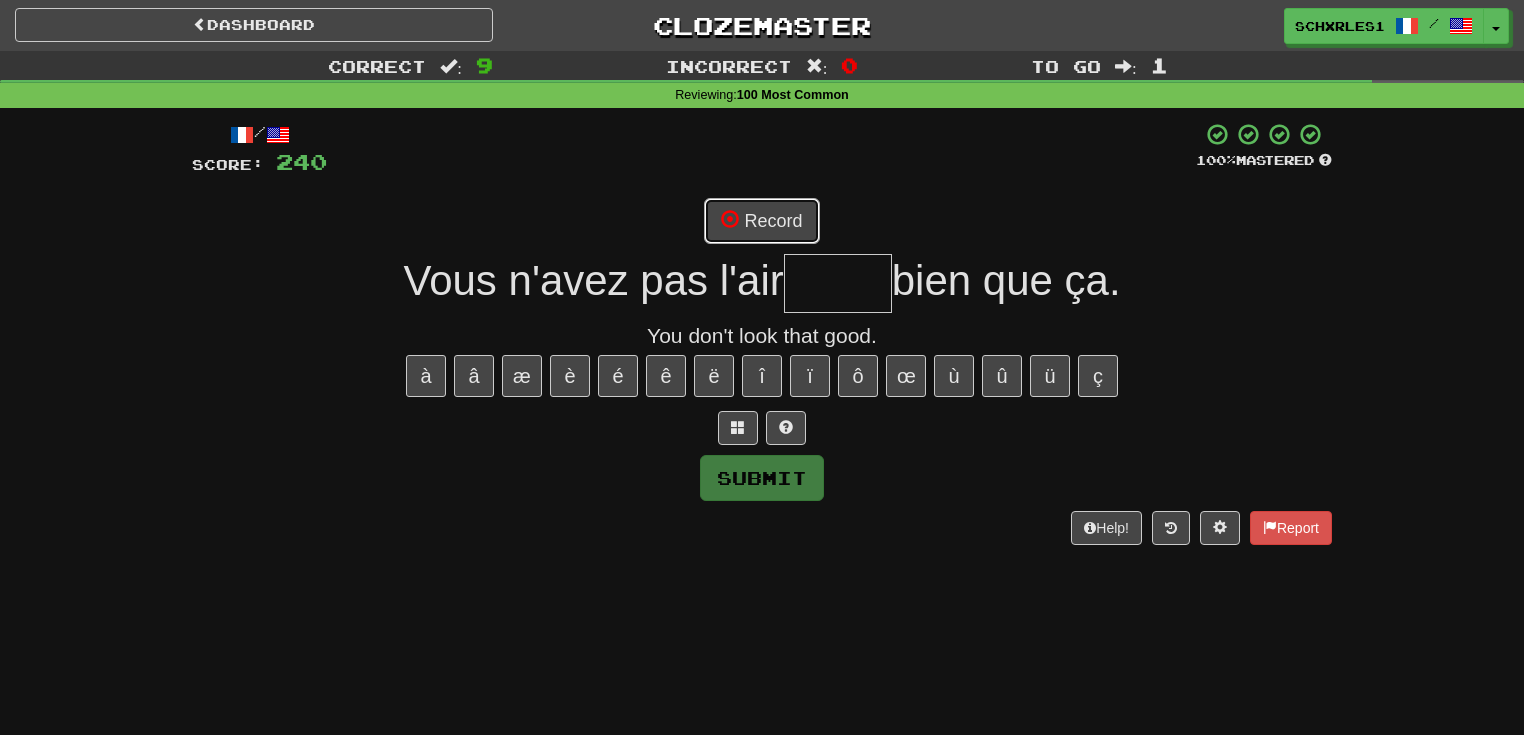 click on "Record" at bounding box center (761, 221) 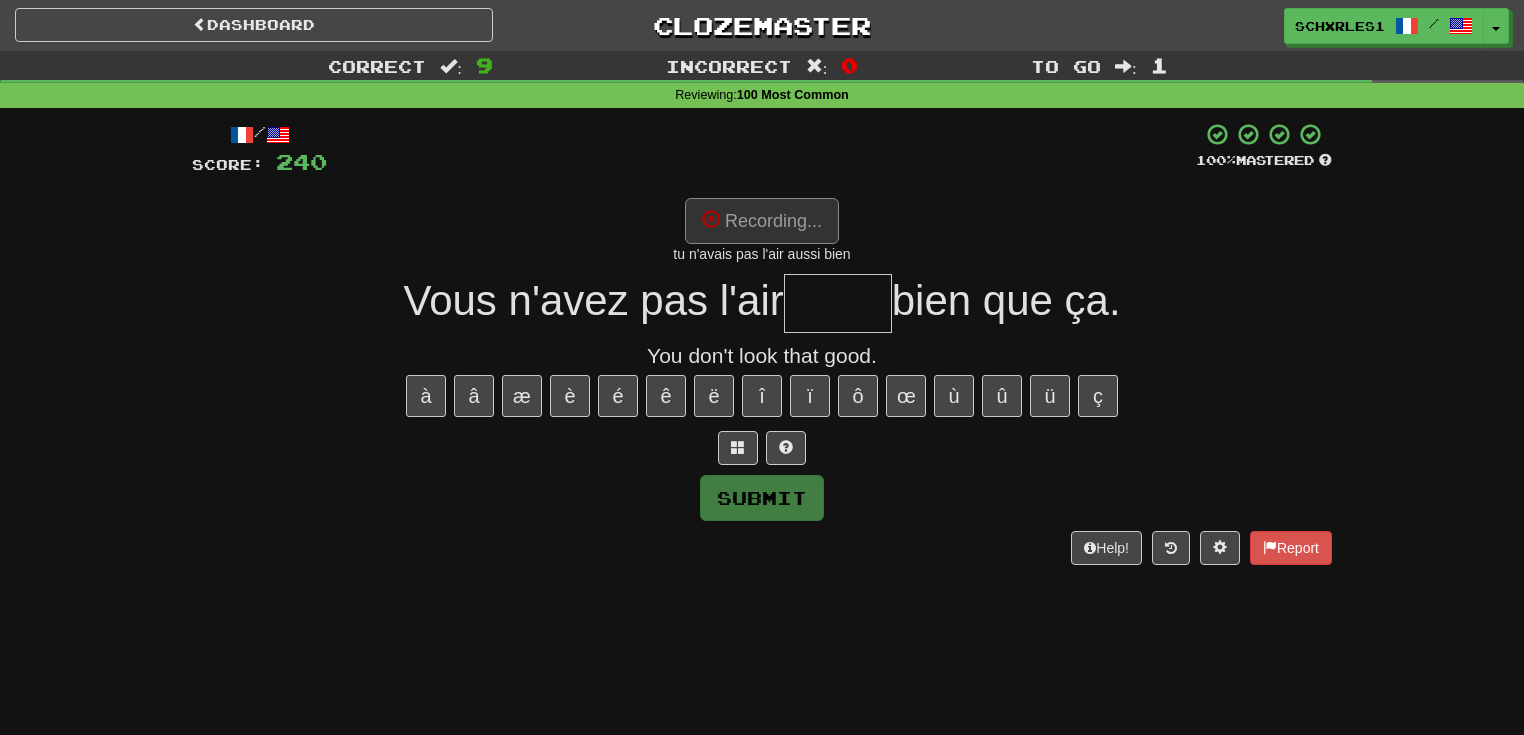 type on "*****" 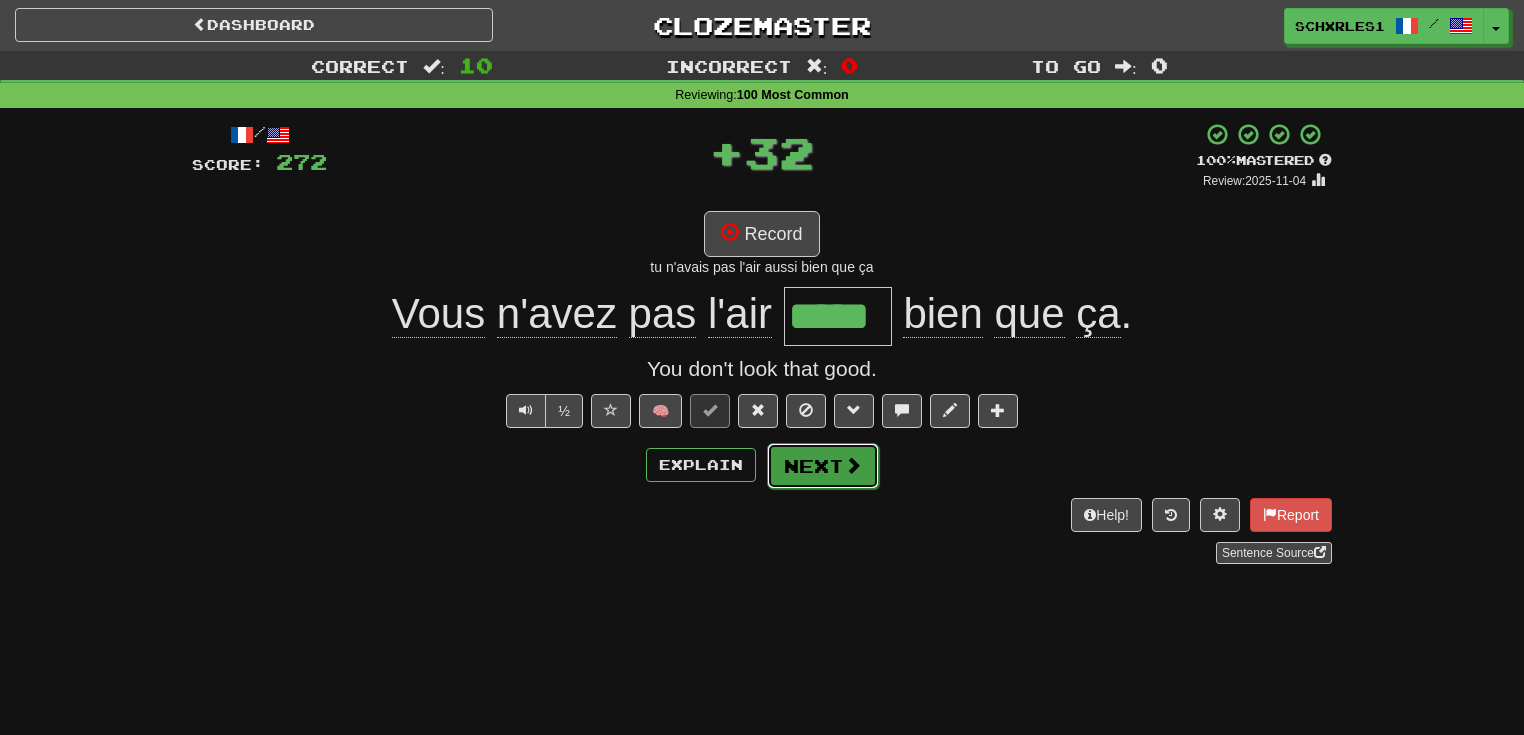 click on "Next" at bounding box center (823, 466) 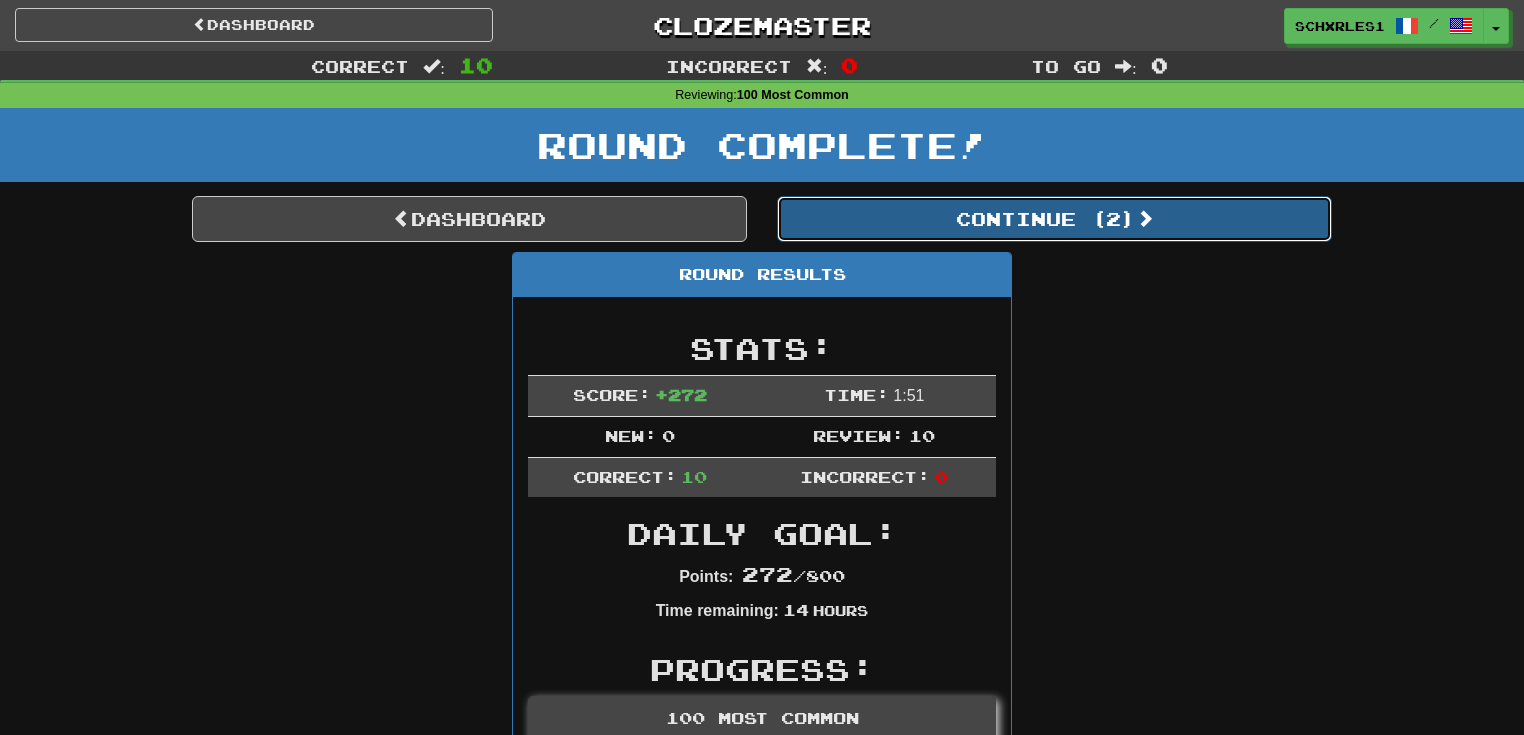 click on "Continue ( 2 )" at bounding box center (1054, 219) 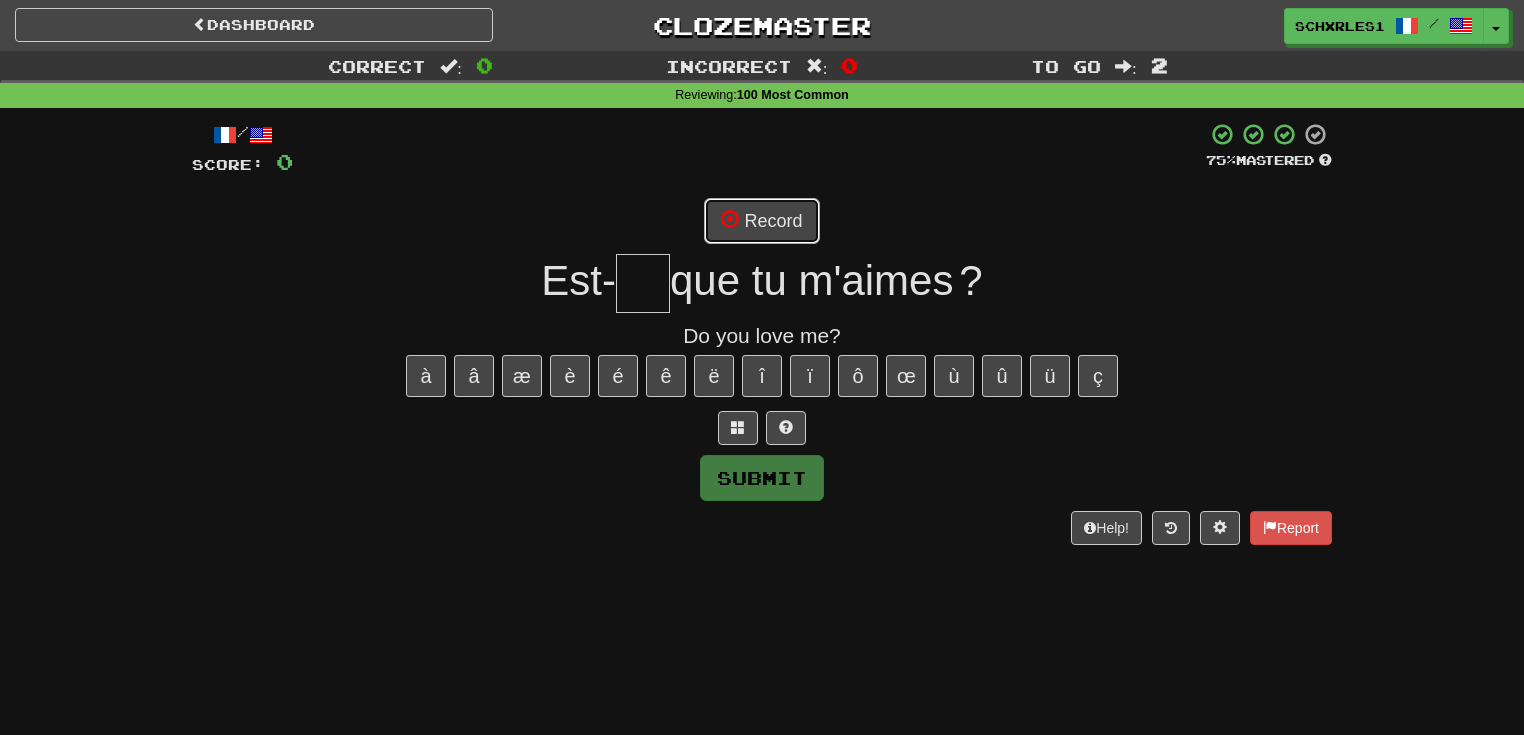 click on "Record" at bounding box center [761, 221] 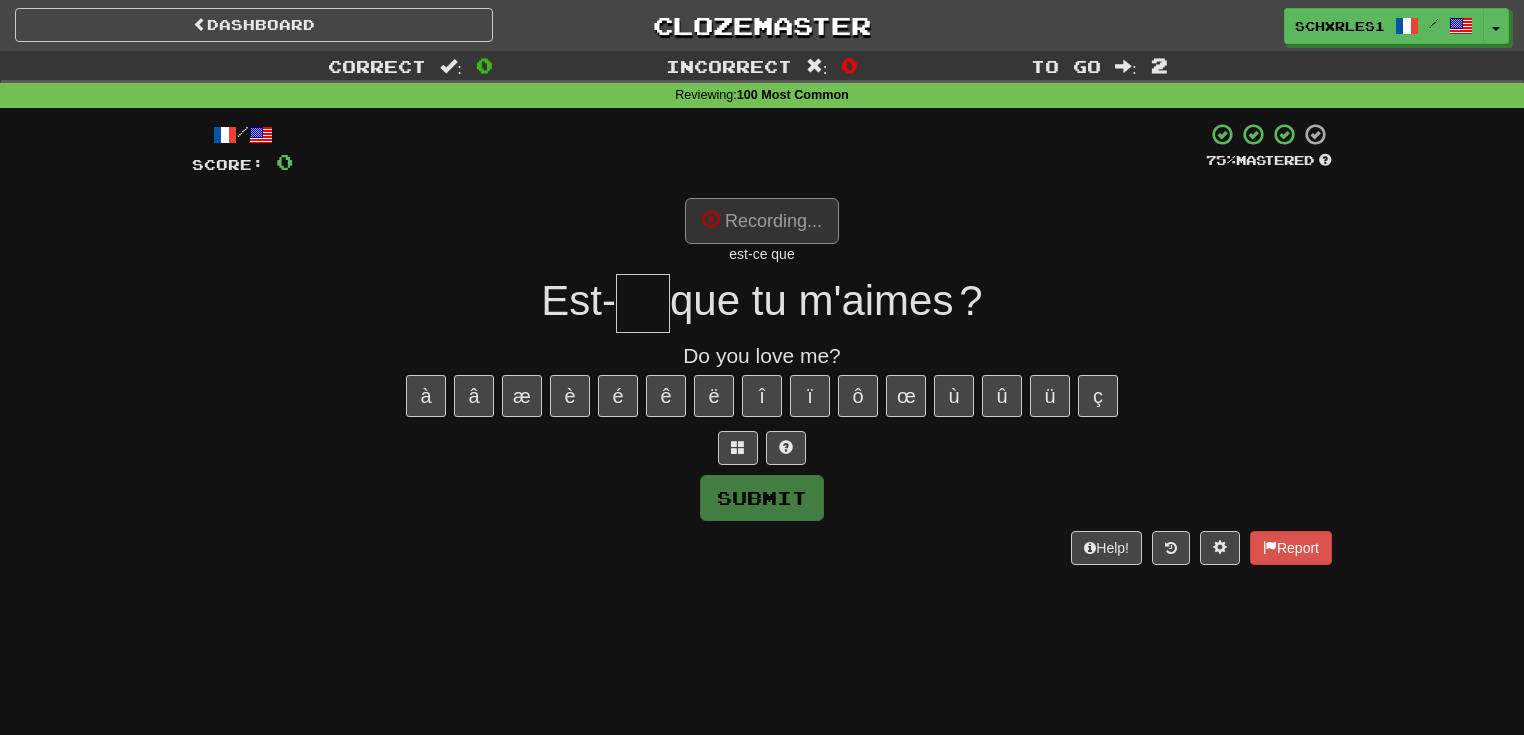 type on "**" 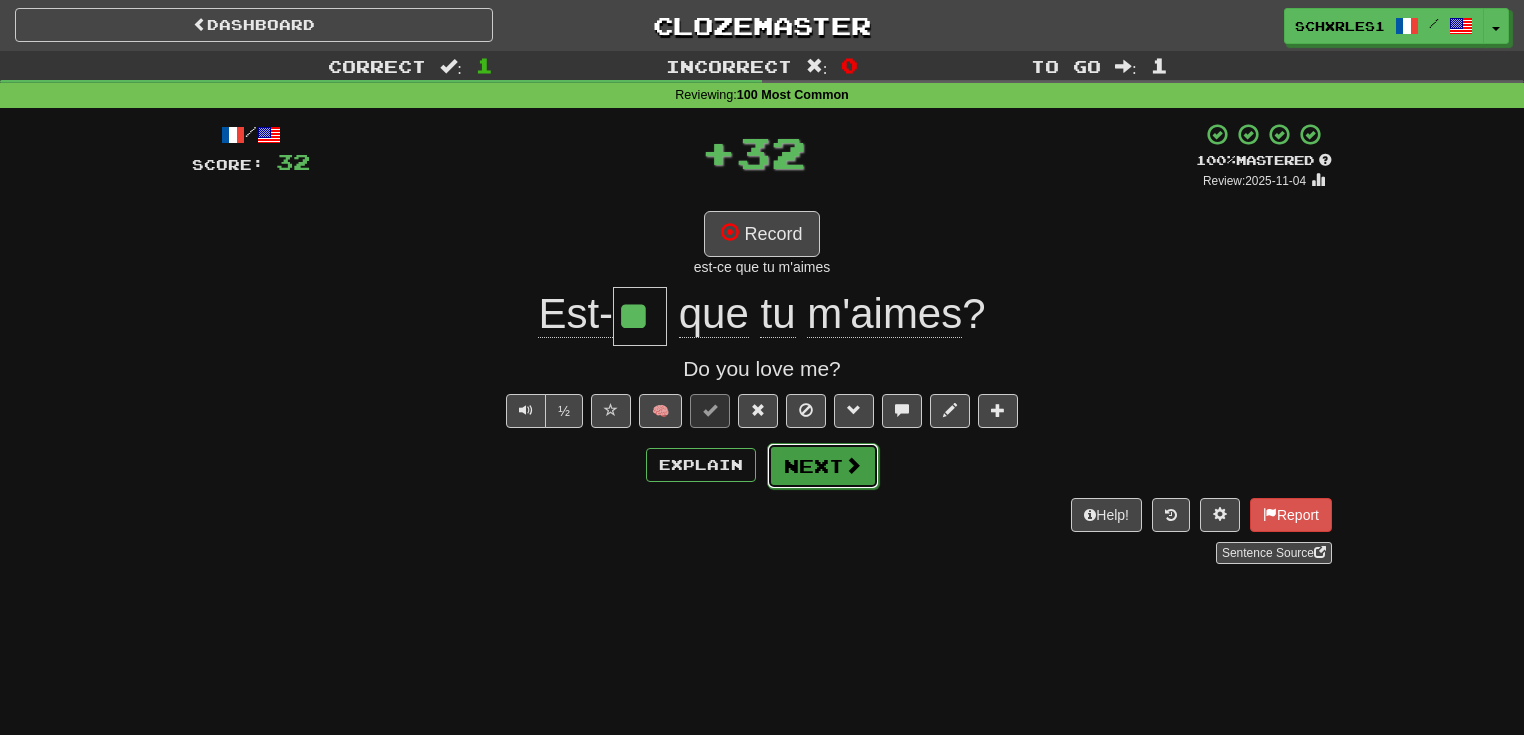 click at bounding box center (853, 465) 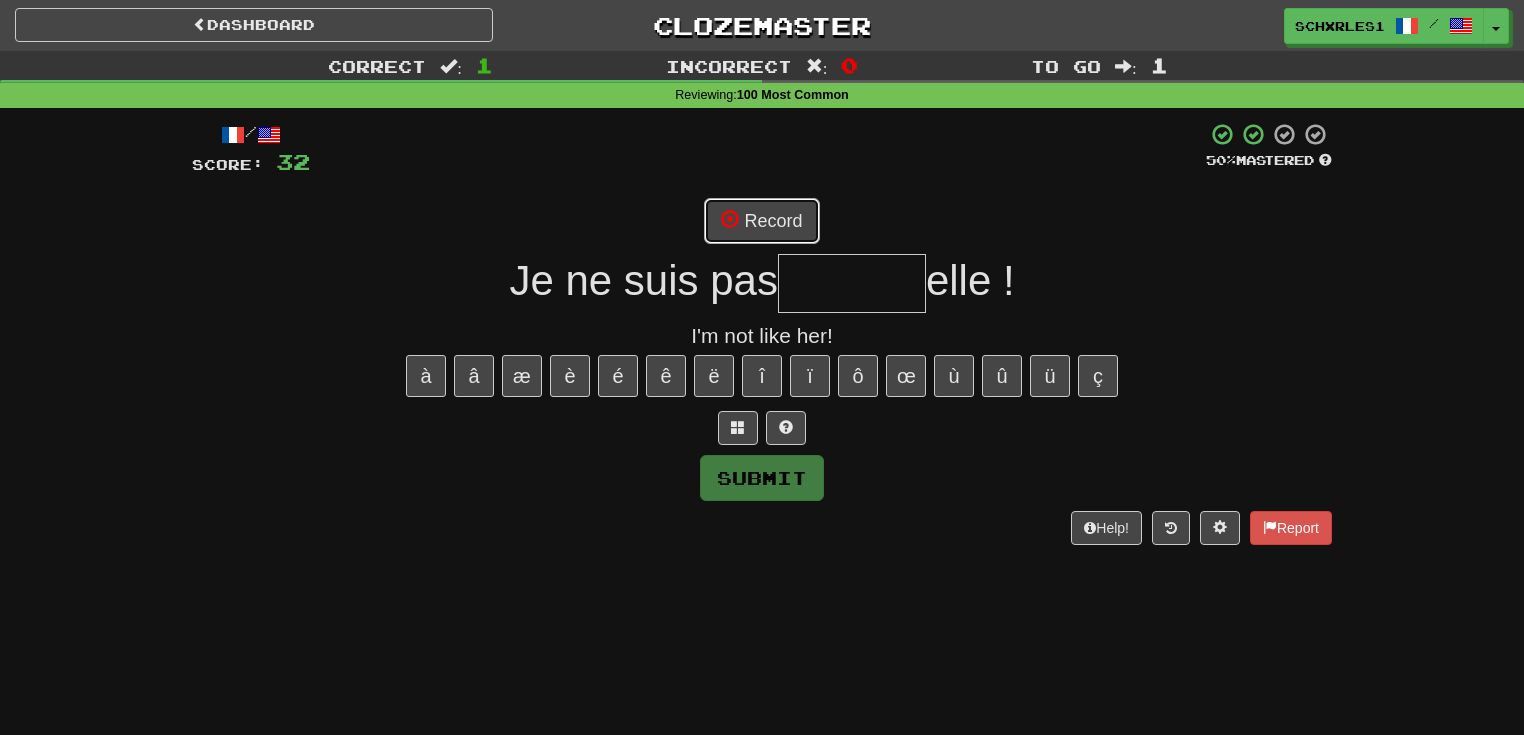 click on "Record" at bounding box center (761, 221) 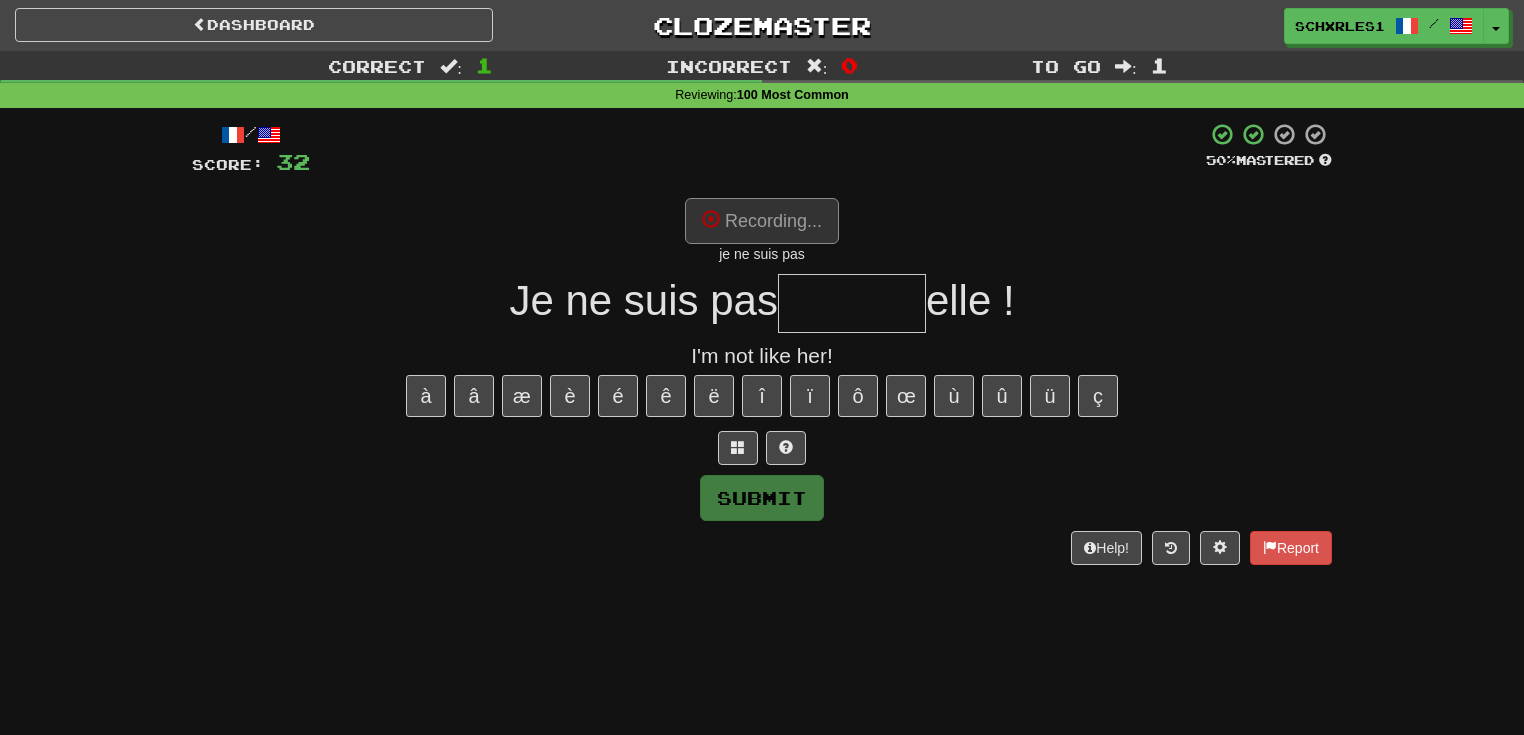 type on "*****" 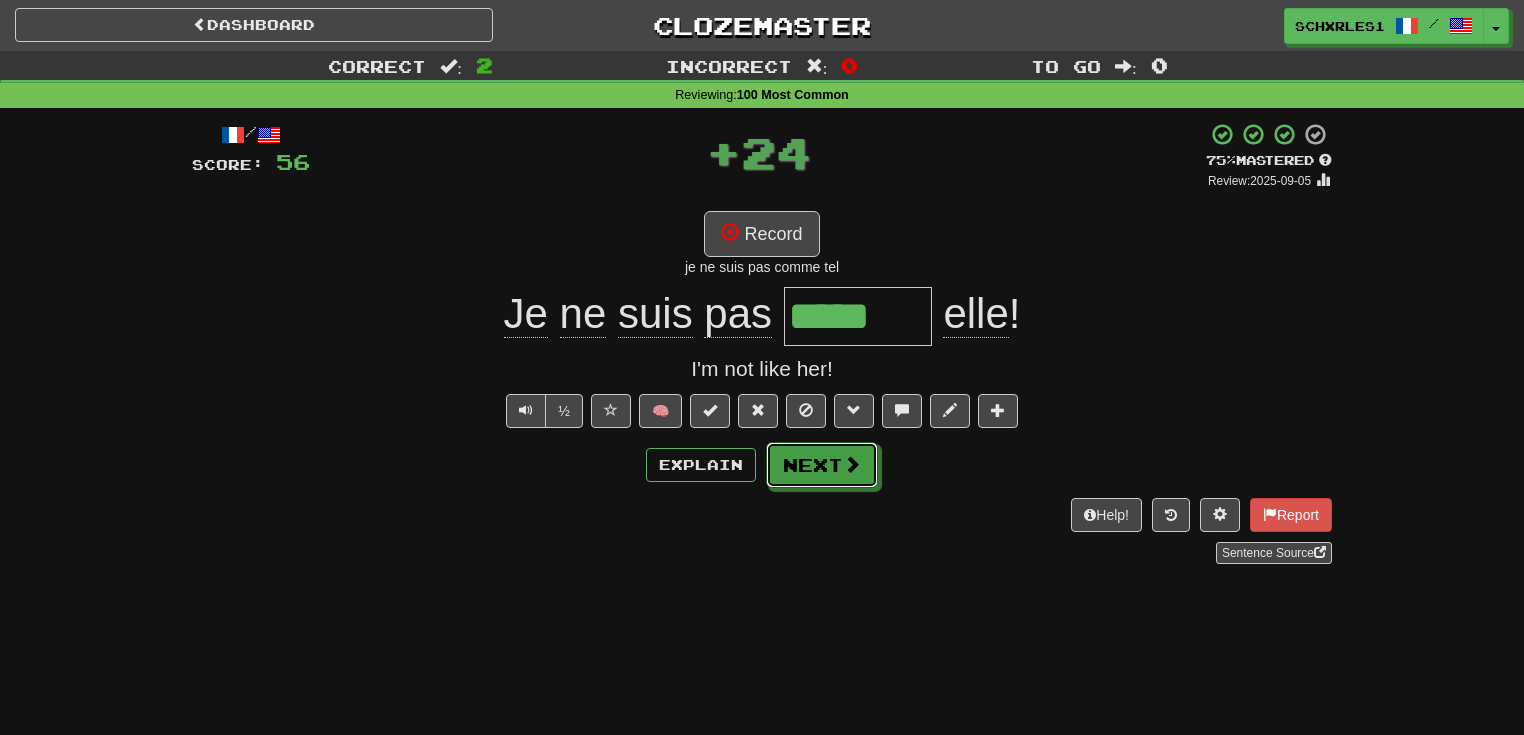 click on "Next" at bounding box center [822, 465] 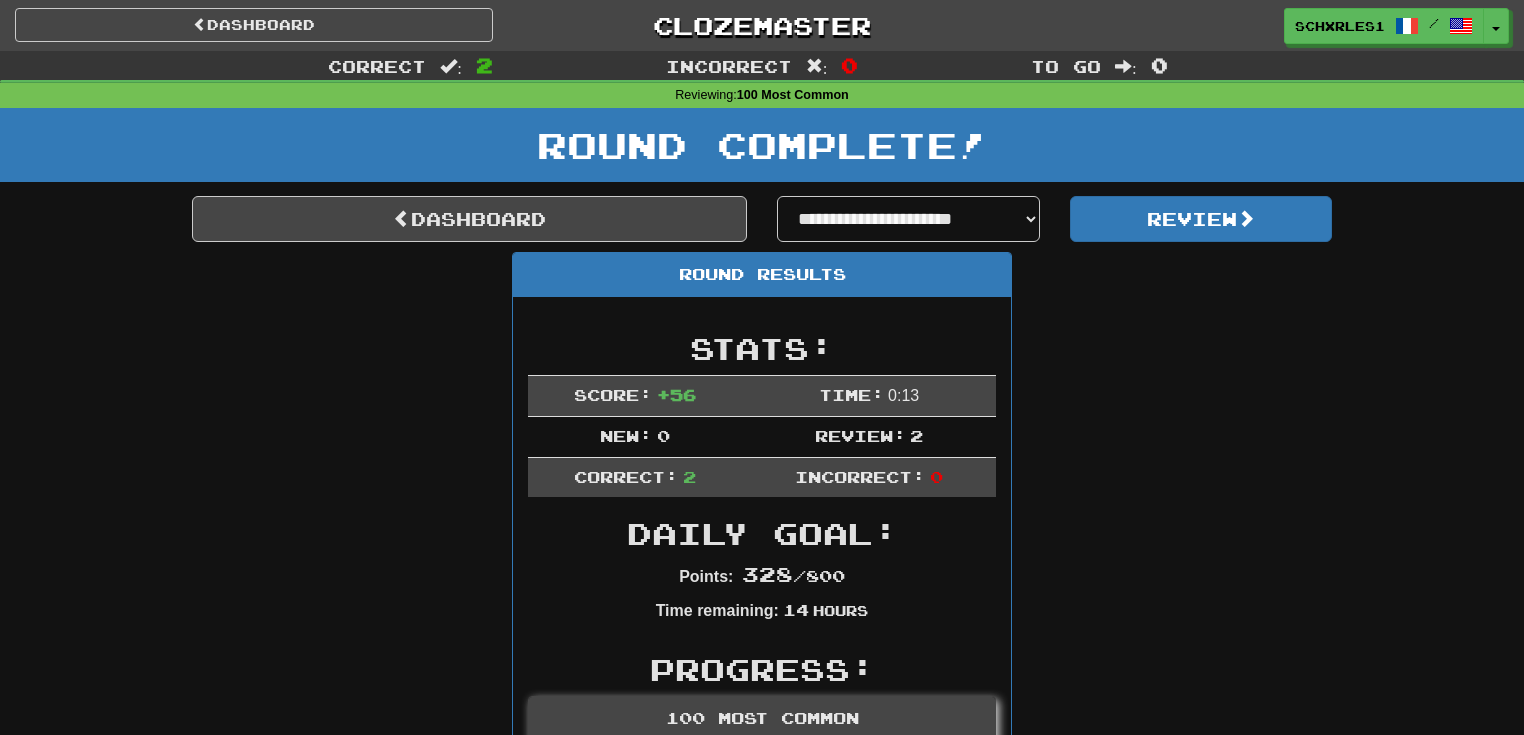 click on "**********" at bounding box center (762, 829) 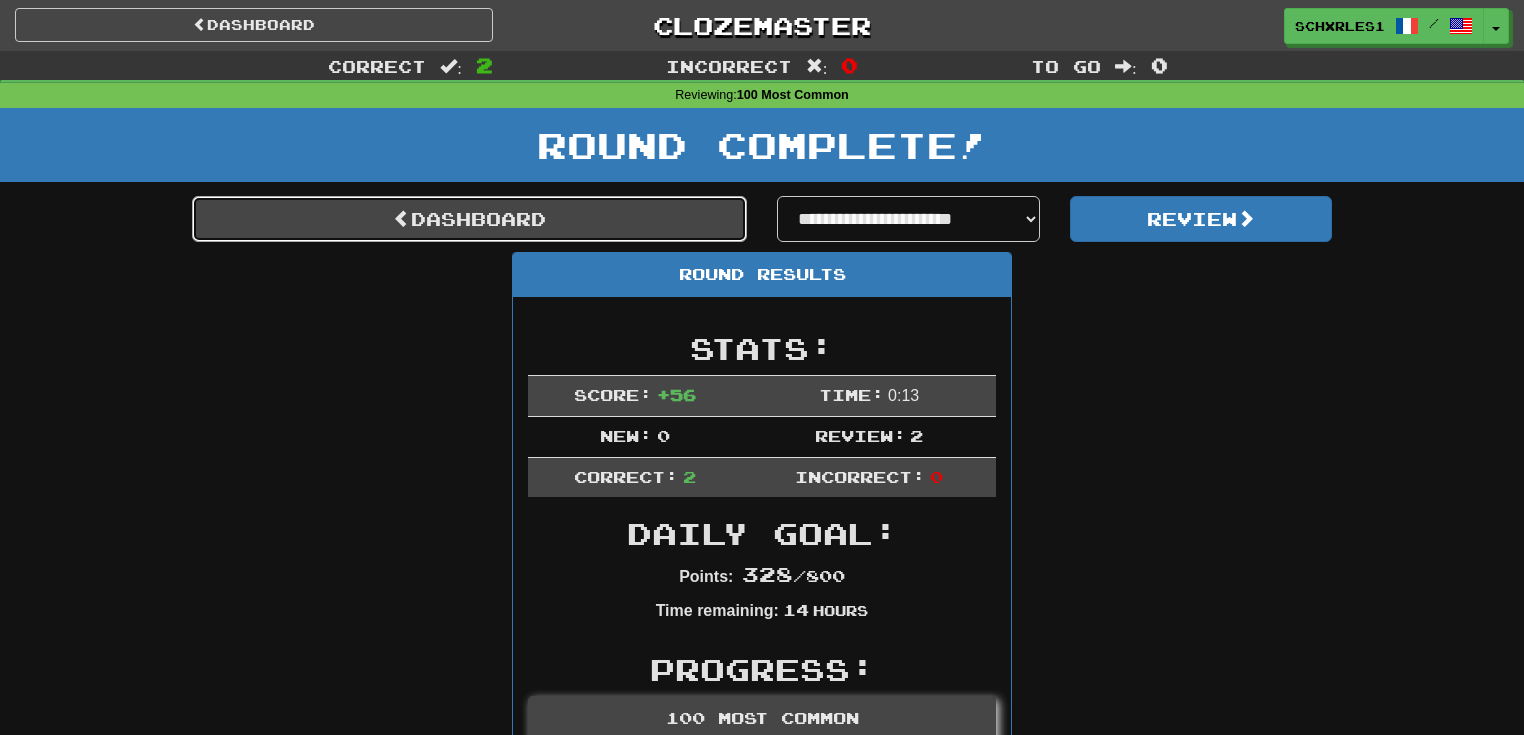 click on "Dashboard" at bounding box center (469, 219) 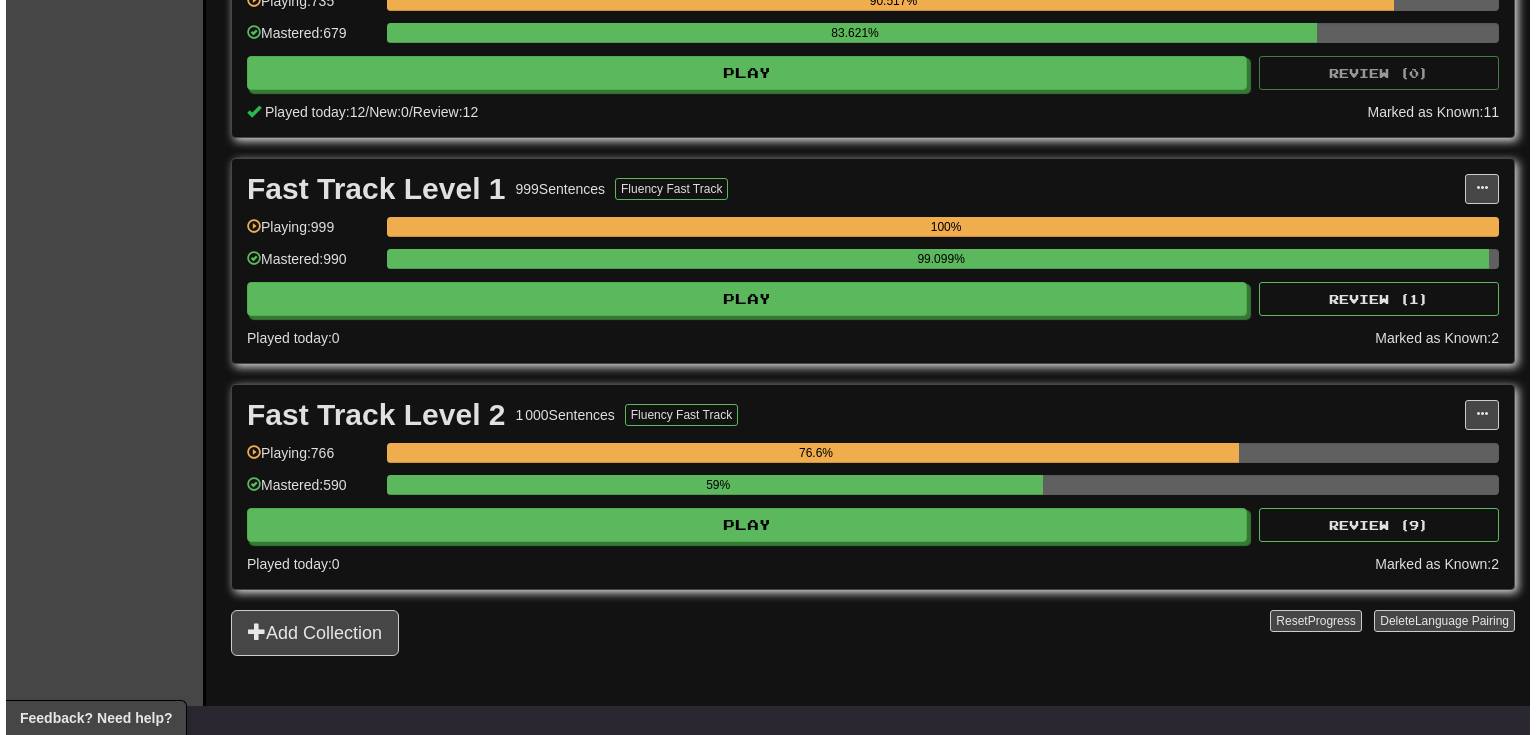 scroll, scrollTop: 533, scrollLeft: 0, axis: vertical 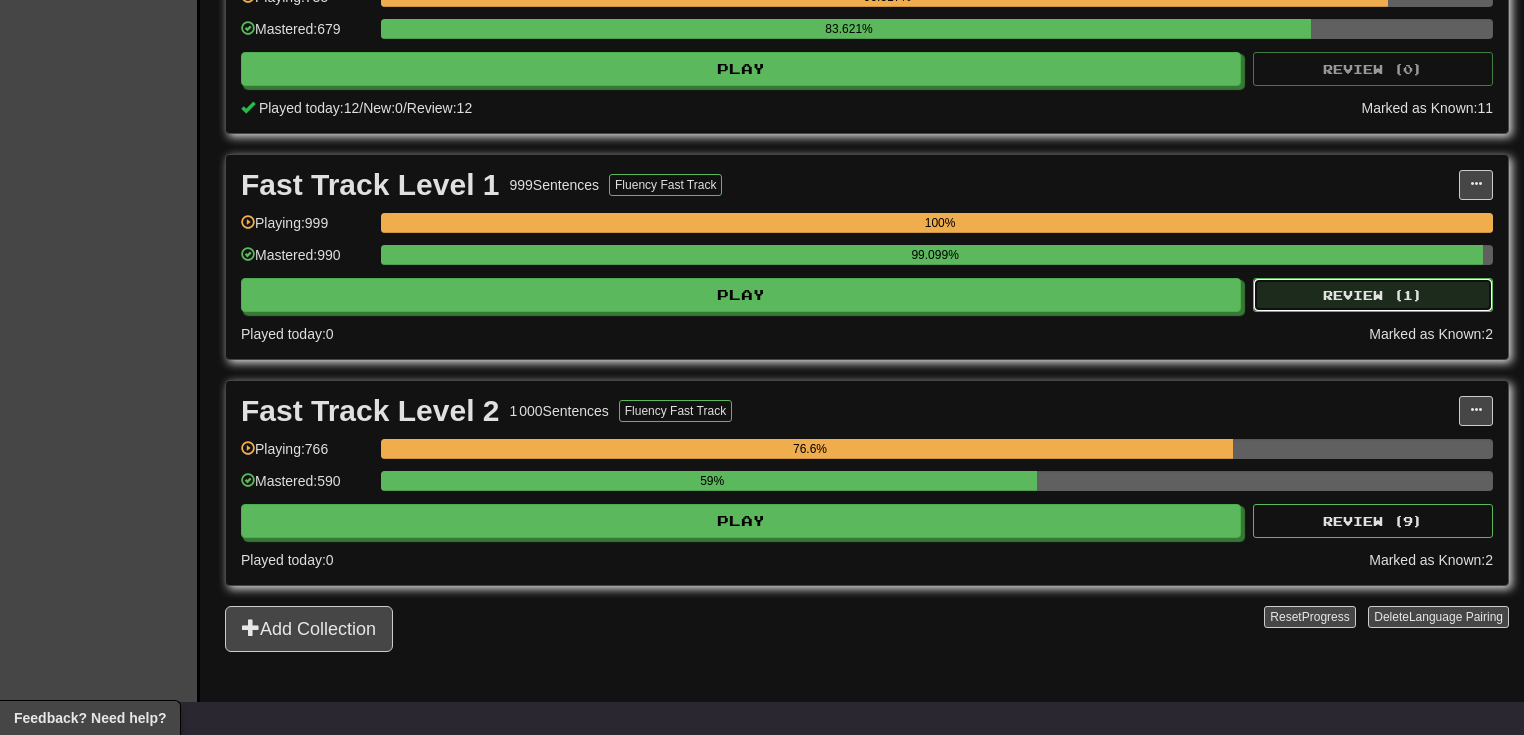 click on "Review ( 1 )" at bounding box center (1373, 295) 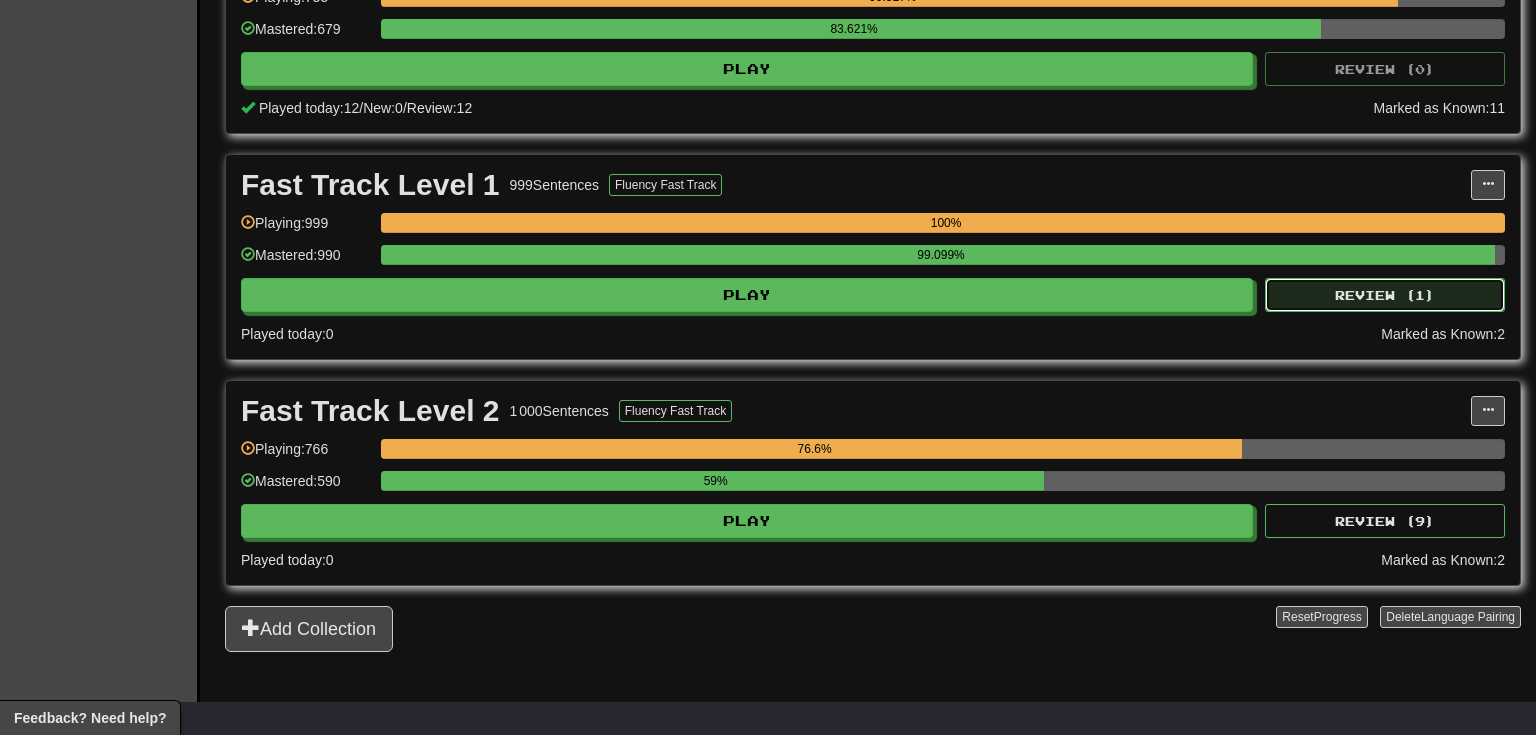 select on "**" 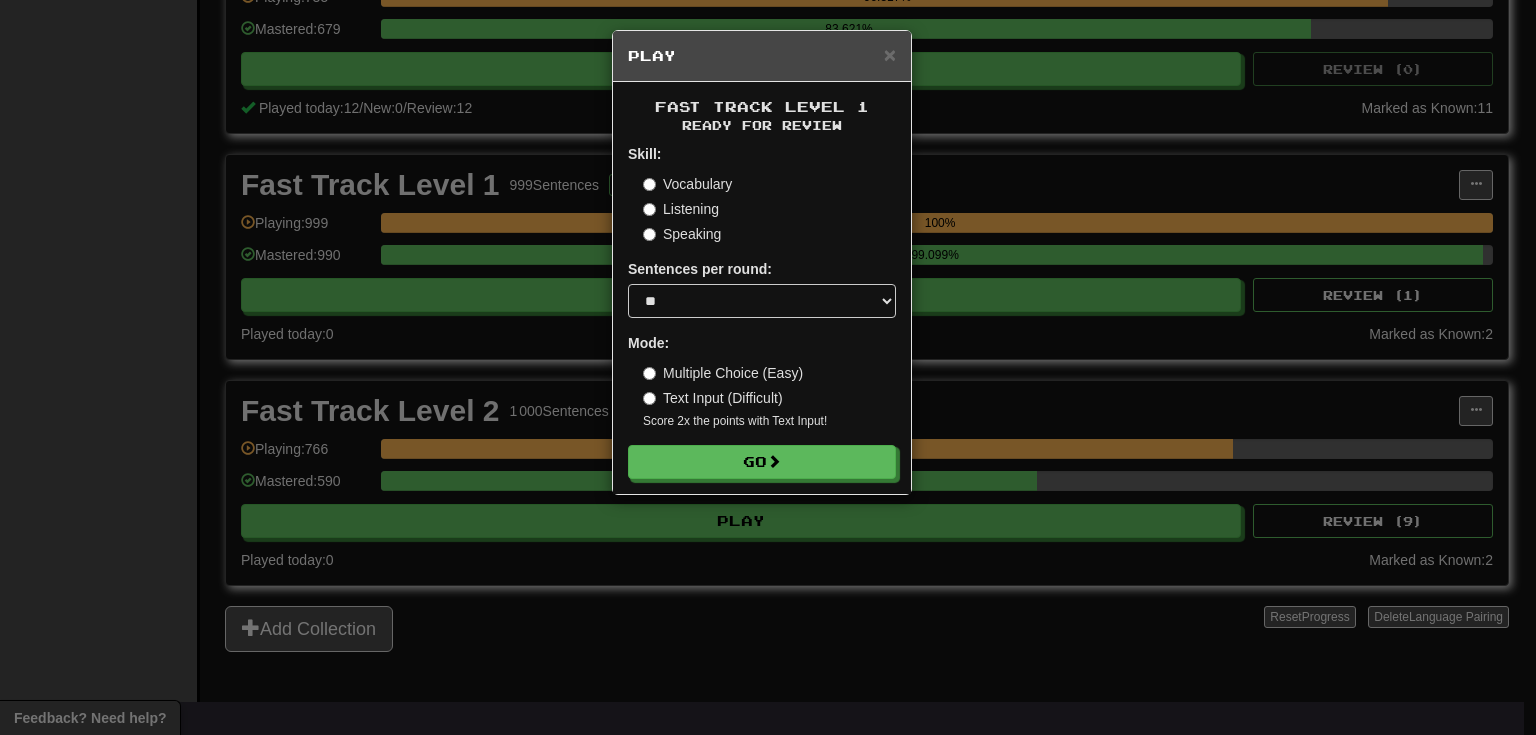 click on "Skill: Vocabulary Listening Speaking Sentences per round: * ** ** ** ** ** *** ******** Mode: Multiple Choice (Easy) Text Input (Difficult) Score 2x the points with Text Input ! Go" at bounding box center [762, 311] 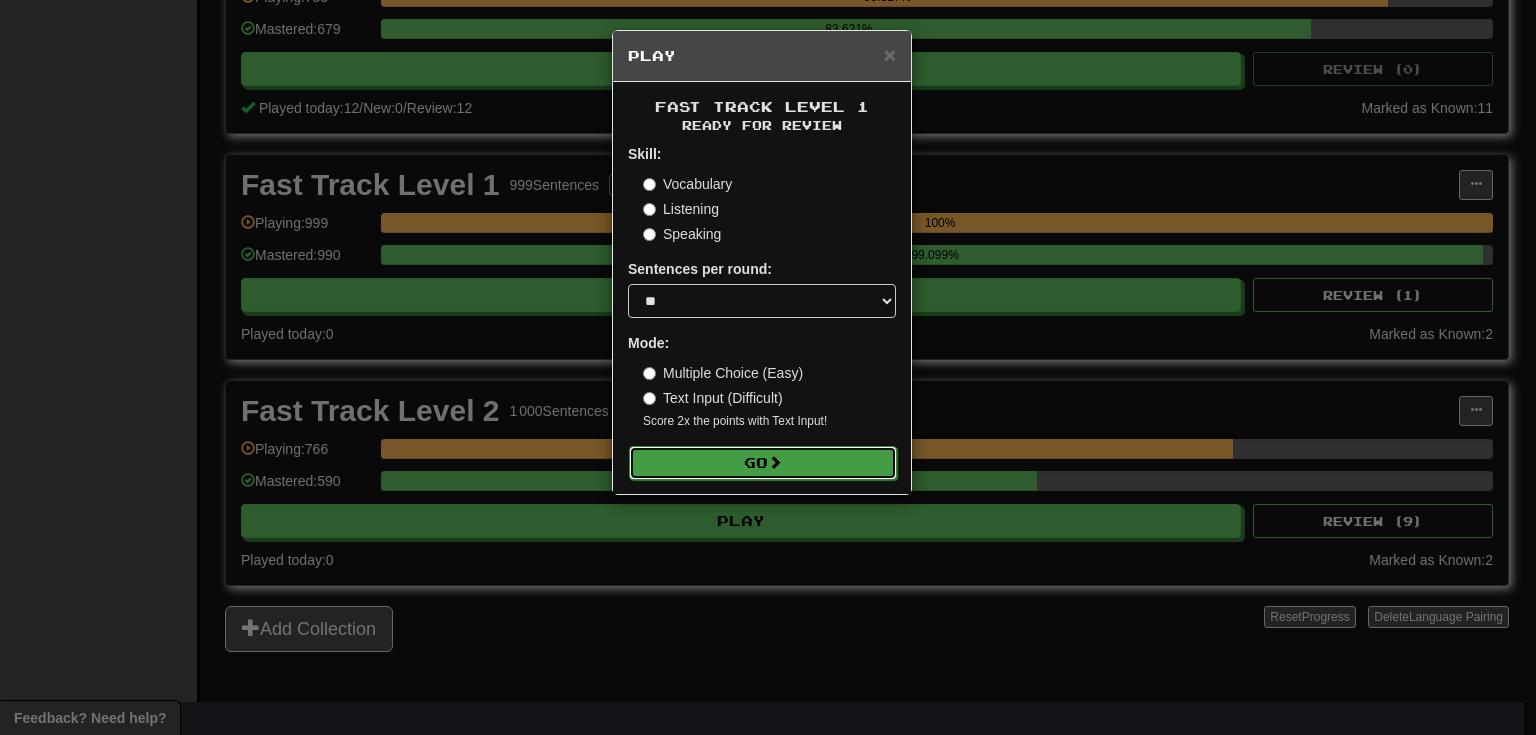 click on "Go" at bounding box center (763, 463) 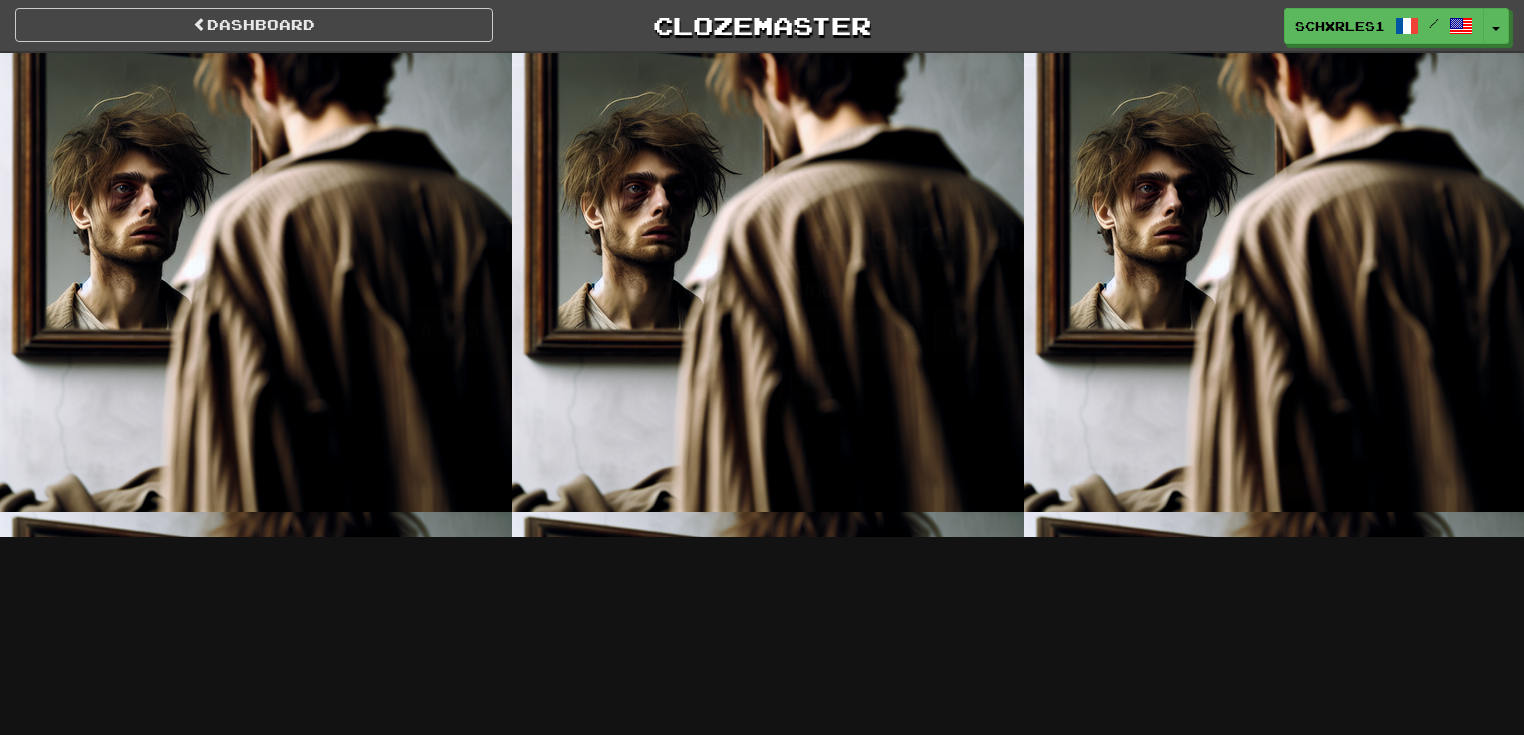 scroll, scrollTop: 0, scrollLeft: 0, axis: both 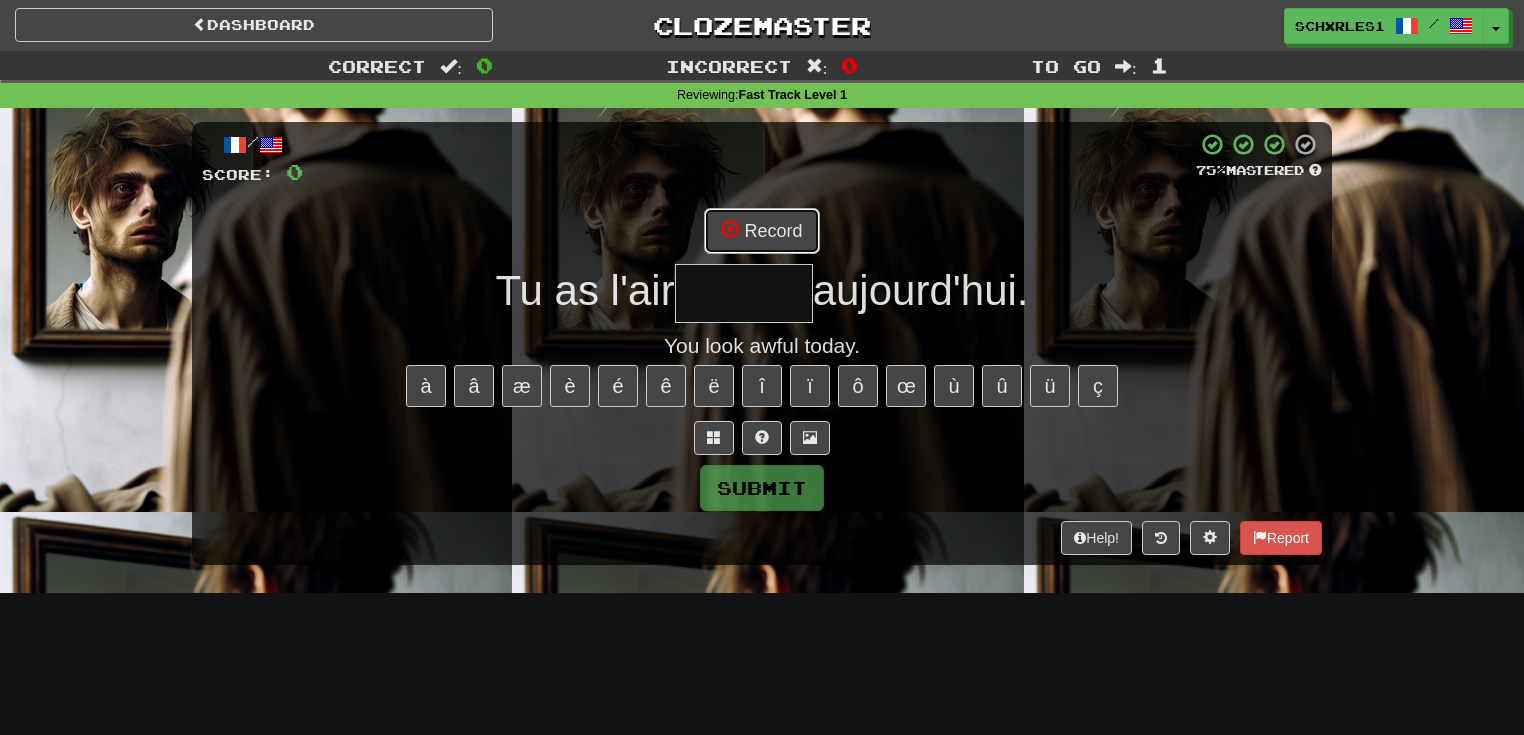 click on "Record" at bounding box center (761, 231) 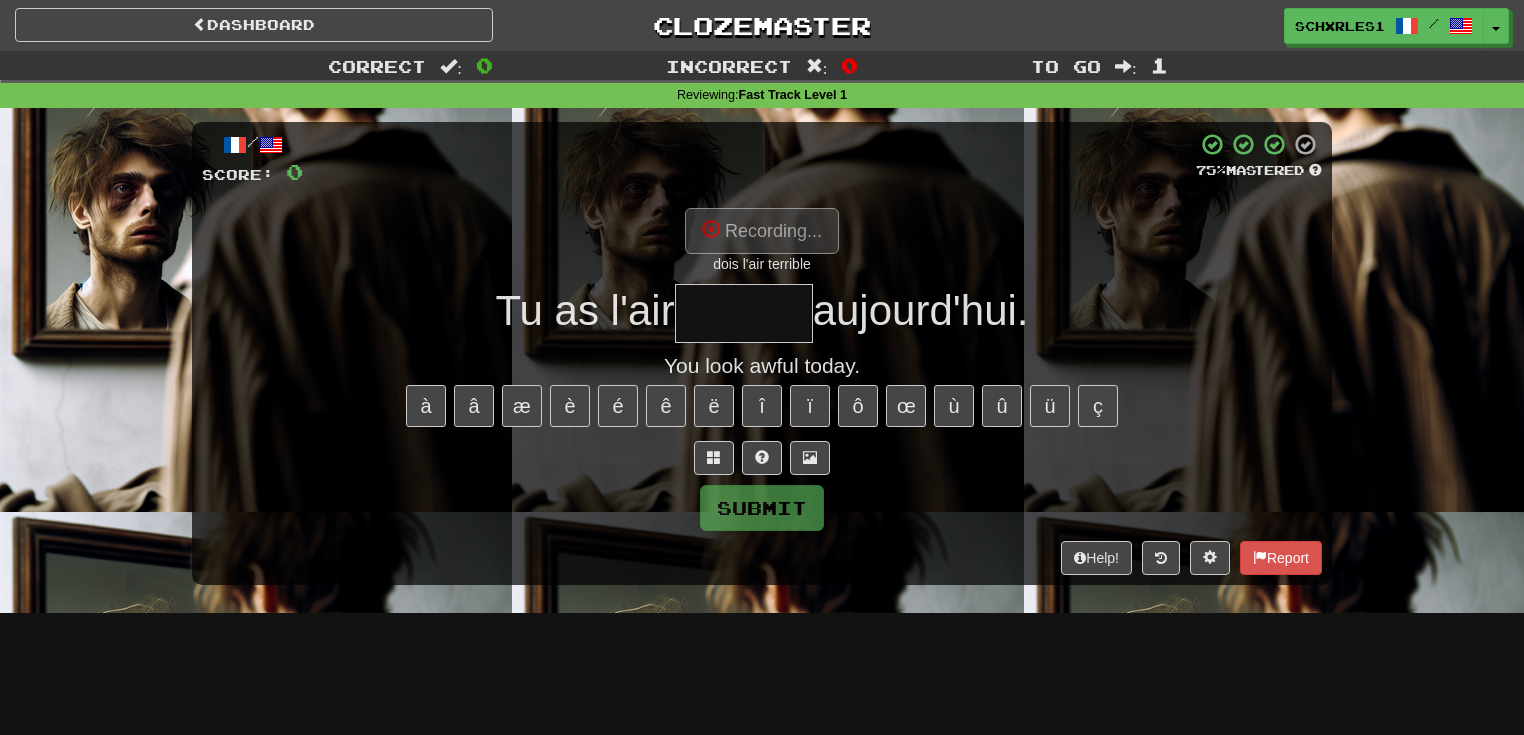 type on "********" 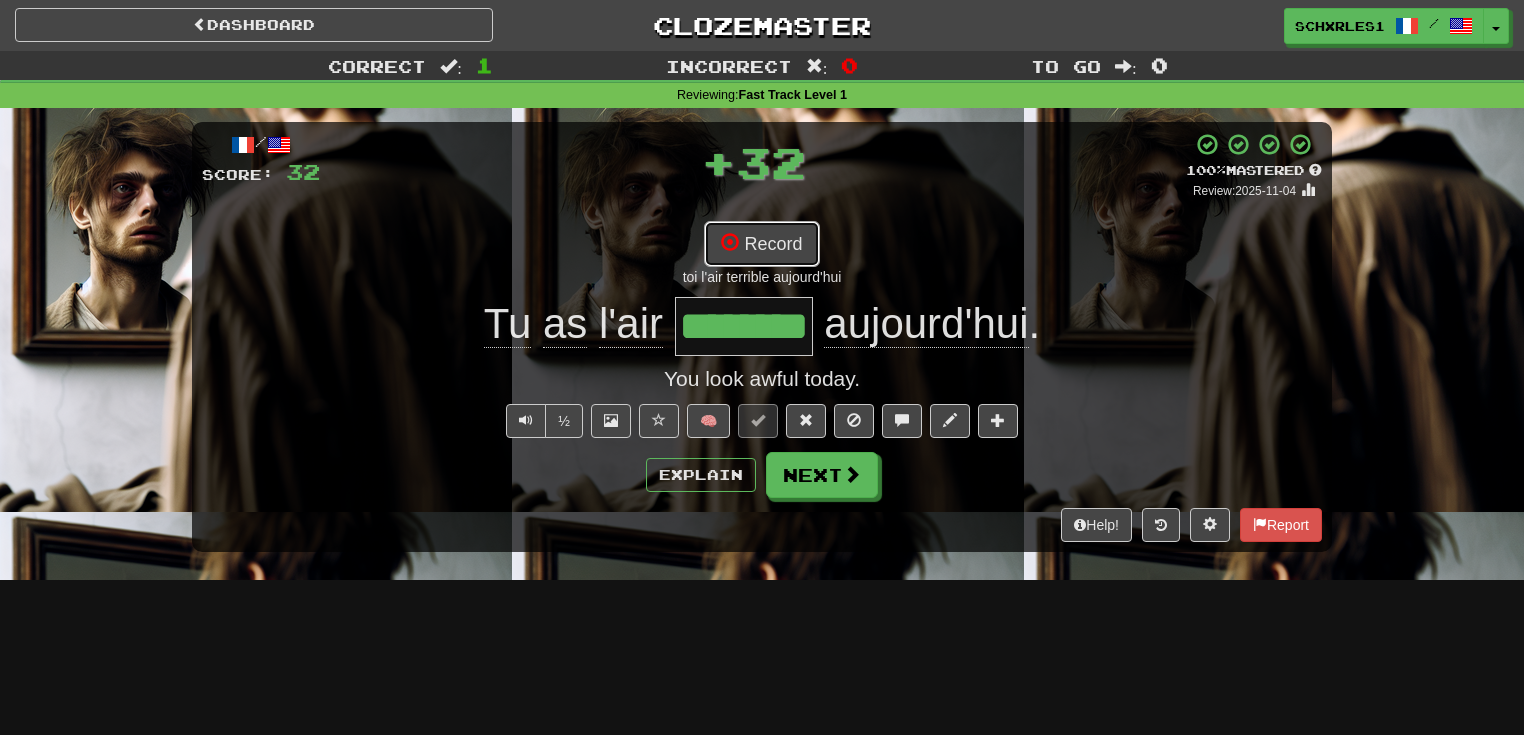 click on "Record" at bounding box center (761, 244) 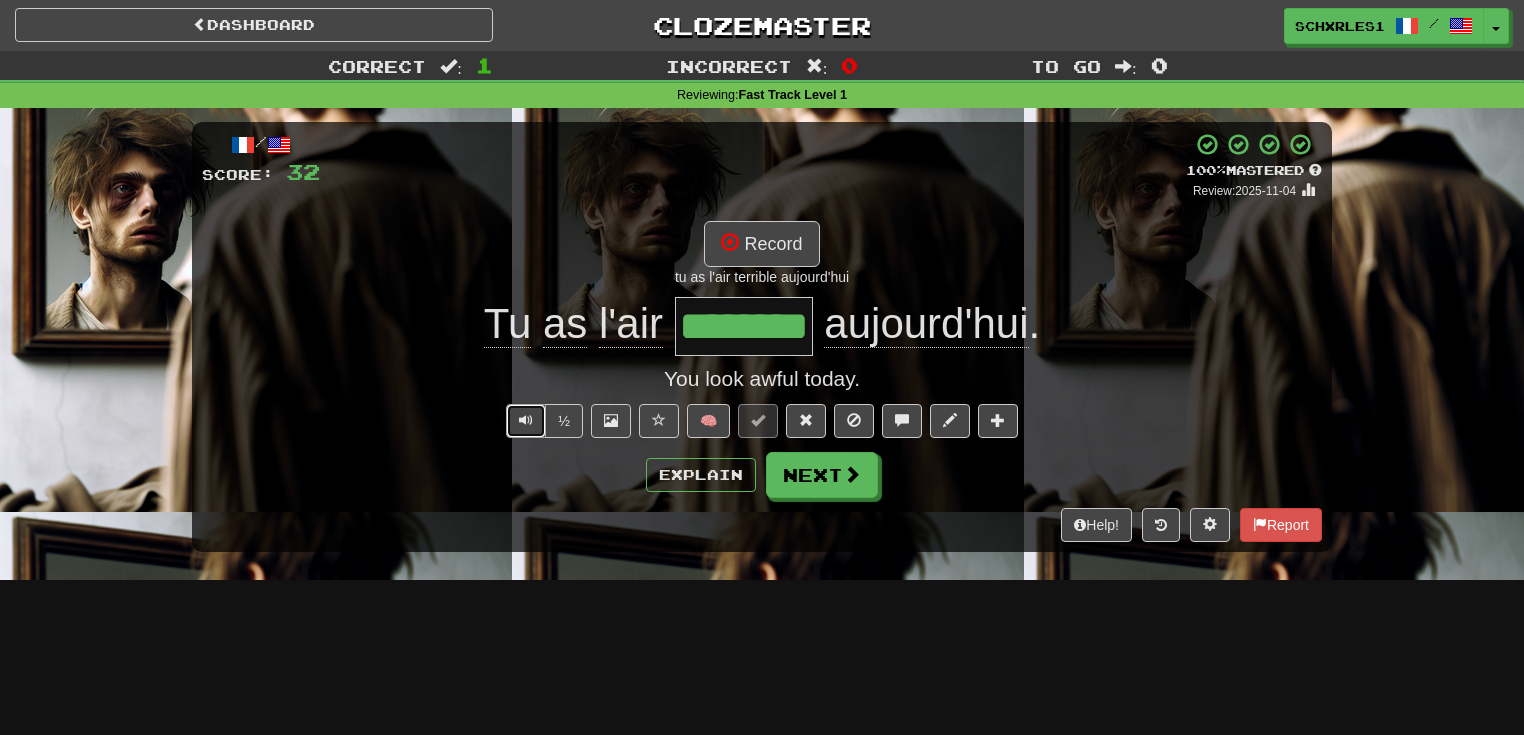 click at bounding box center [526, 421] 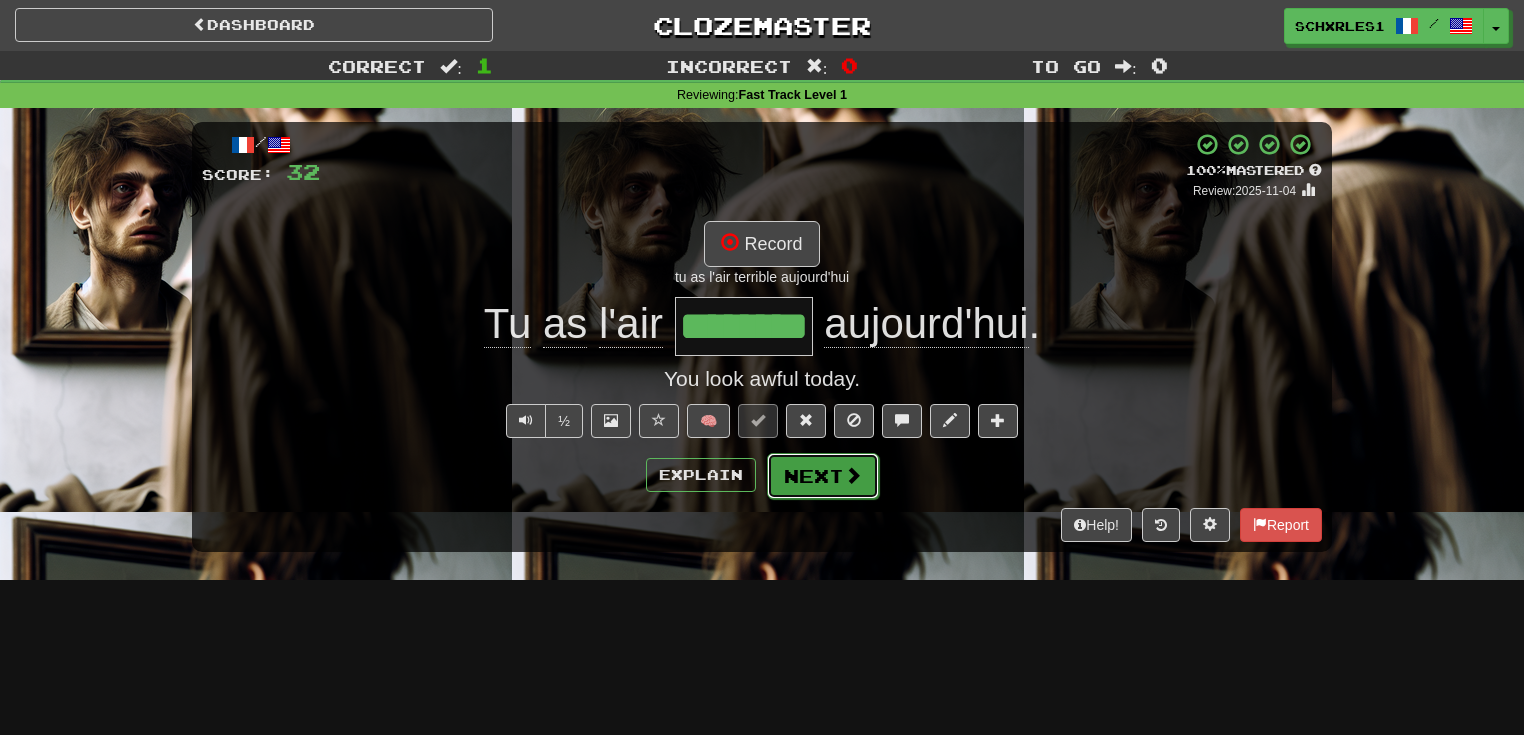 click on "Next" at bounding box center [823, 476] 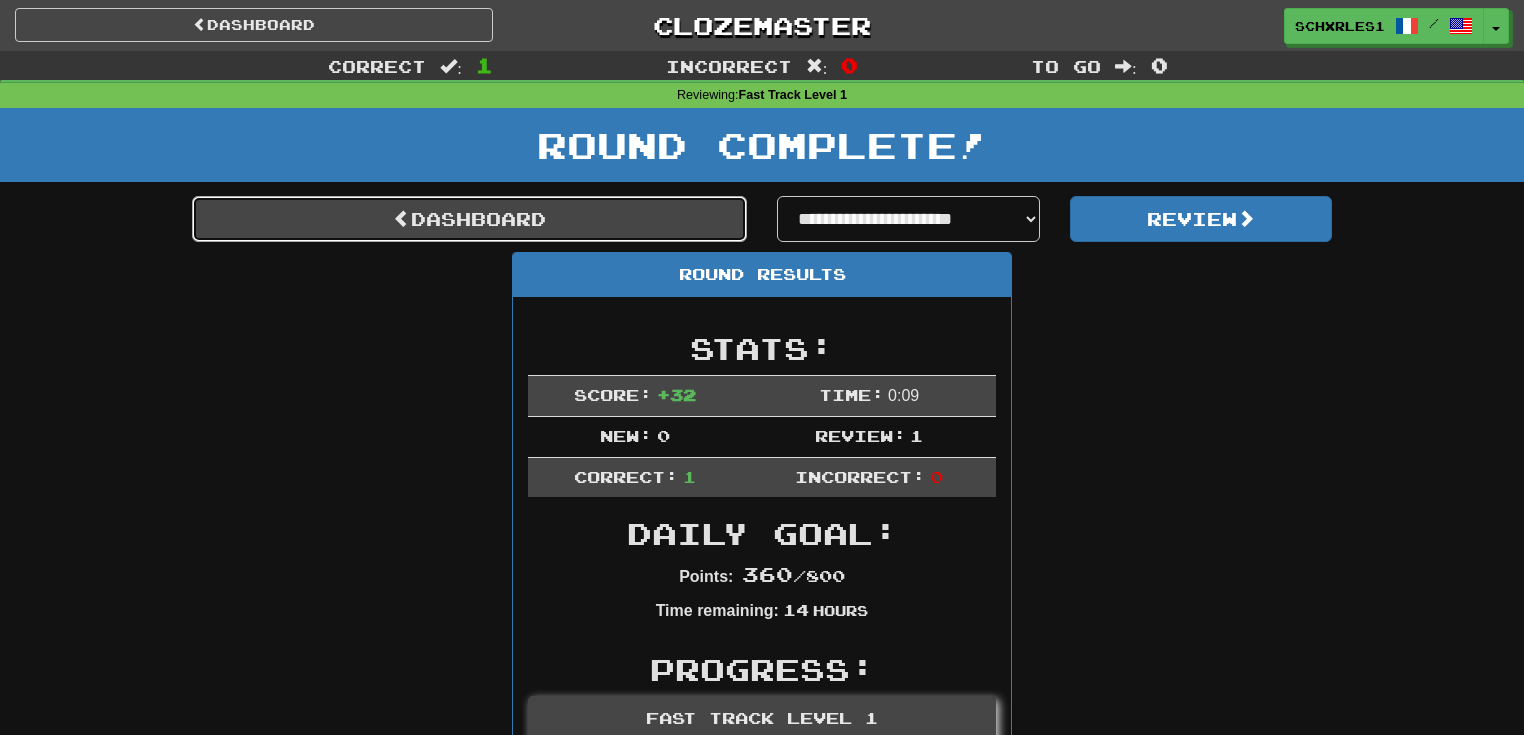 click on "Dashboard" at bounding box center (469, 219) 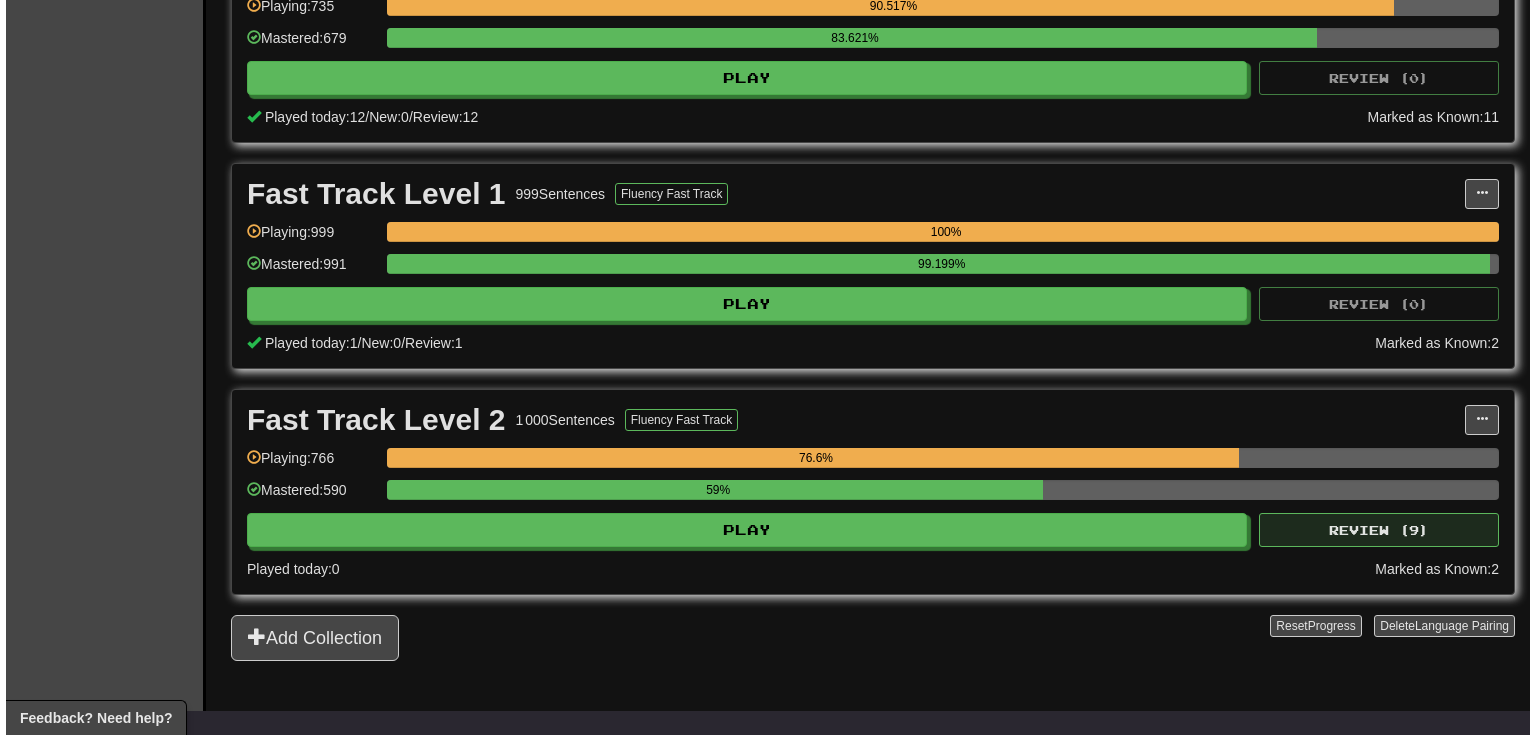 scroll, scrollTop: 533, scrollLeft: 0, axis: vertical 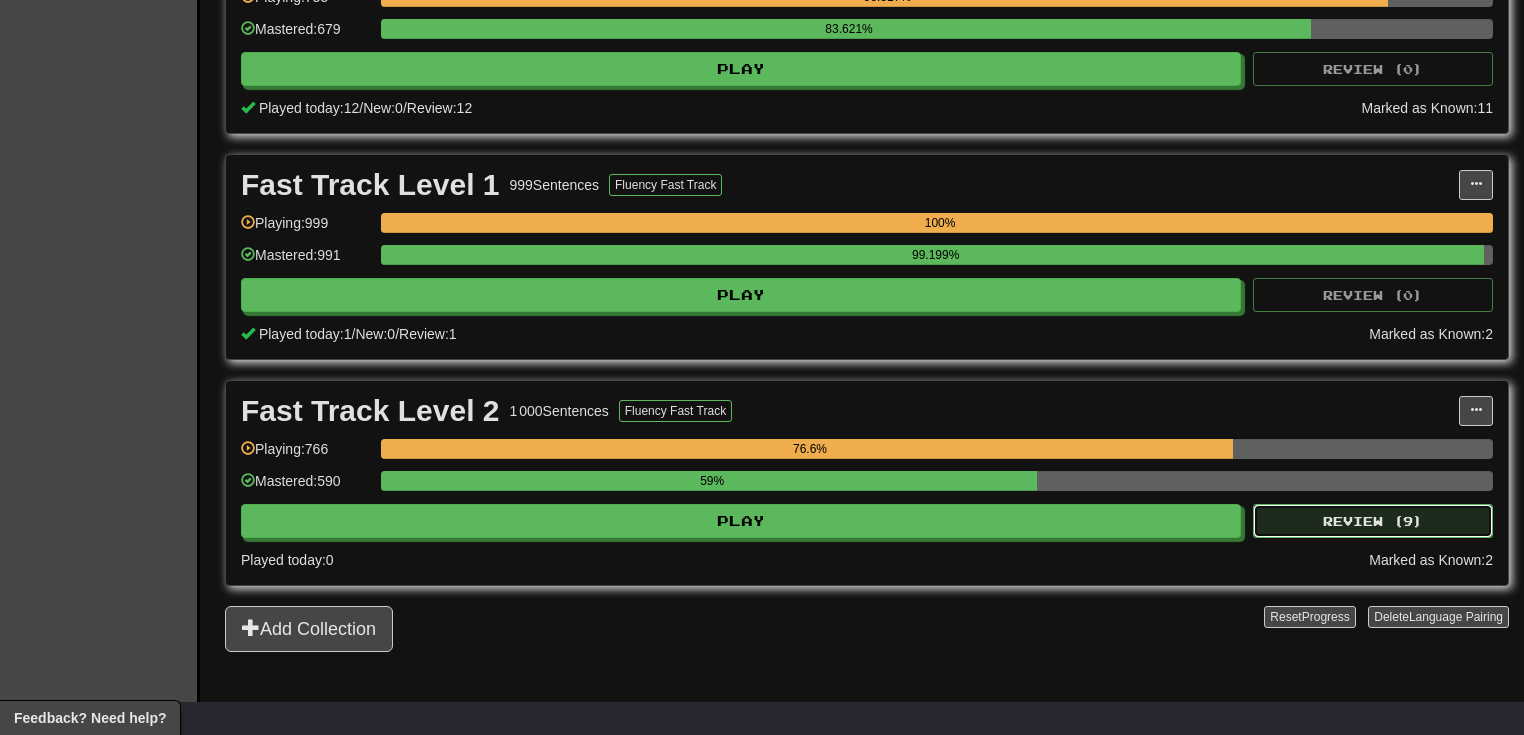 click on "Review ( 9 )" at bounding box center (1373, 521) 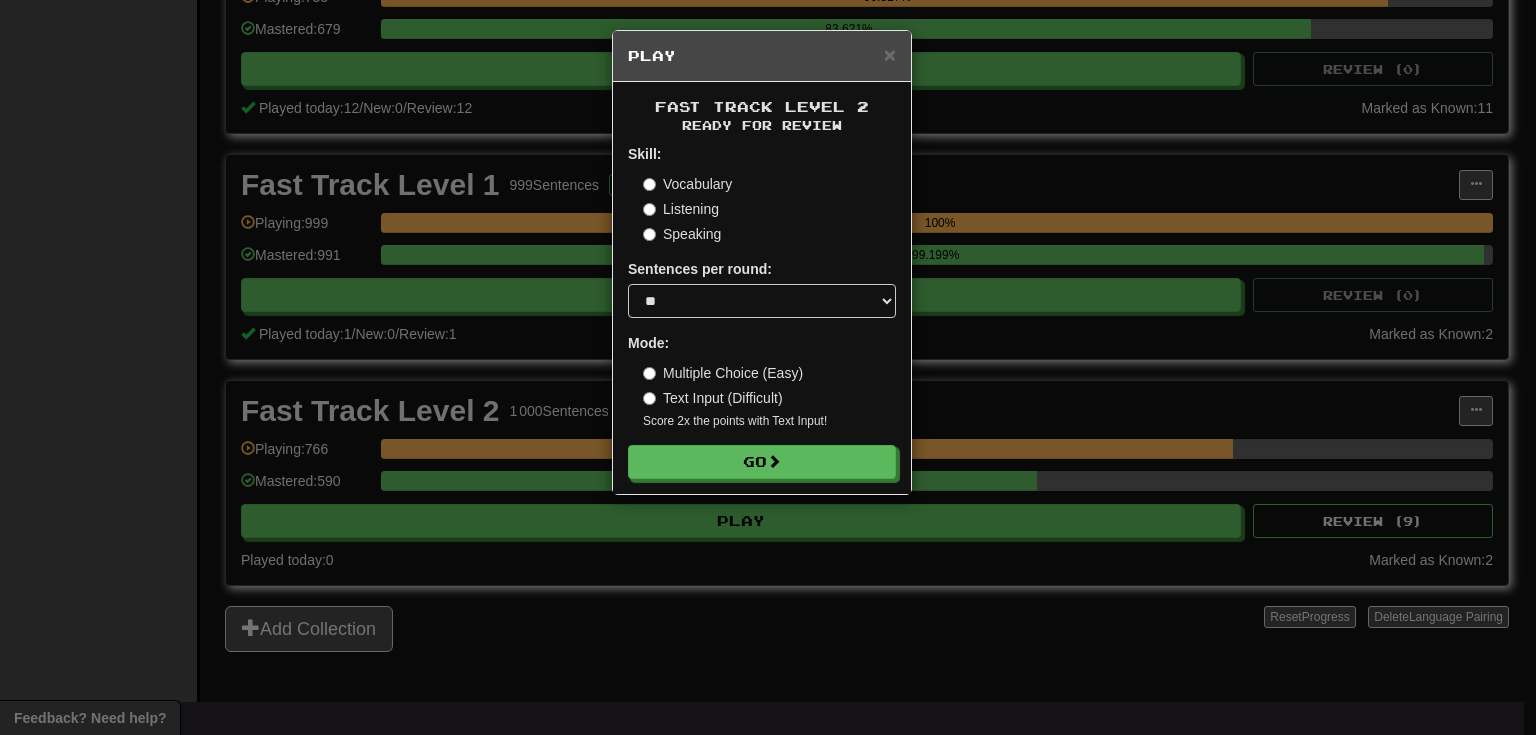 click on "Listening" at bounding box center [681, 209] 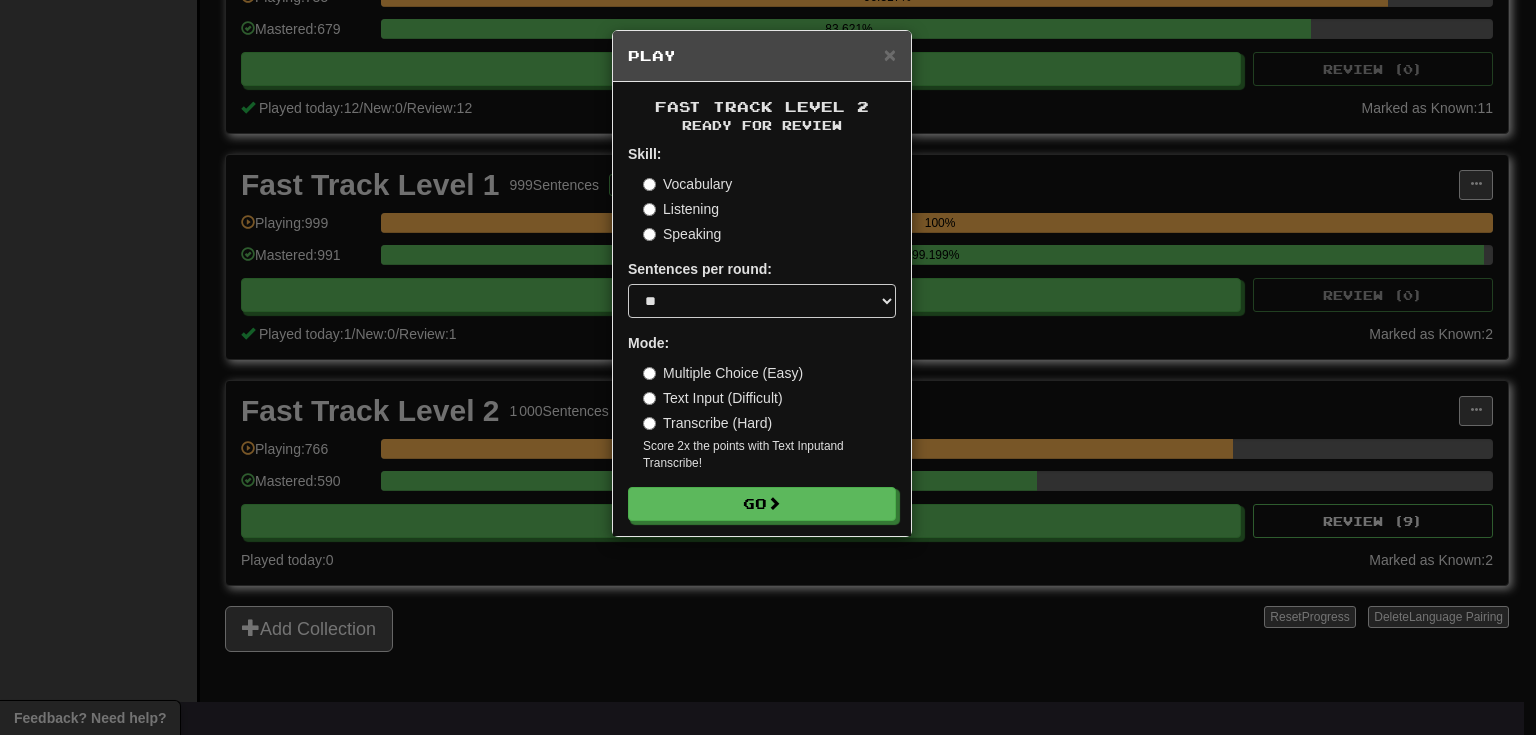 click on "Speaking" at bounding box center [682, 234] 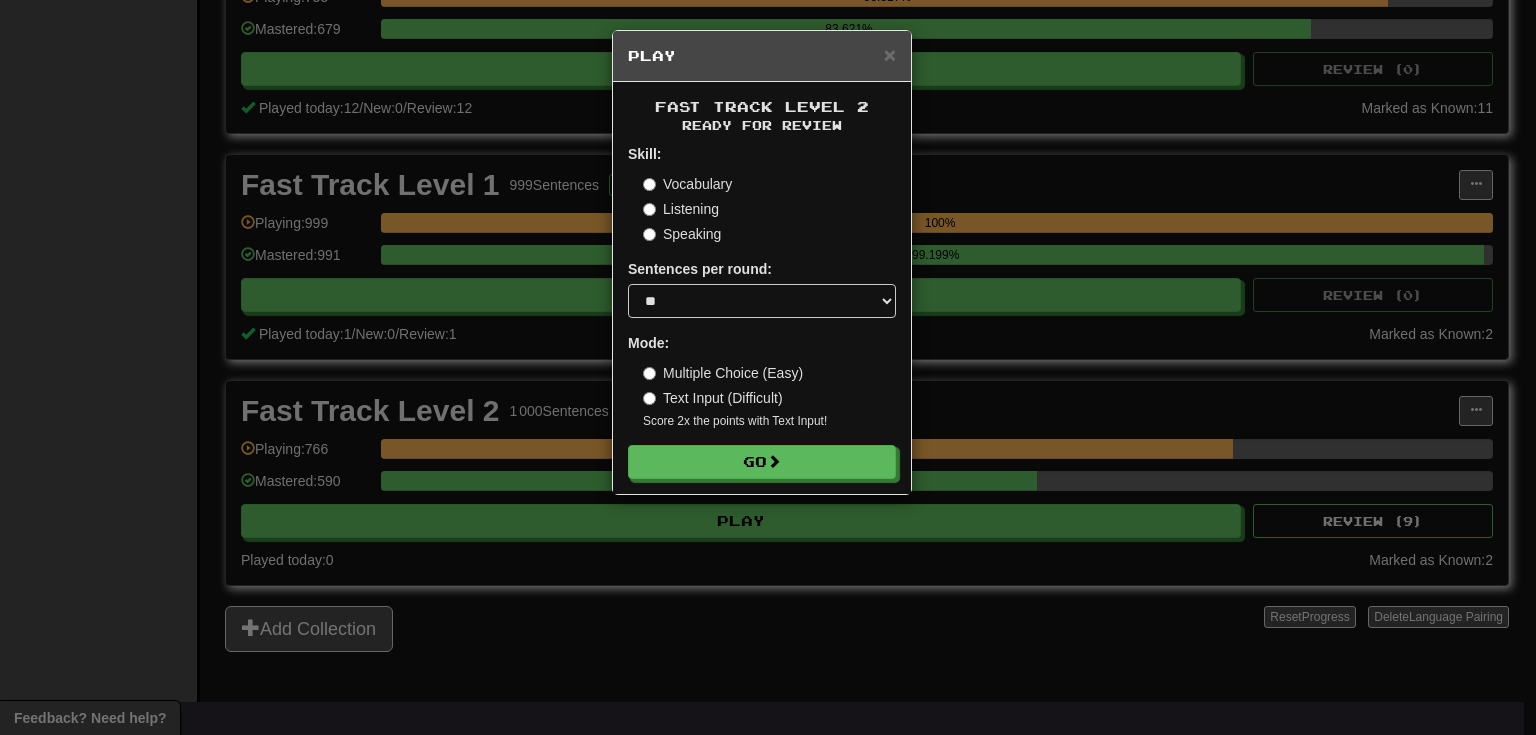 click on "Listening" at bounding box center [681, 209] 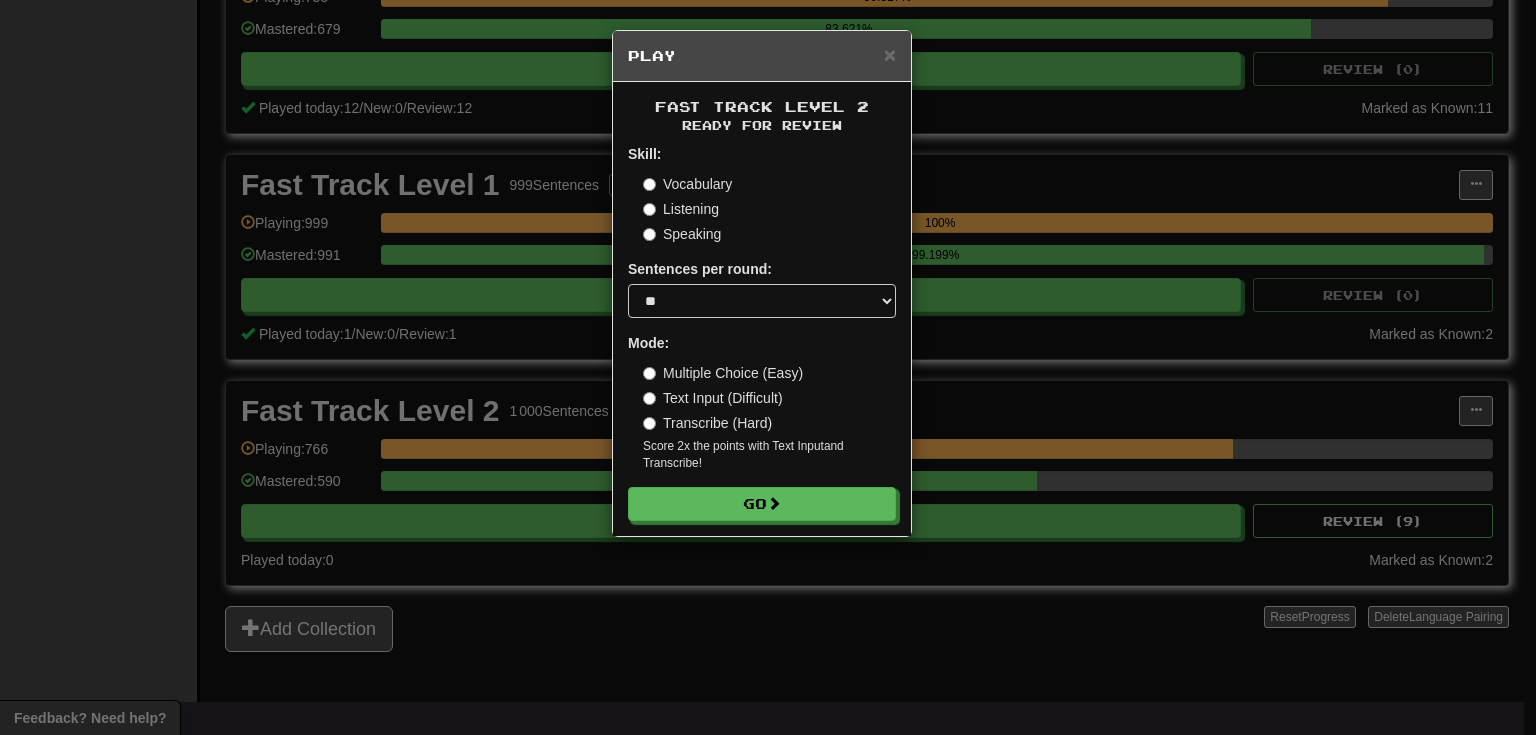 click on "Transcribe (Hard)" at bounding box center (707, 423) 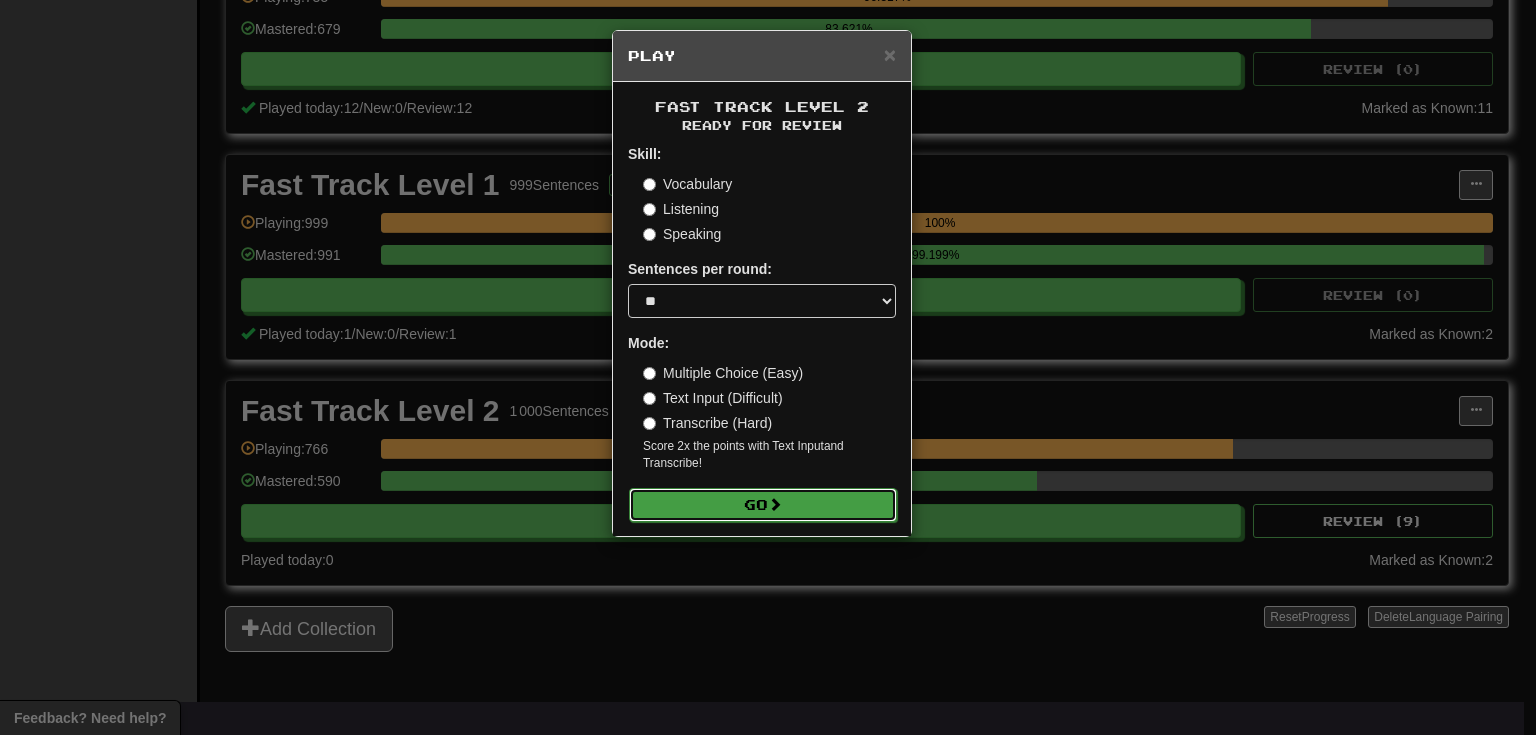 click on "Go" at bounding box center (763, 505) 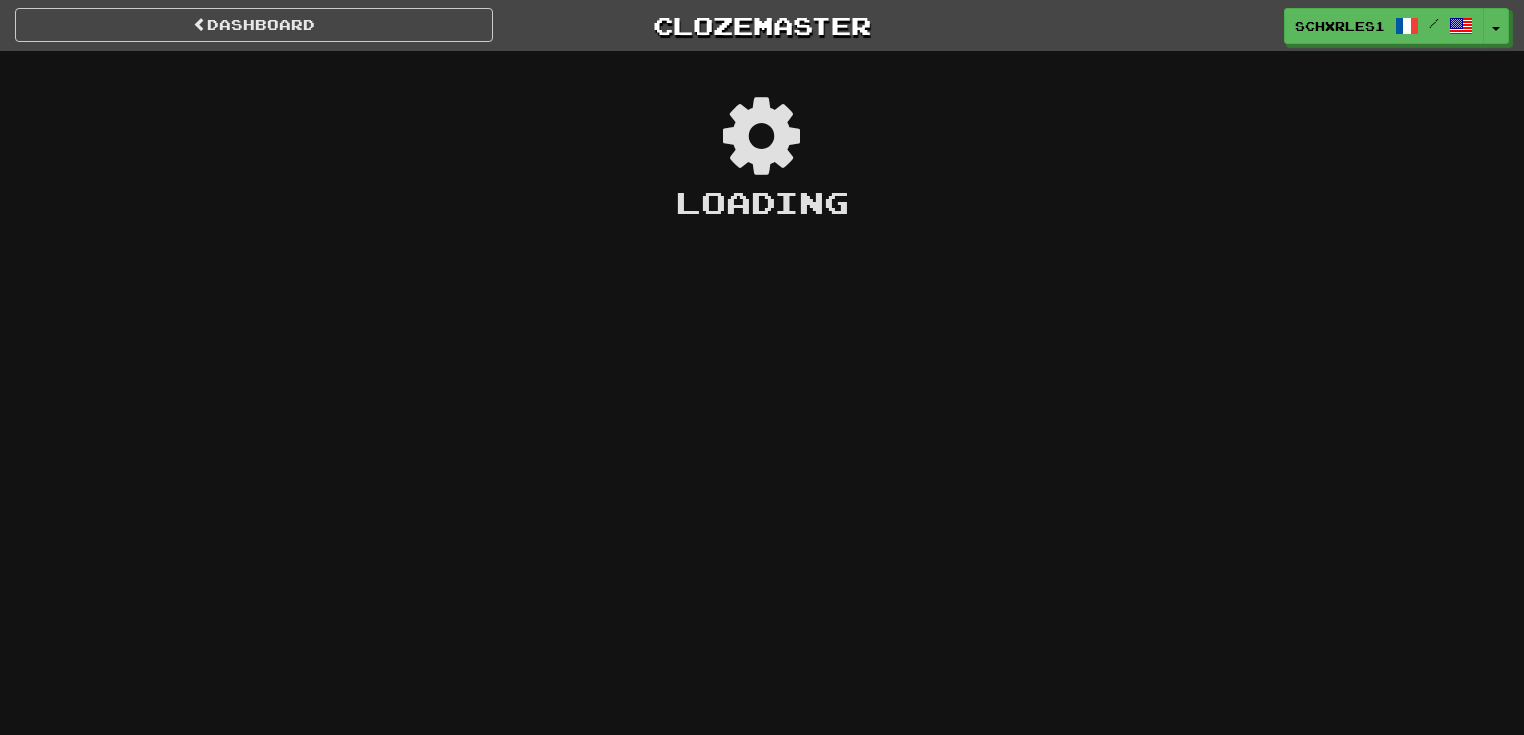 scroll, scrollTop: 0, scrollLeft: 0, axis: both 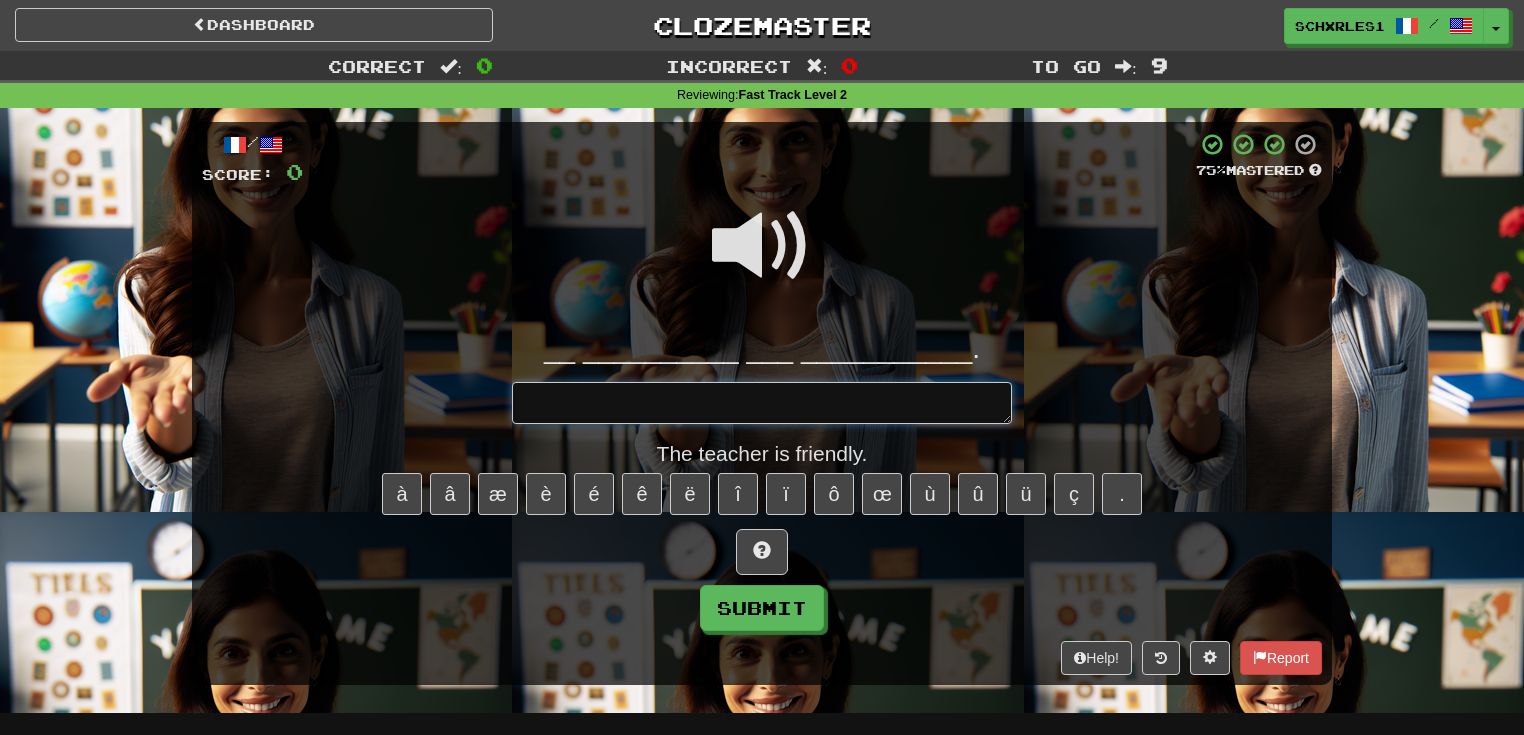 click at bounding box center (762, 403) 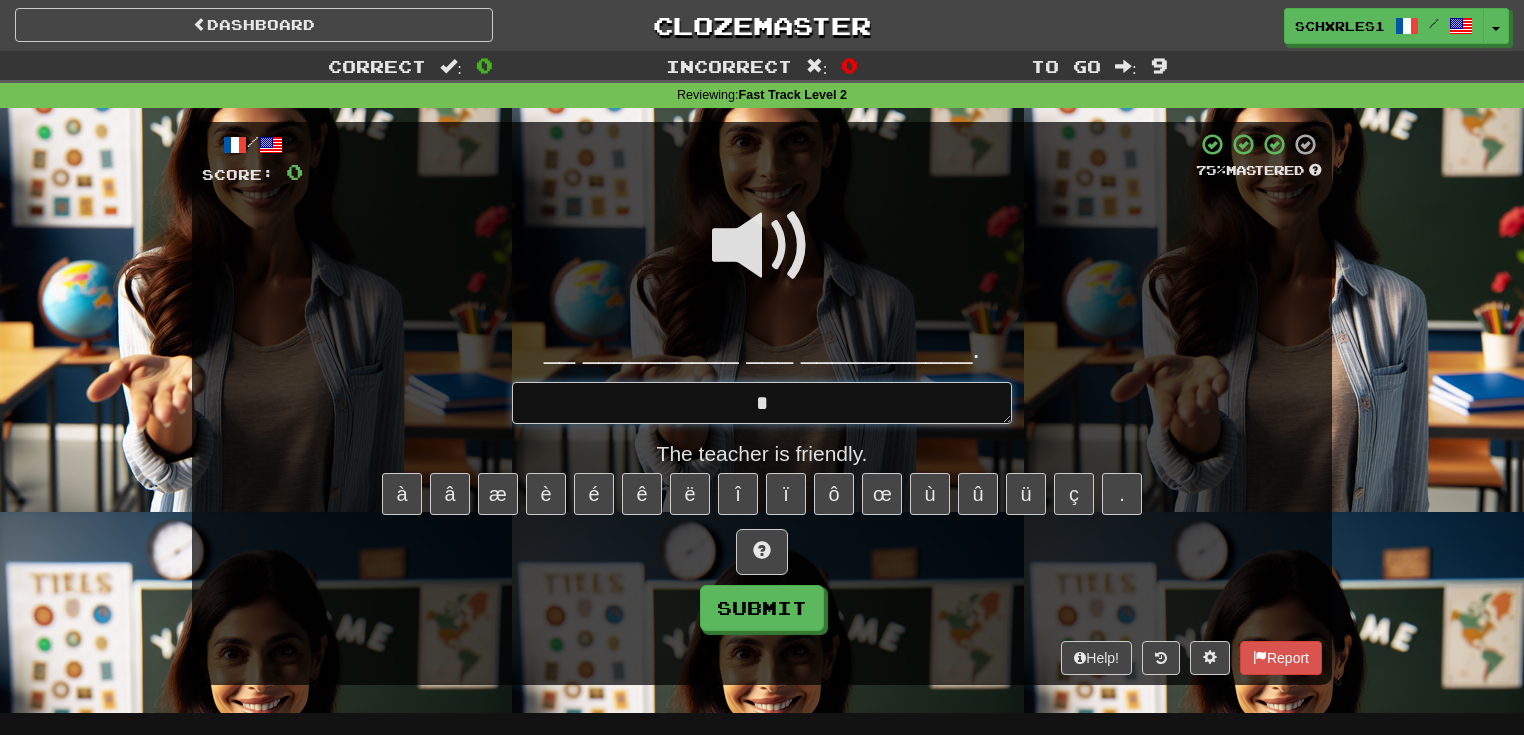 type on "*" 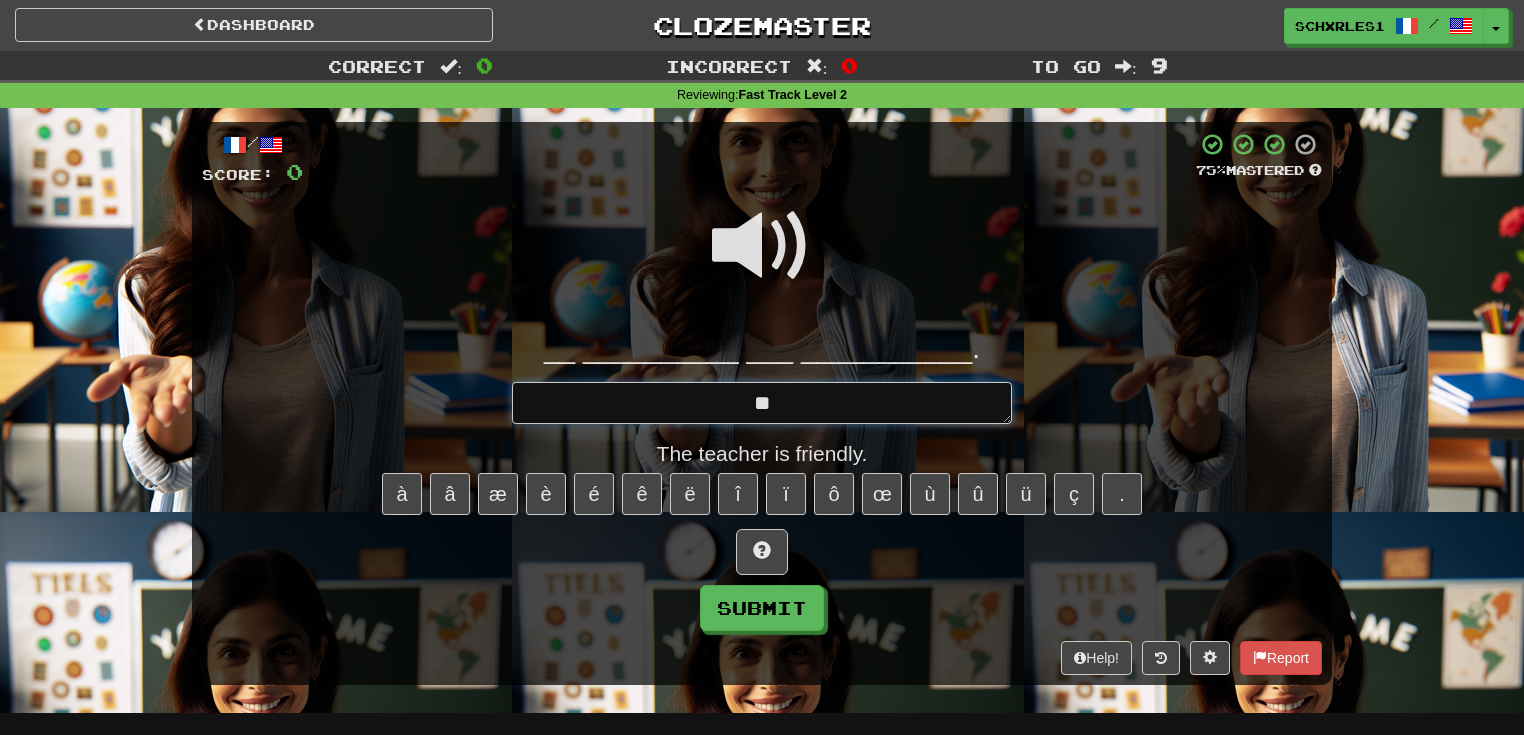 type on "*" 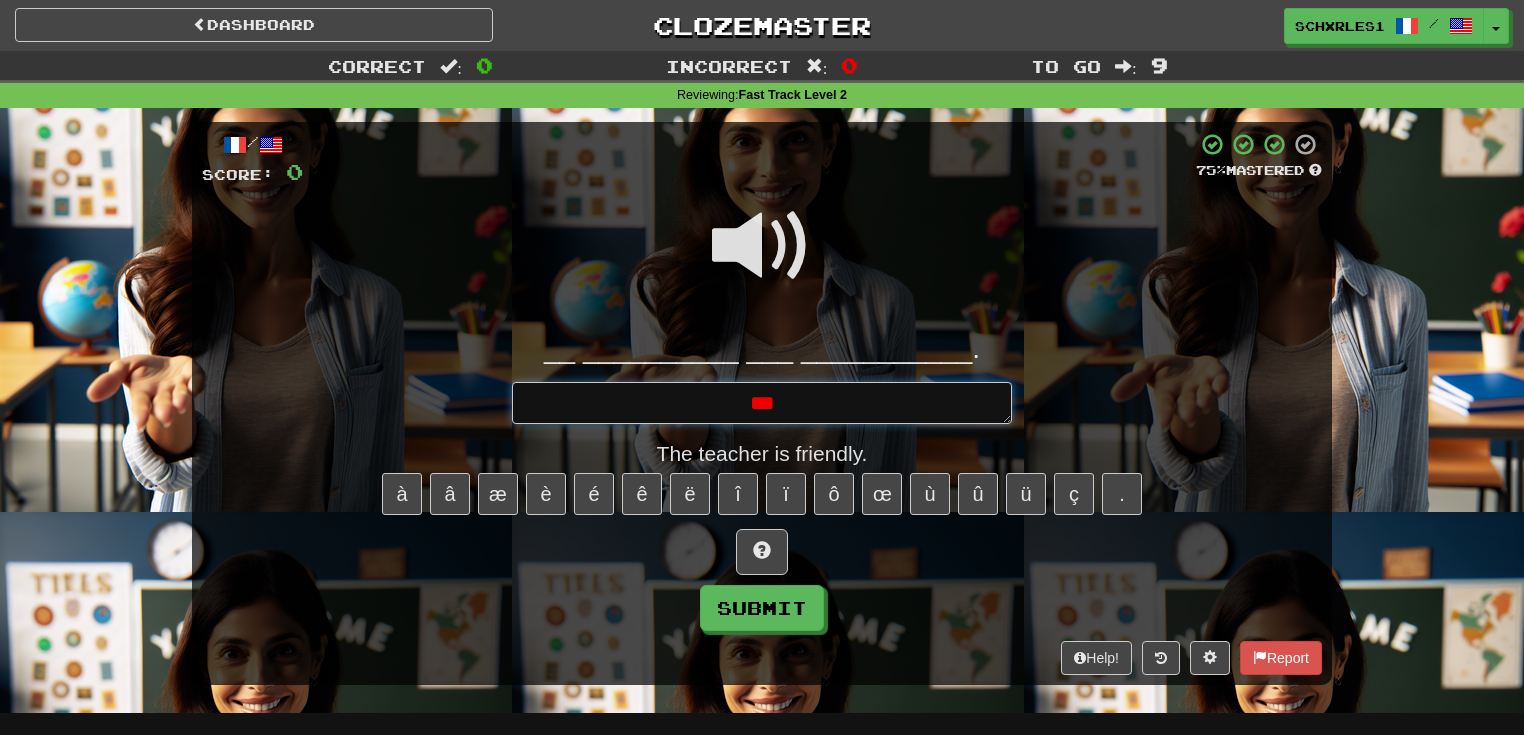 type on "*" 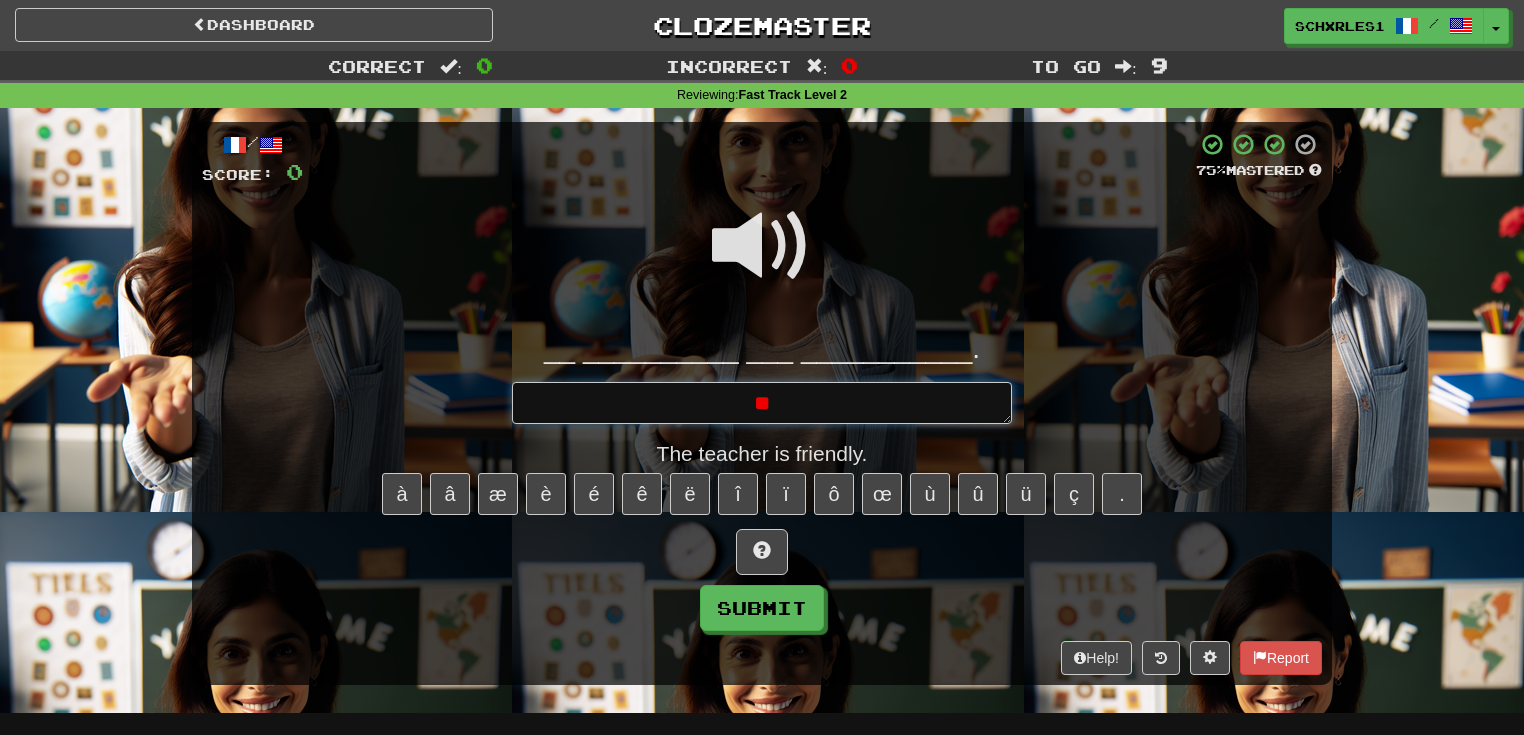 type on "*" 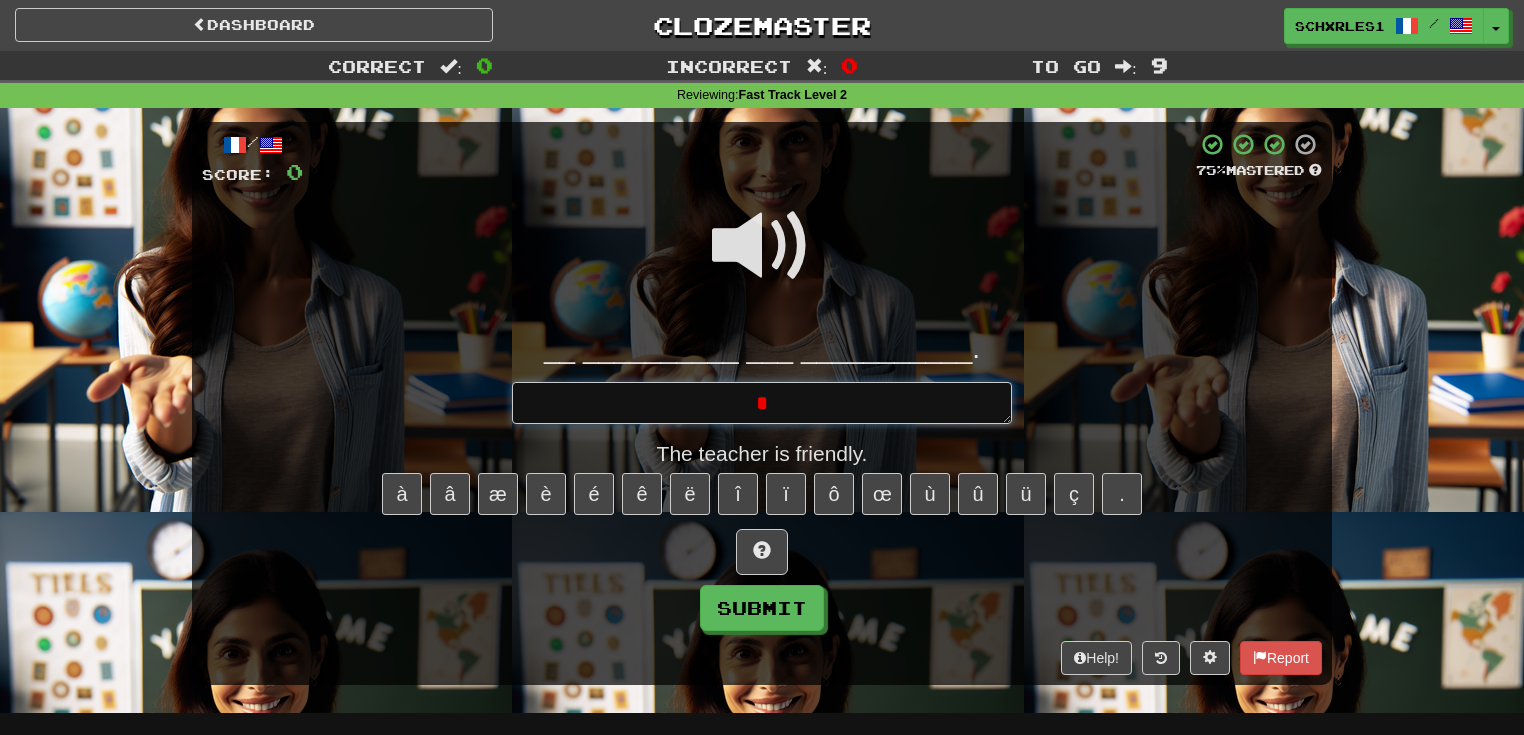 type 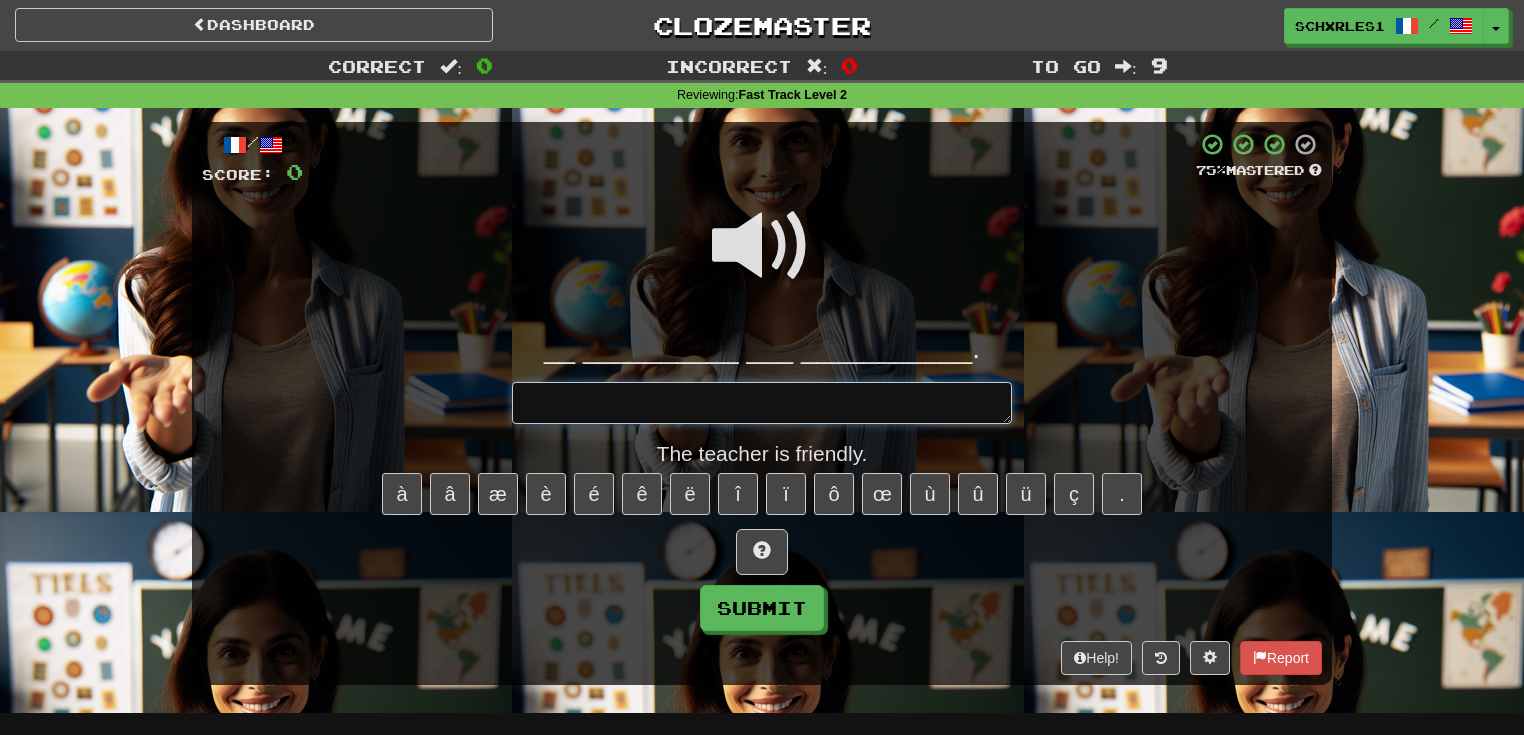 type on "*" 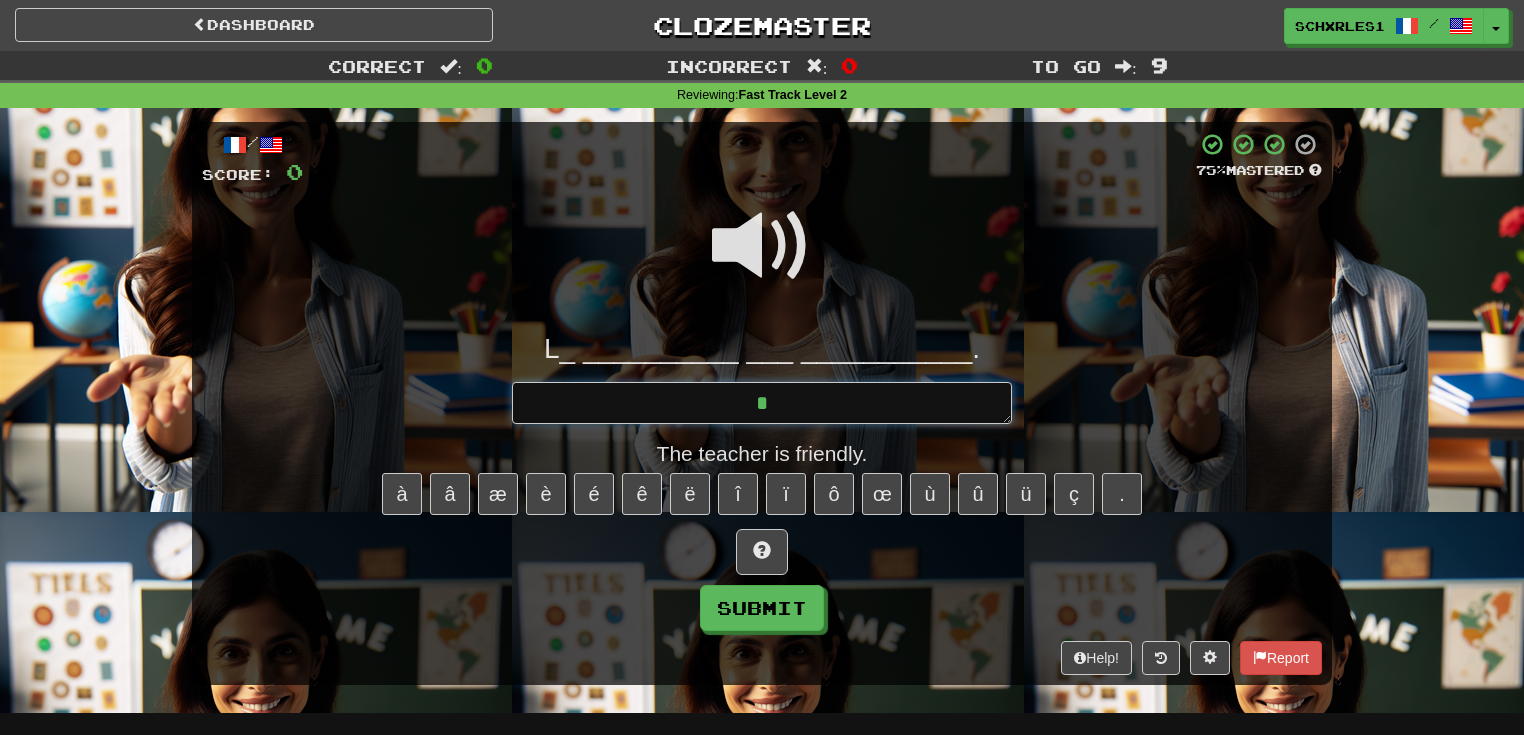 type on "*" 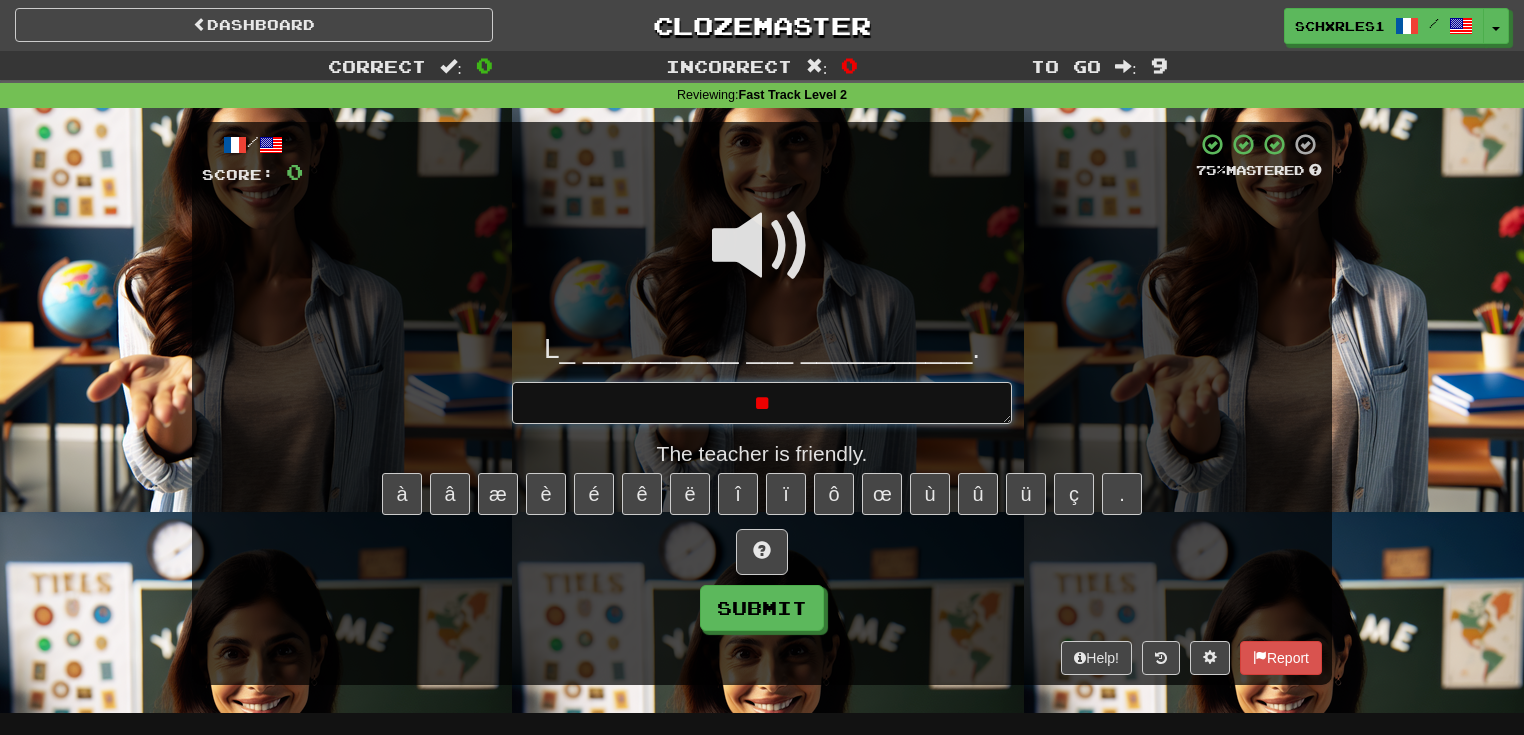 type on "*" 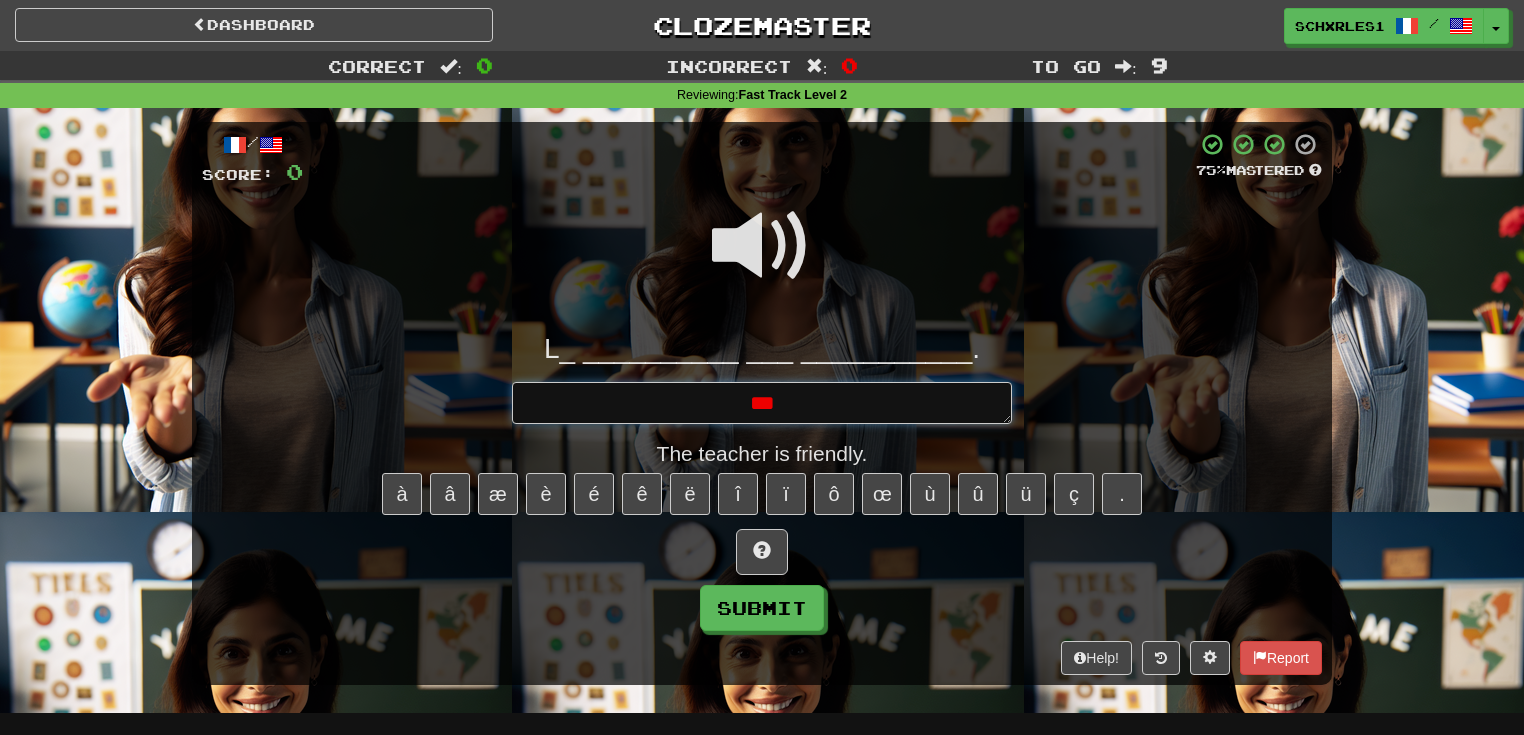 type on "*" 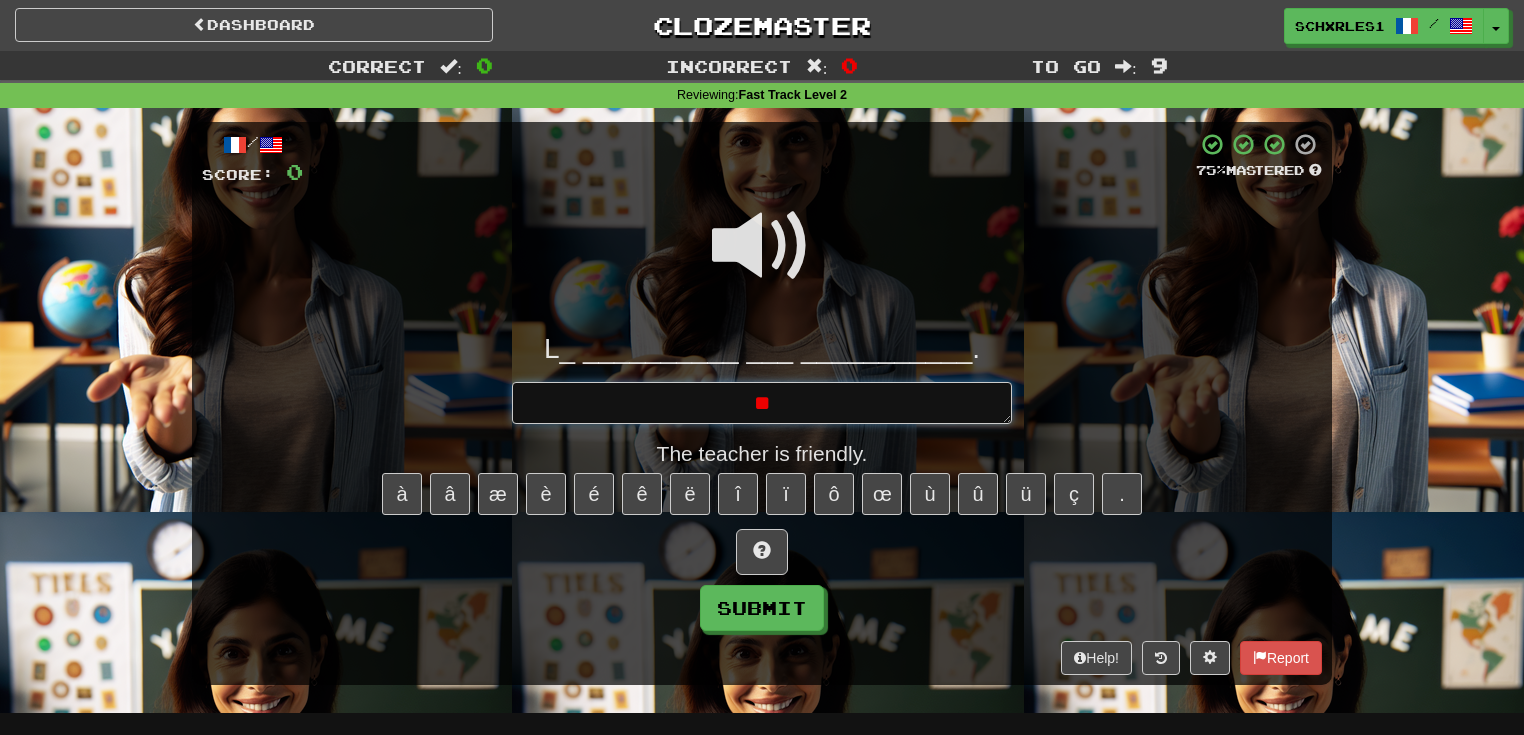 type on "*" 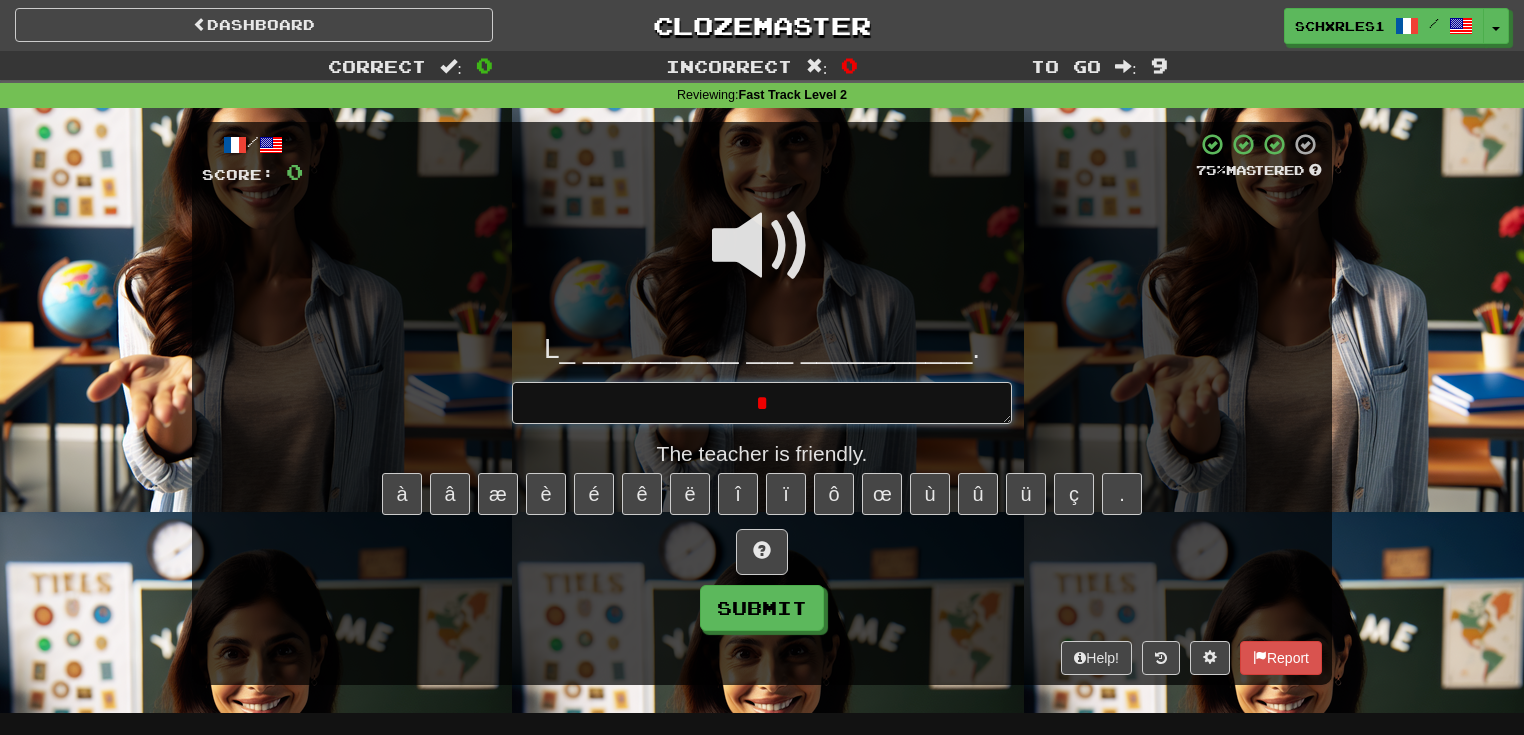 type on "*" 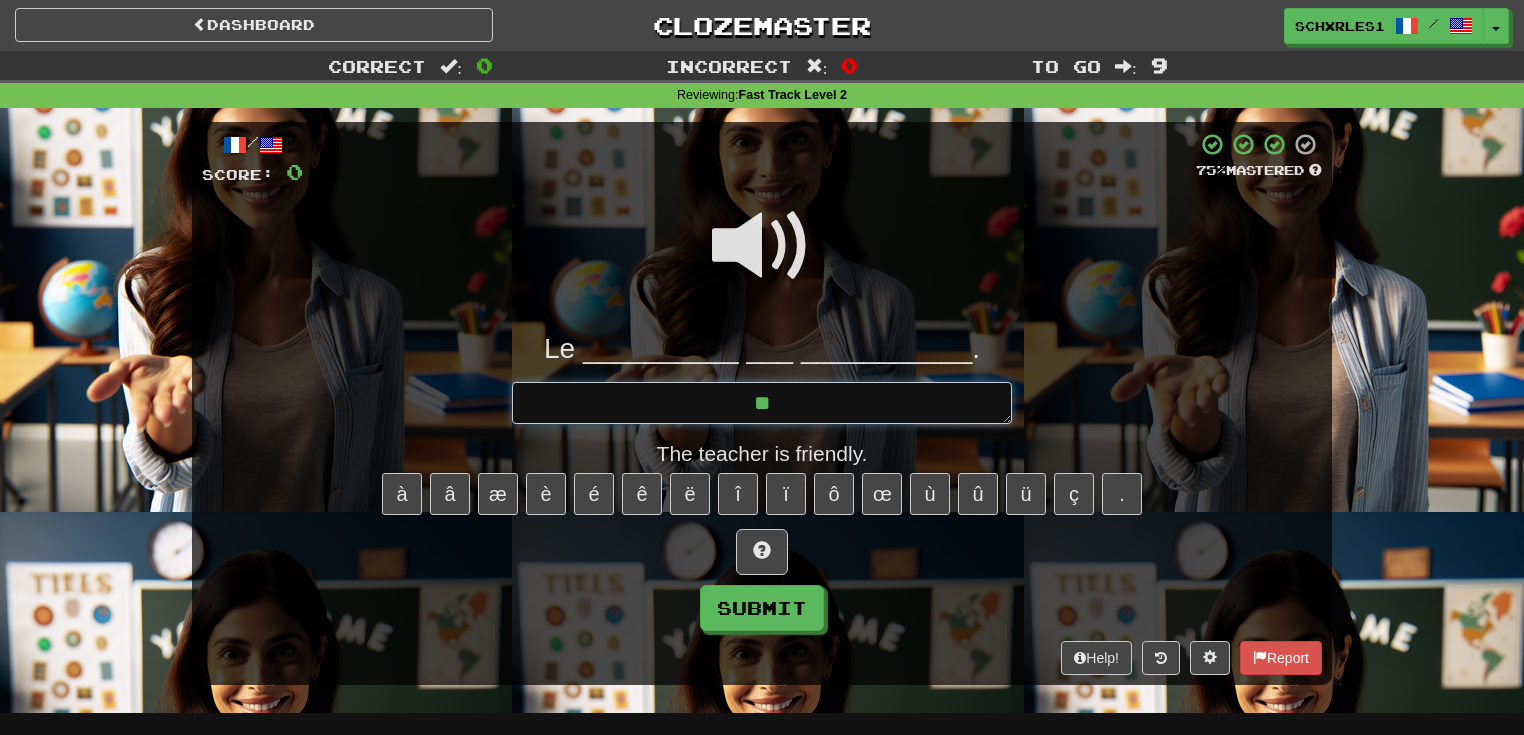 type on "*" 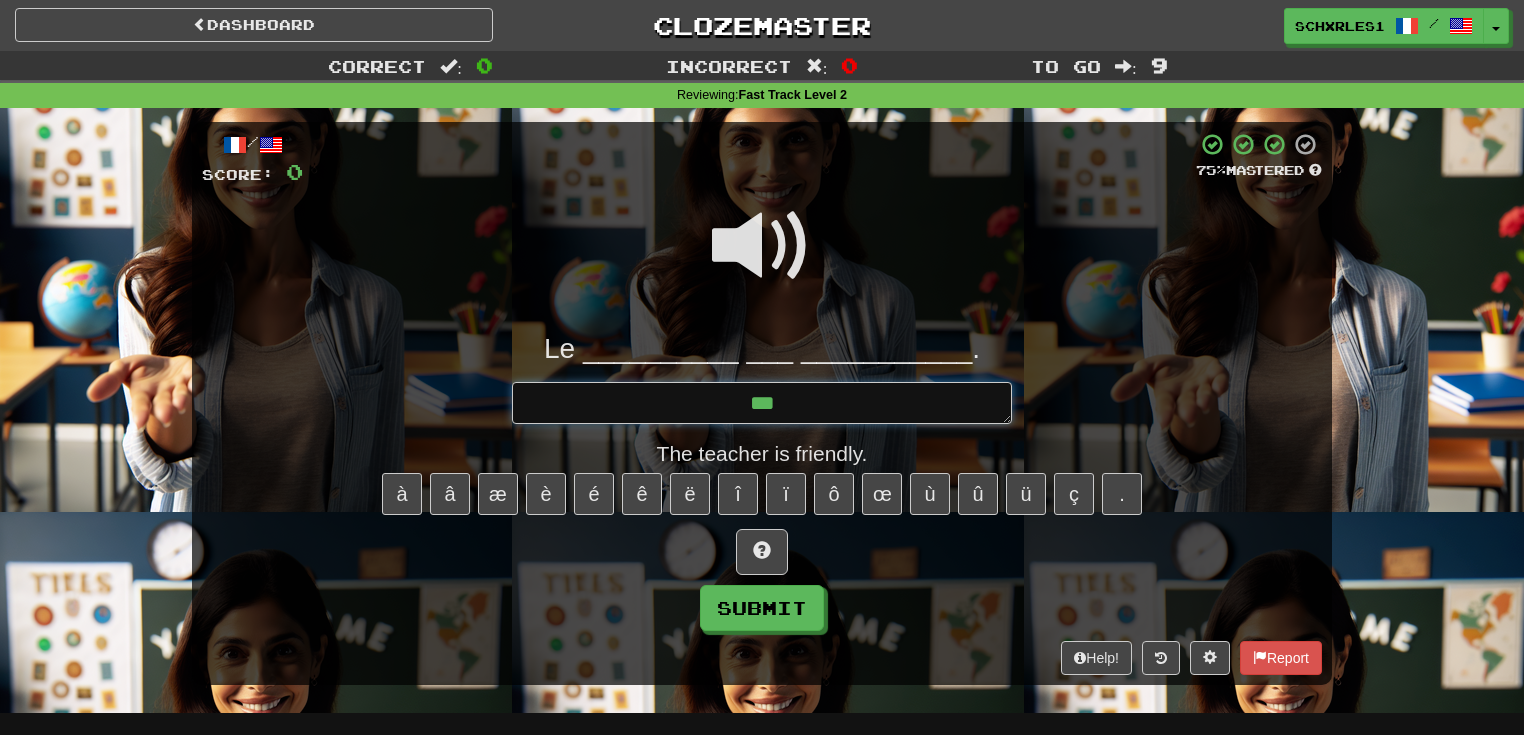 type on "*" 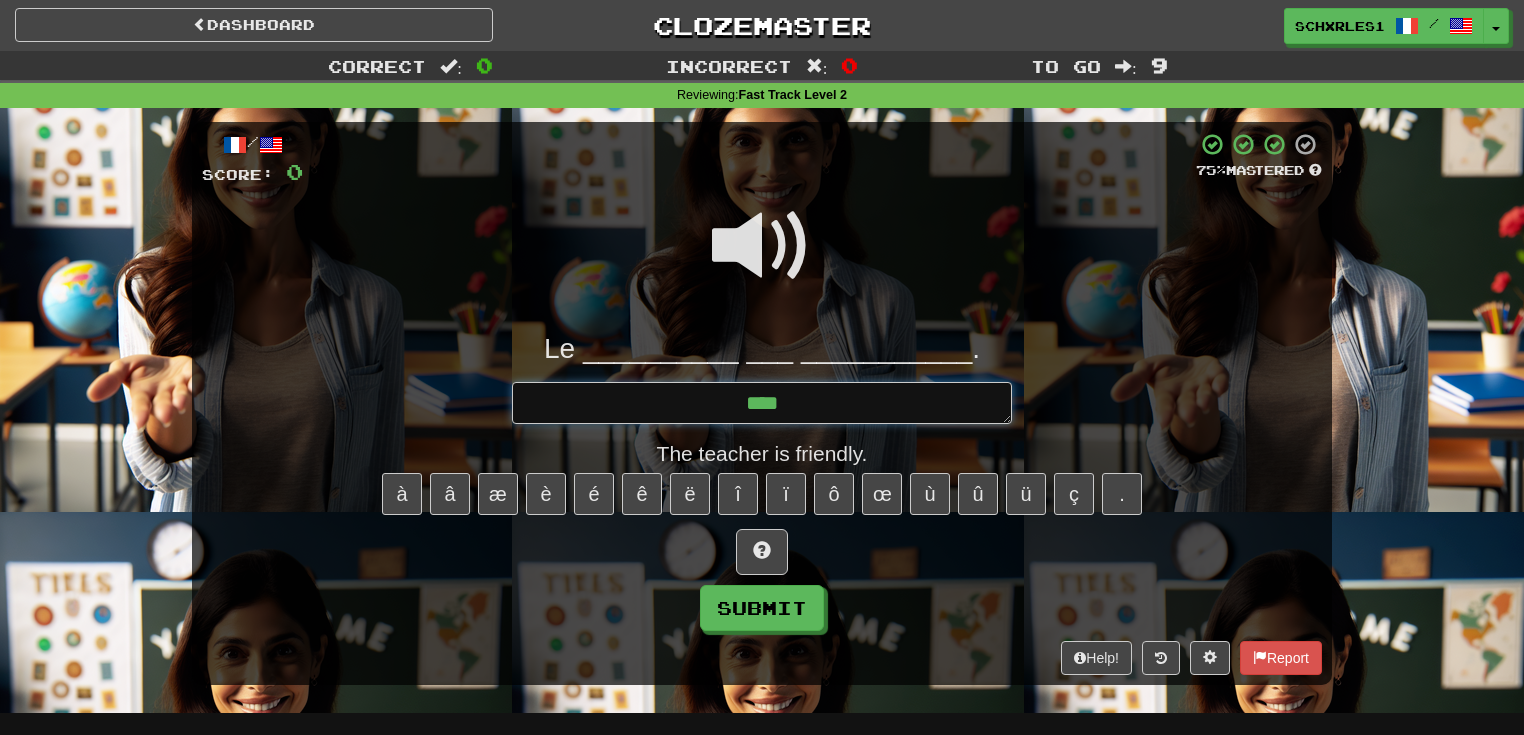 type on "*" 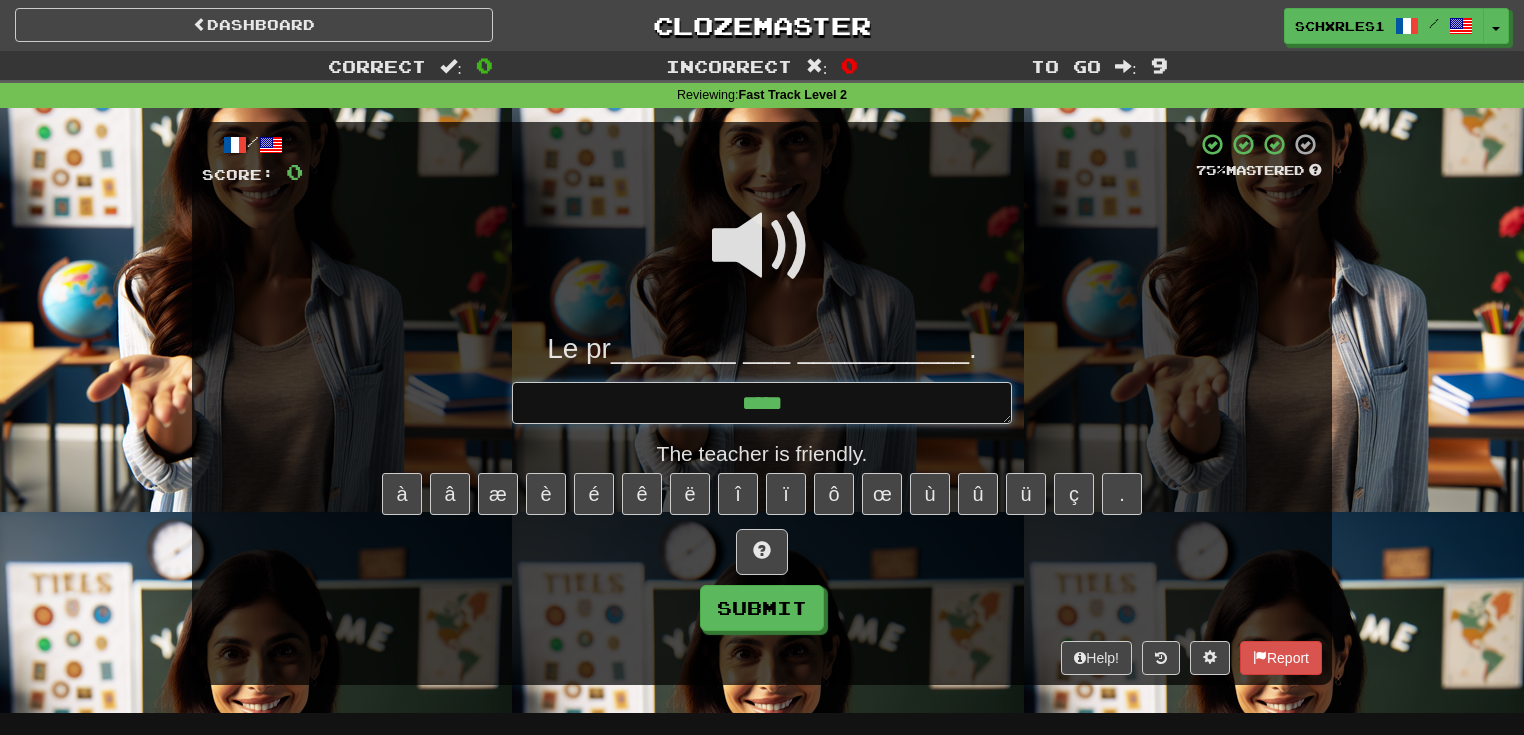 type on "*" 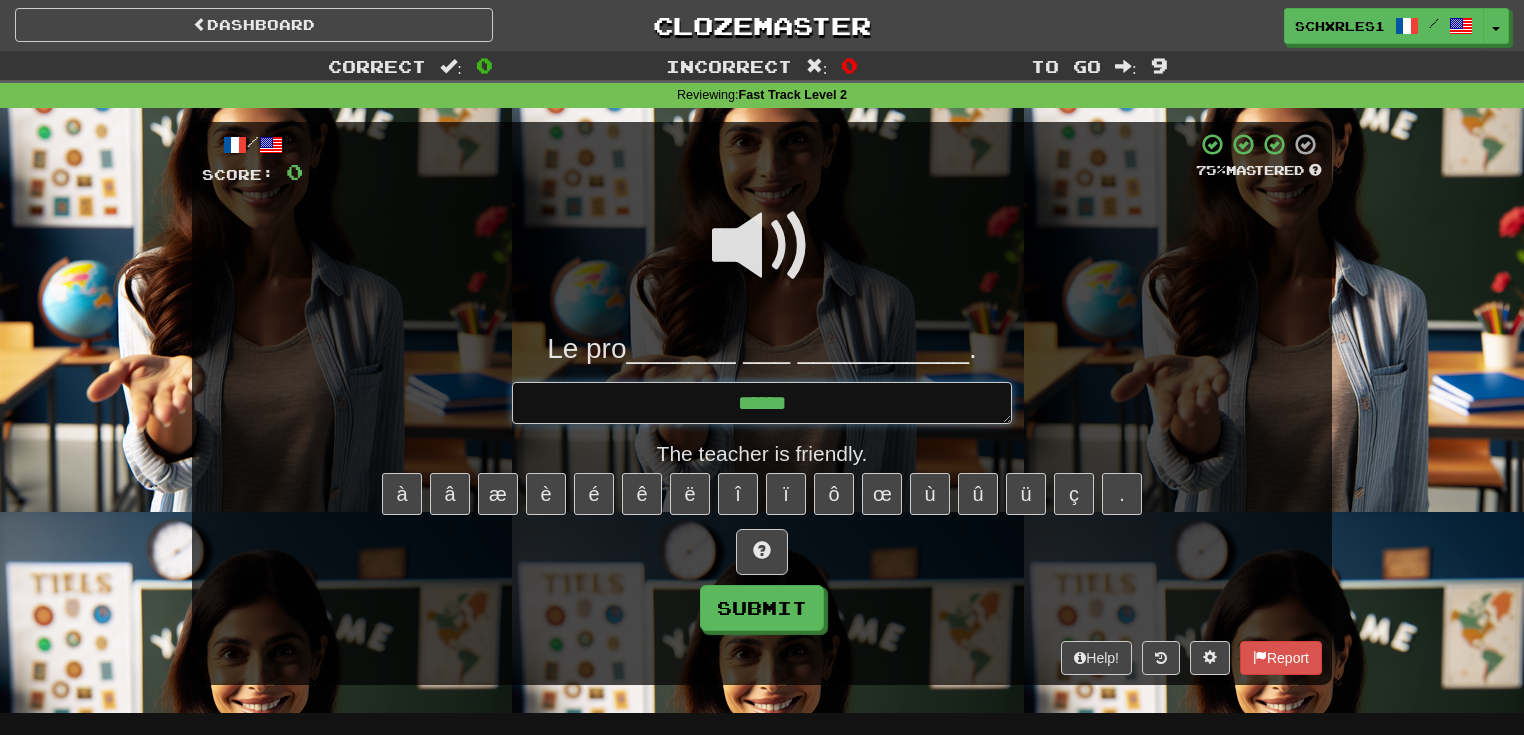 type on "*" 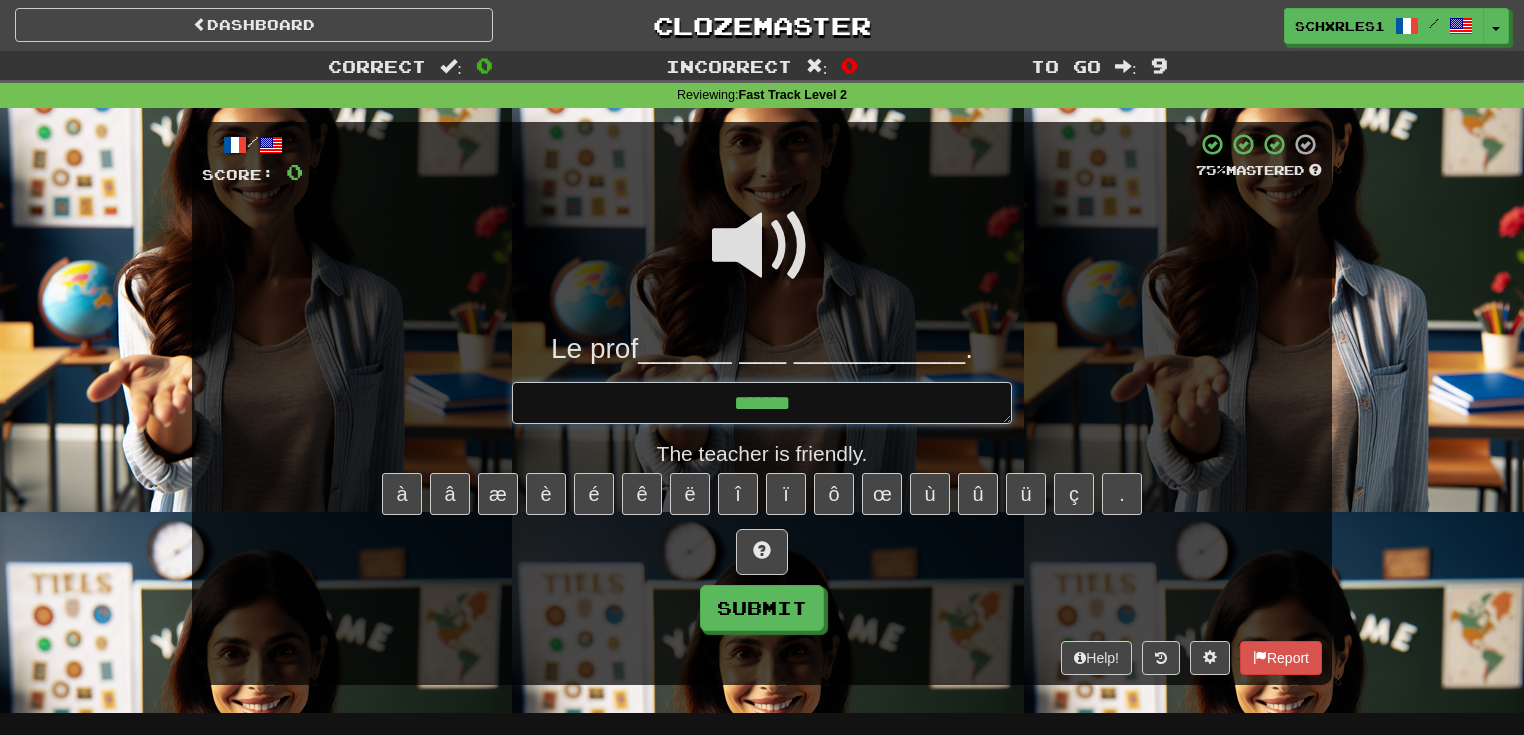type on "*" 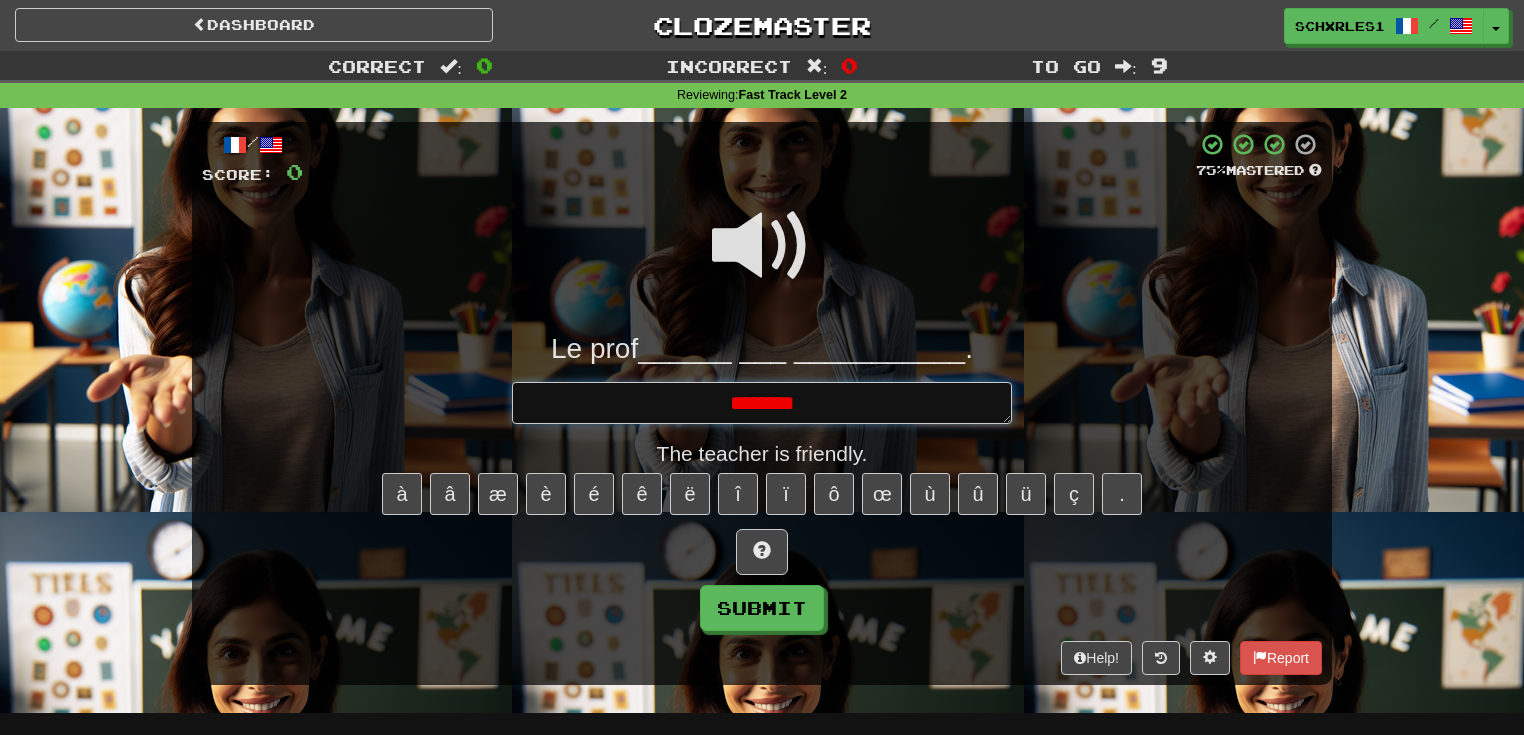 type on "*" 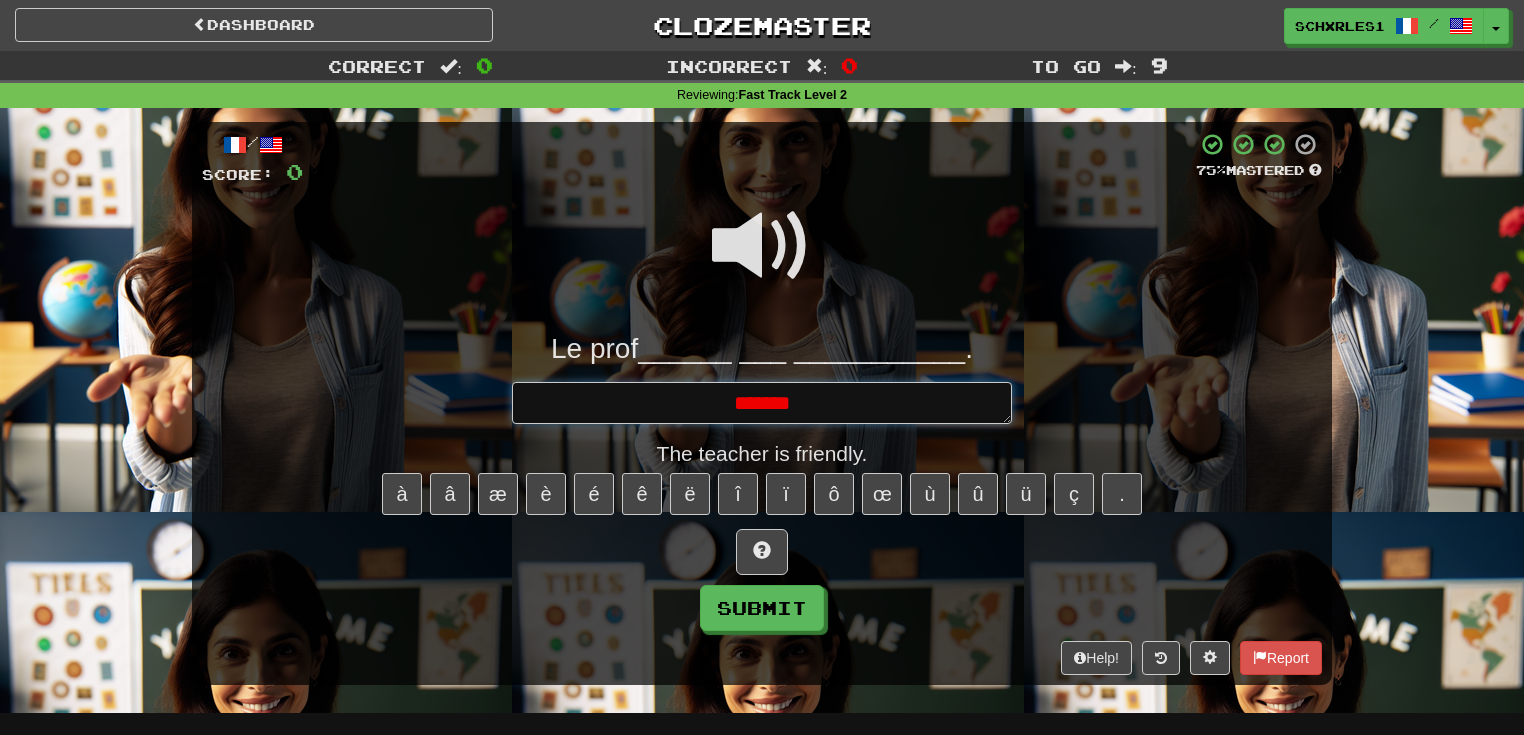 type on "*" 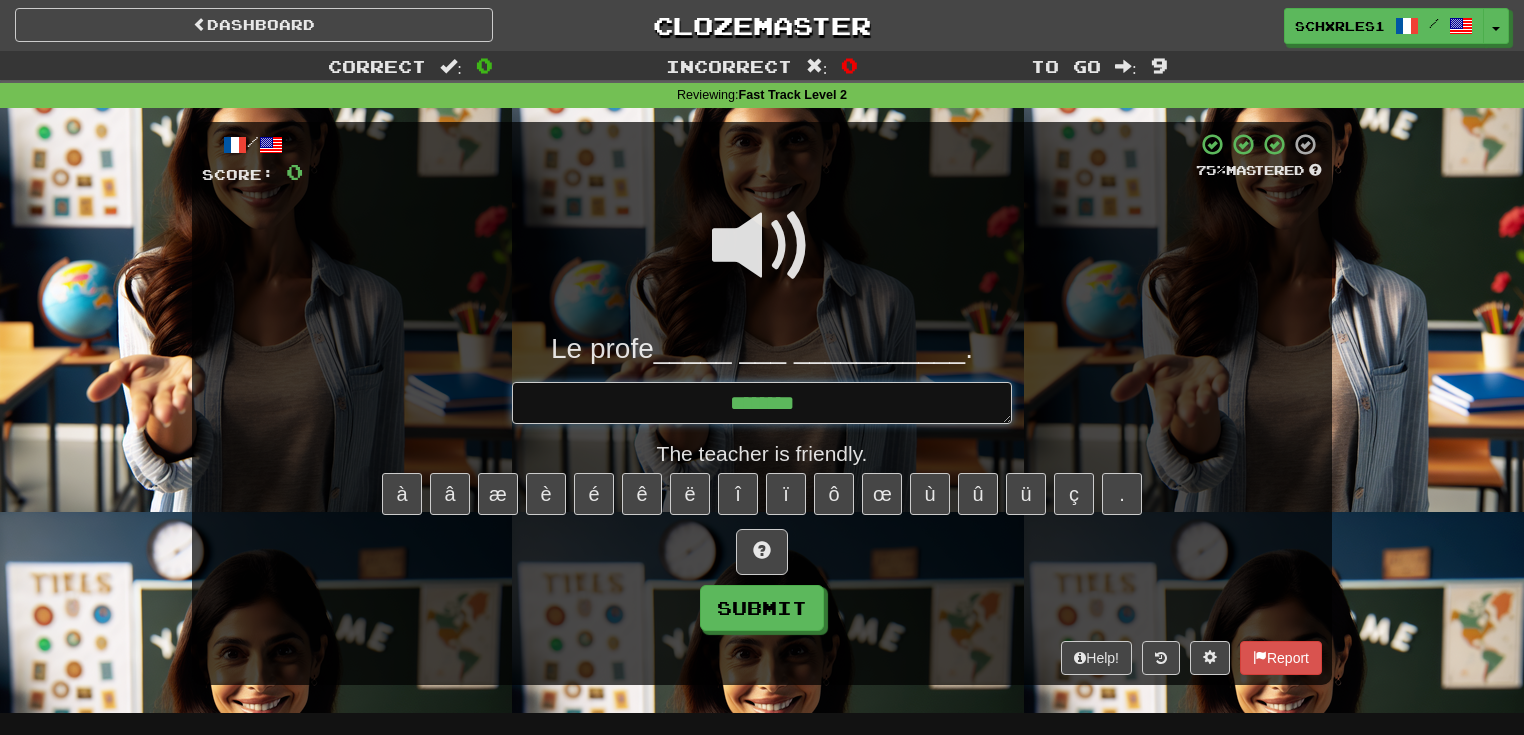 type on "*" 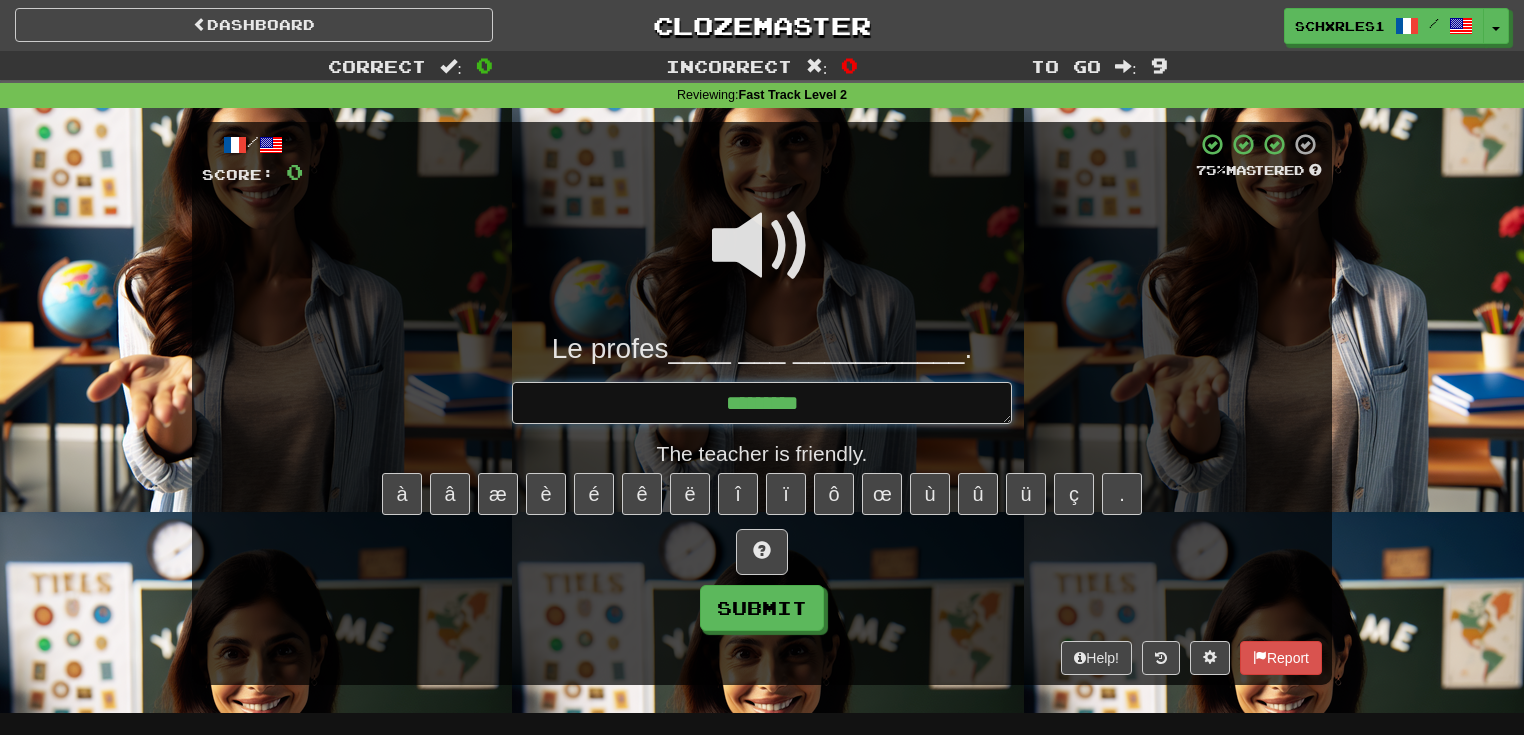 type on "*" 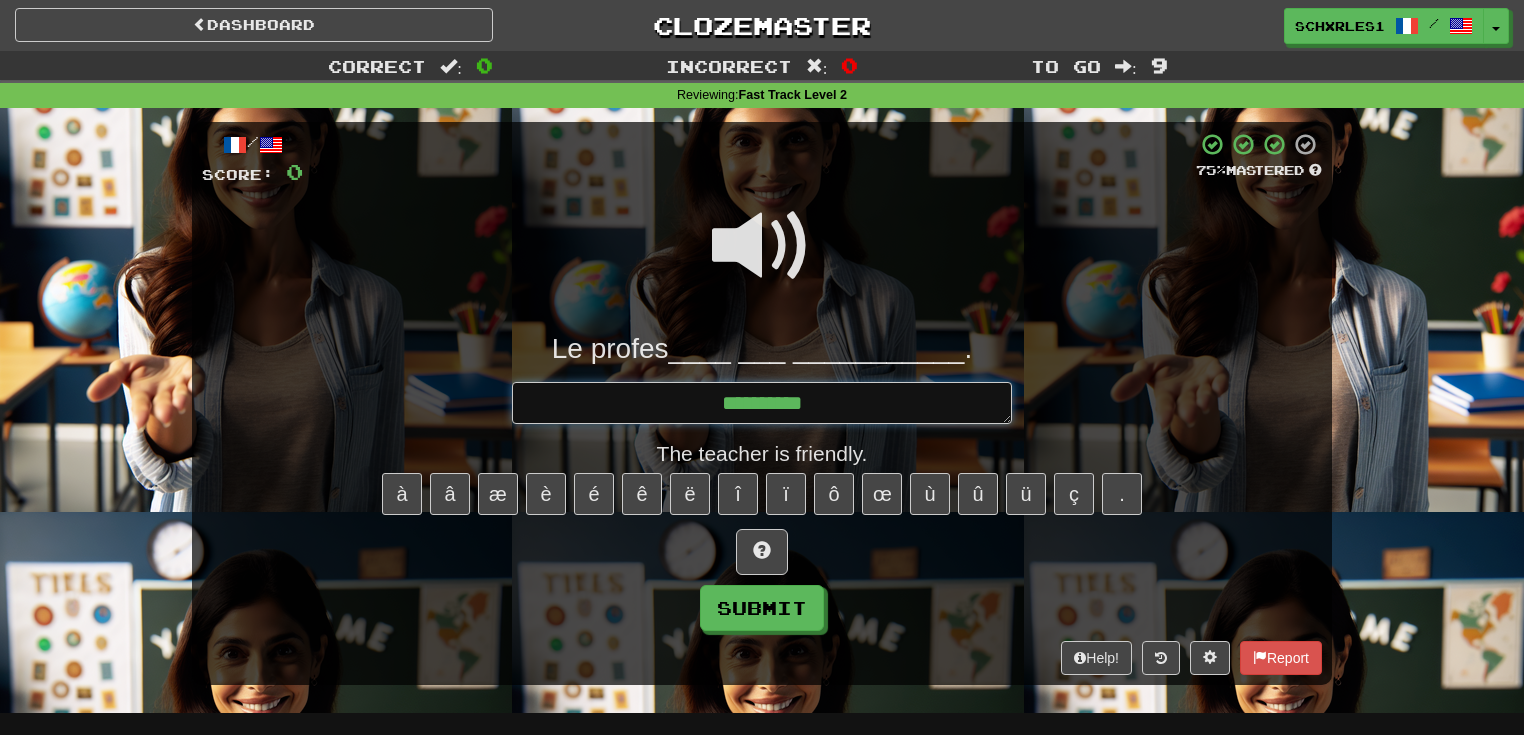 type on "*" 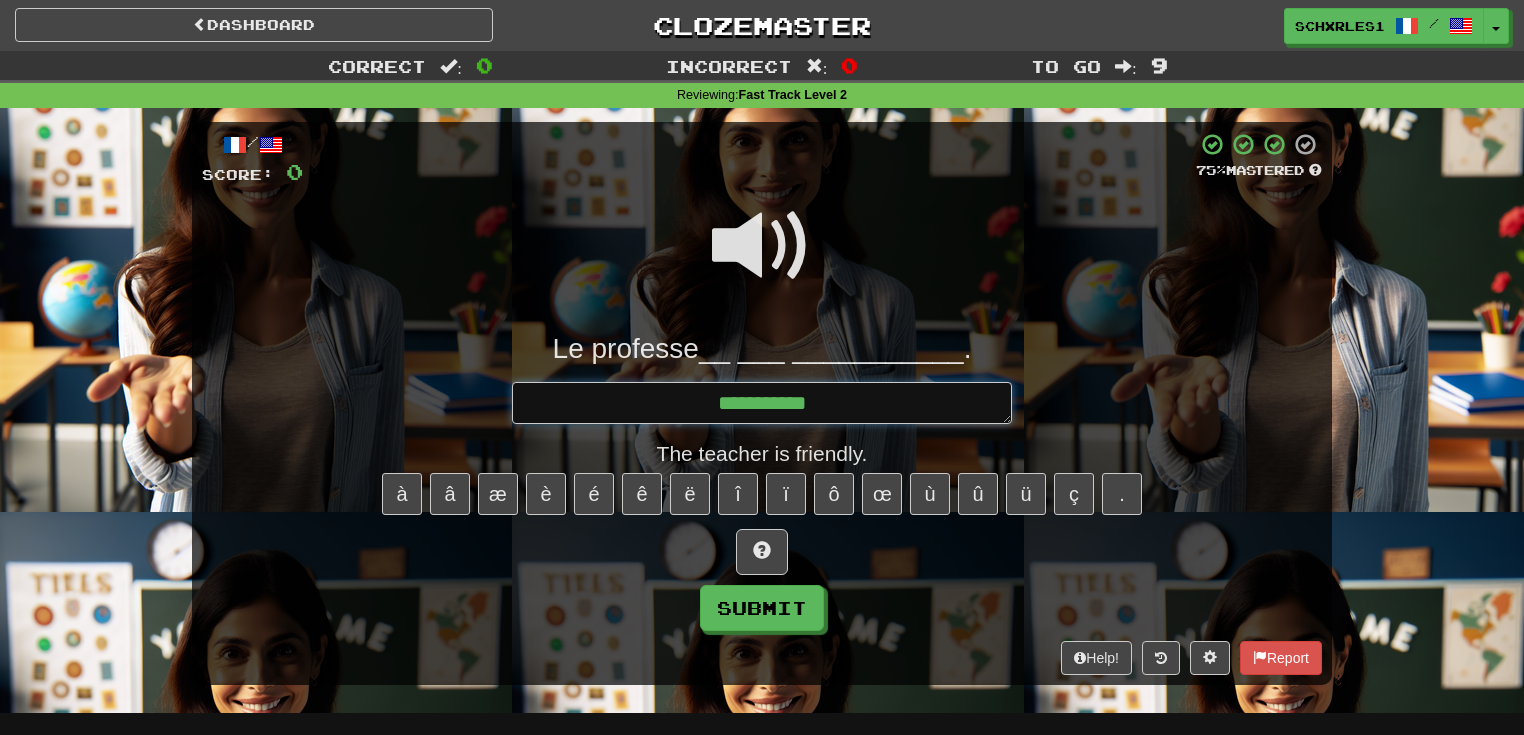 type on "*" 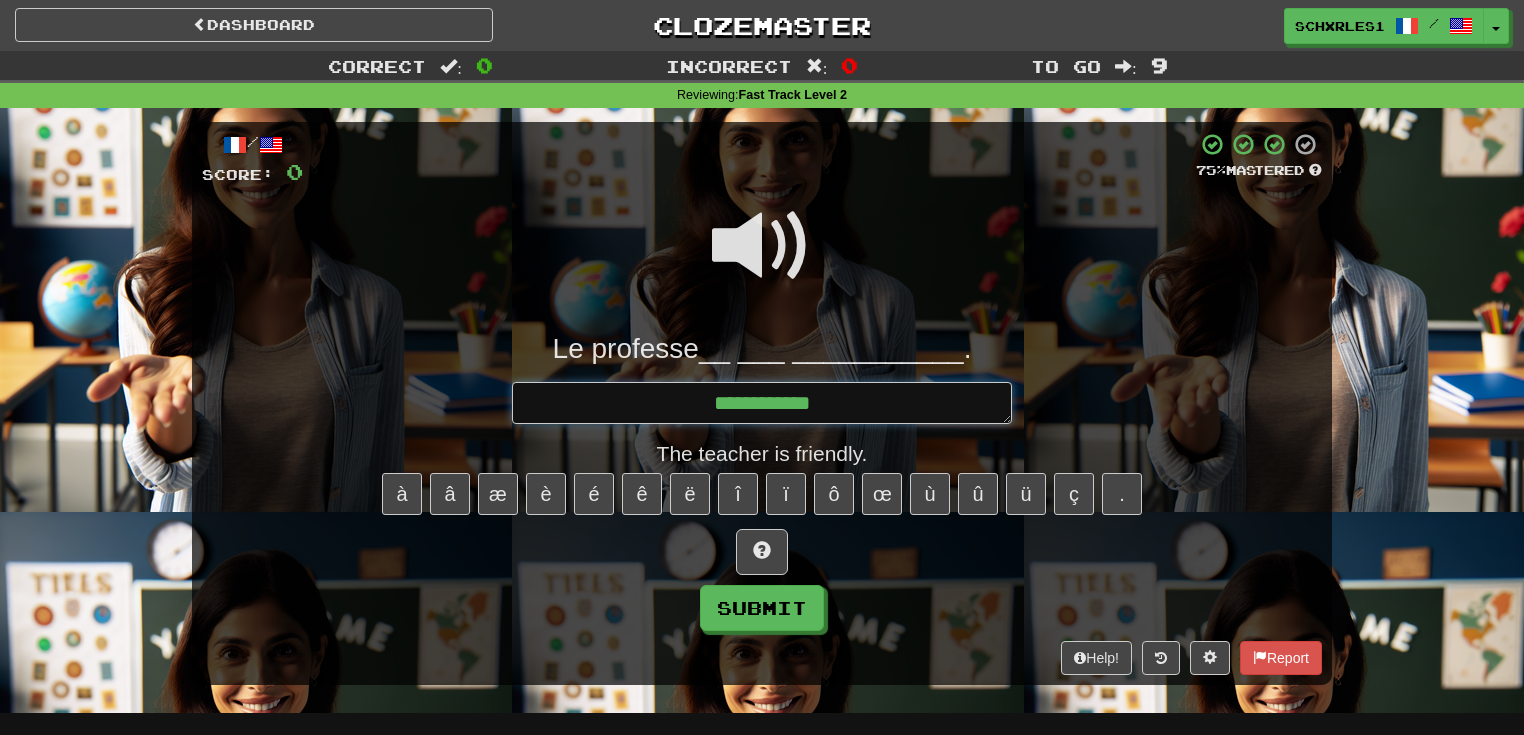 type on "*" 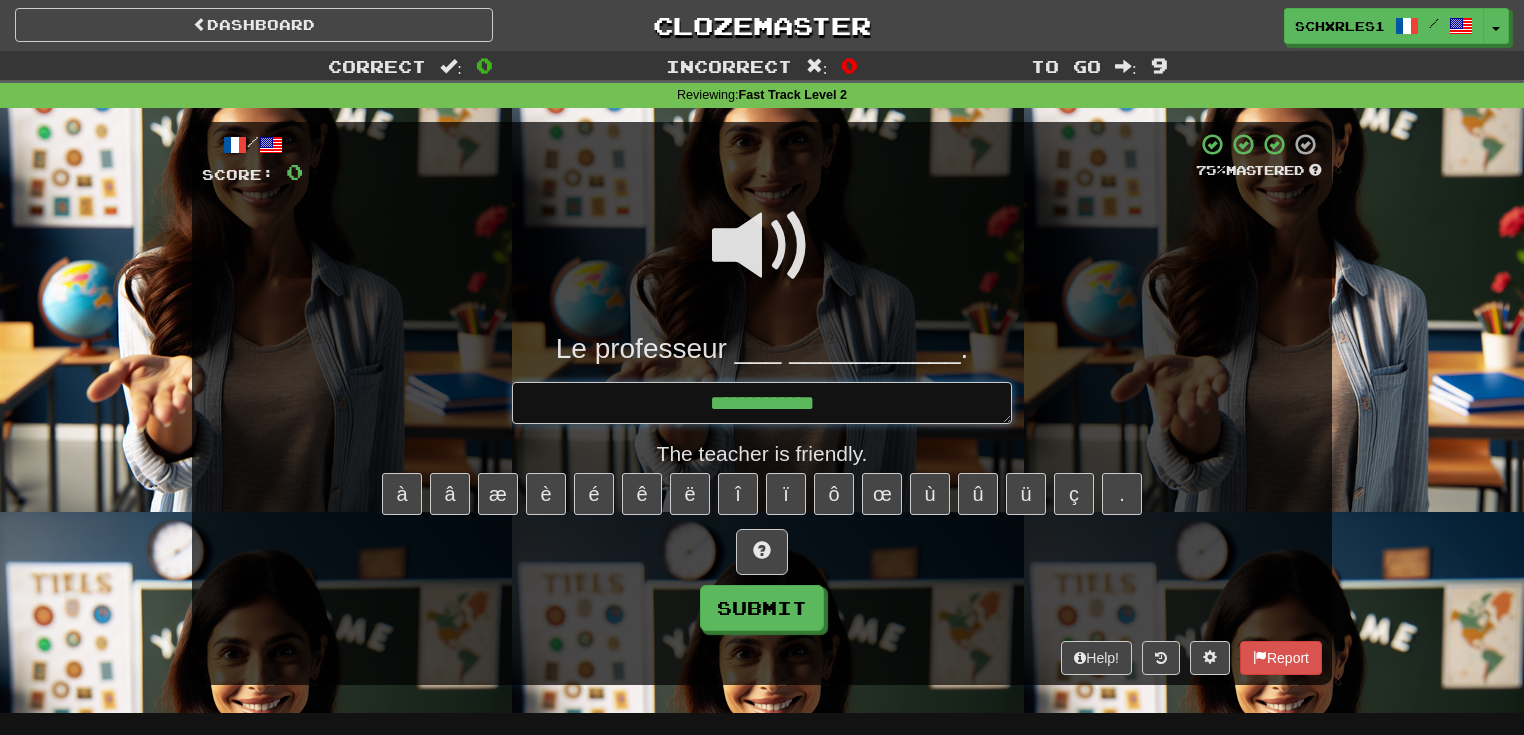 type on "*" 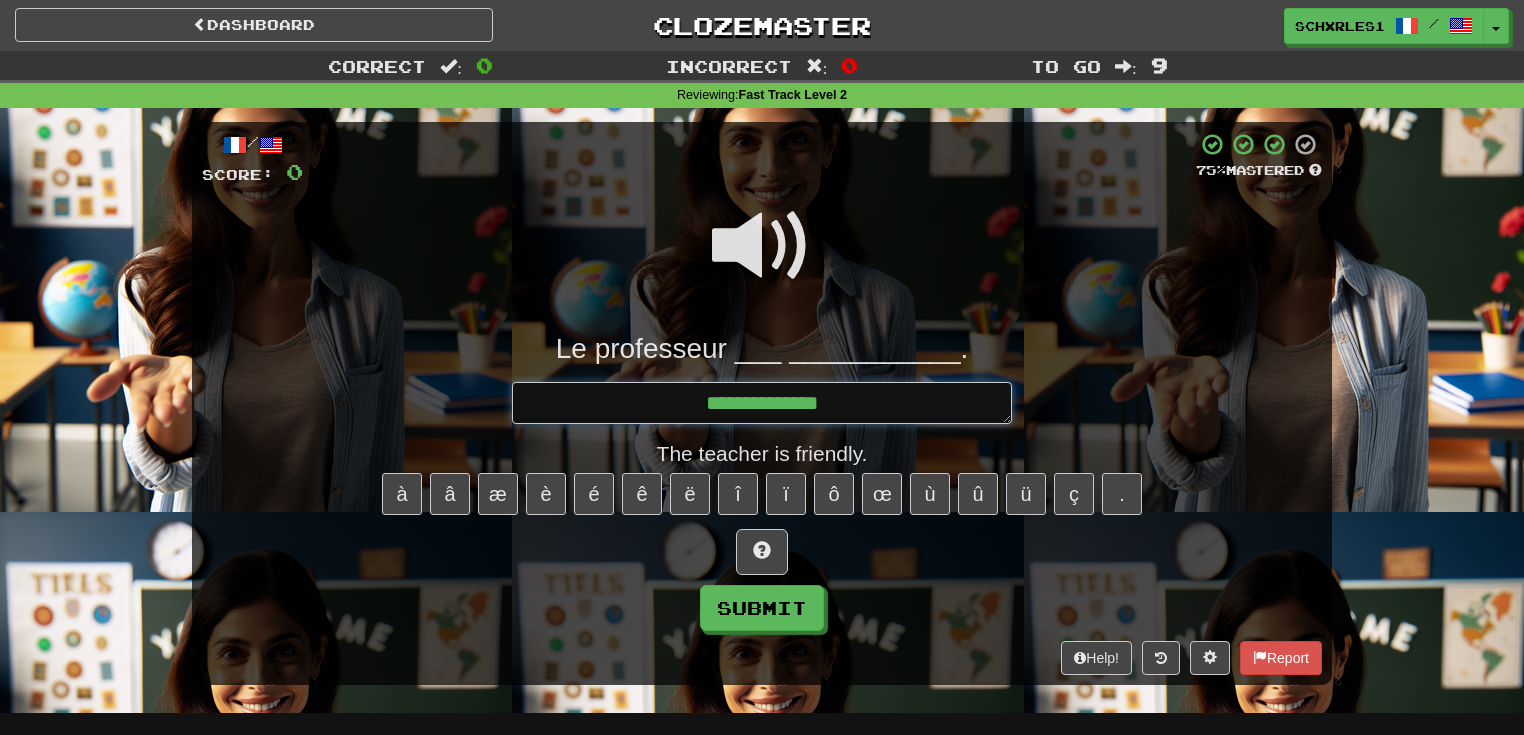type on "*" 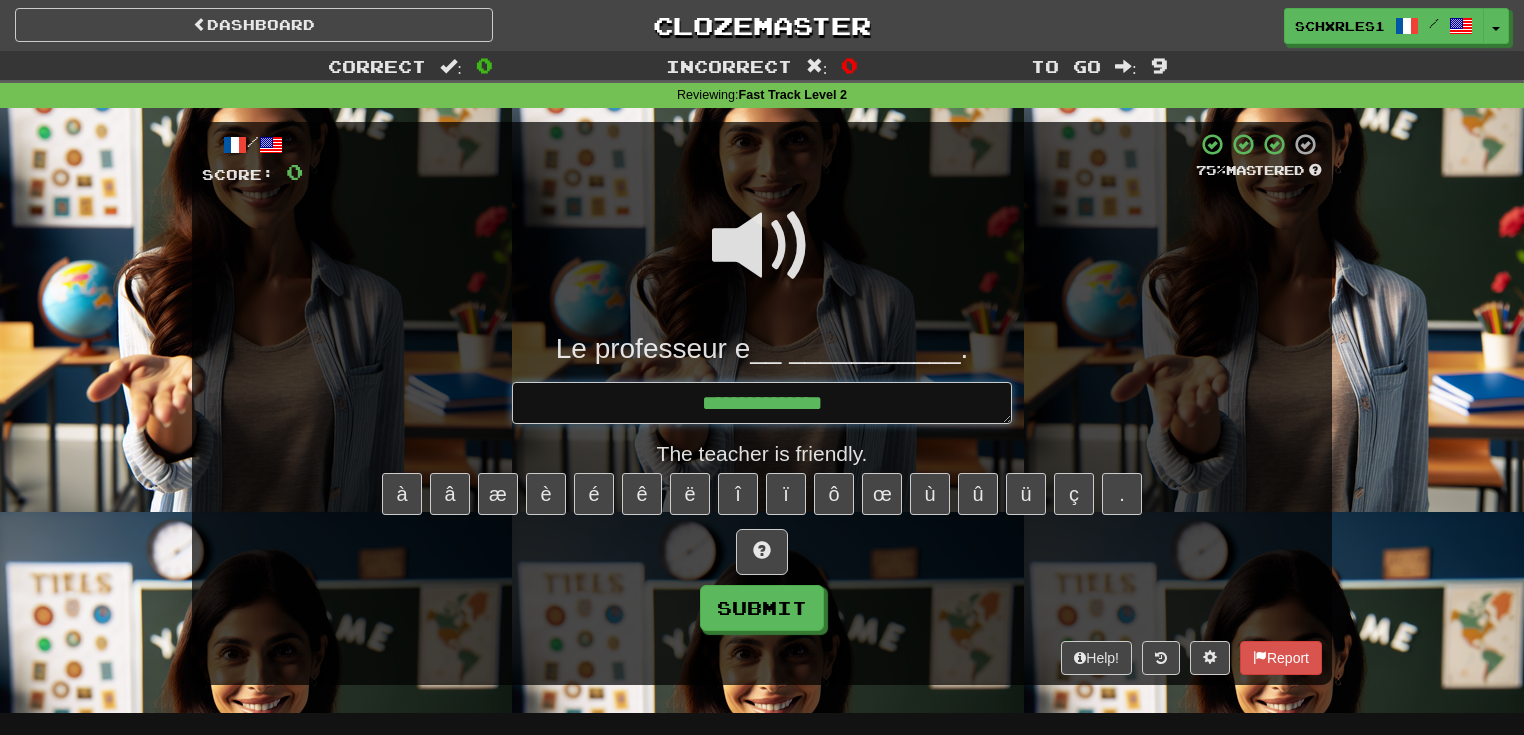 type on "*" 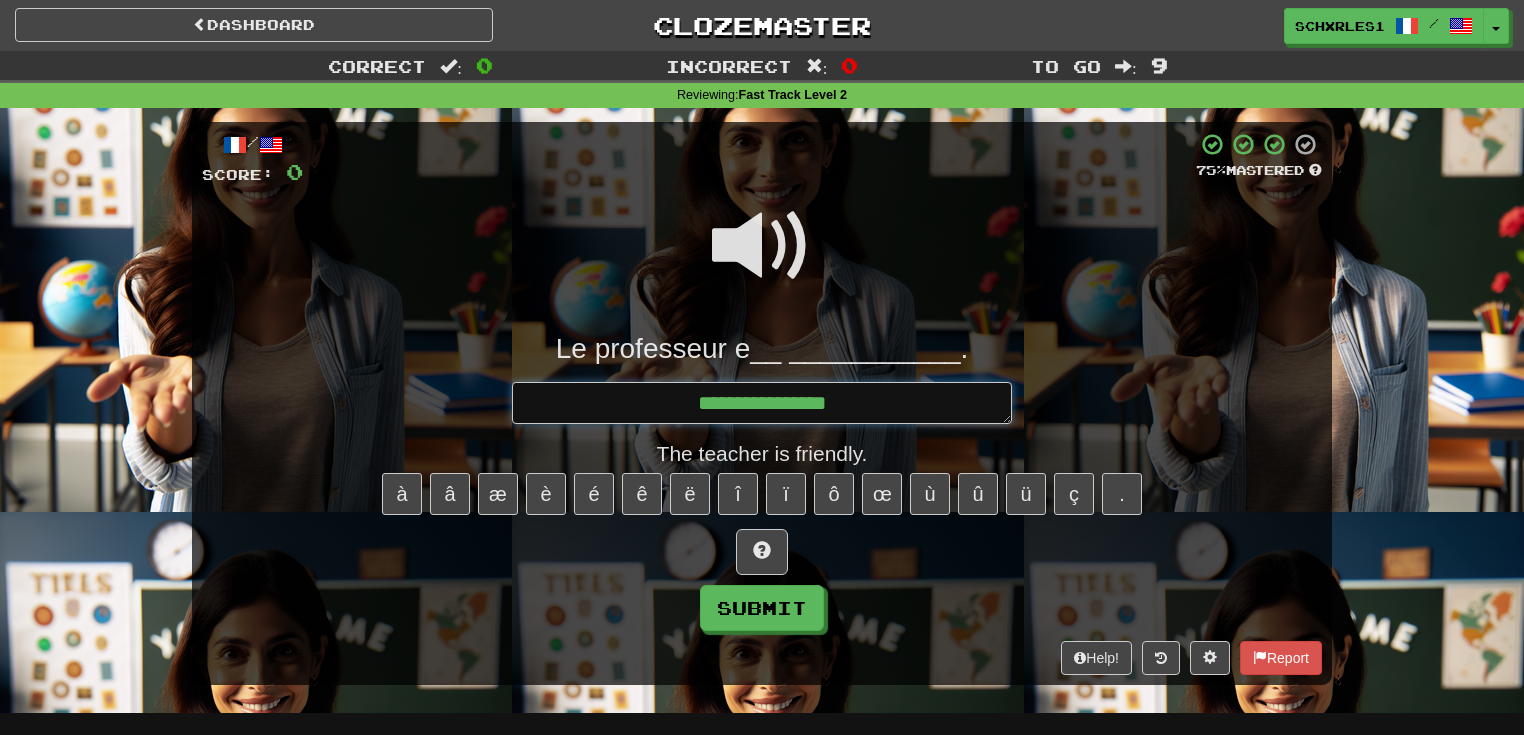 type on "*" 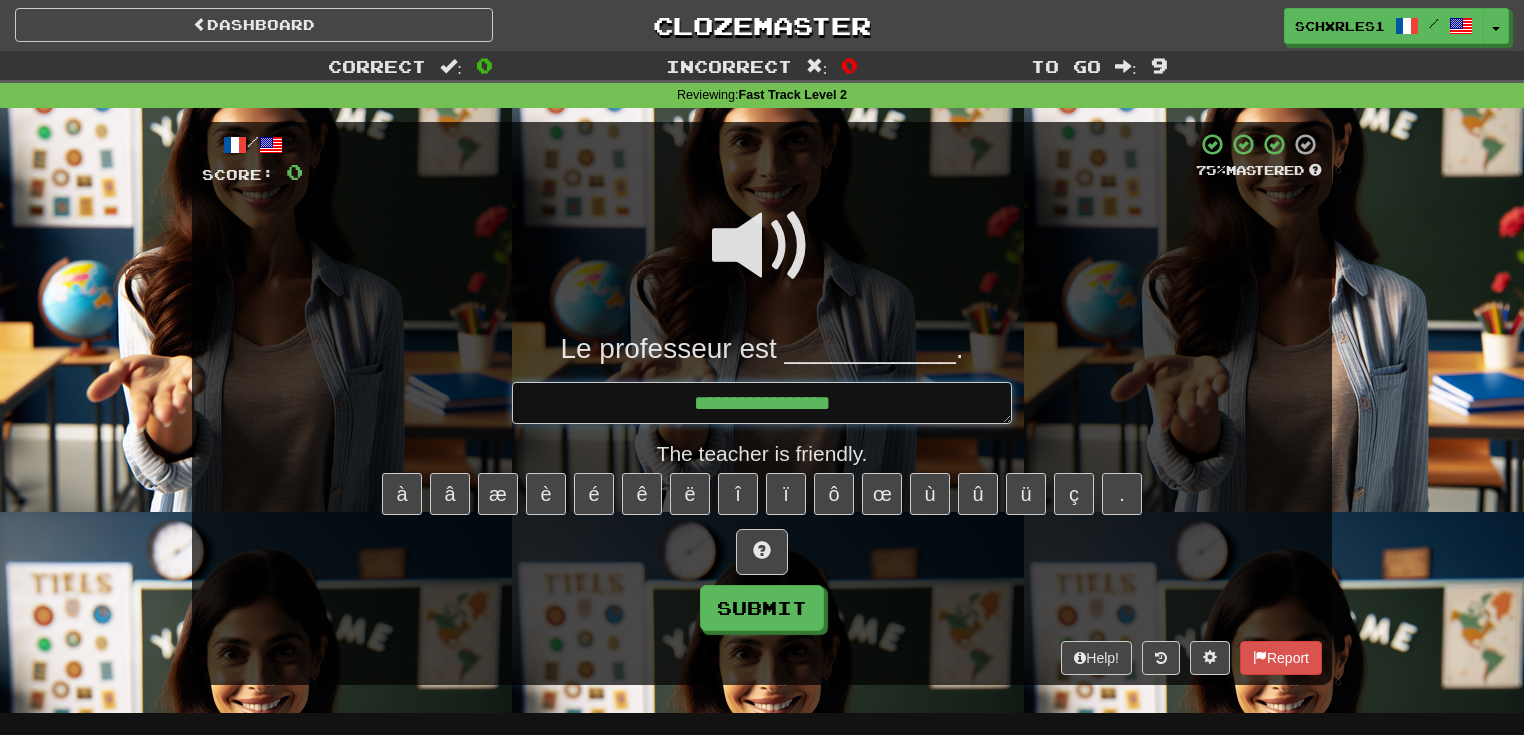 type on "*" 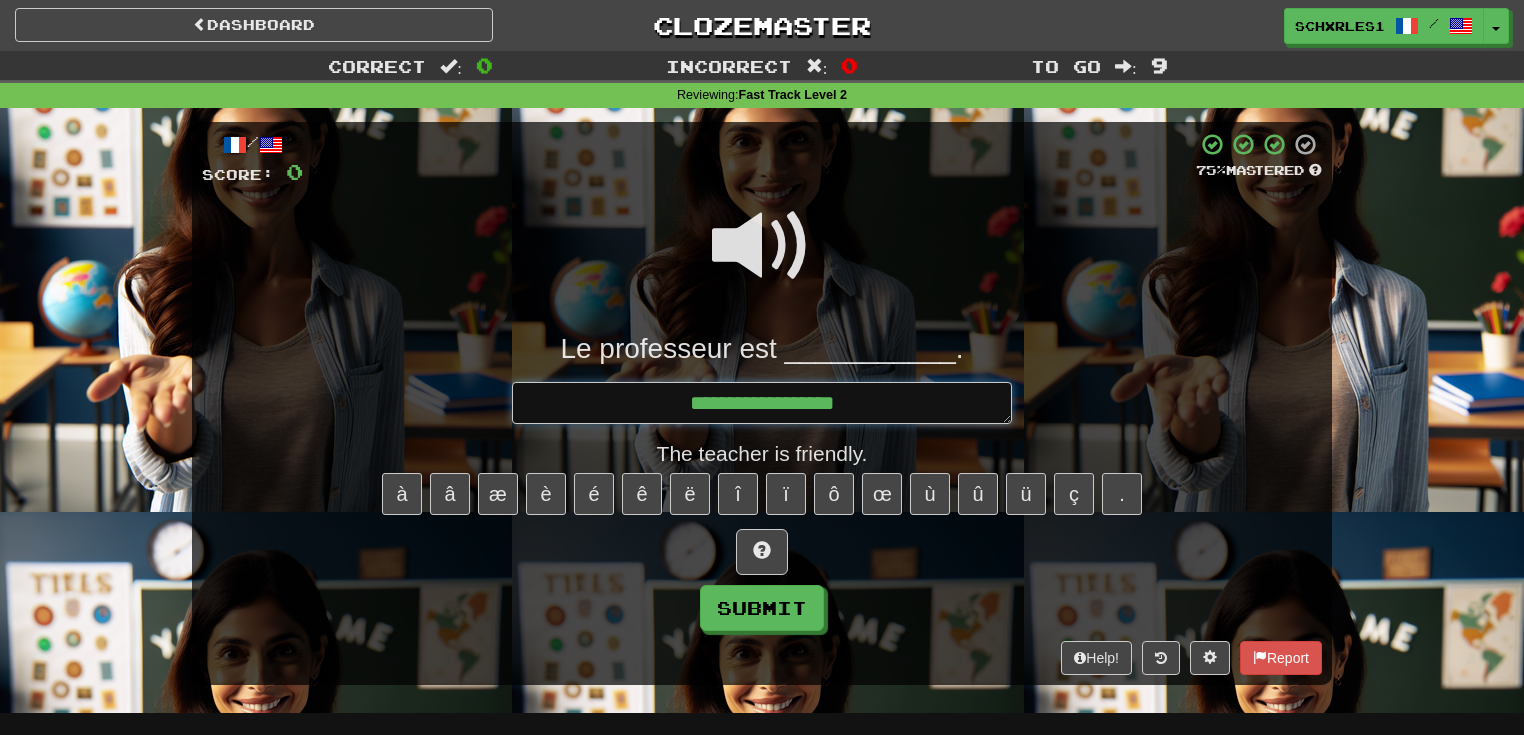 type on "*" 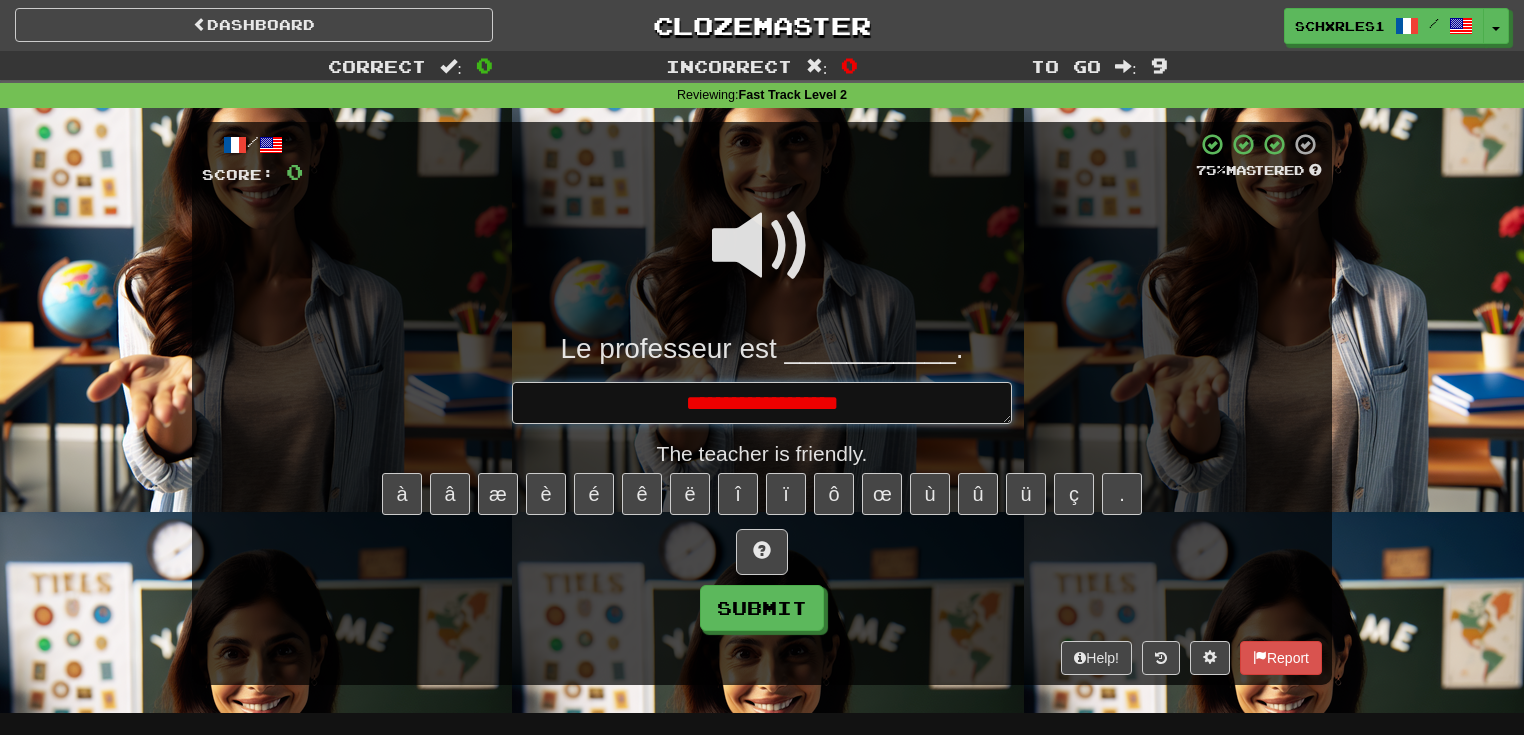 type on "*" 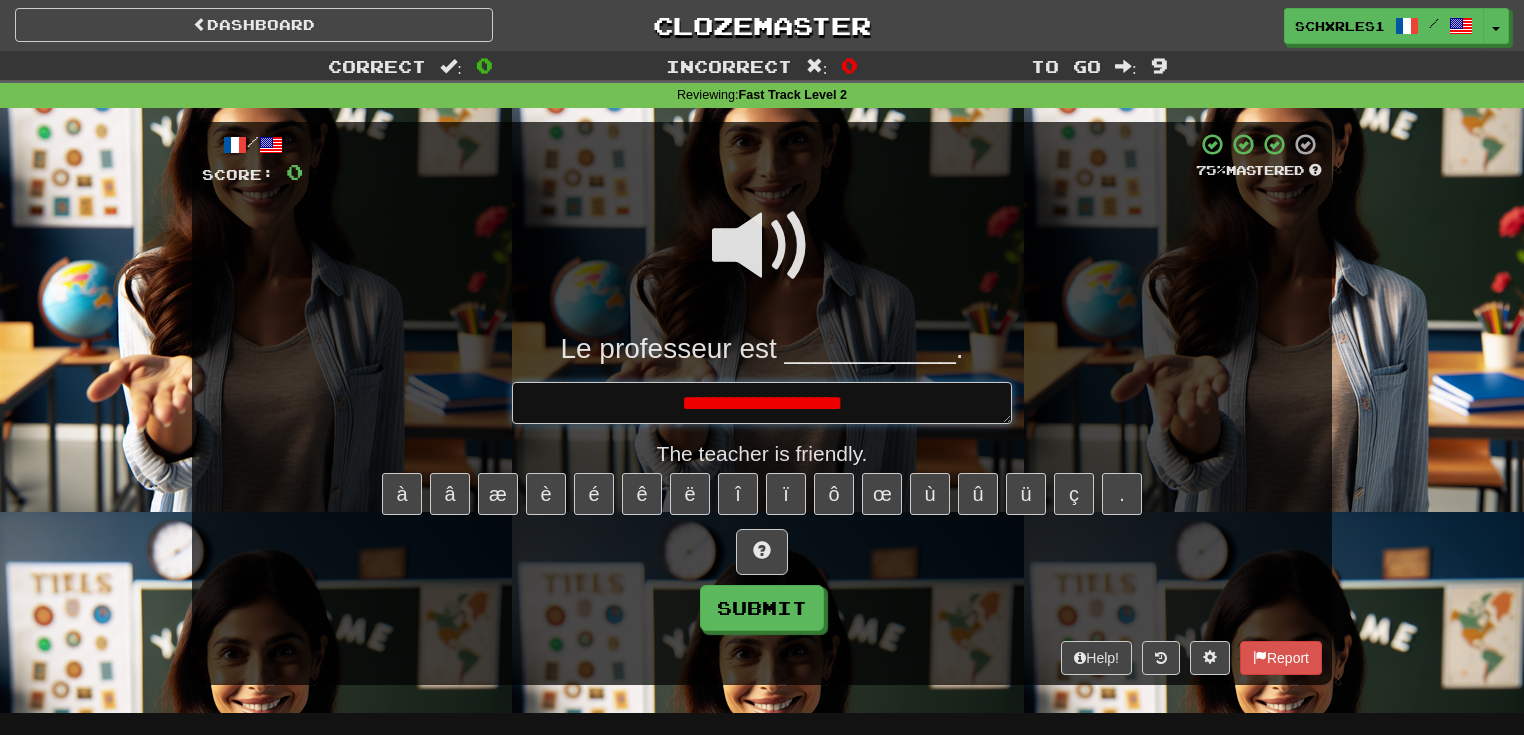 type on "*" 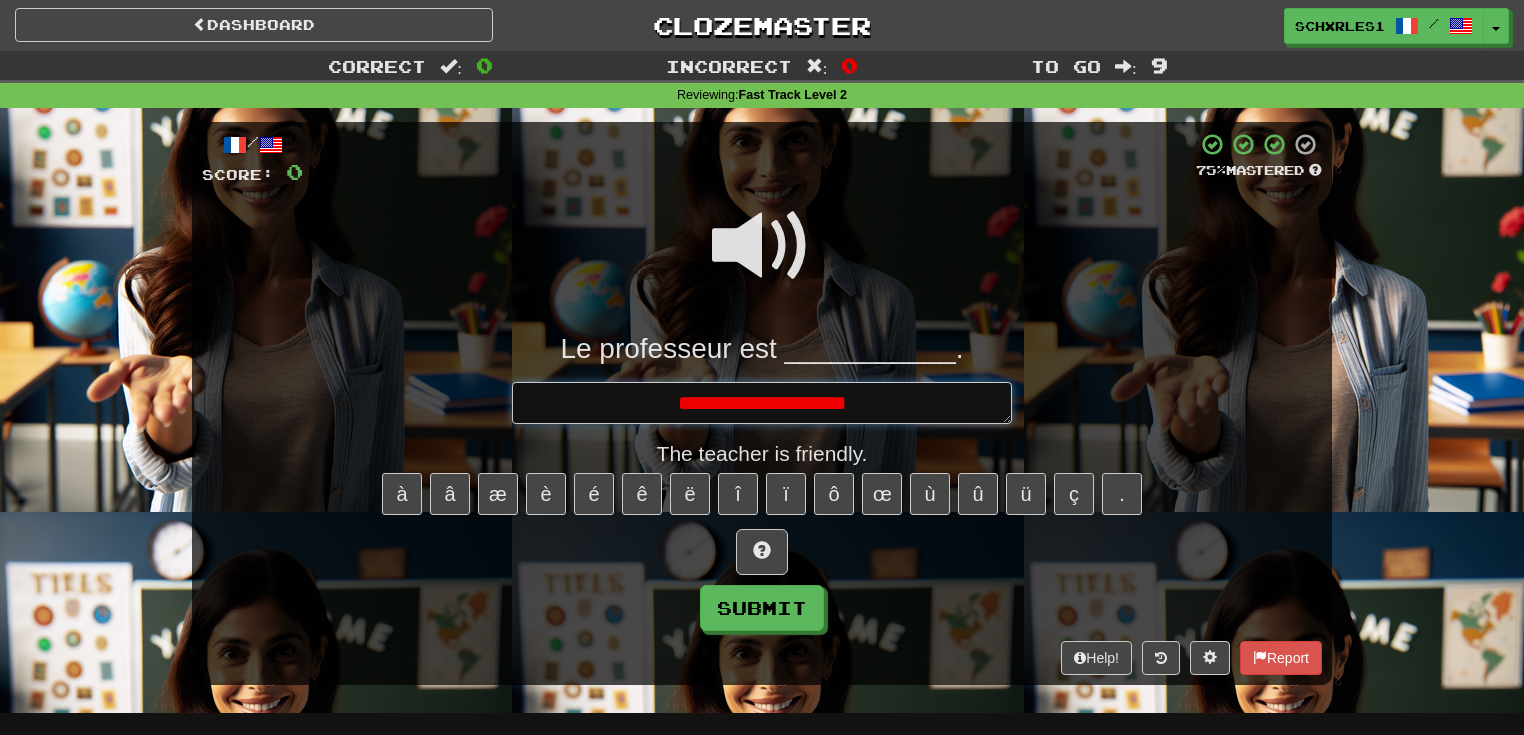 type on "*" 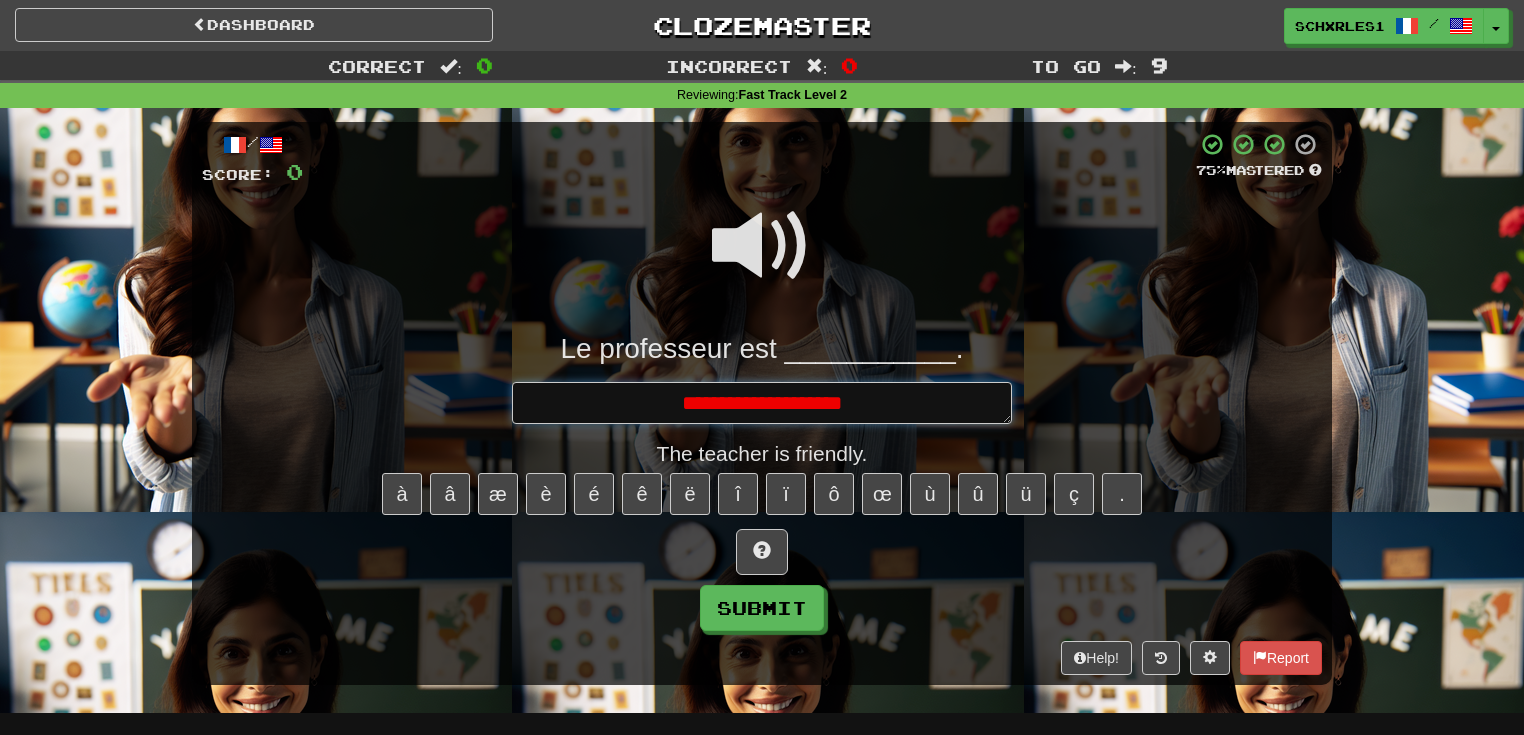 type on "*" 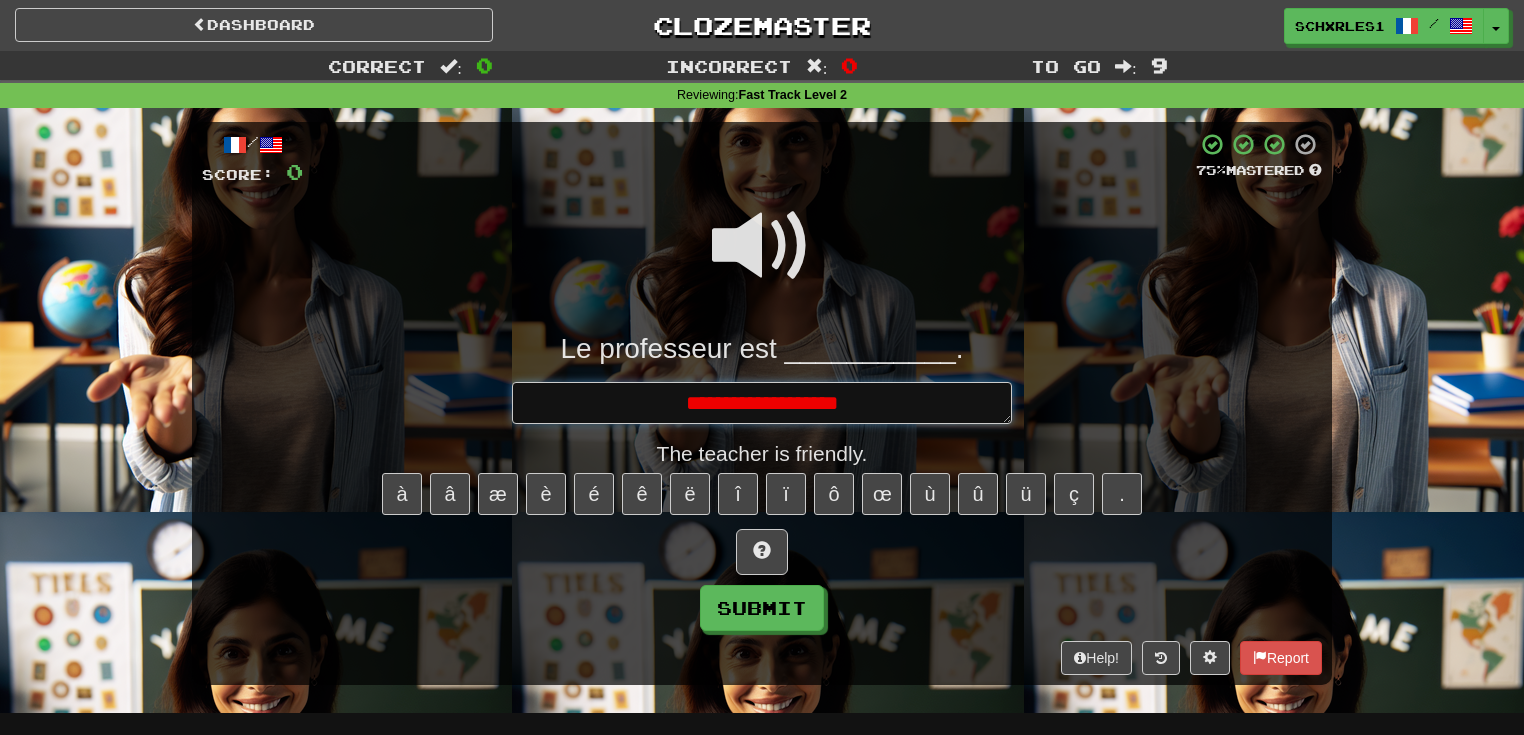 type on "*" 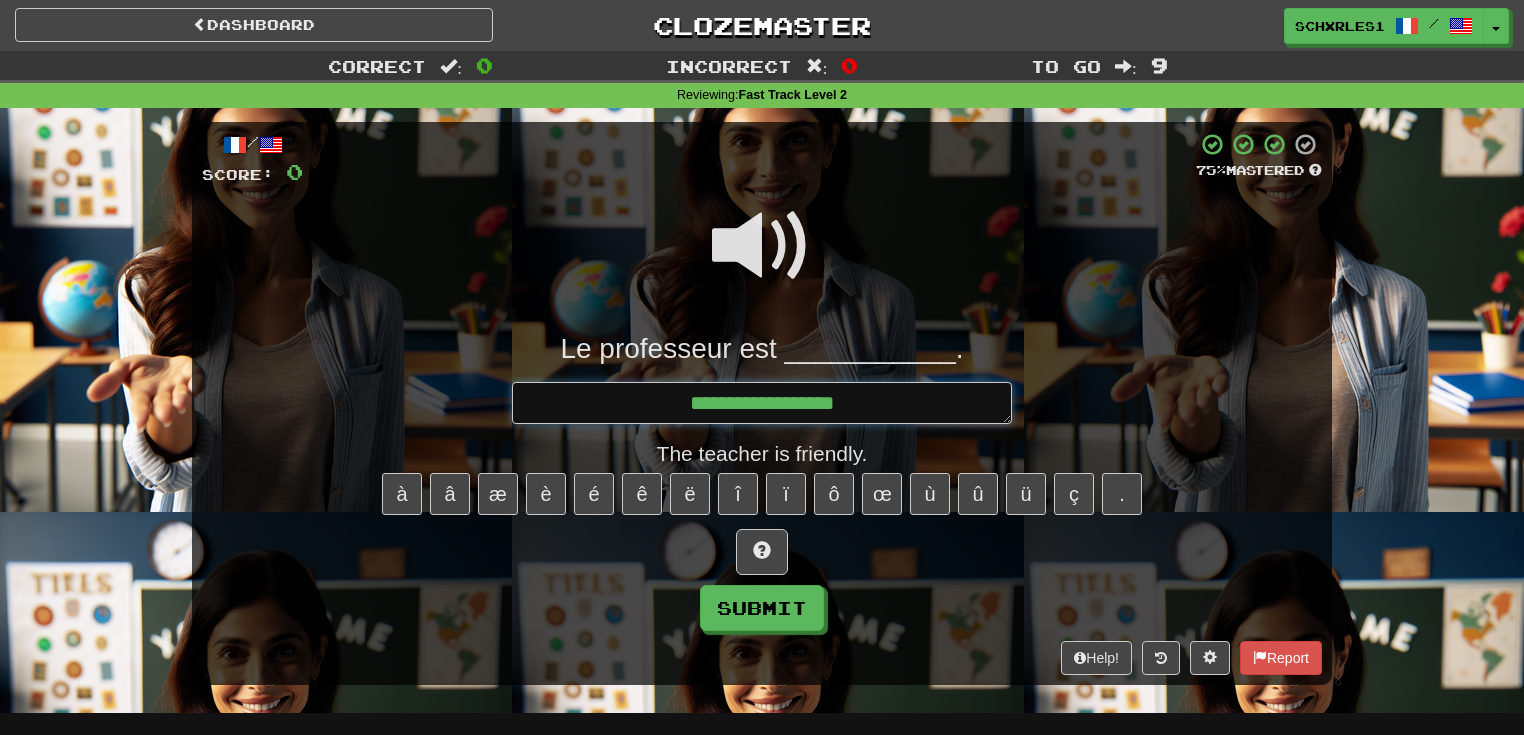 type on "*" 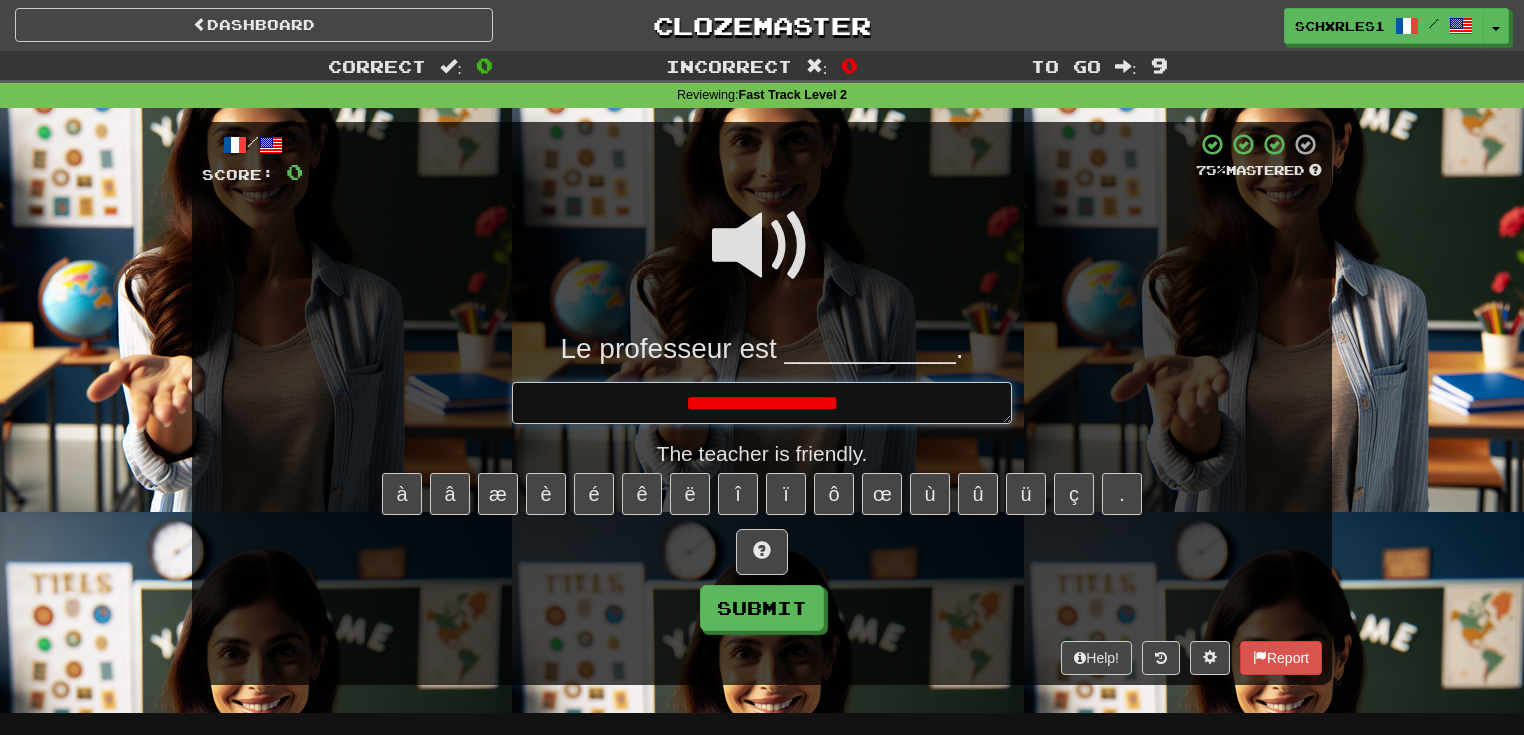 type on "*" 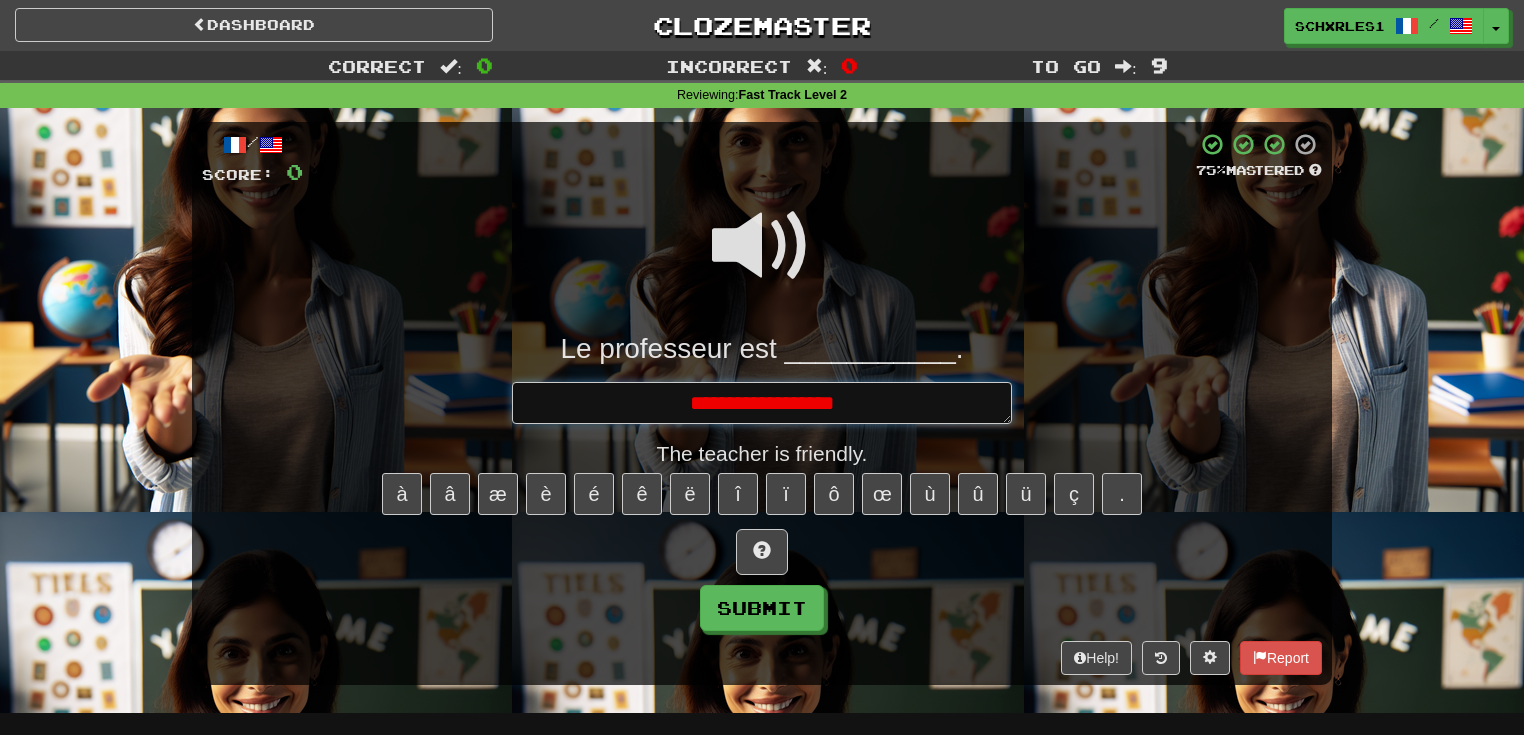 type on "*" 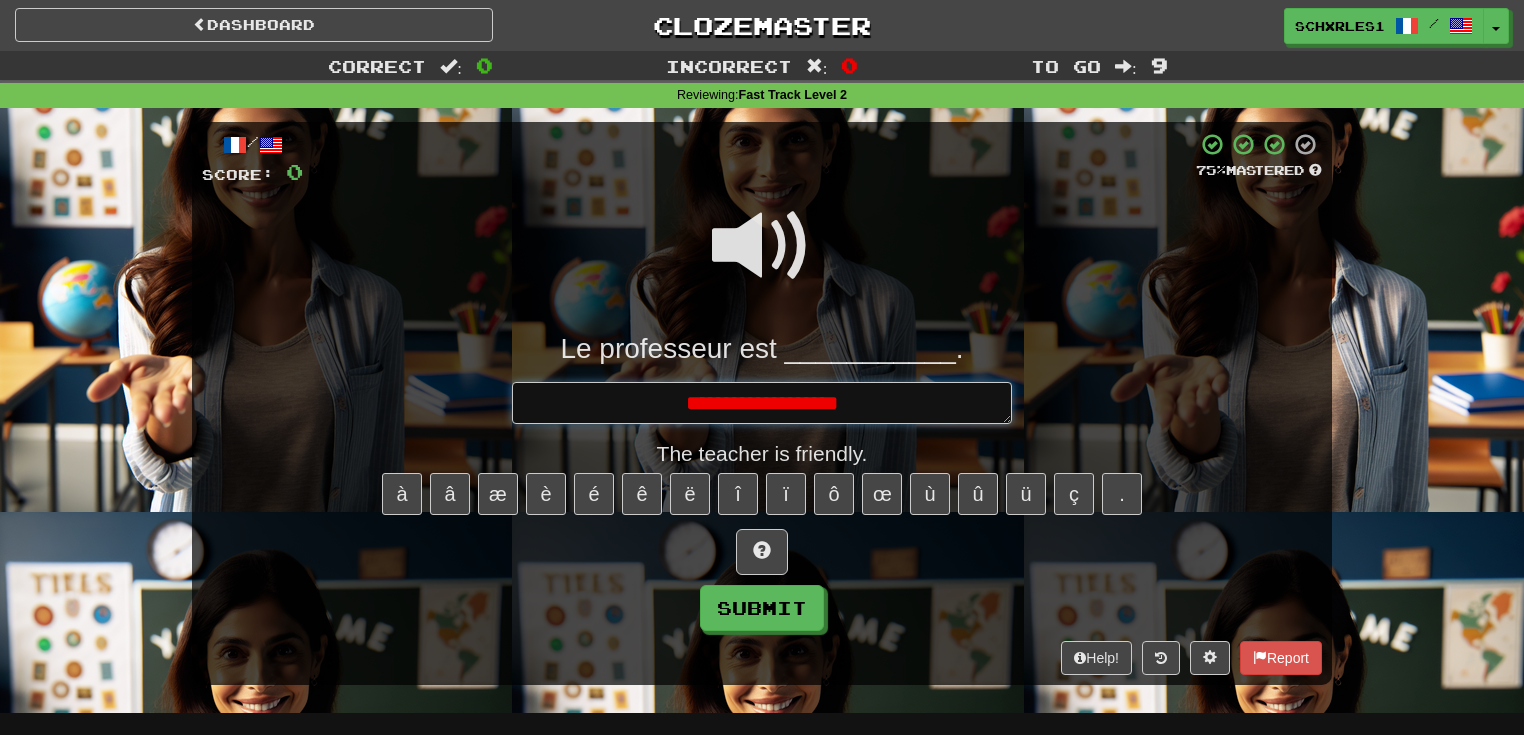 type on "*" 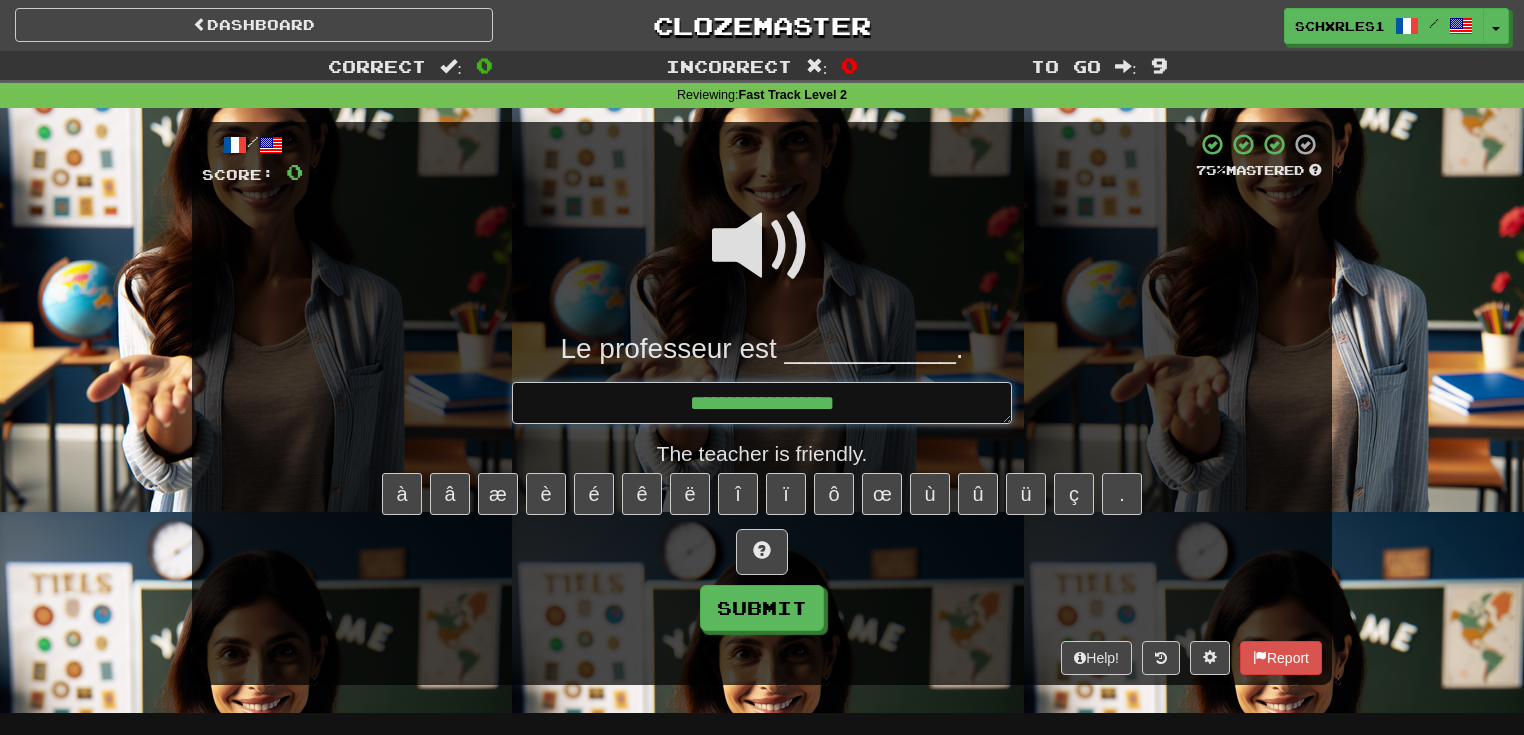 type on "*" 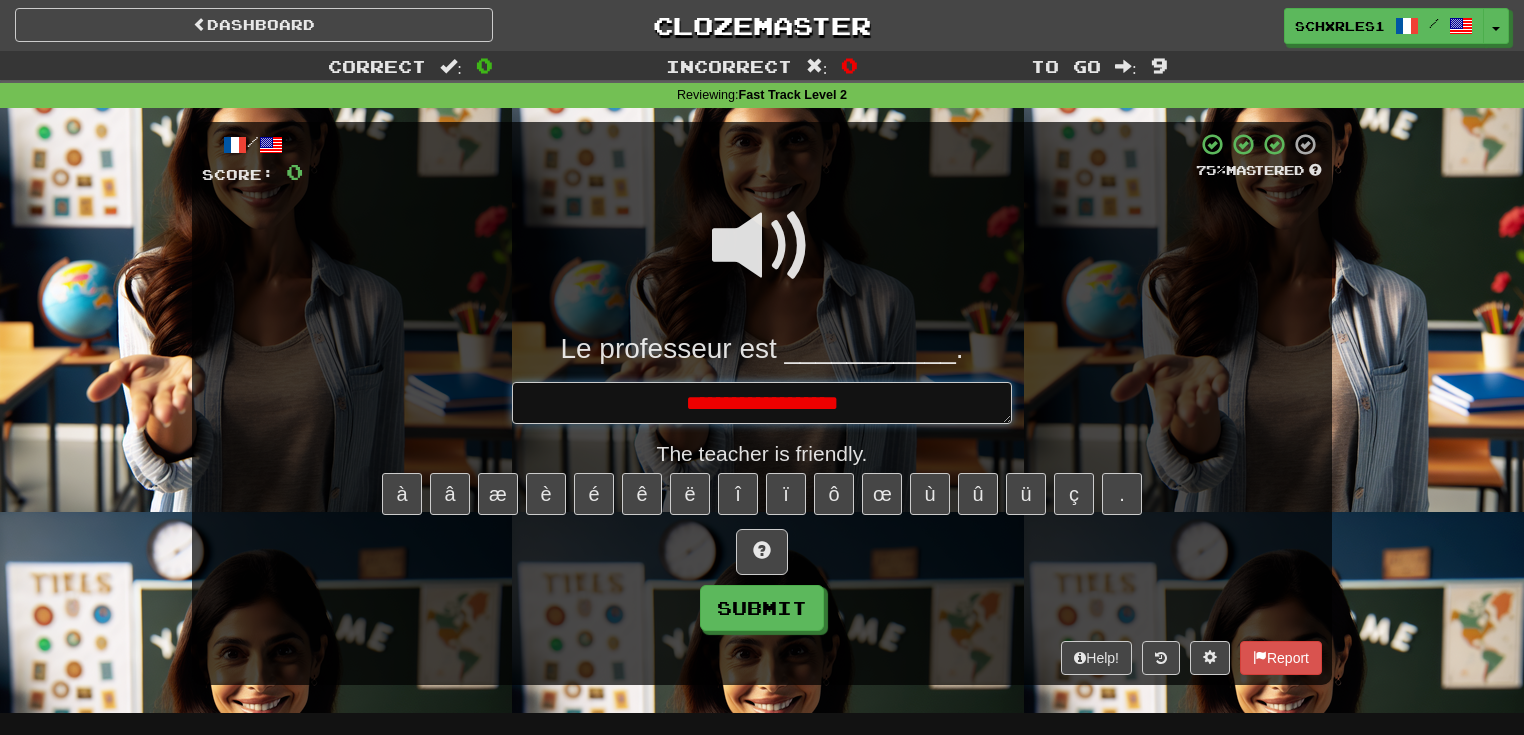 type on "*" 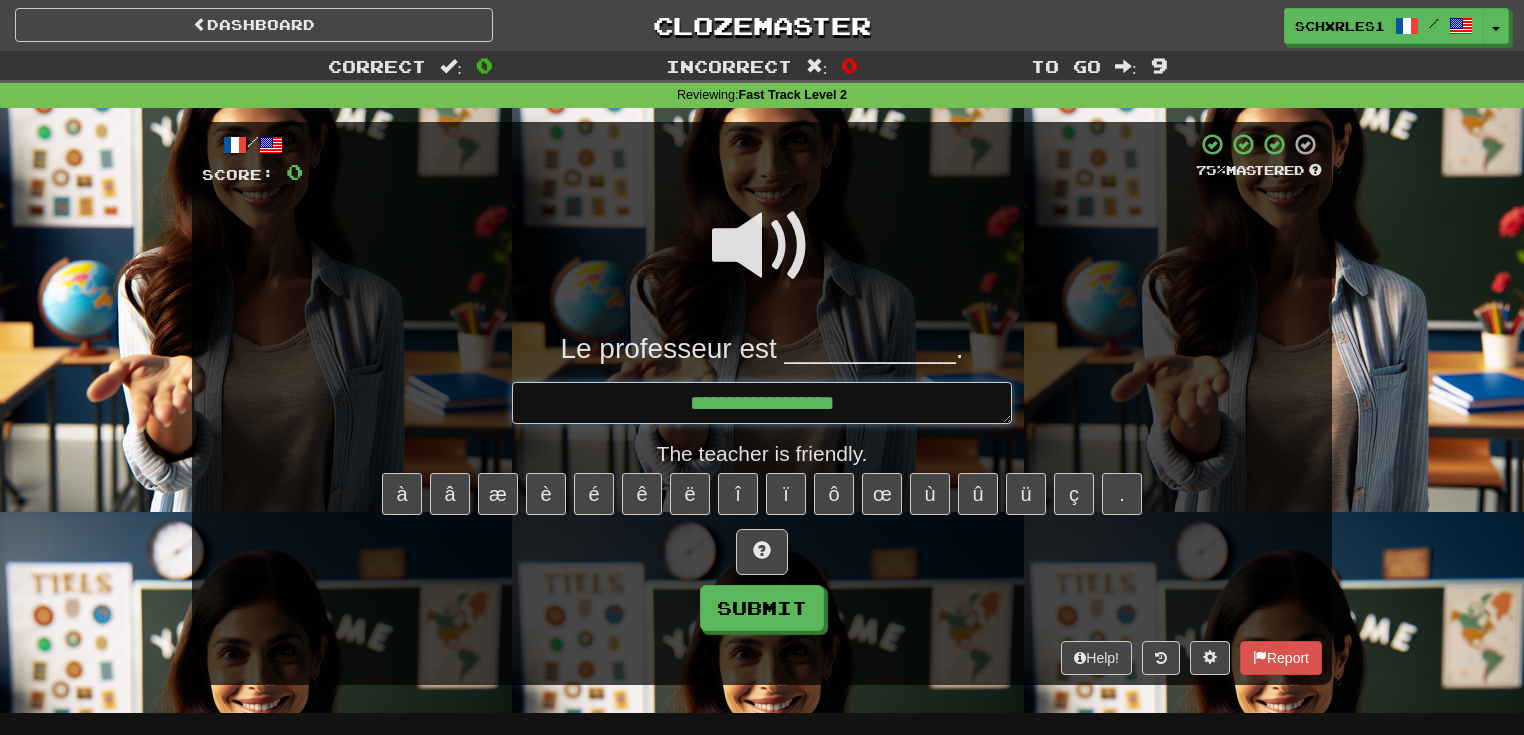 type on "*" 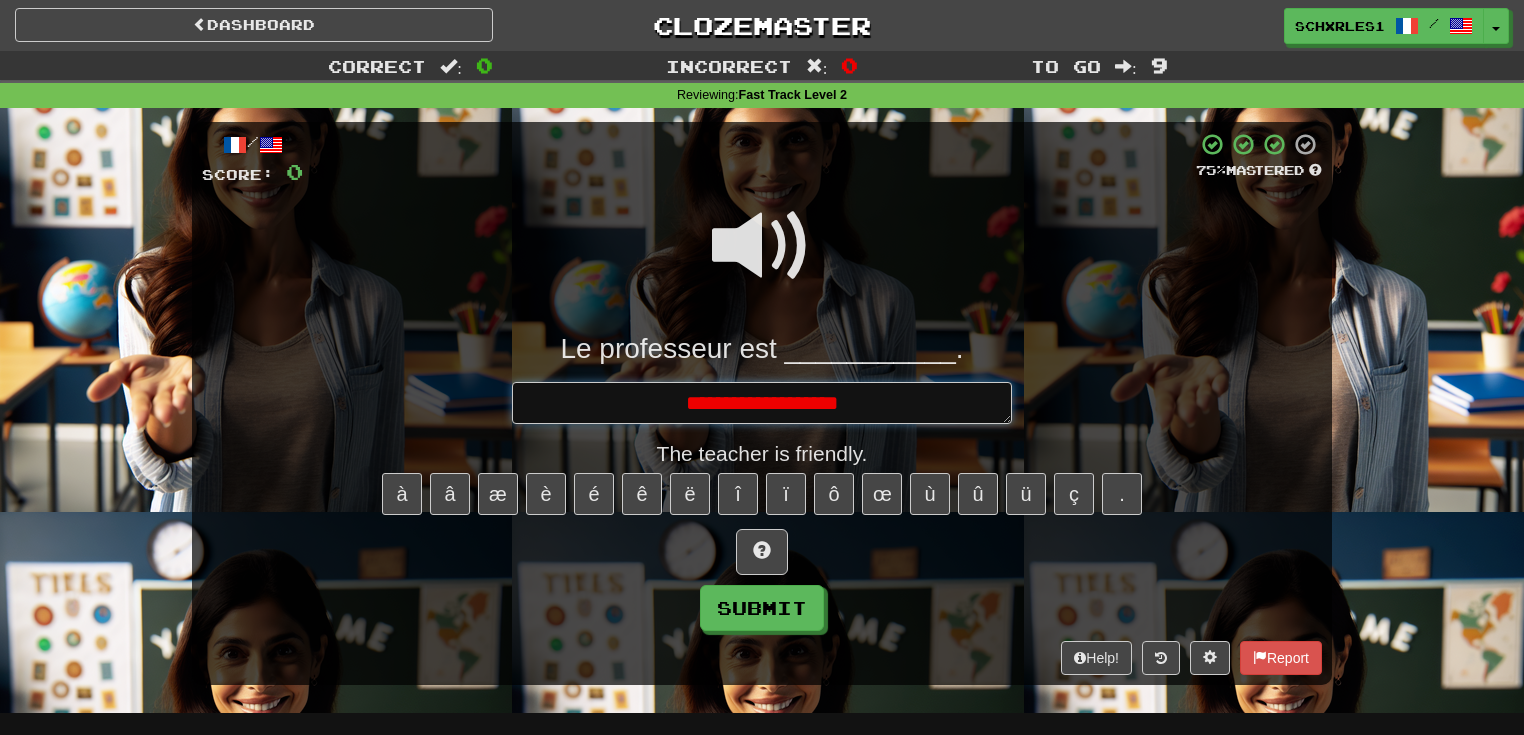 type on "*" 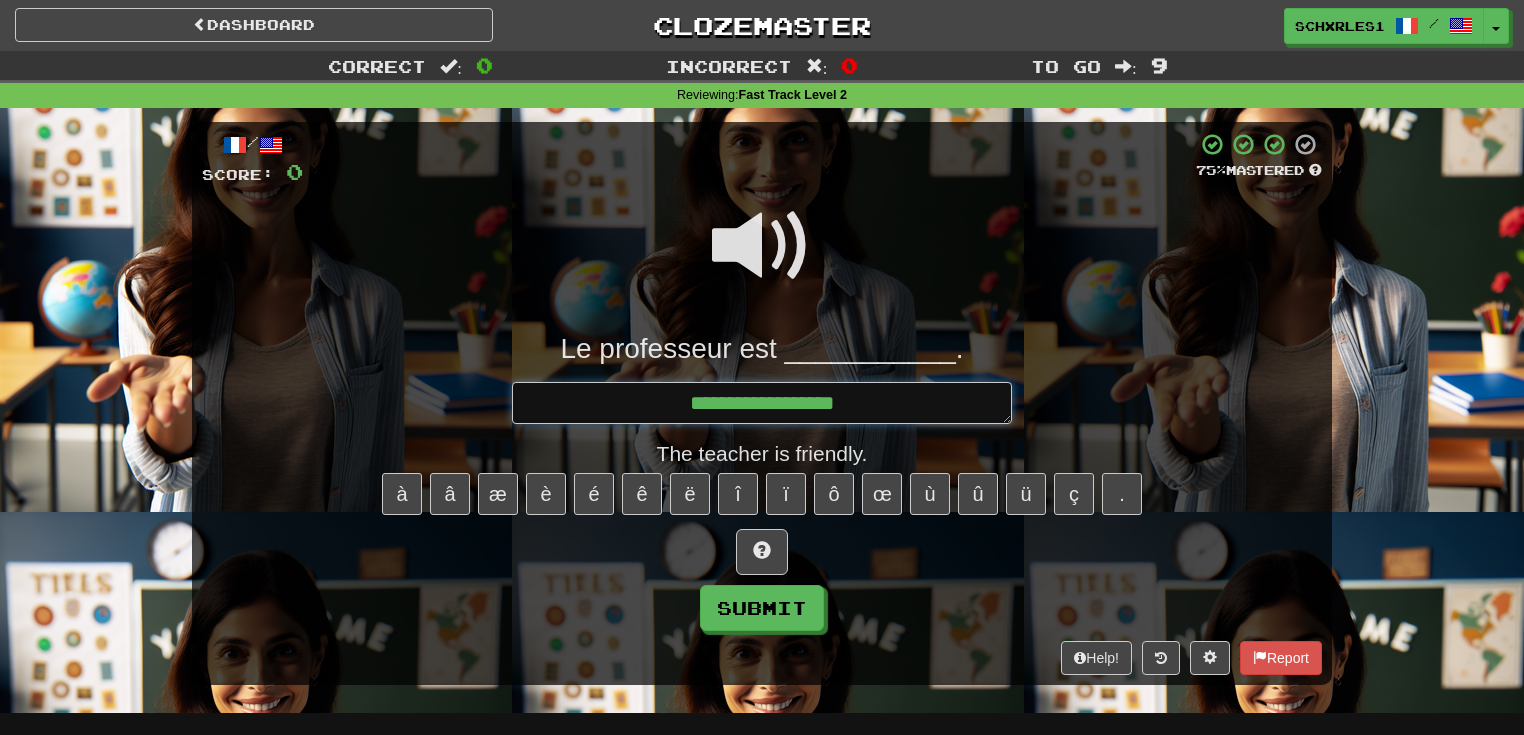 type on "*" 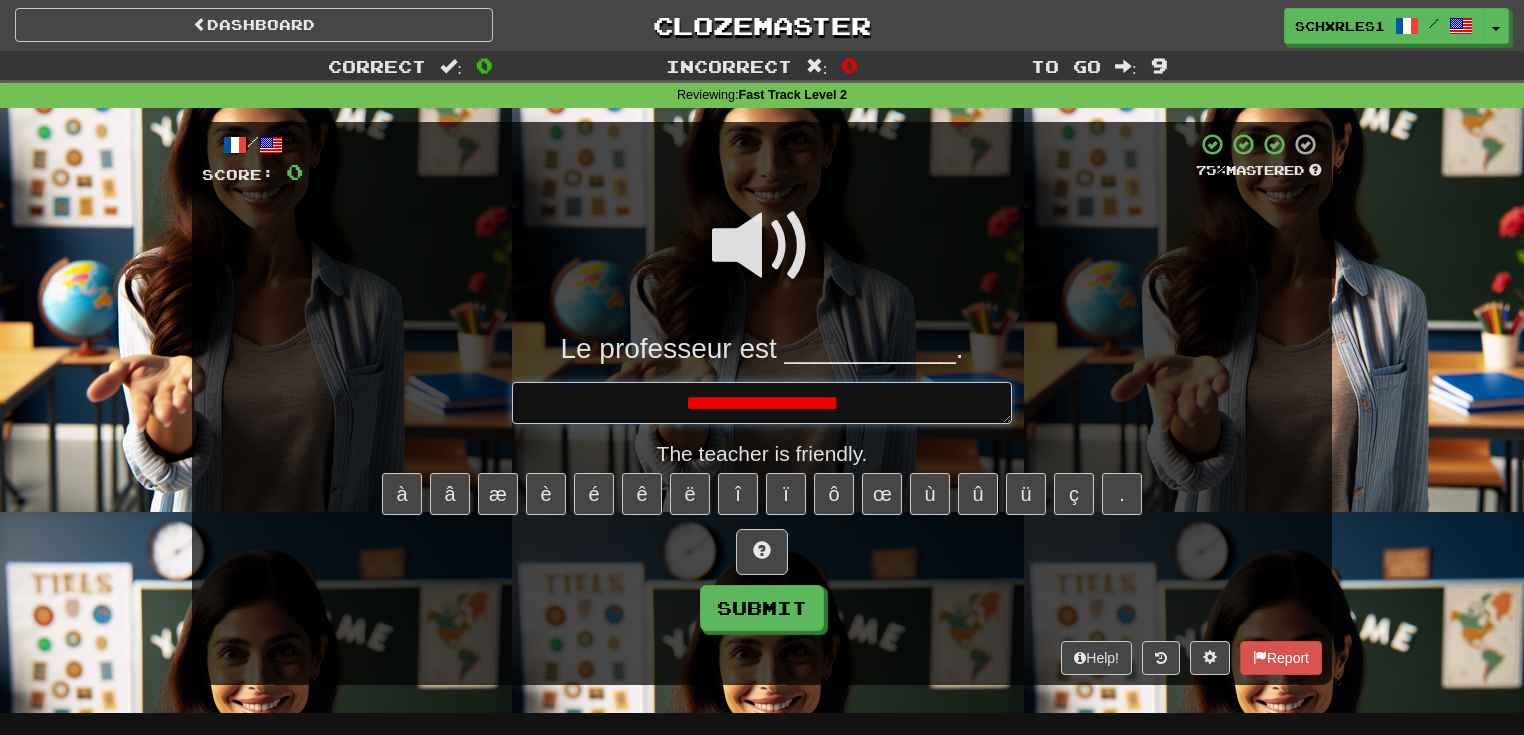 type on "*" 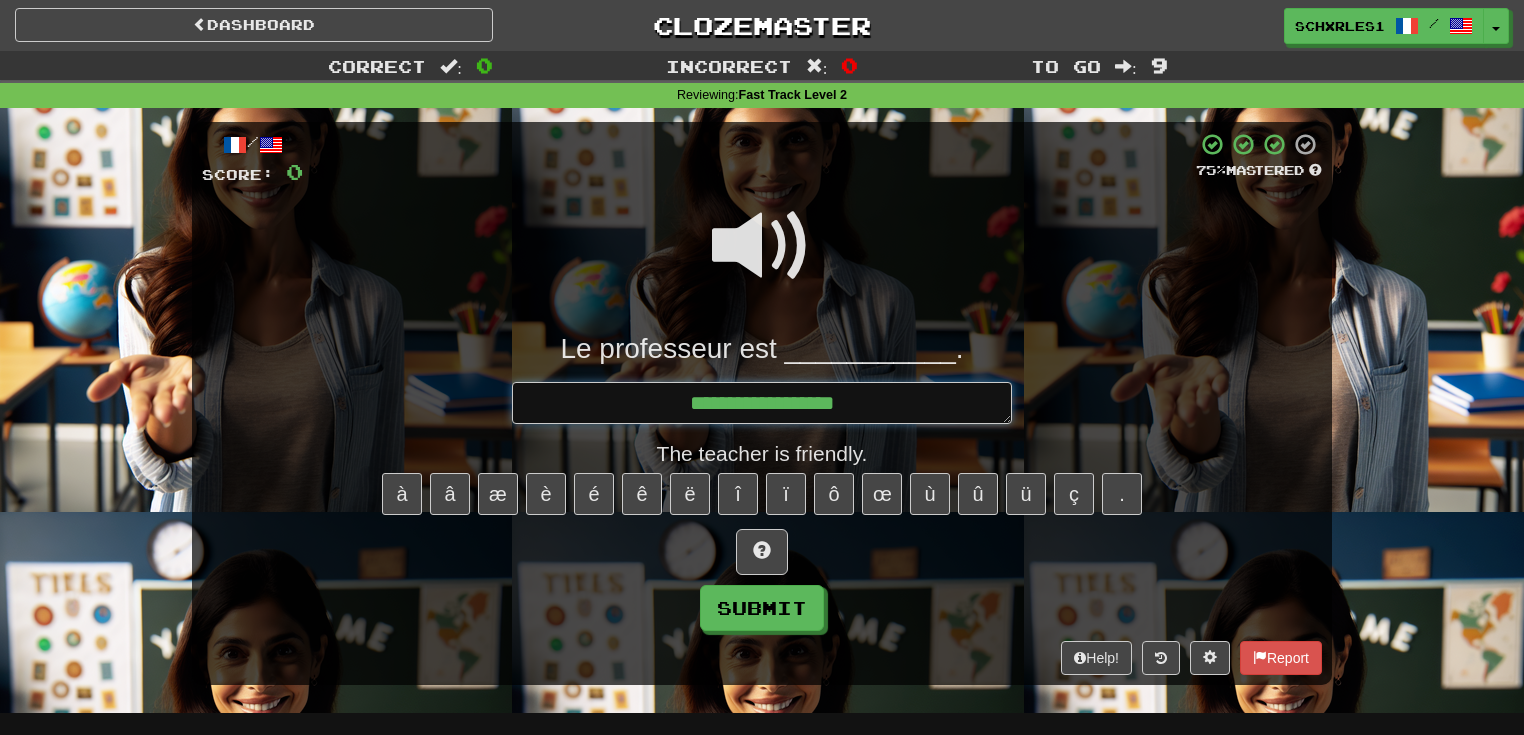 type on "*" 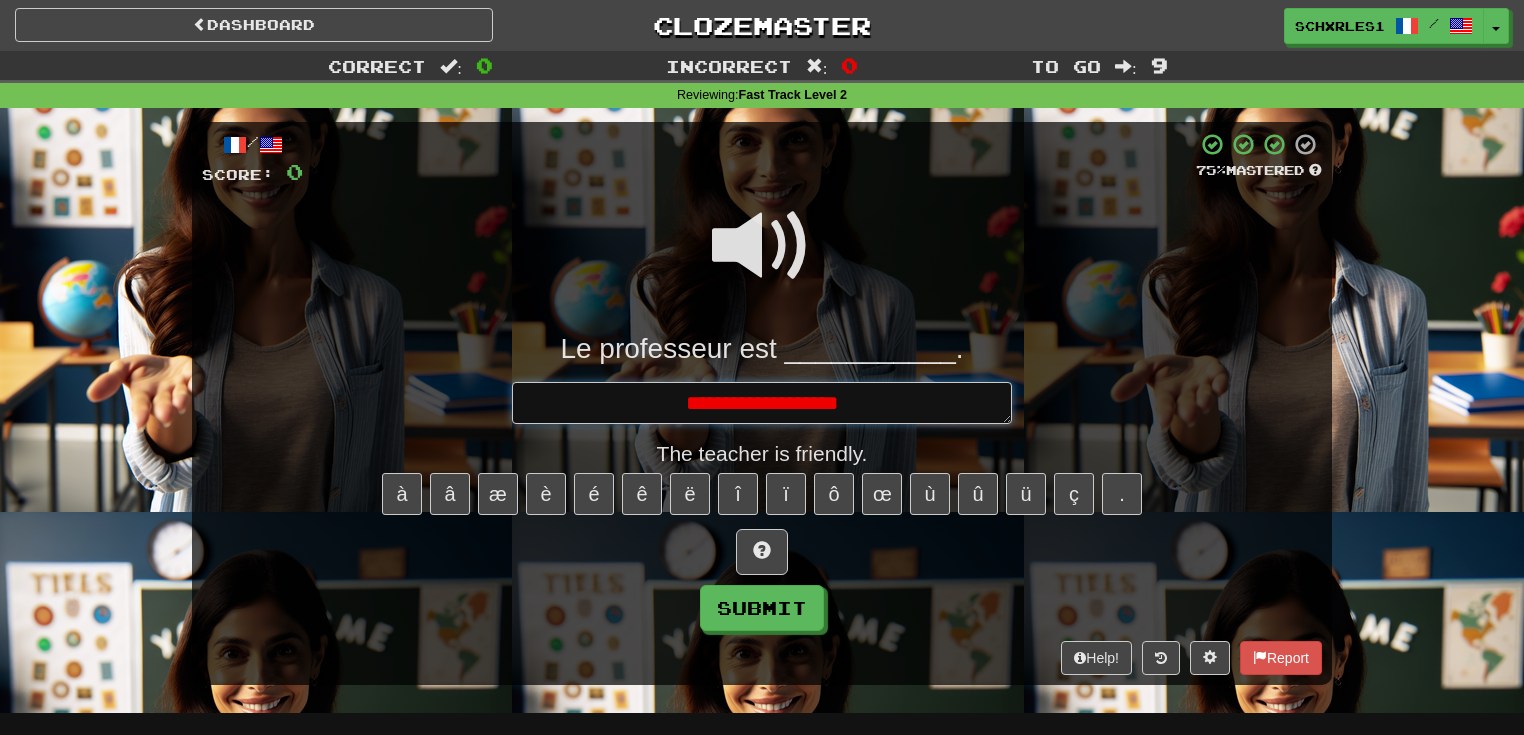type on "*" 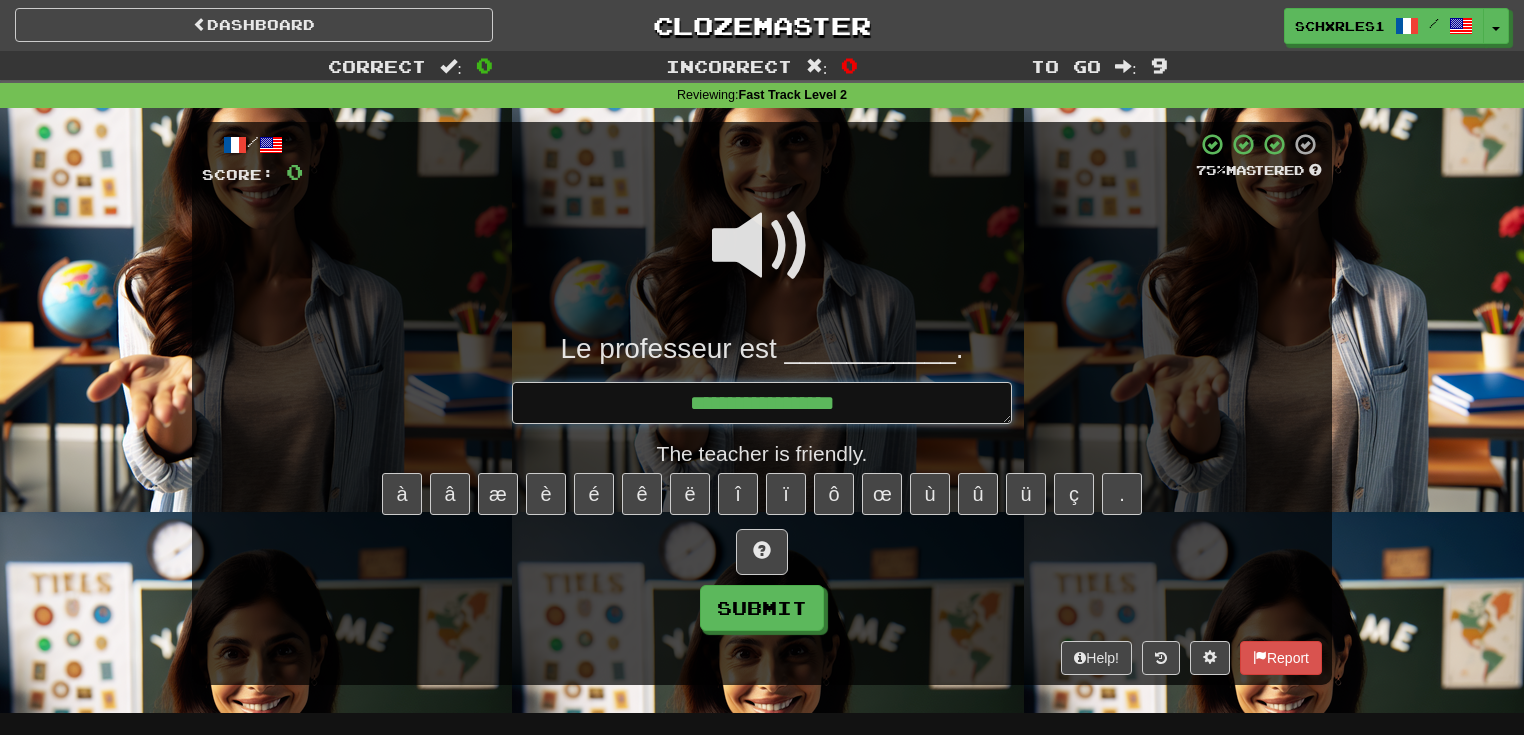 type on "*" 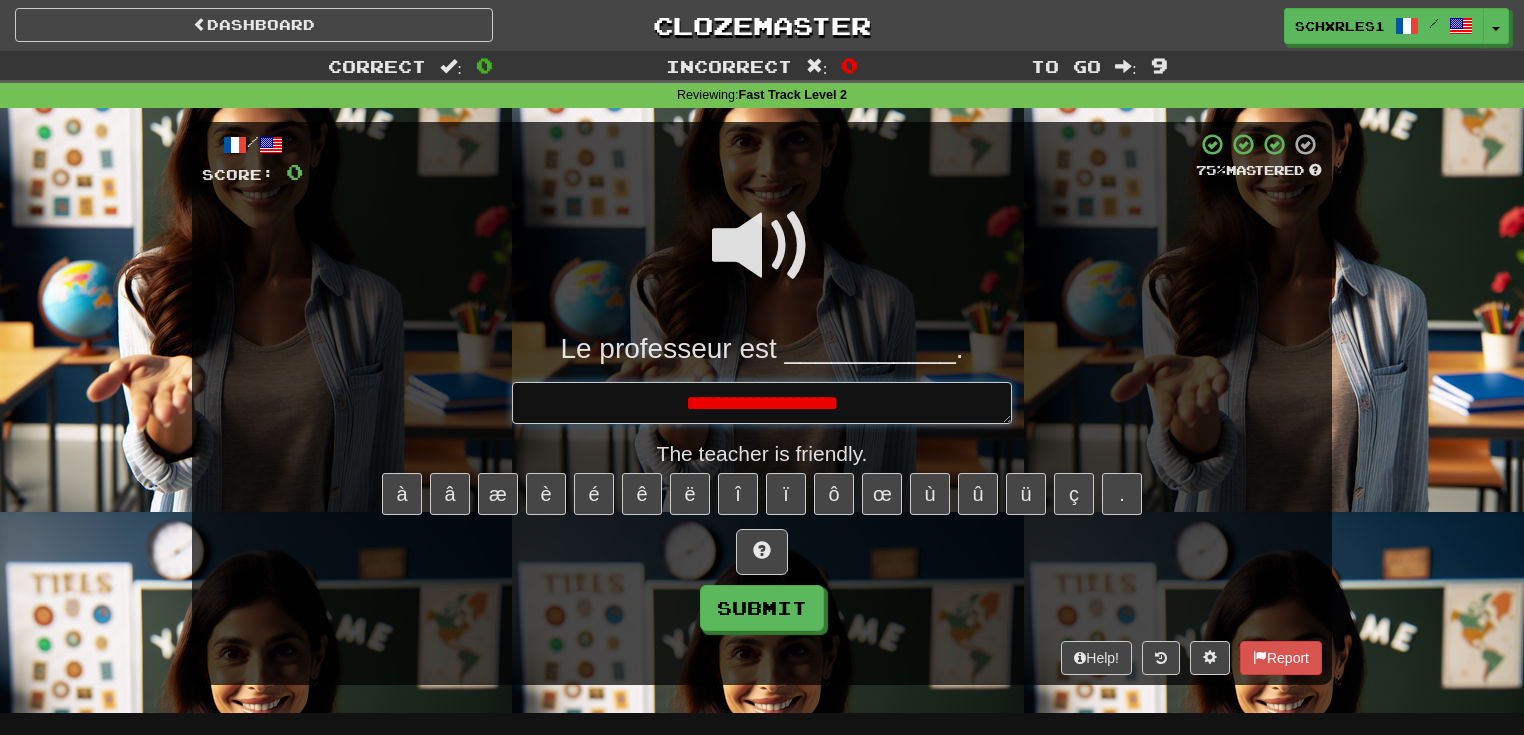 type on "*" 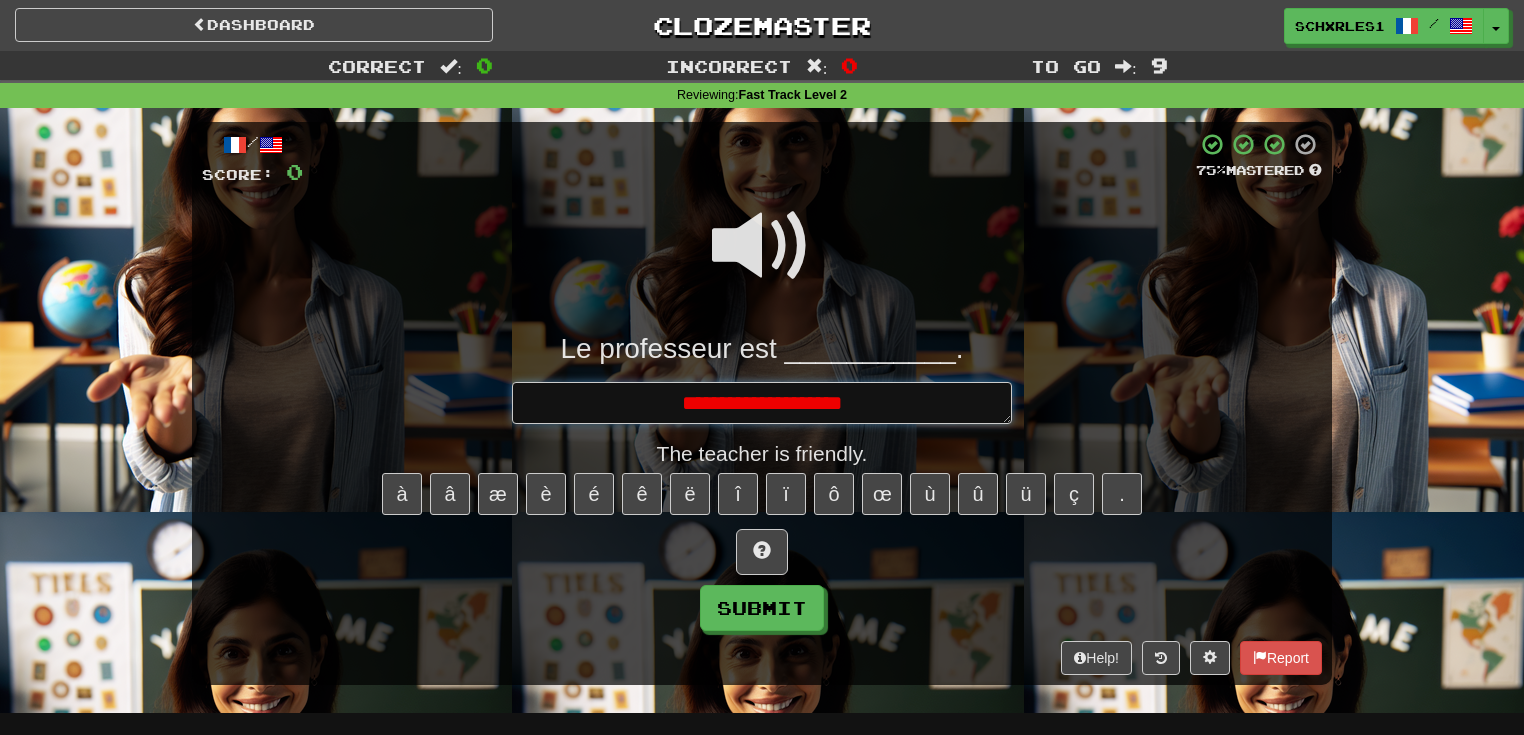 type on "*" 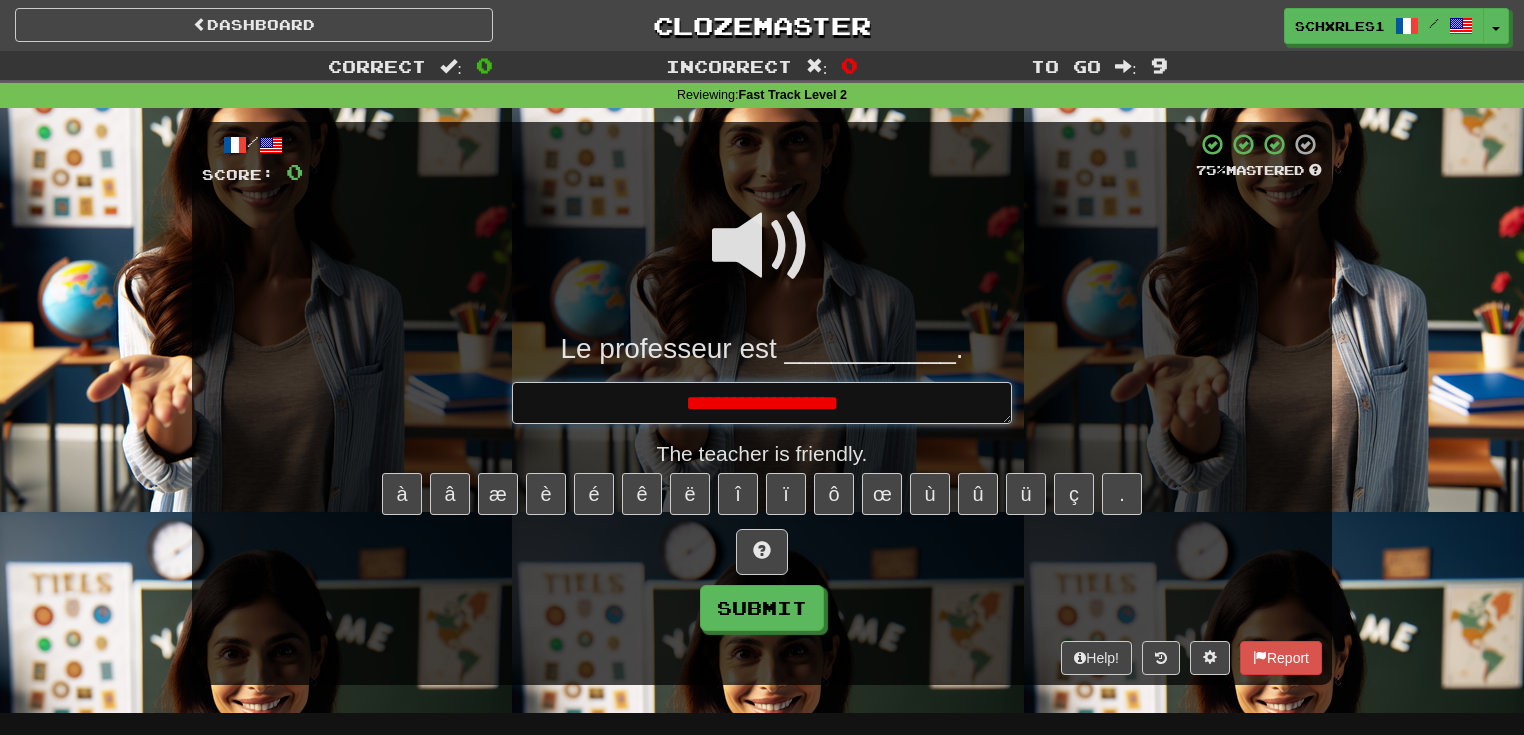 type on "*" 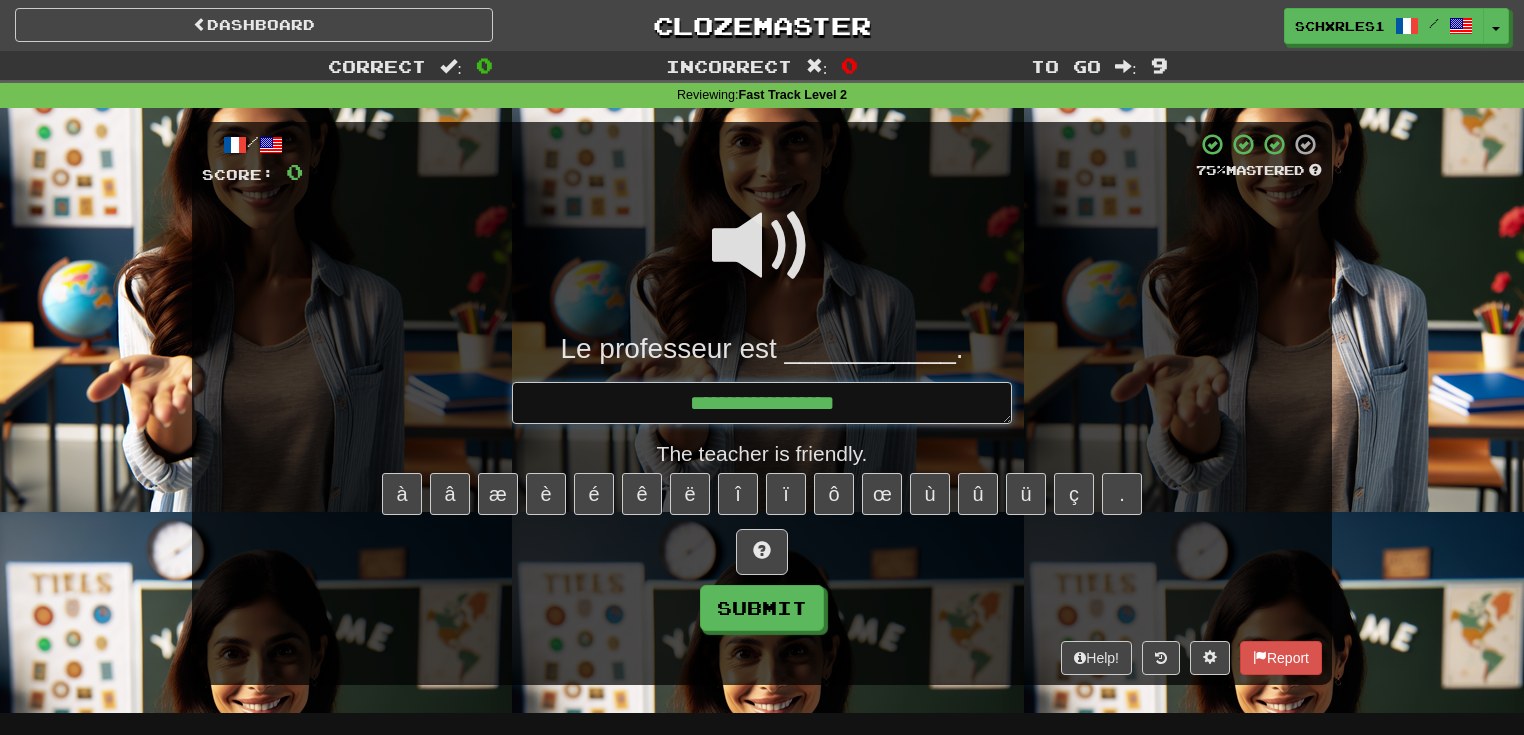 type on "*" 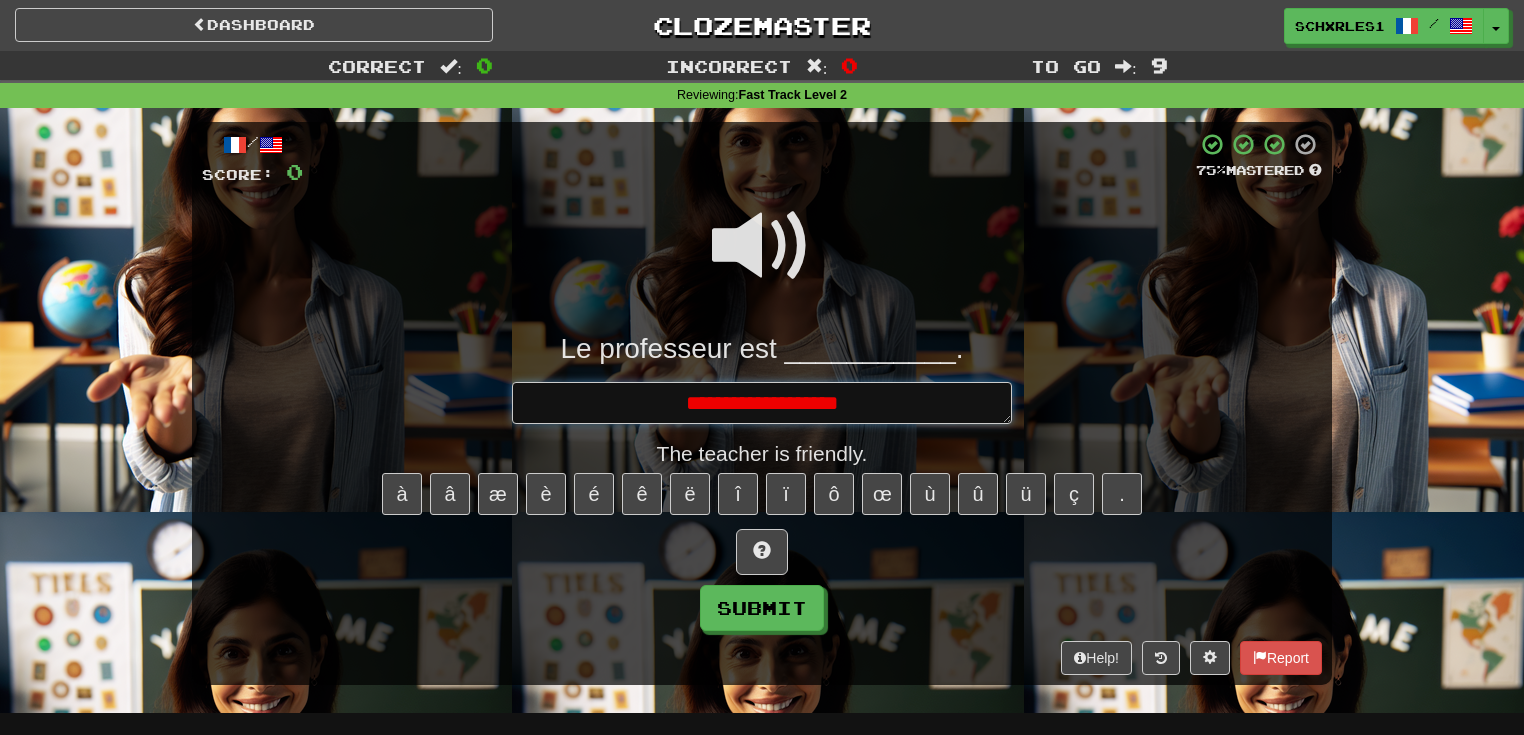 type on "*" 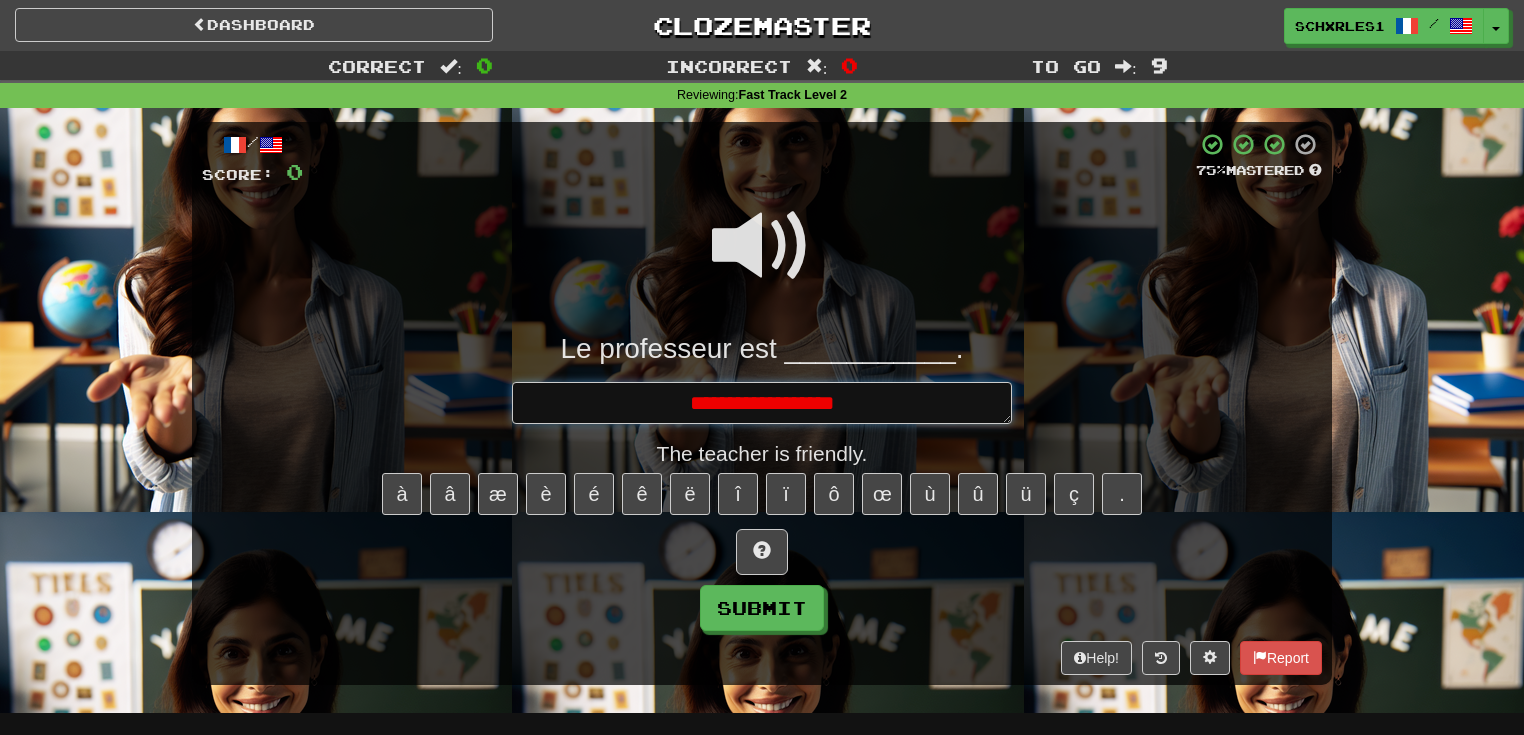 type on "*" 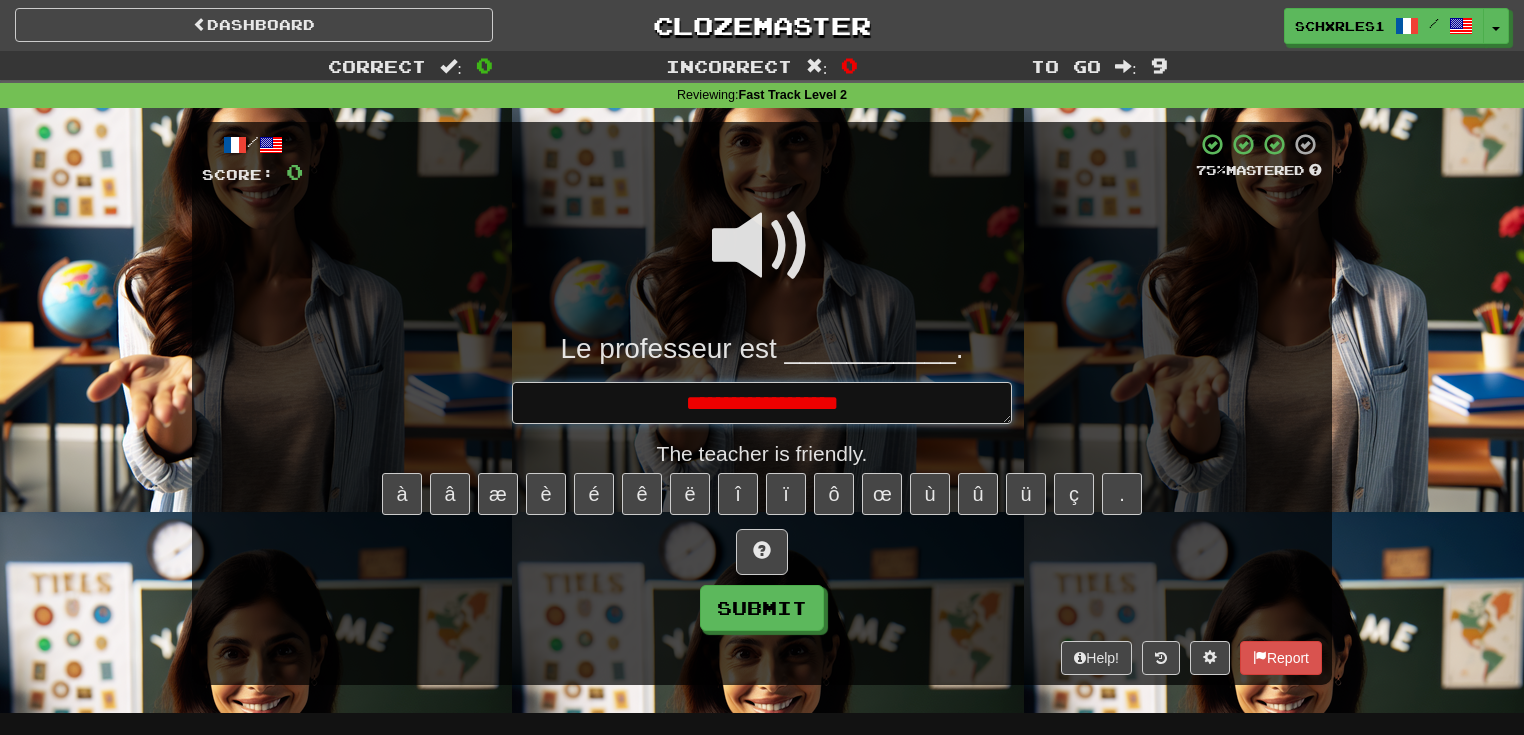 type on "*" 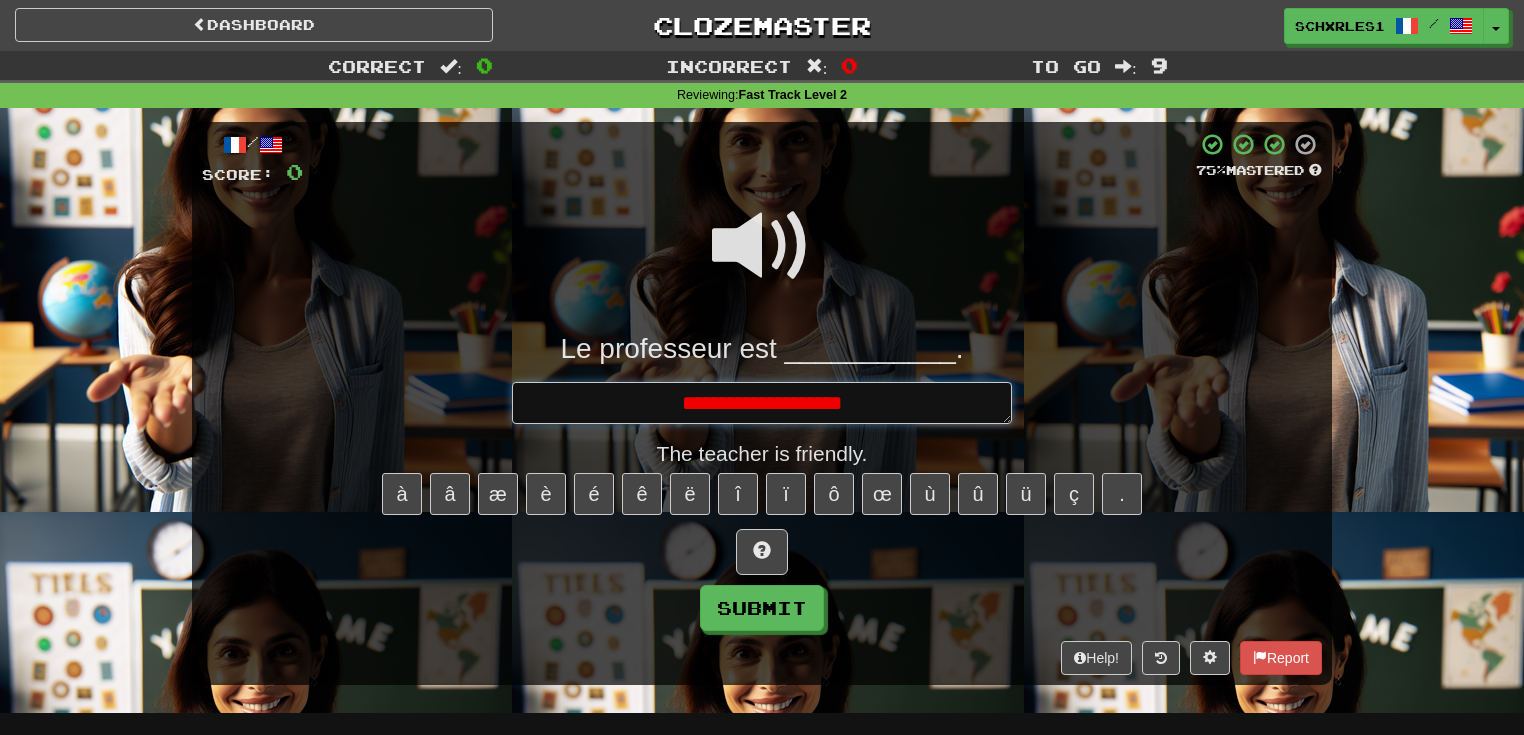 type on "*" 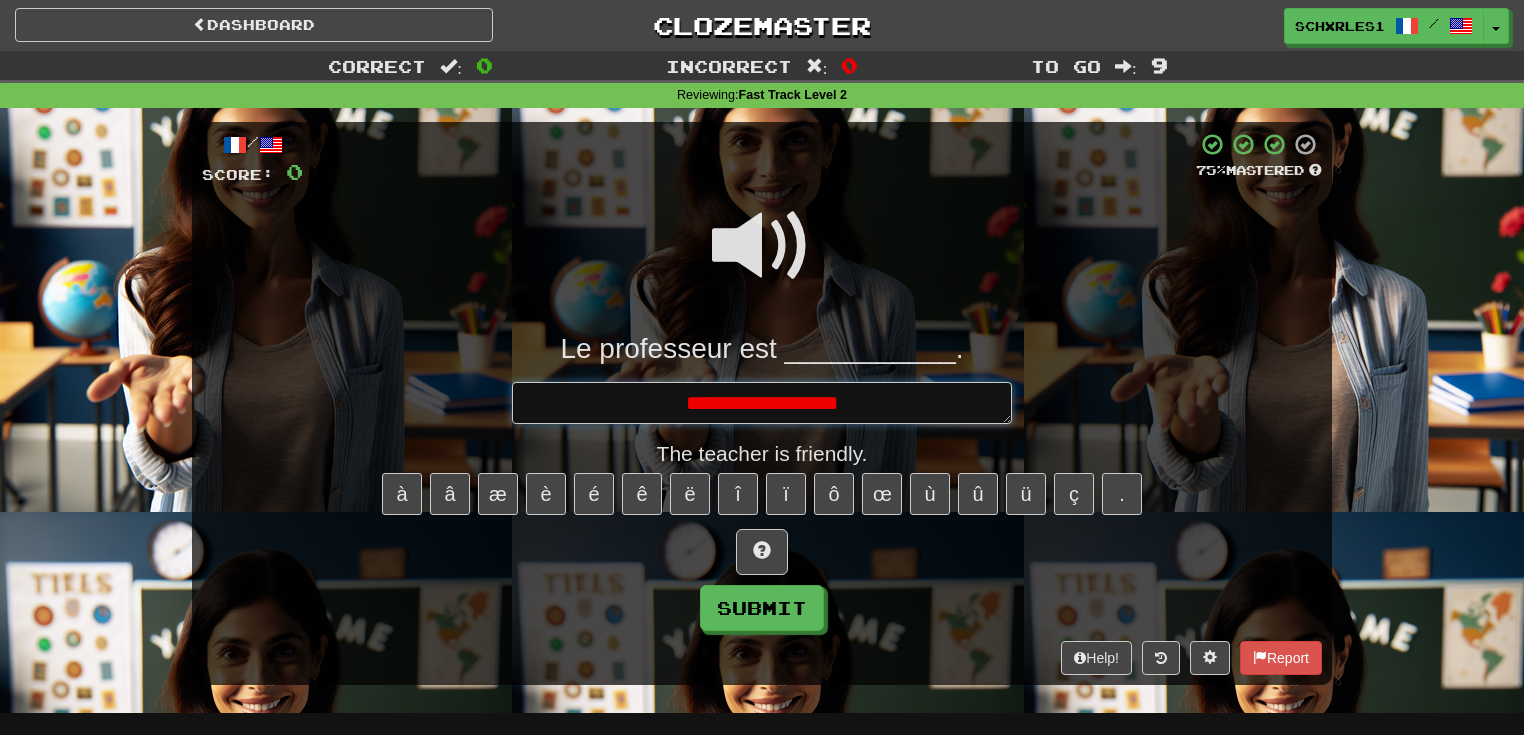 type on "*" 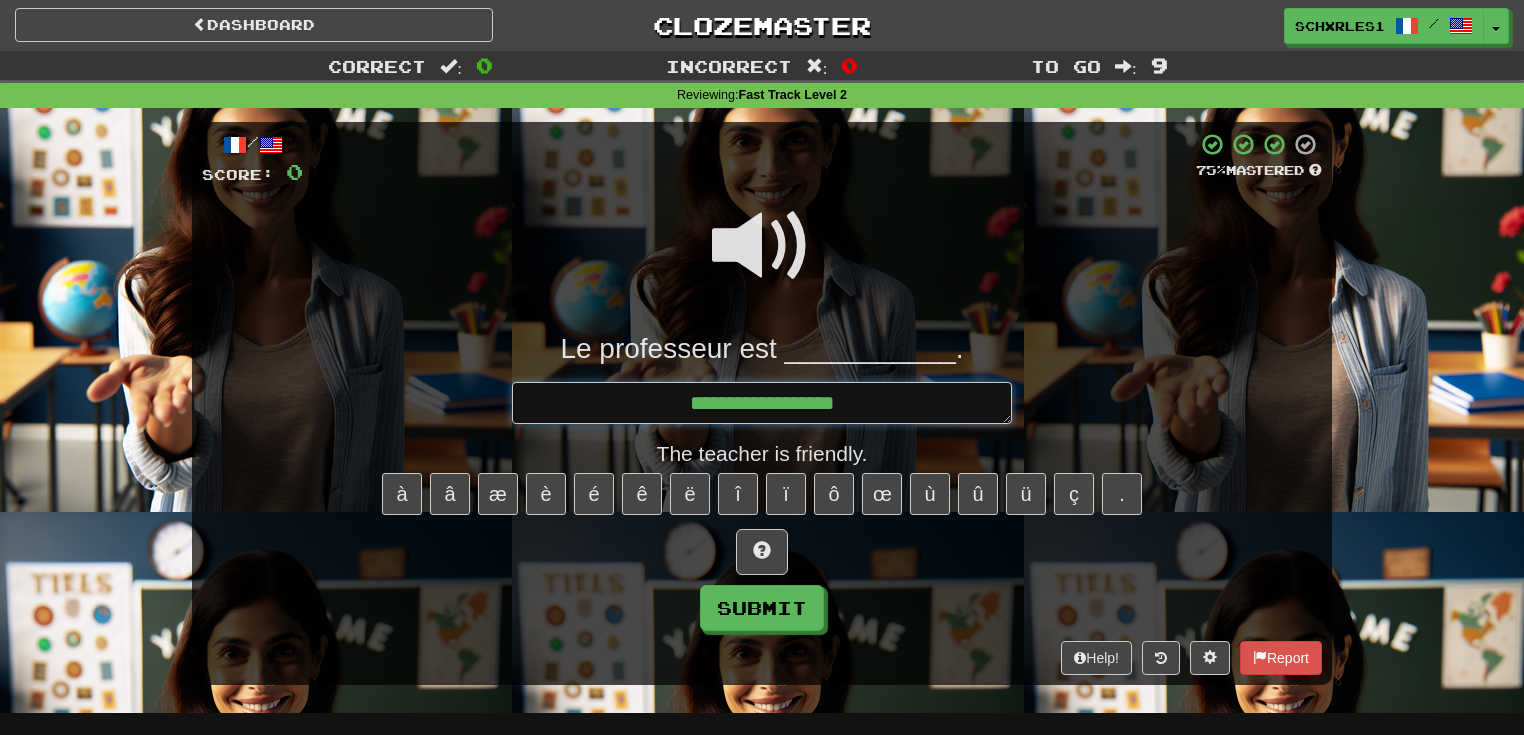 type on "*" 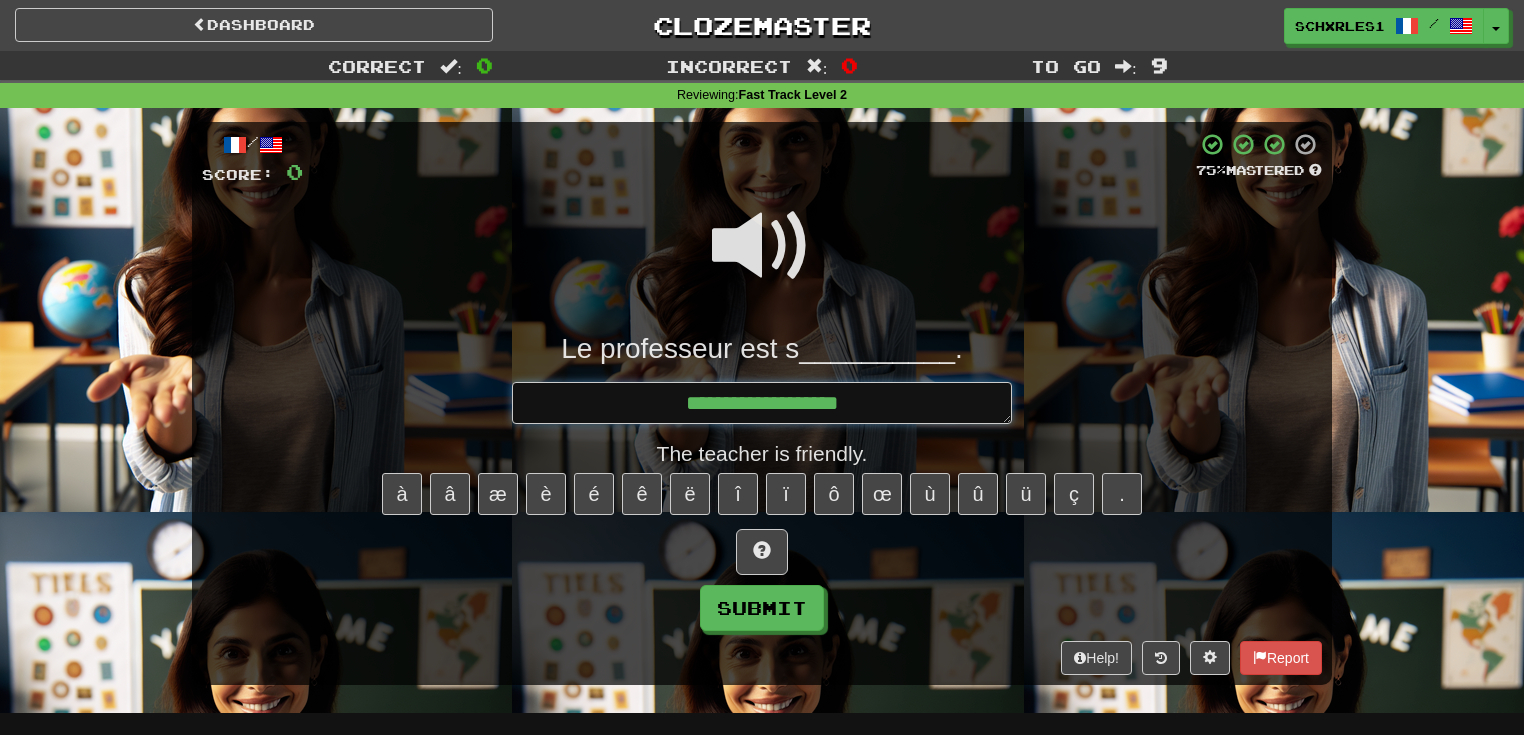 type on "*" 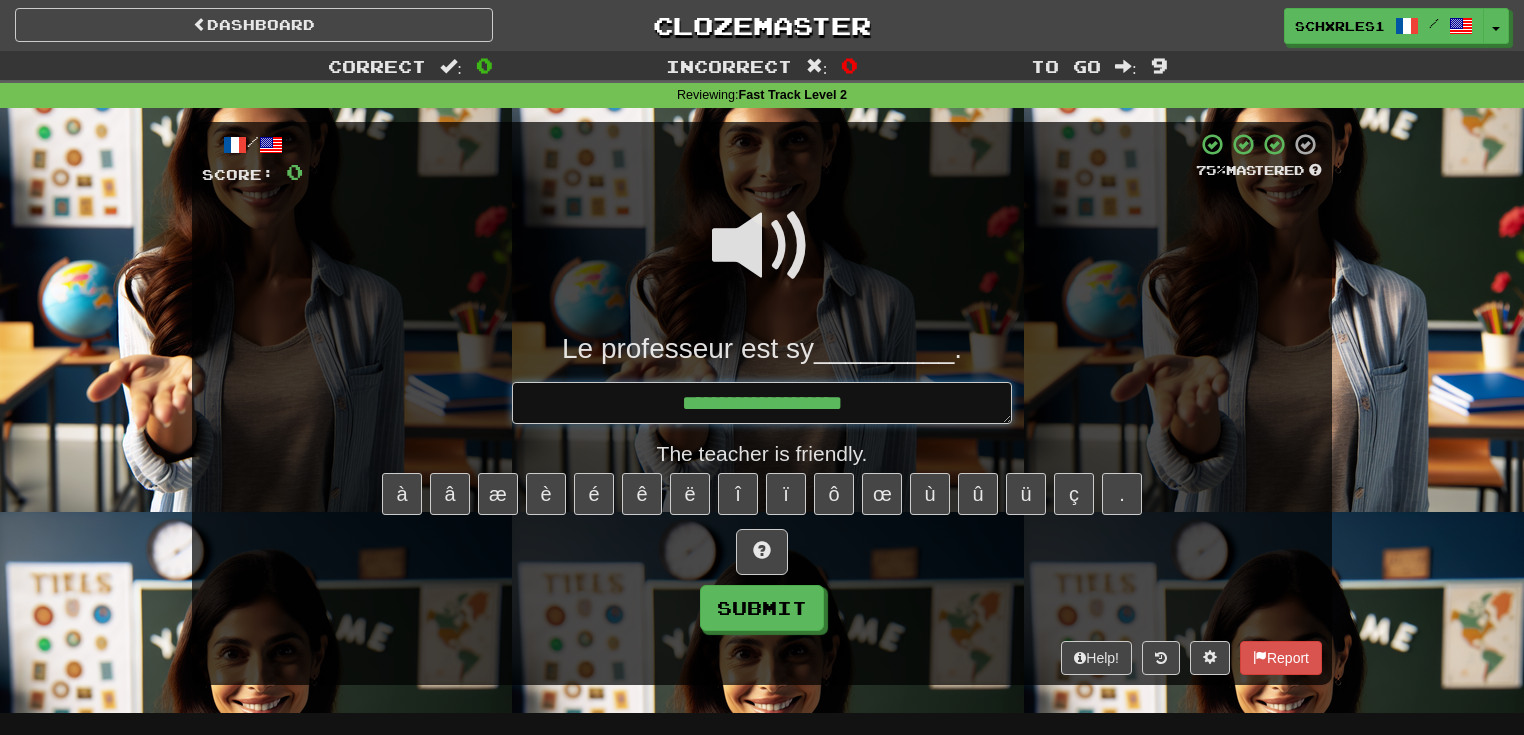 type on "*" 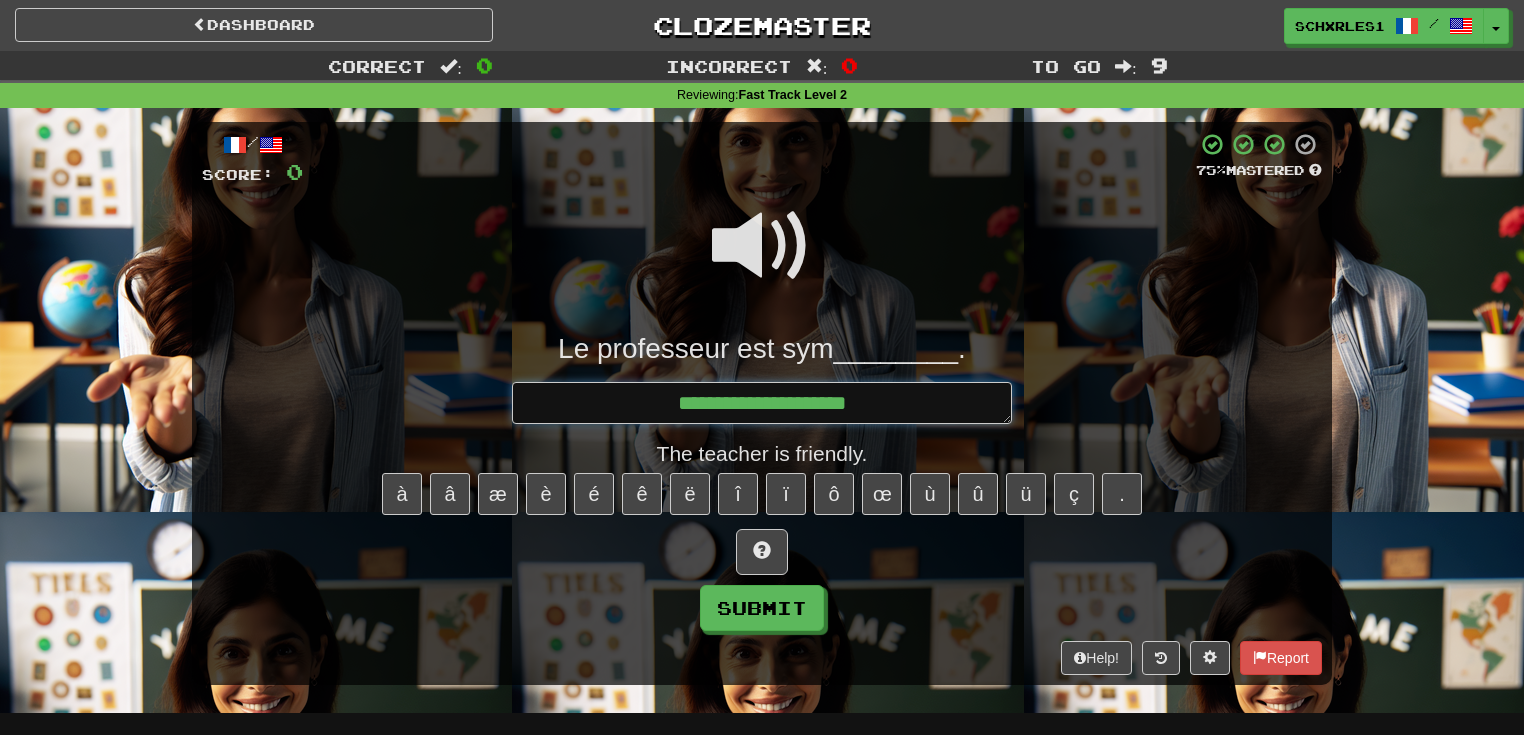 type on "*" 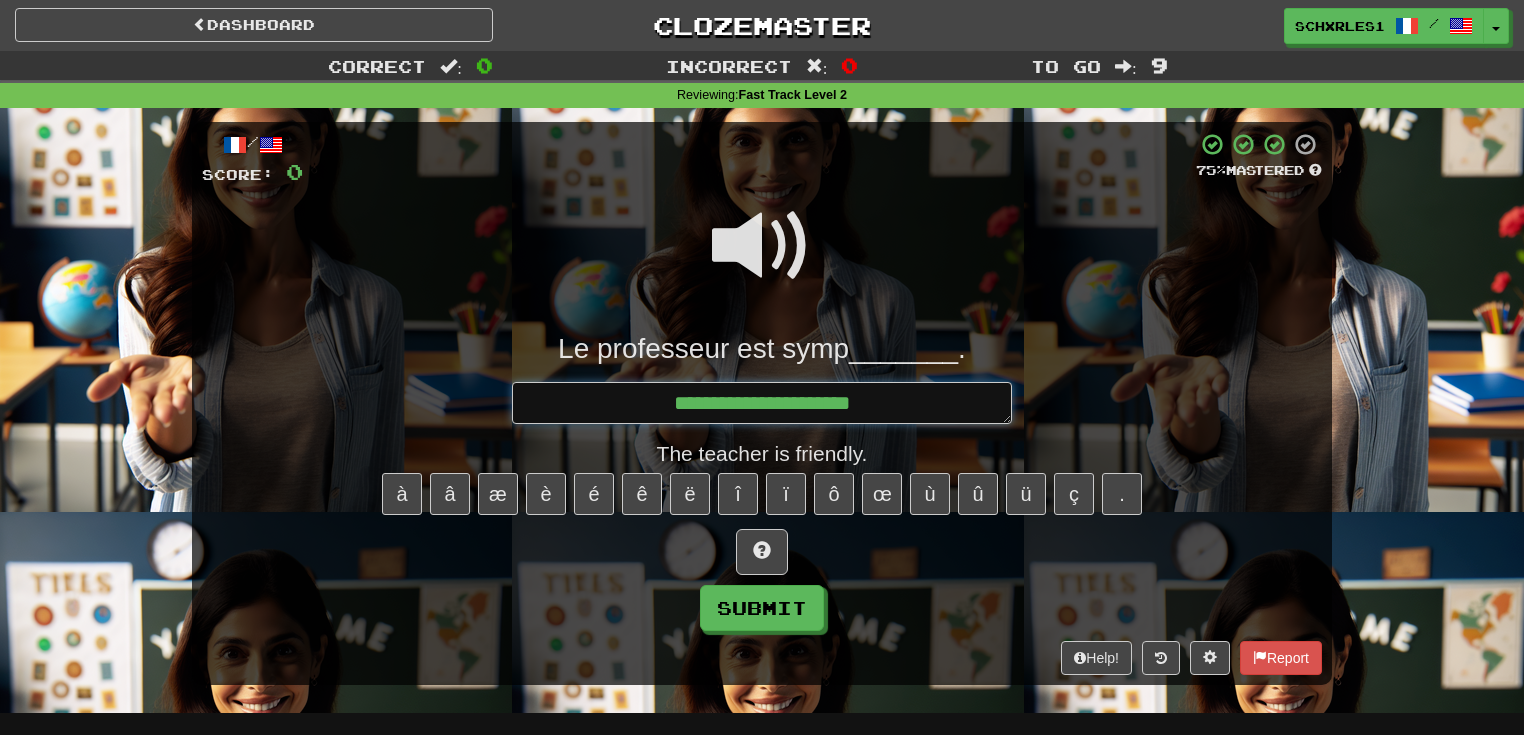 type on "*" 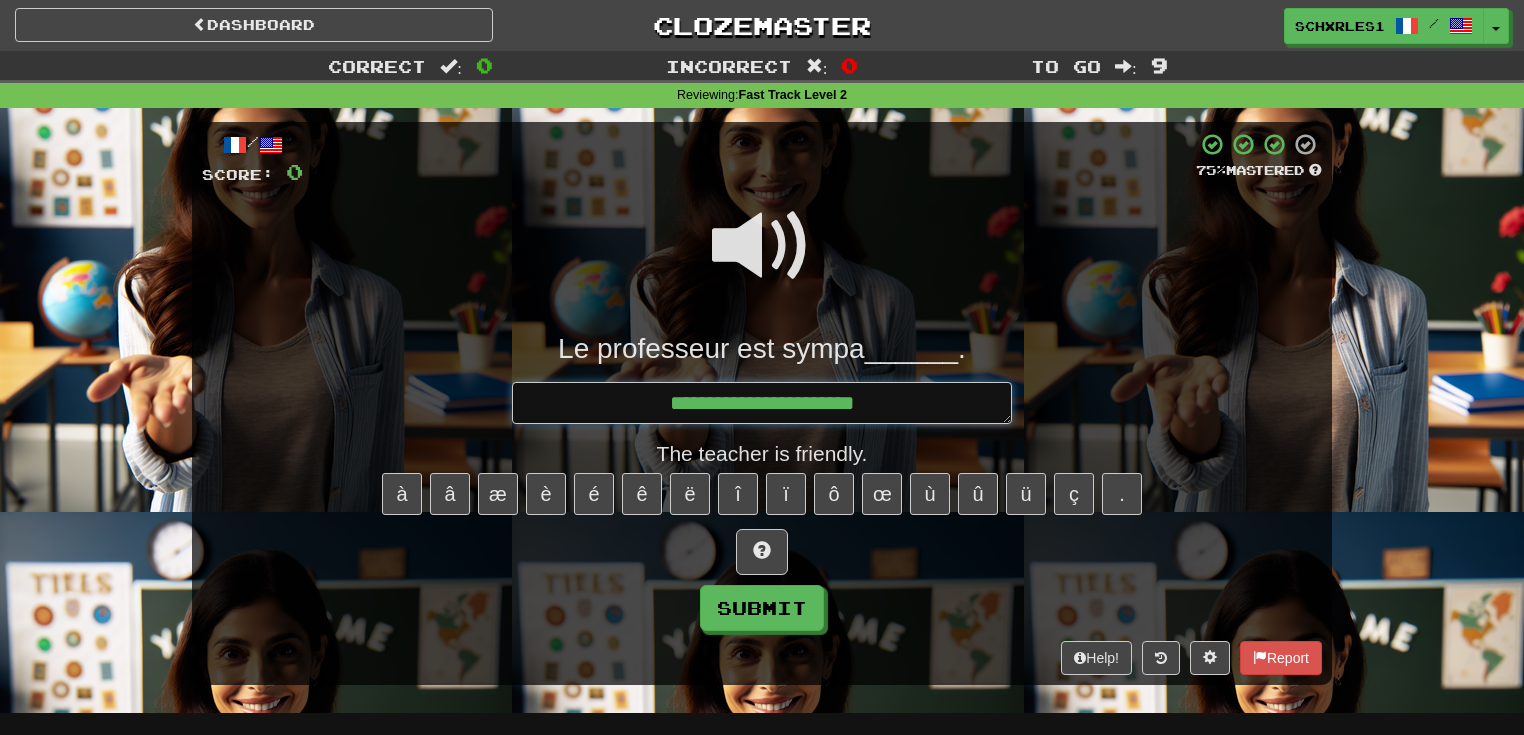 type on "*" 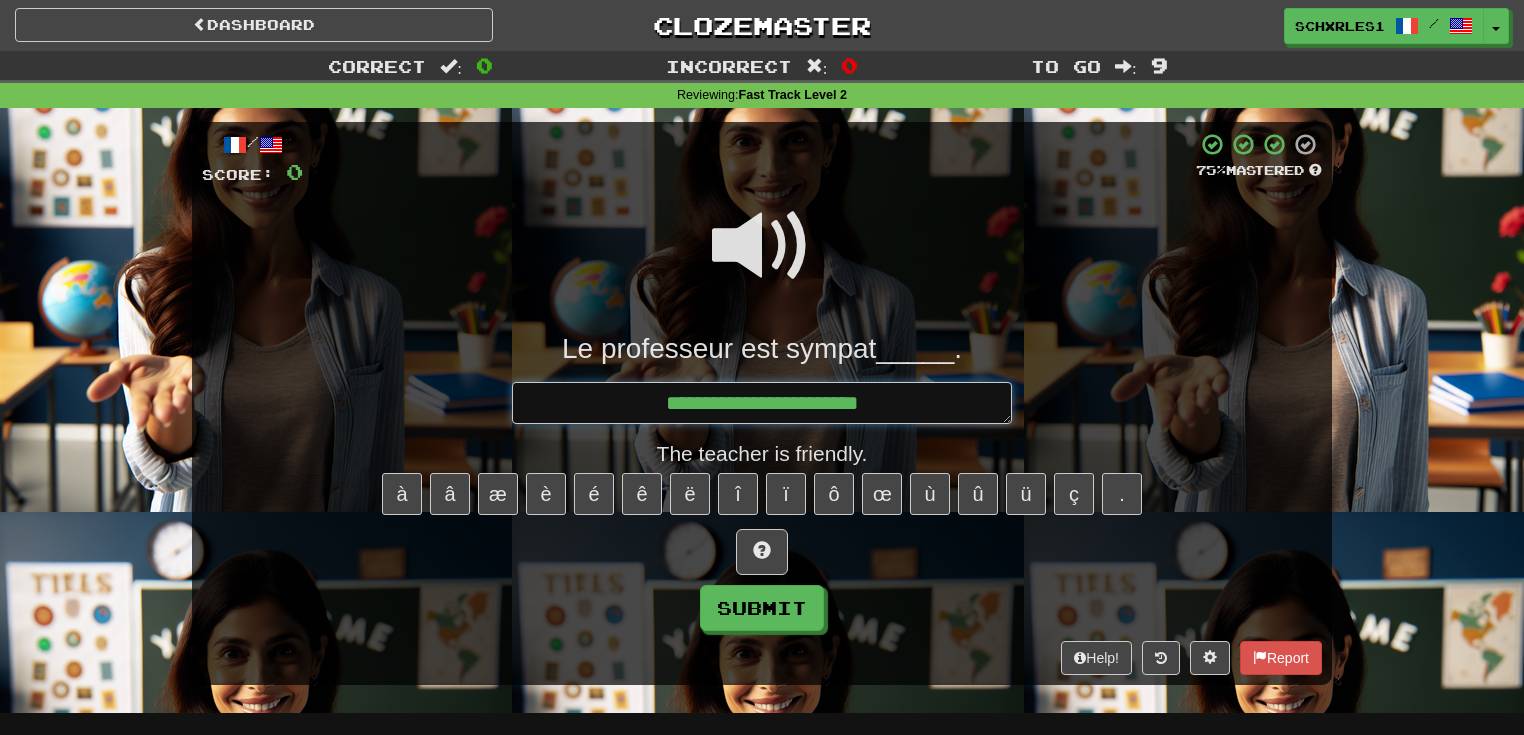 type on "*" 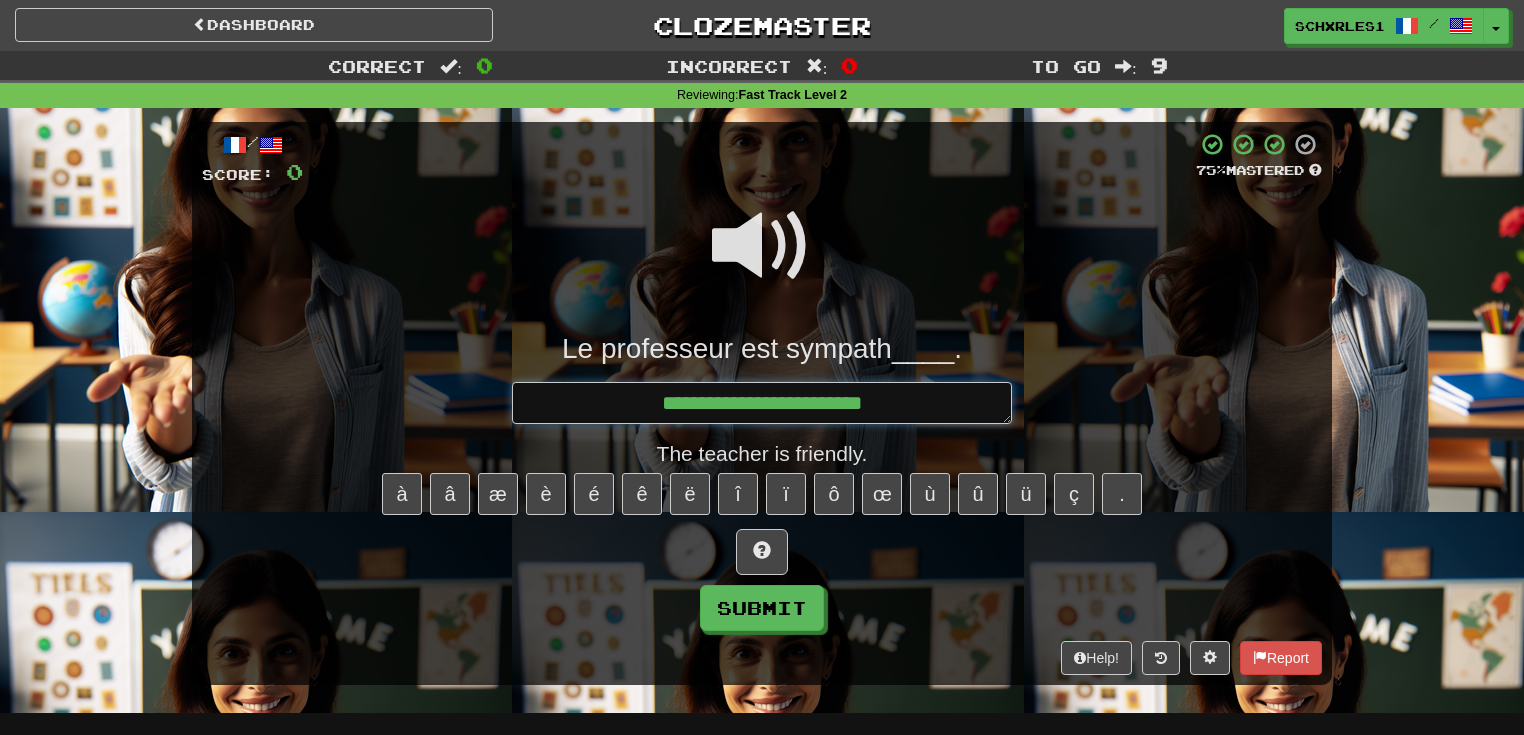 type on "*" 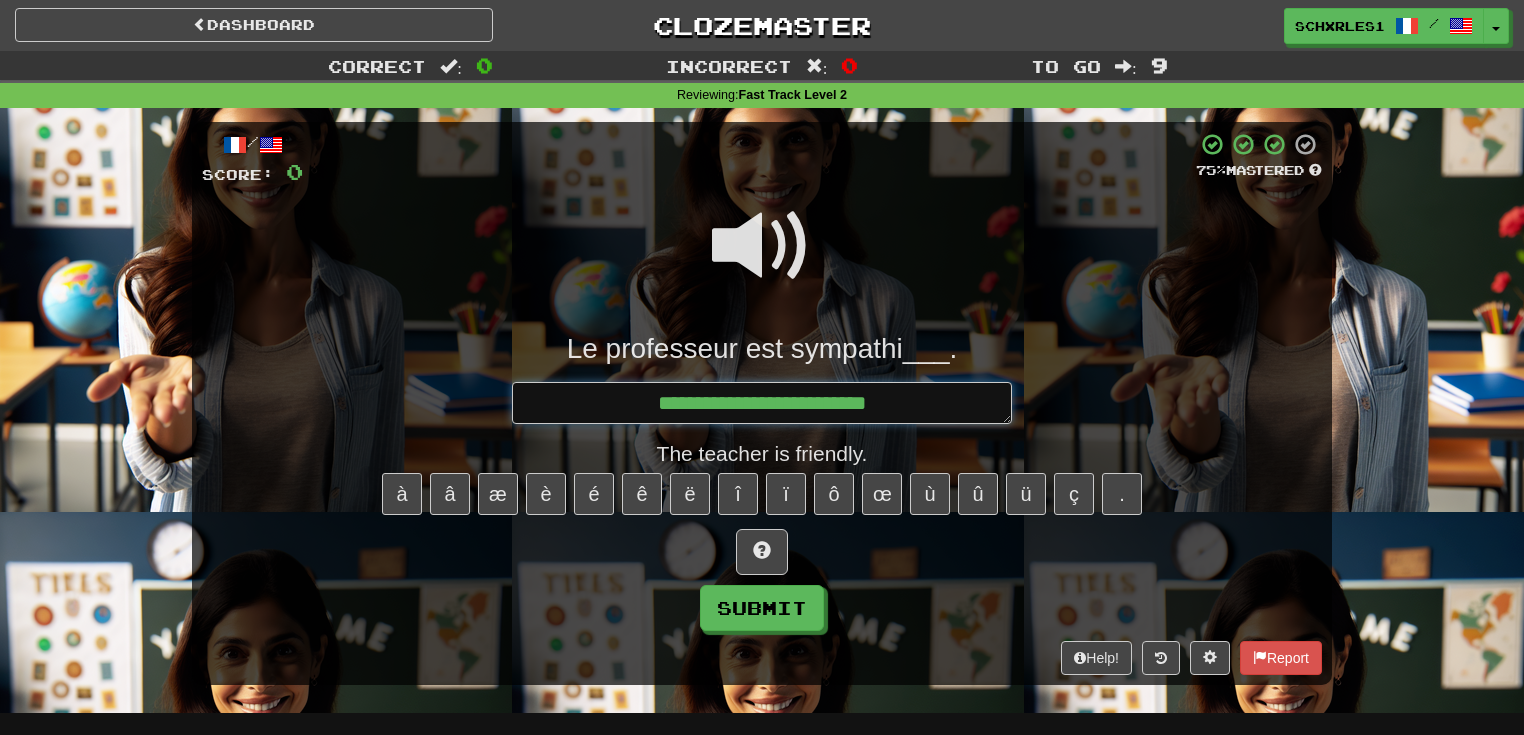 type on "*" 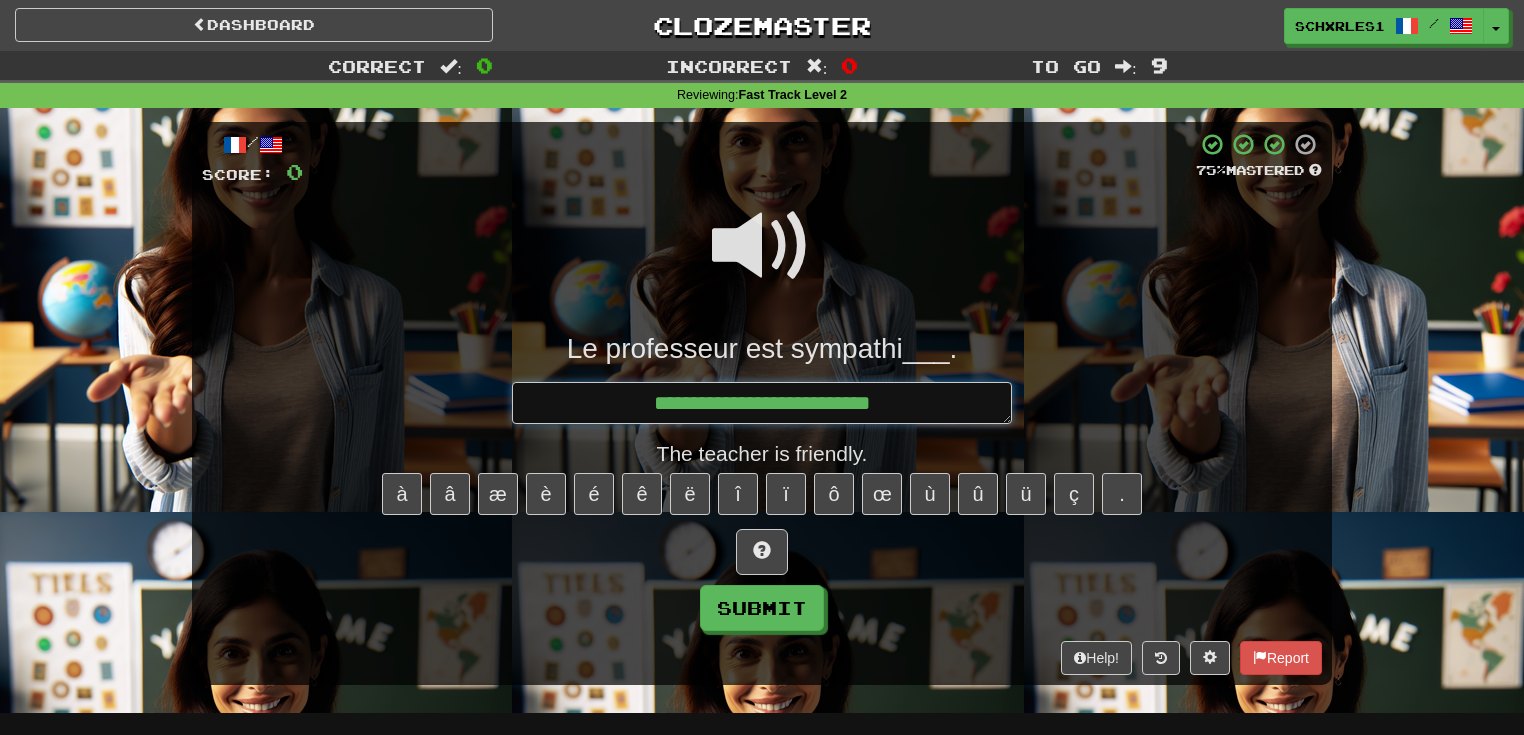 type on "*" 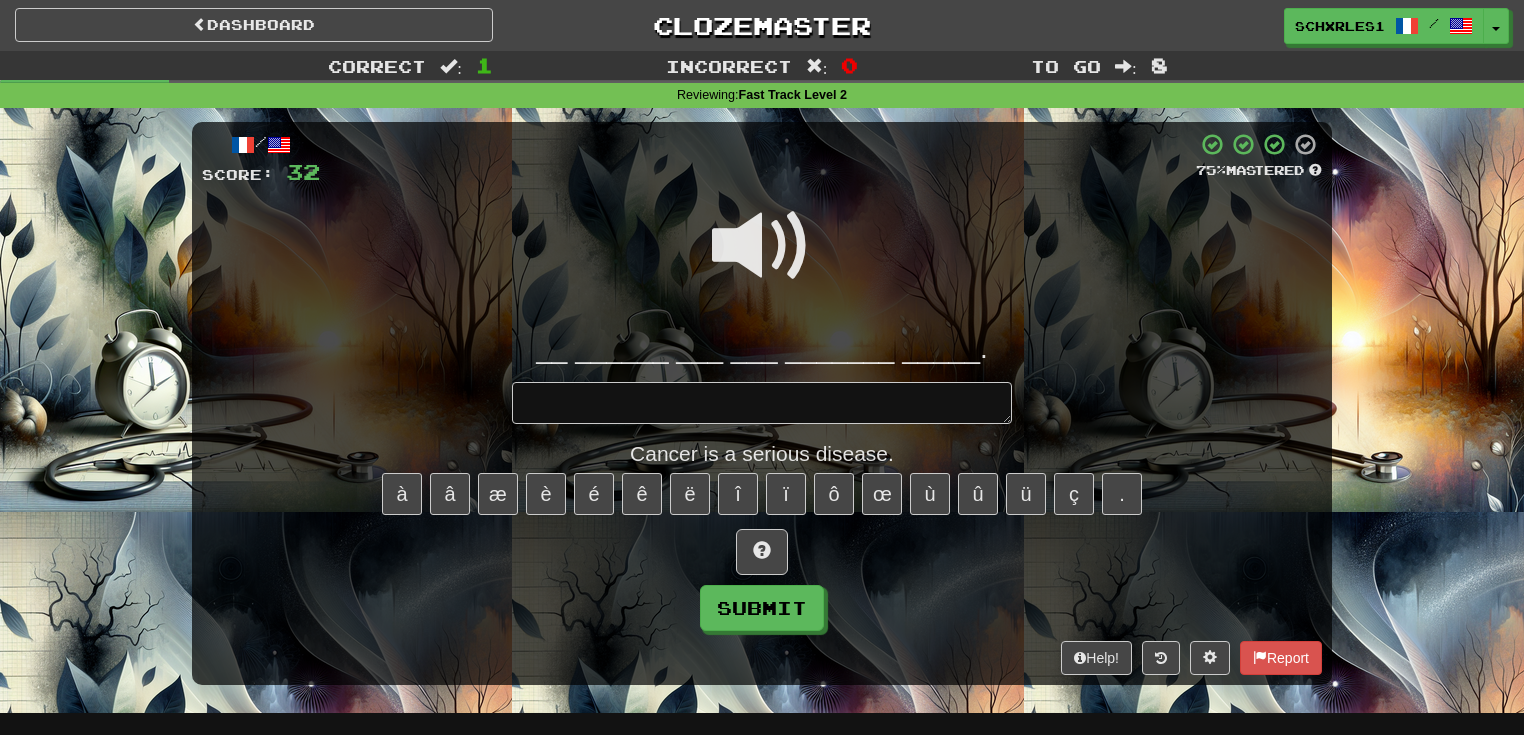 type on "*" 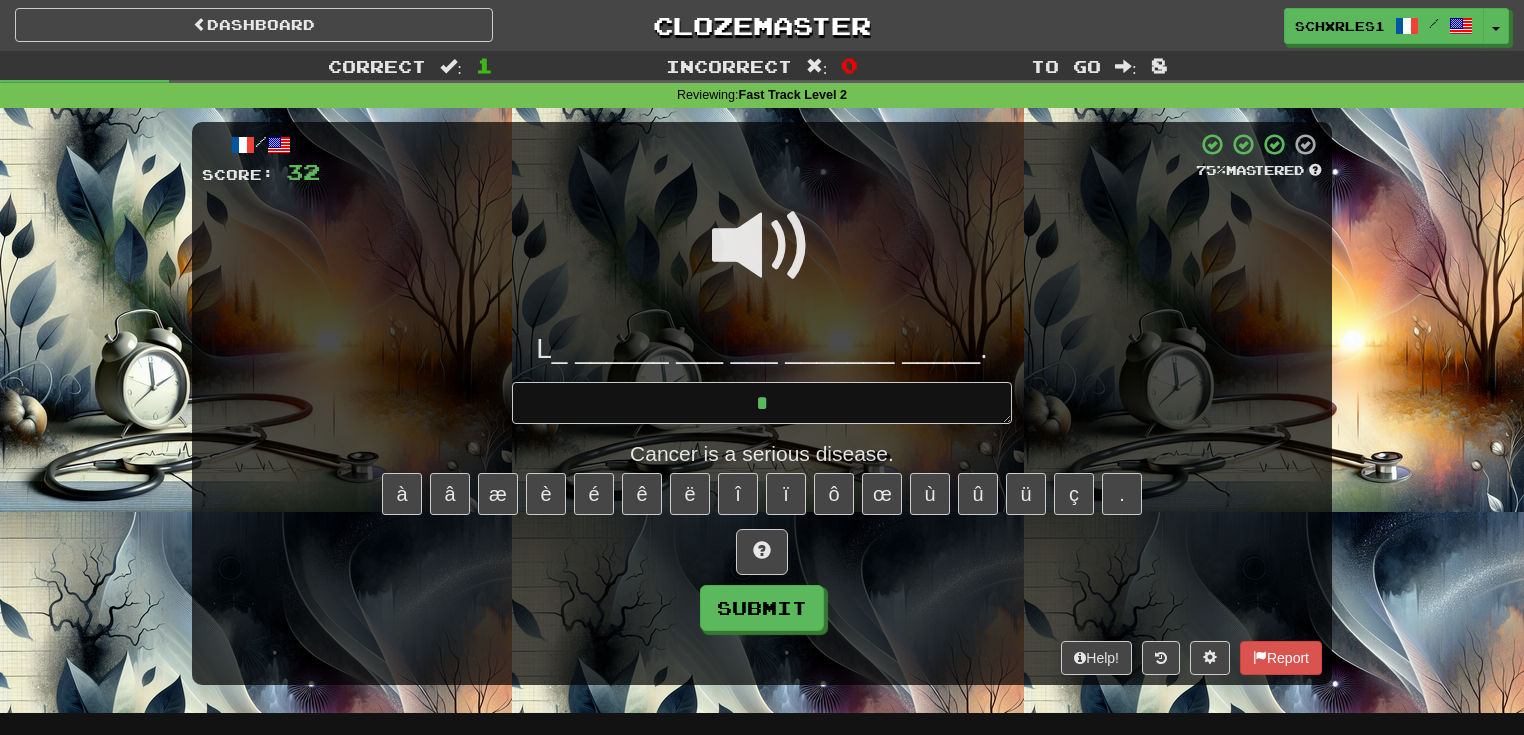 type on "*" 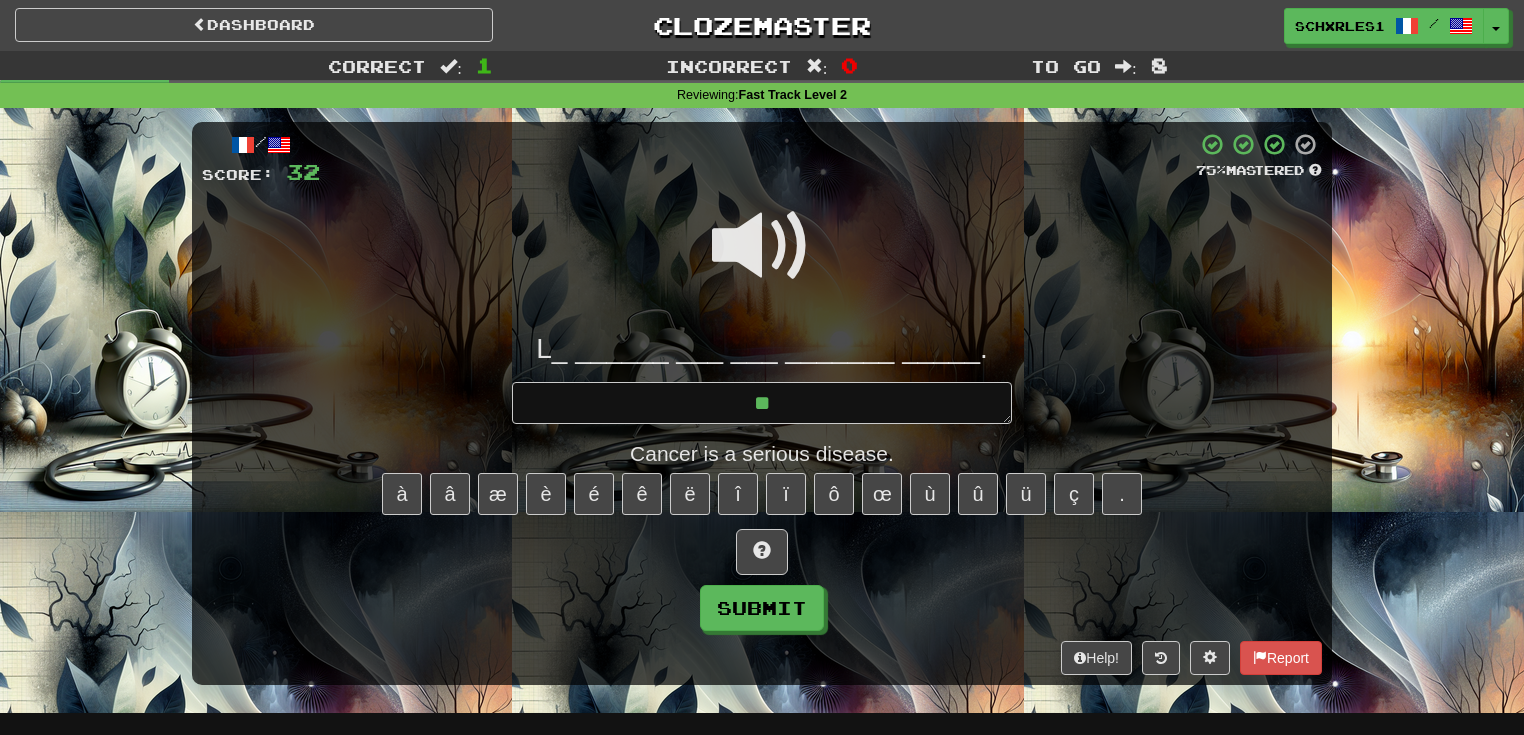 type on "*" 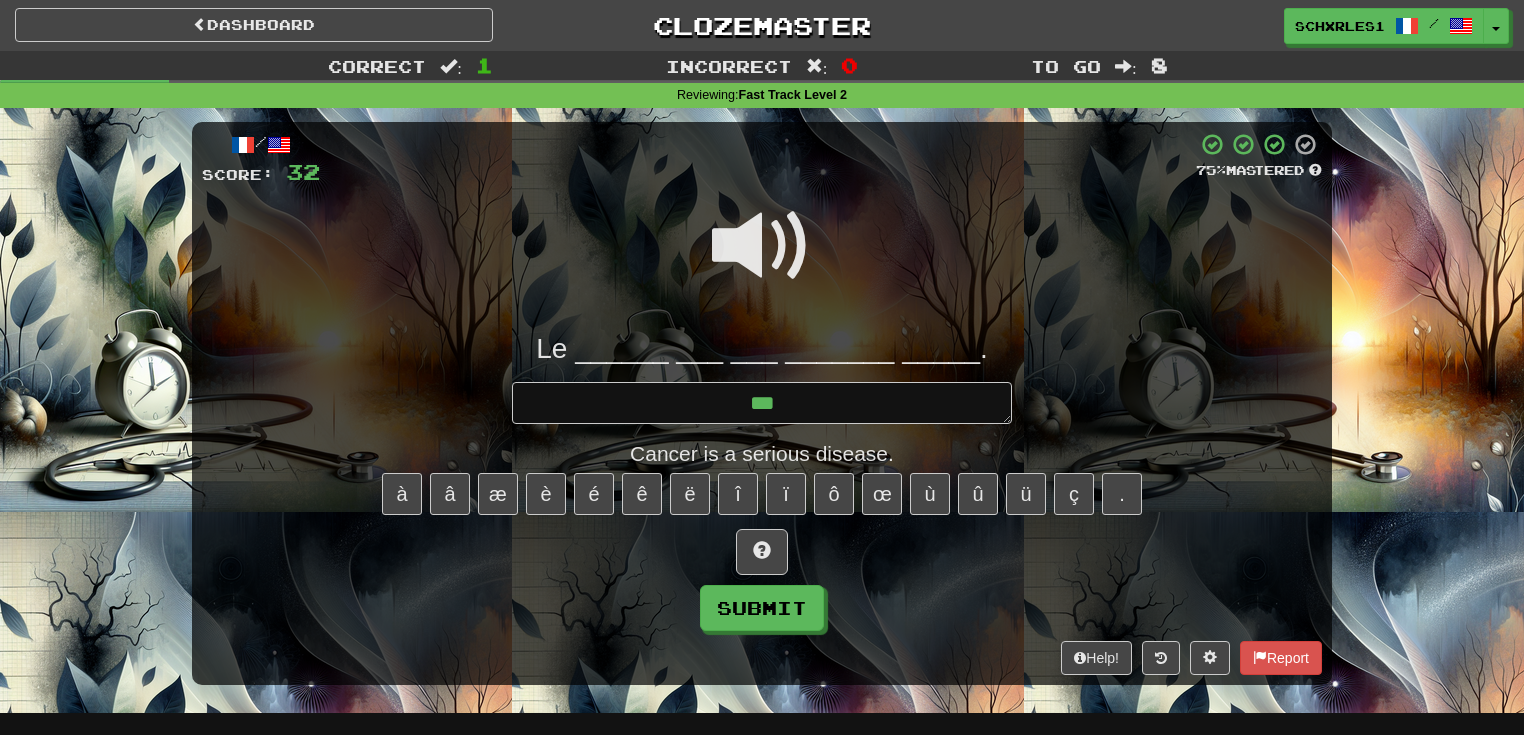 type on "*" 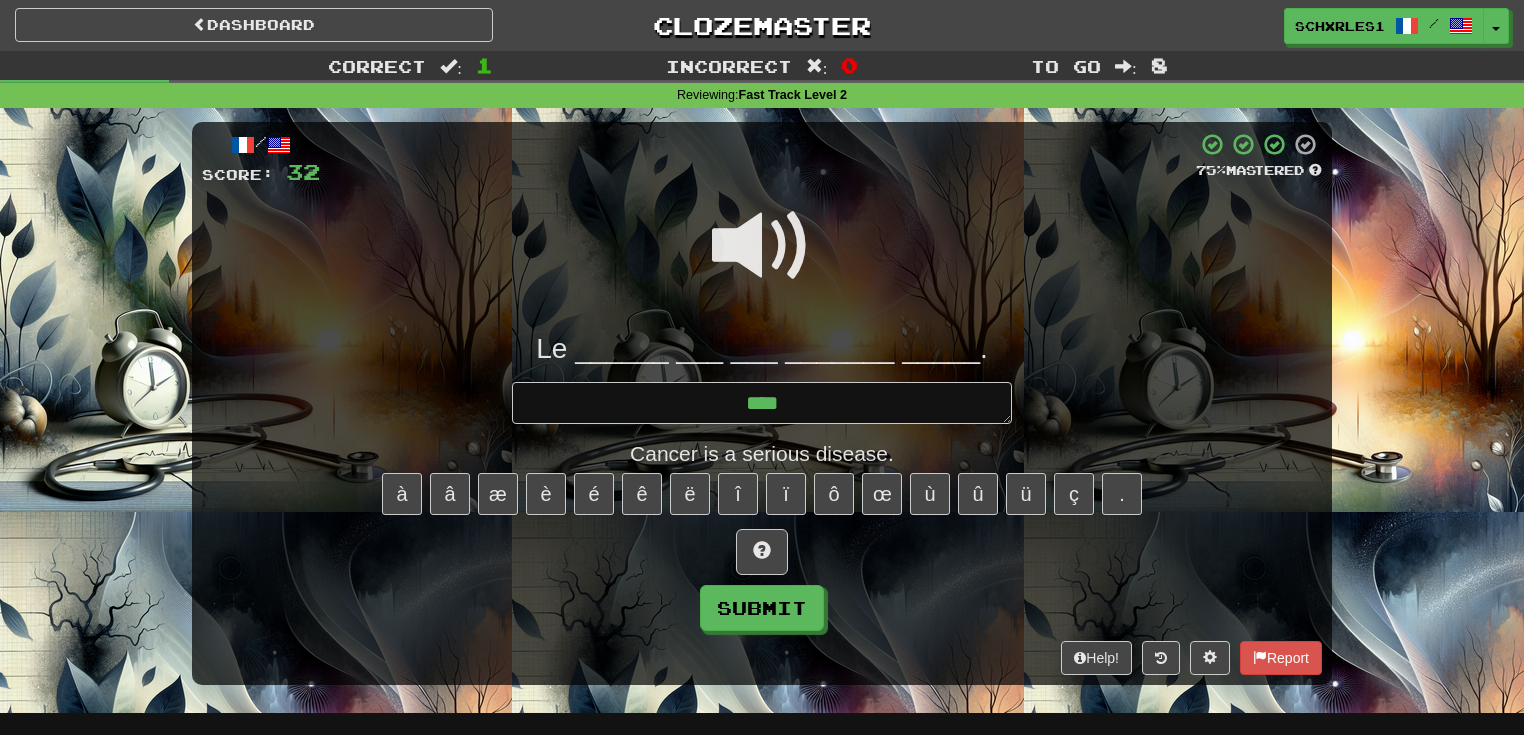 type on "*" 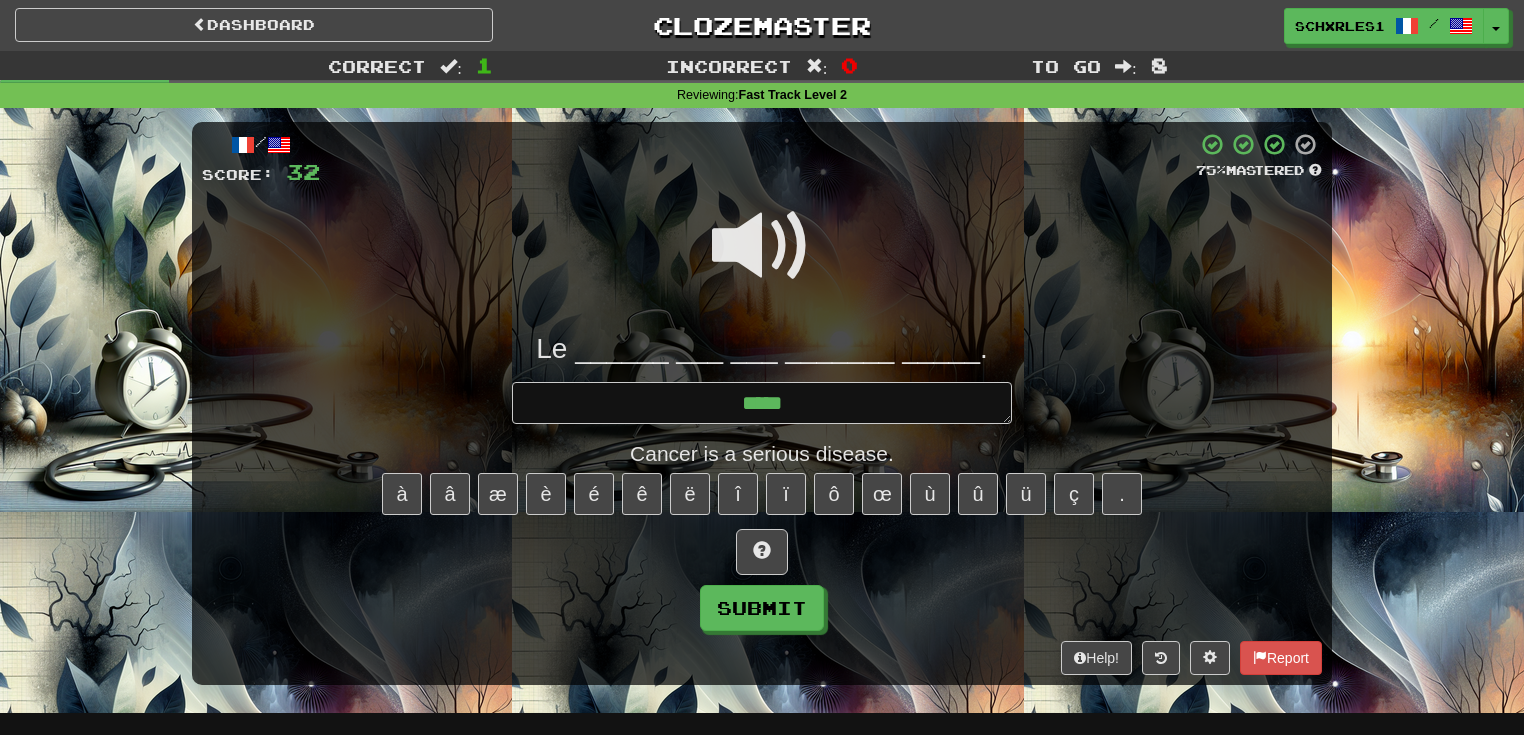 type on "*" 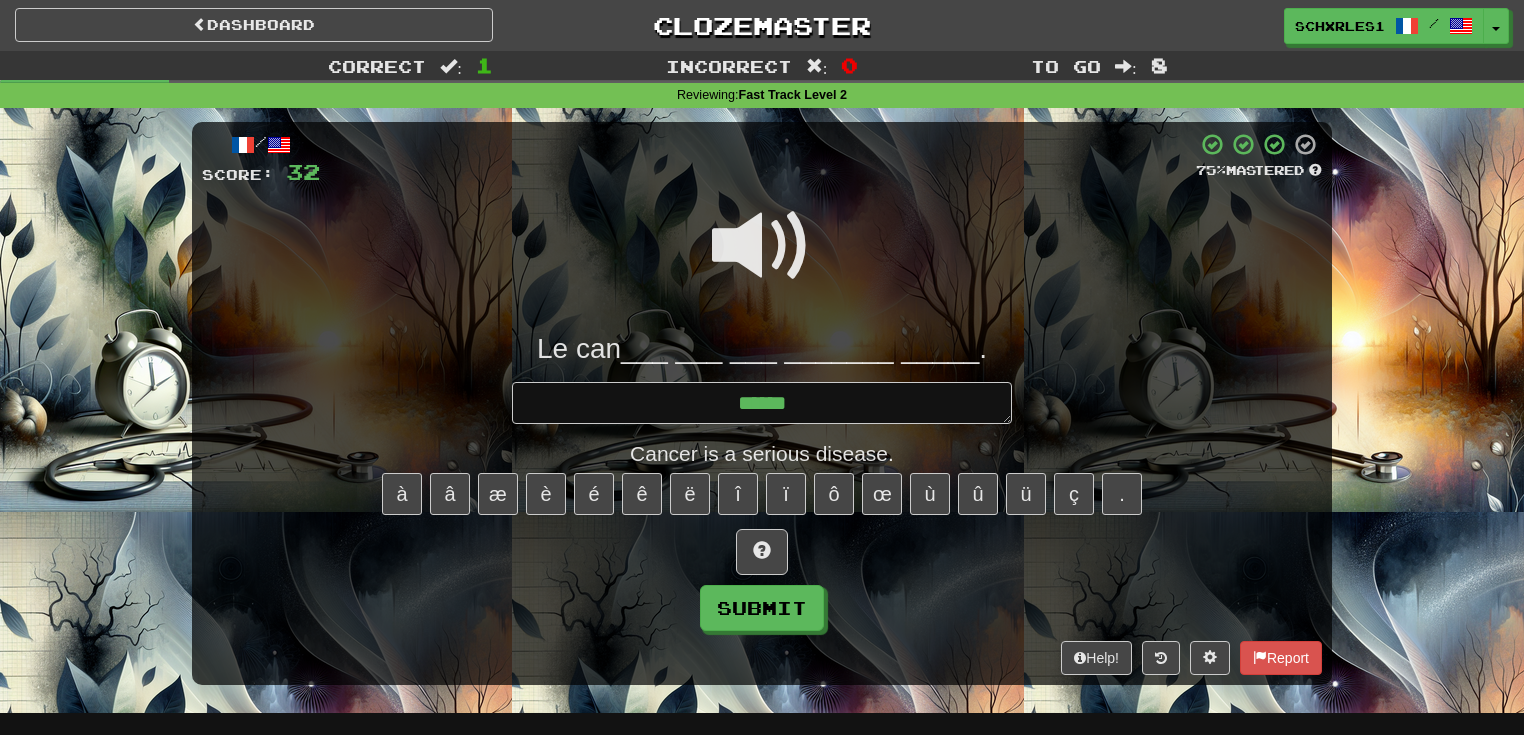 type on "*" 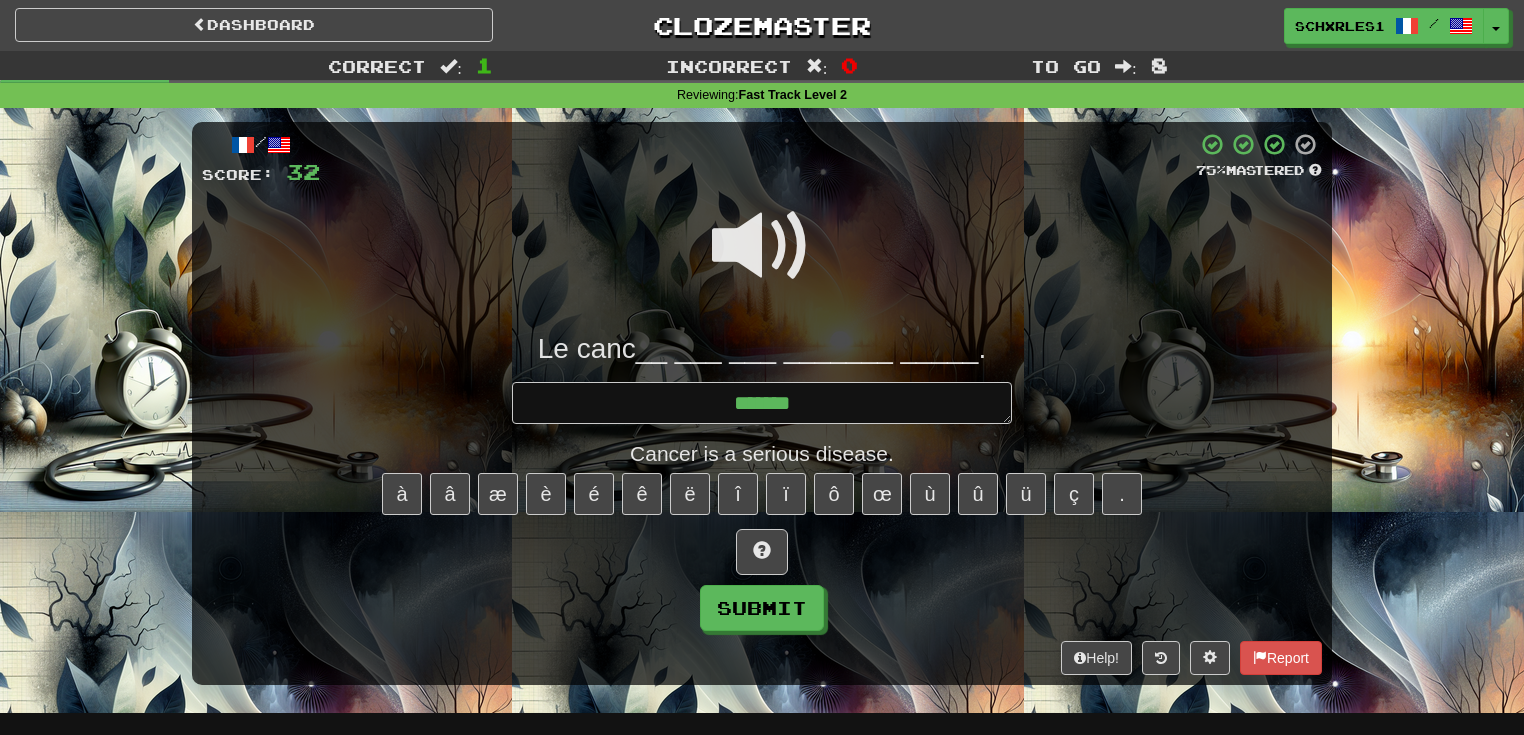 type on "*" 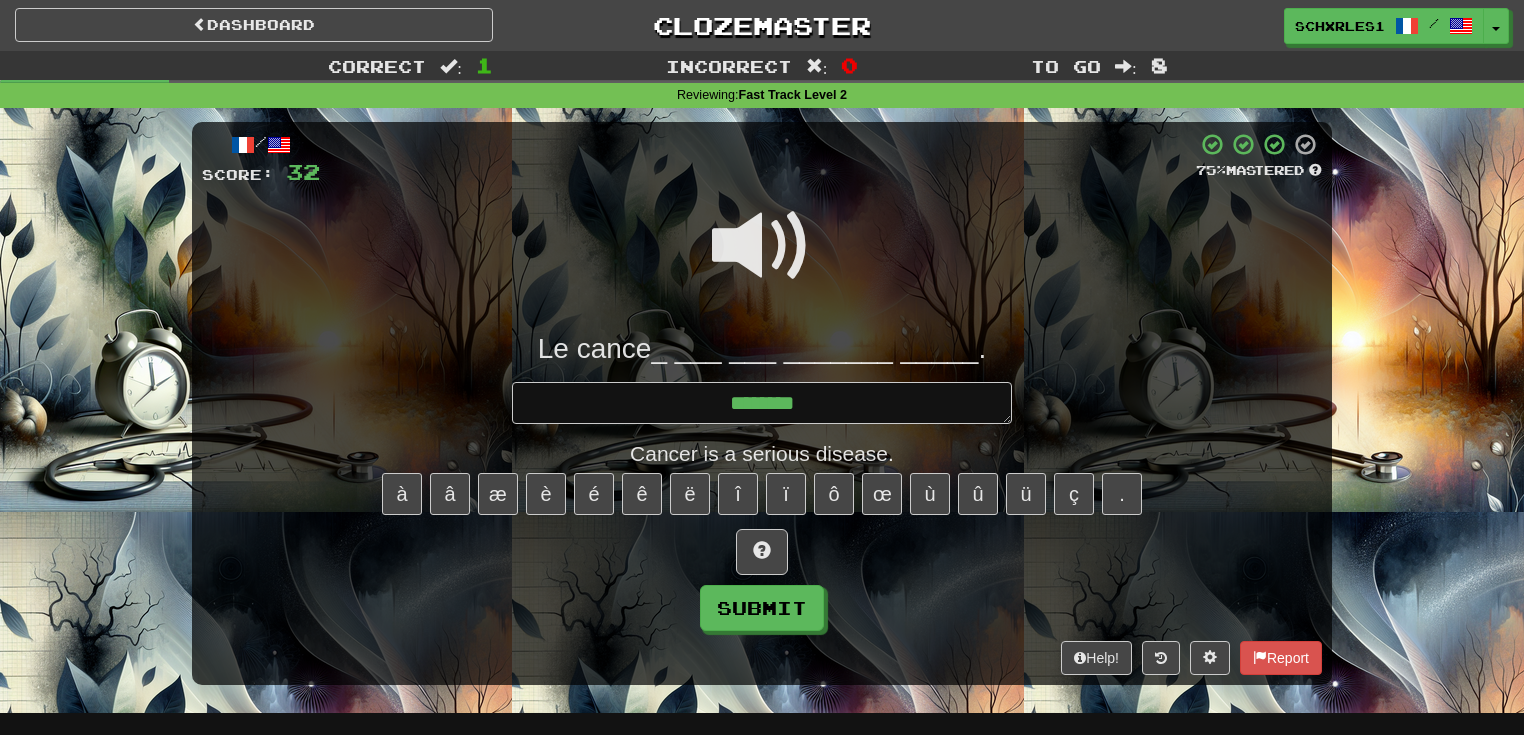 type on "*" 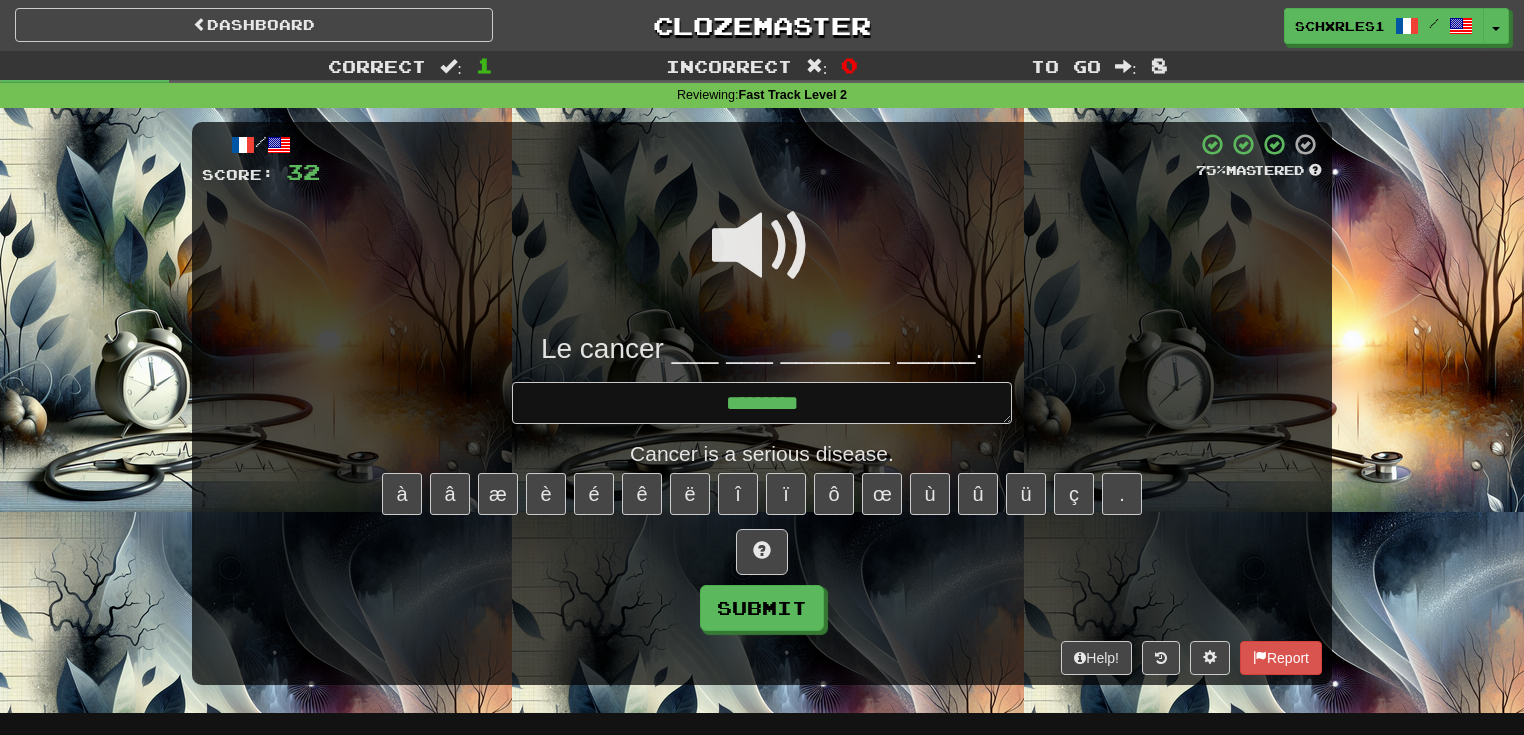 type on "*" 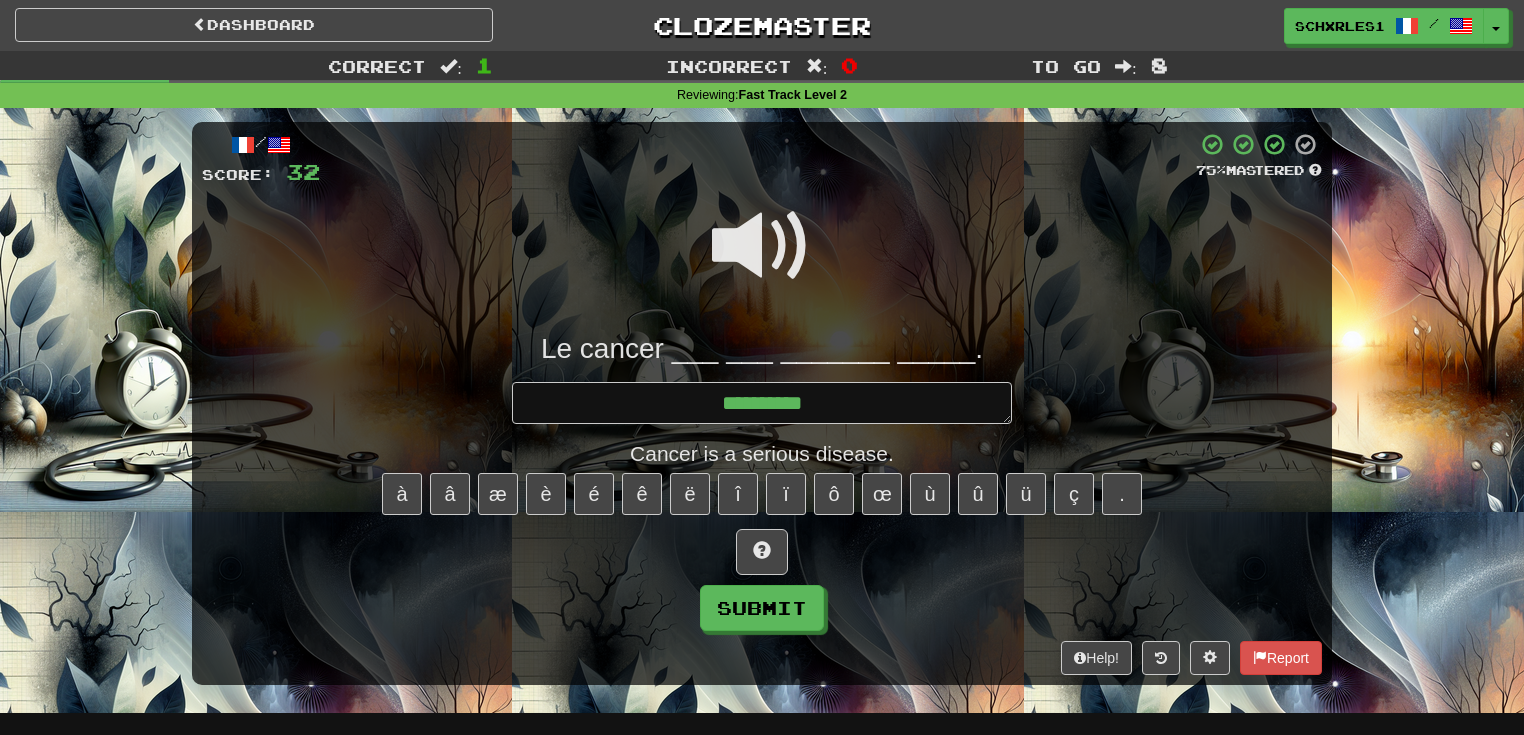 type on "*" 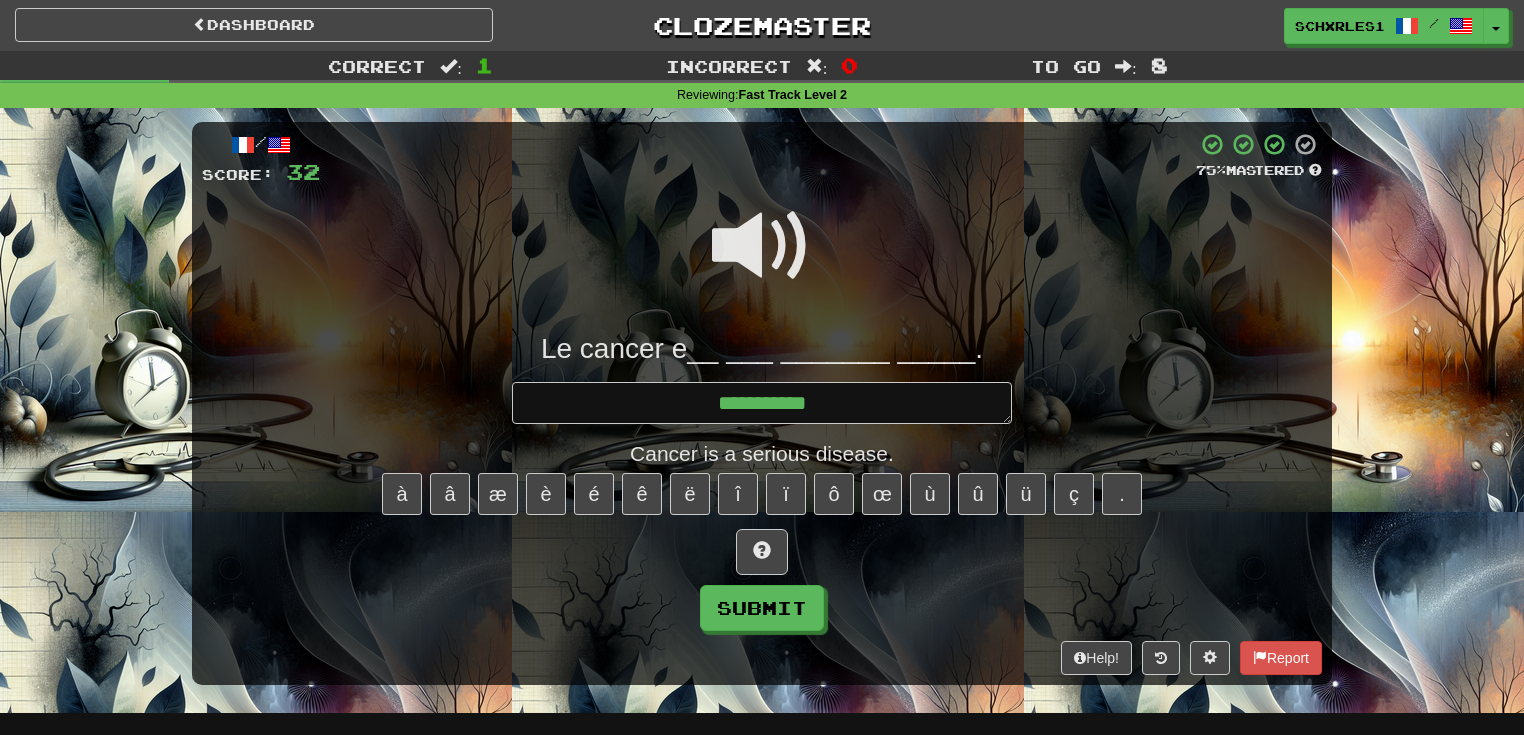 type on "*" 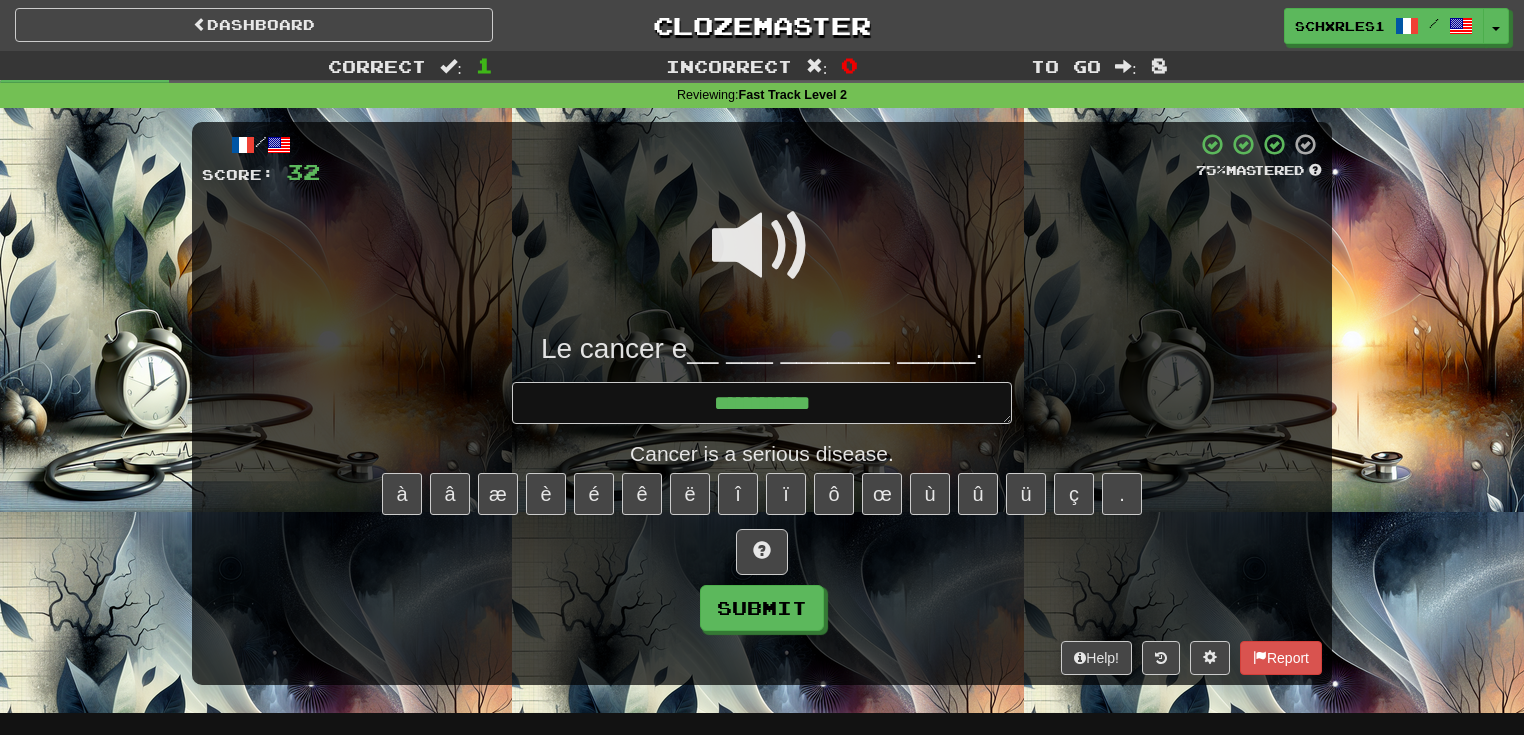 type on "*" 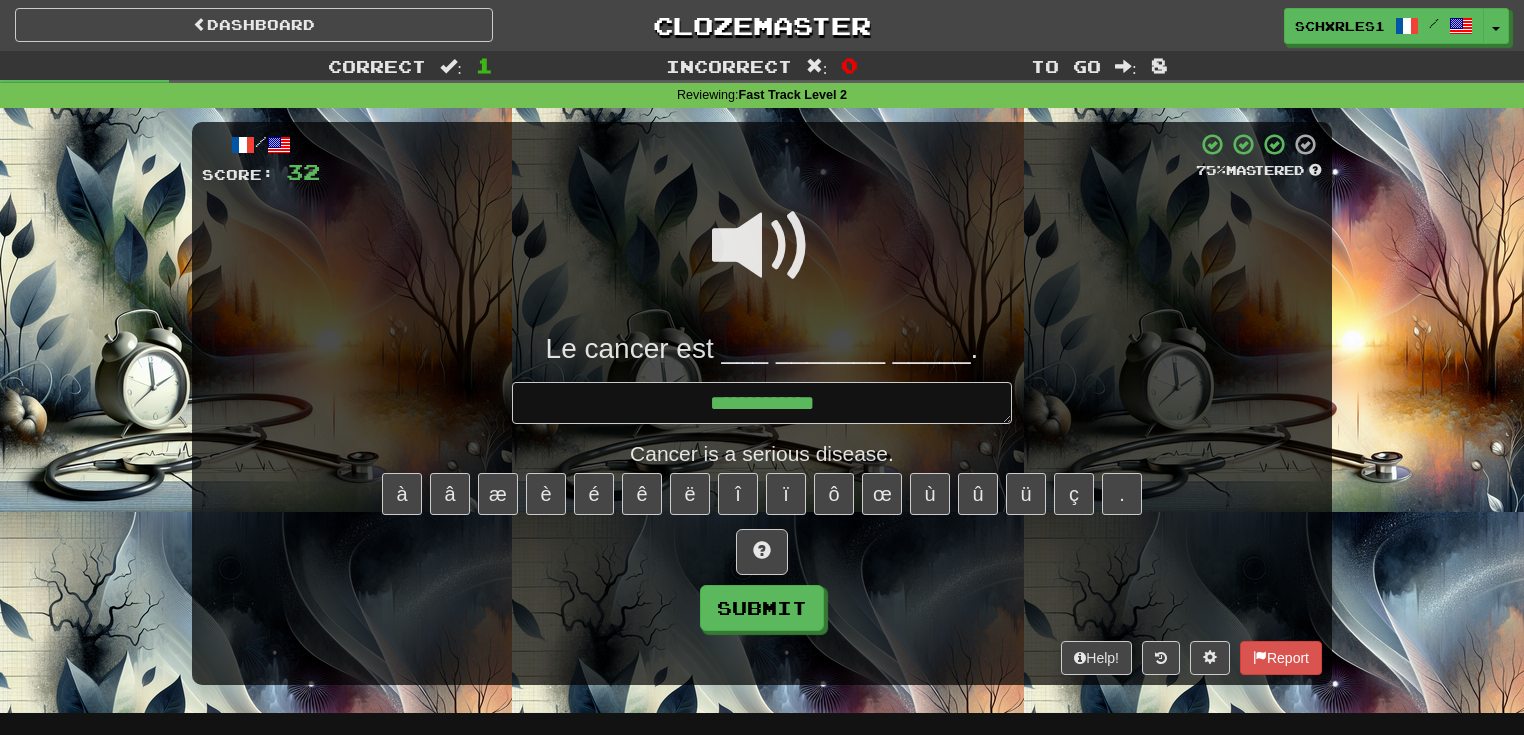 type on "*" 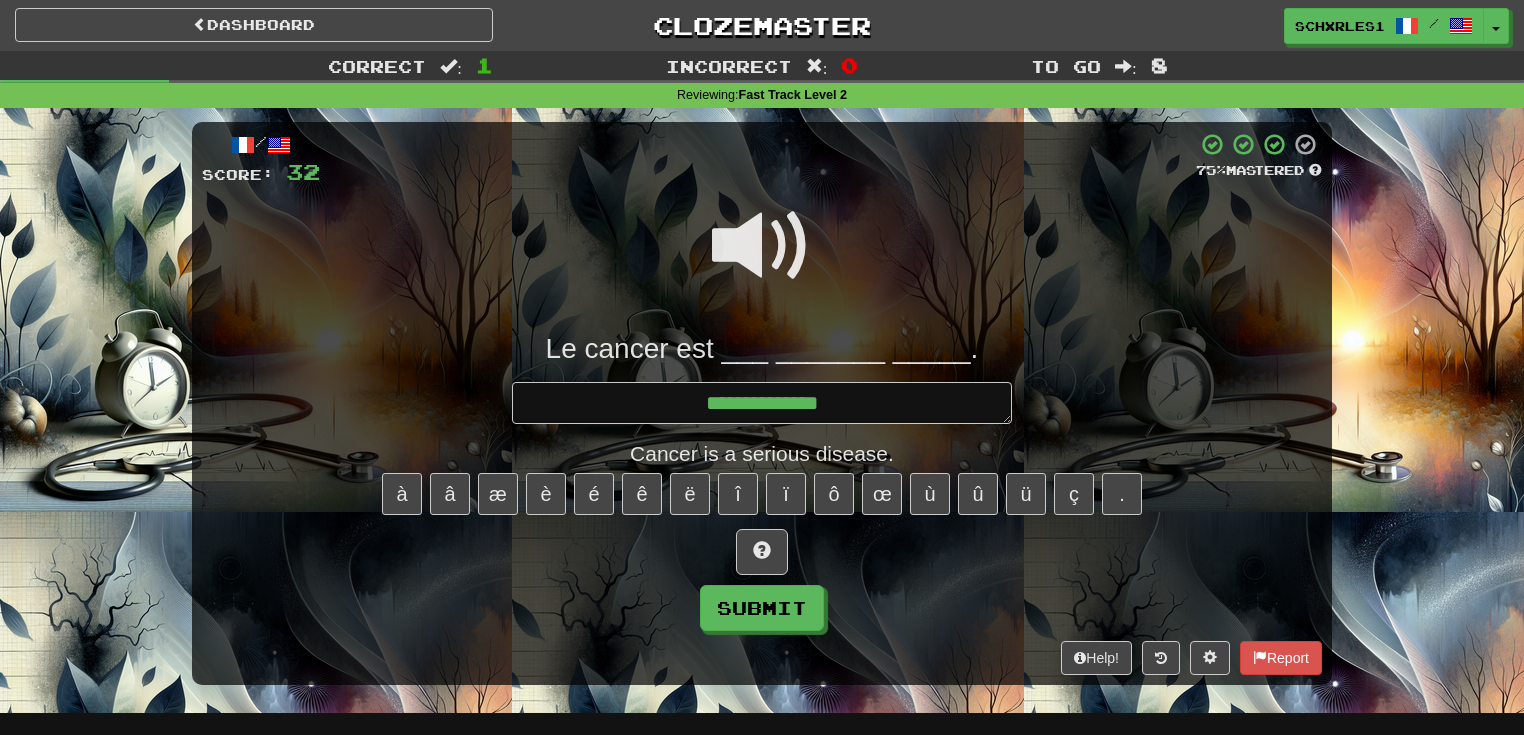 type on "*" 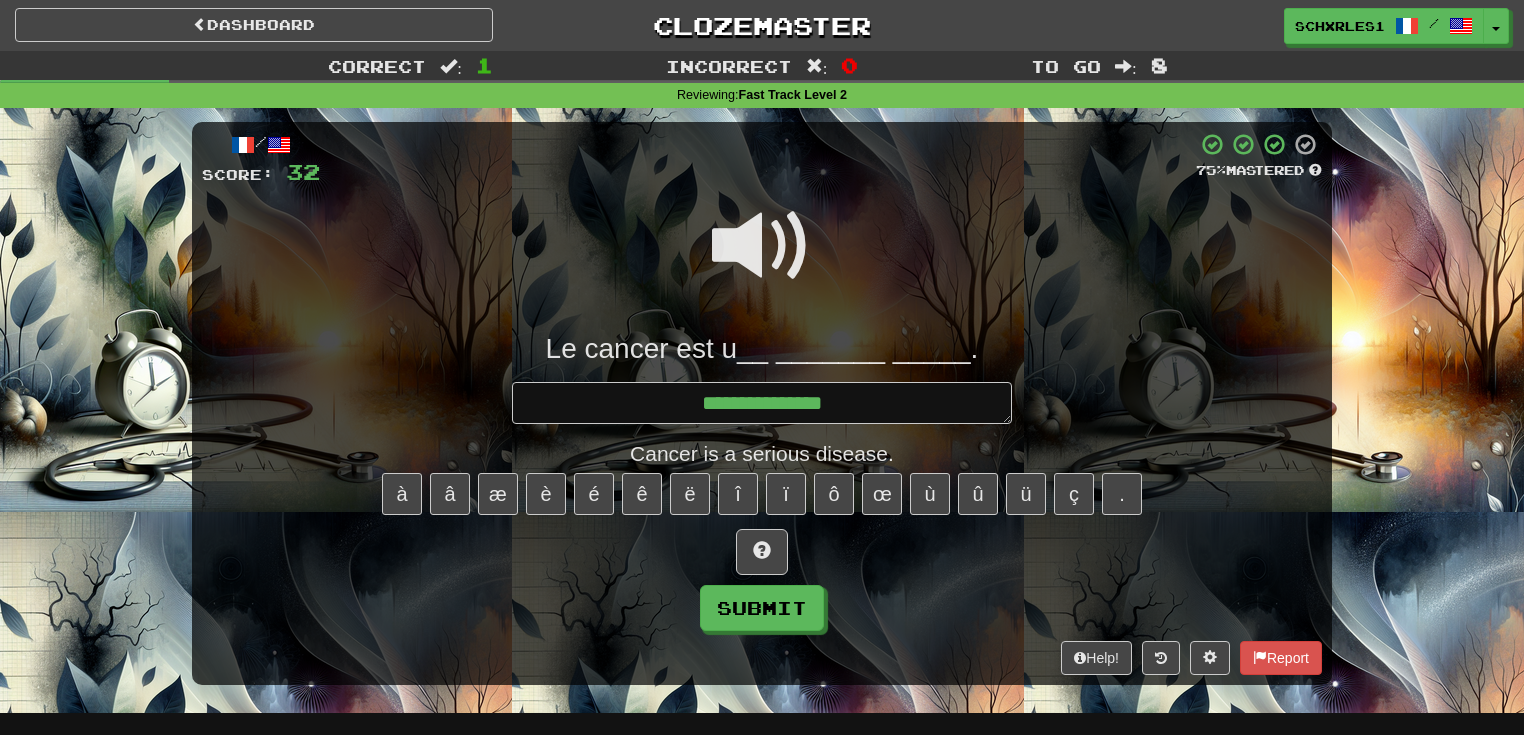 type on "*" 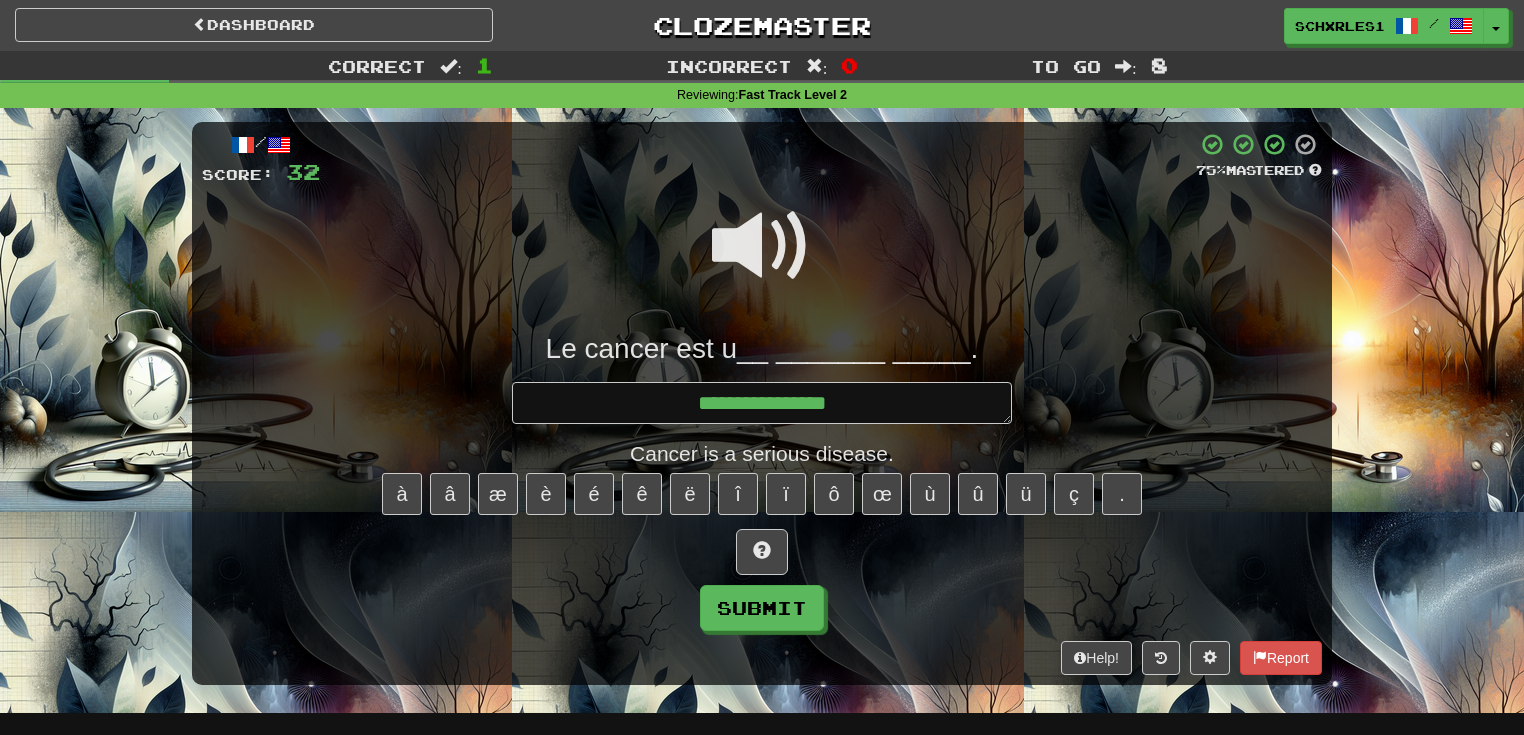 type on "*" 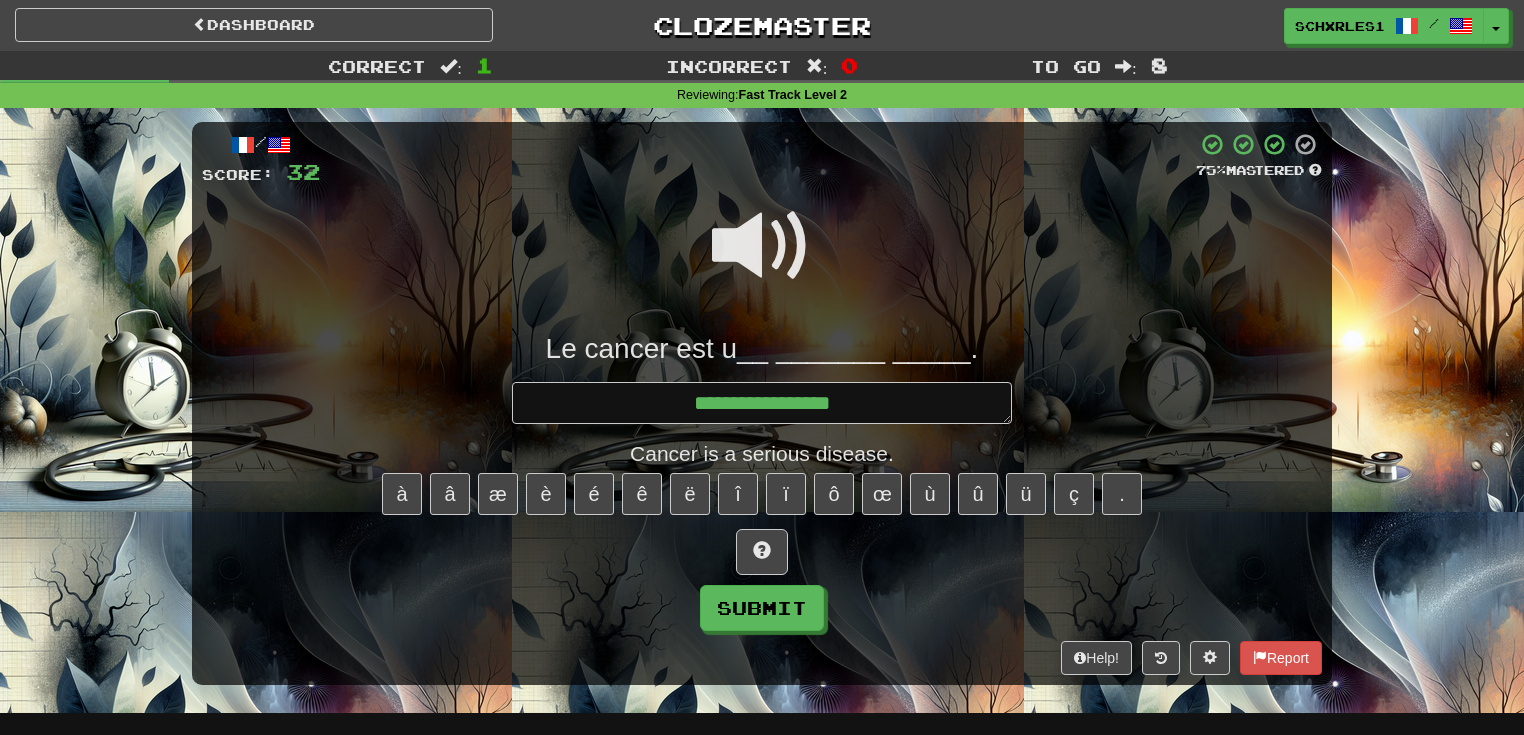 type on "*" 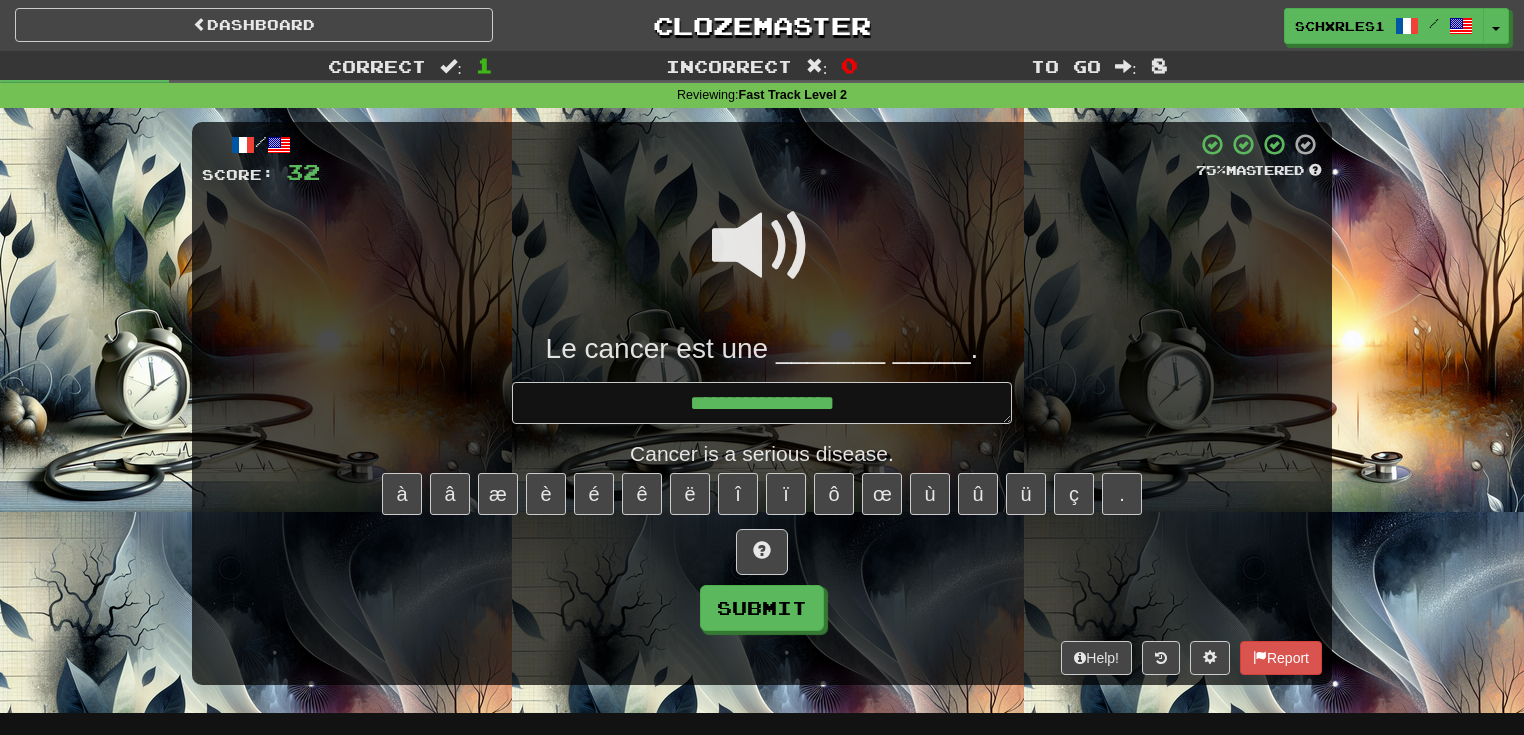 type on "*" 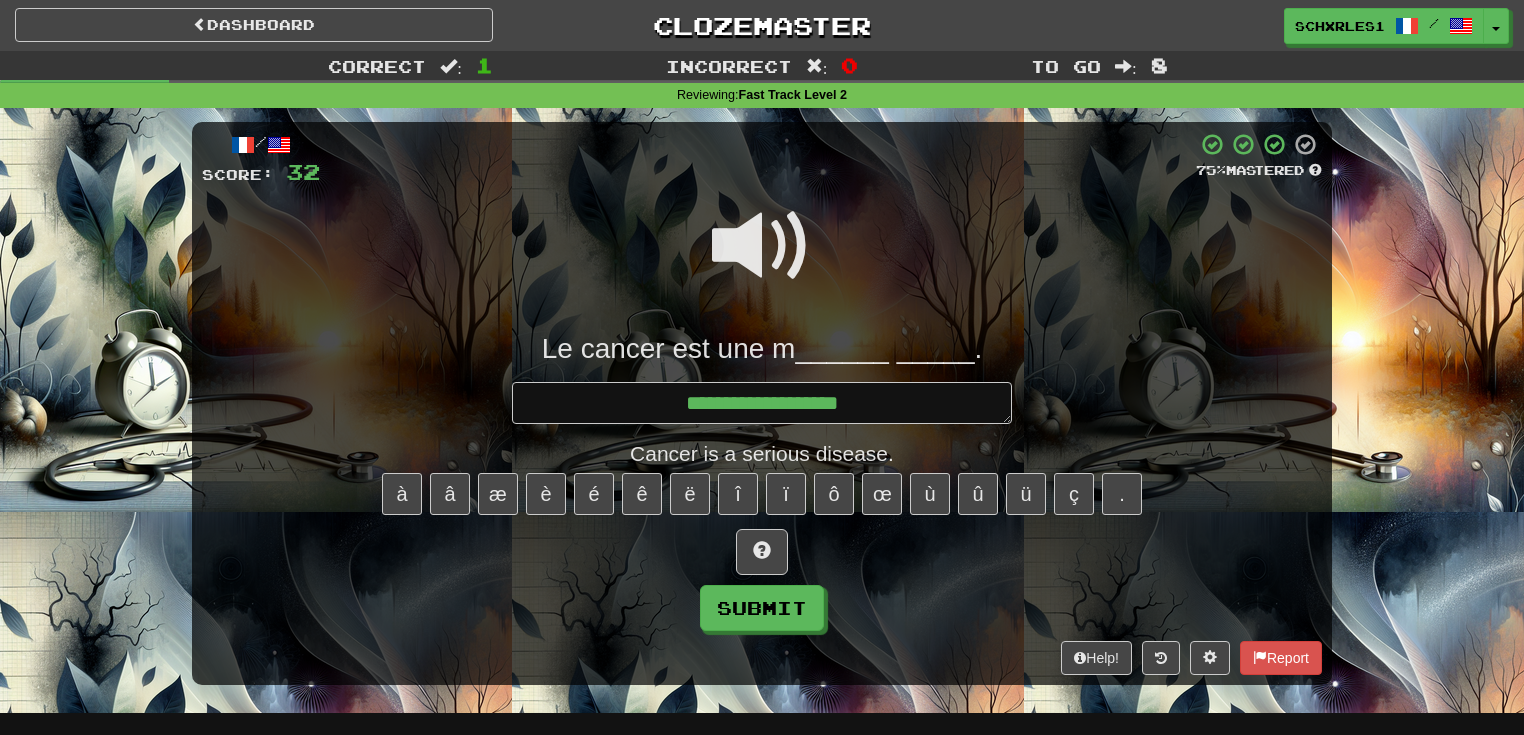 type on "*" 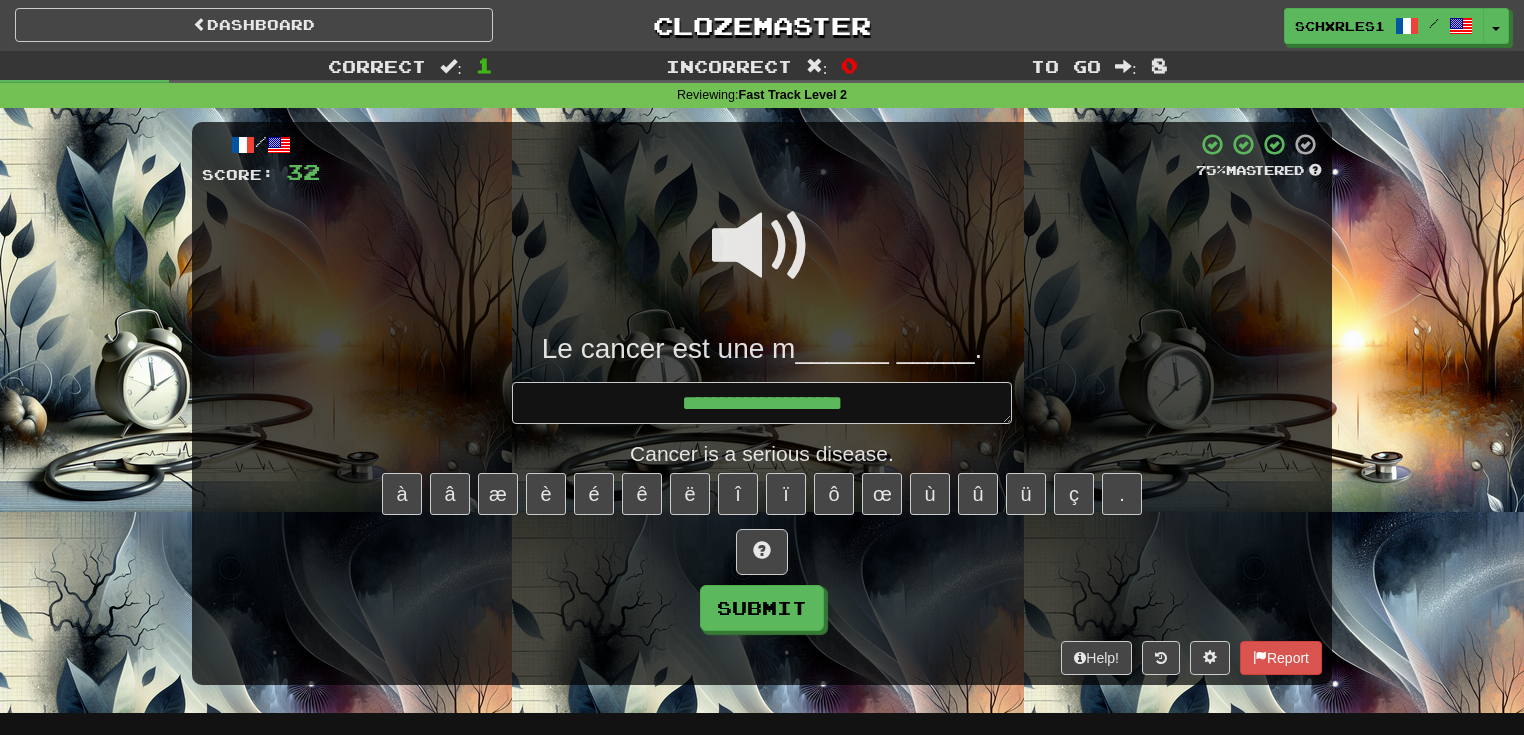 type on "*" 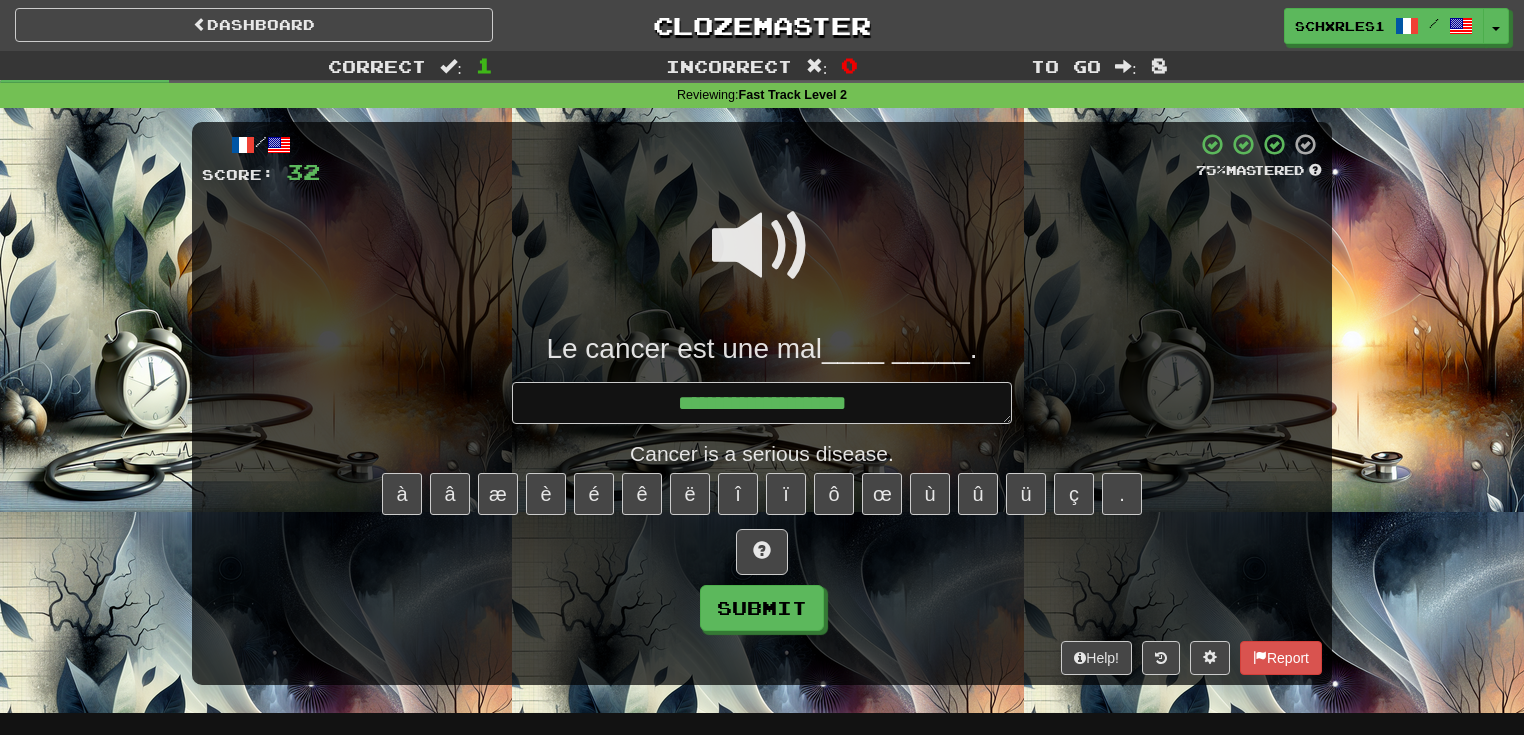 type on "*" 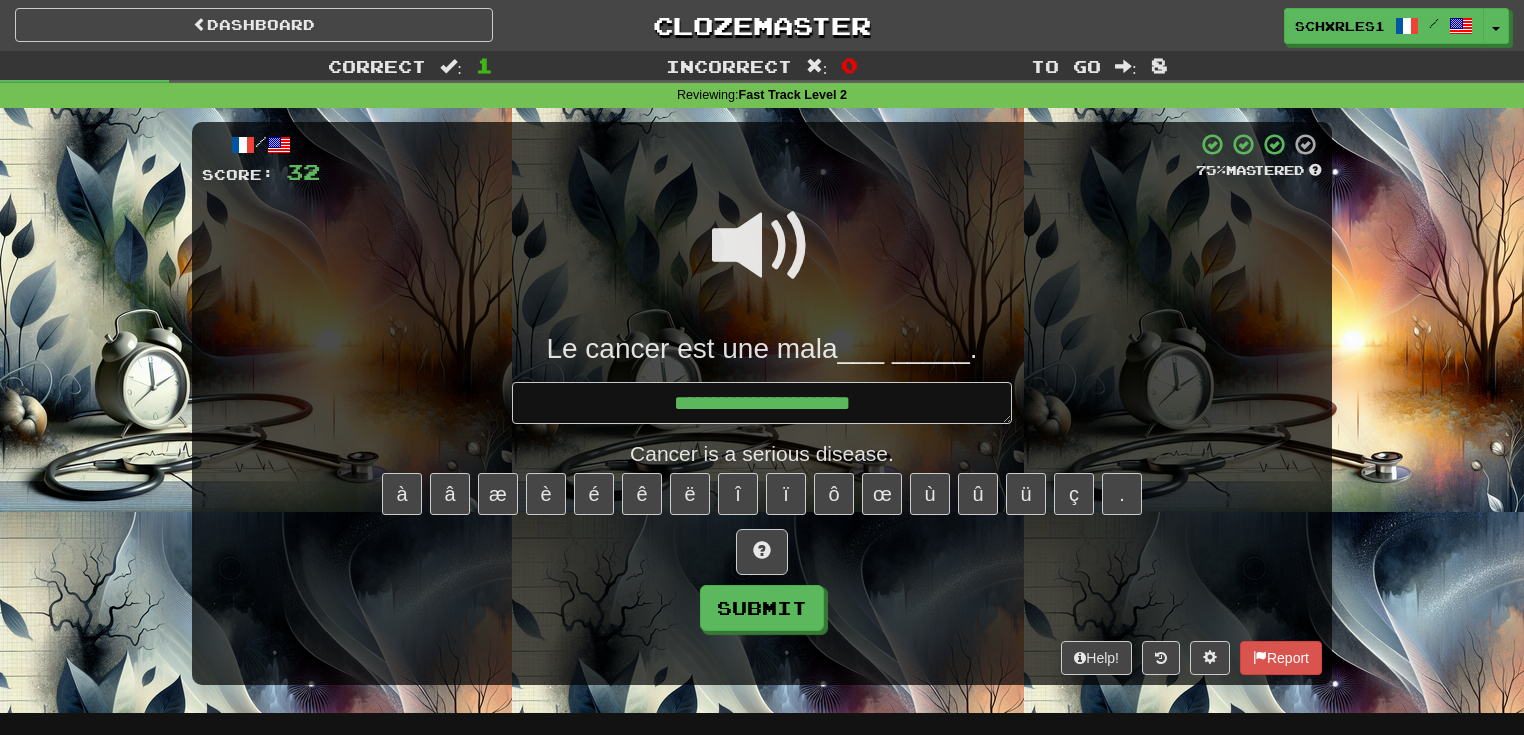 type on "*" 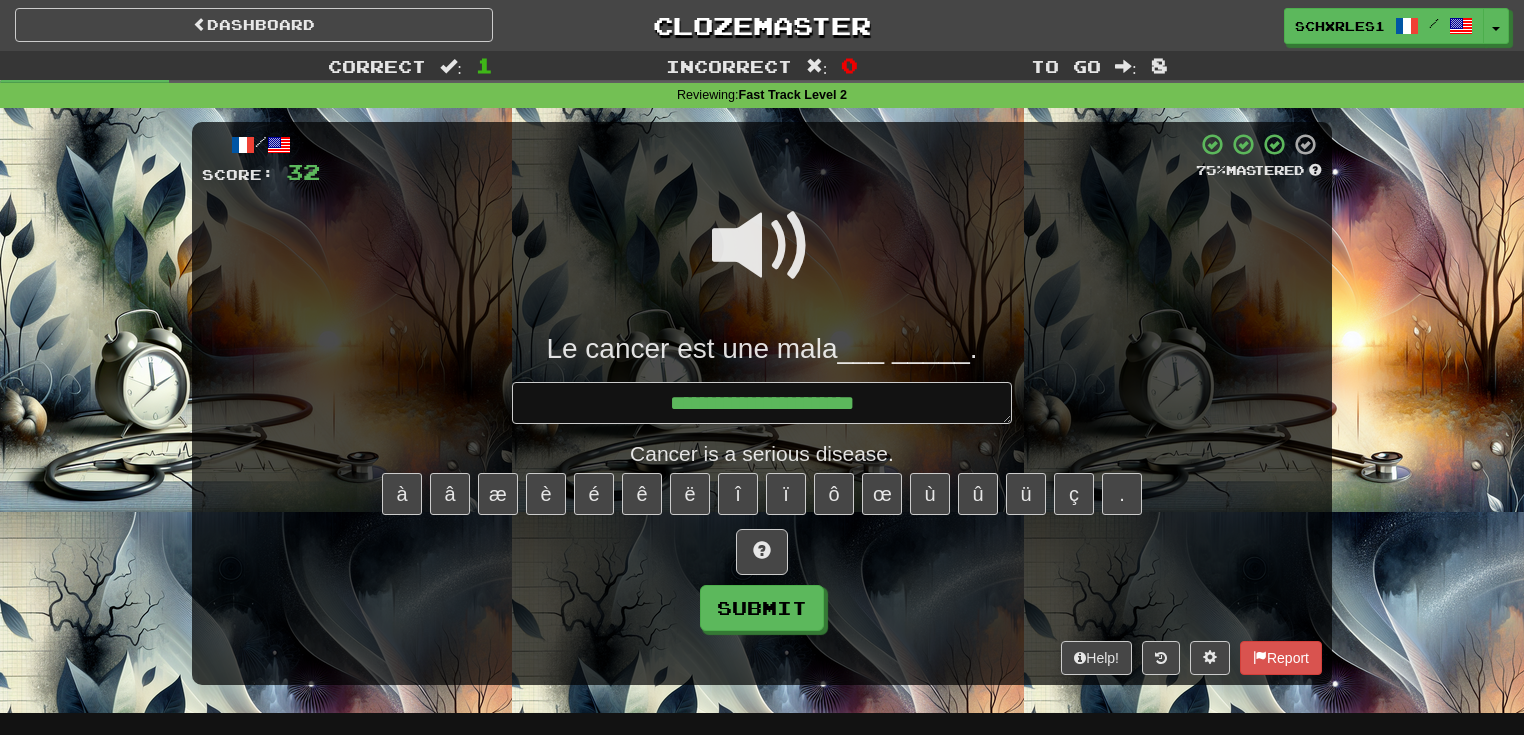 type on "*" 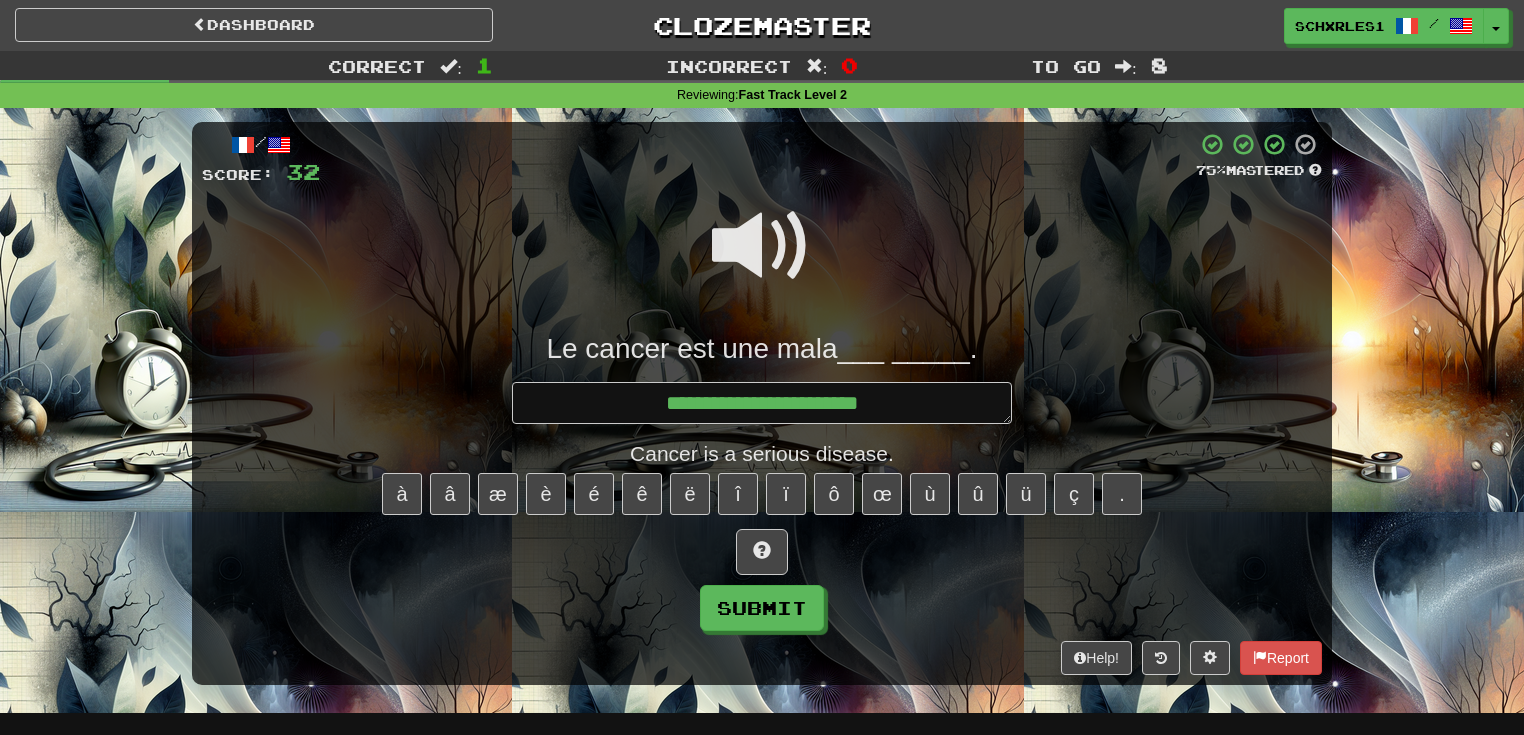 type on "*" 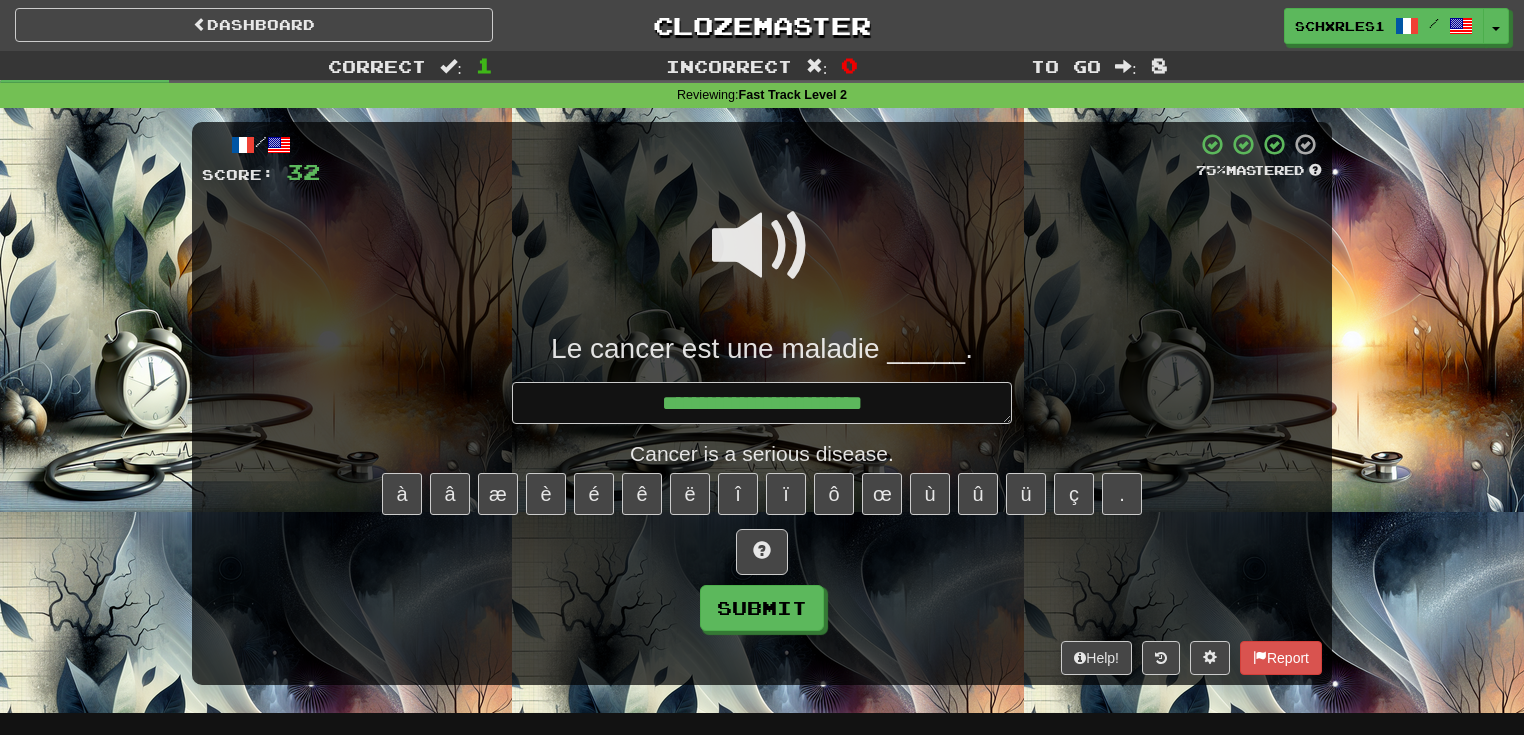 type on "*" 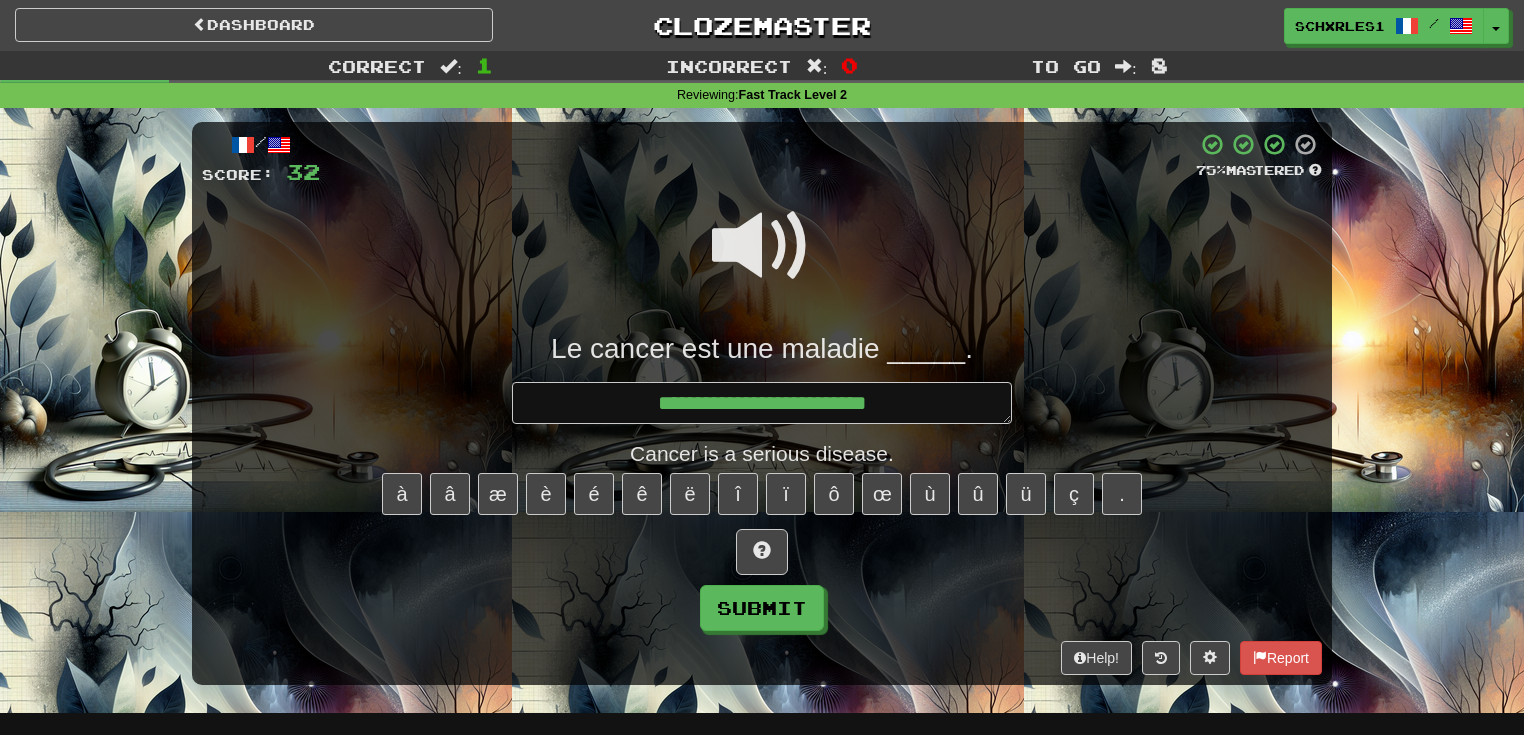 type on "*" 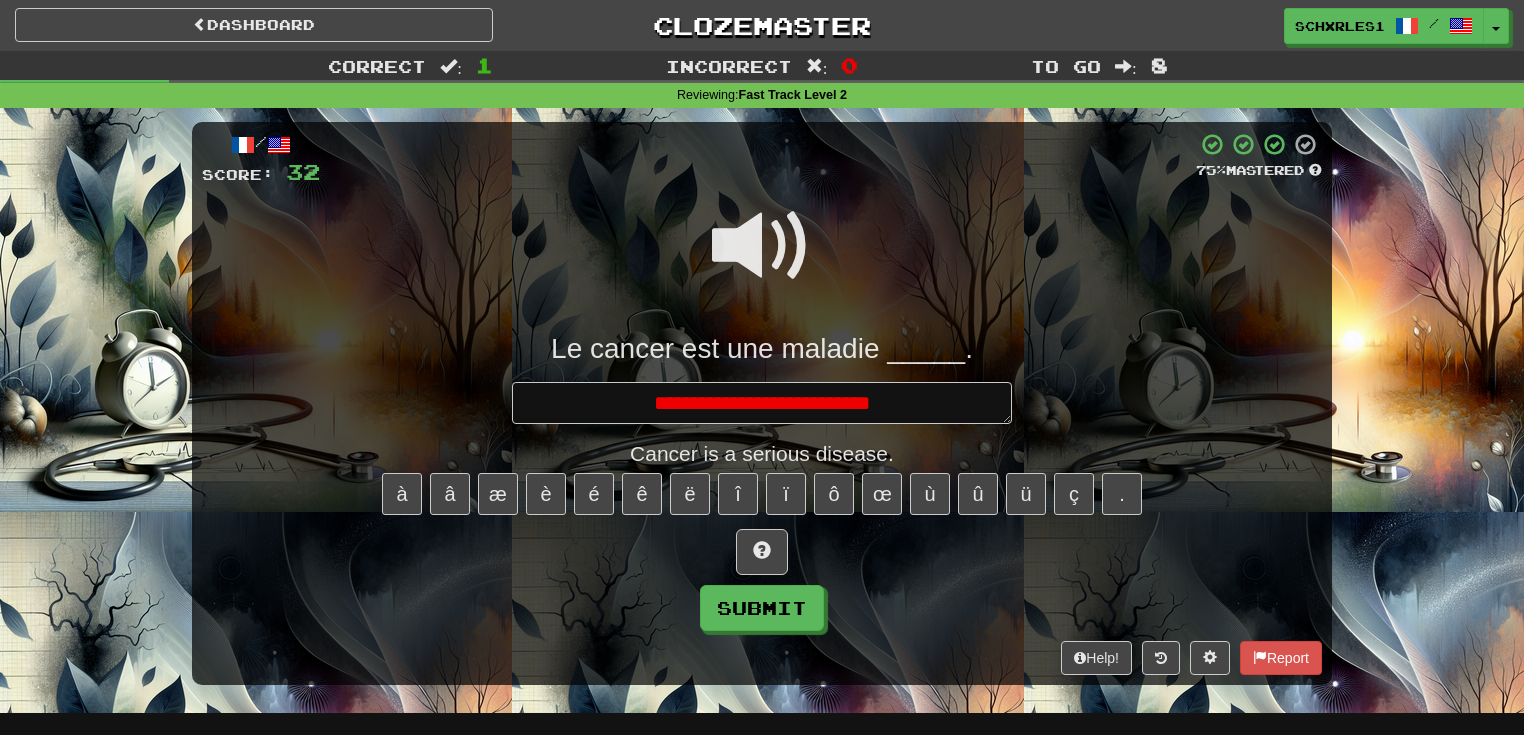 type on "*" 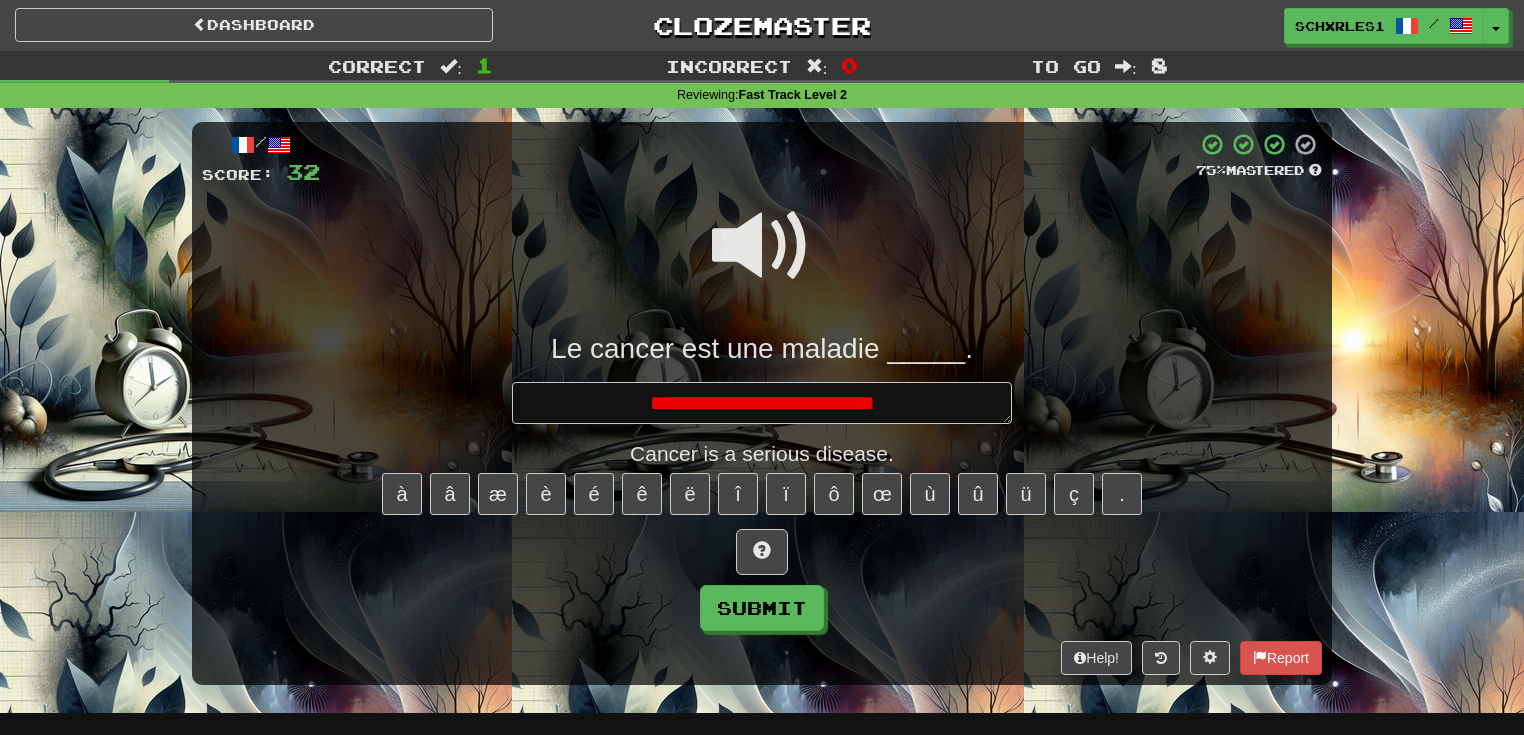 type on "*" 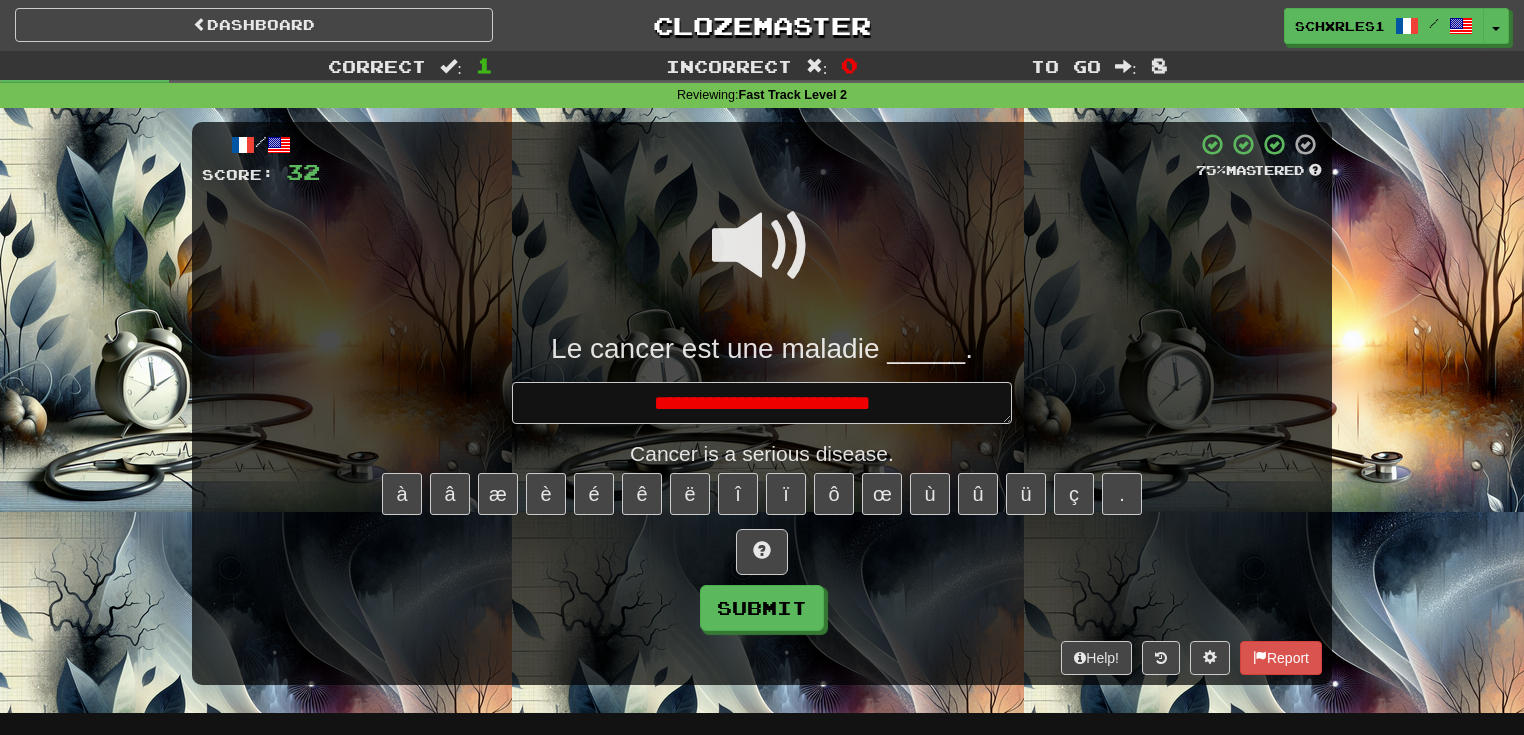 type on "*" 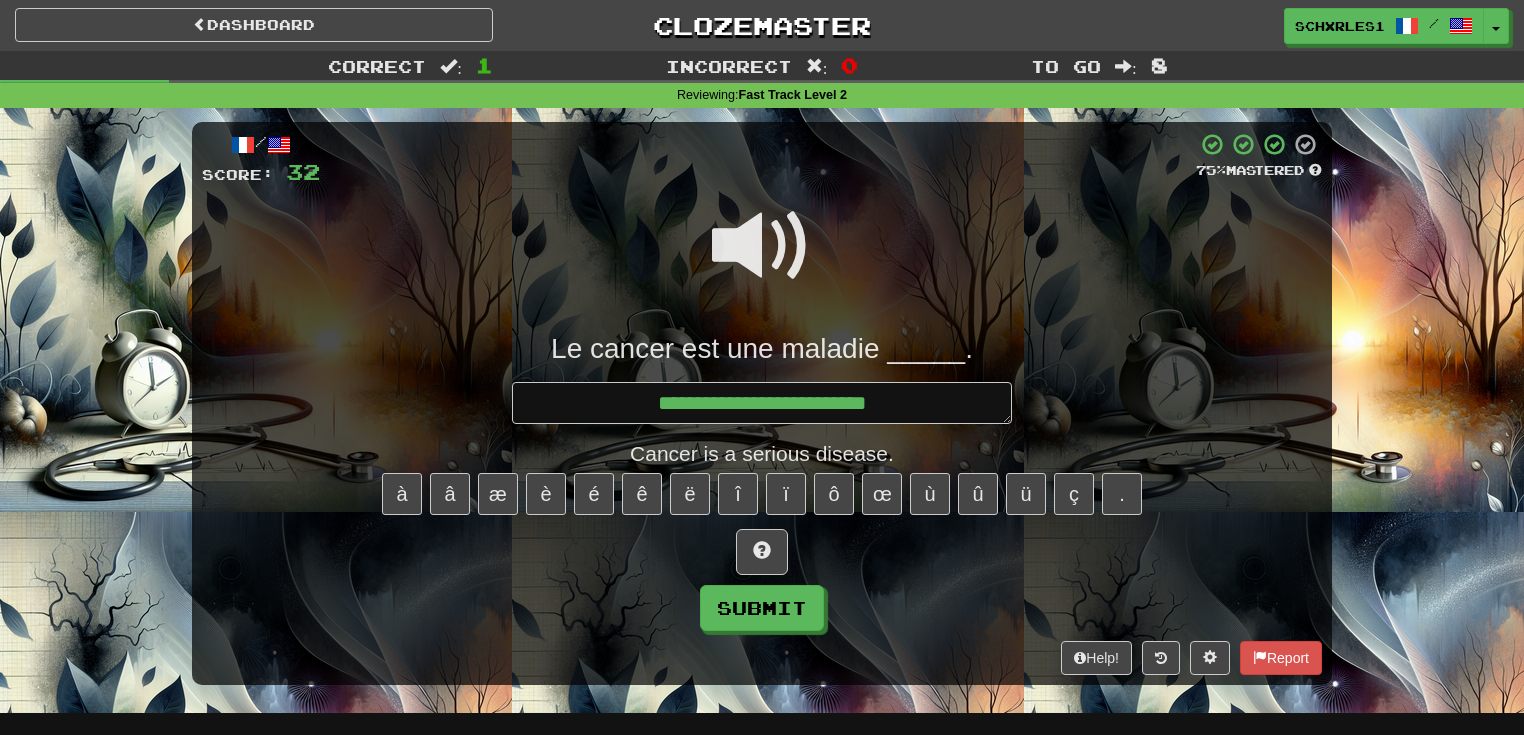 type on "*" 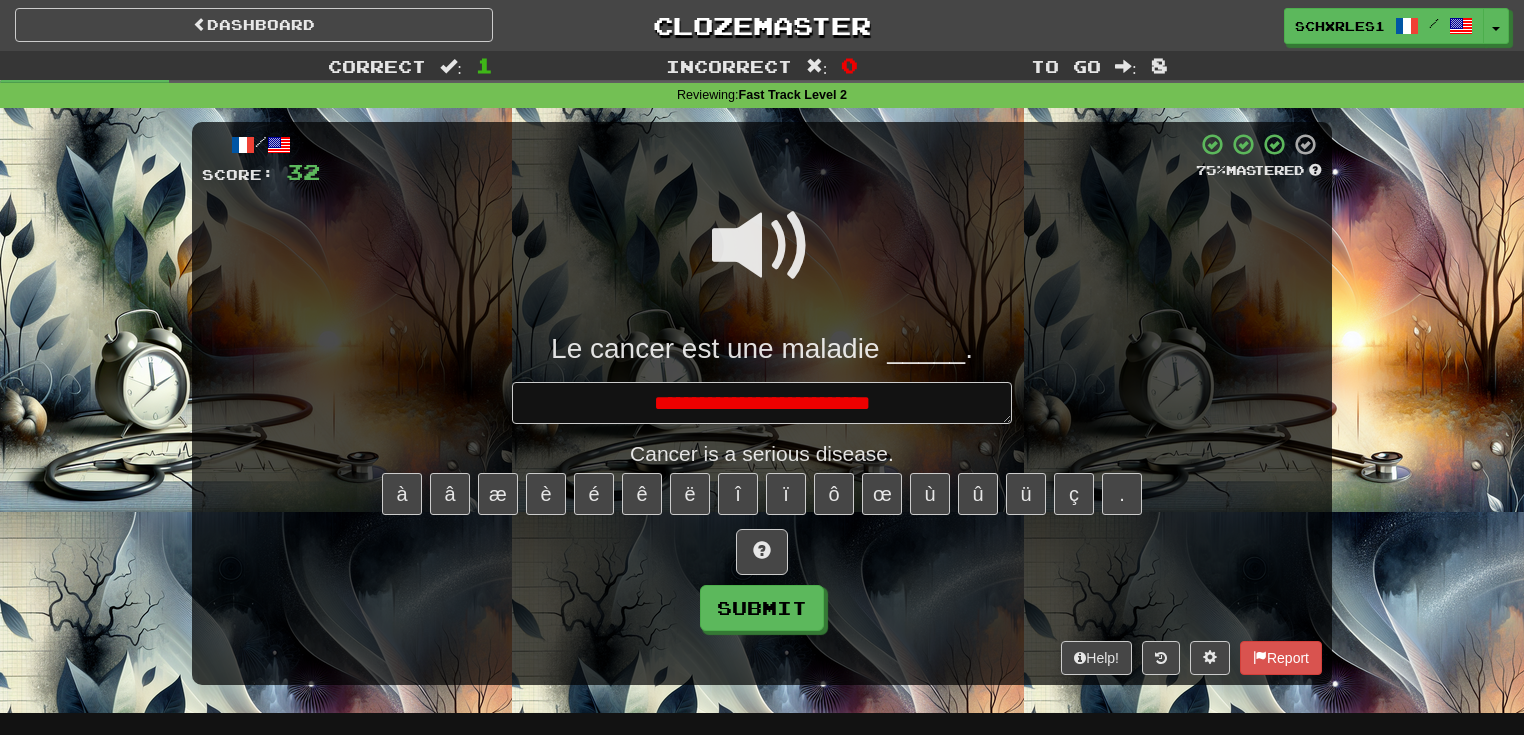 type on "*" 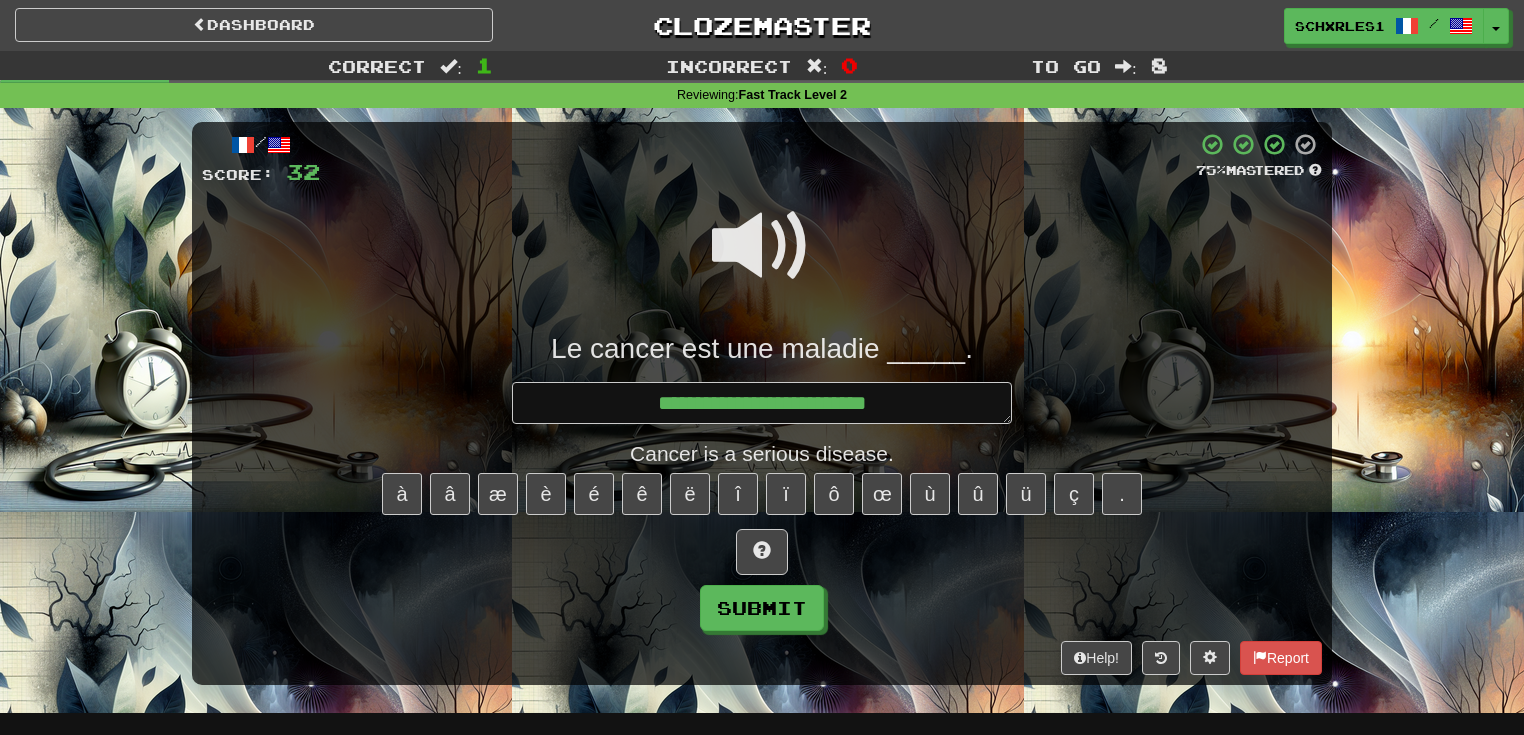 type on "*" 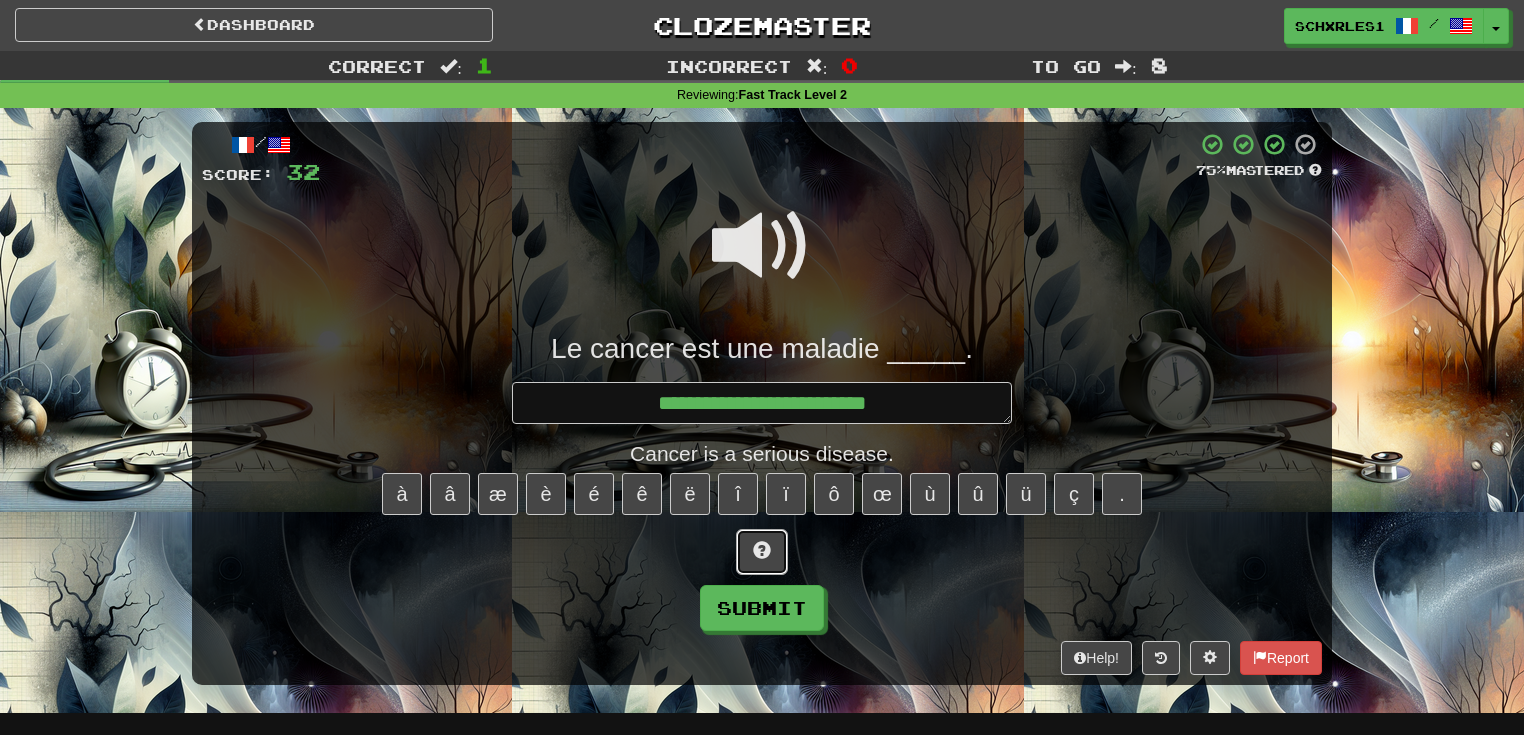 click at bounding box center [762, 552] 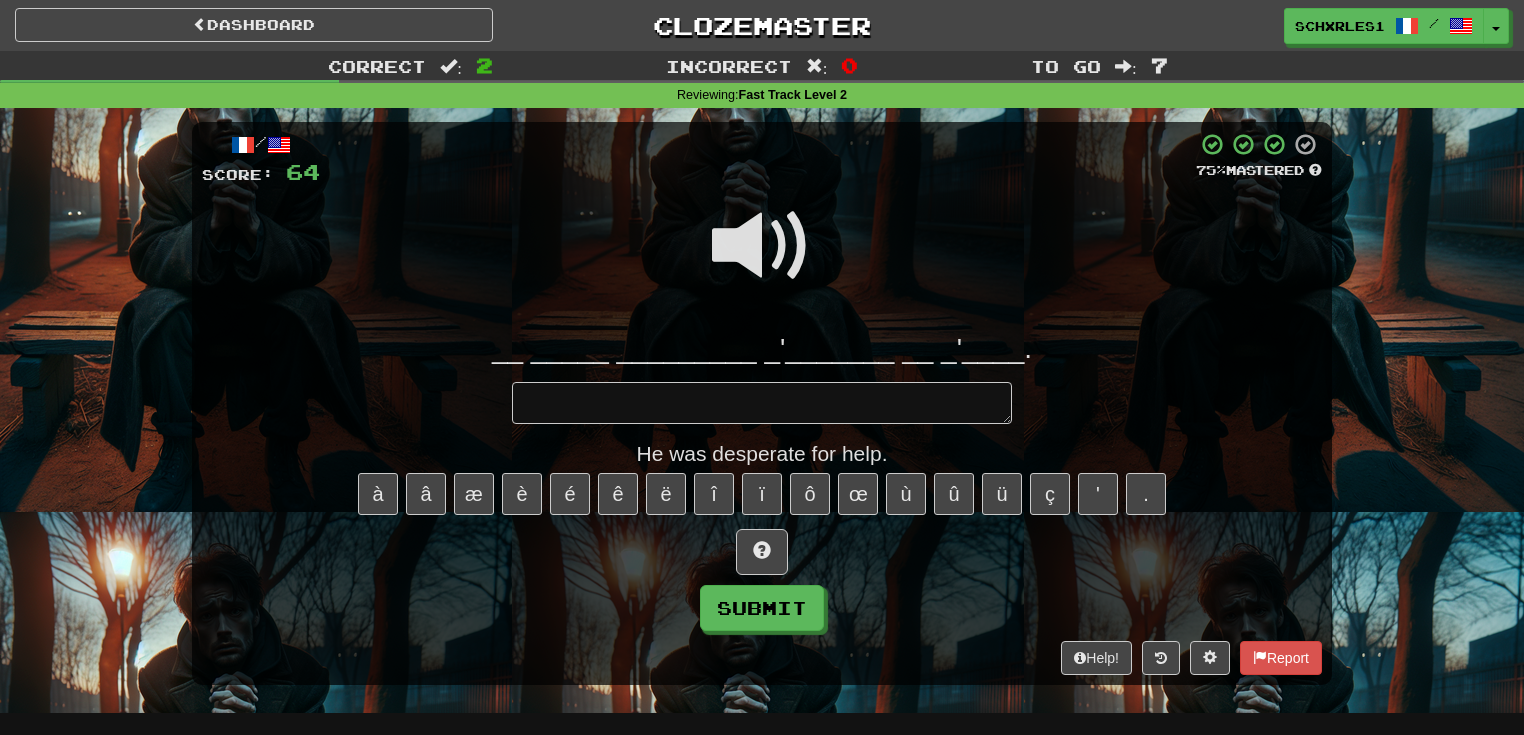 click at bounding box center [762, 552] 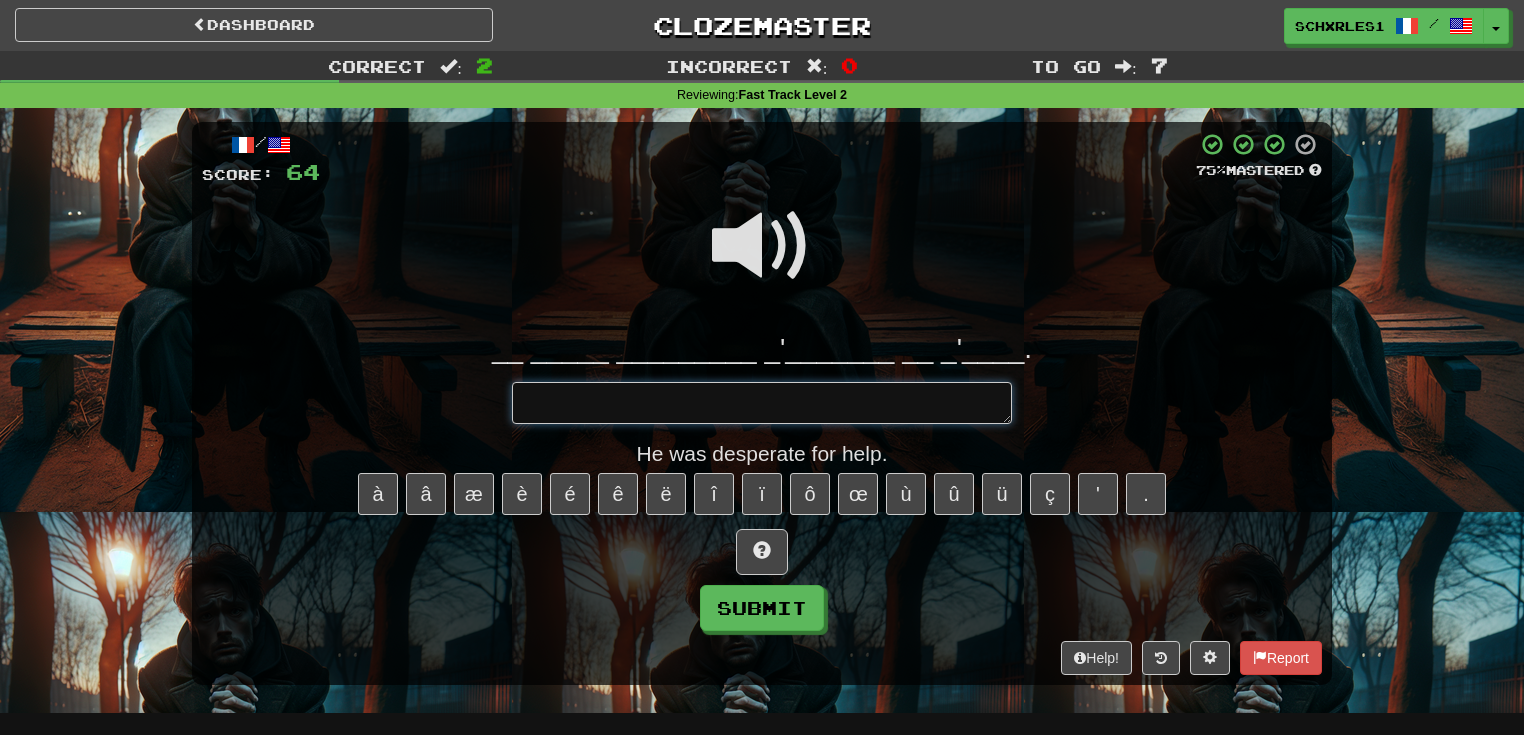 click at bounding box center (762, 403) 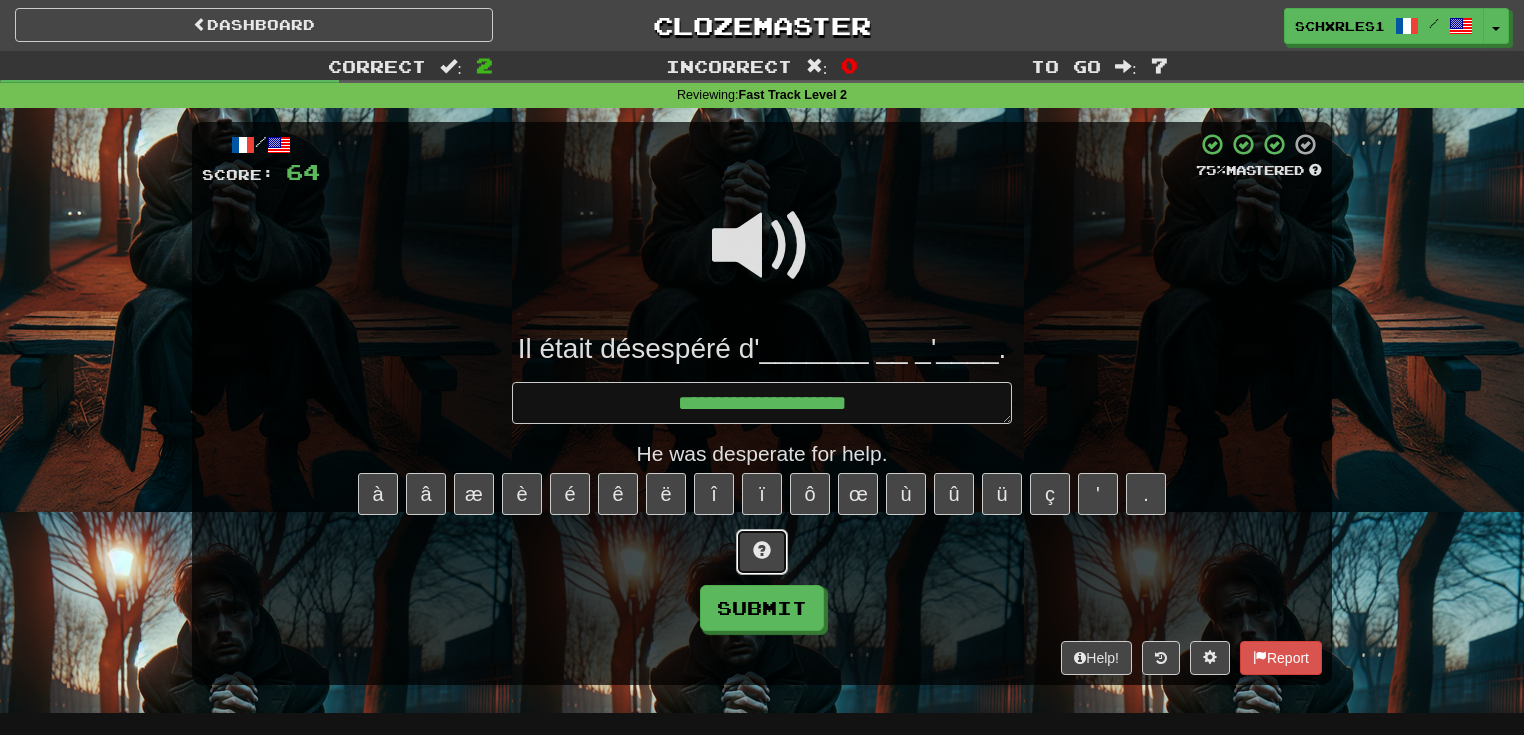 click at bounding box center (762, 552) 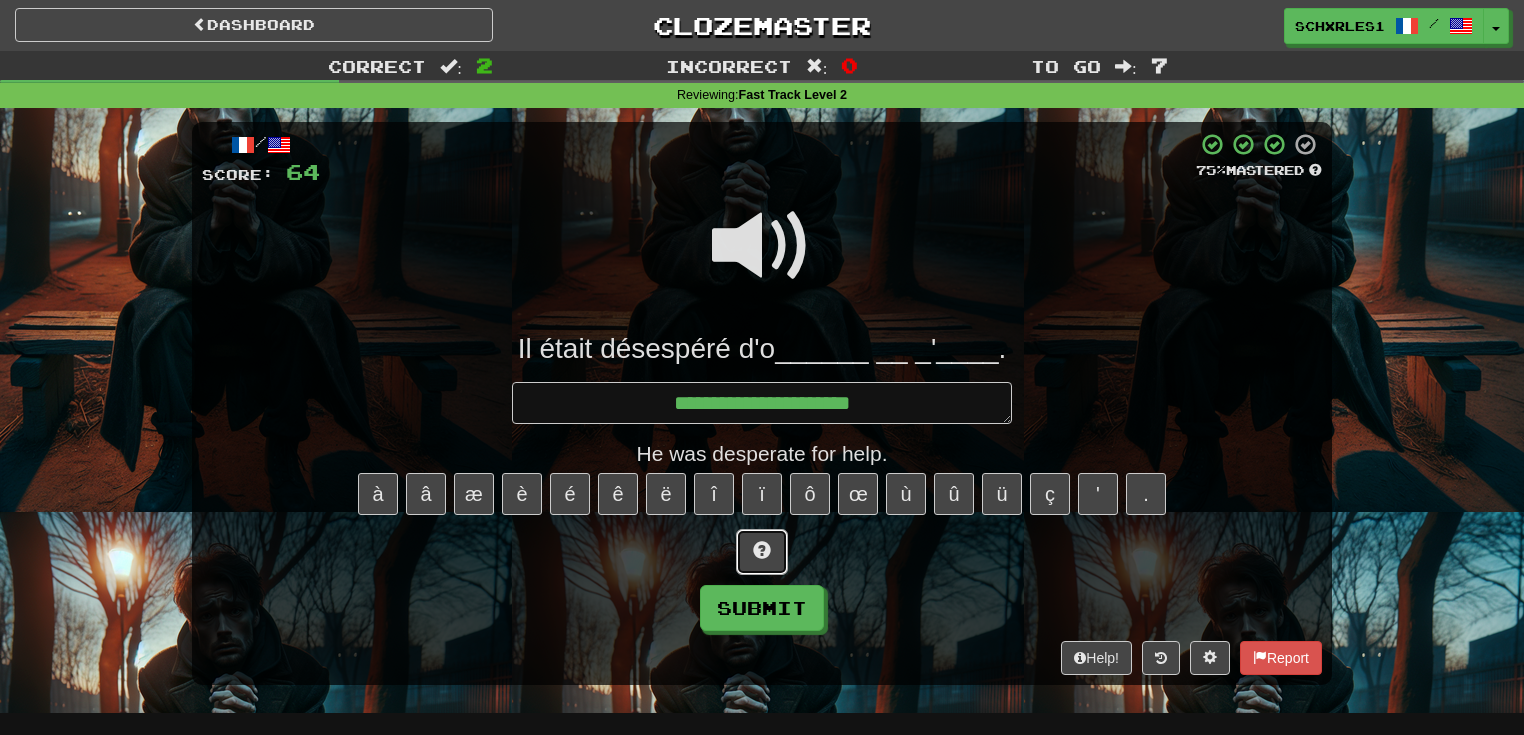 click at bounding box center [762, 552] 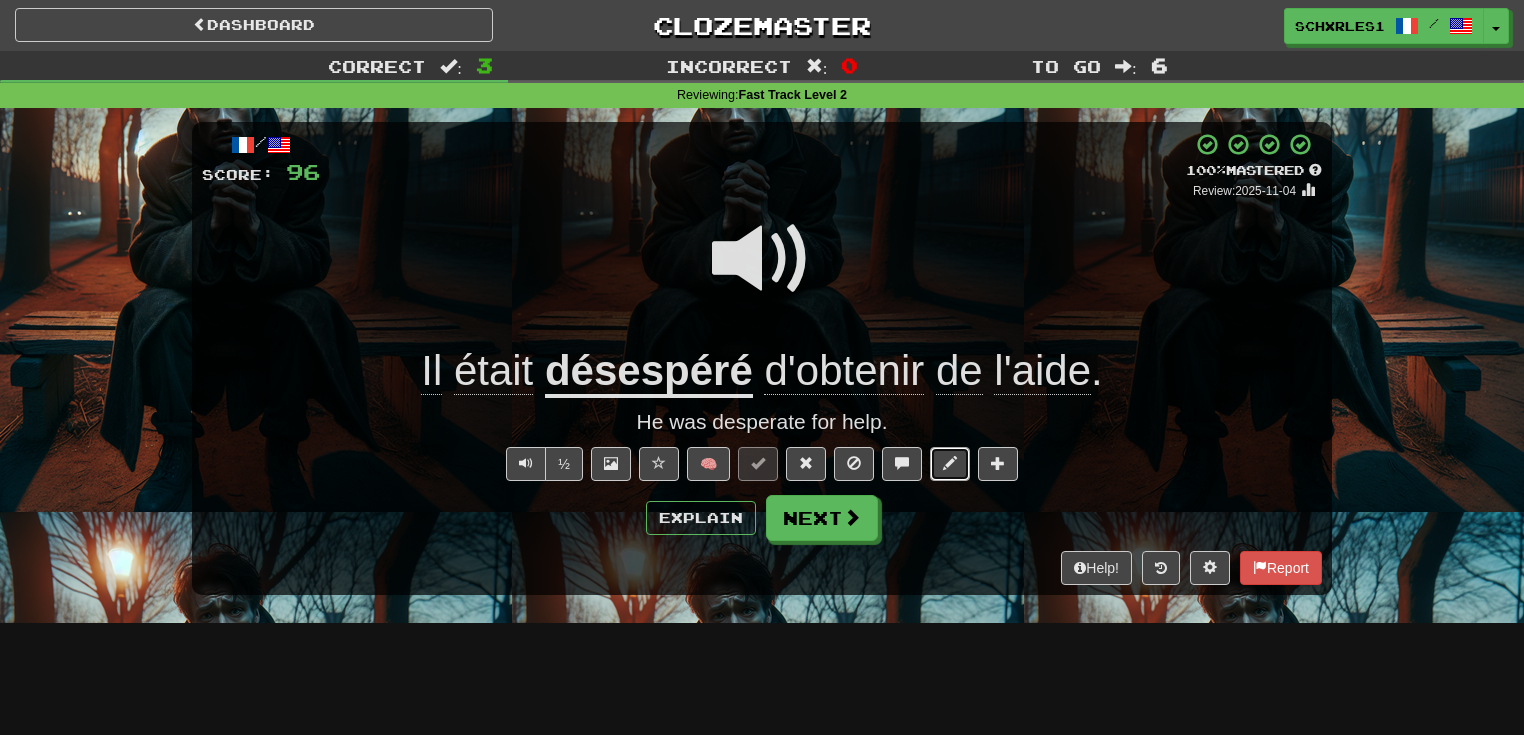 click at bounding box center (950, 463) 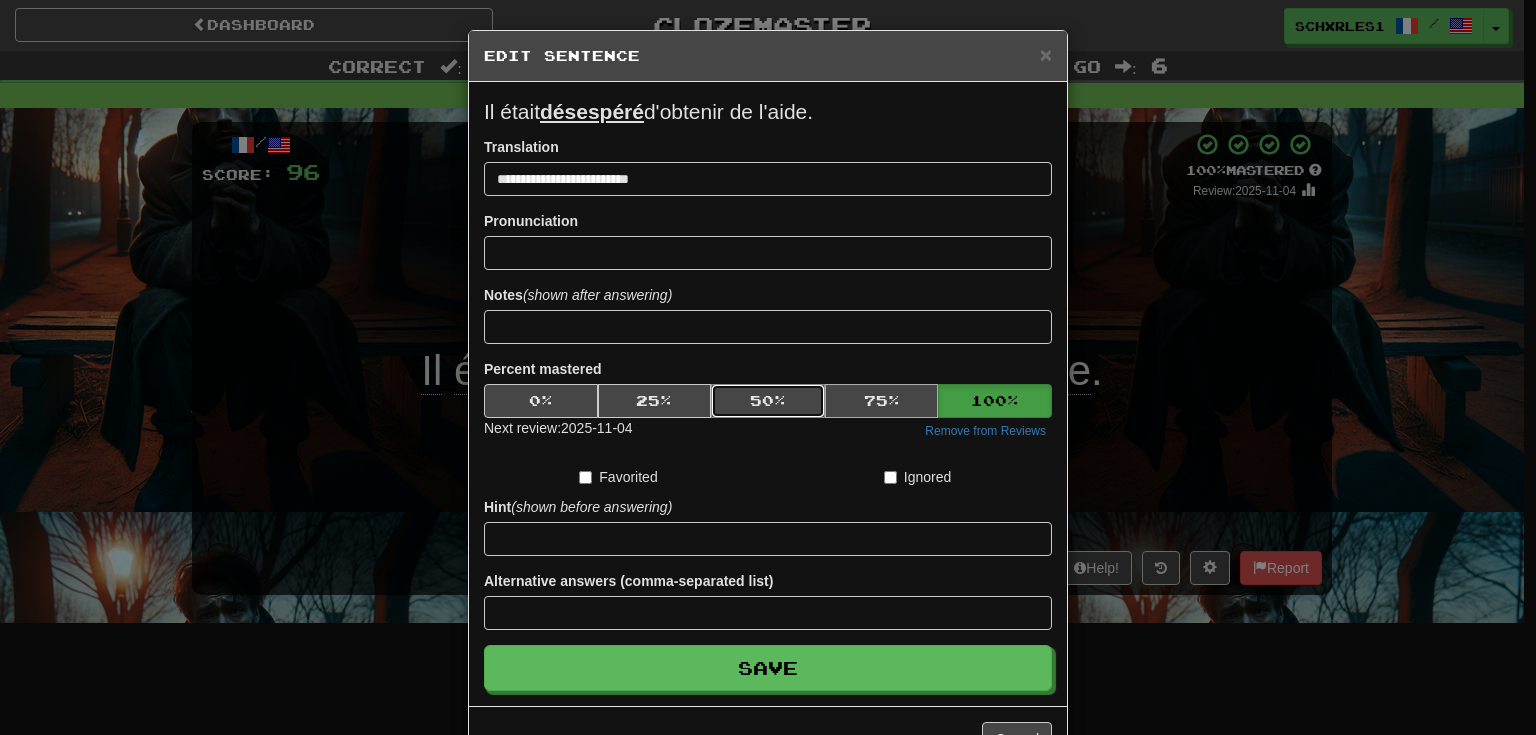 drag, startPoint x: 797, startPoint y: 392, endPoint x: 832, endPoint y: 411, distance: 39.824615 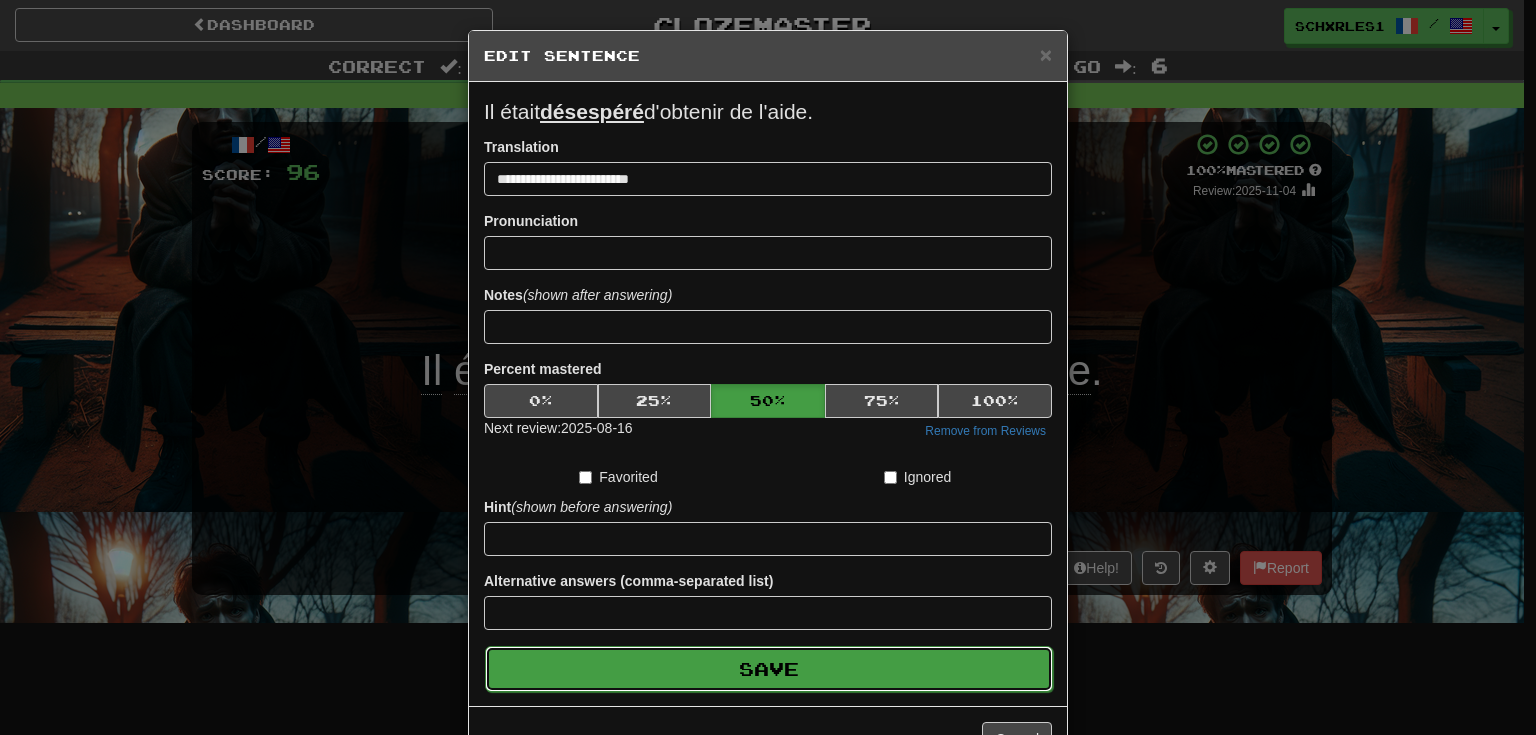 click on "Save" at bounding box center [769, 669] 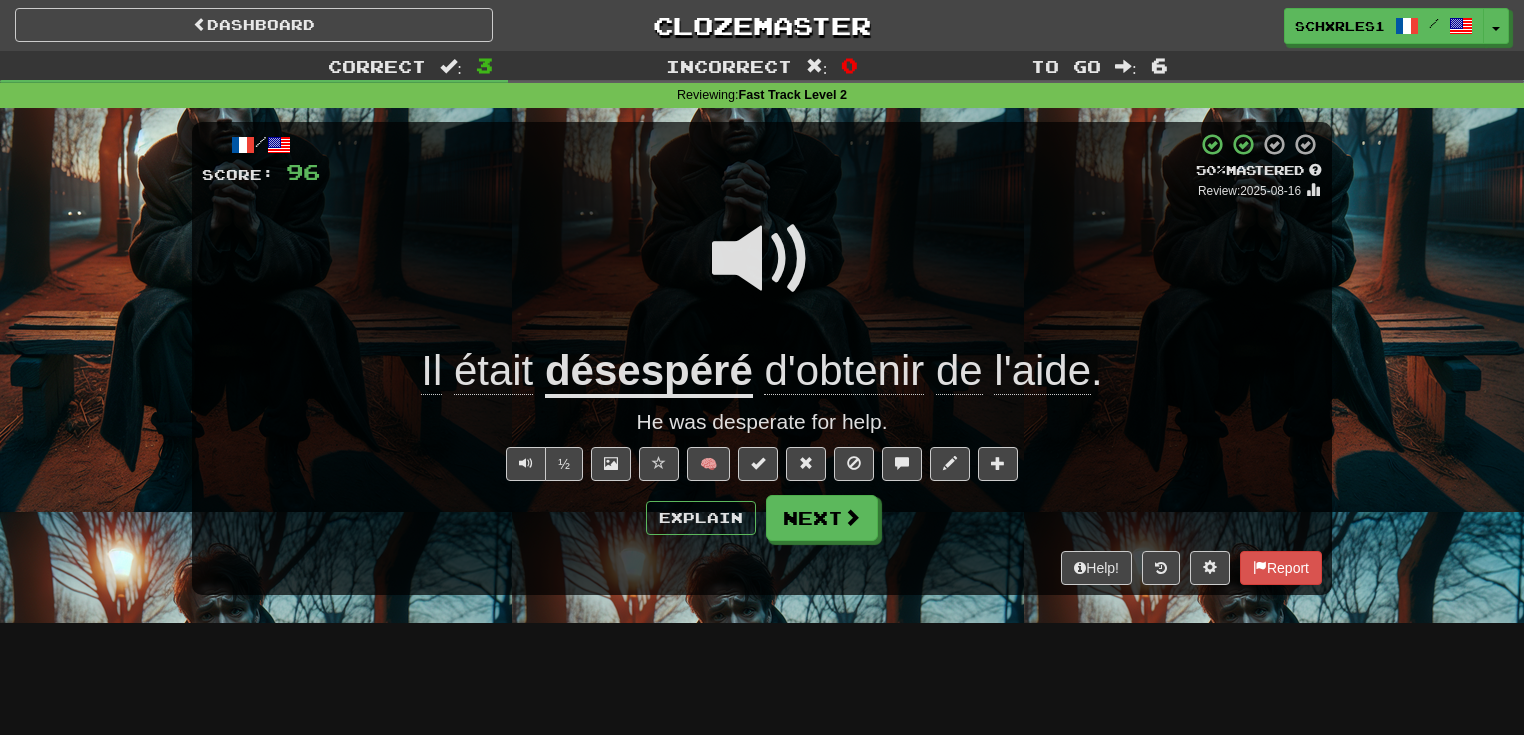 click on "Explain Next" at bounding box center [762, 518] 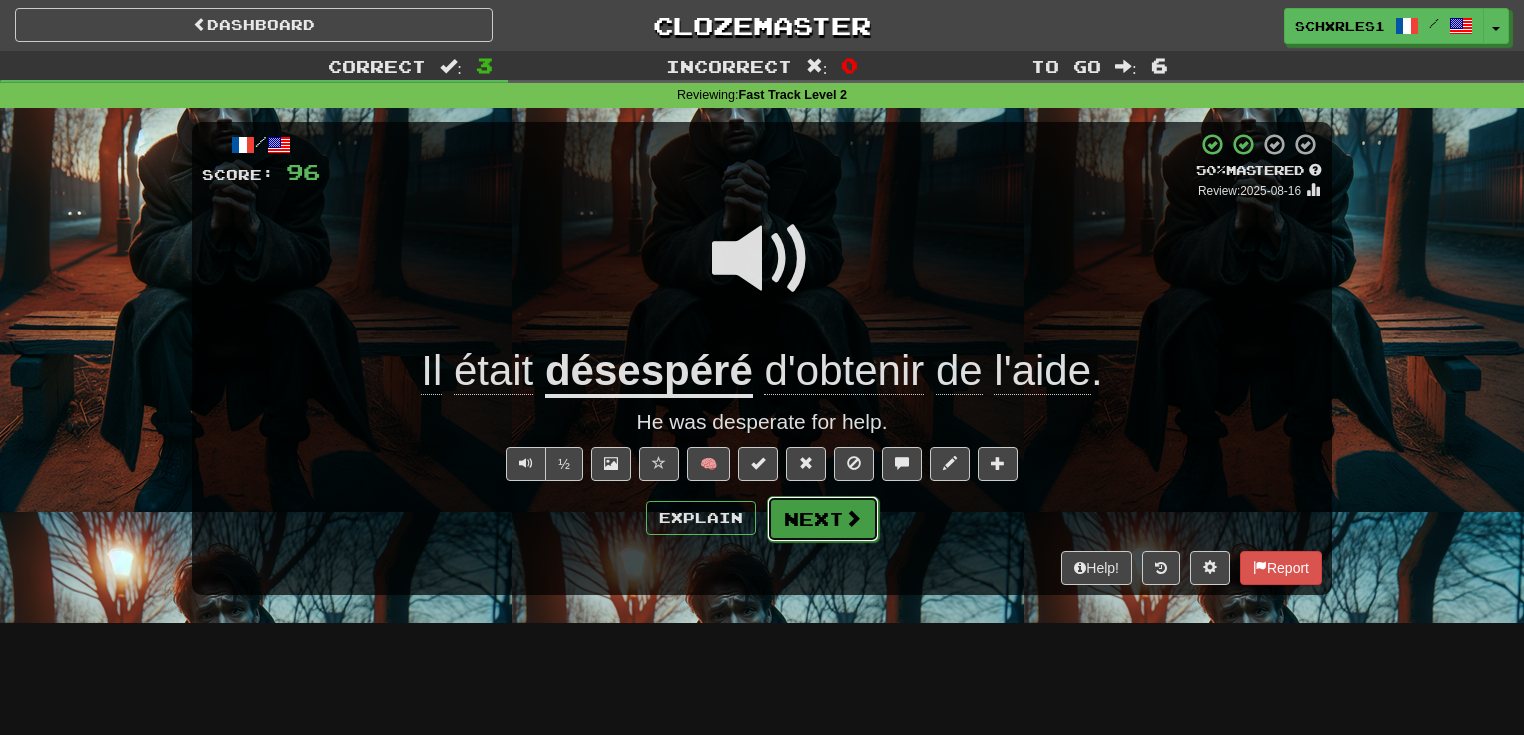click at bounding box center [853, 518] 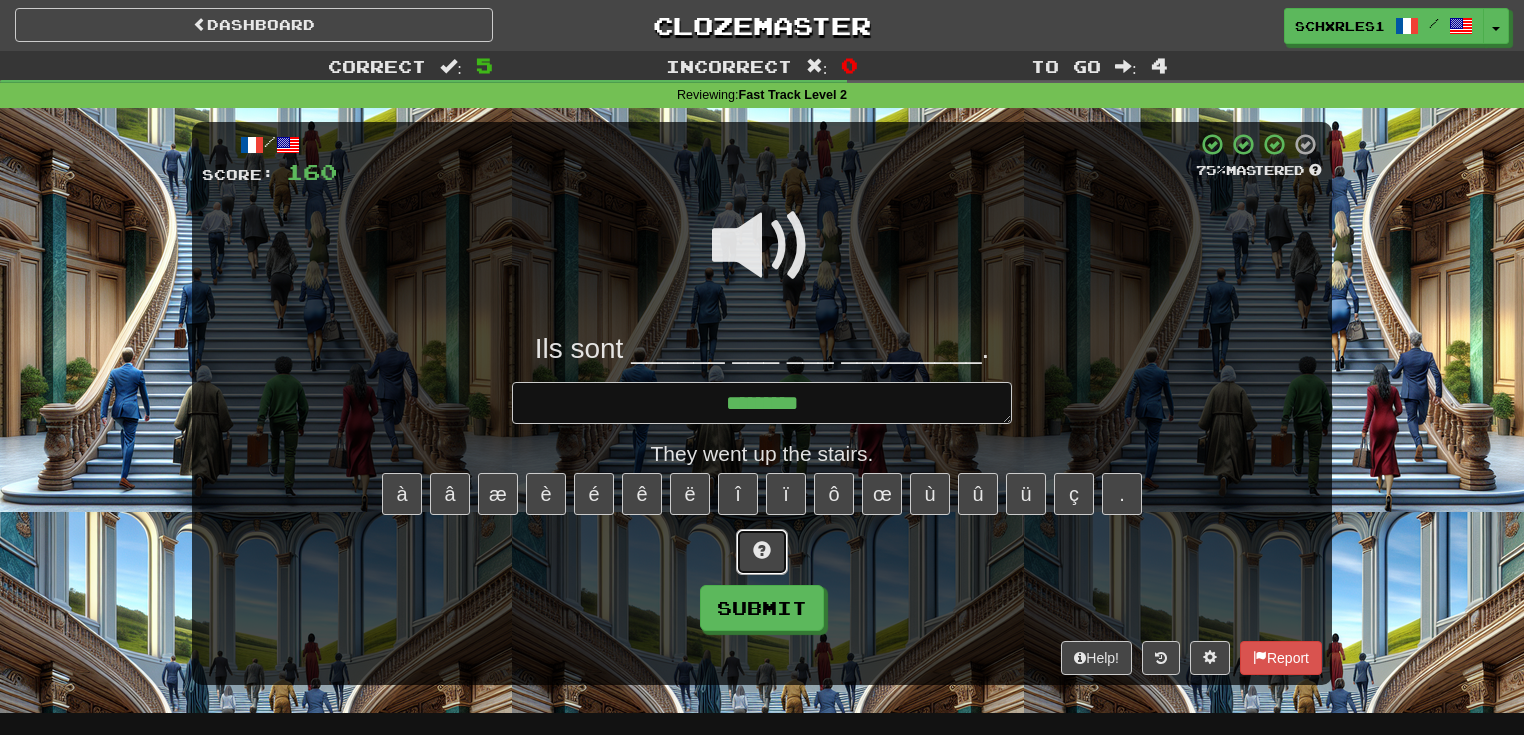 click at bounding box center (762, 552) 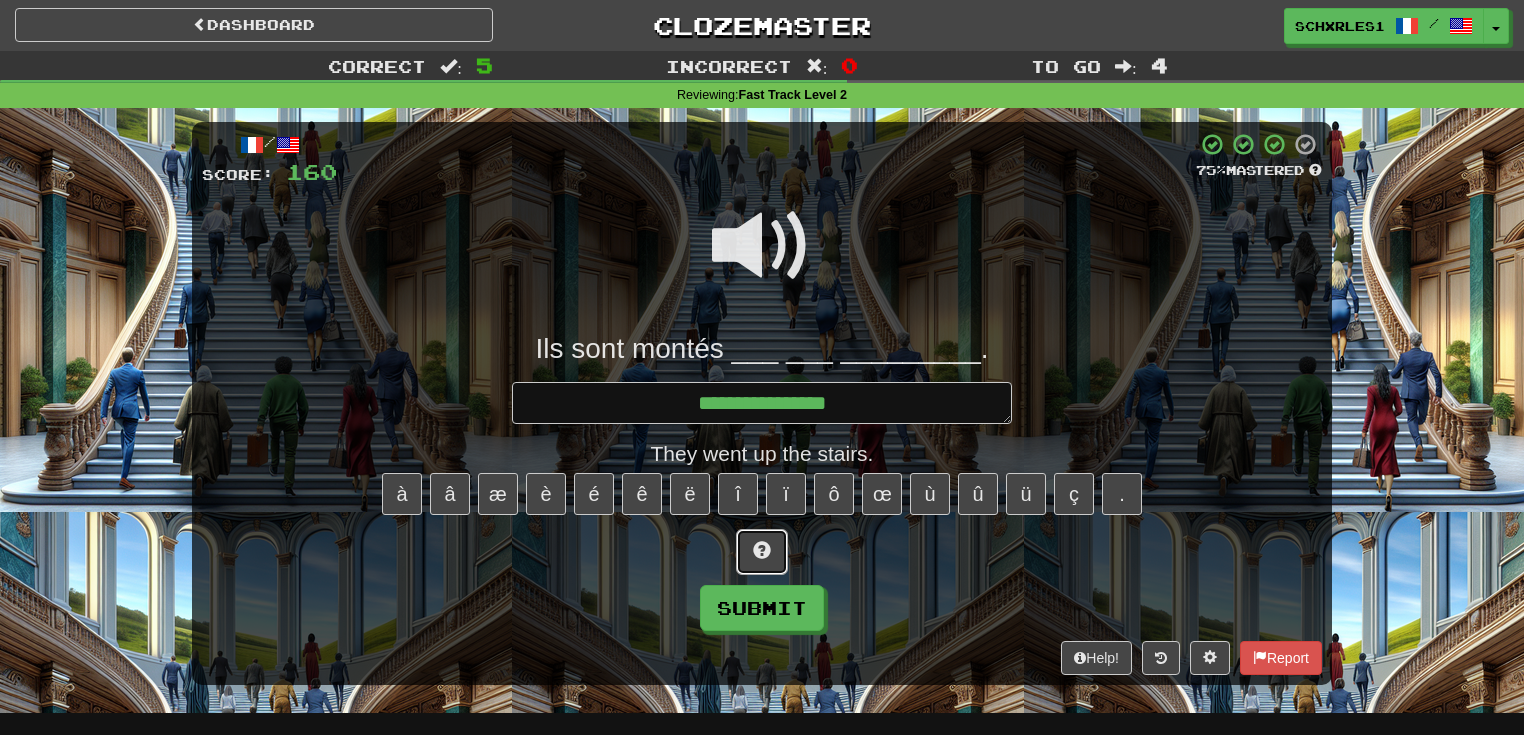 click at bounding box center (762, 552) 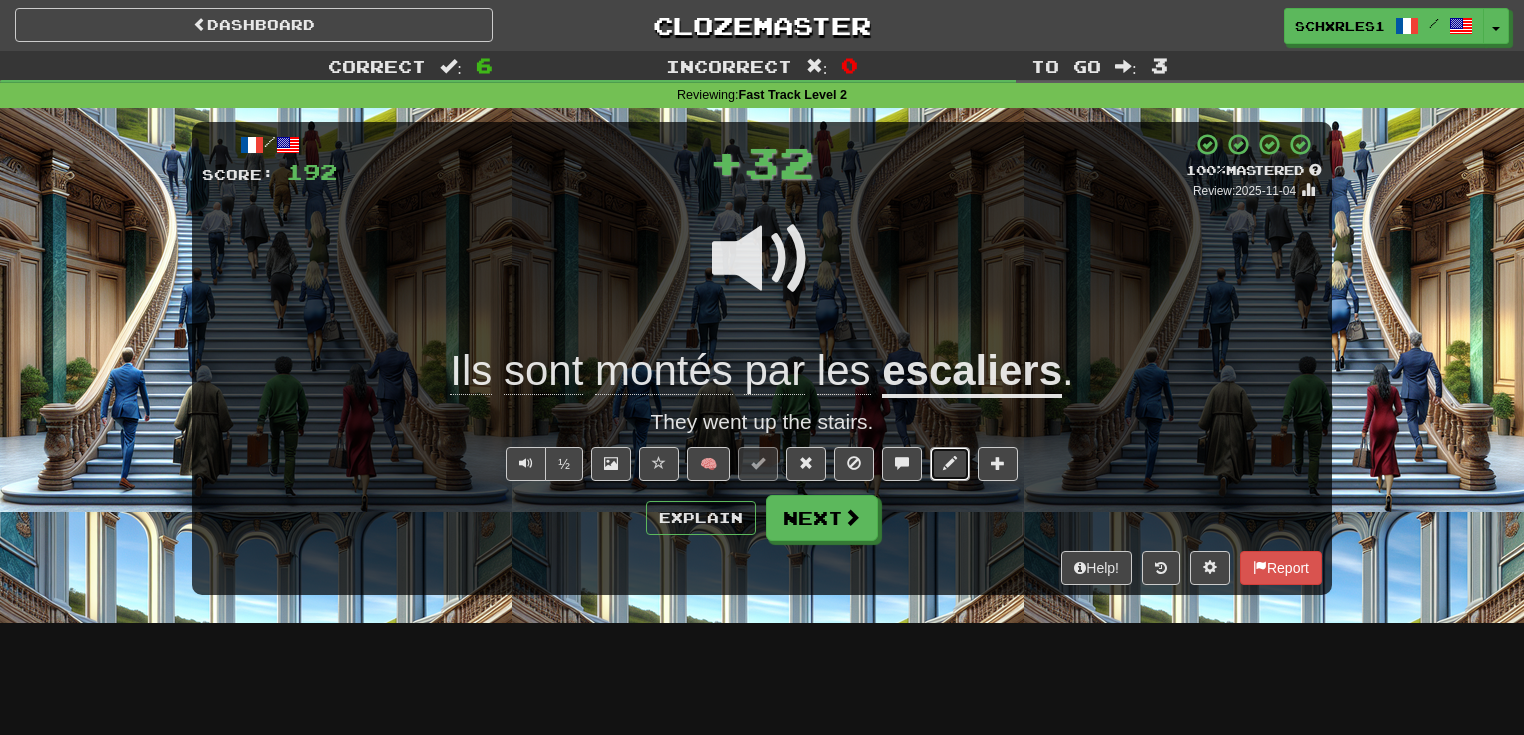 click at bounding box center [950, 464] 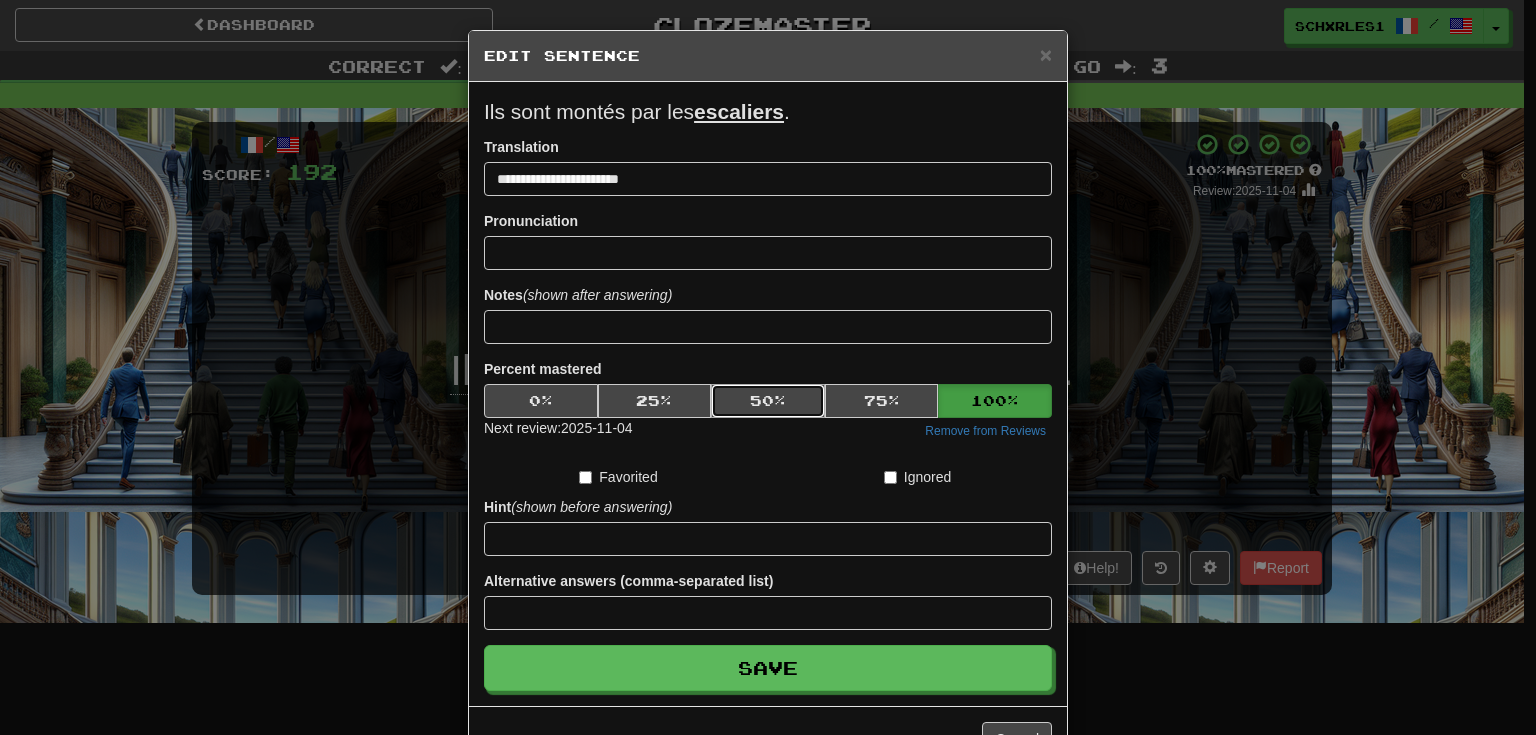 click on "50 %" at bounding box center (768, 401) 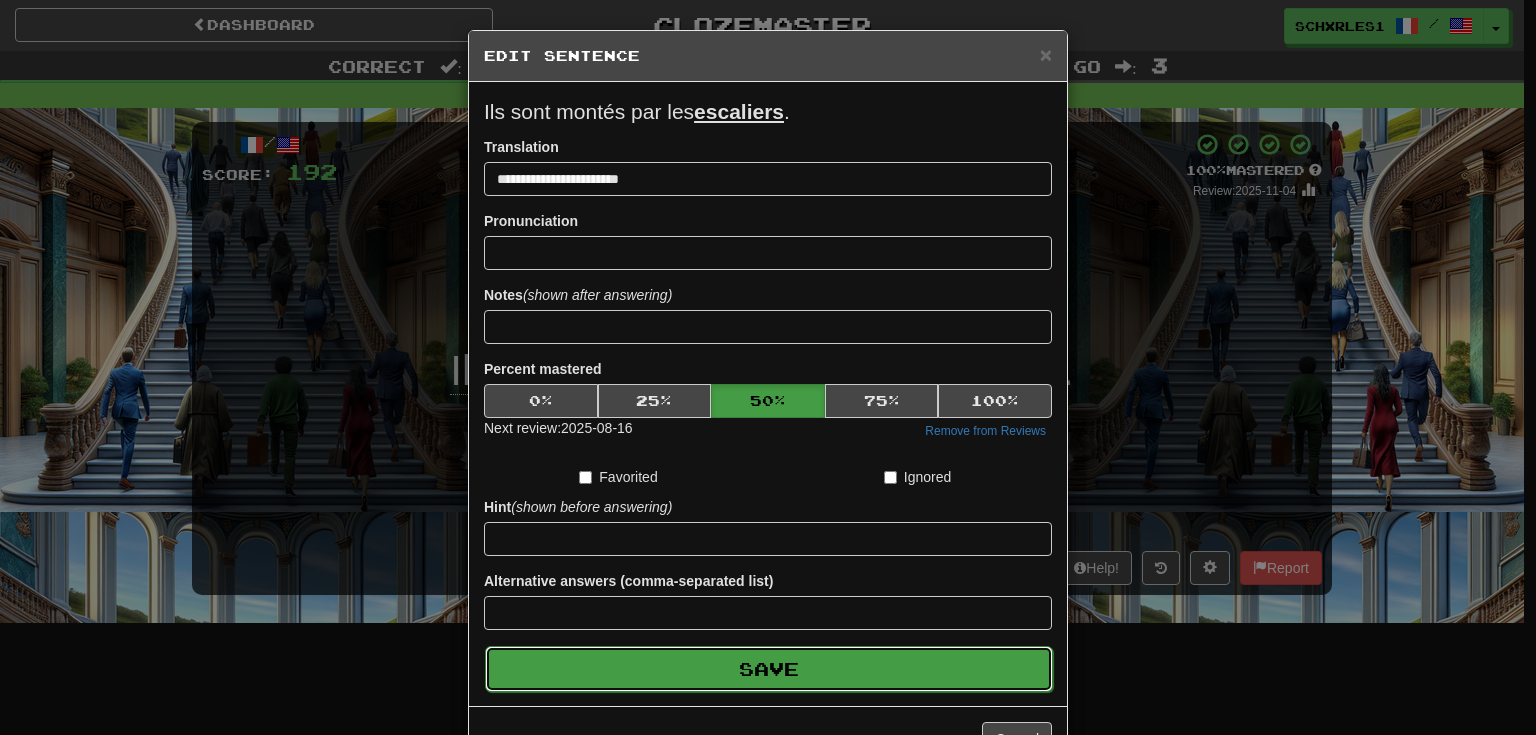 click on "Save" at bounding box center [769, 669] 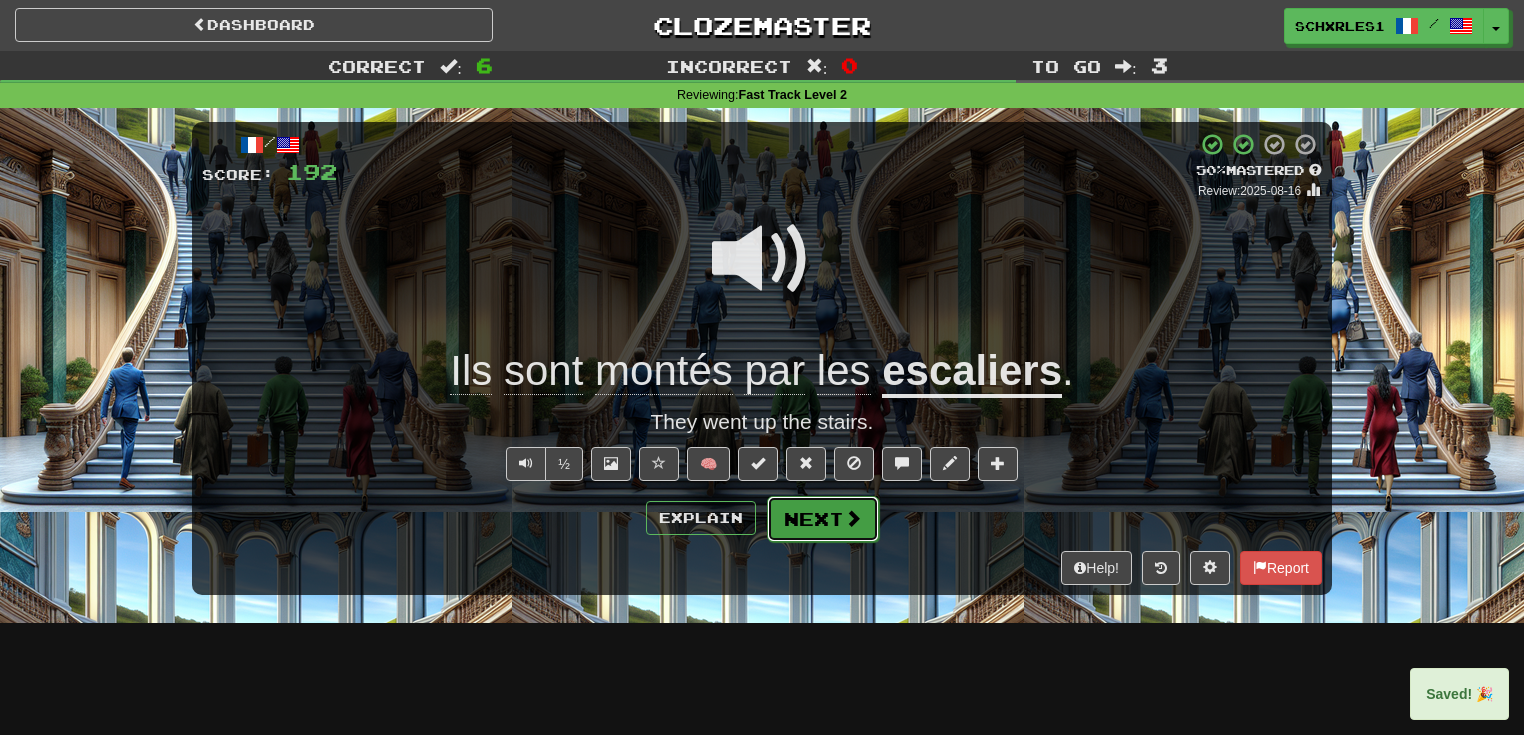 click on "Next" at bounding box center [823, 519] 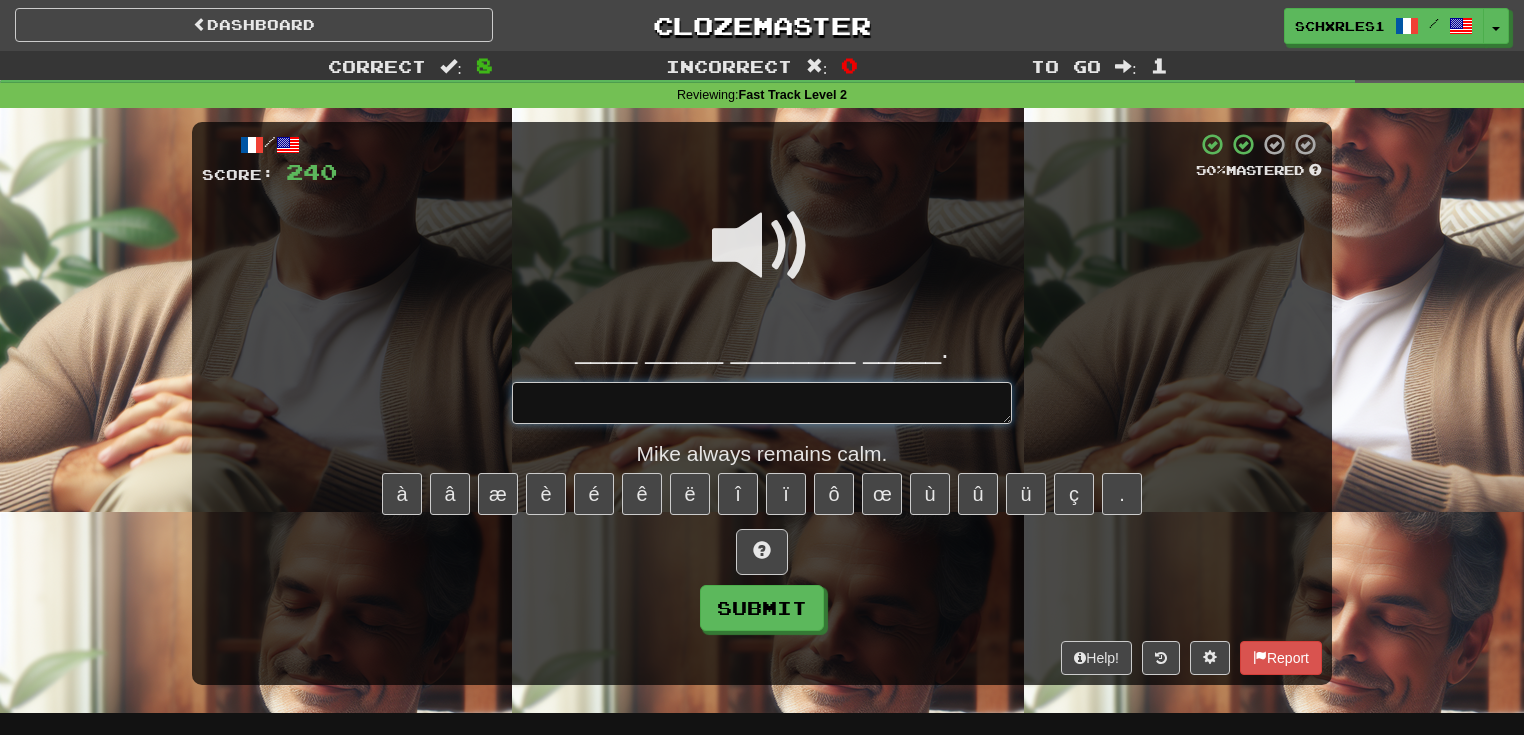 click at bounding box center [762, 403] 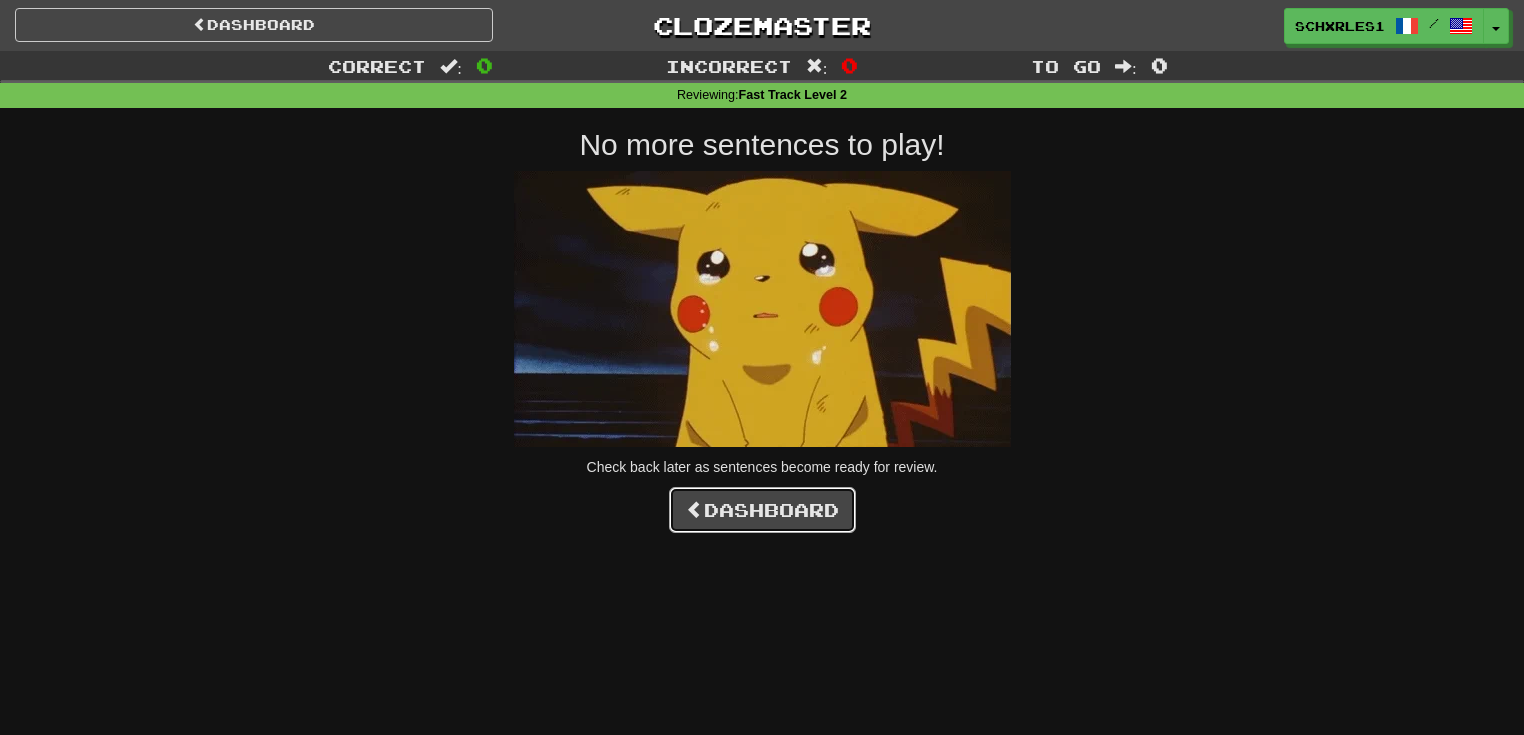 click on "Dashboard" at bounding box center (762, 510) 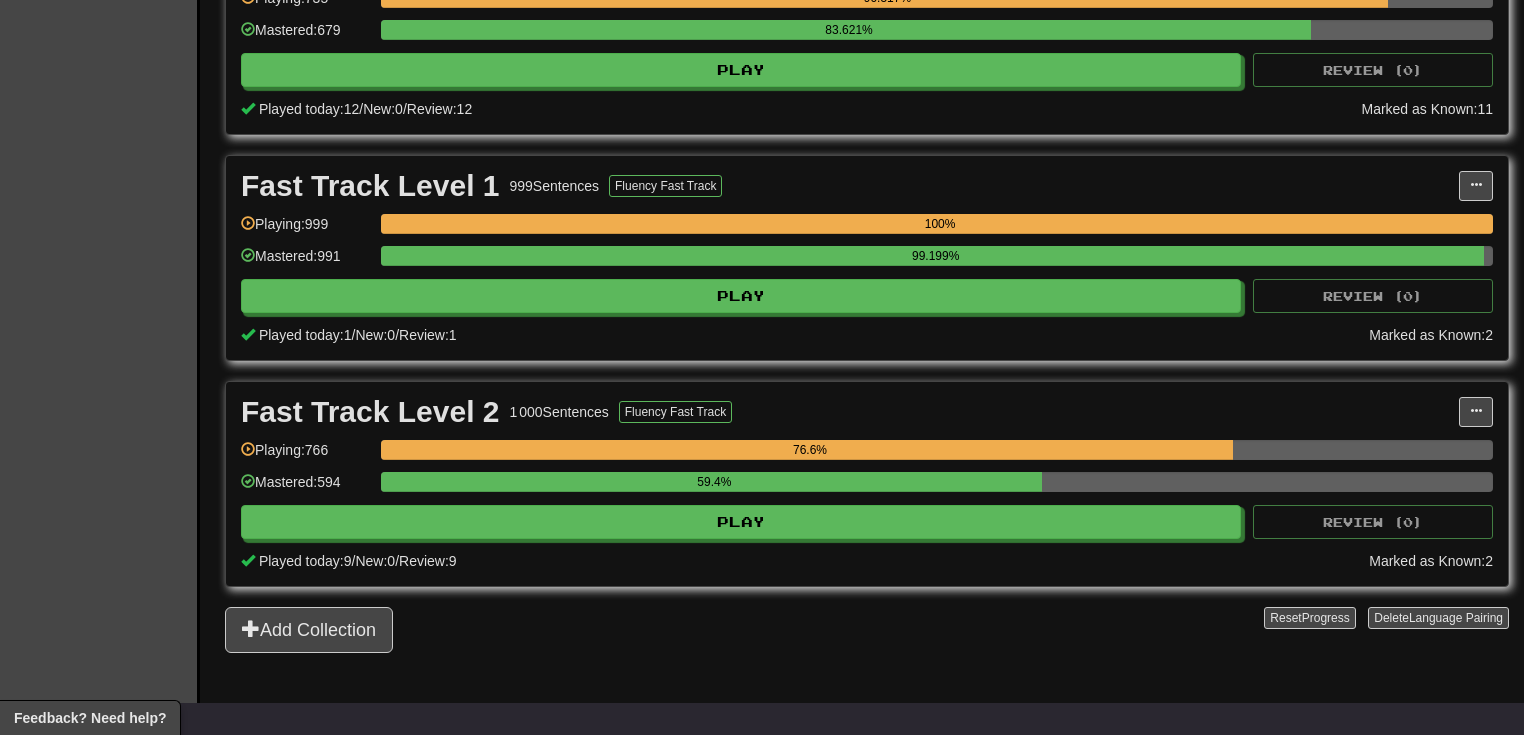 scroll, scrollTop: 213, scrollLeft: 0, axis: vertical 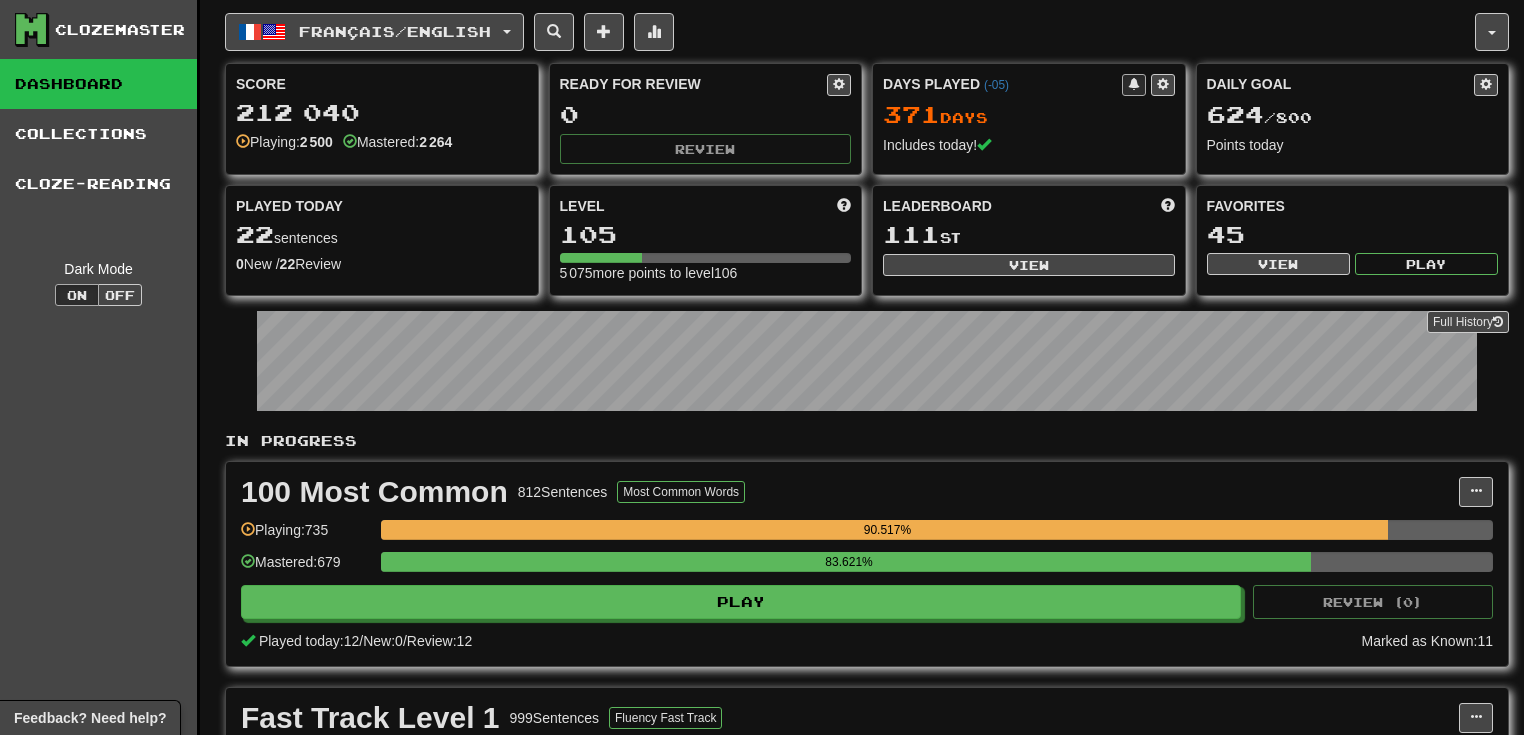 click on "Français  /  English Català  /  Español Streak:  1   Review:  5 Points today:  0 Deutsch  /  English Days Played:  141   Review:  0 Daily Goal:  0  /  50 English  /  Español Days Played:  113   Review:  22 Daily Goal:  0  /  50 Français  /  English Days Played:  371   Review:  0 Daily Goal:  624  /  800  Language Pairing Username: [USERNAME] Edit  Account  Notifications  Activity Feed  Profile  Leaderboard  Forum  Logout Score 212 040  Playing:  2 500  Mastered:  2 264 Ready for Review 0   Review Days Played   ( -05 ) 371  Day s Includes today!  Daily Goal 624  /  800 Points today Played Today 22  sentences 0  New /  22  Review Full History  Level 105 5 075  more points to level  106 Leaderboard 111 st View Favorites 45 View Play Full History  In Progress 100 Most Common 812  Sentences Most Common Words Manage Sentences Unpin from Dashboard  Playing:  735 90.517%  Mastered:  679 83.621% Play Review ( 0 )   Played today:  12  /  New:  0  /  Review:  12 Marked as Known:  11 Fast Track Level 1 999 0" at bounding box center (867, 617) 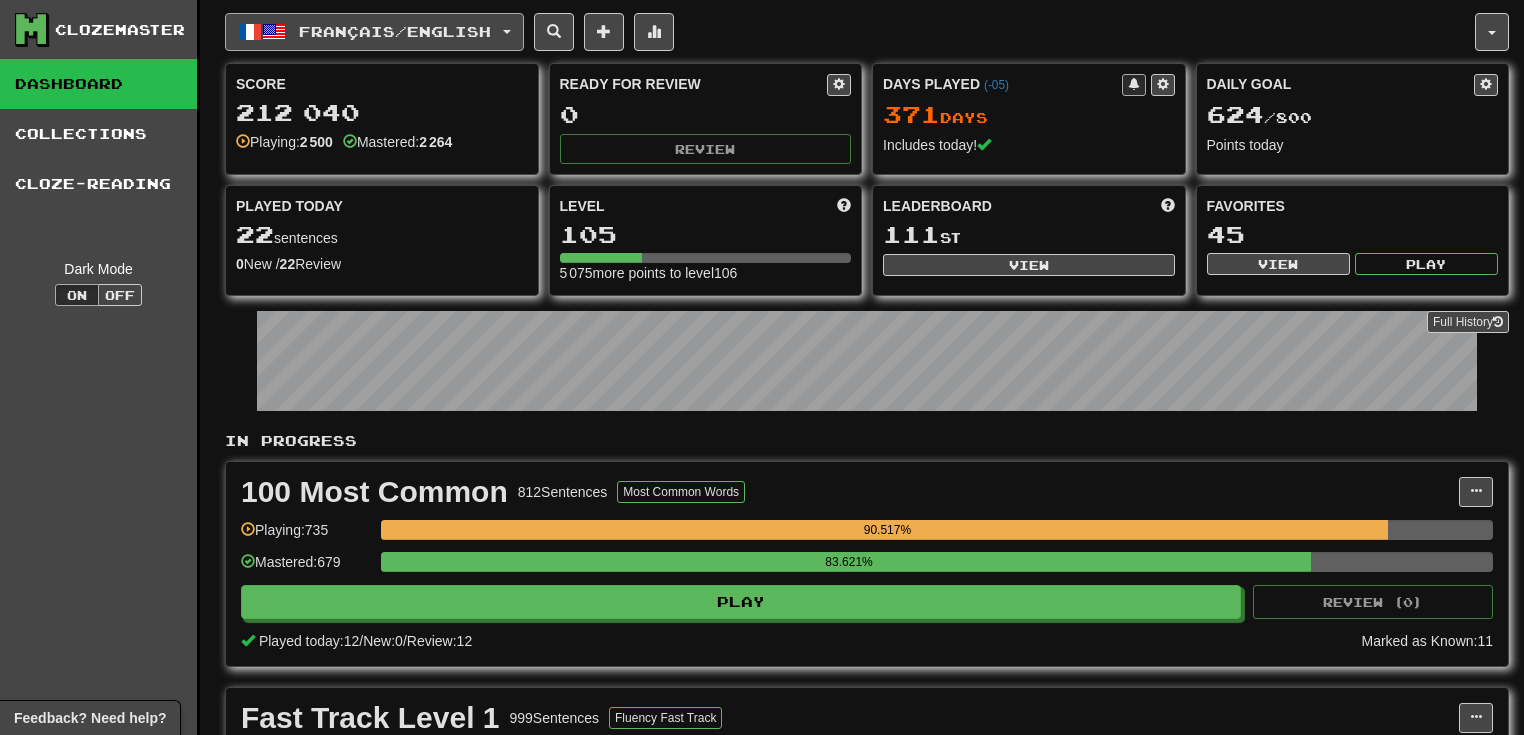 click on "Français  /  English" at bounding box center (374, 32) 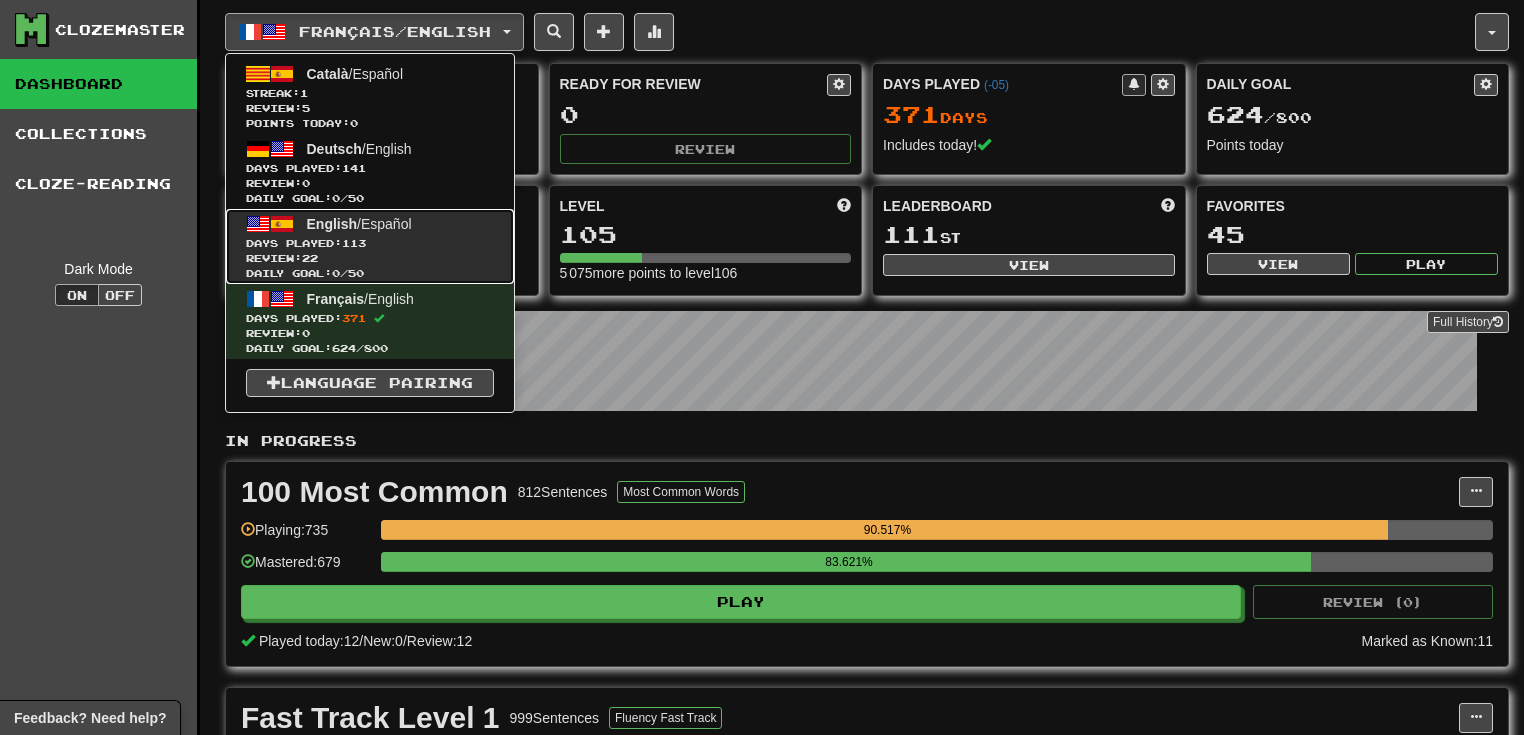 click on "Days Played:  113" at bounding box center (370, 243) 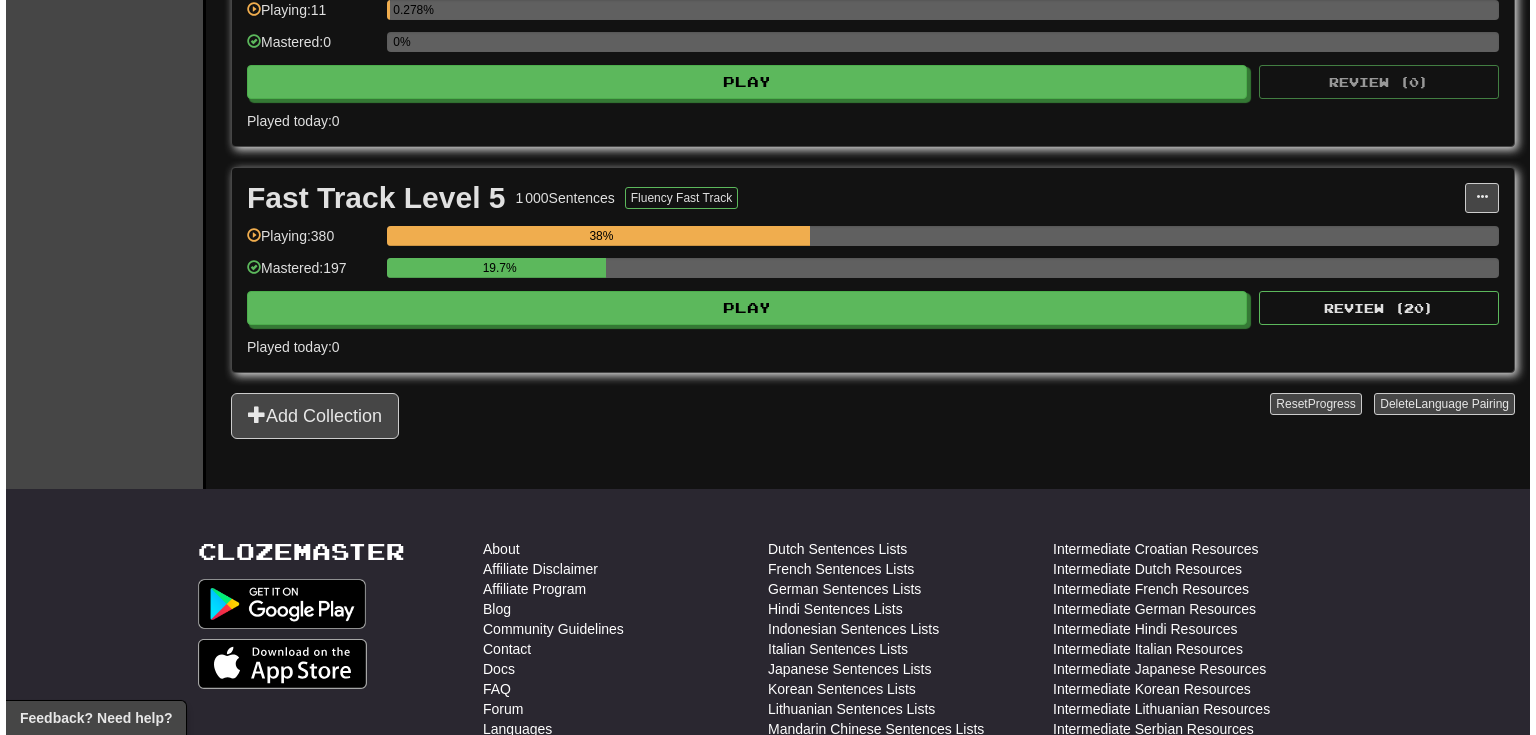scroll, scrollTop: 320, scrollLeft: 0, axis: vertical 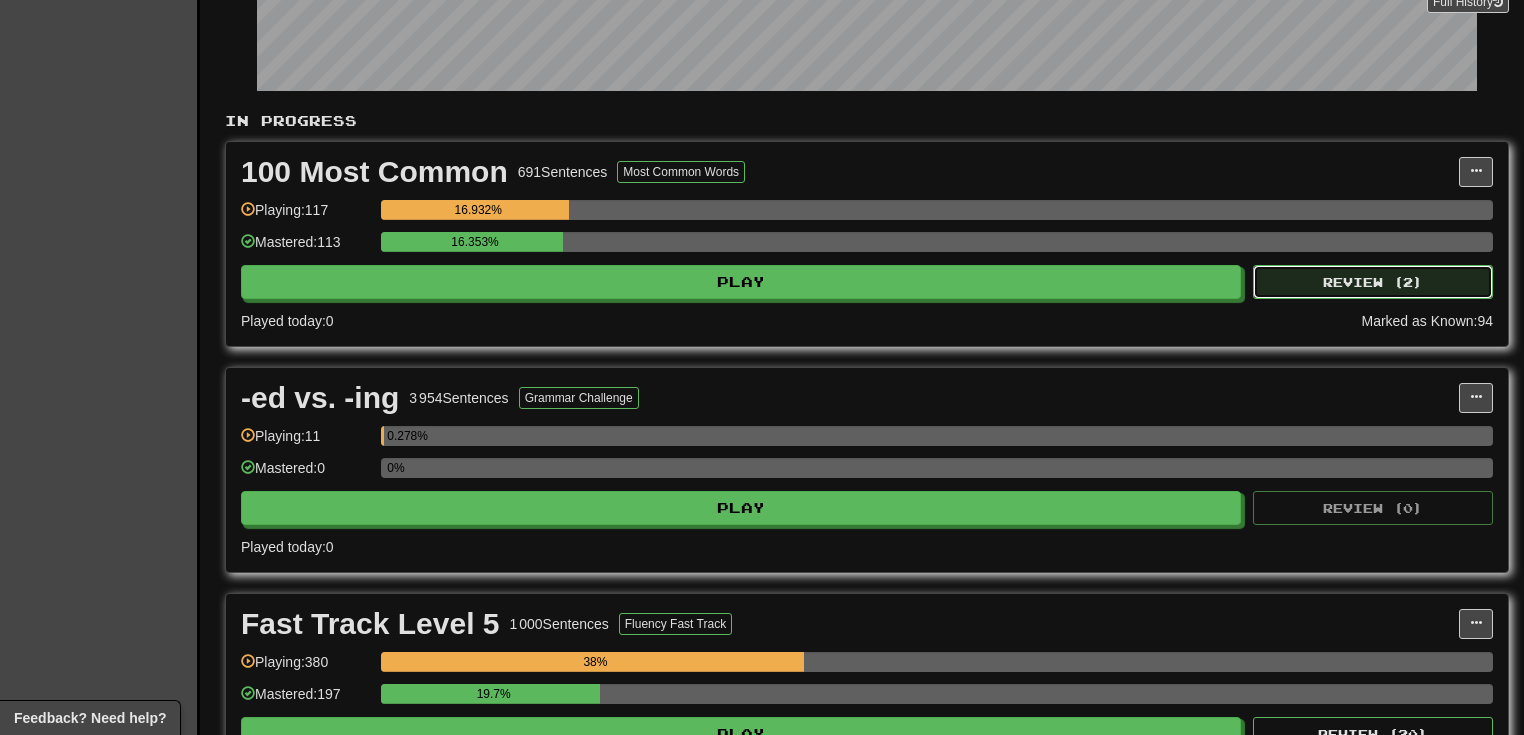click on "Review ( 2 )" at bounding box center (1373, 282) 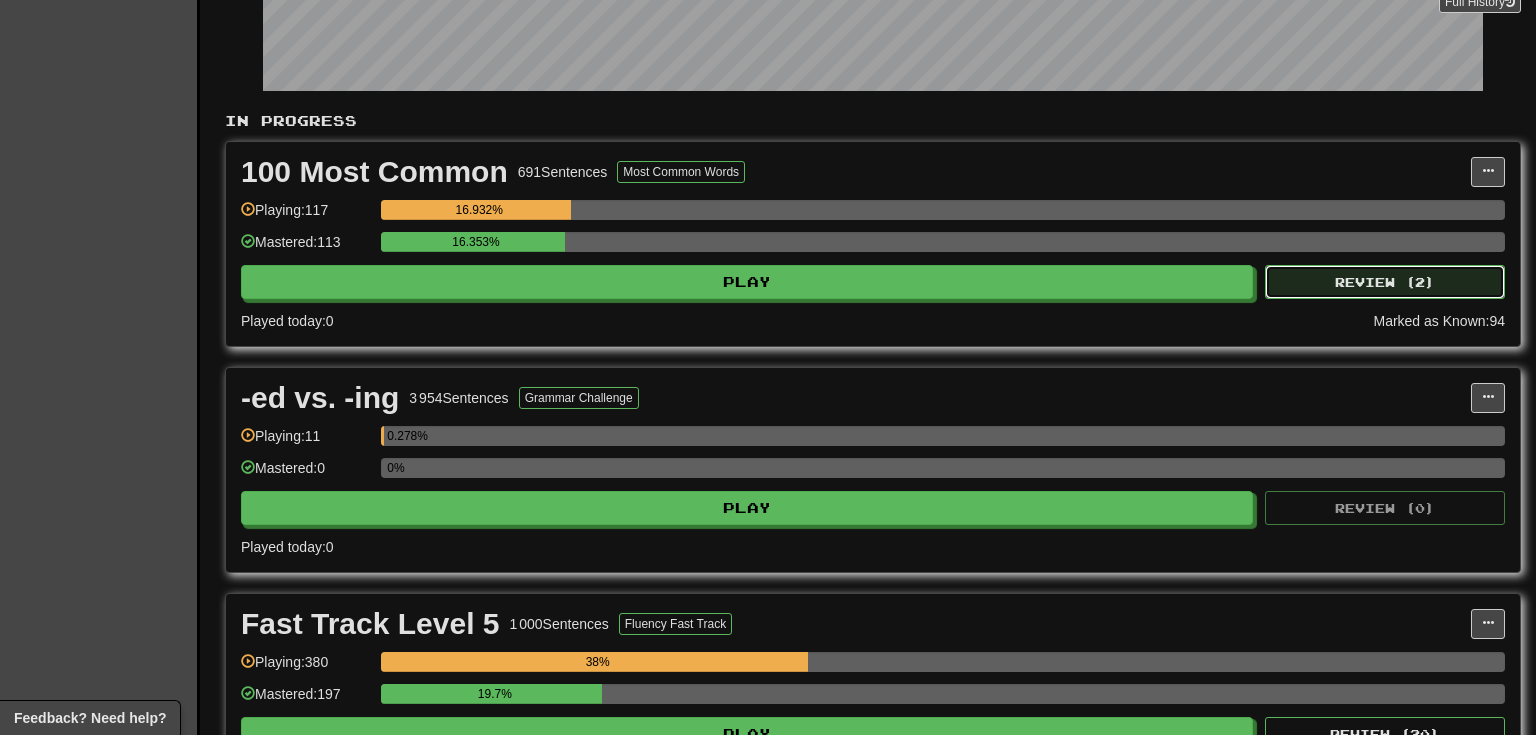select on "**" 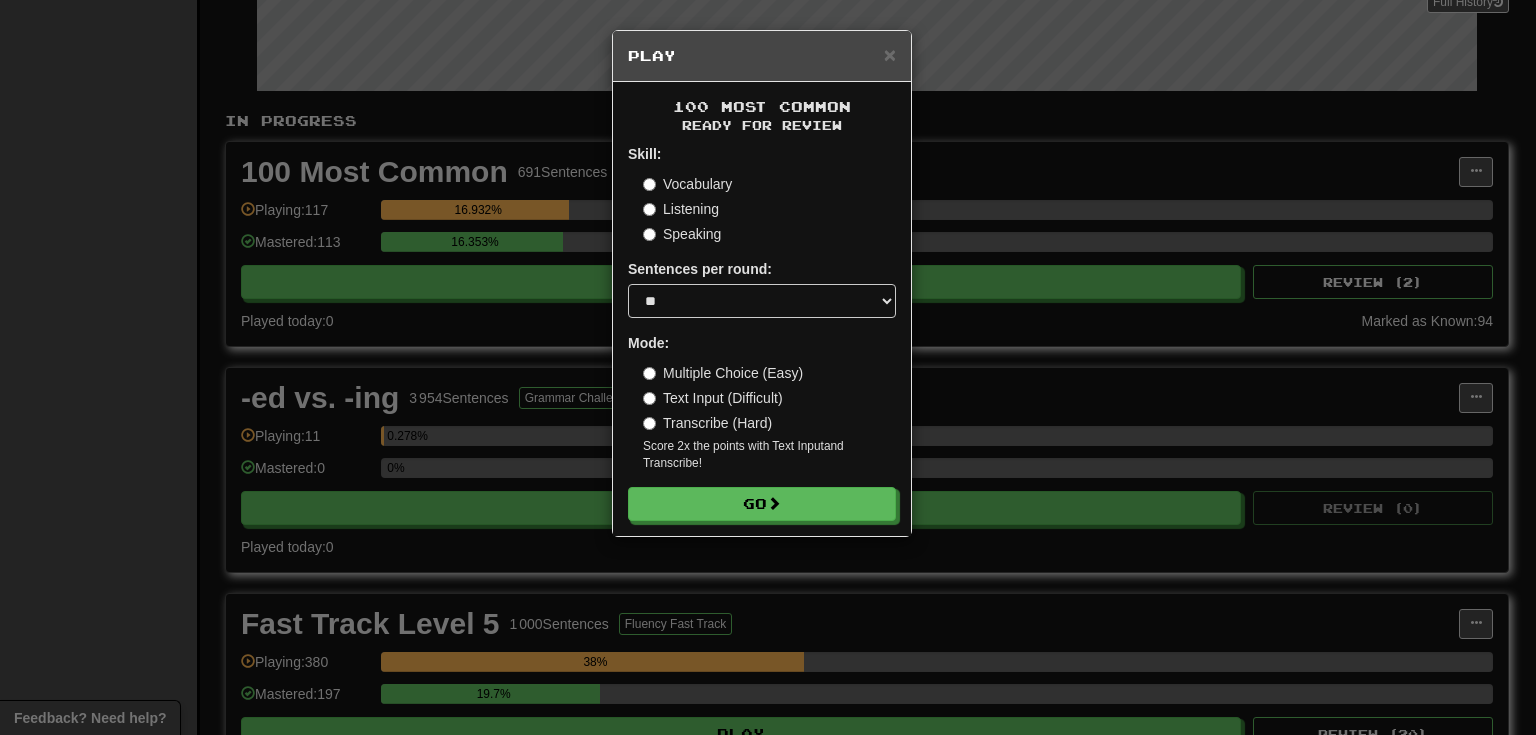 drag, startPoint x: 715, startPoint y: 416, endPoint x: 732, endPoint y: 428, distance: 20.808653 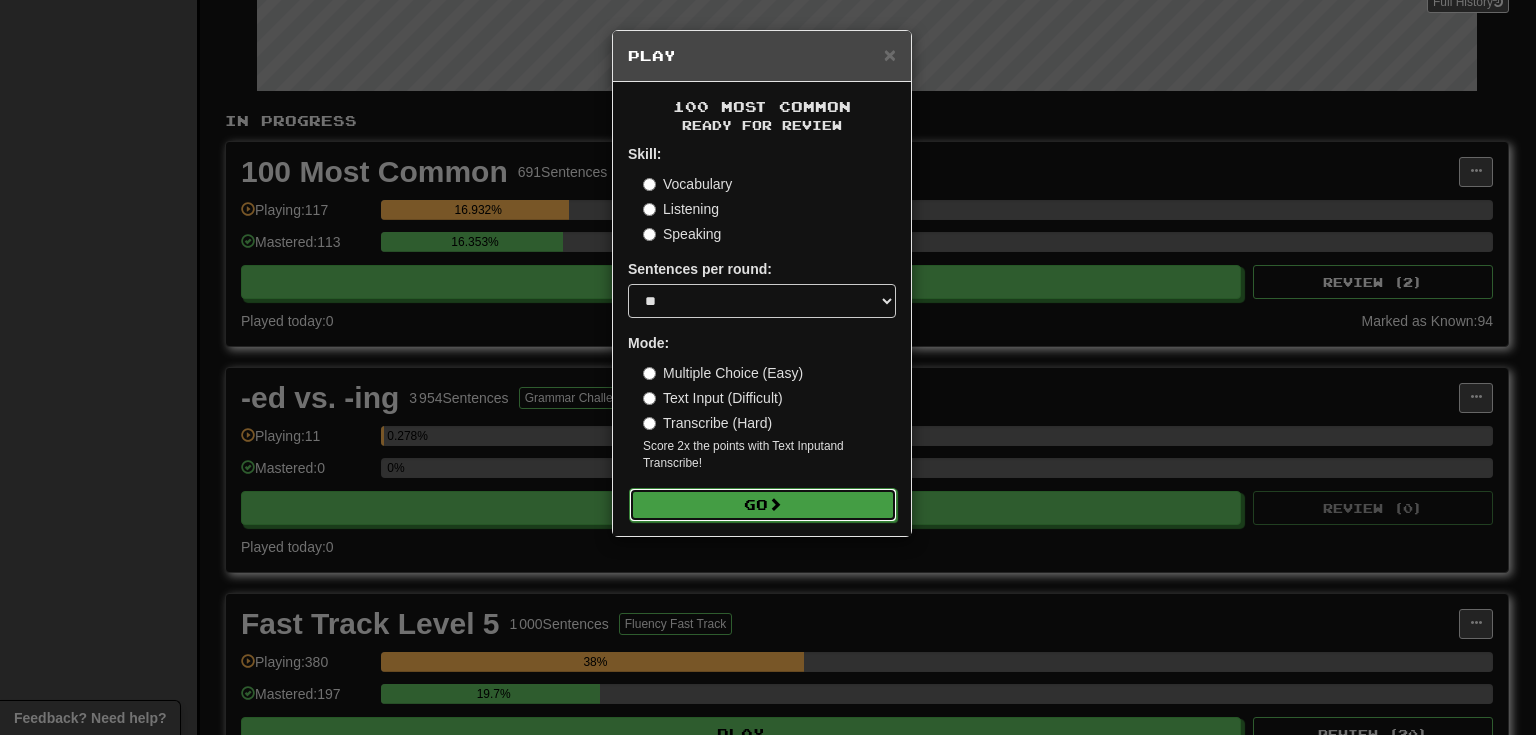 click on "Go" at bounding box center (763, 505) 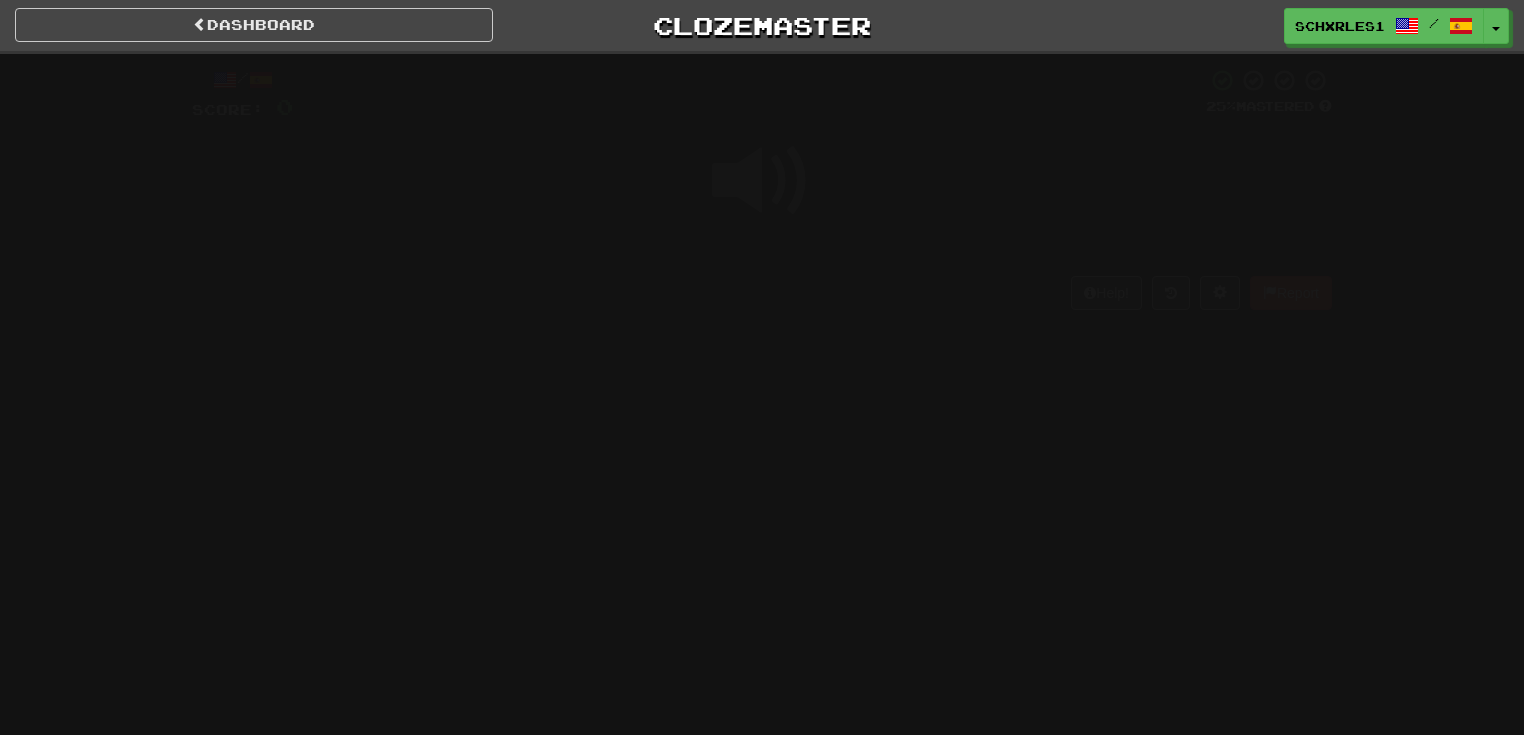 scroll, scrollTop: 0, scrollLeft: 0, axis: both 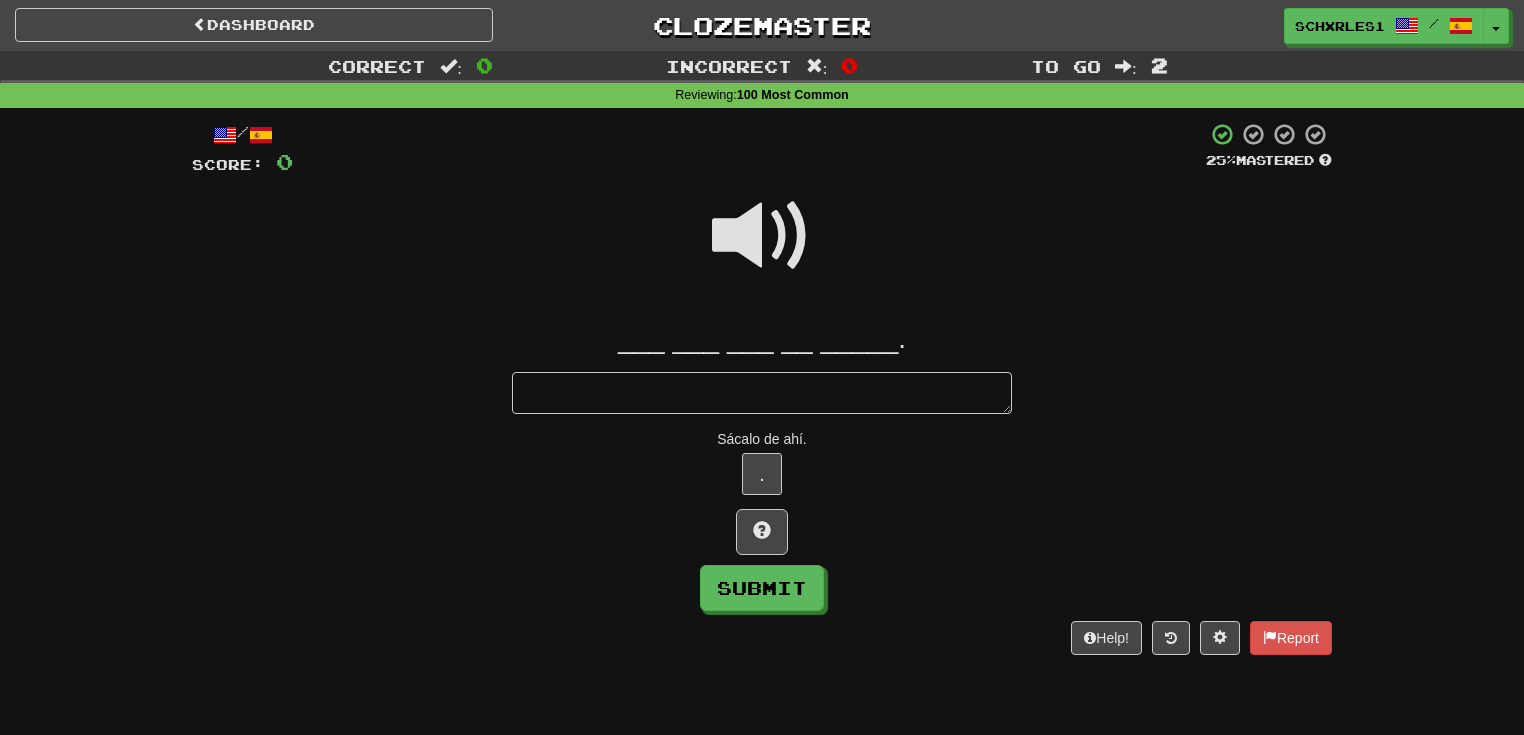 type on "*" 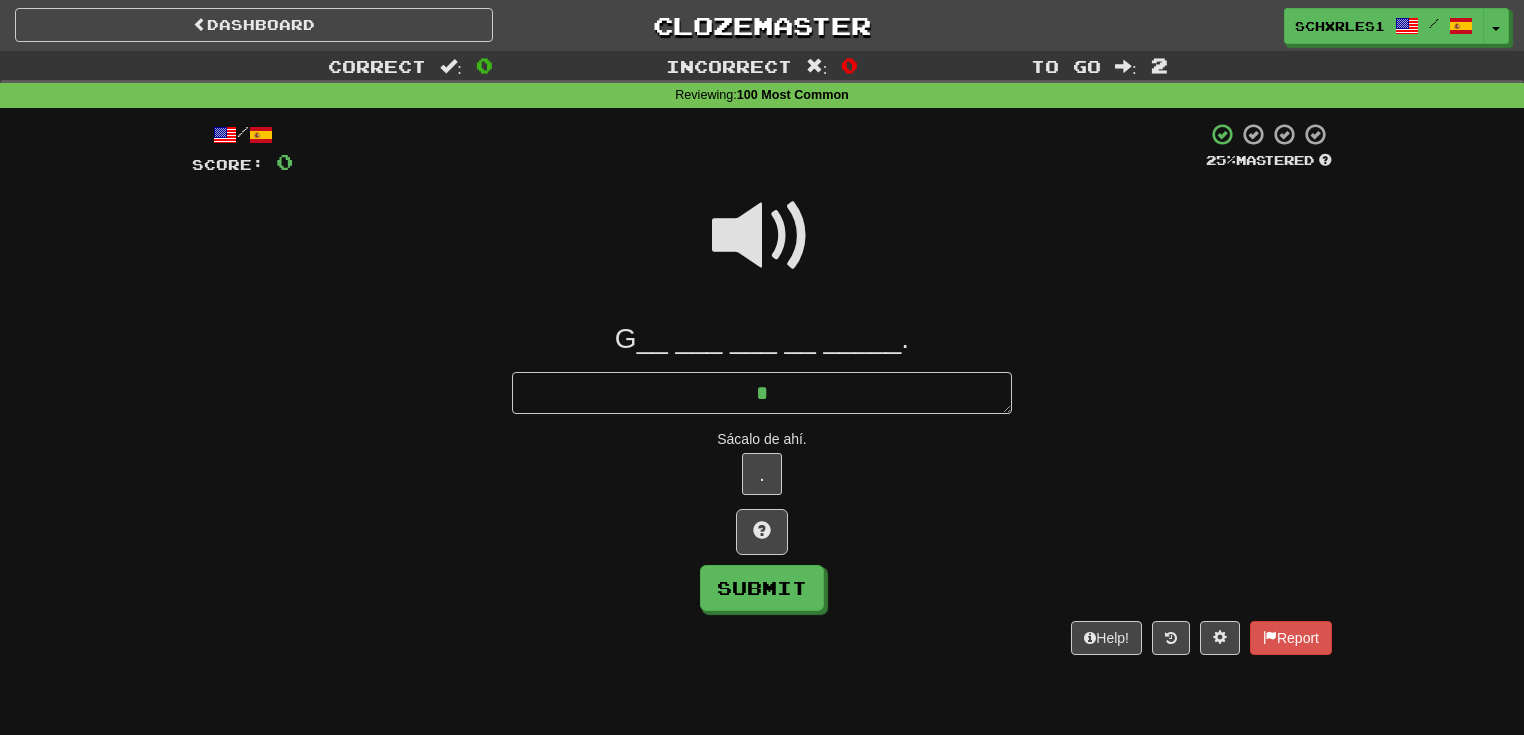 type on "*" 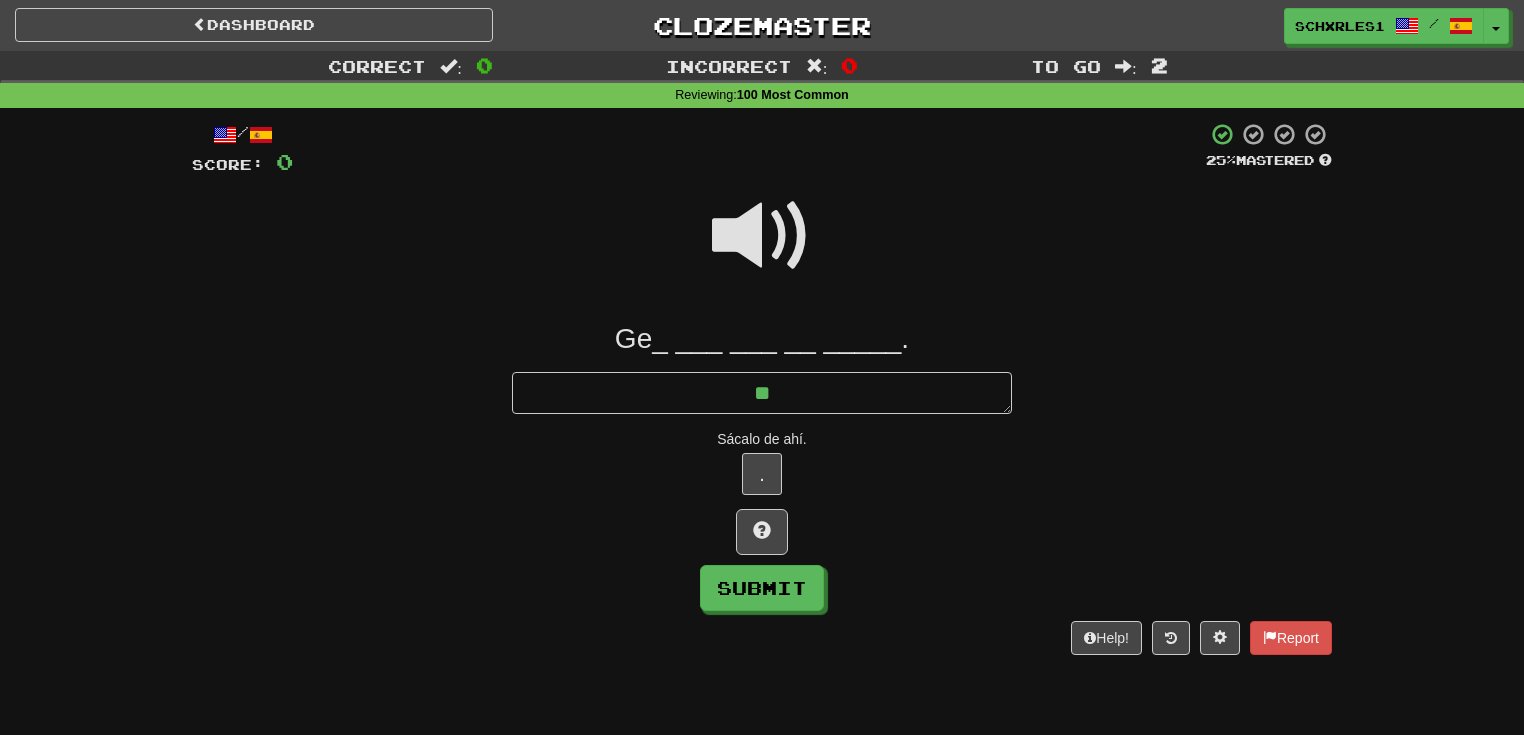 type on "*" 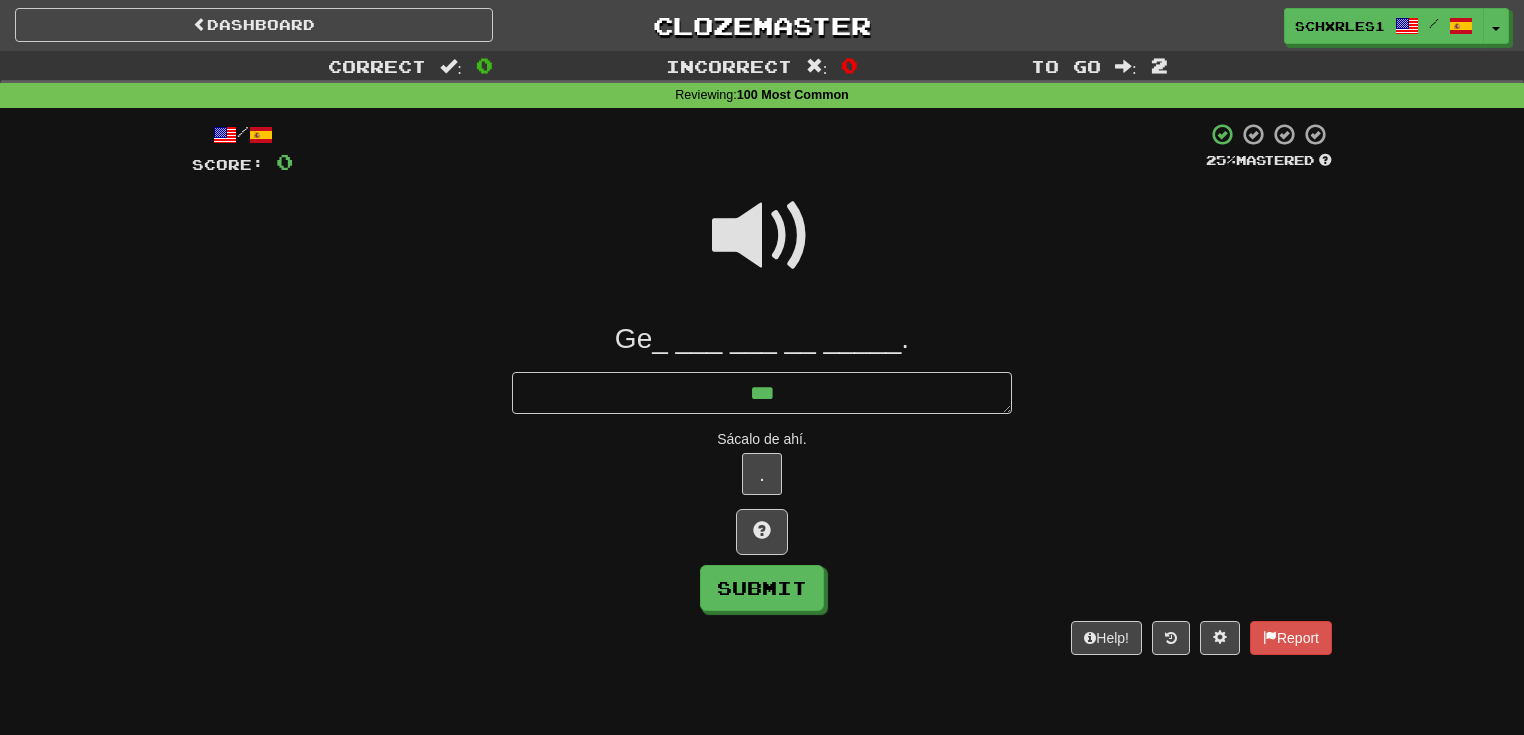 type on "*" 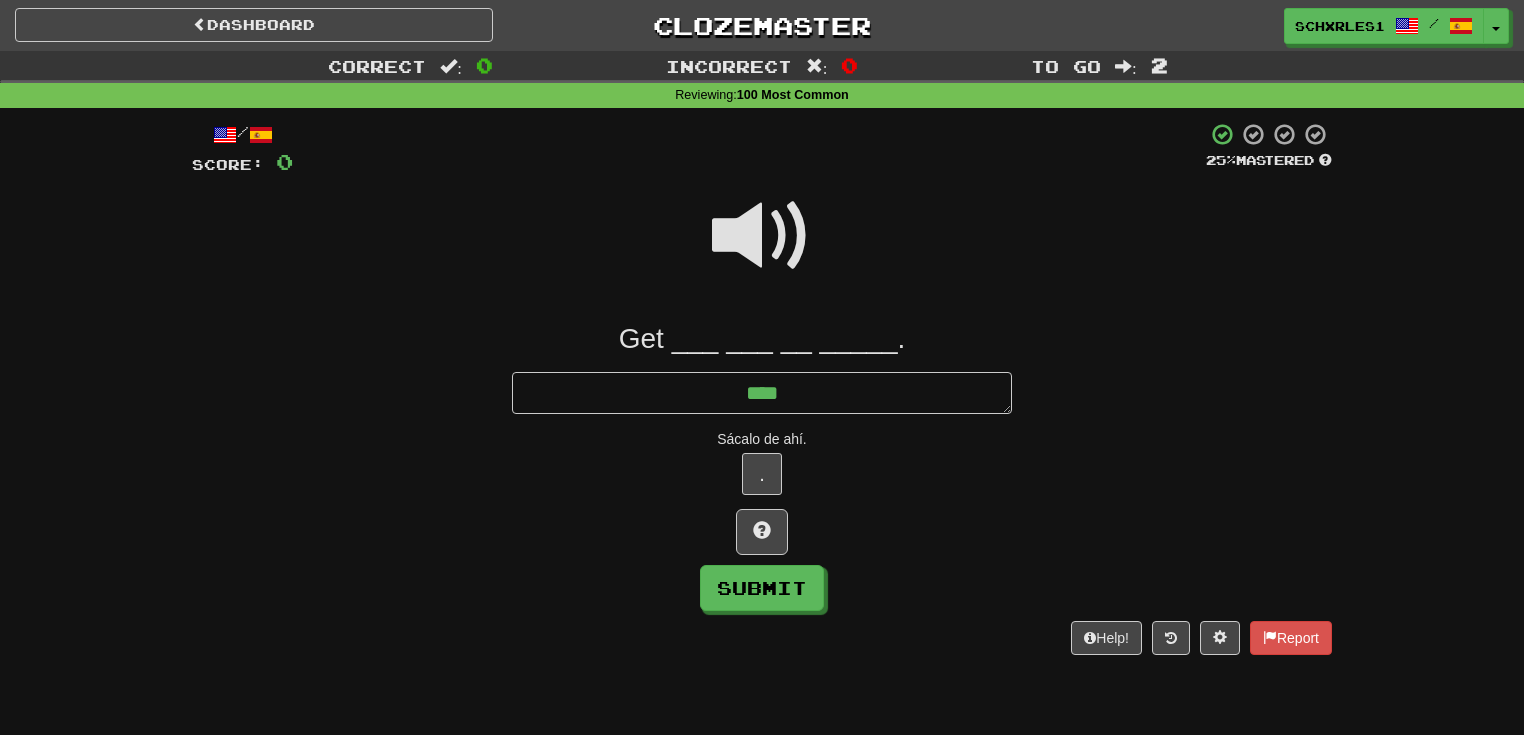 type on "*" 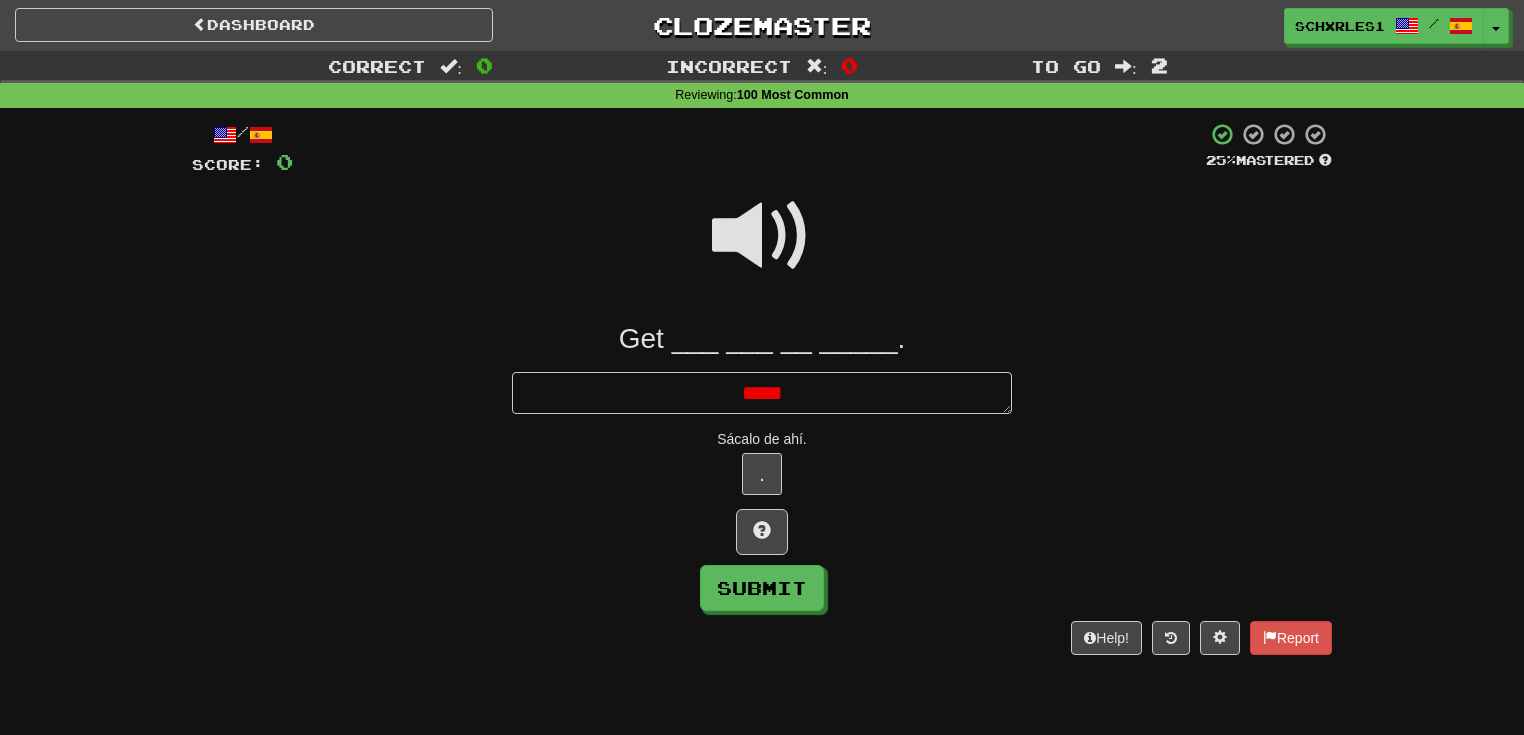 type on "*" 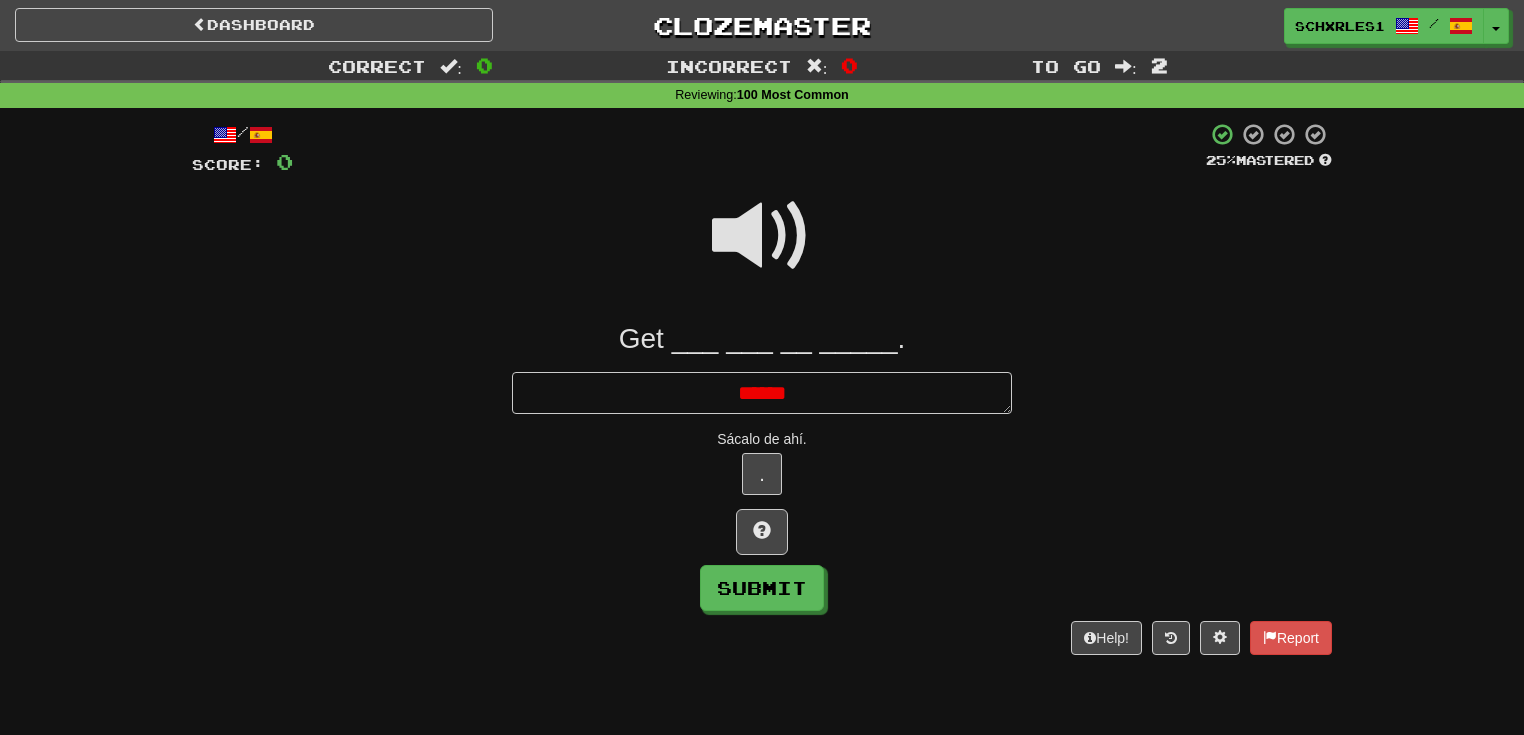 type on "*" 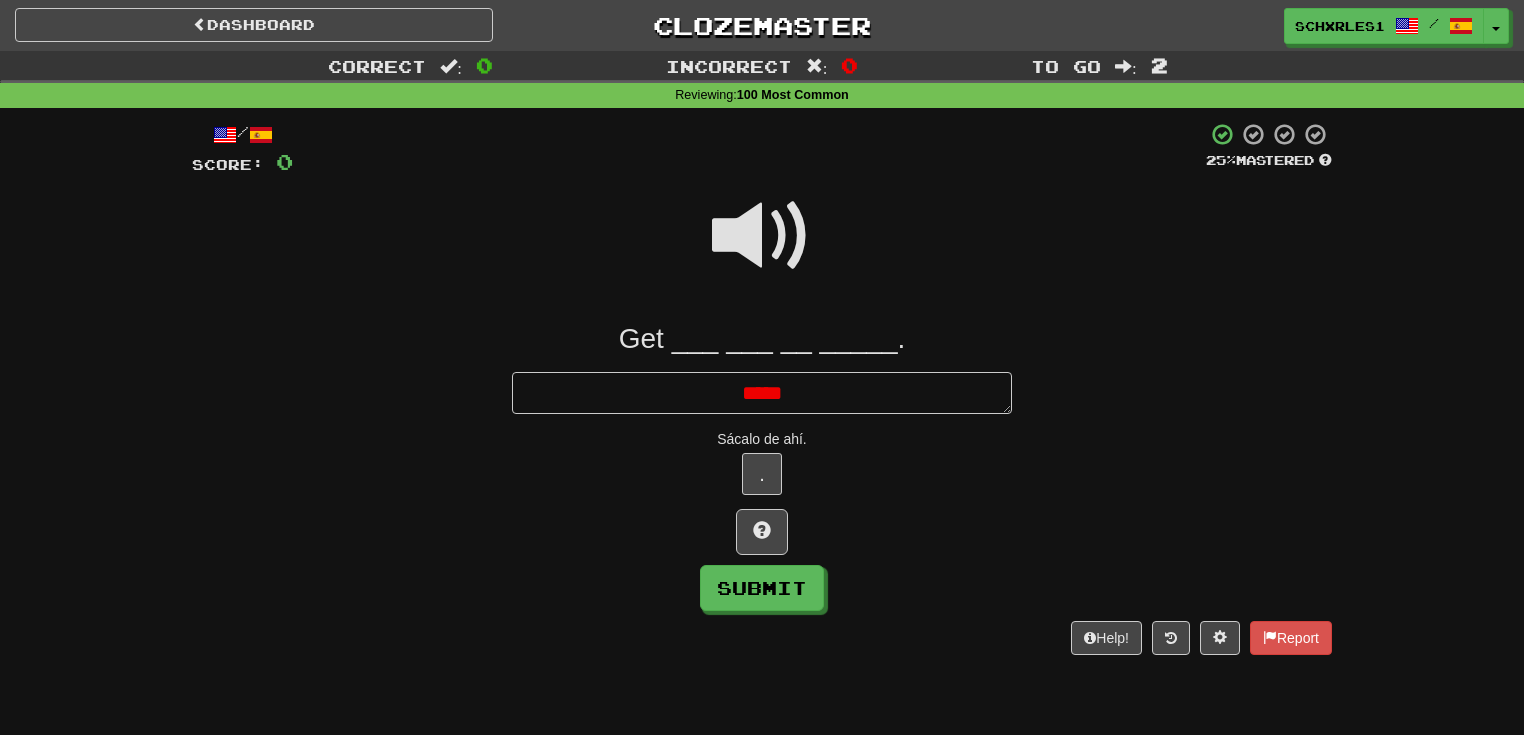 type on "*" 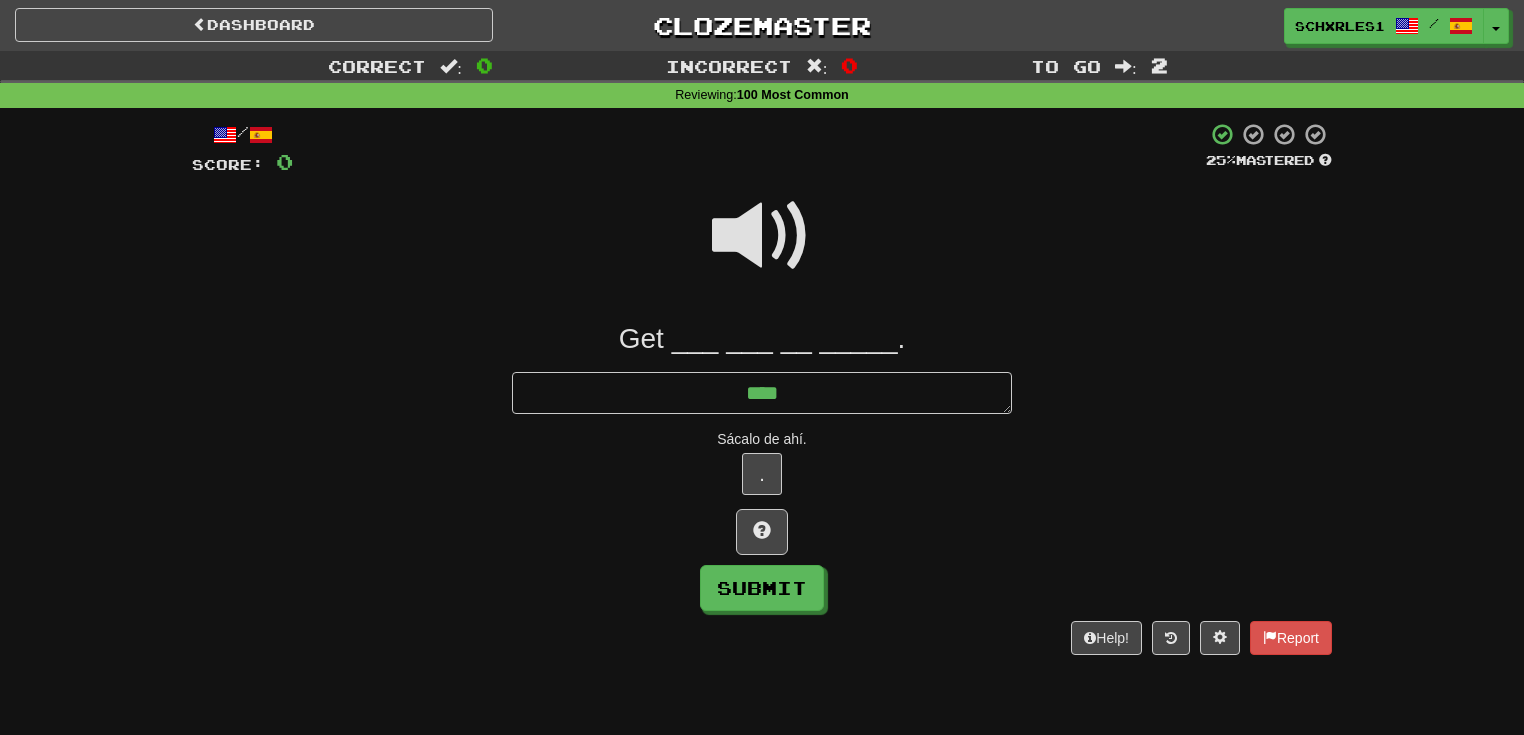 type on "*" 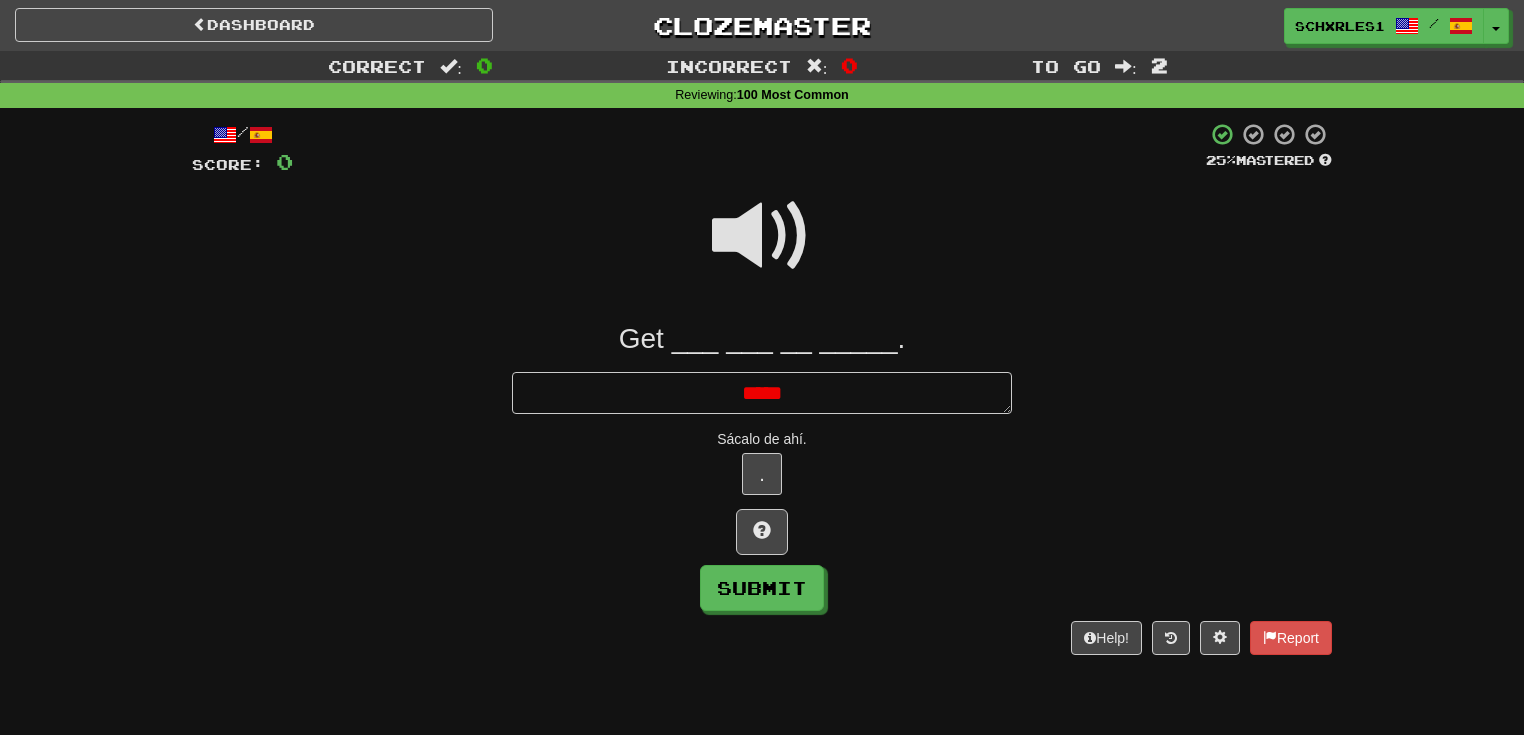 type on "*" 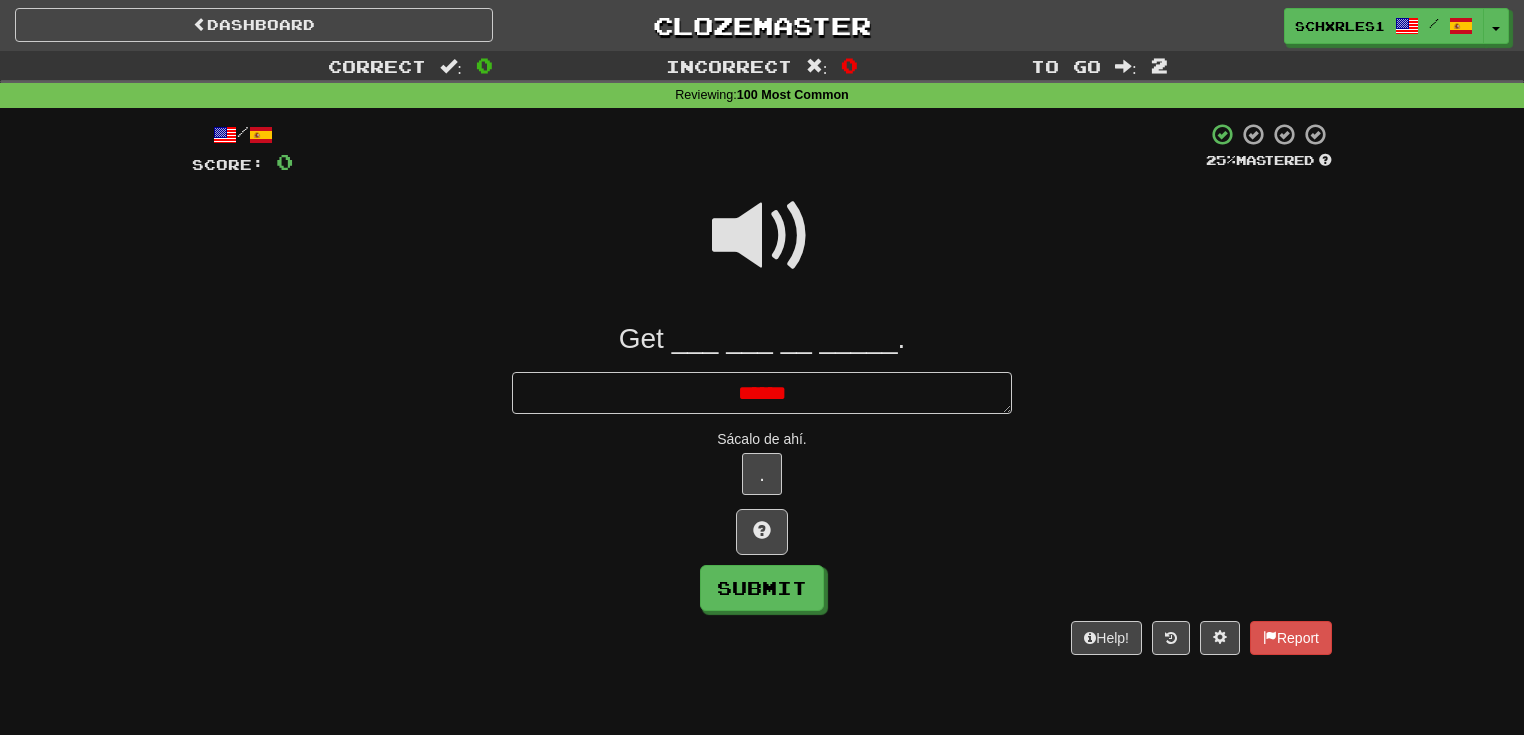 type on "*" 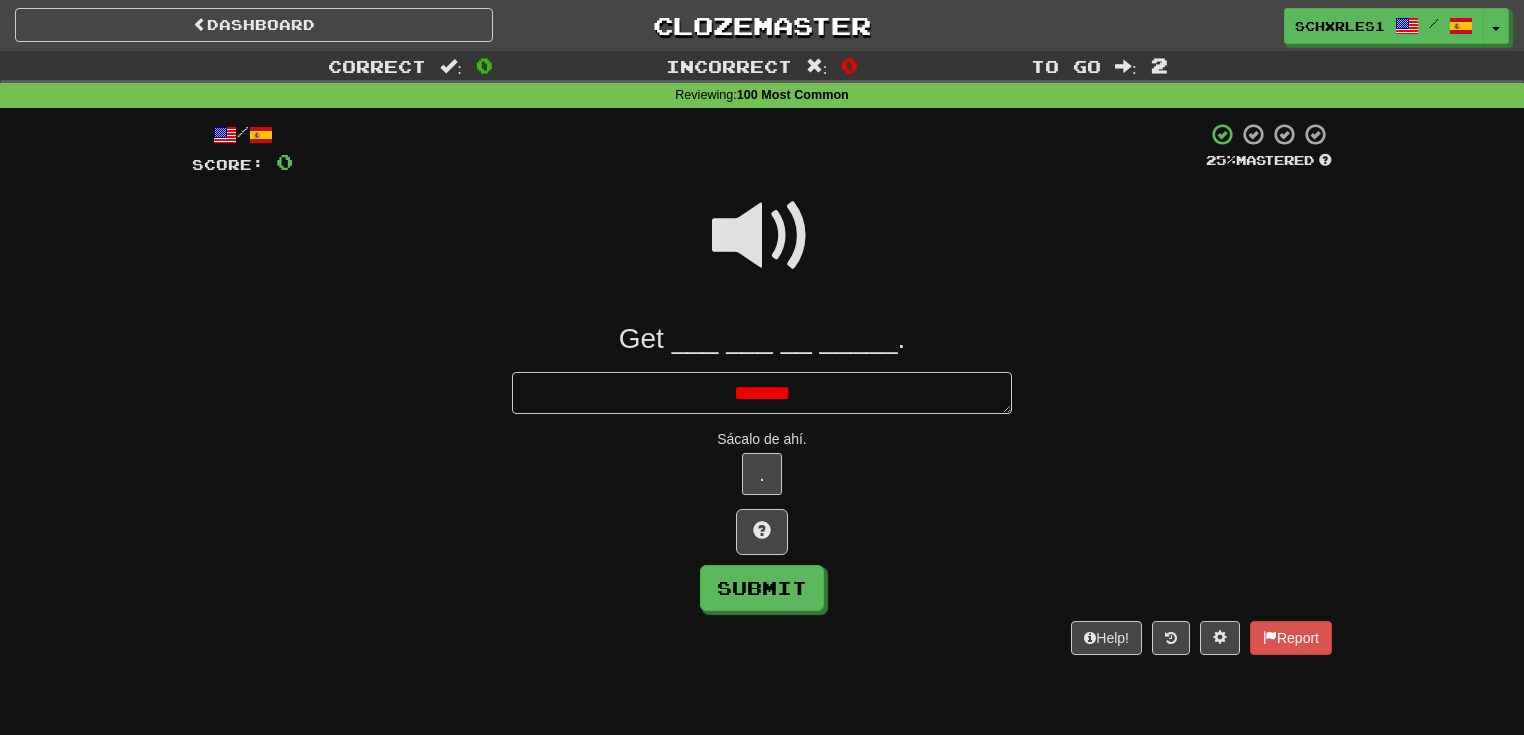 type on "*" 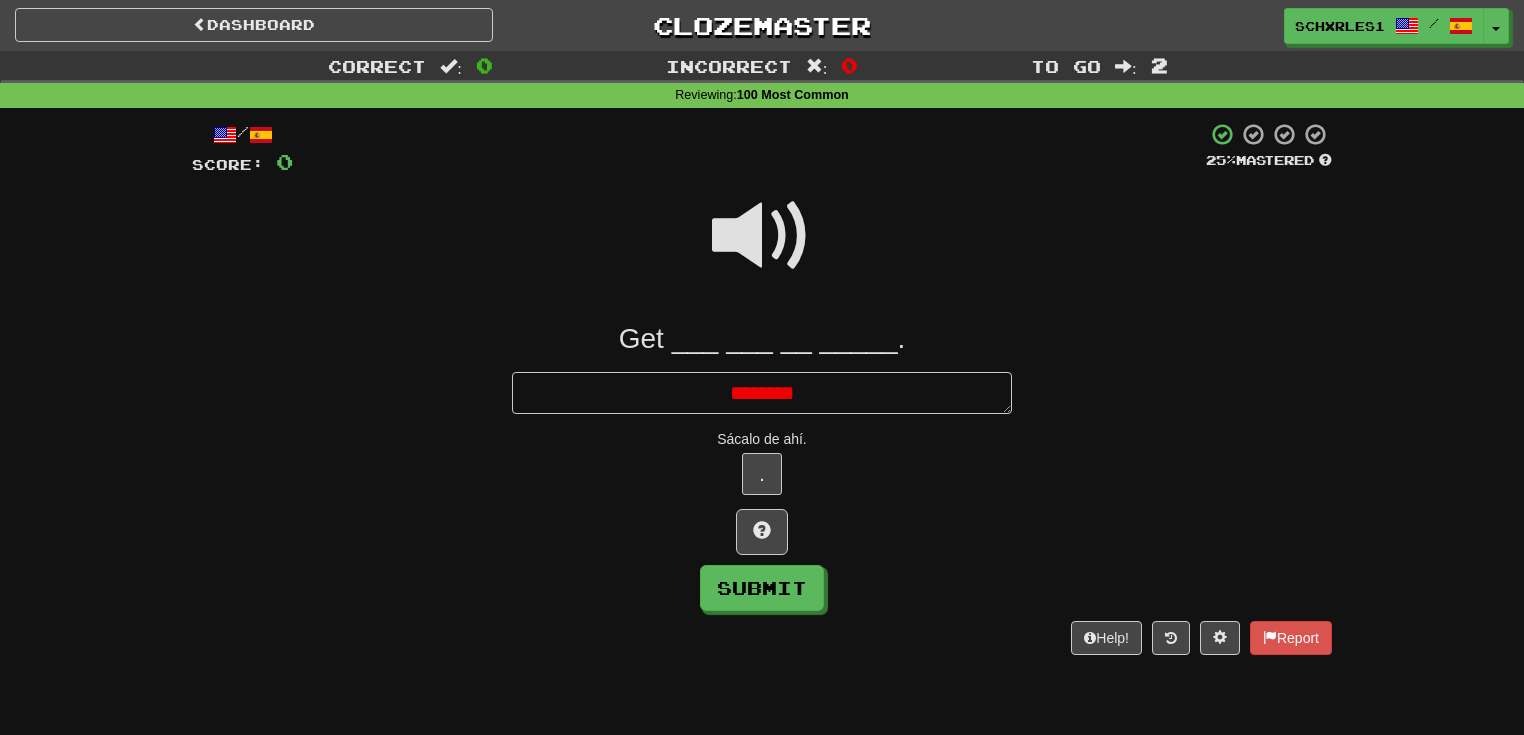 type on "*" 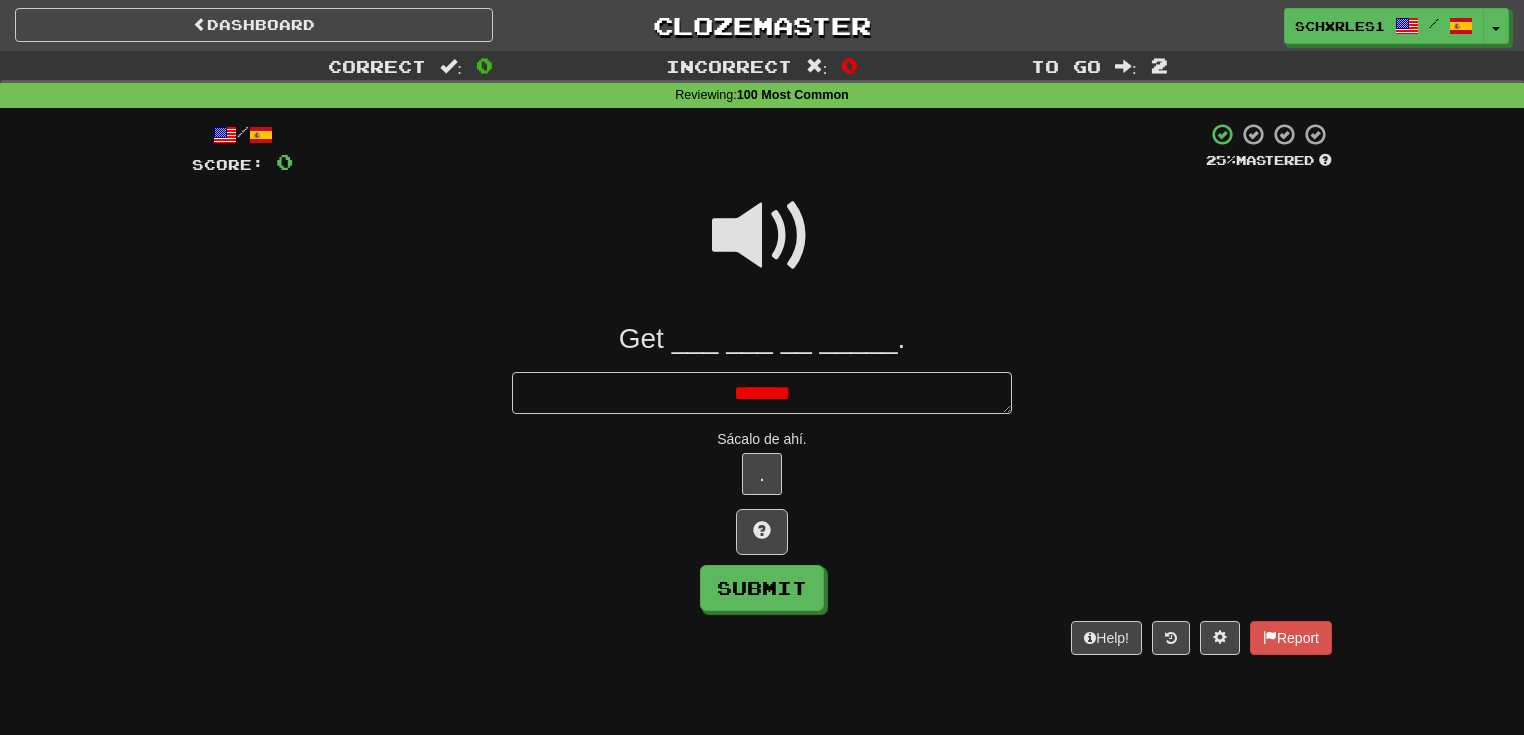 type on "*" 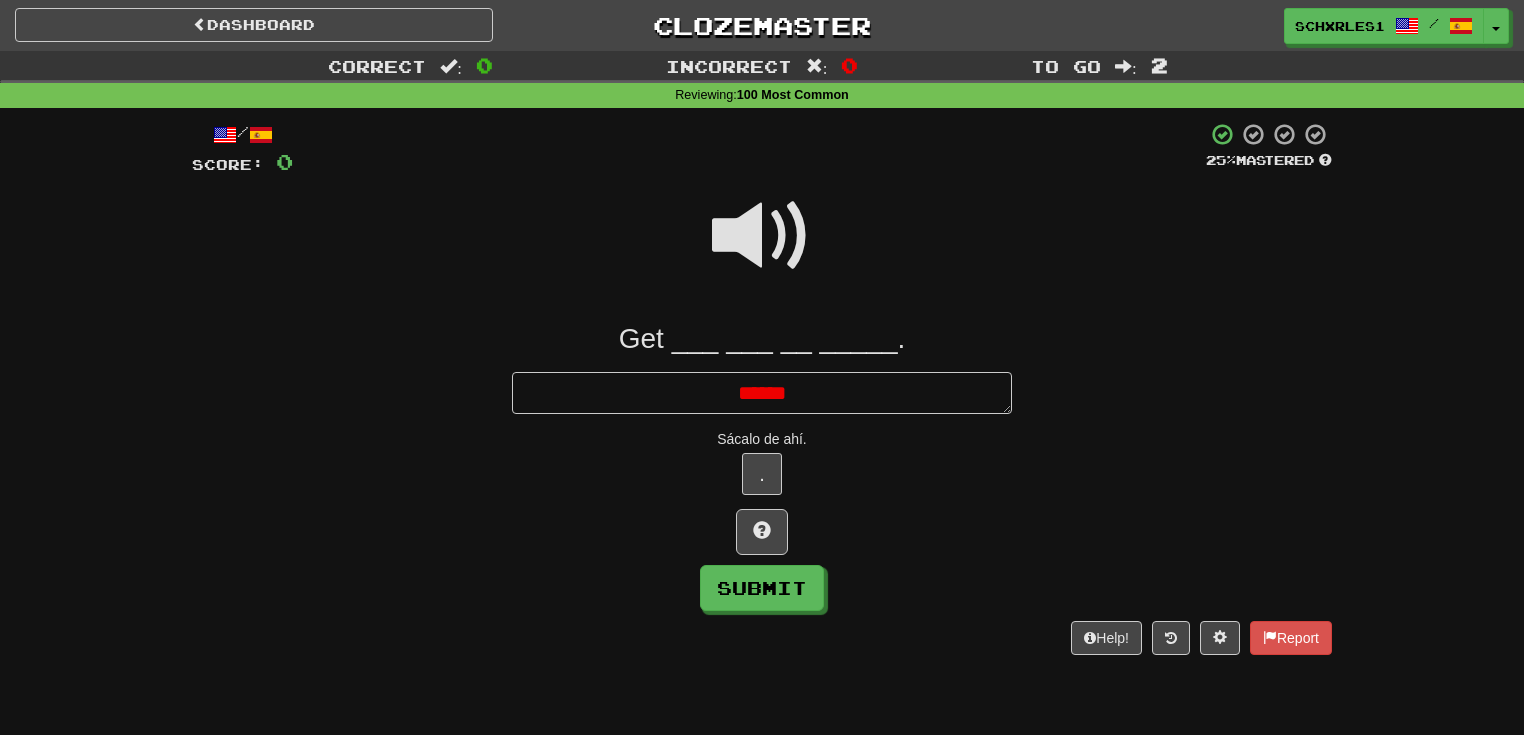 type on "*" 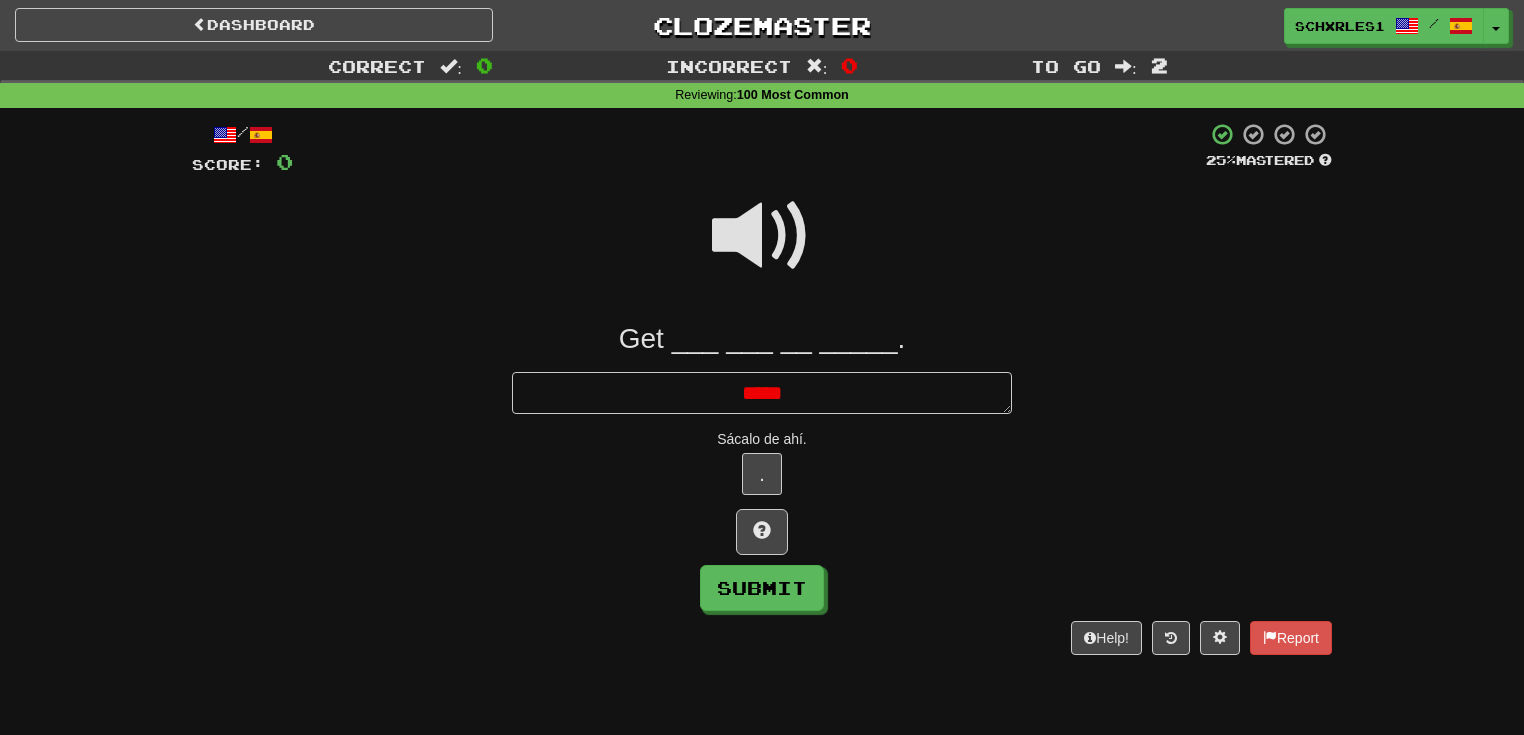 type on "*" 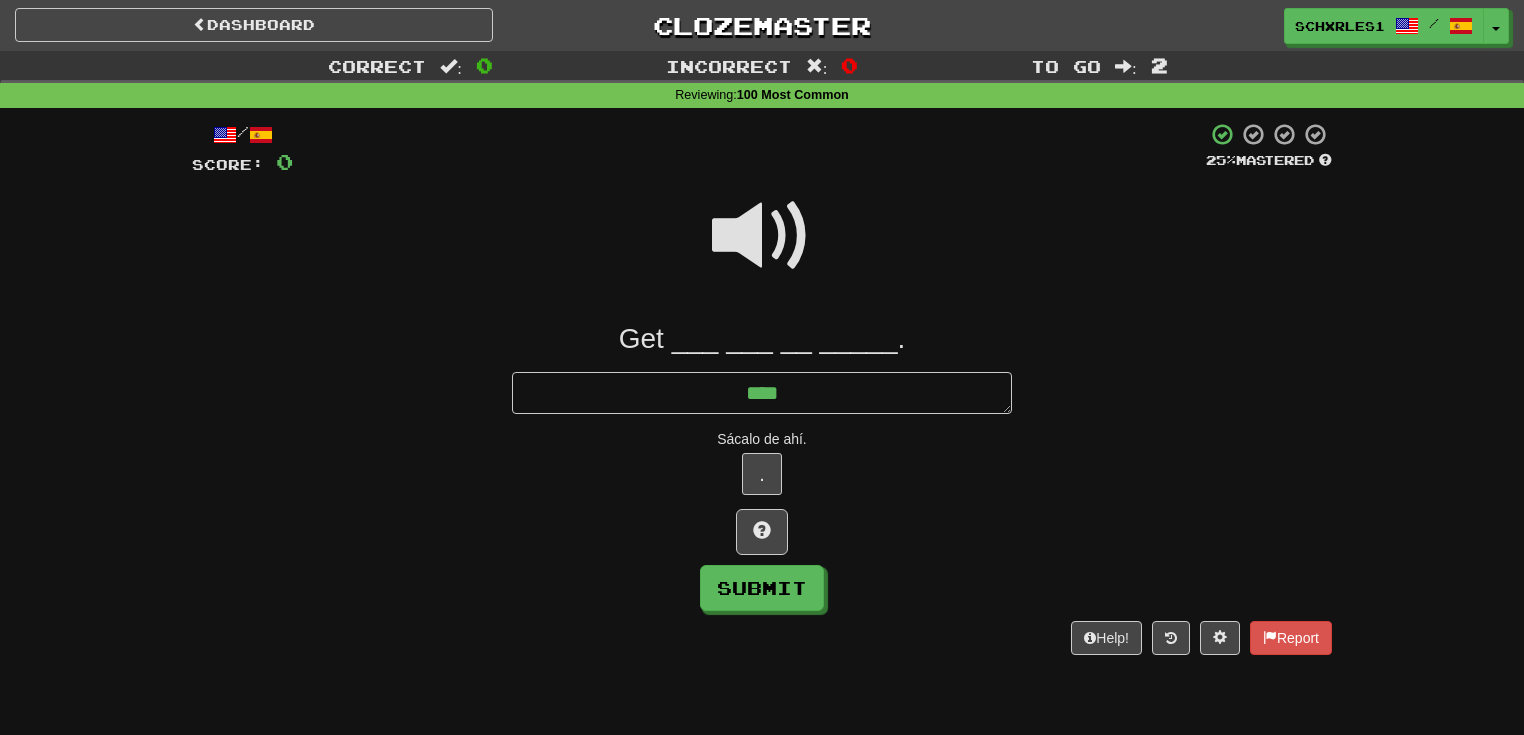 type on "*" 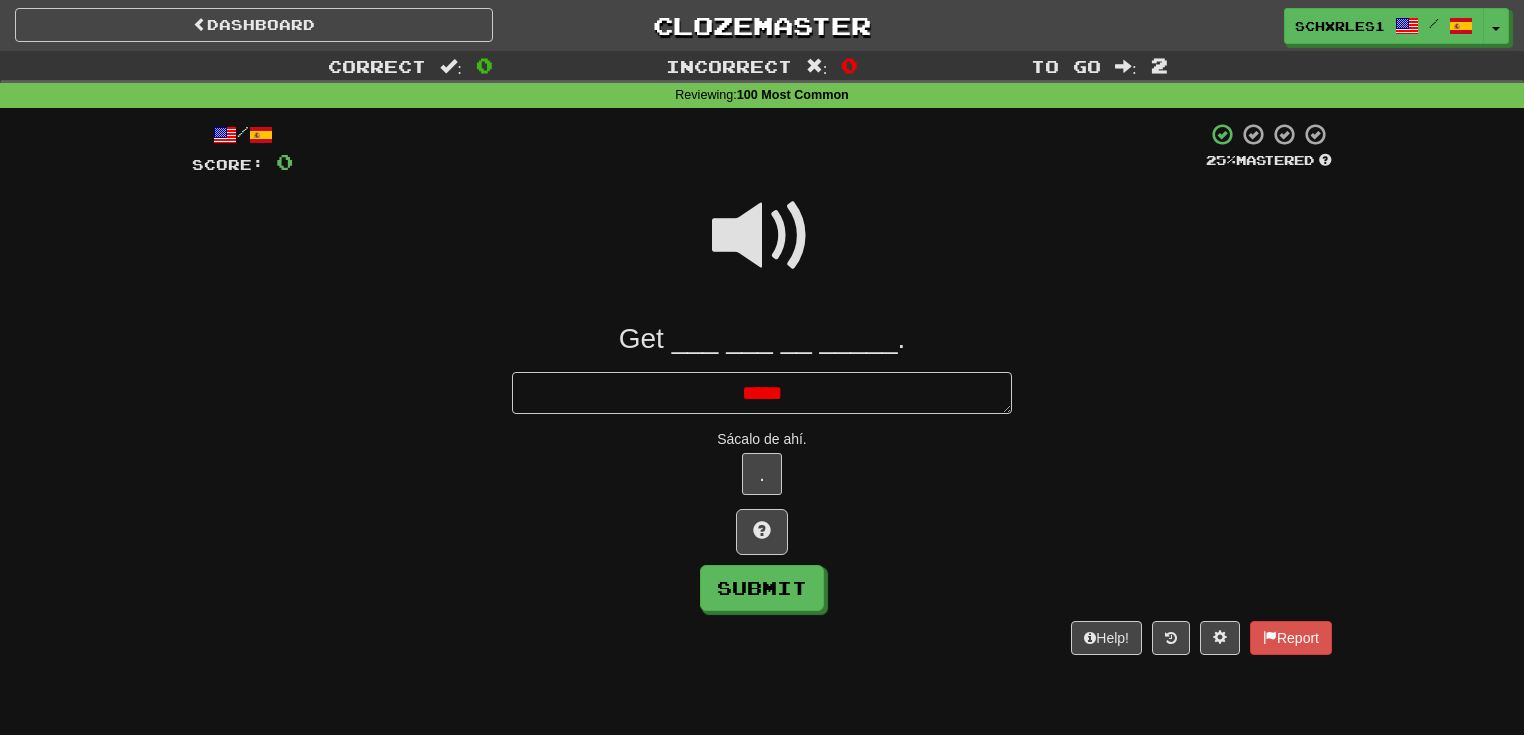 type on "*" 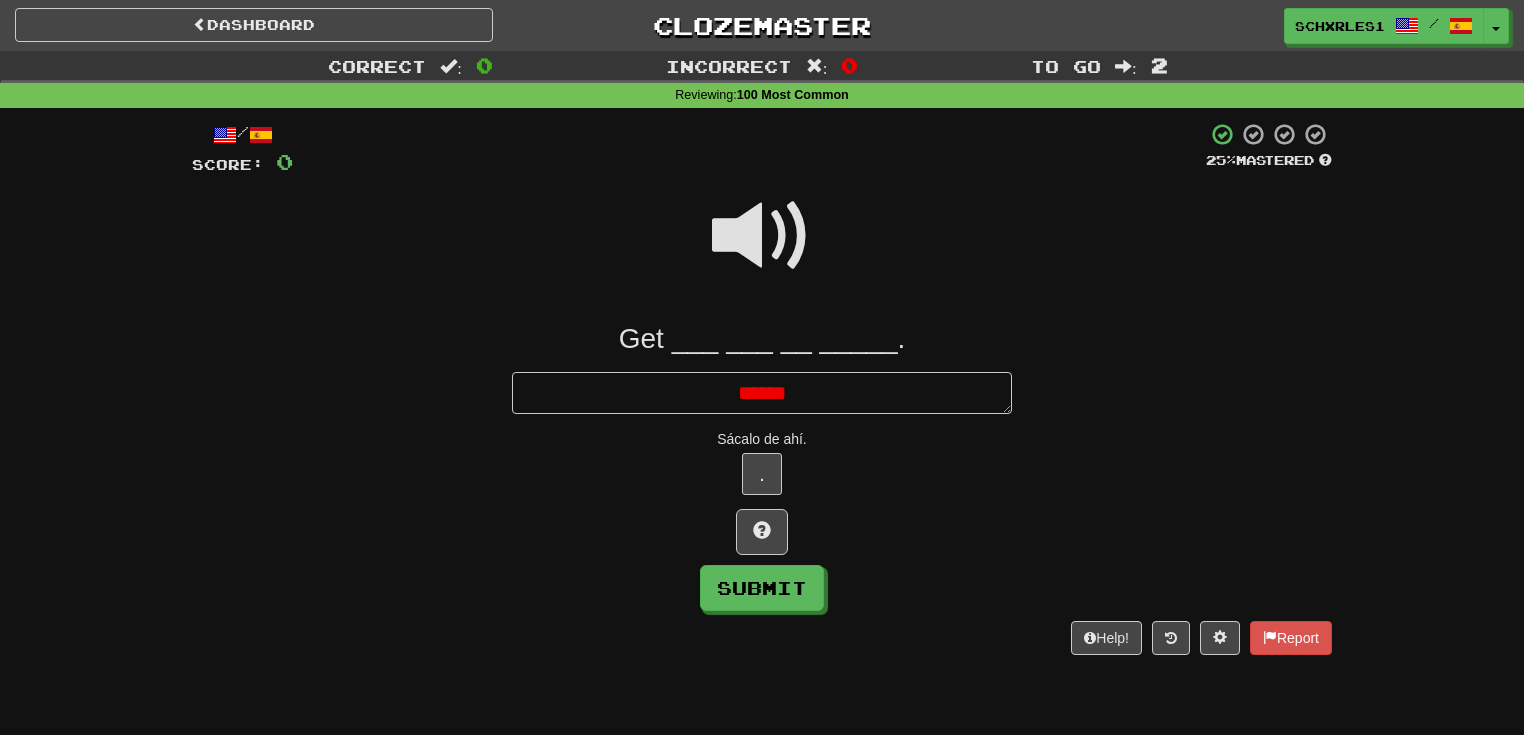 type on "*" 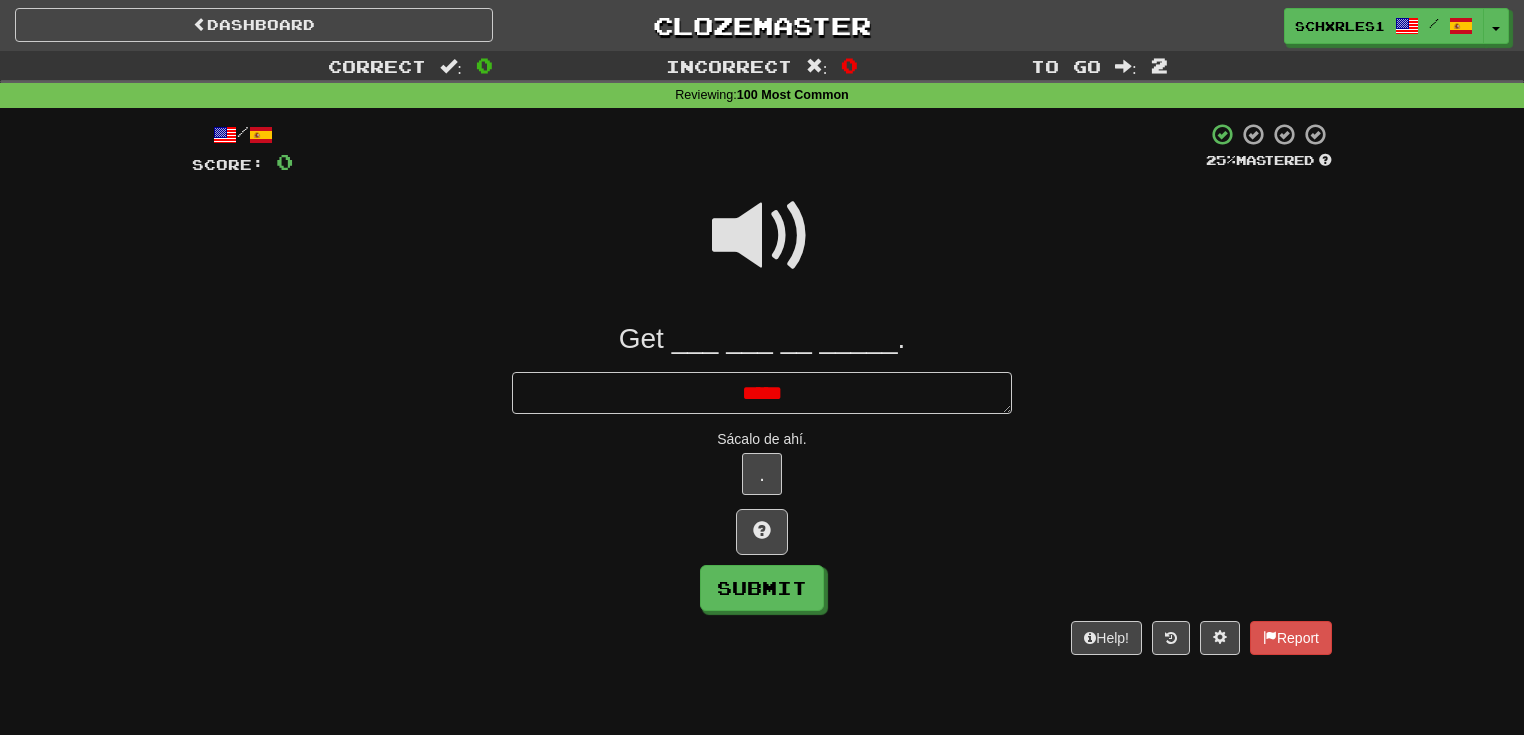 type on "*" 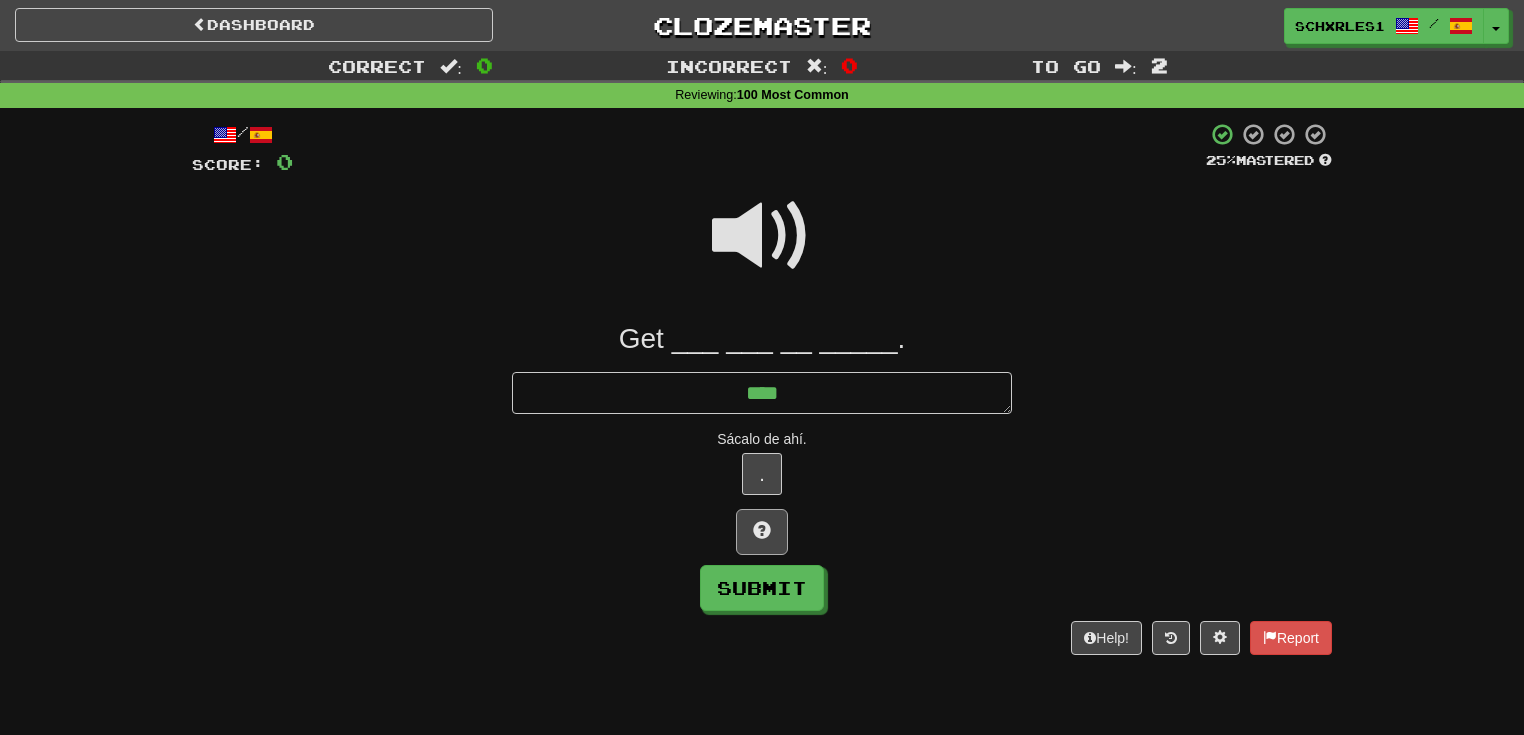 type on "***" 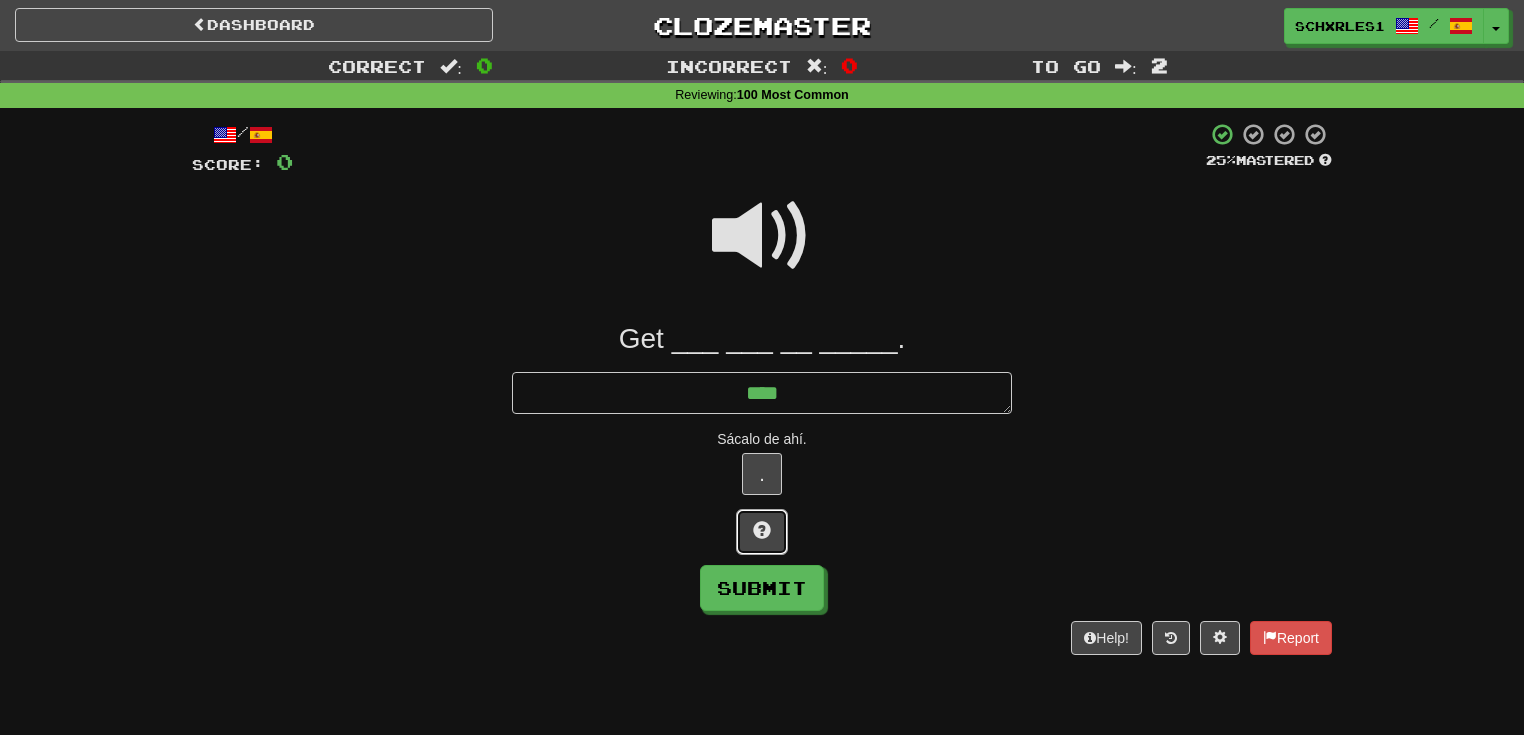 click at bounding box center (762, 532) 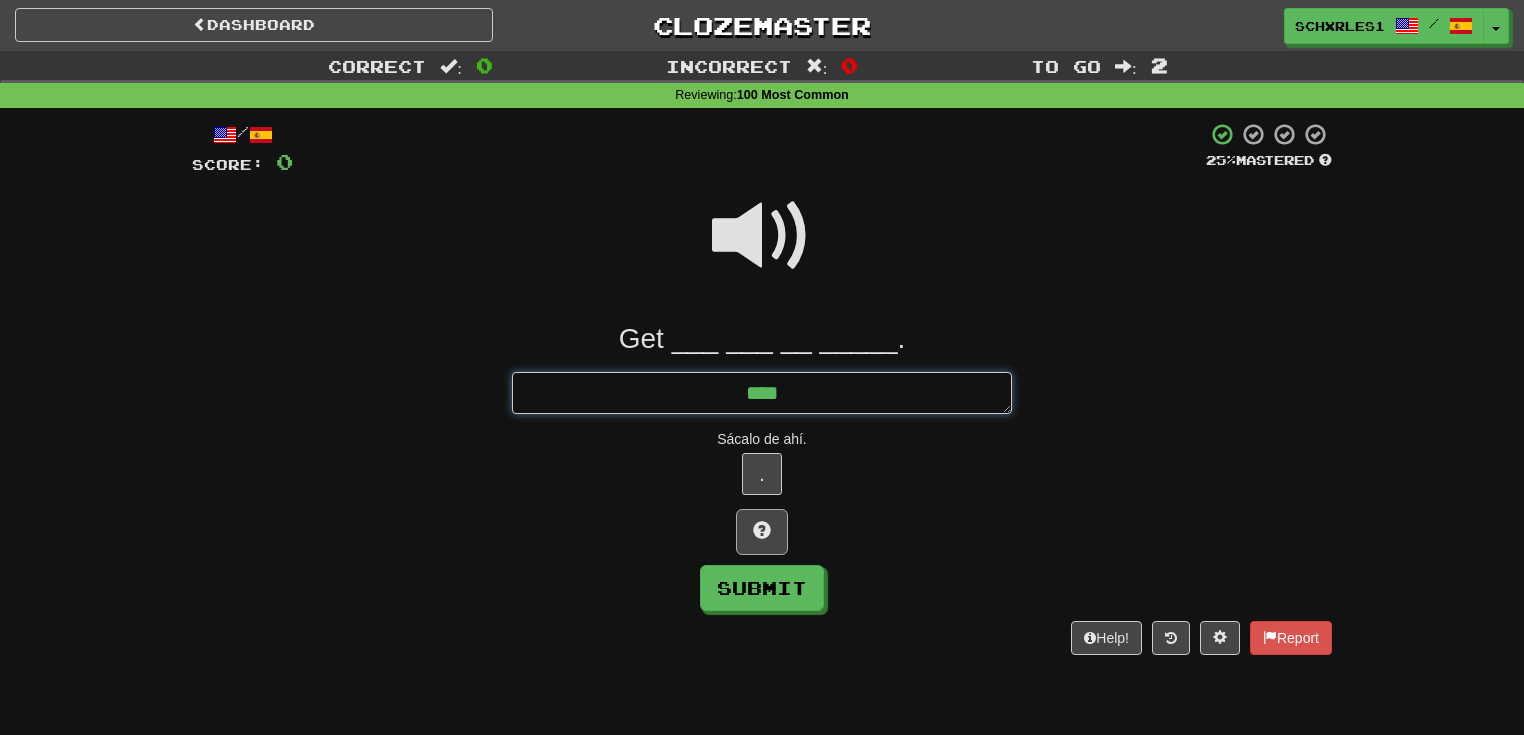 type on "*" 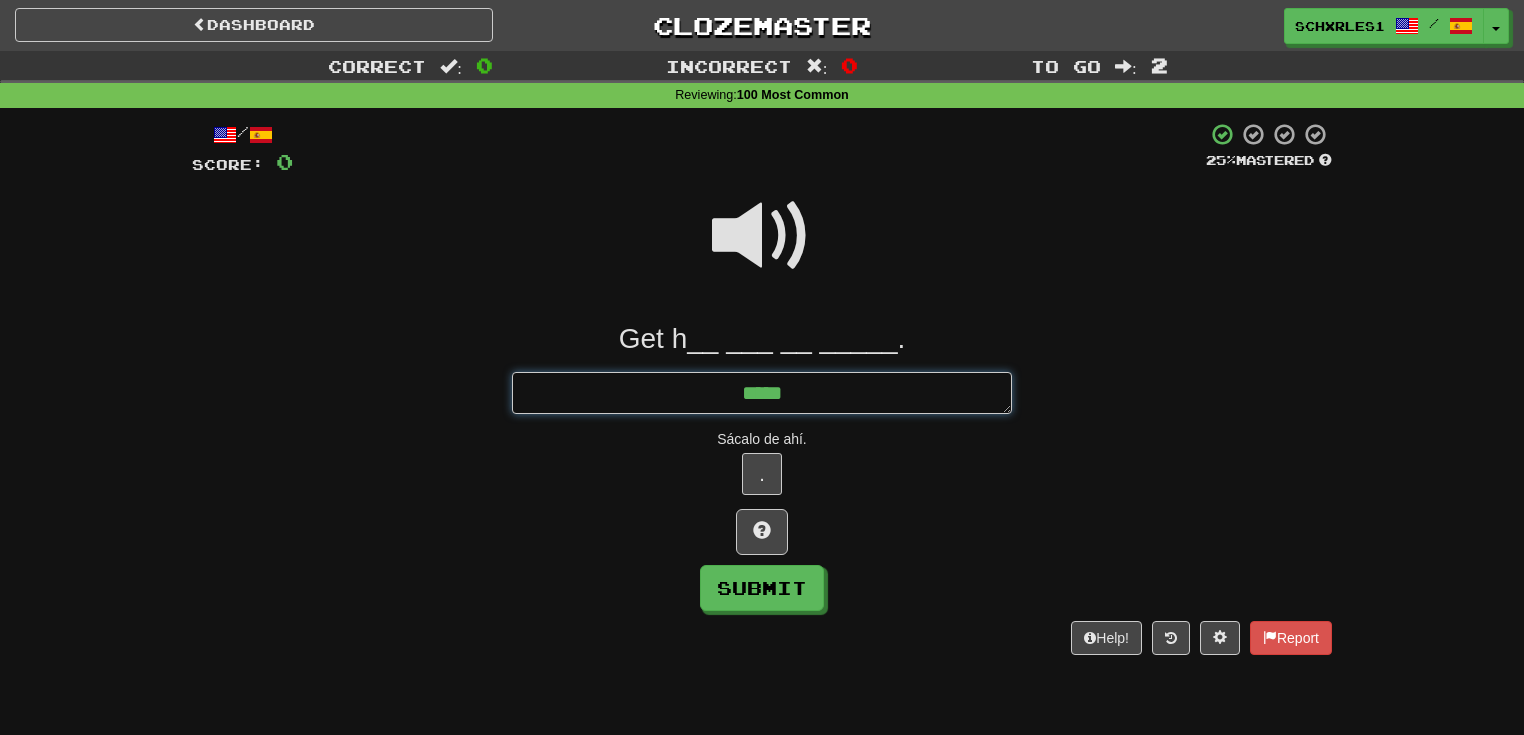 type on "*" 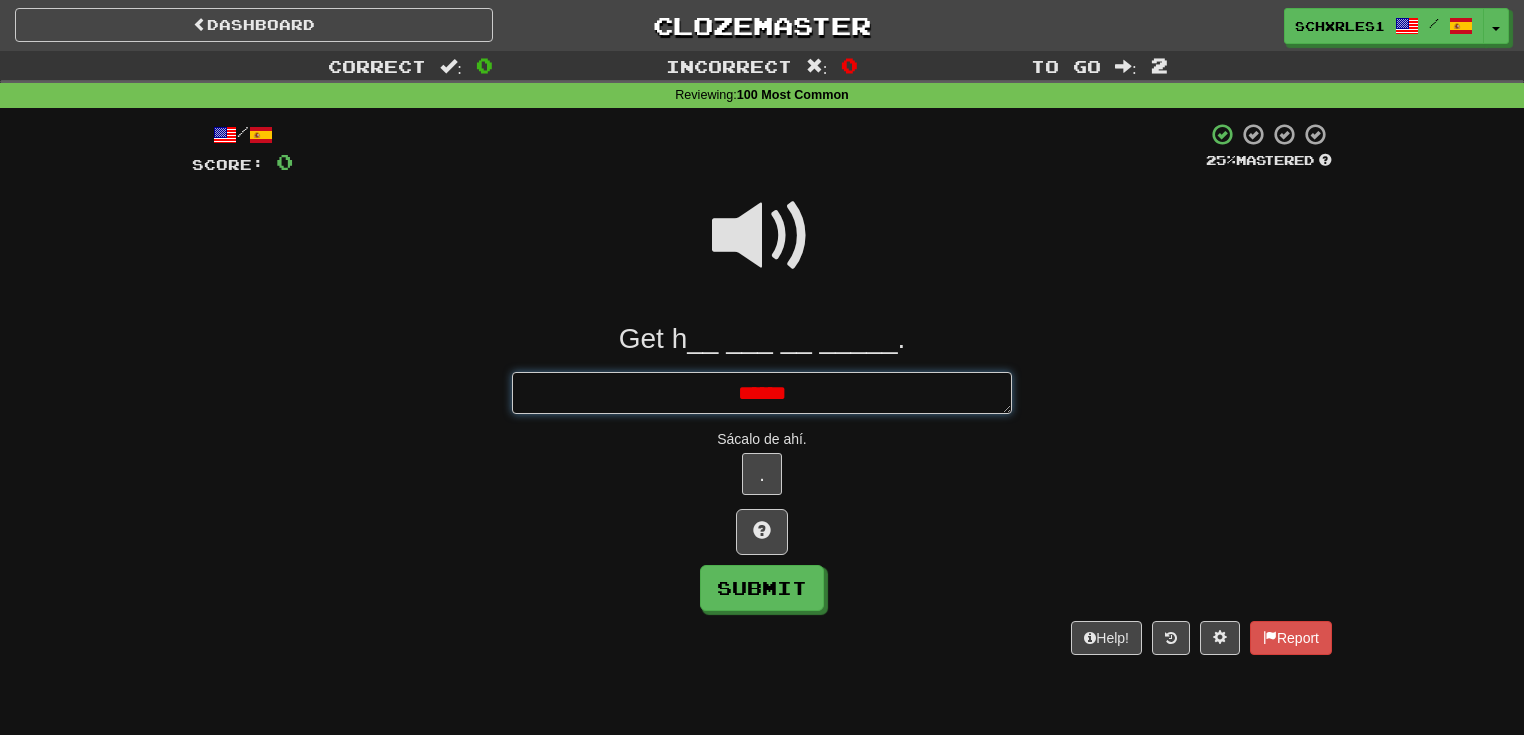 type on "*" 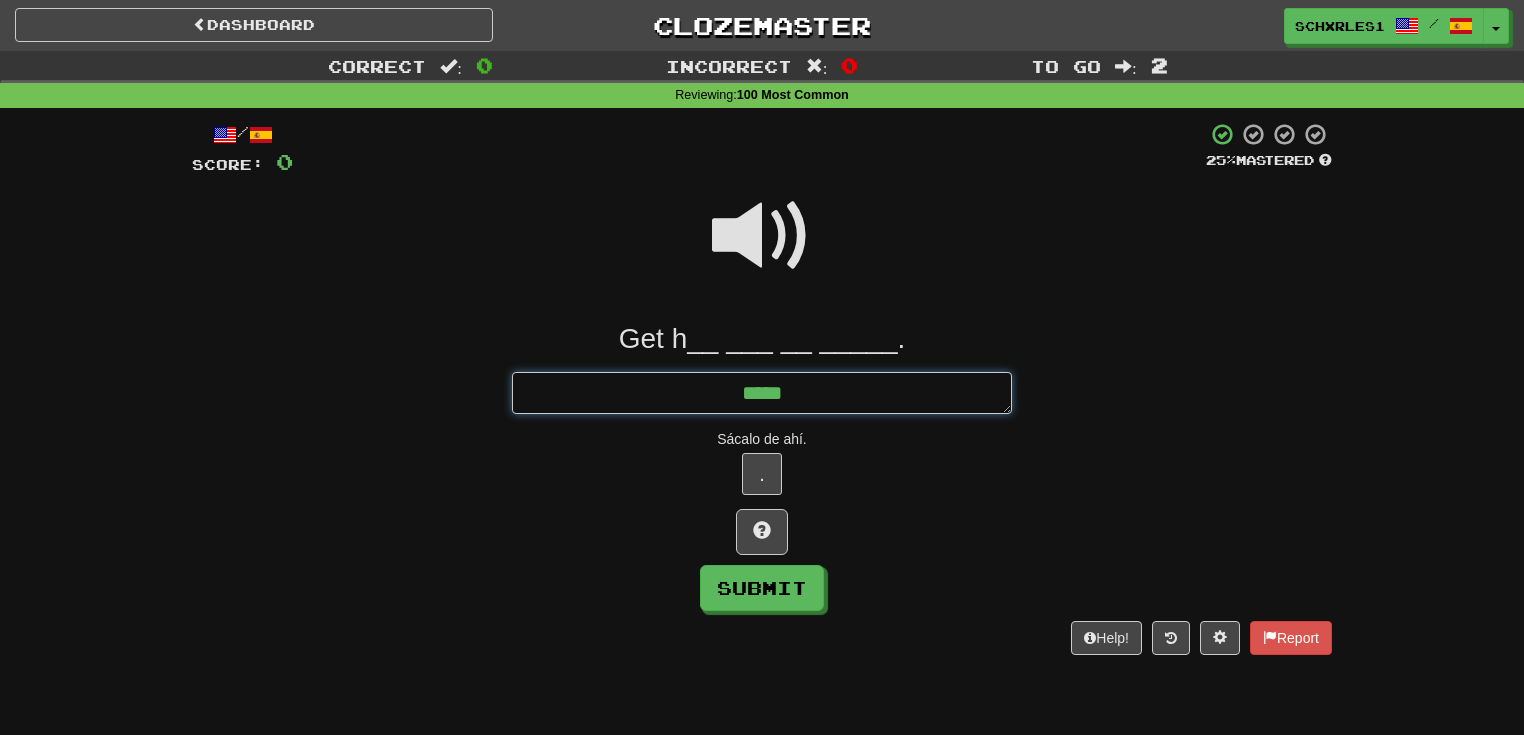 type on "*" 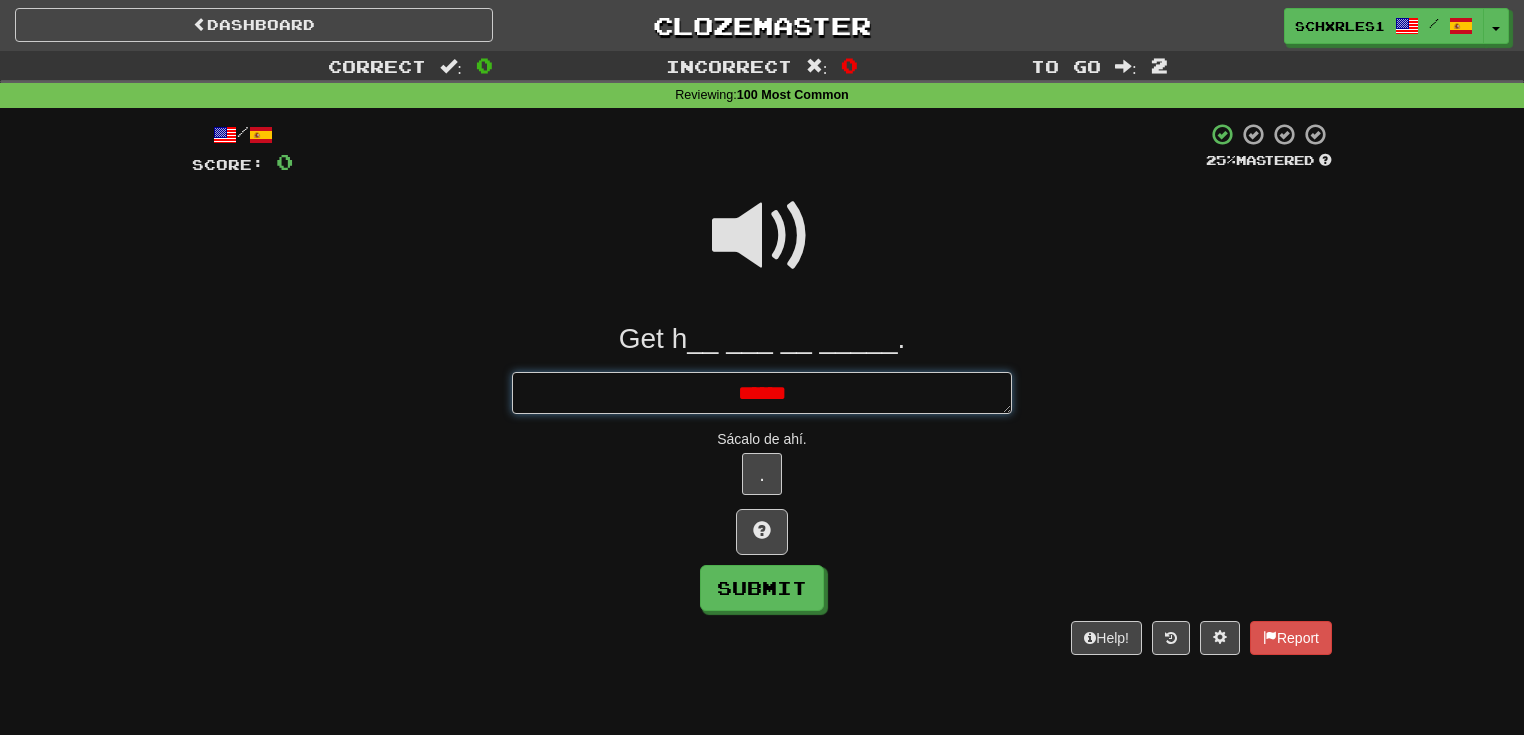 type on "*" 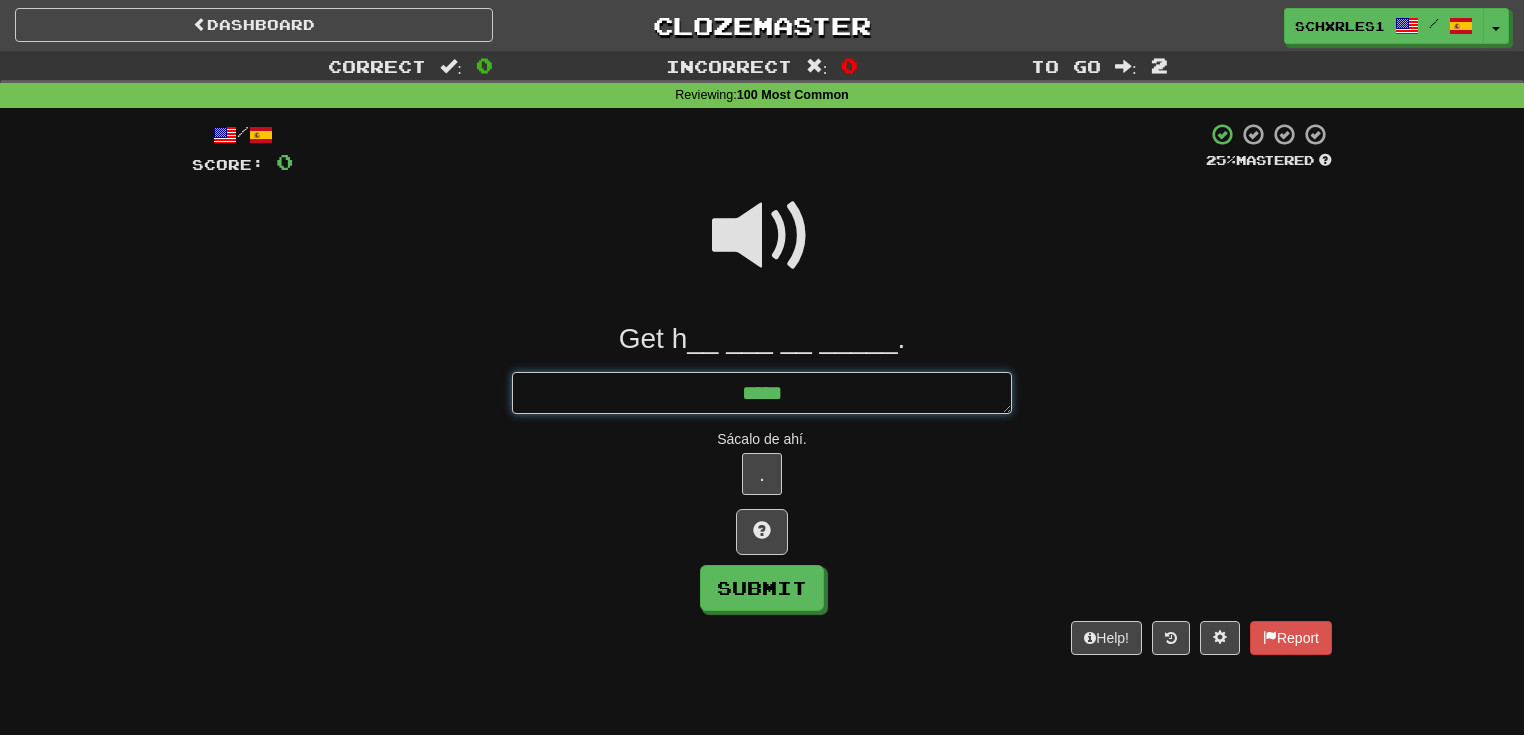 type on "*" 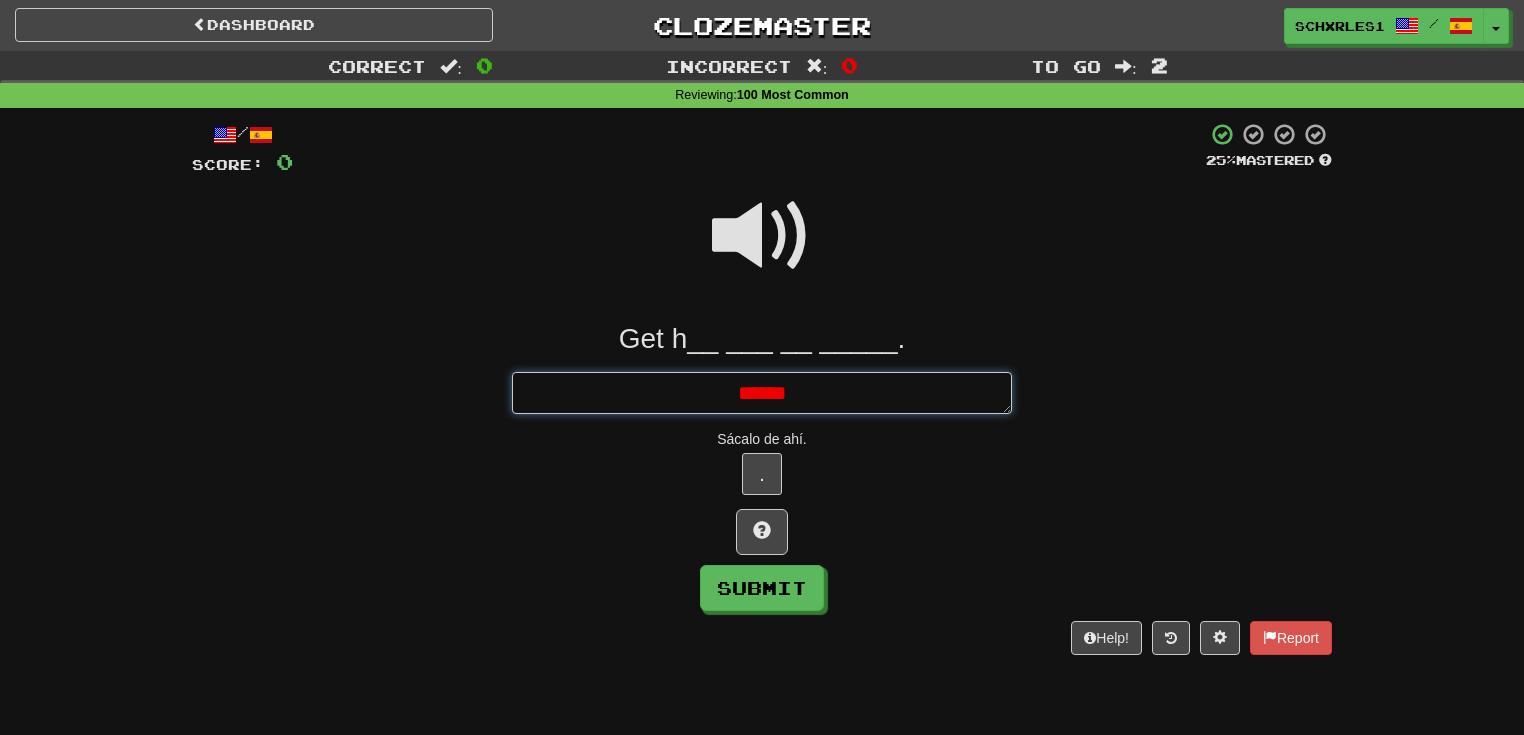 type on "*" 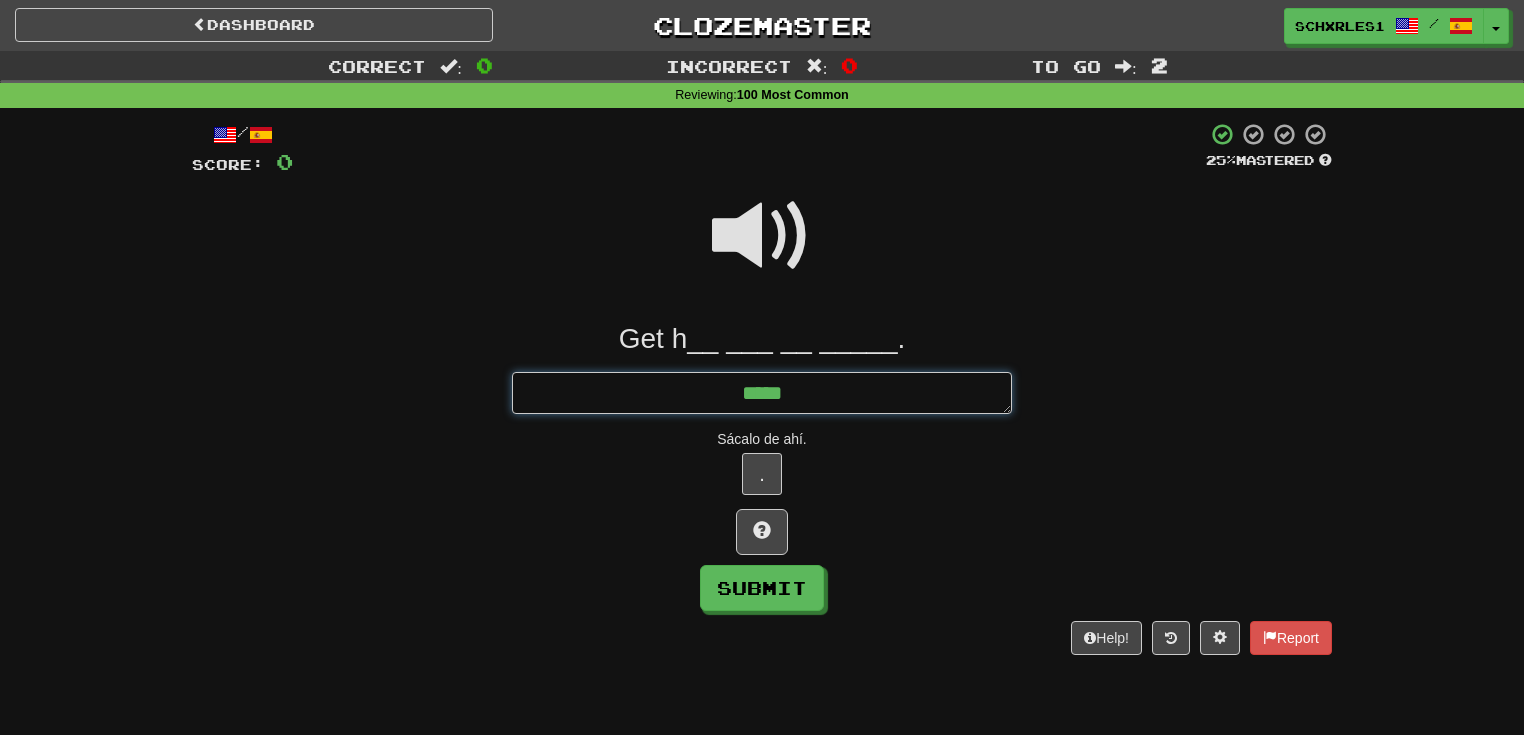 type on "*" 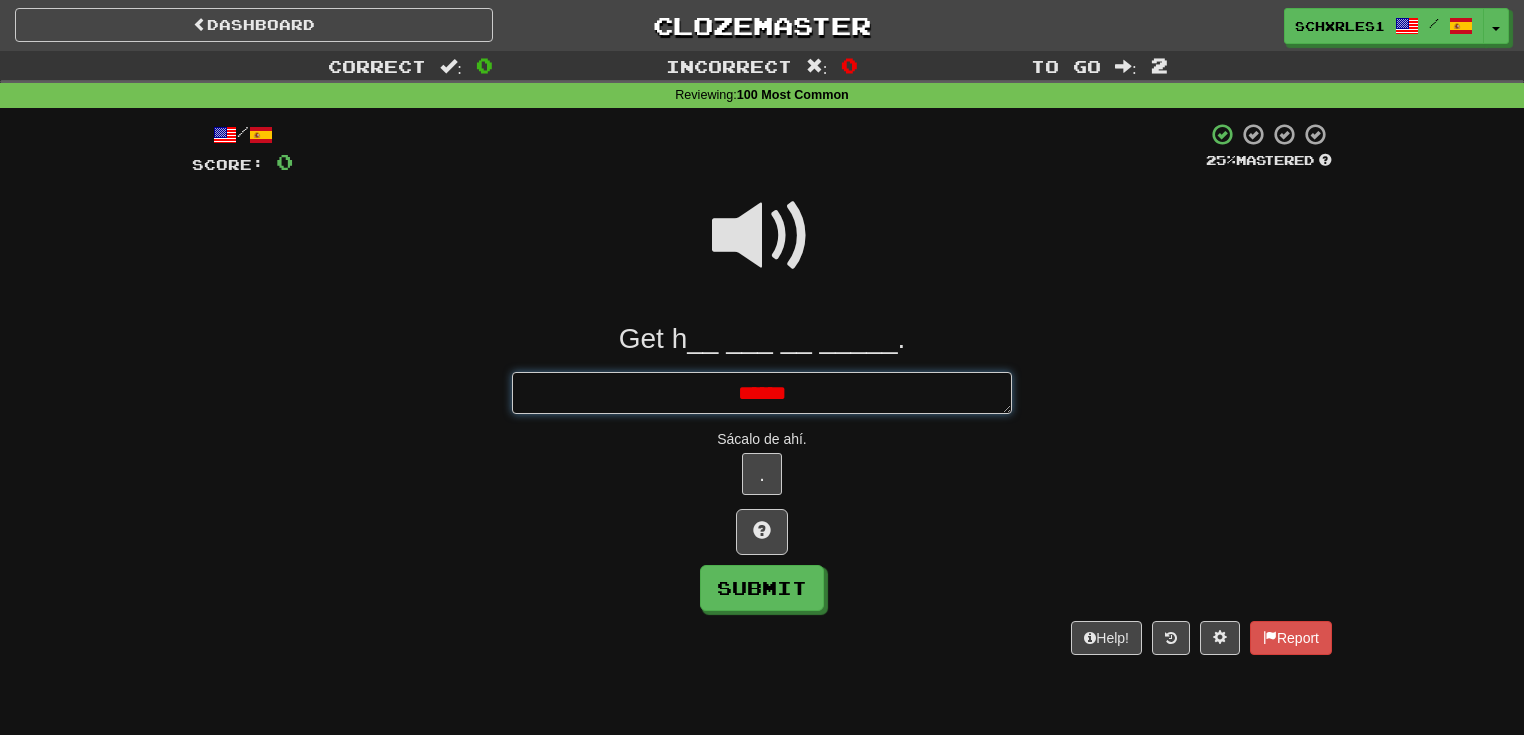 type on "*" 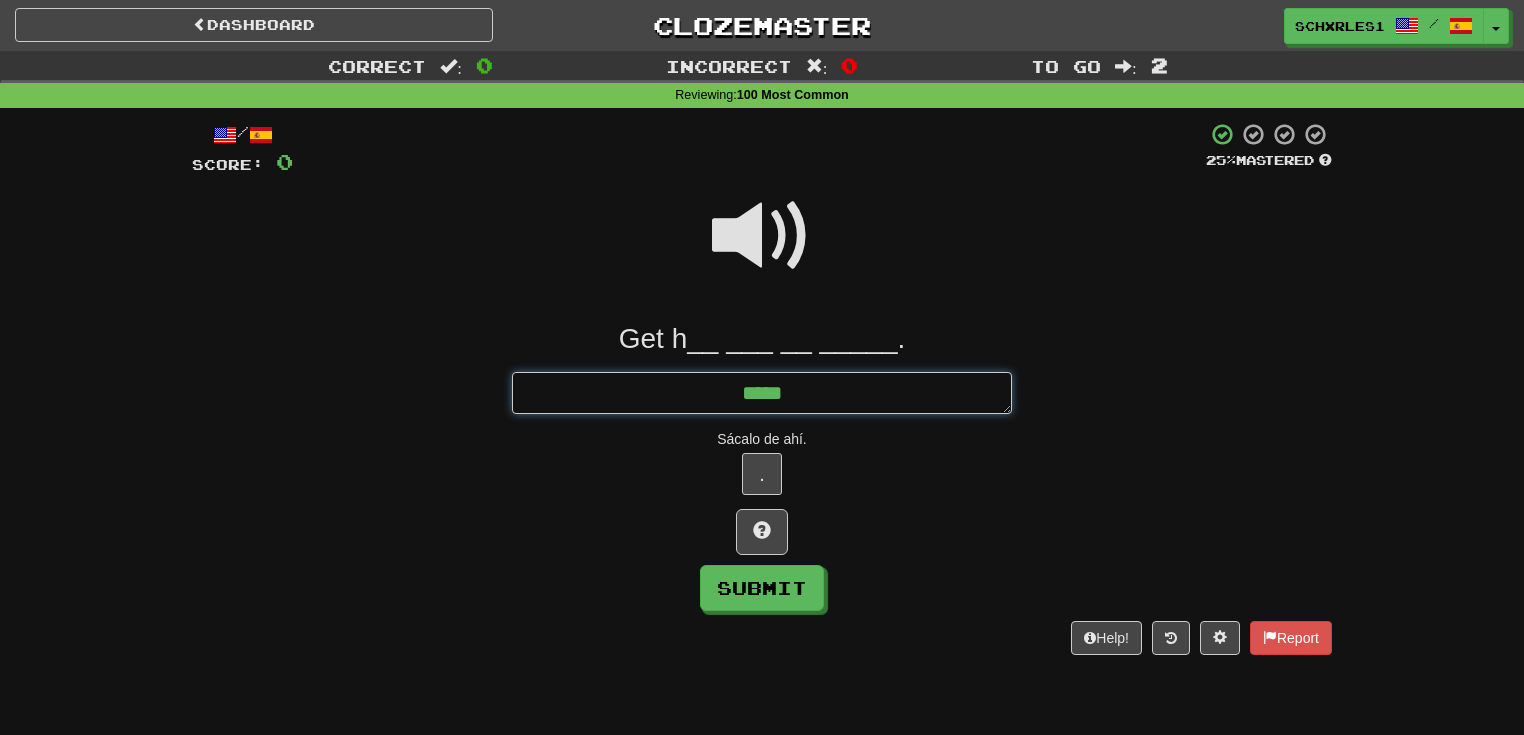 type on "*" 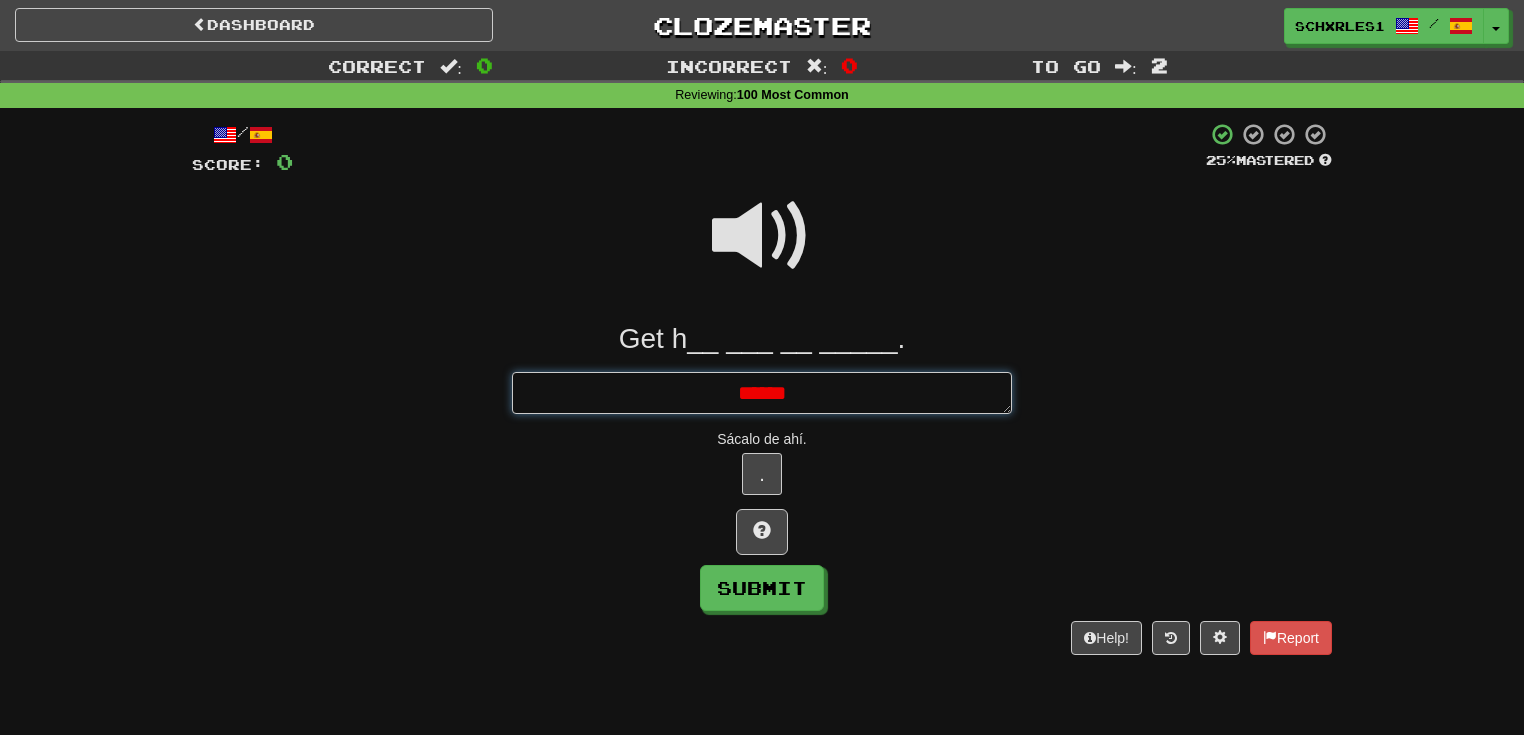 type on "*" 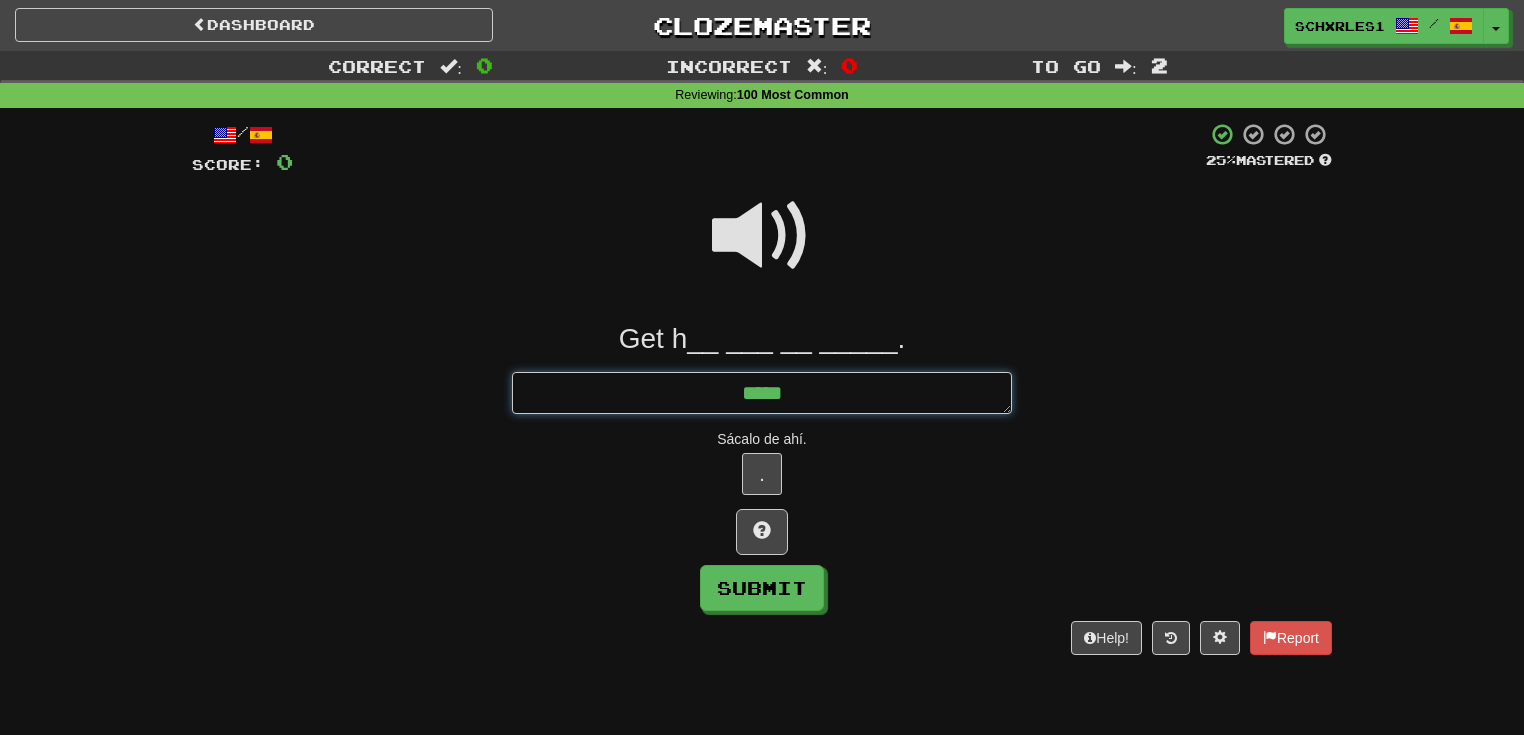 type on "*" 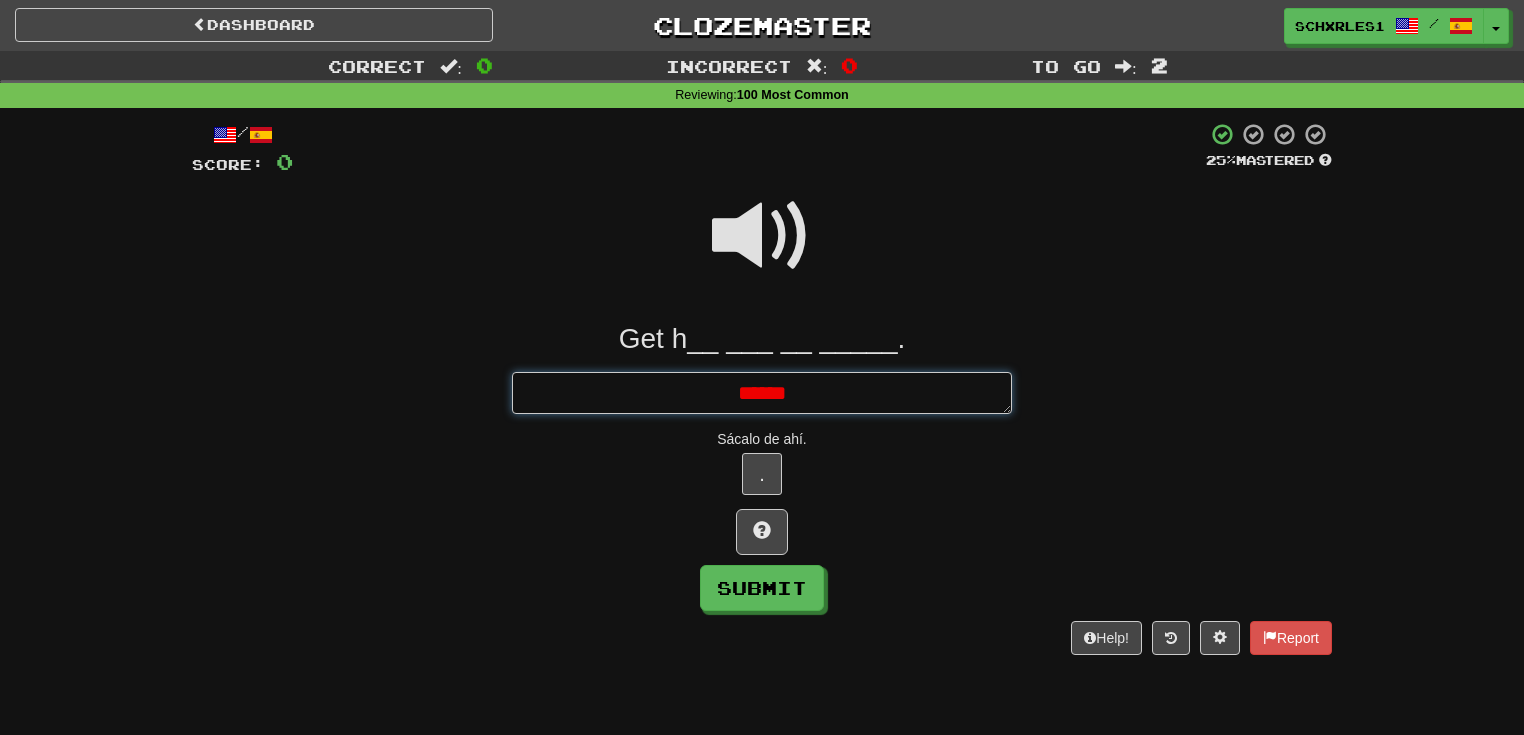 type on "*" 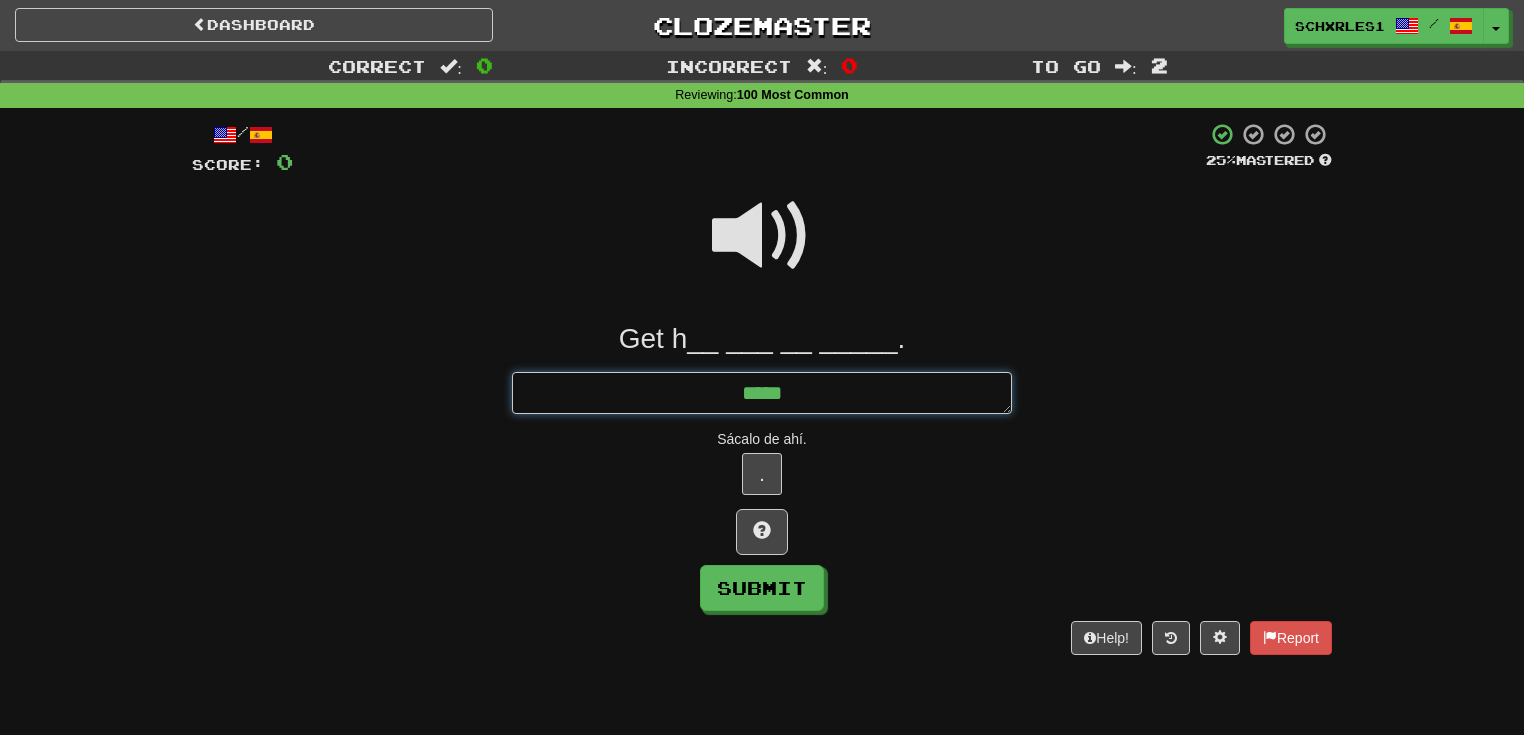 type on "*" 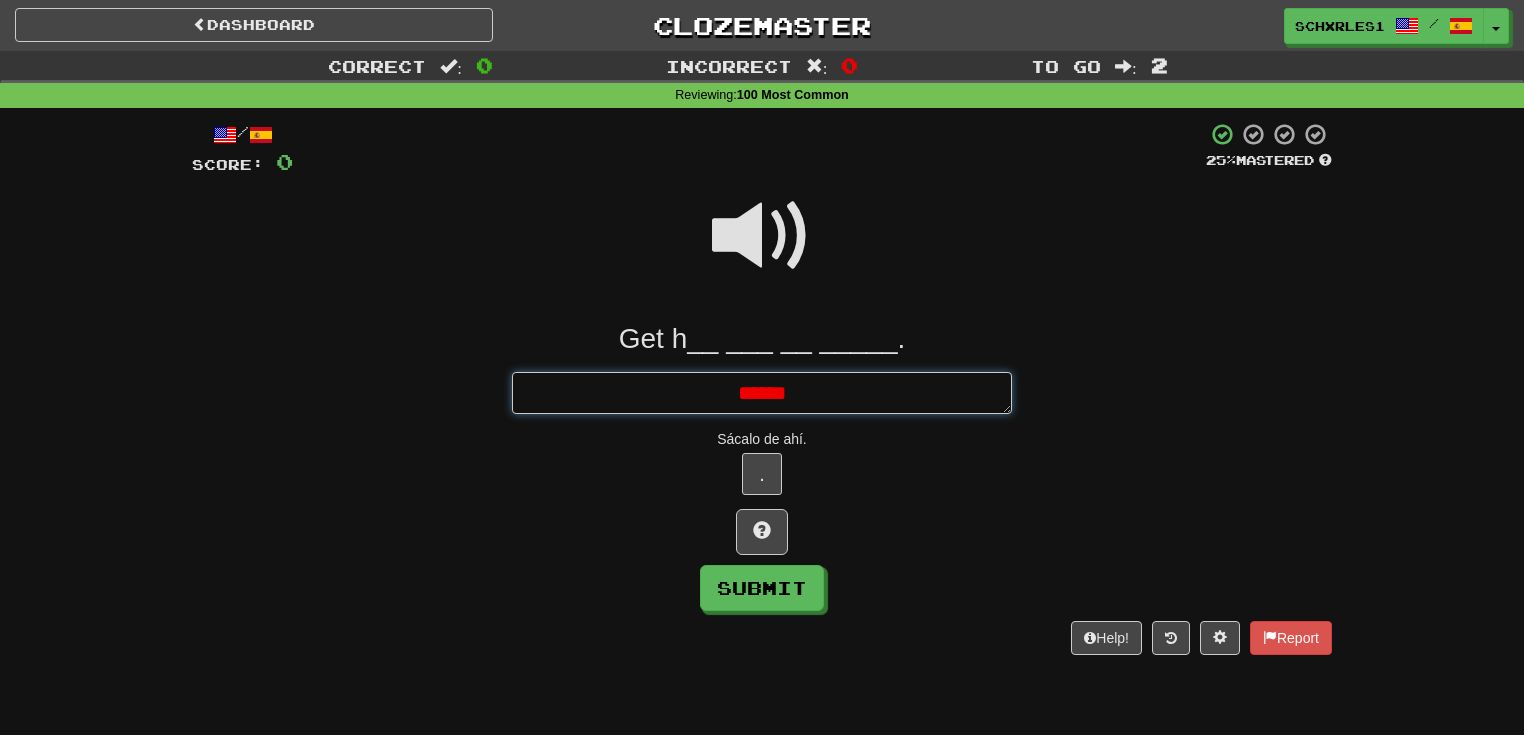 type on "*" 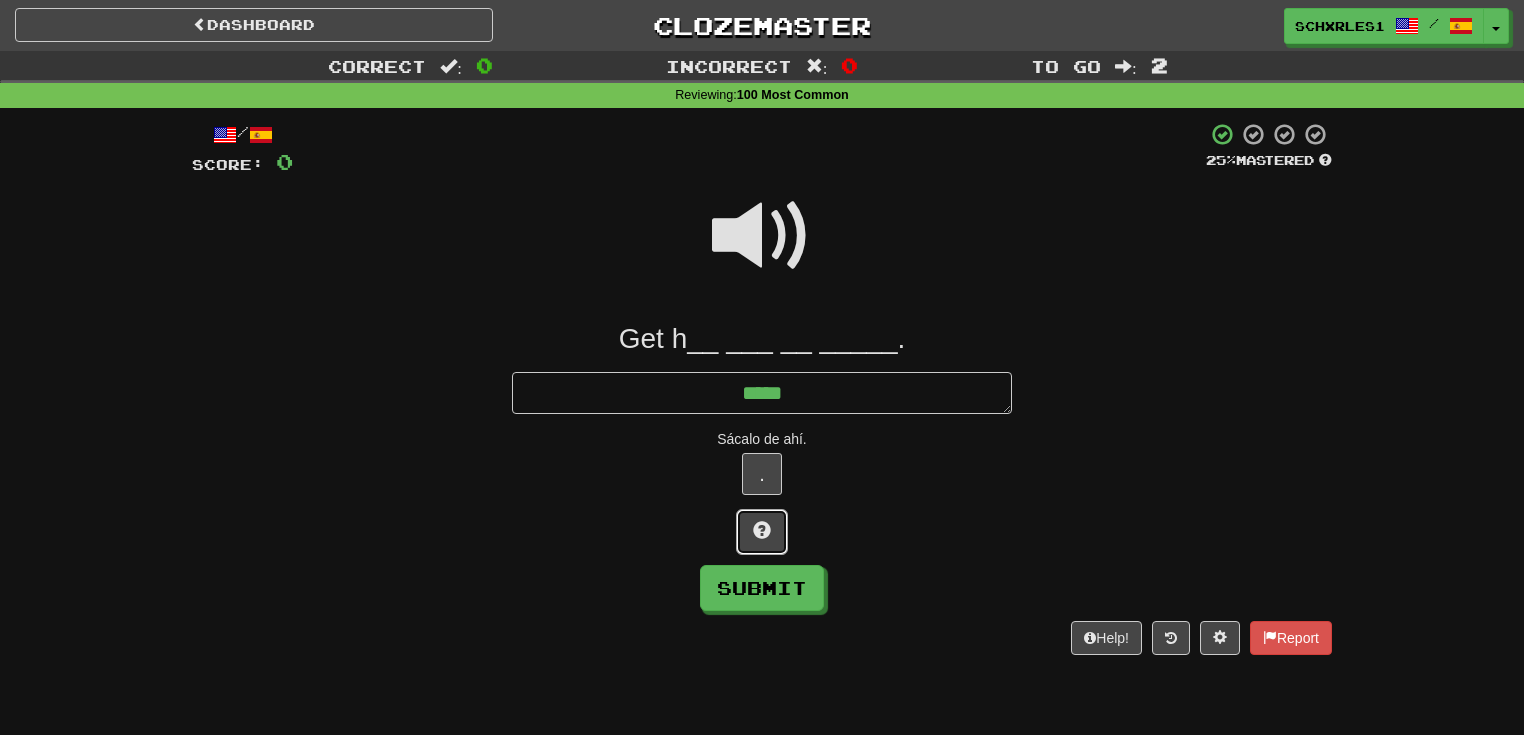 click at bounding box center [762, 532] 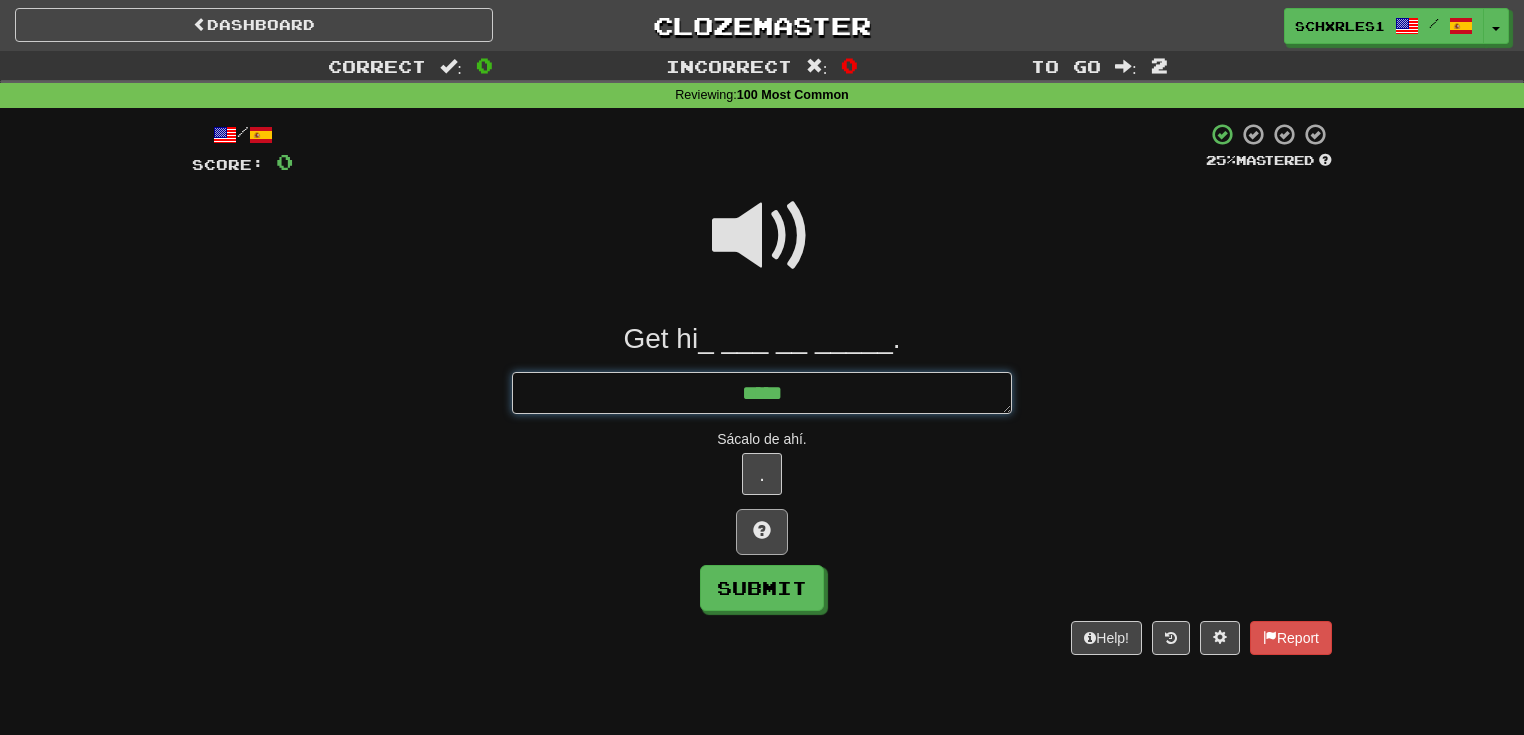 type on "*" 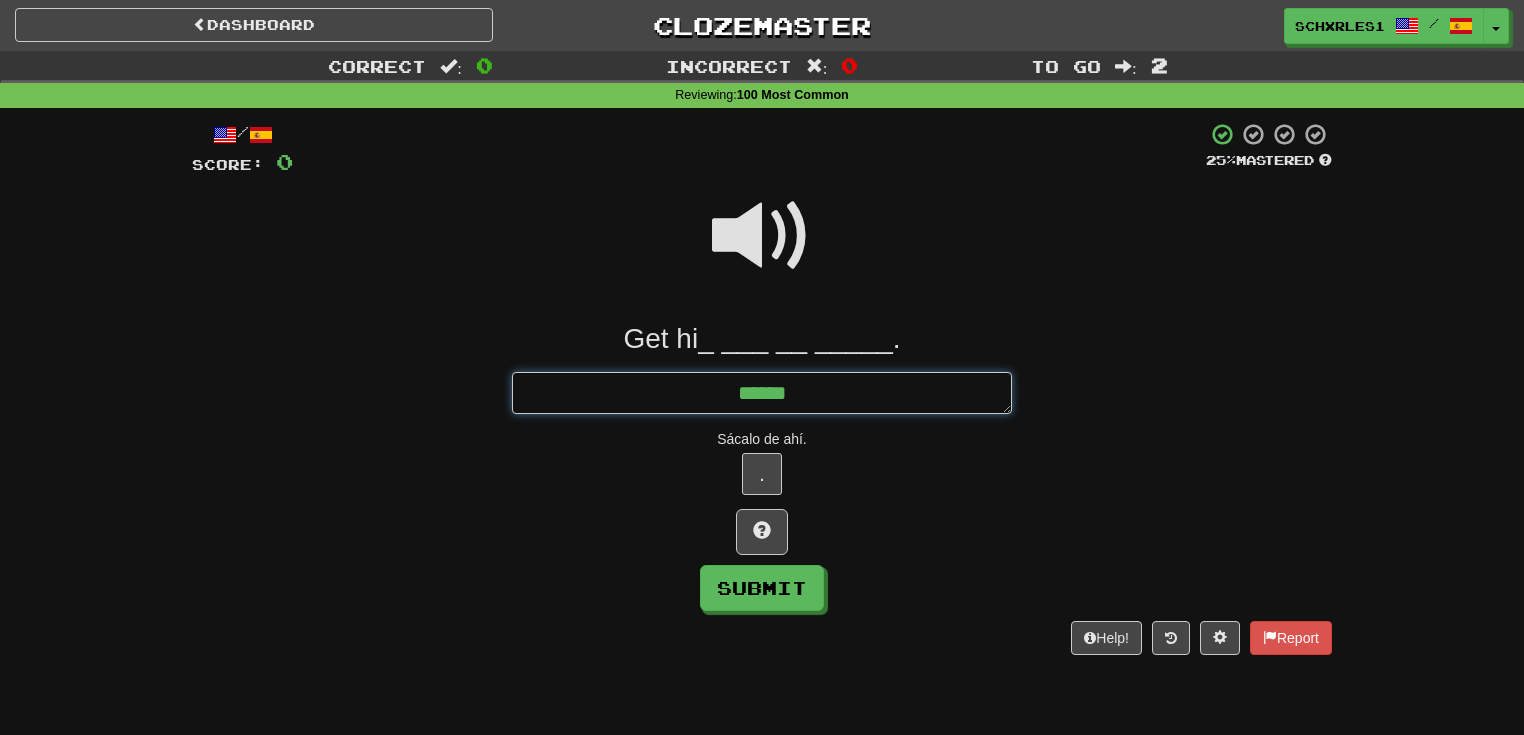type on "*" 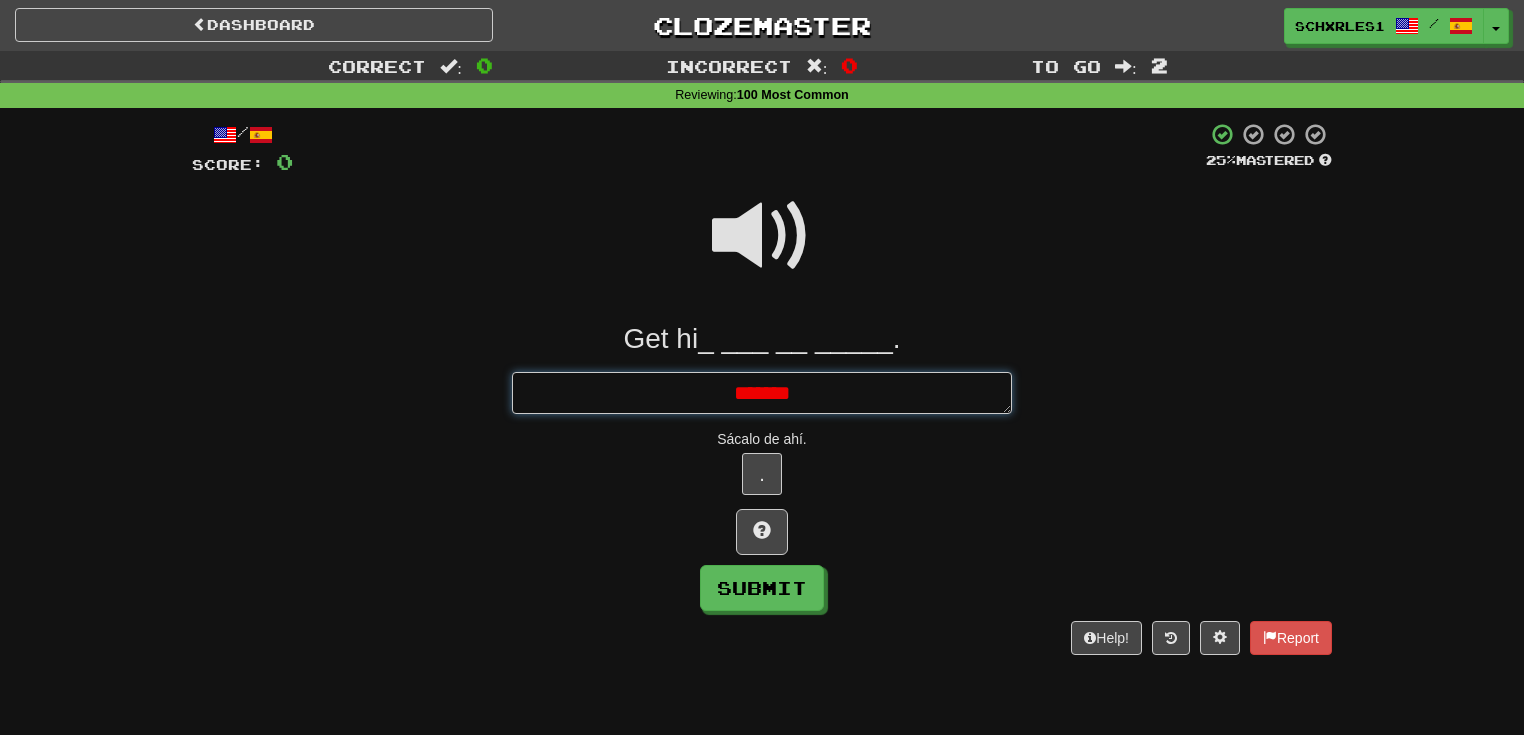 type on "*" 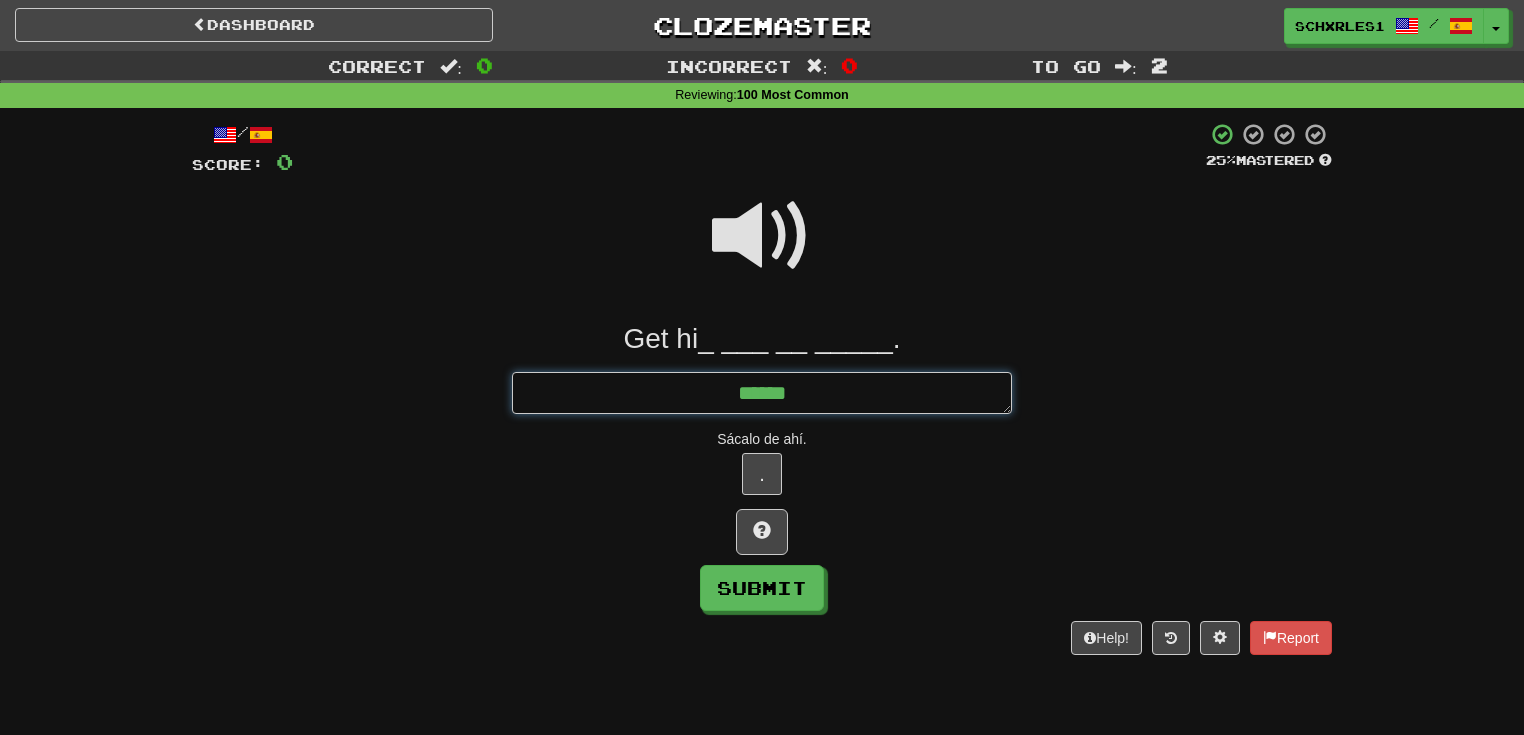 type on "*" 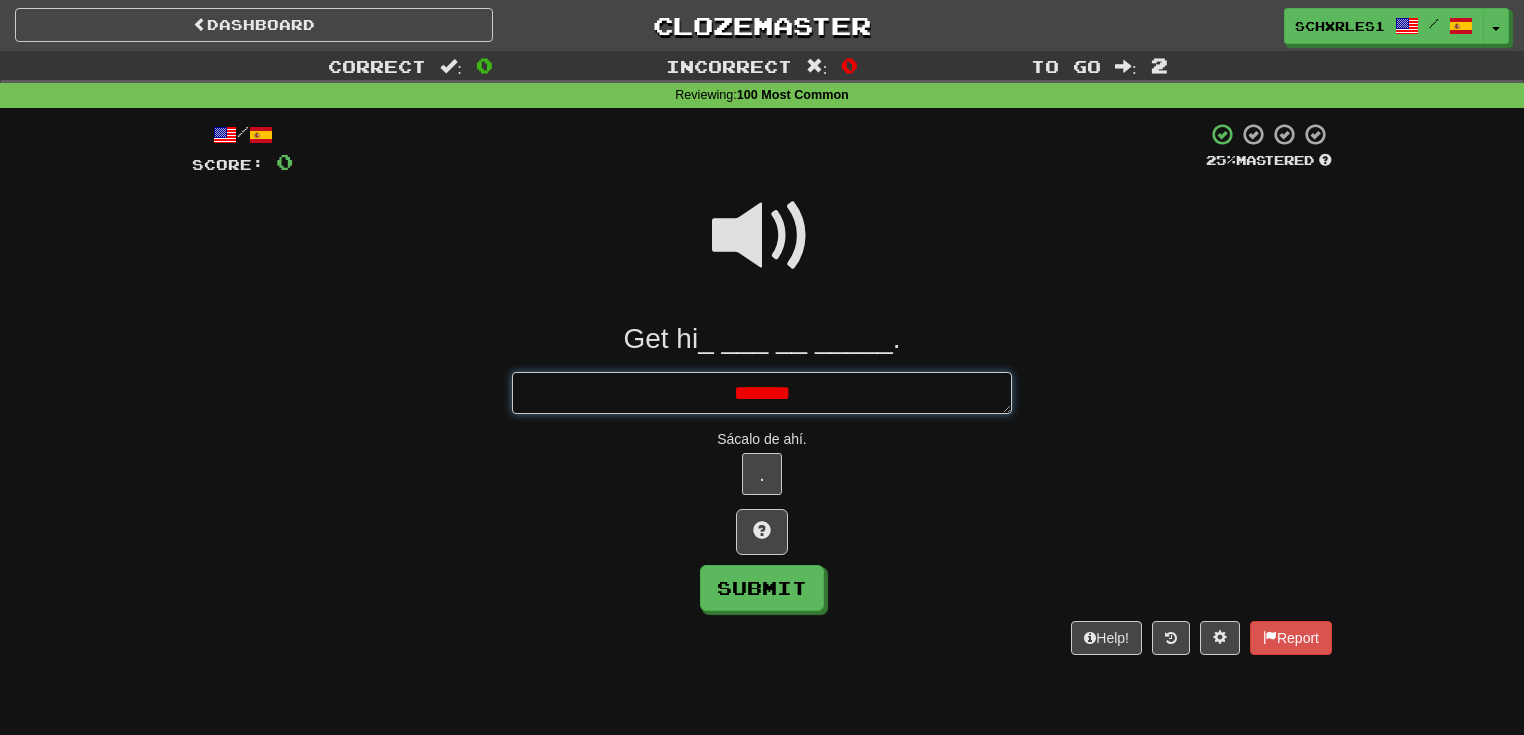type on "*" 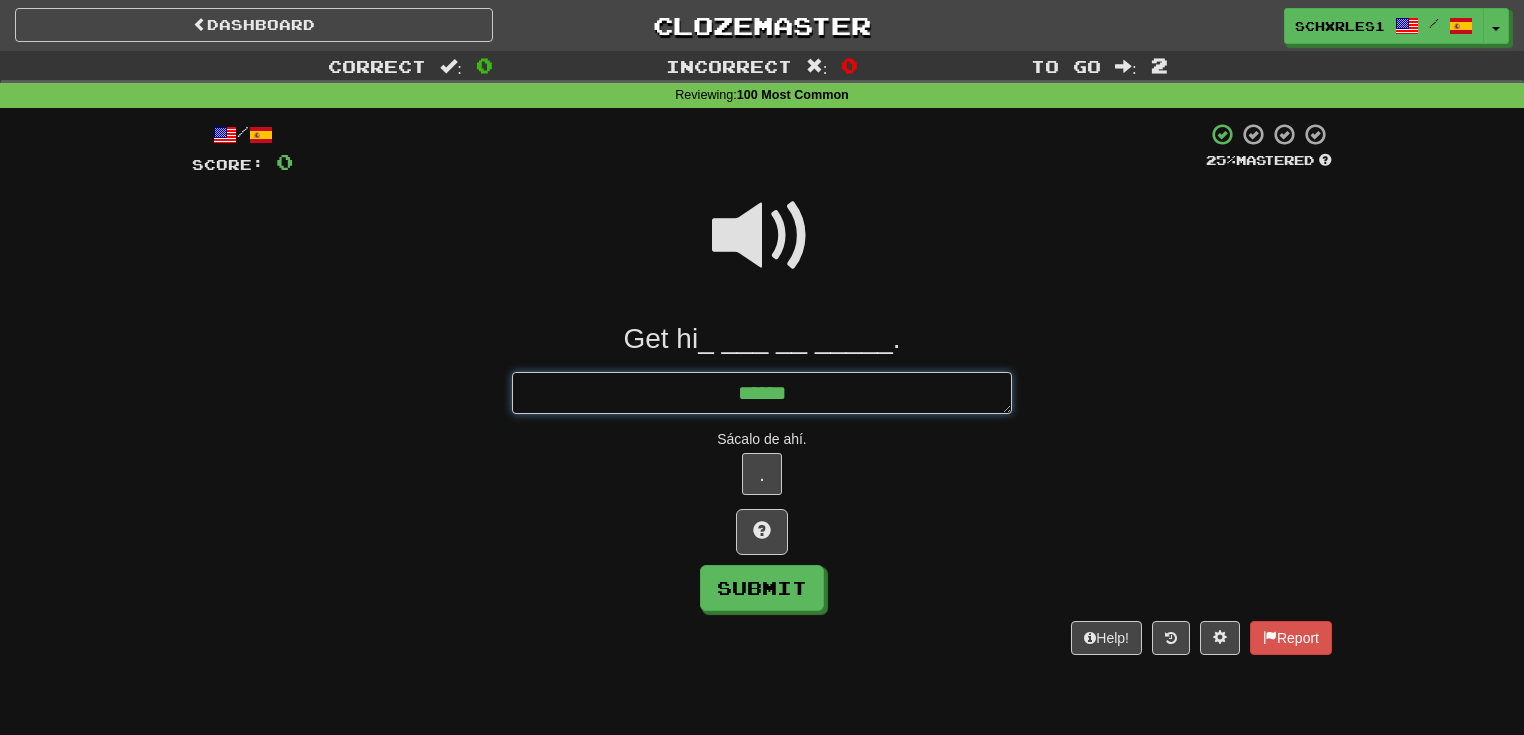 type on "*" 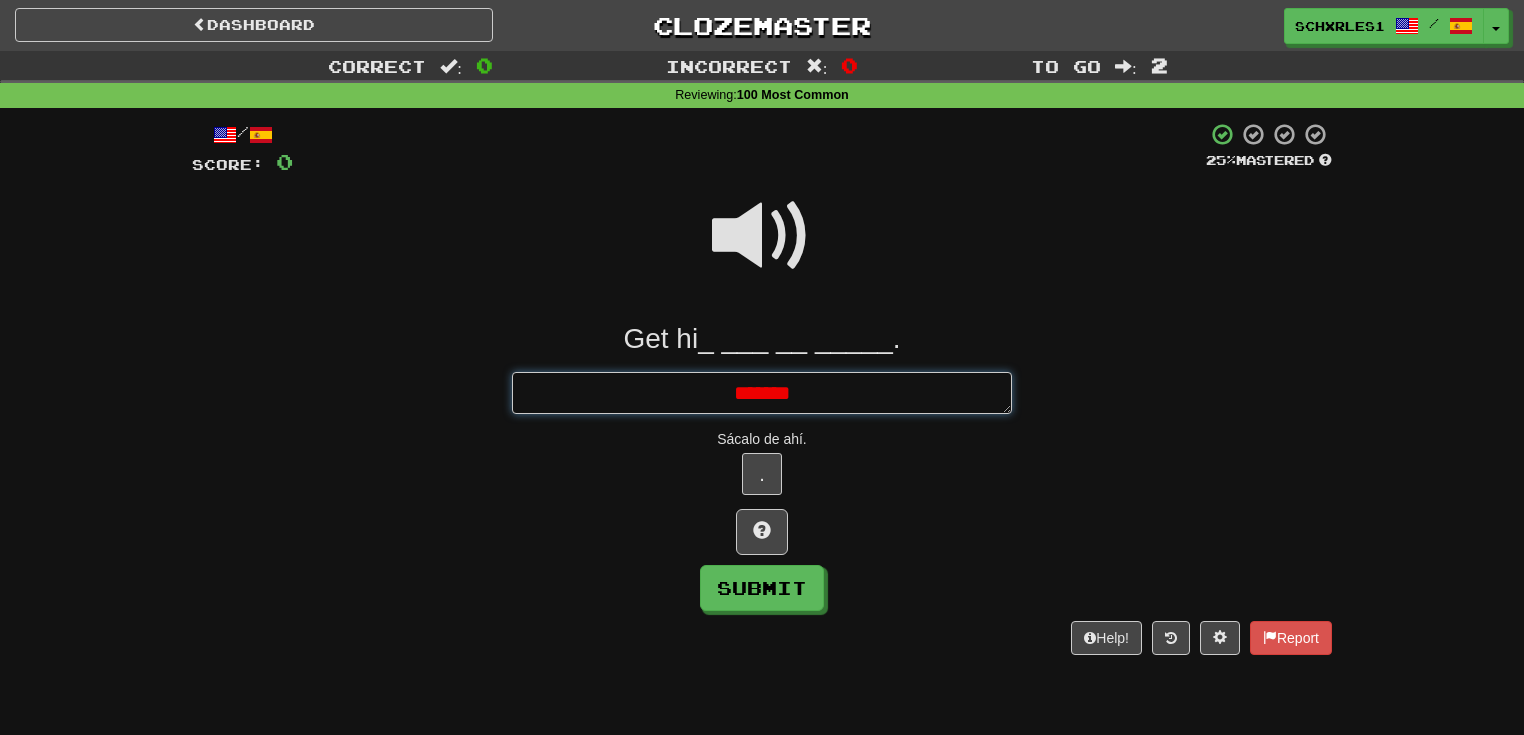 type on "*" 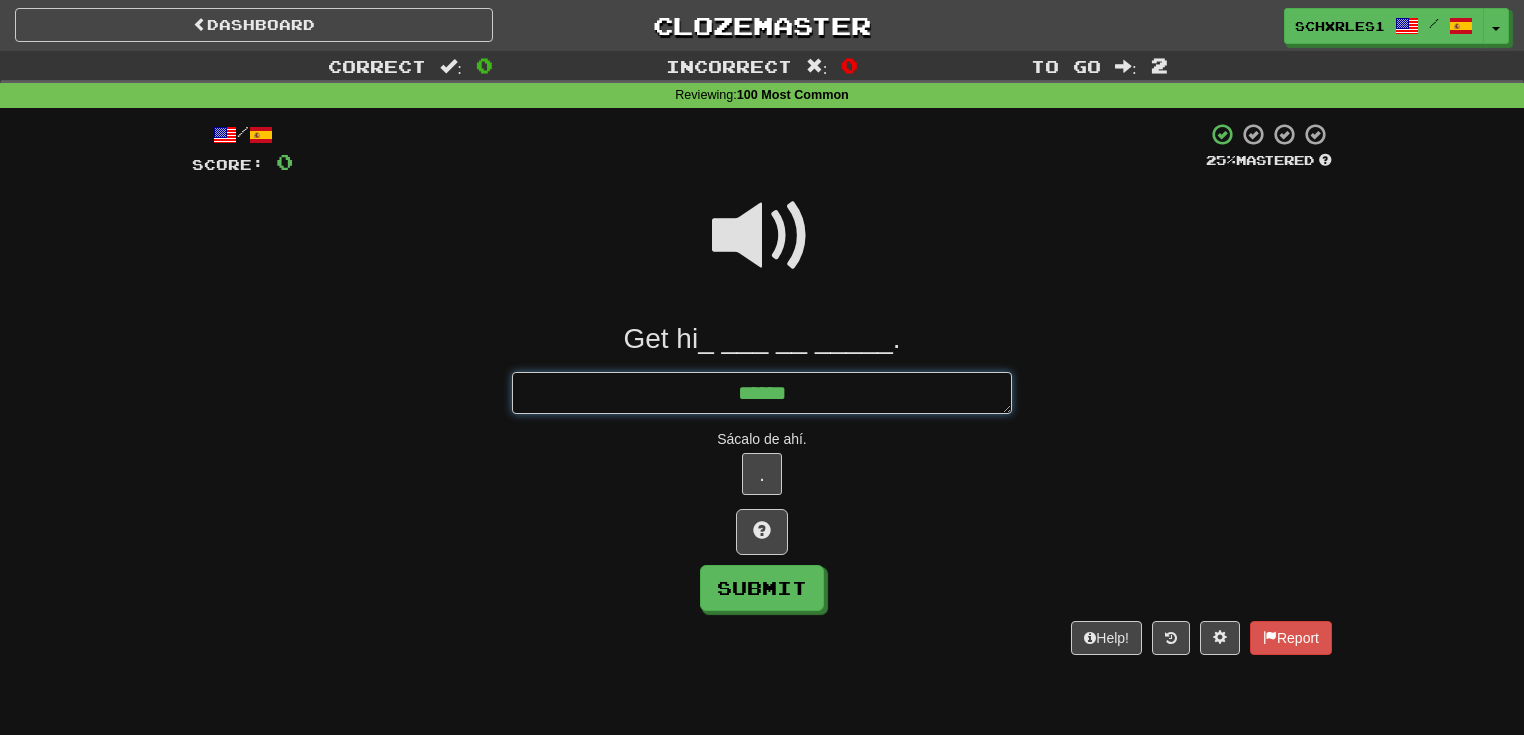 type on "*" 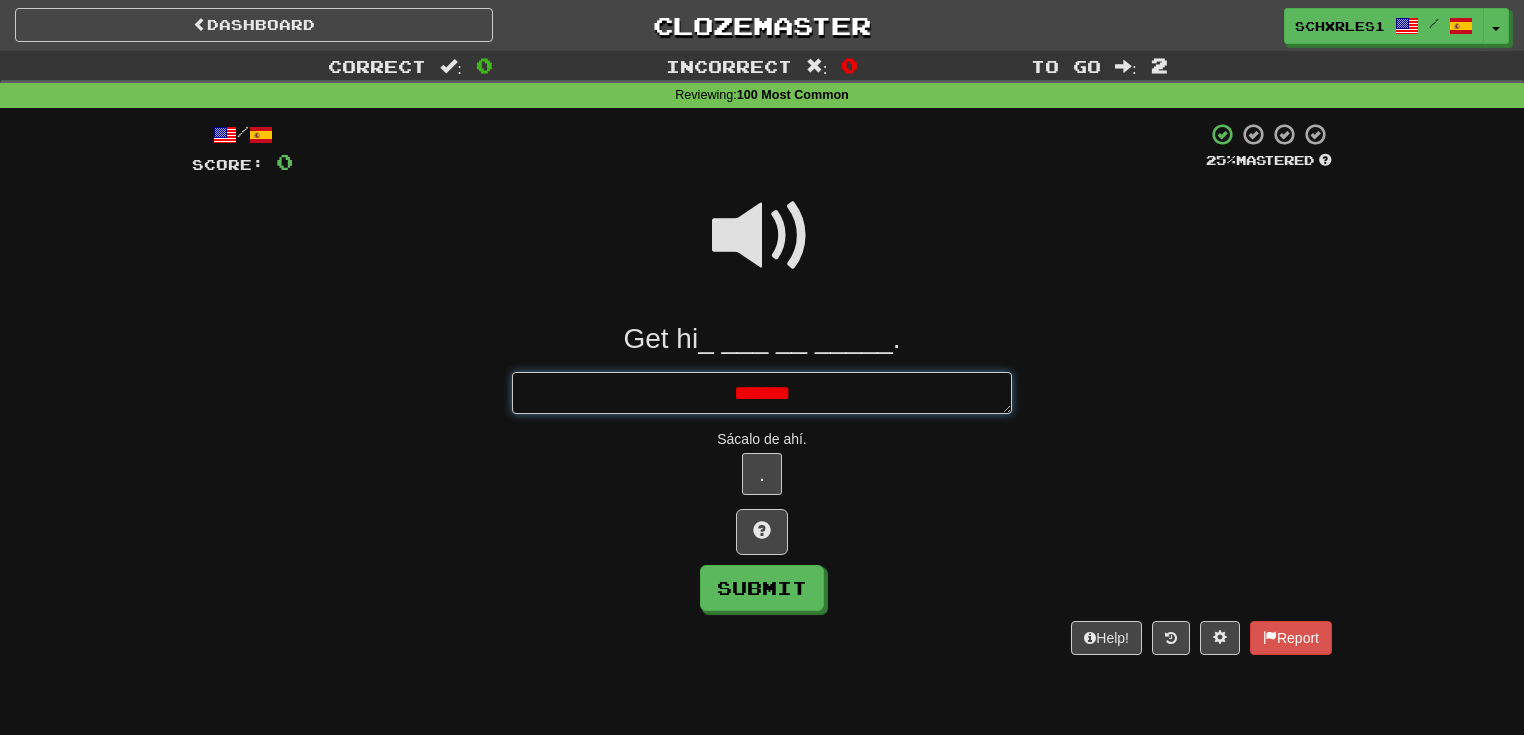type on "*" 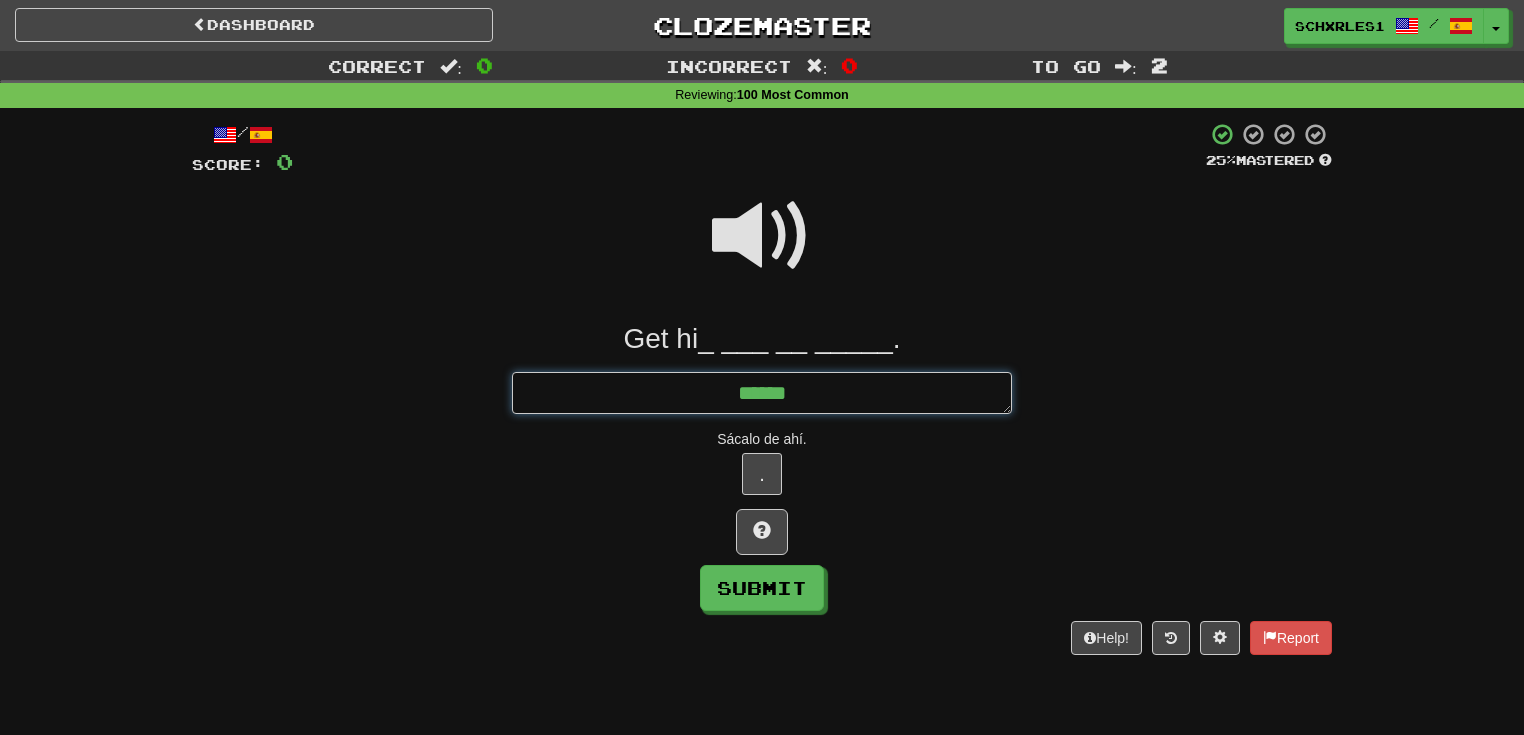 type on "*" 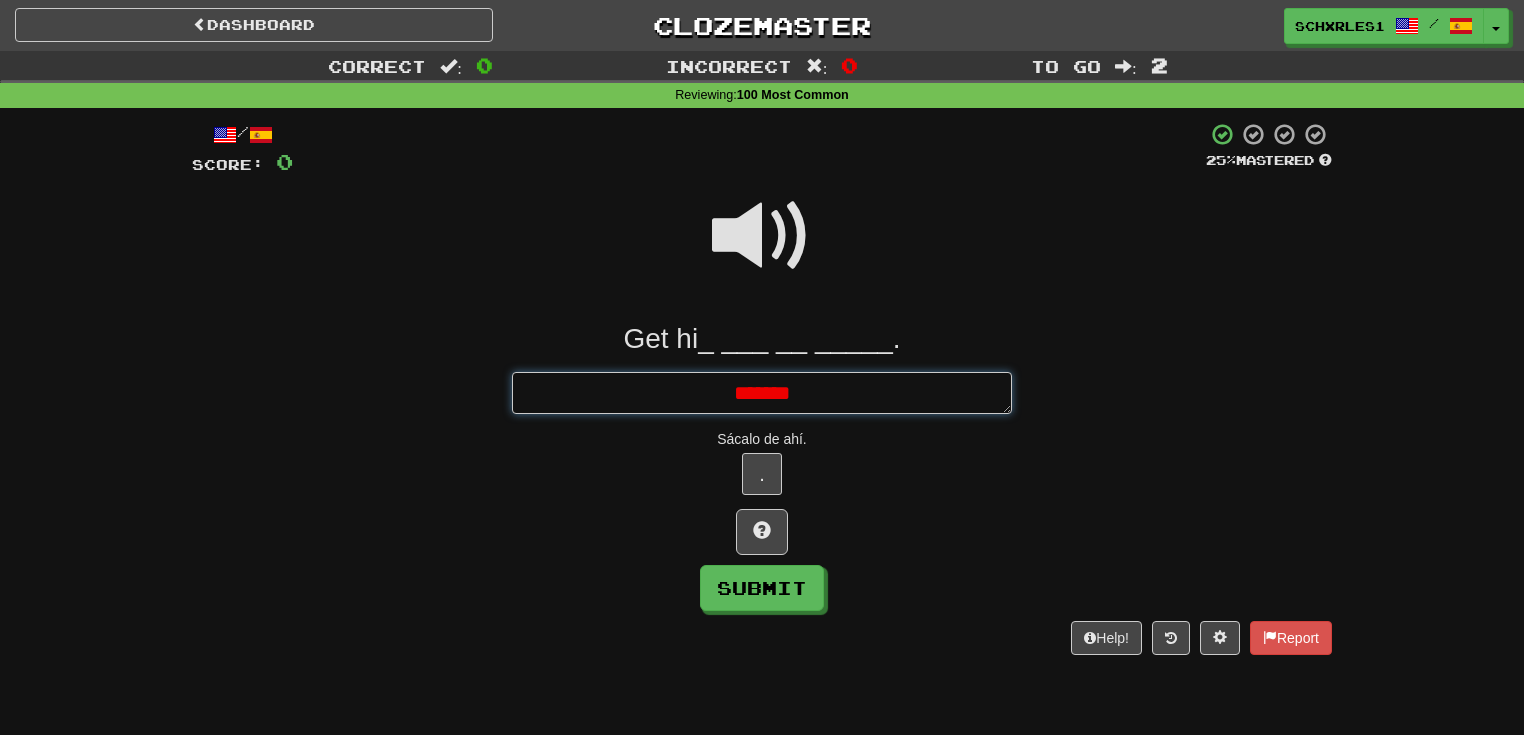 type on "*" 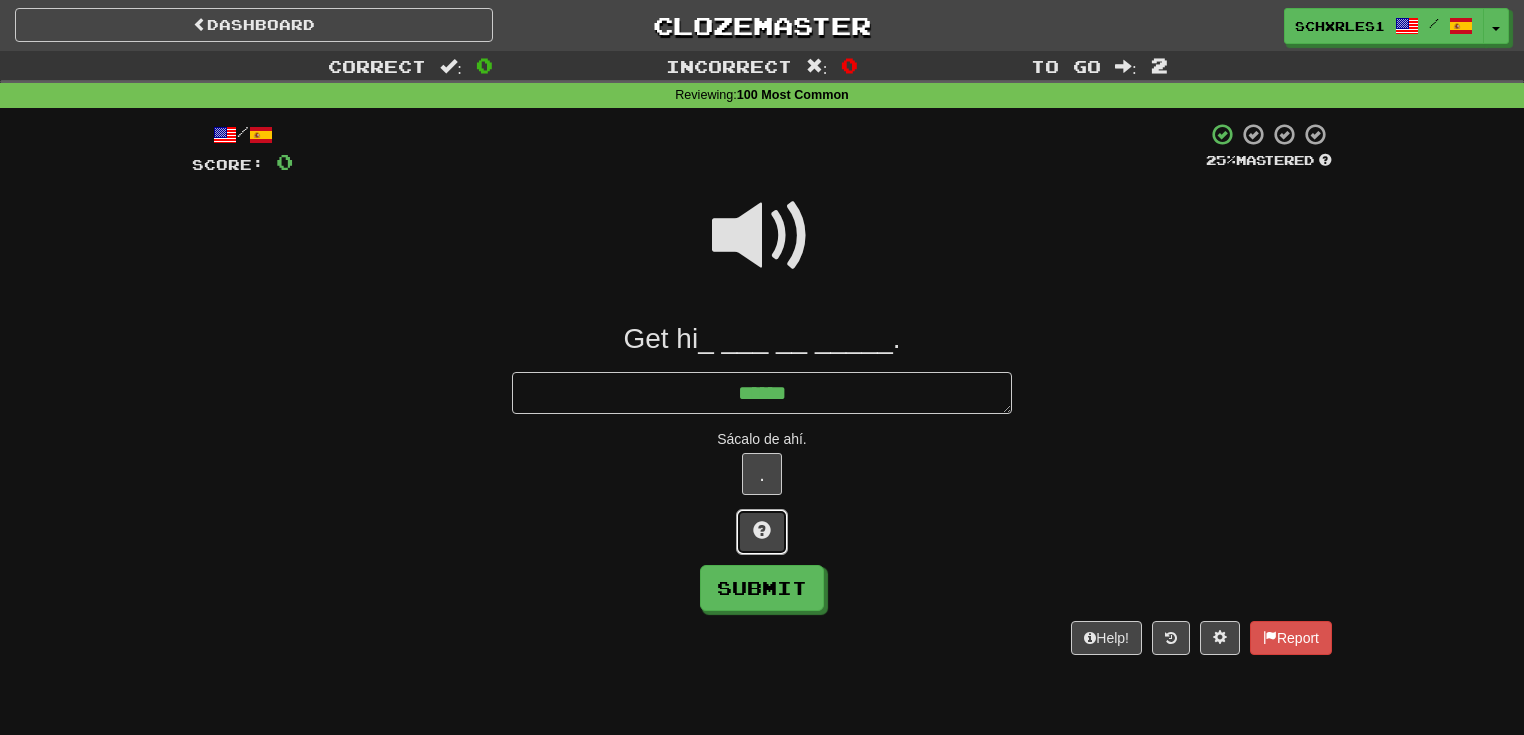 click at bounding box center [762, 532] 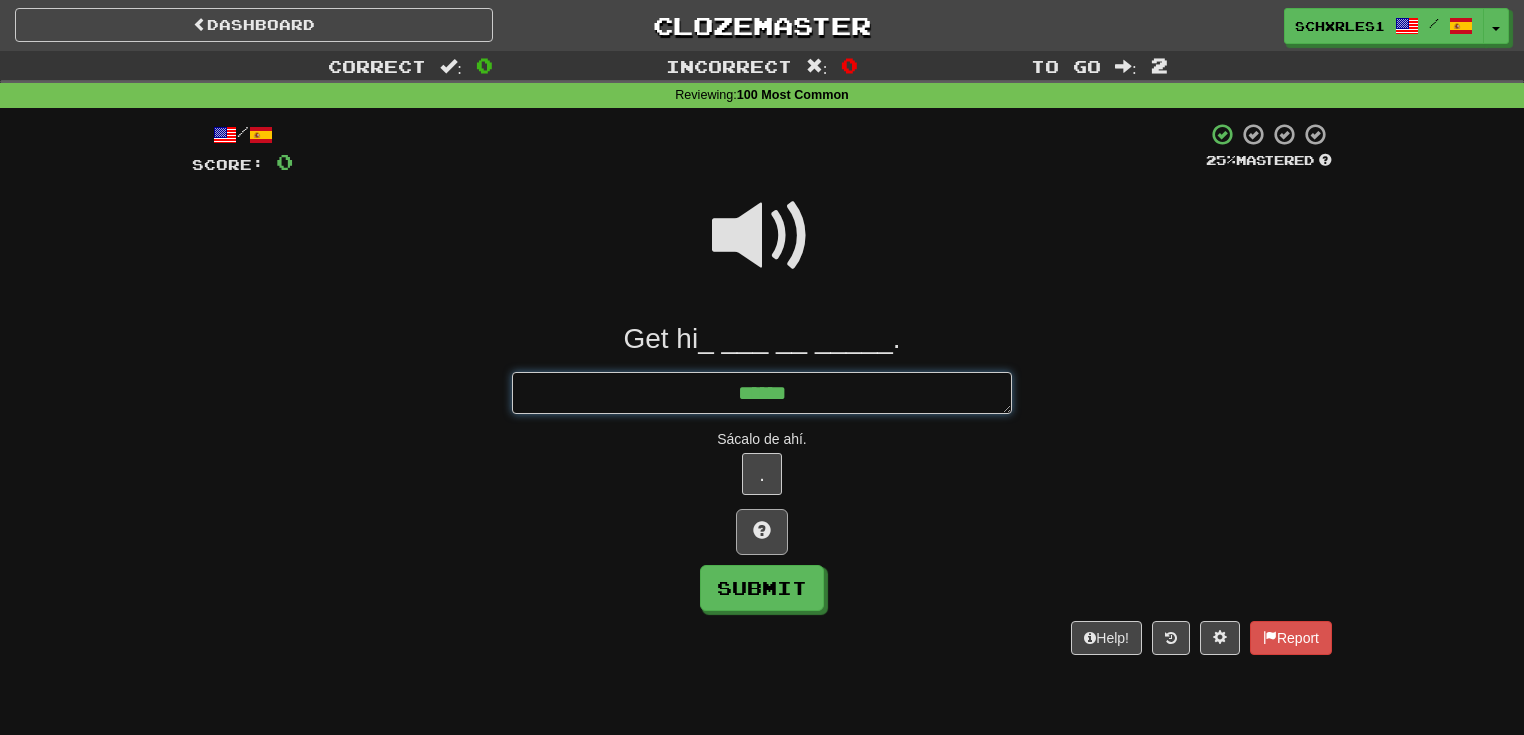 type on "*" 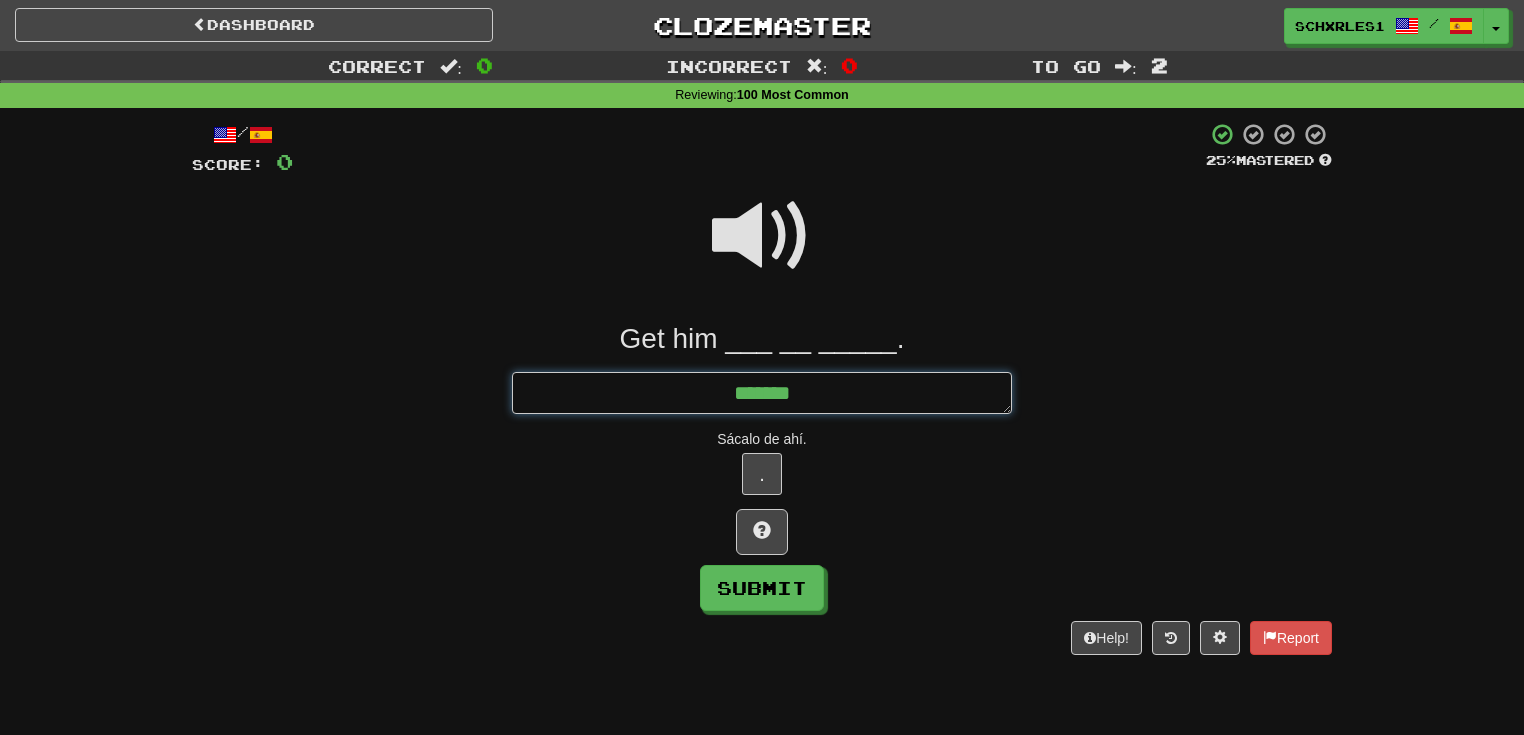 type on "*" 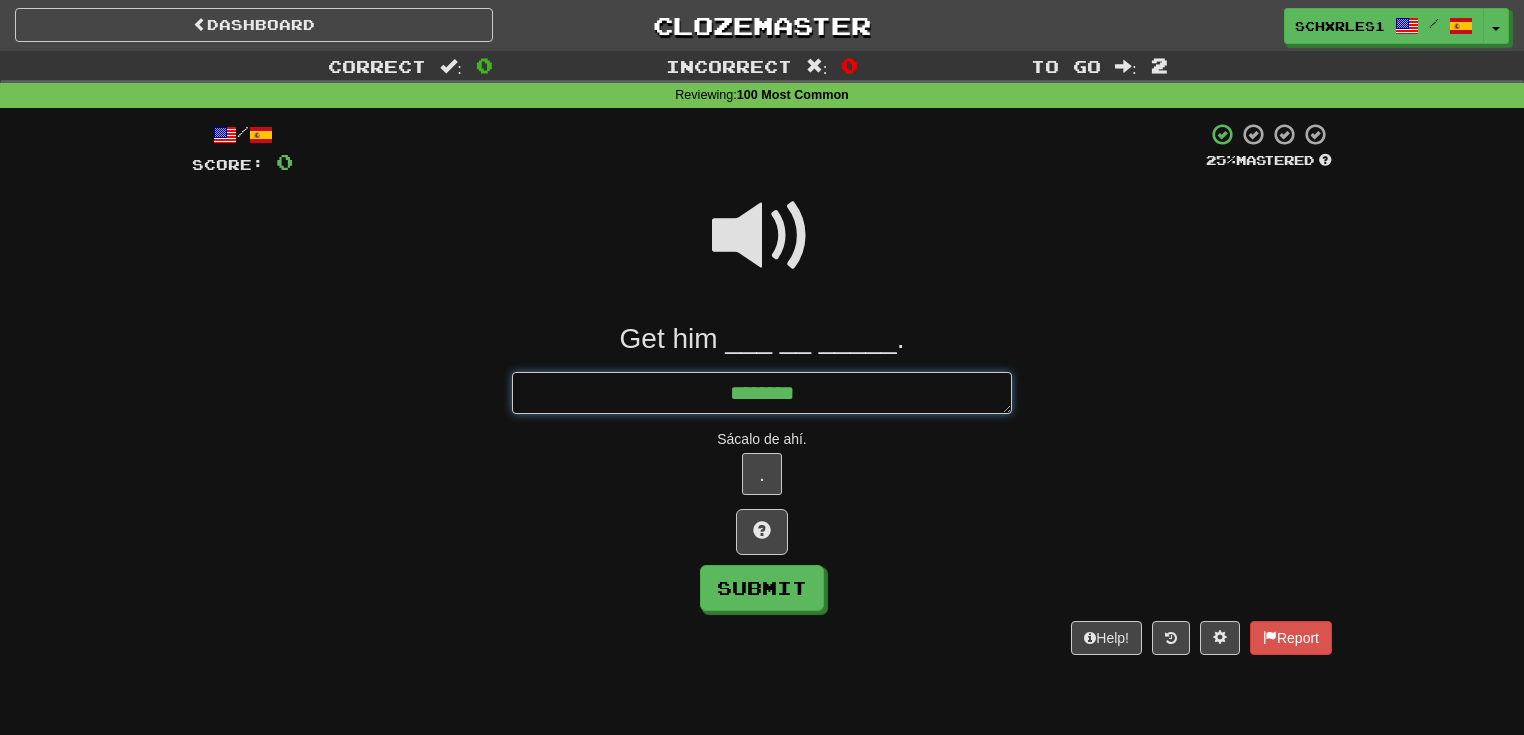 type on "*" 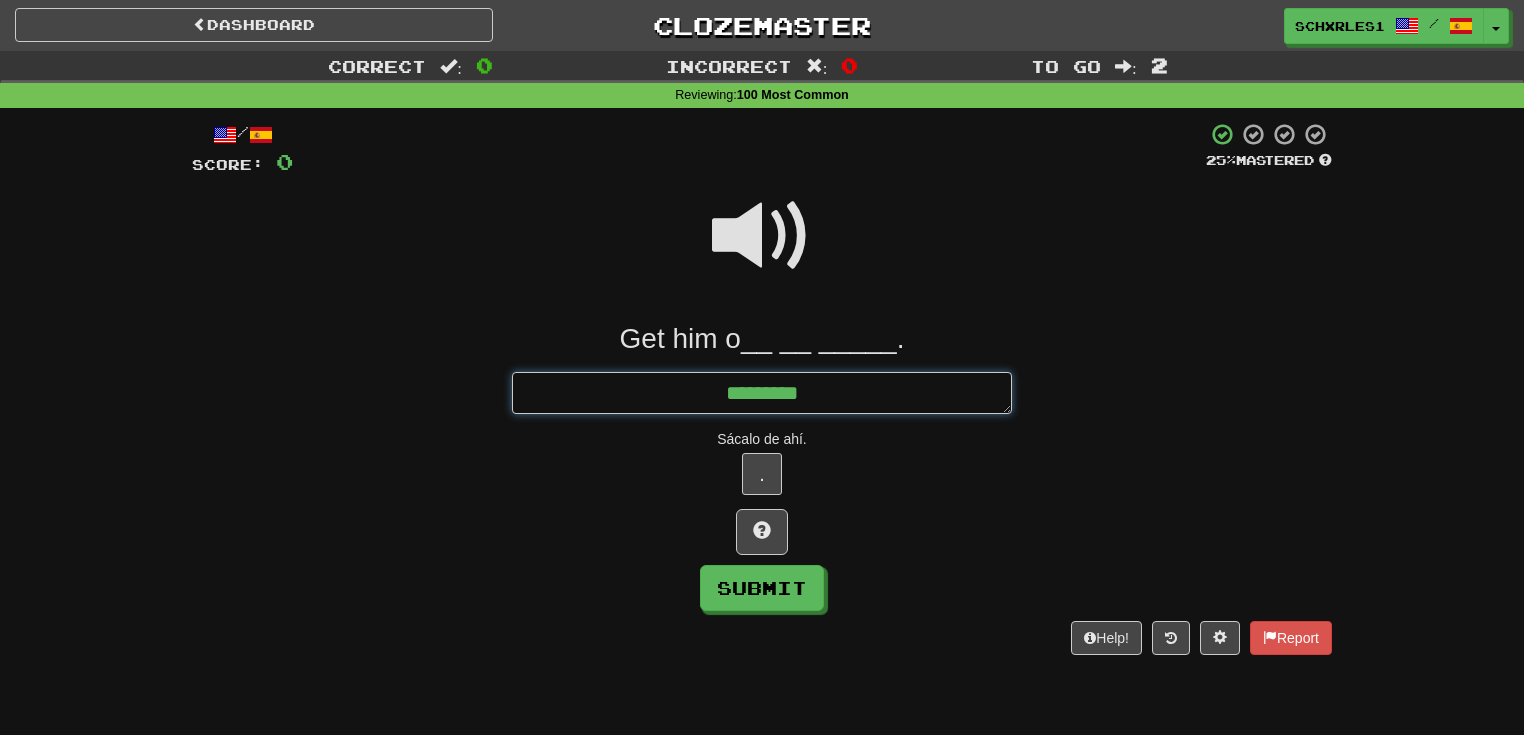 type on "*" 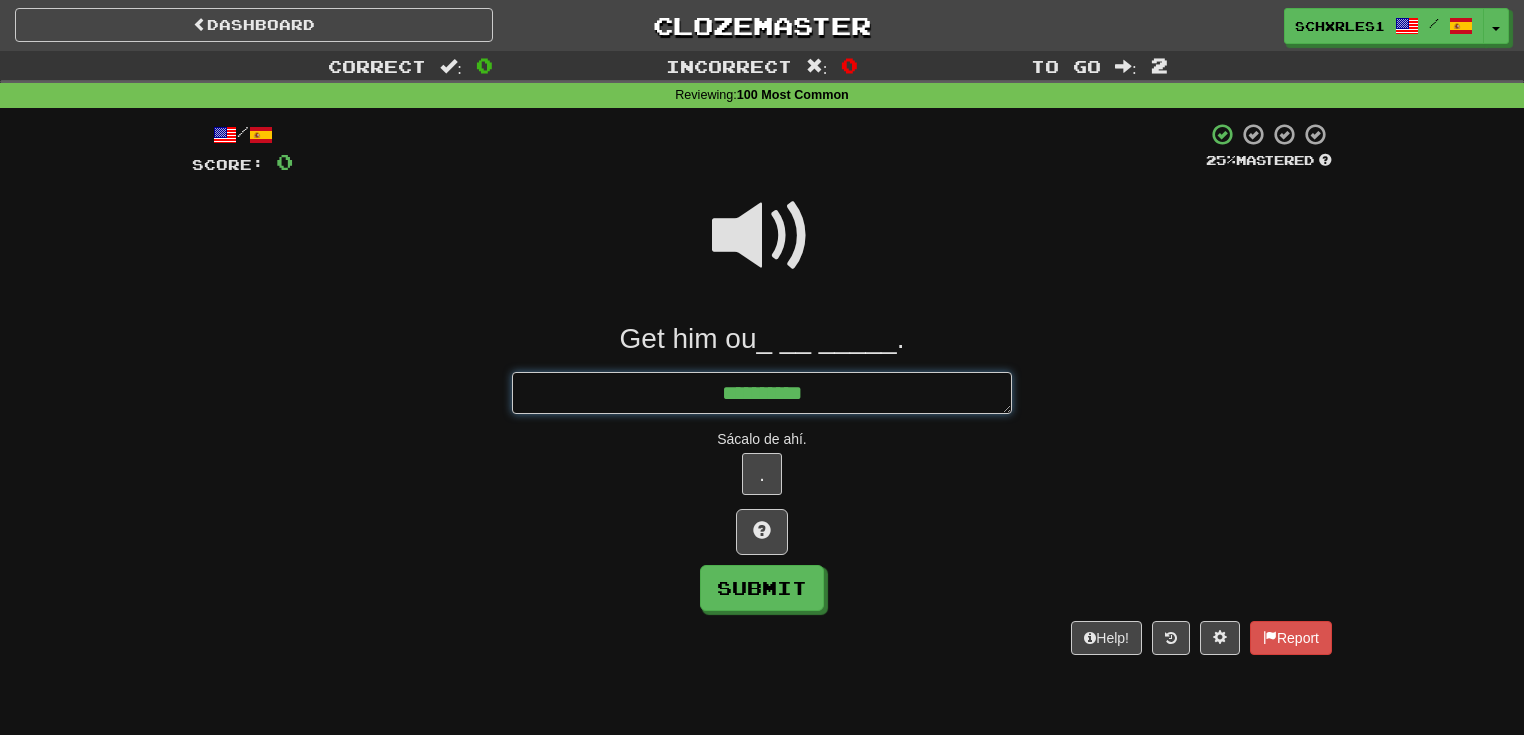 type on "*" 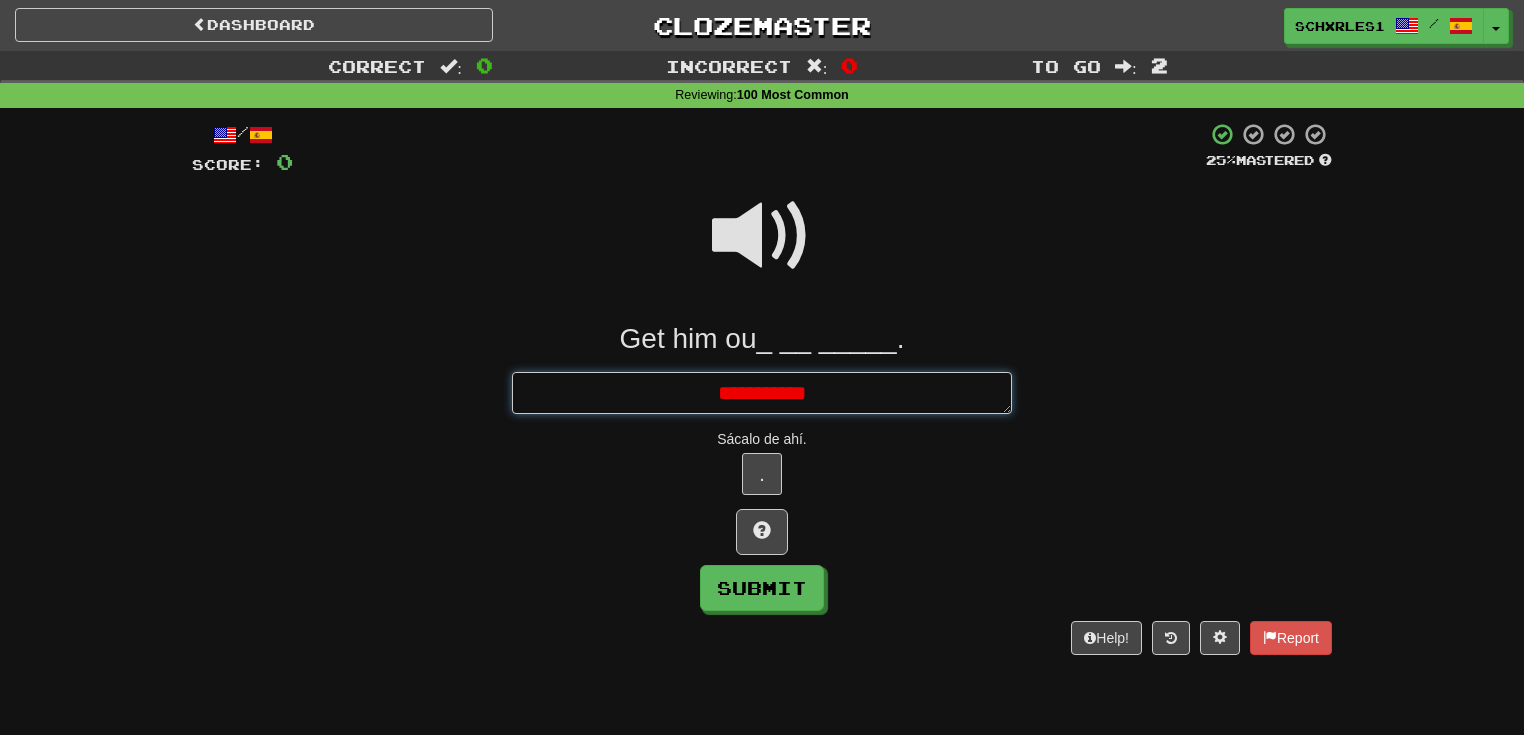 type on "*" 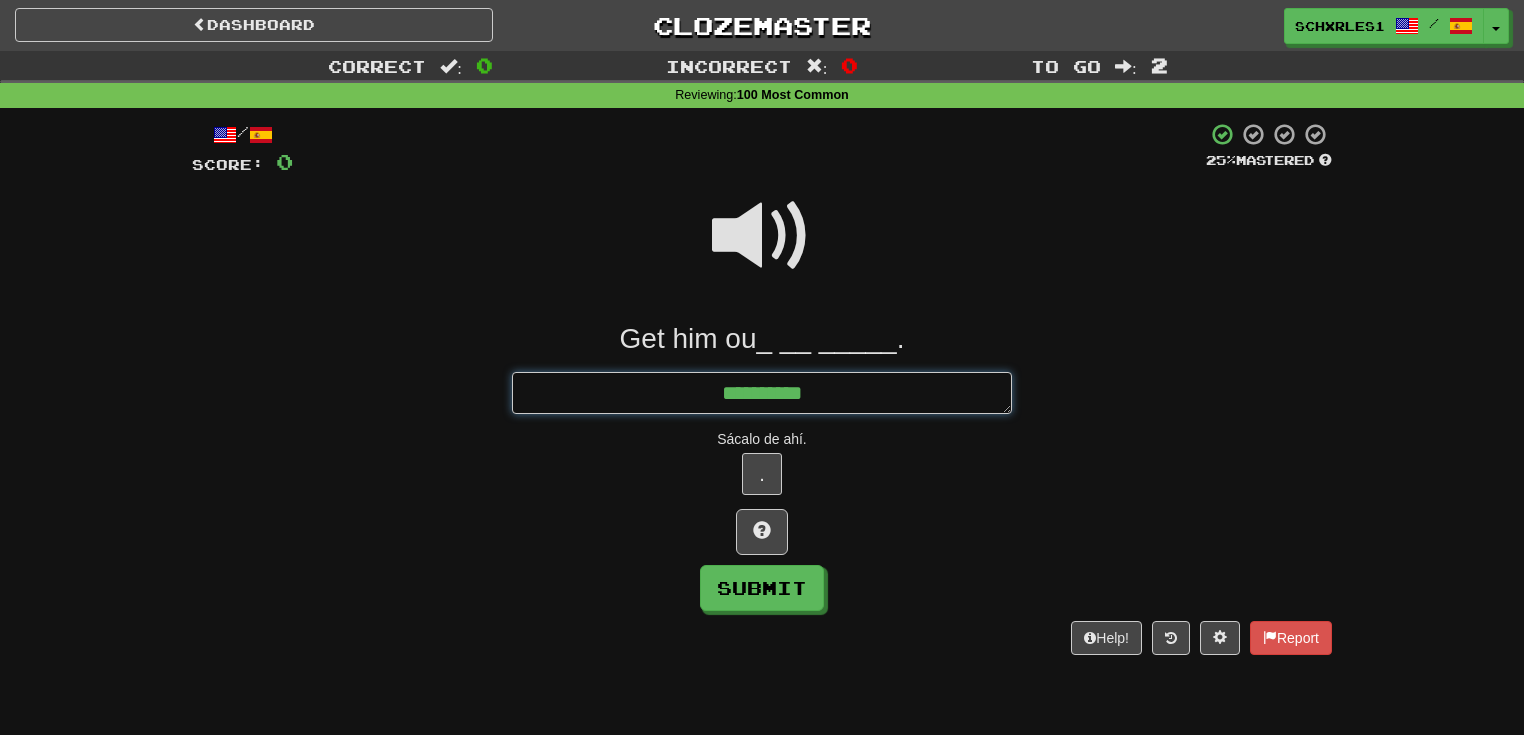 type on "*" 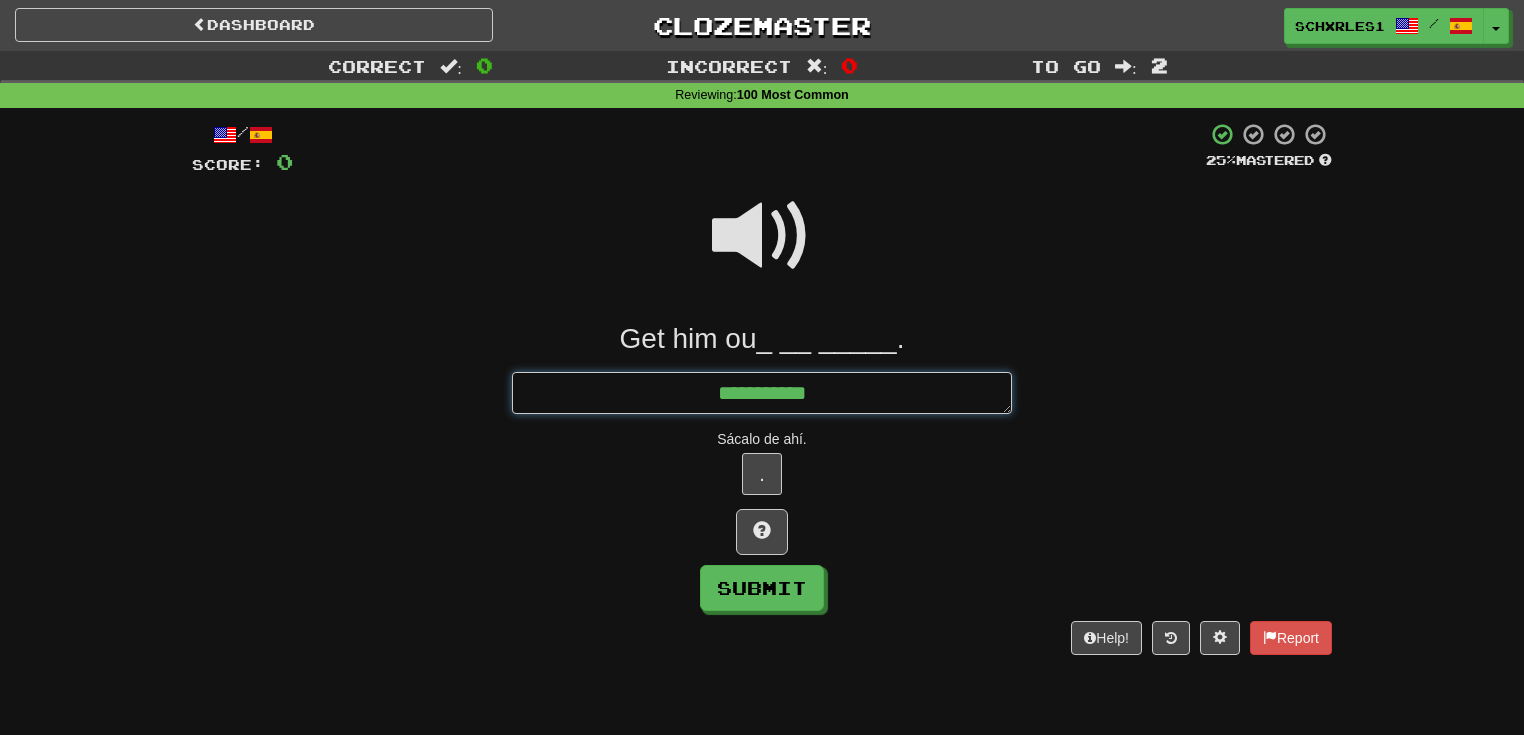 type on "*" 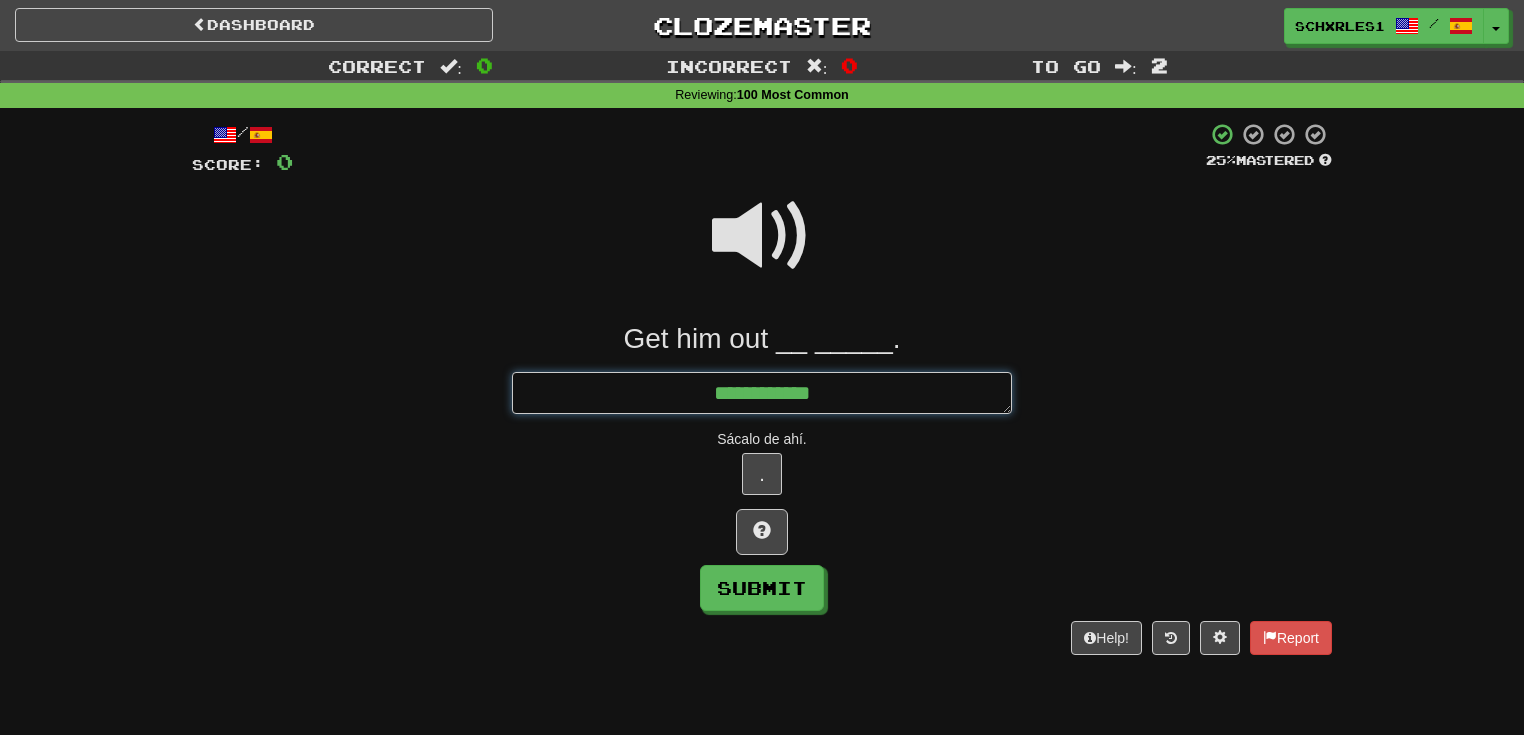type on "*" 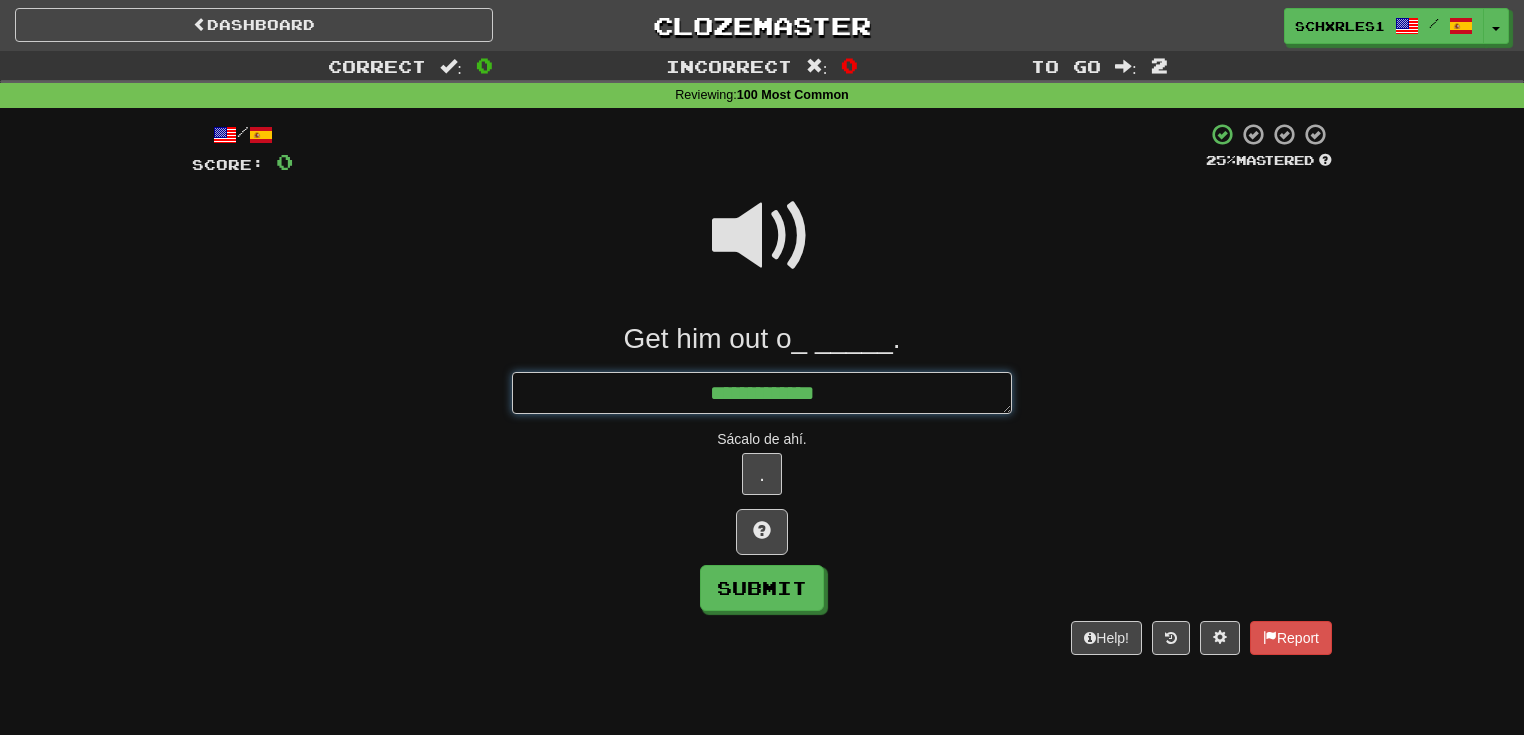 type on "*" 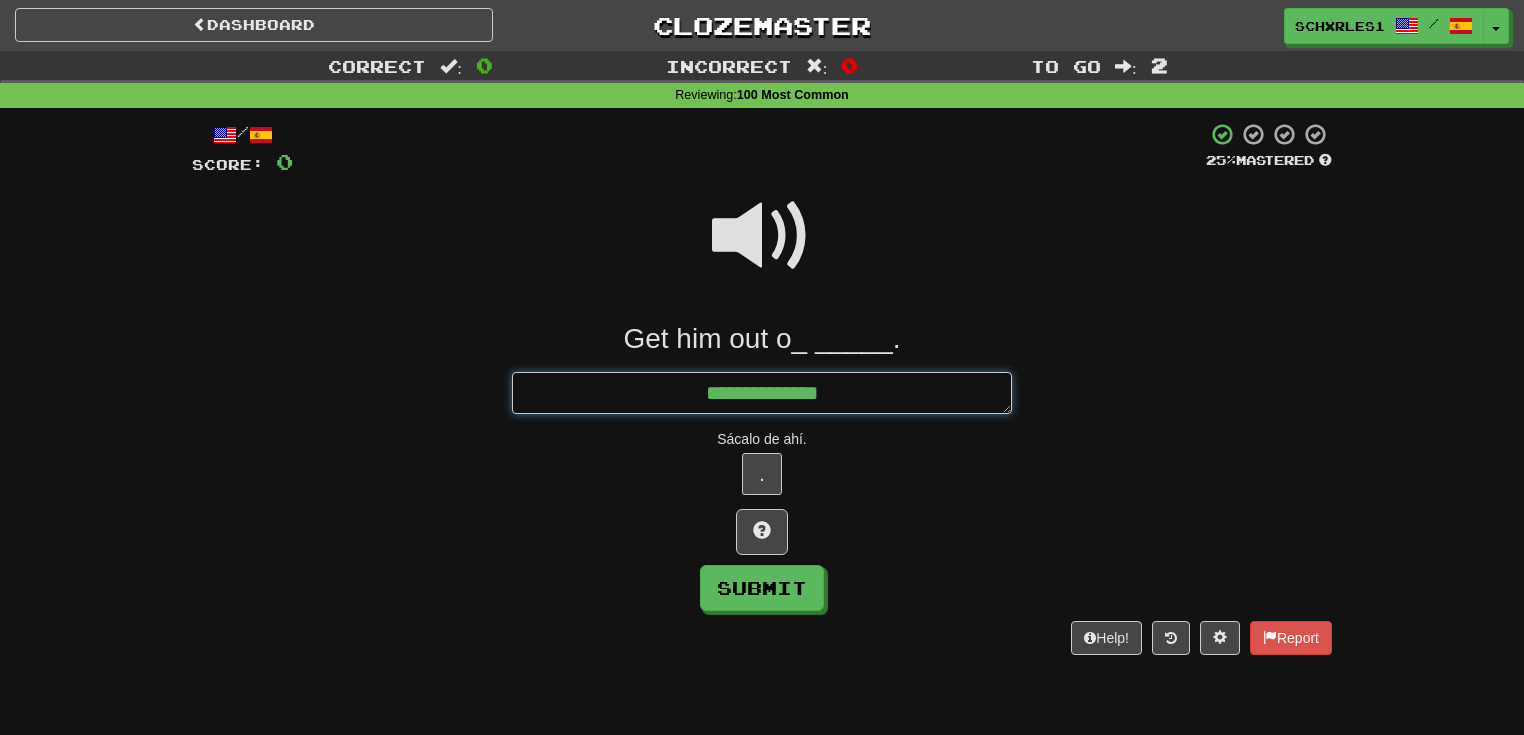 type on "*" 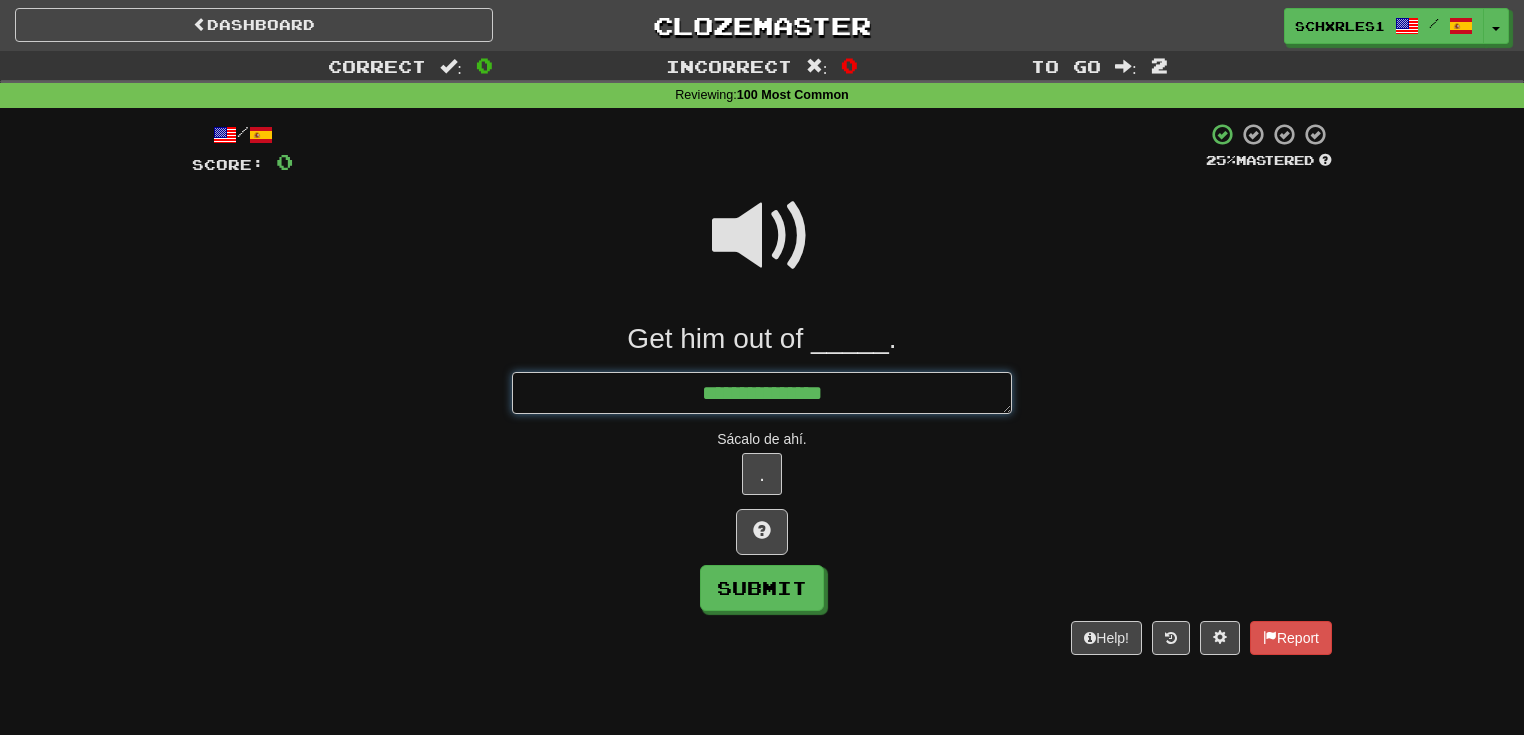 type on "*" 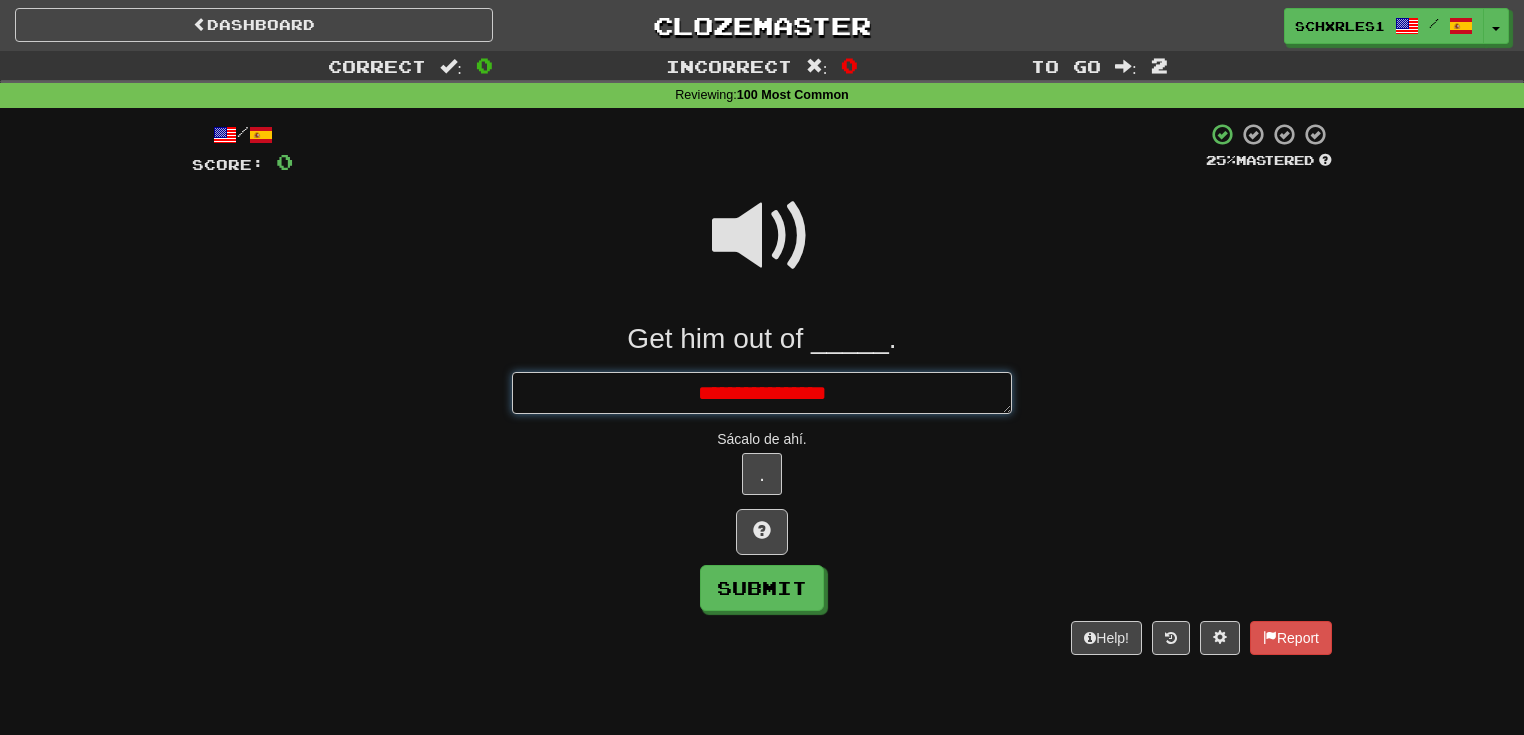 type on "*" 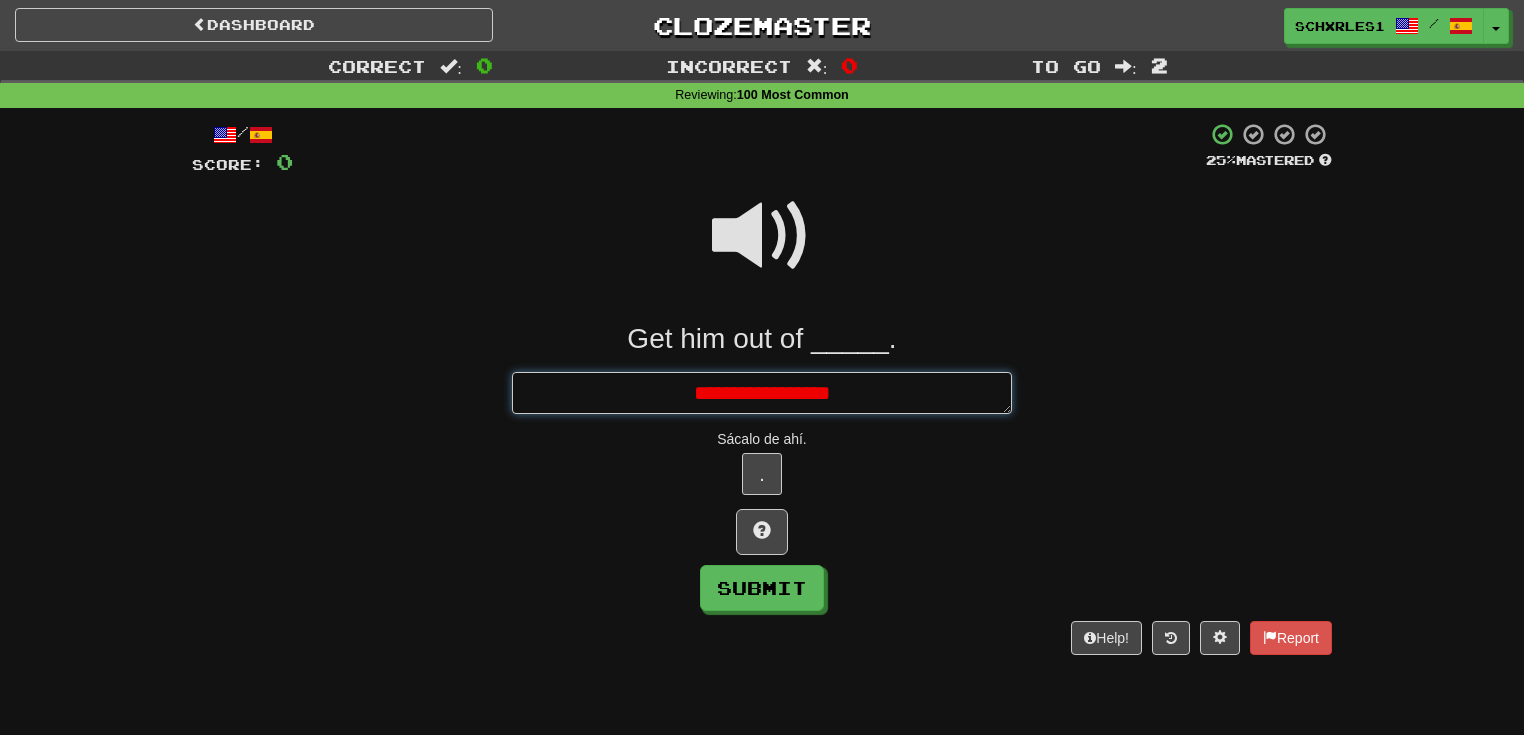 type on "*" 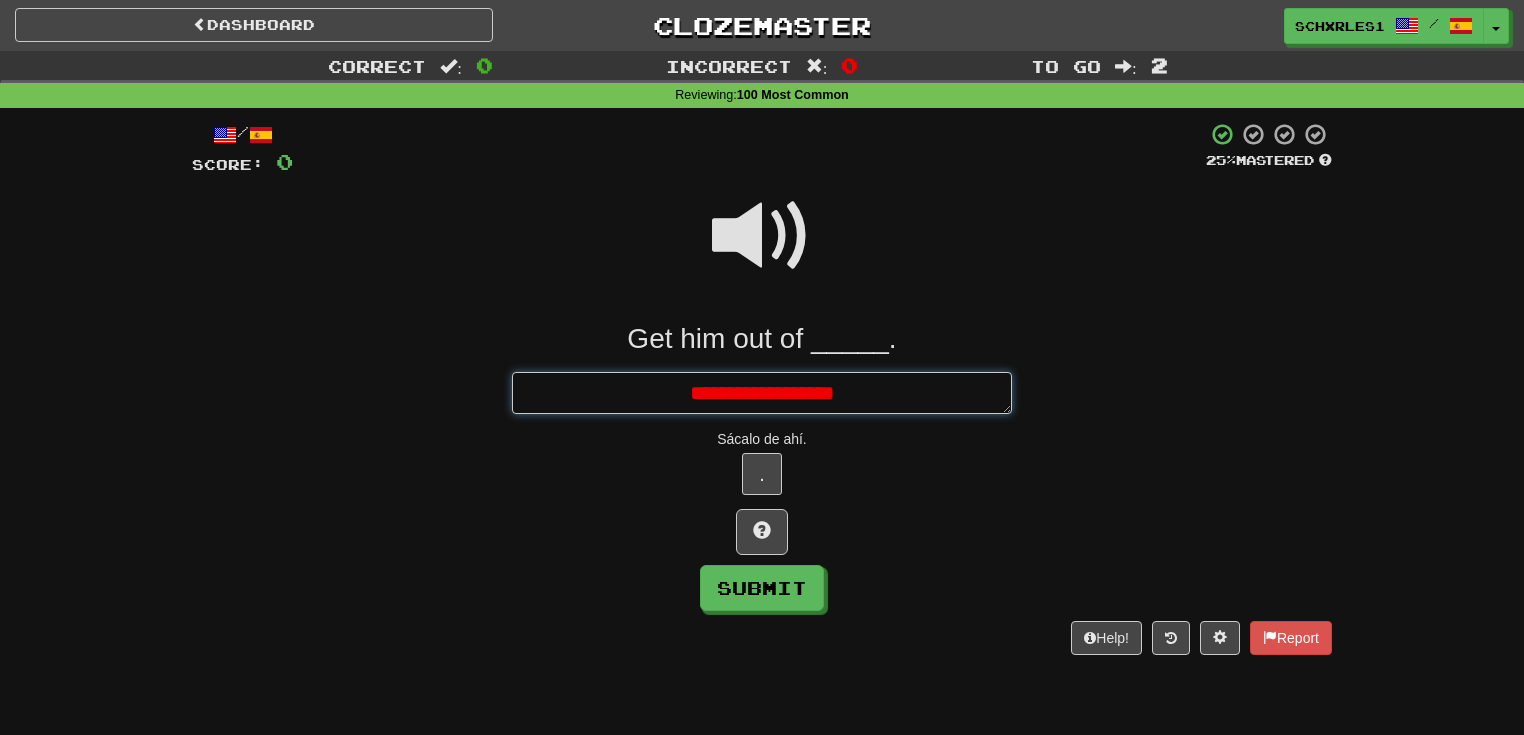 type on "*" 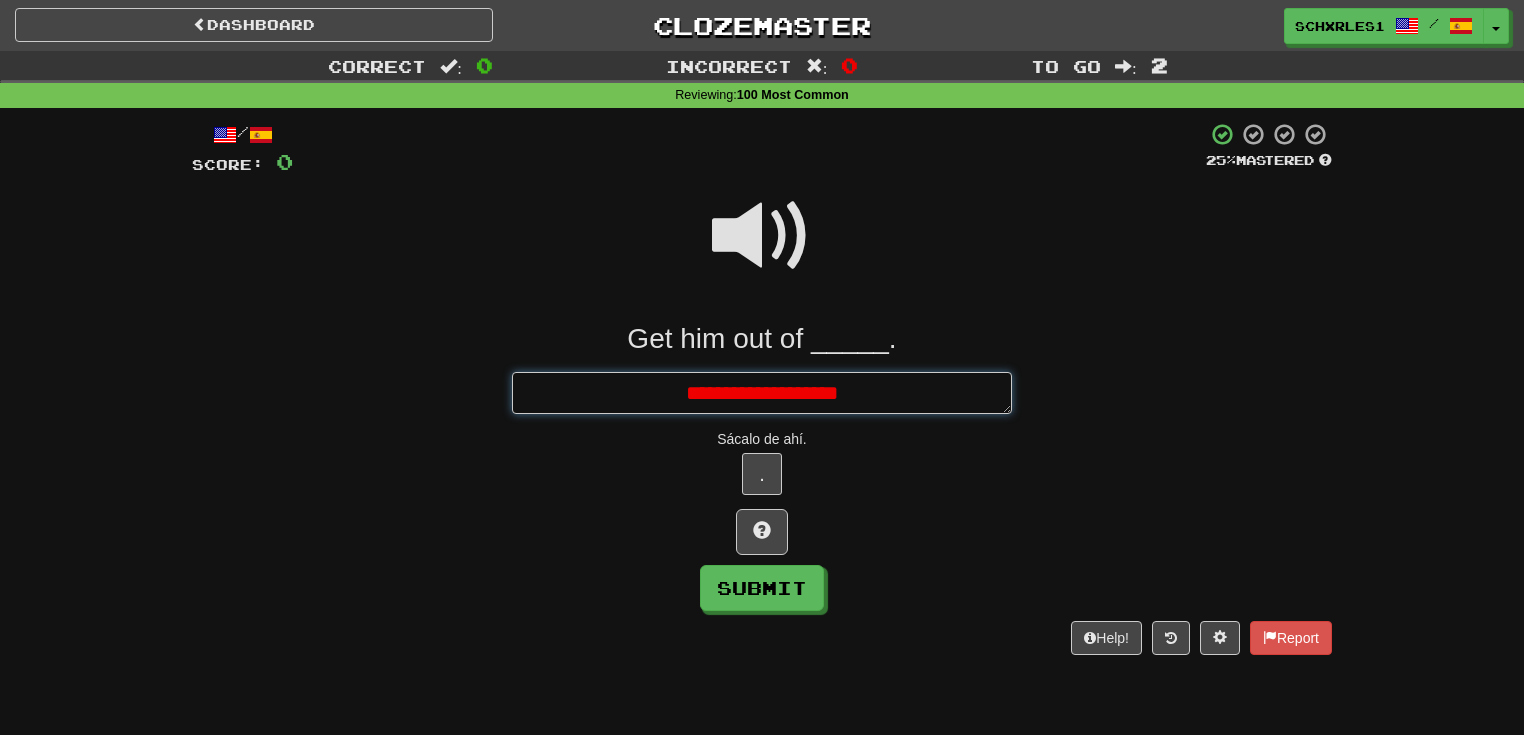 type on "*" 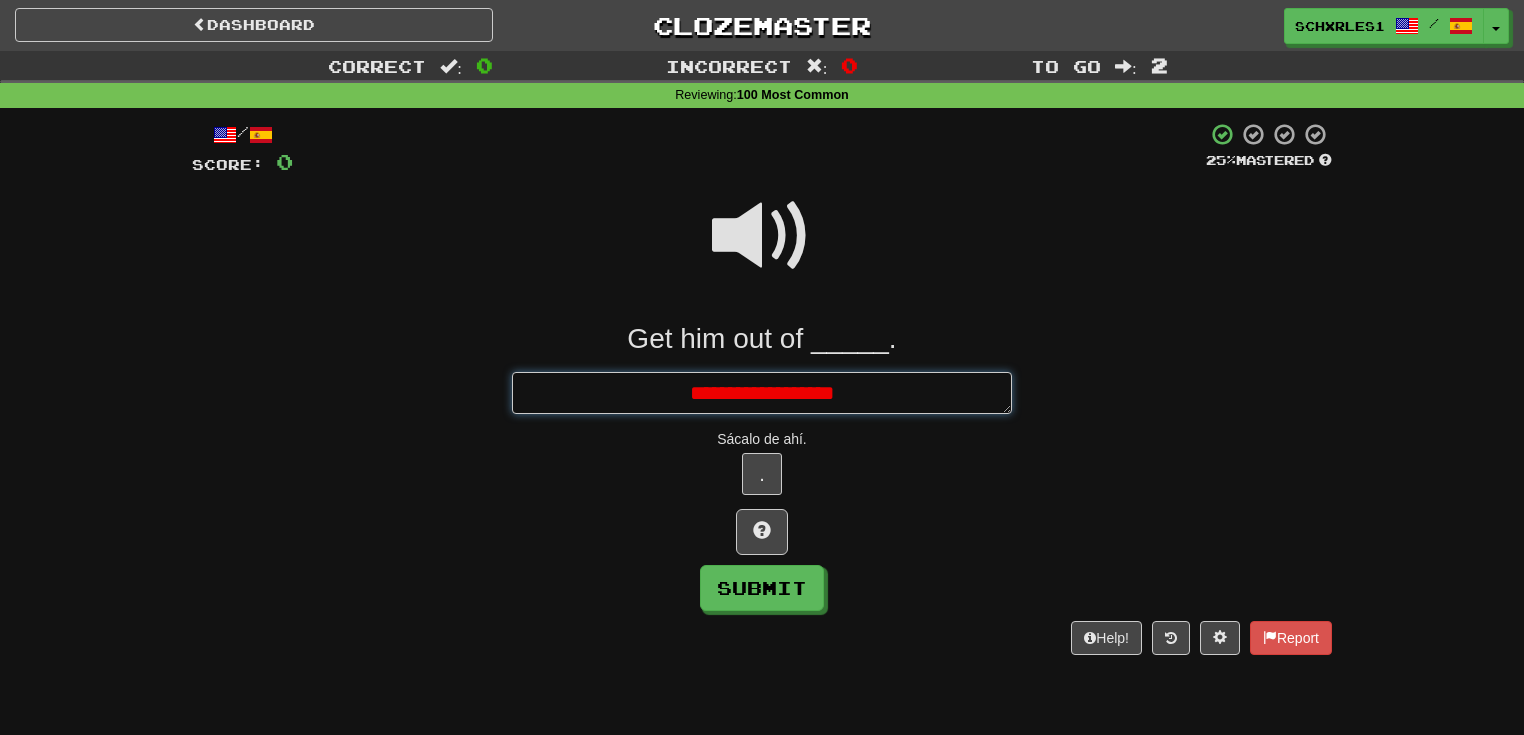 type on "*" 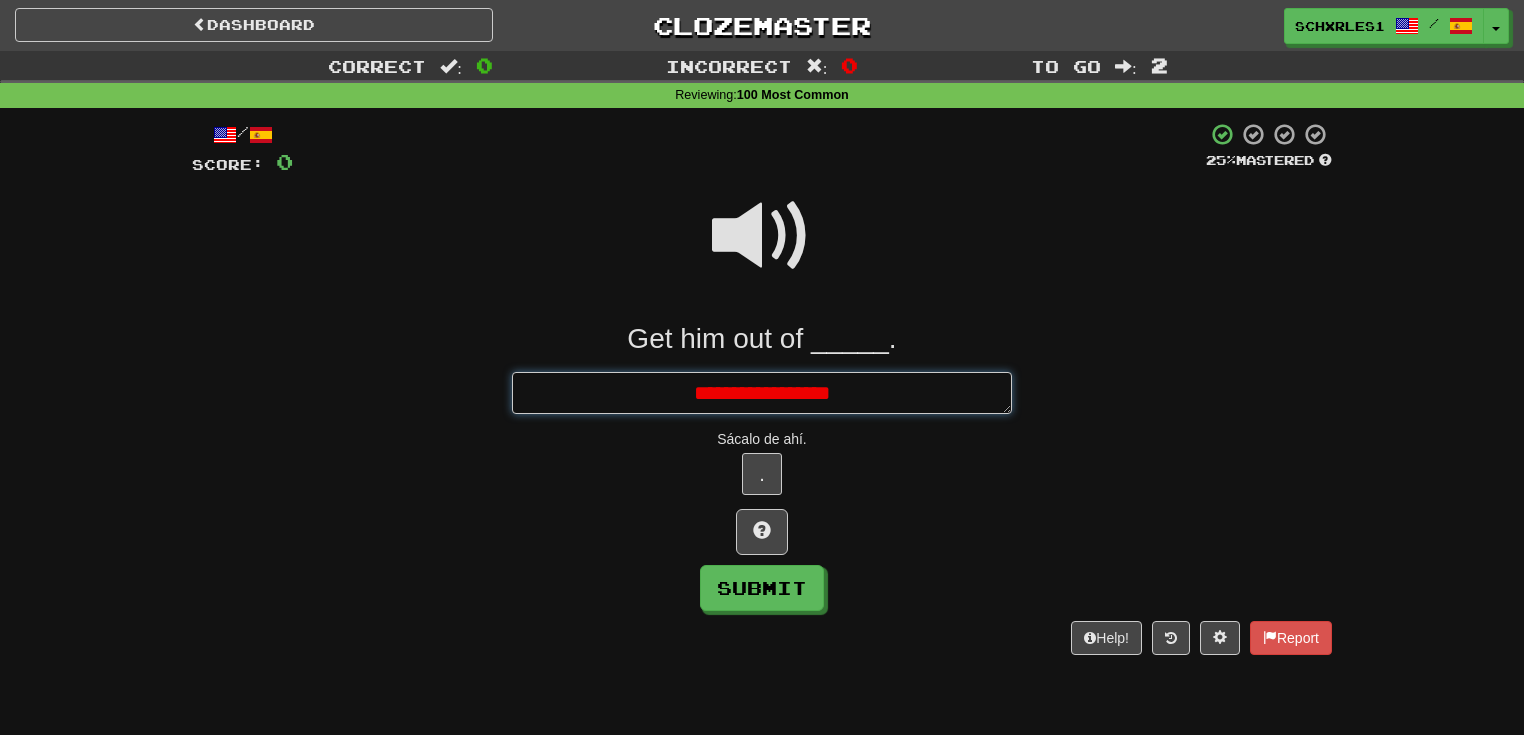 type on "*" 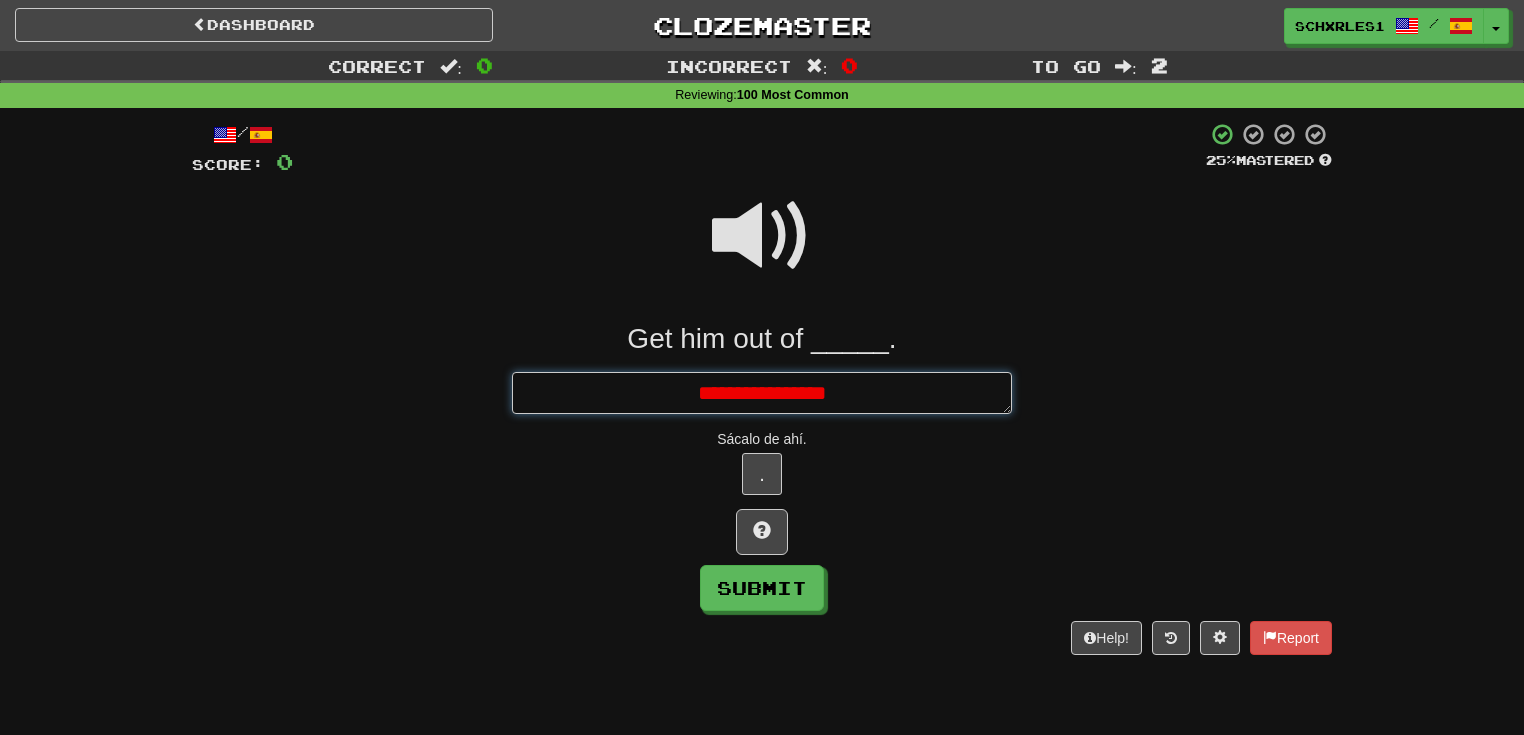 type on "*" 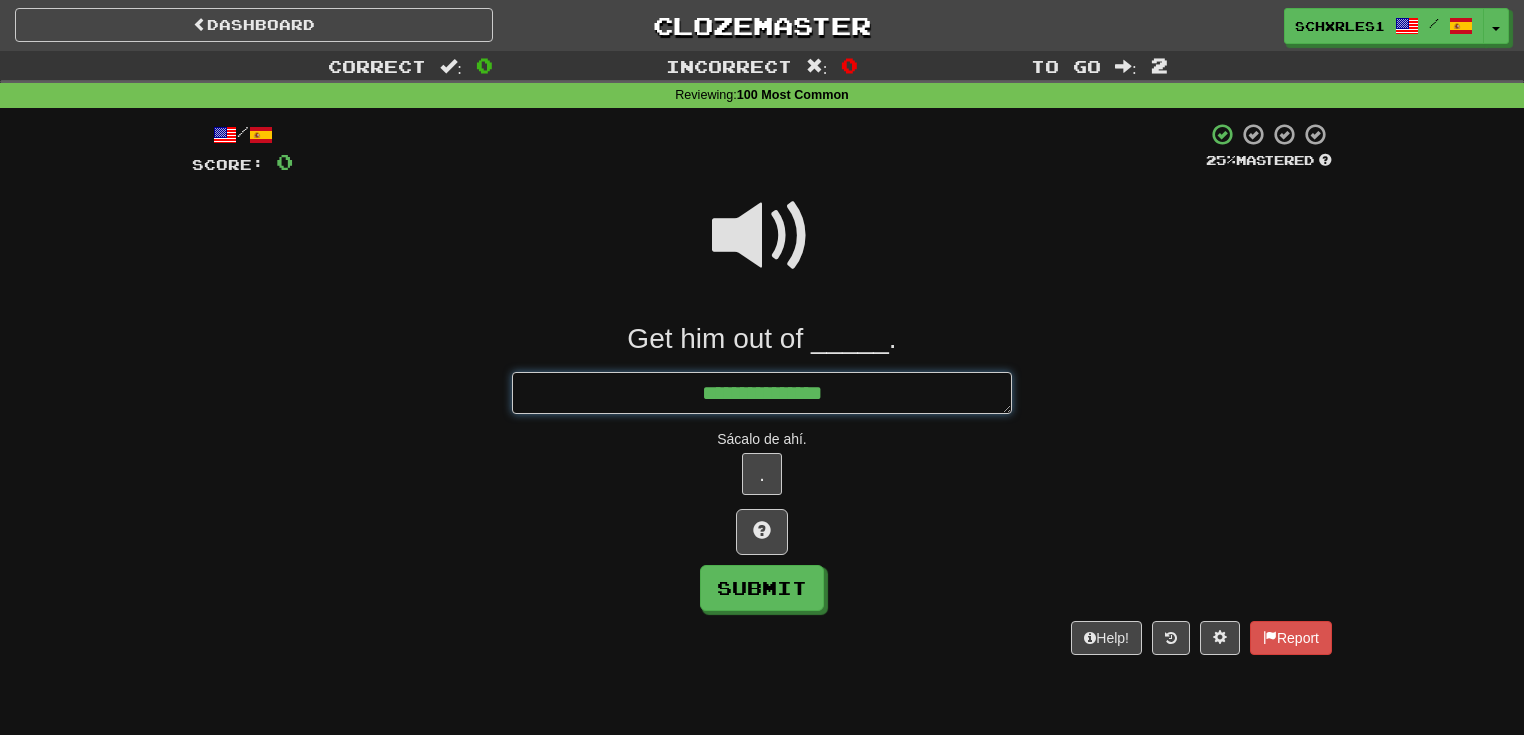 type on "*" 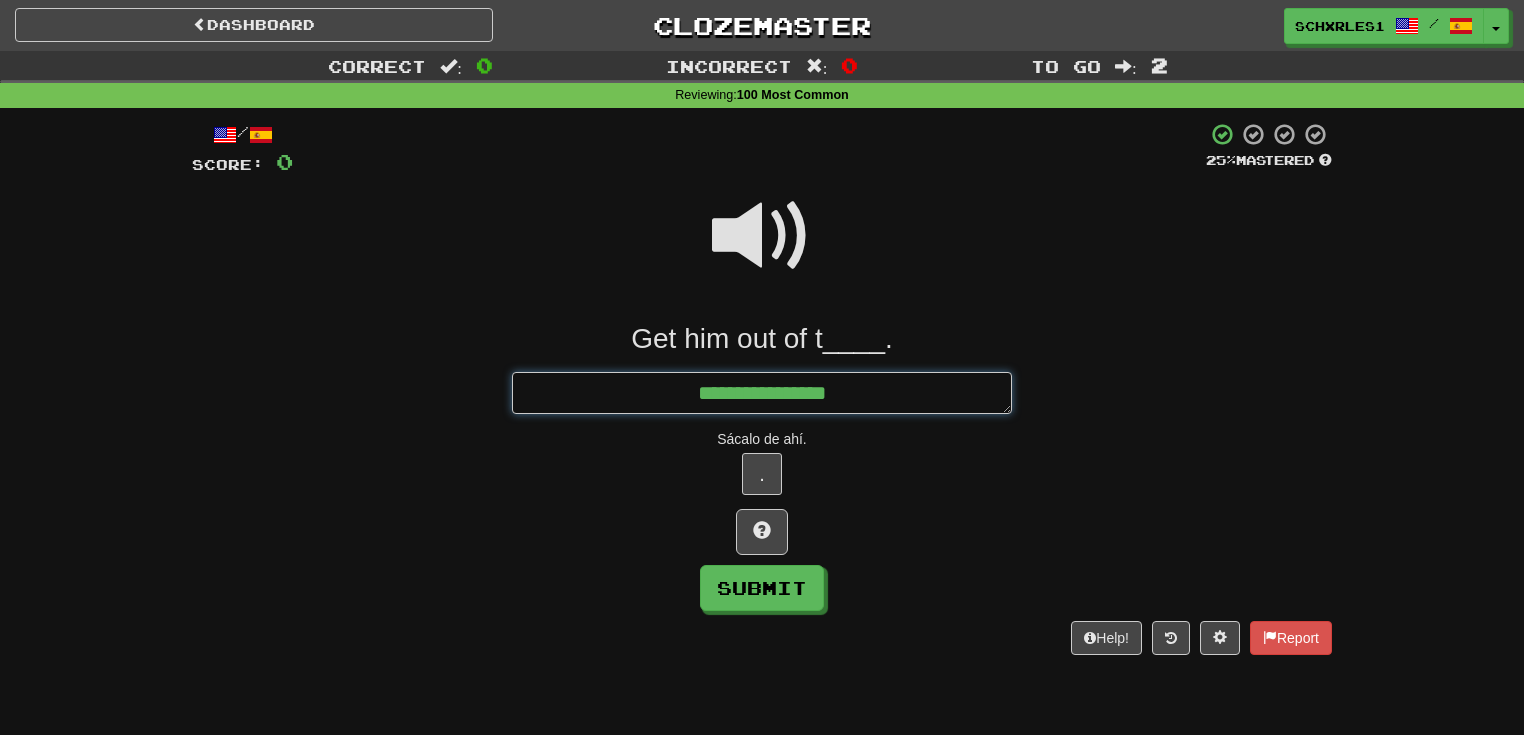 type on "*" 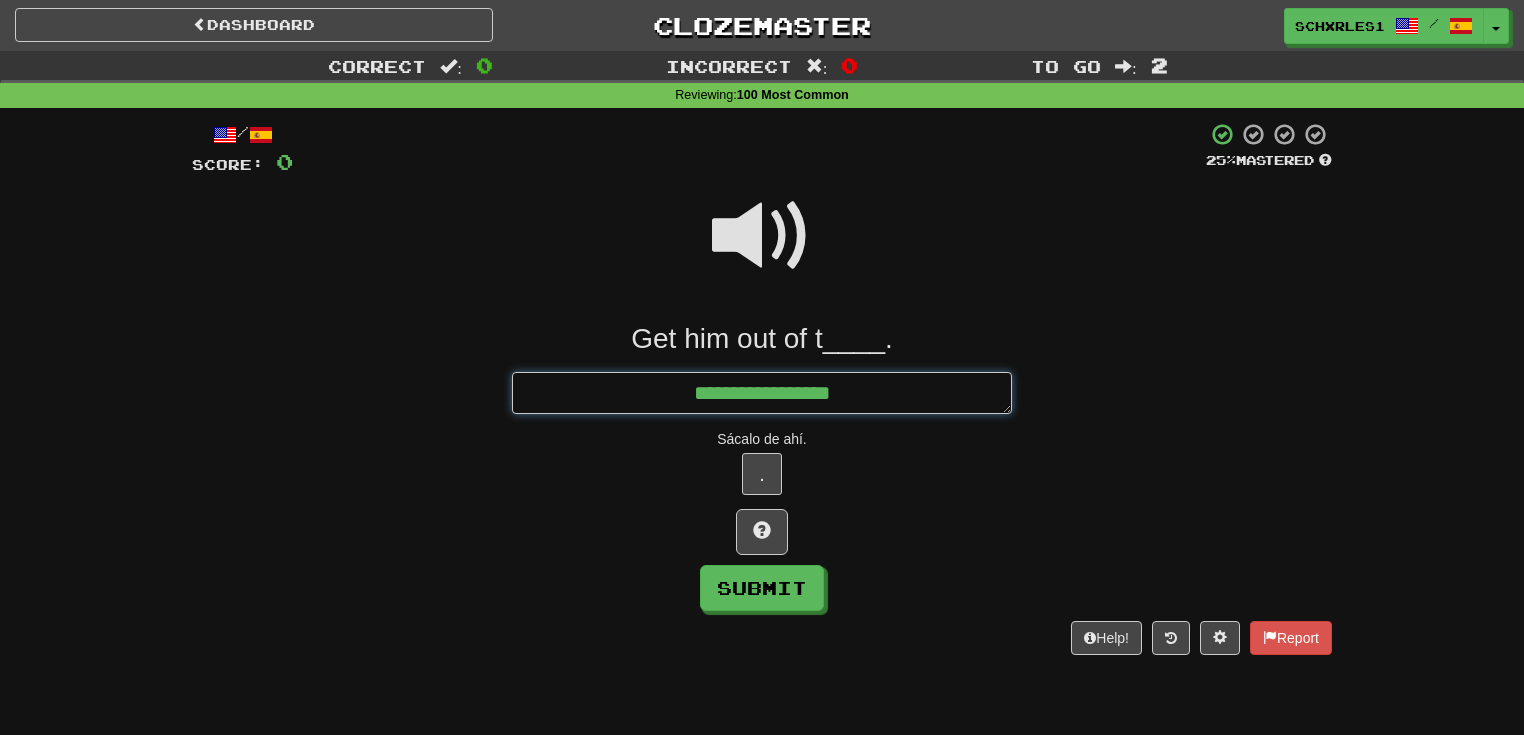 type on "*" 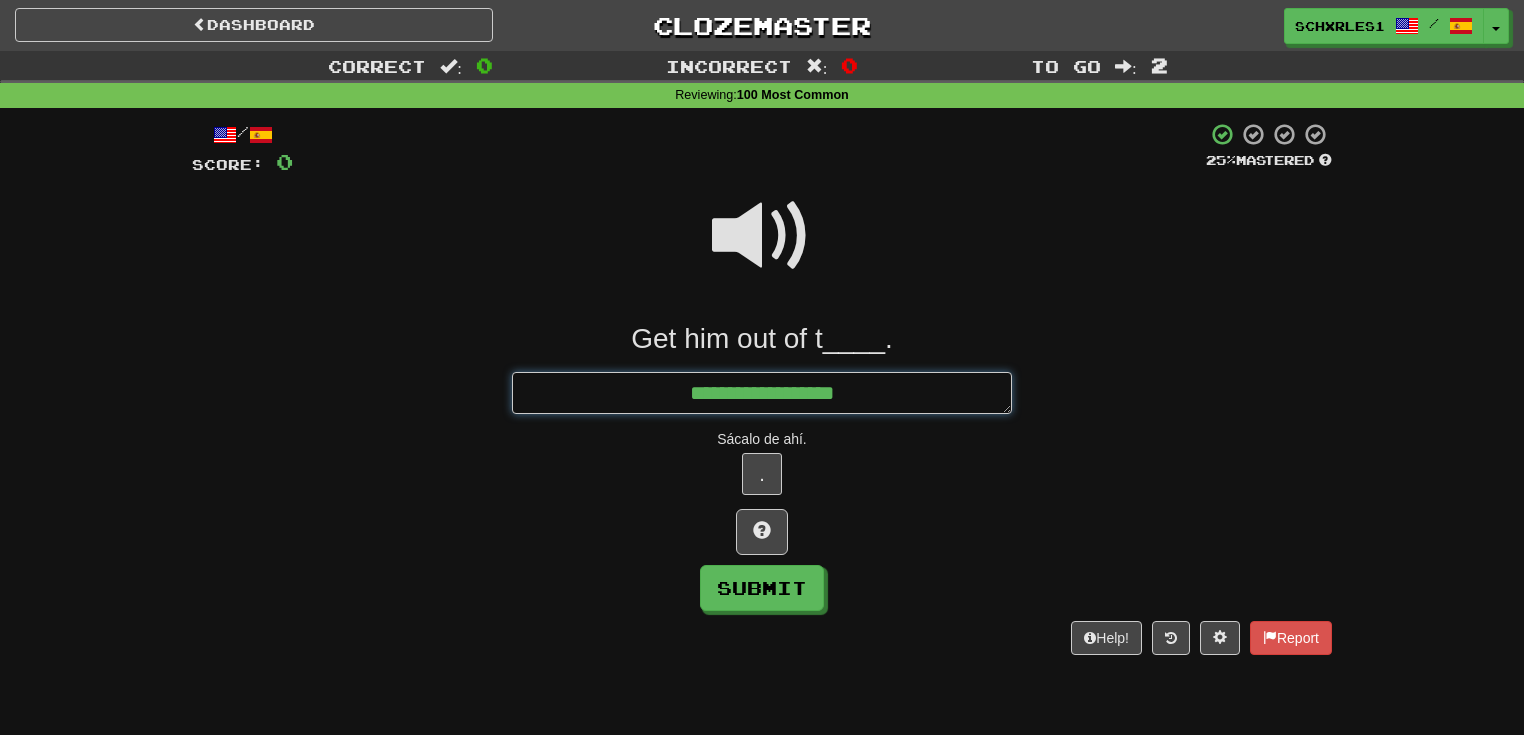 type on "*" 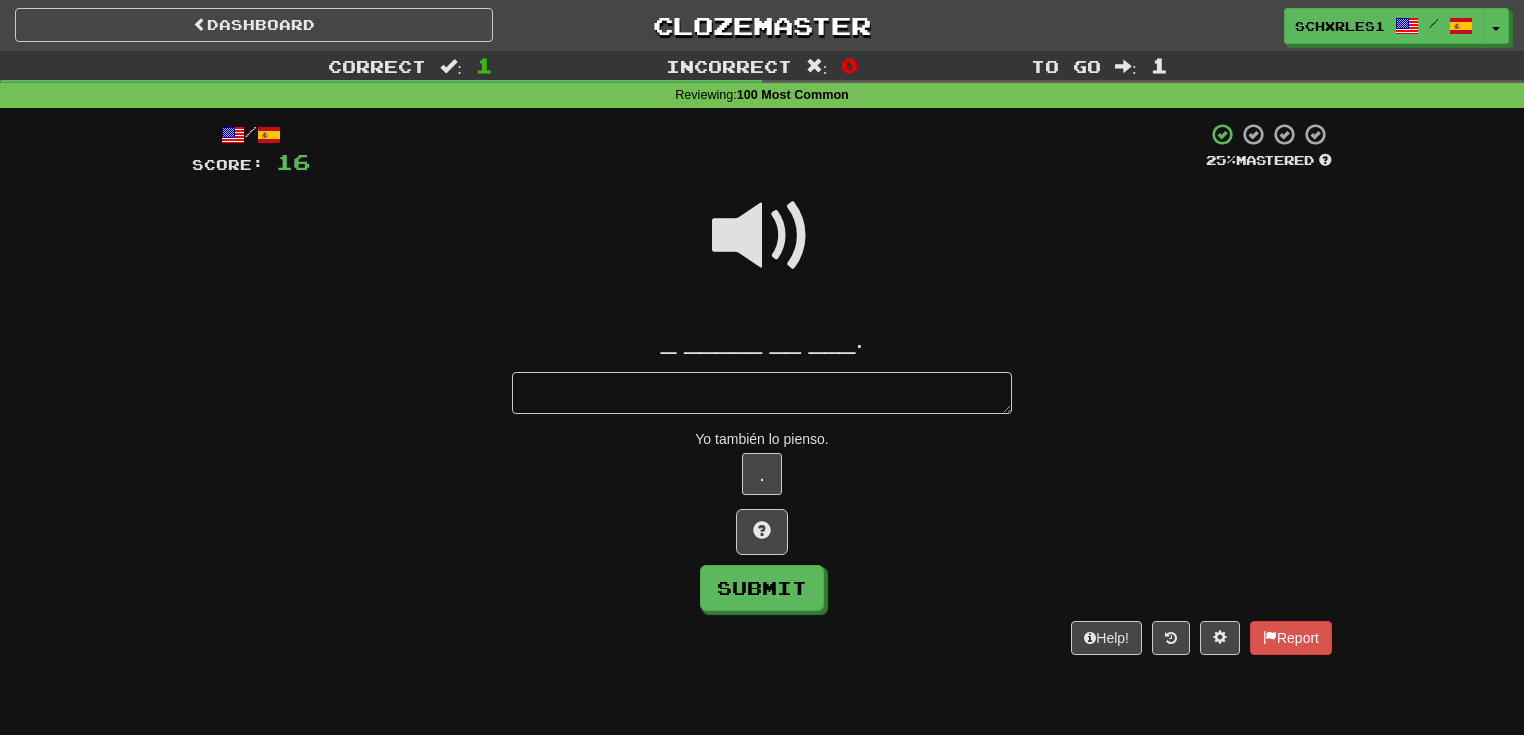 type on "*" 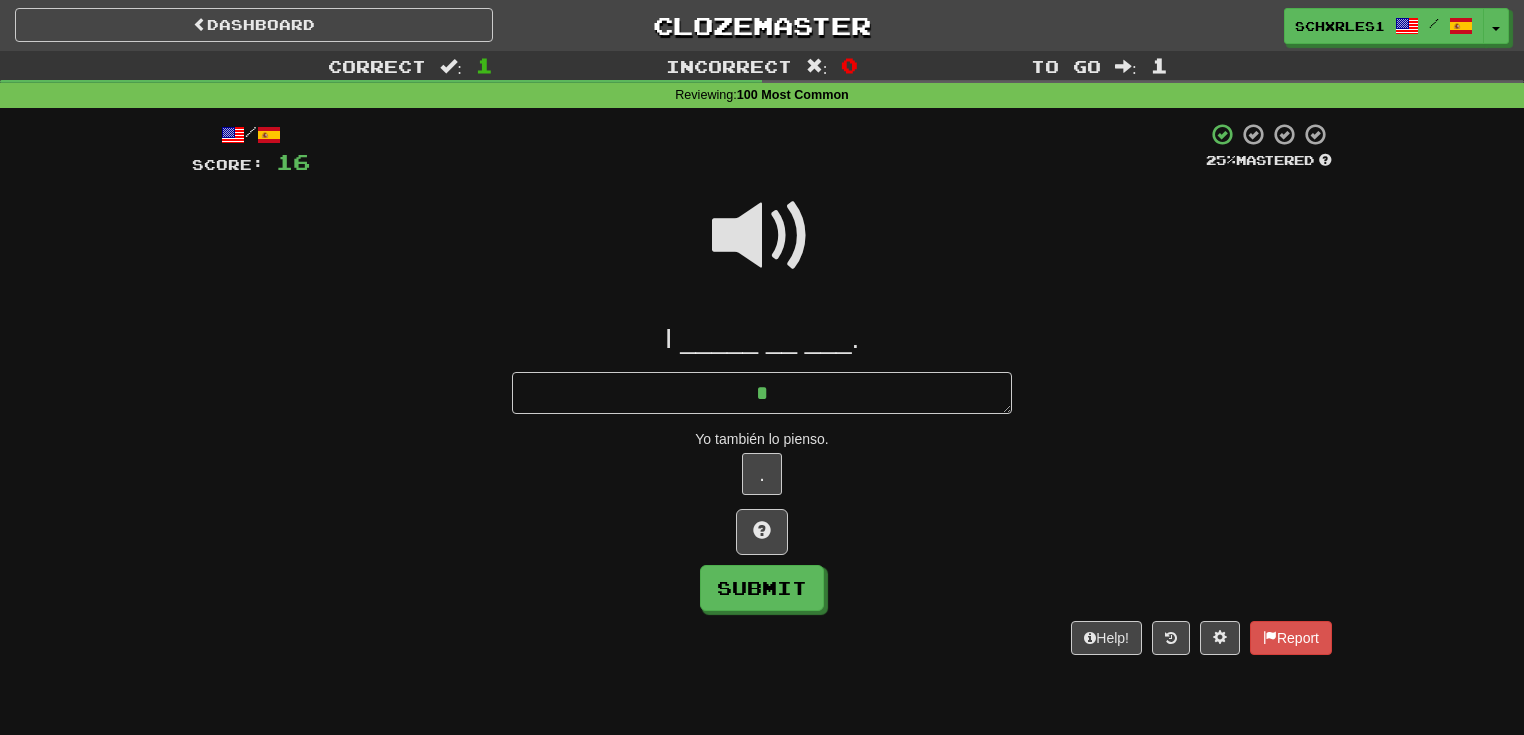 type on "*" 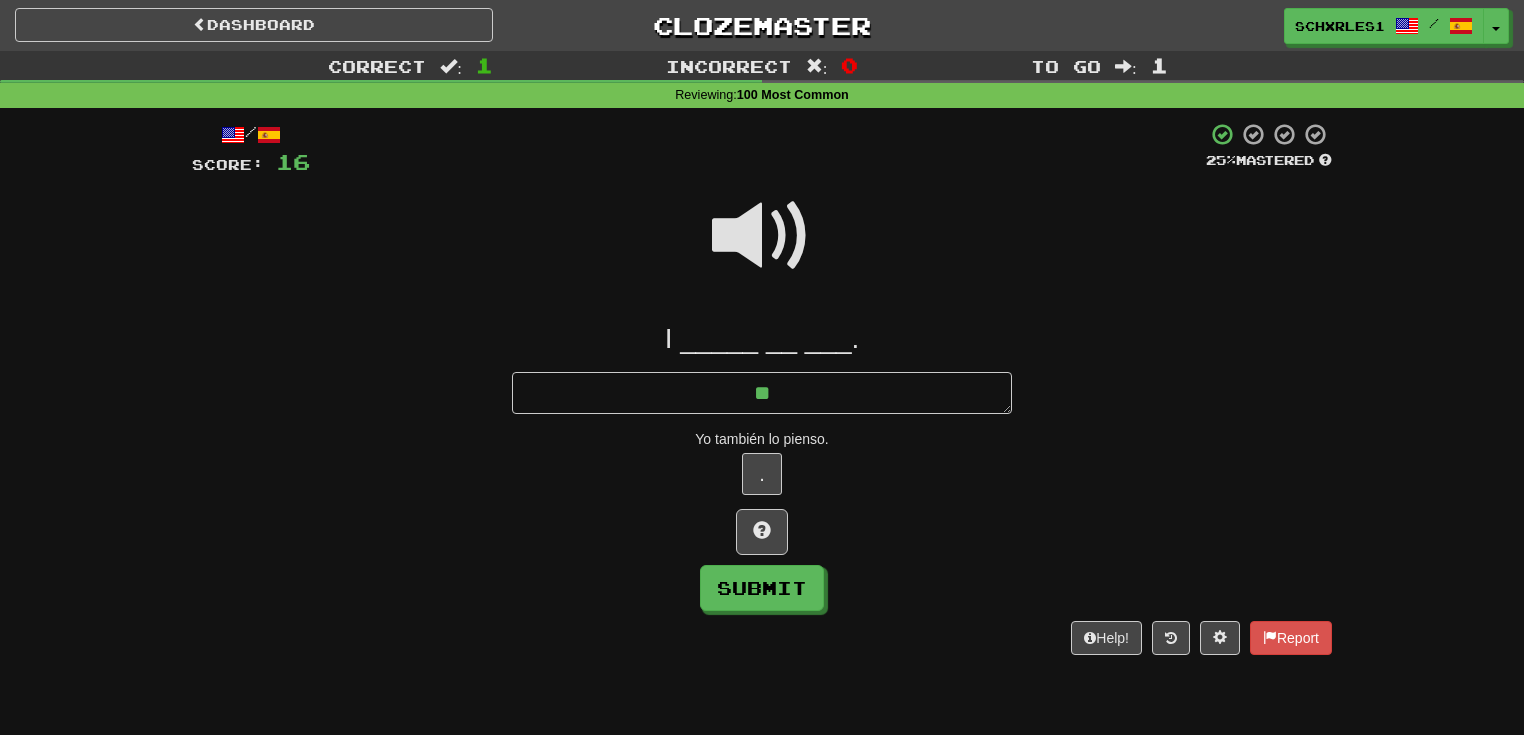 type on "*" 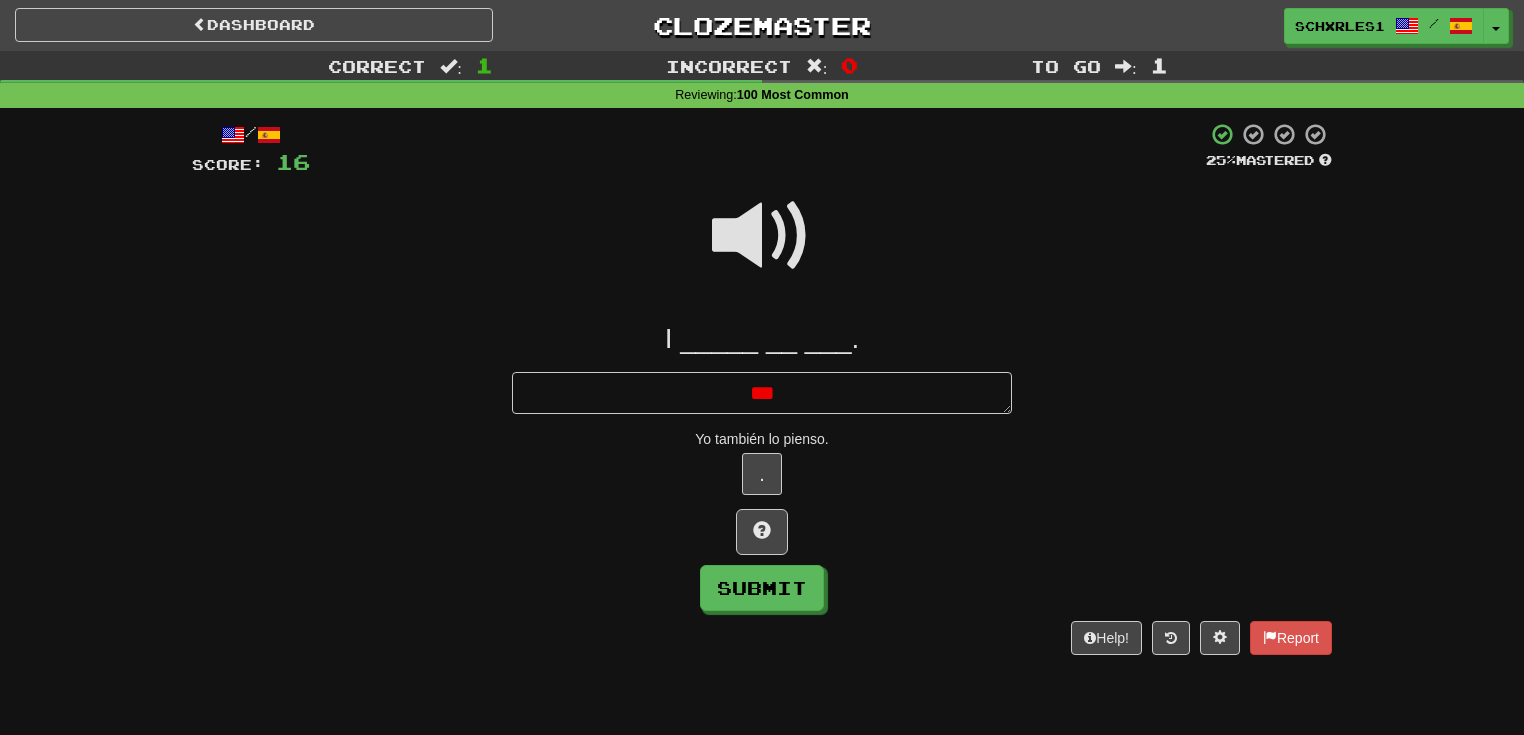 type on "*" 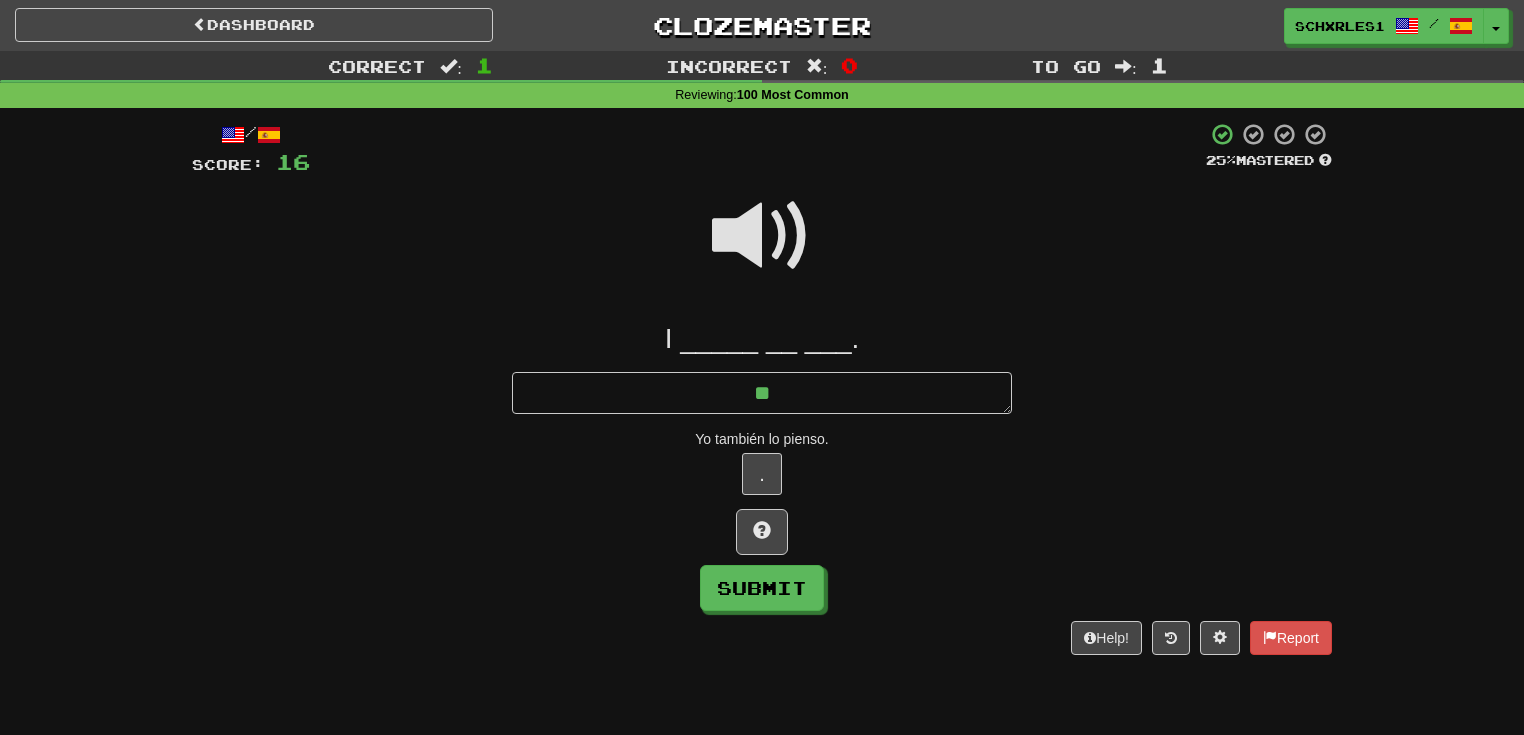 type on "*" 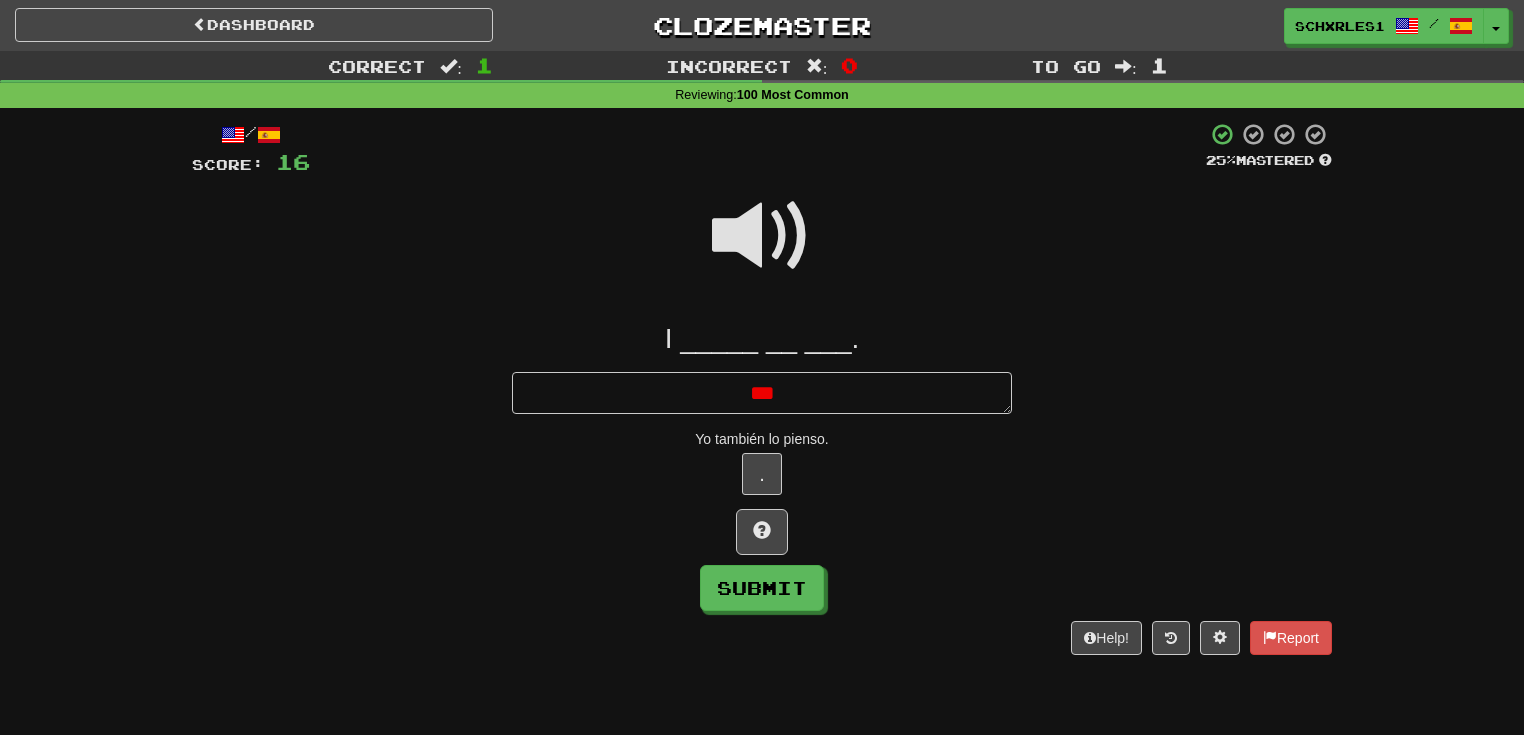 type on "*" 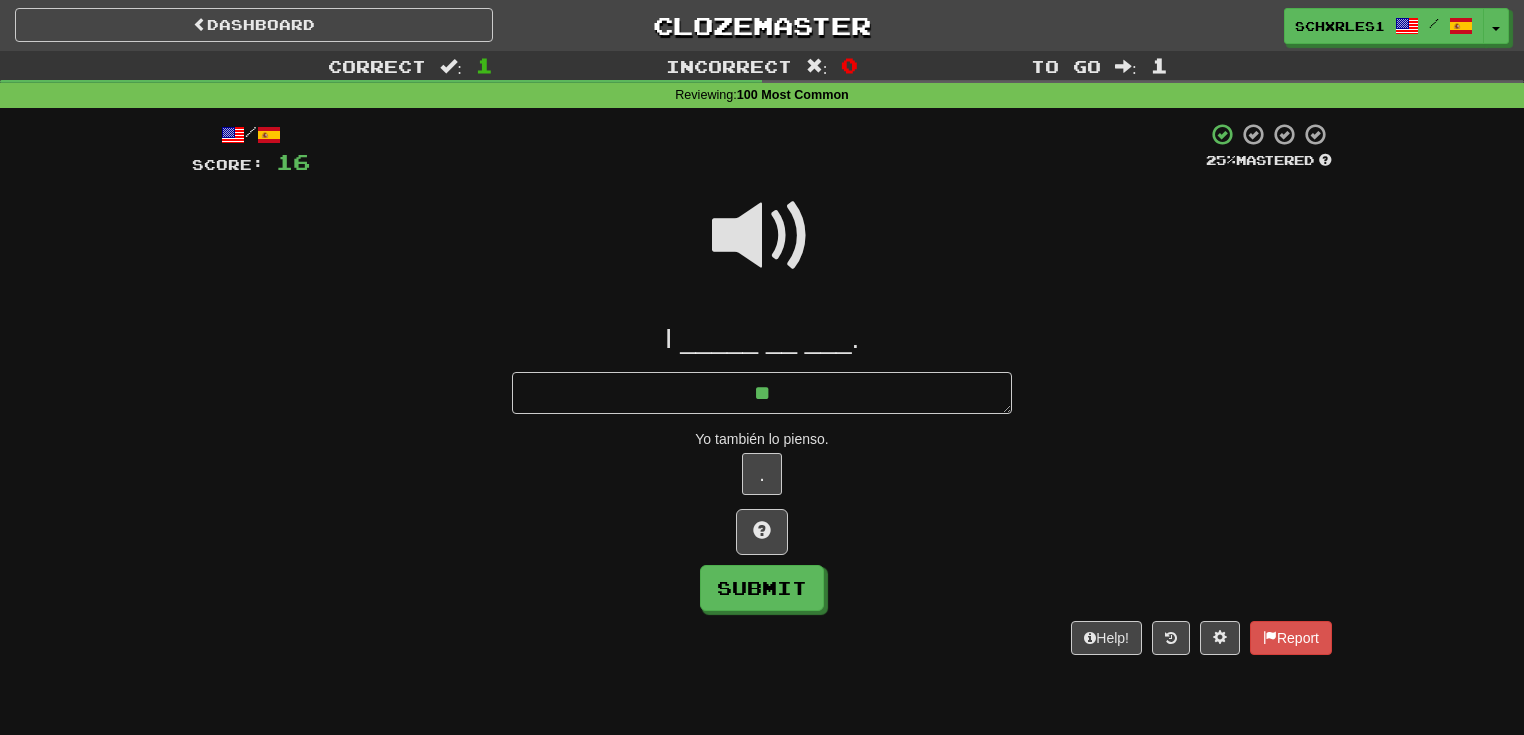 type on "*" 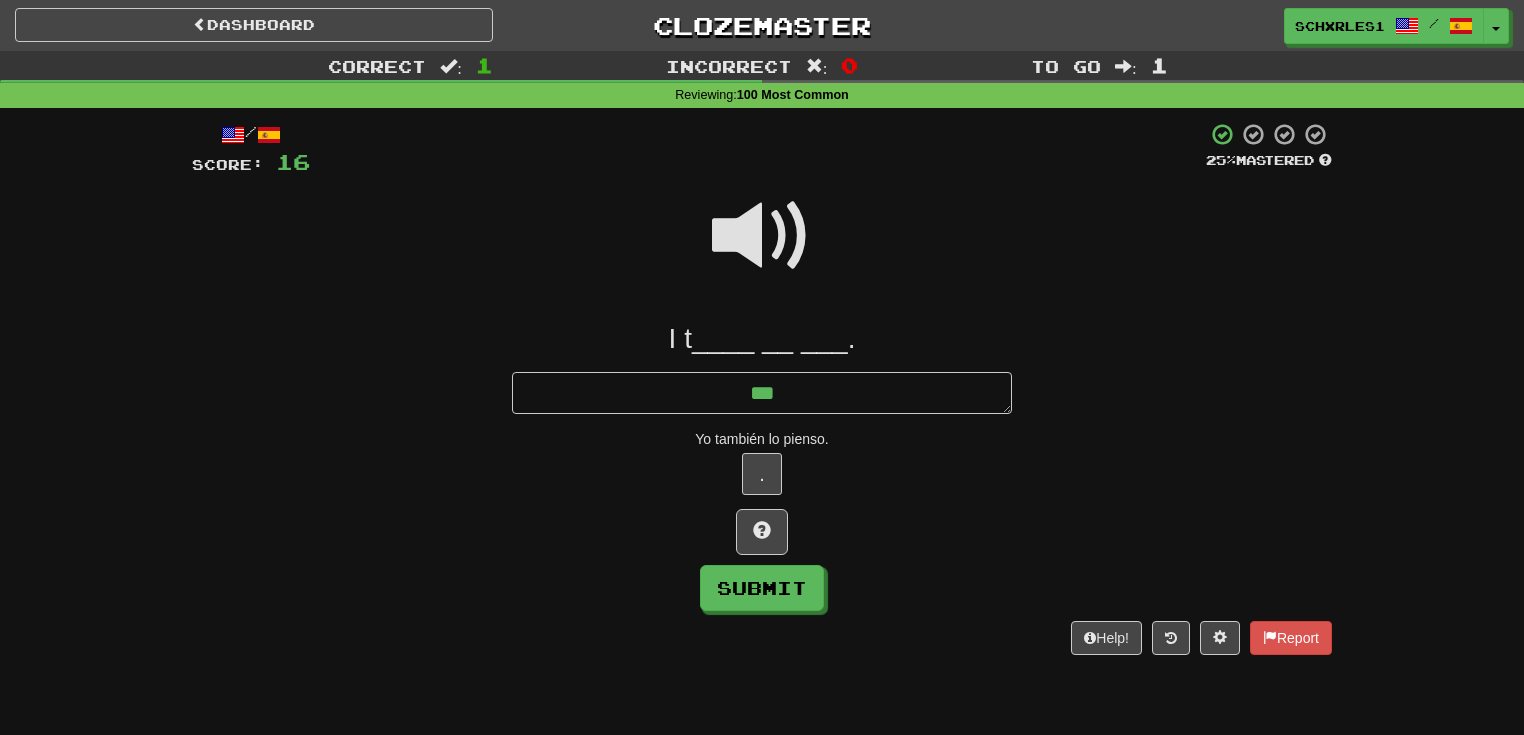 type on "*" 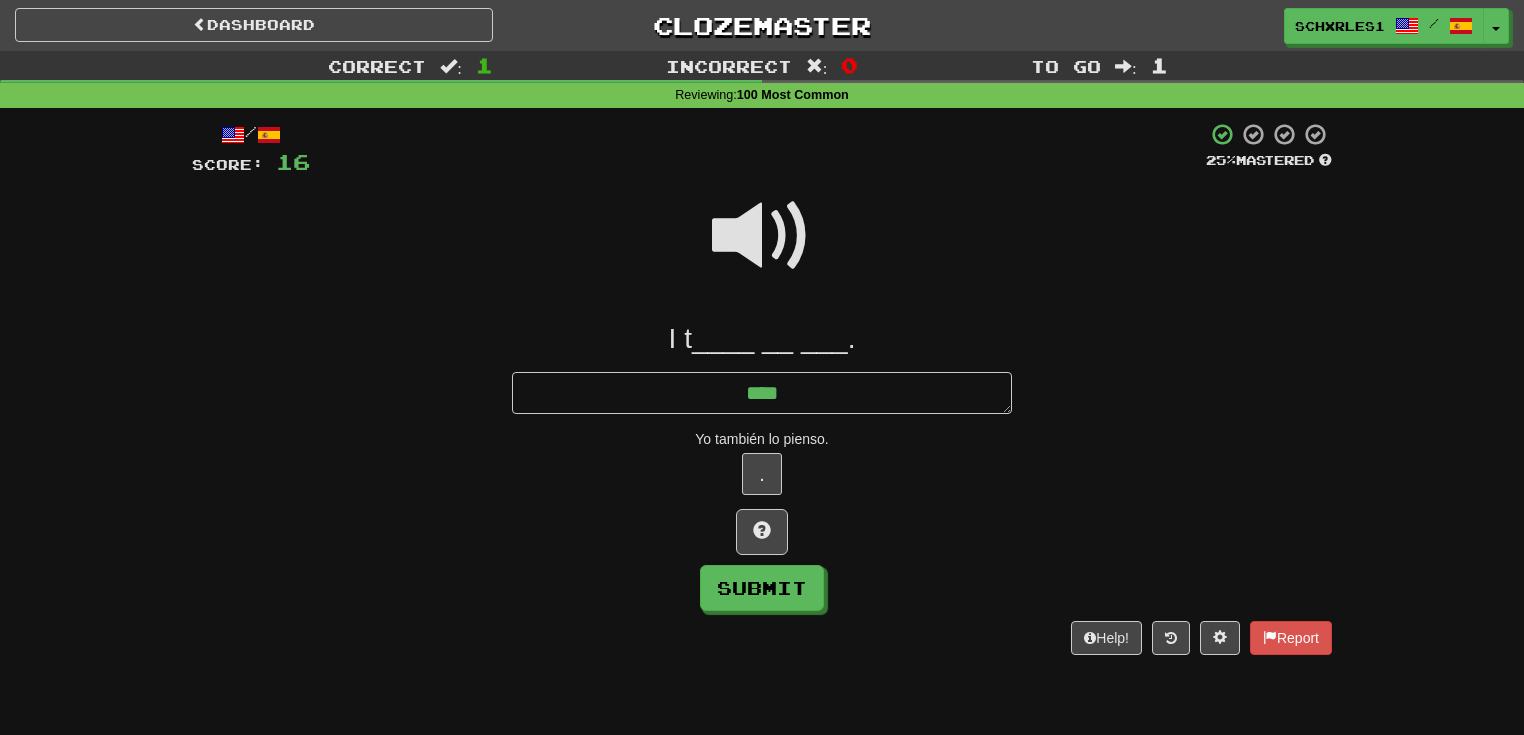 type on "*" 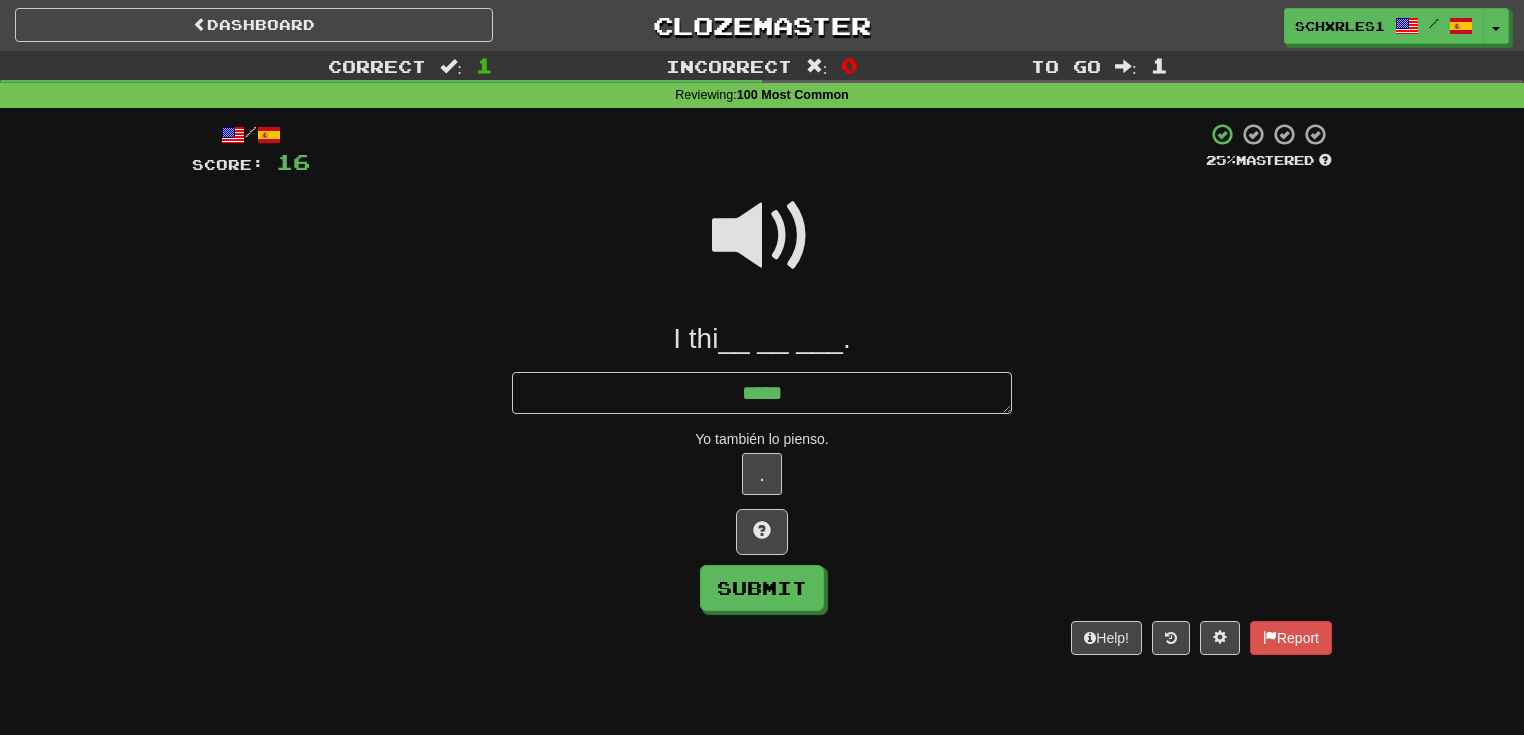 type on "*" 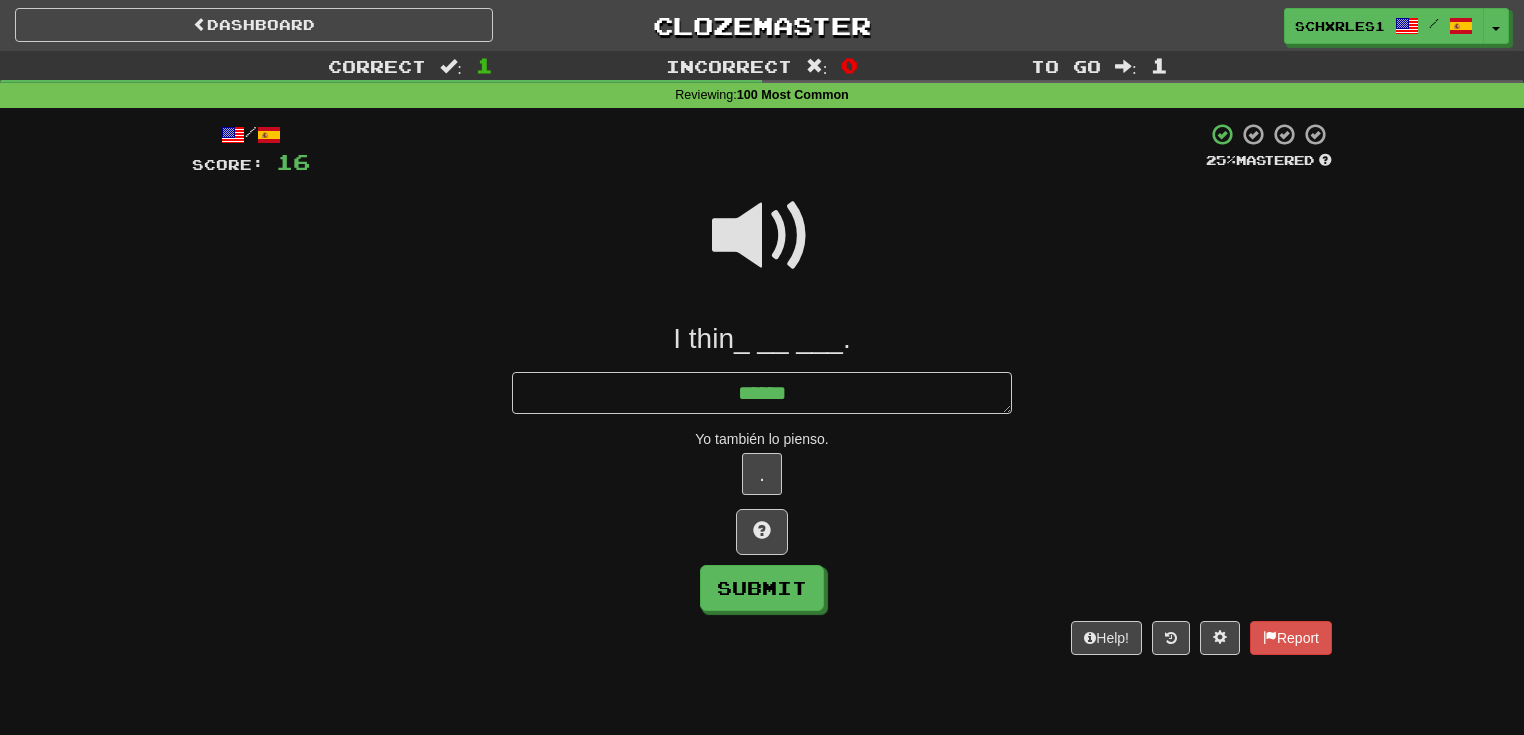 type on "*" 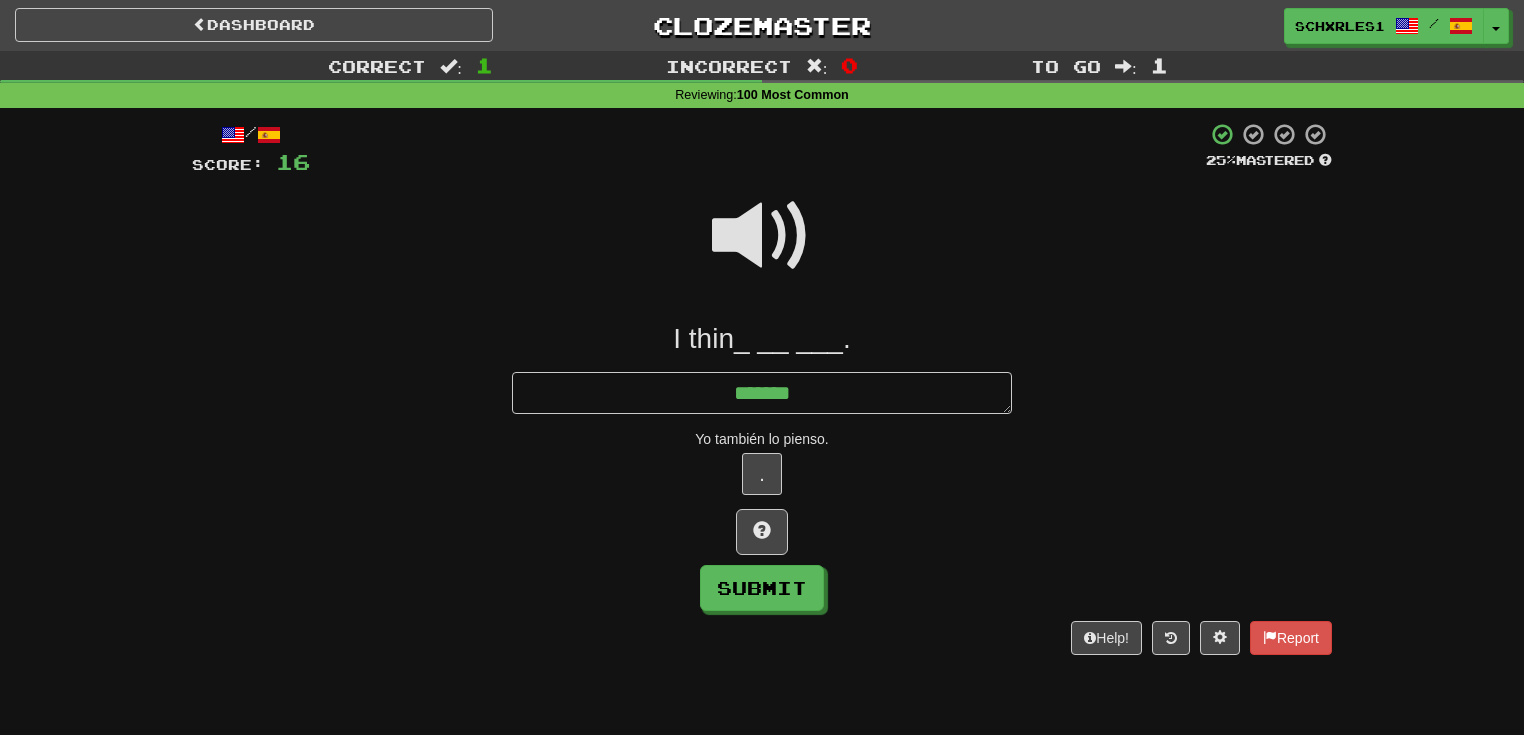 type on "*" 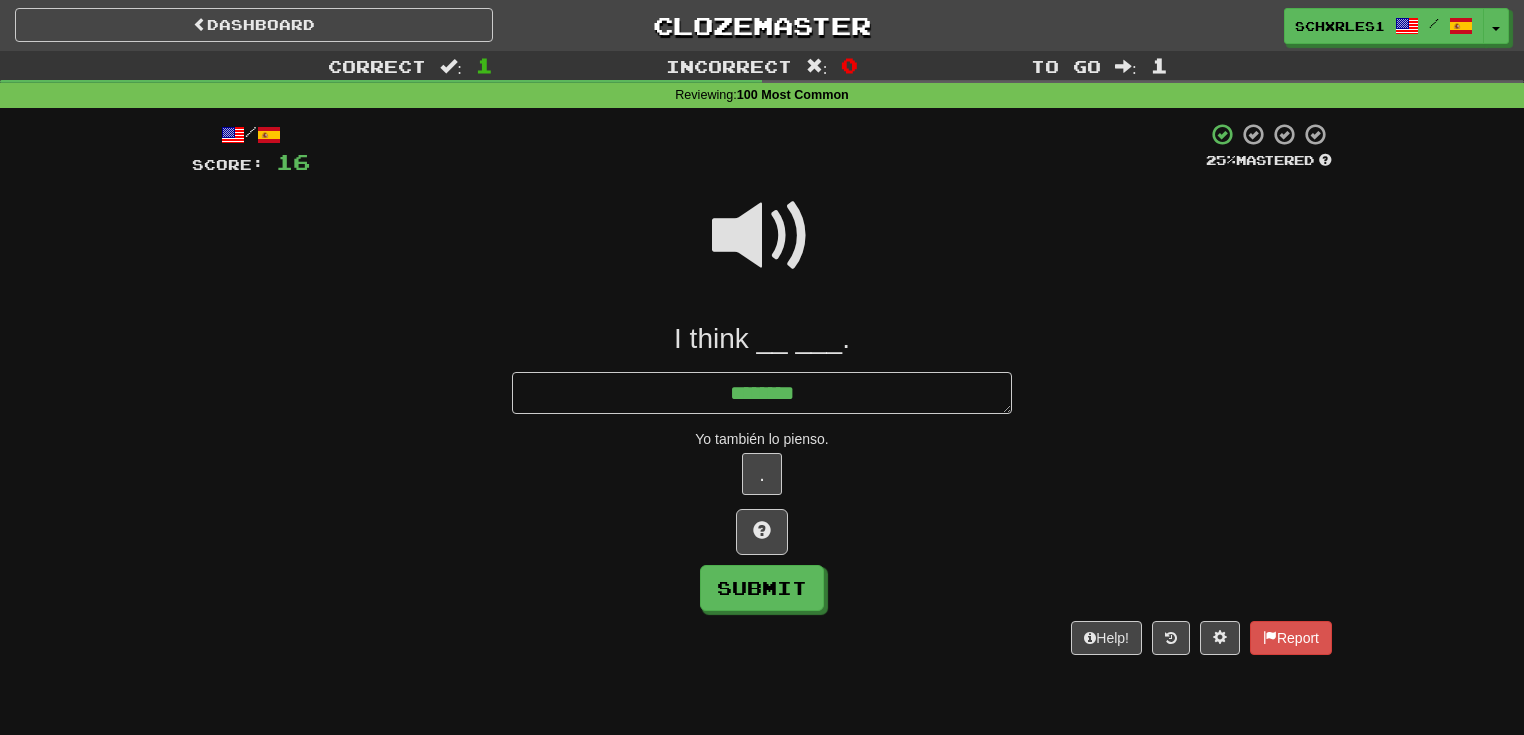 type on "*" 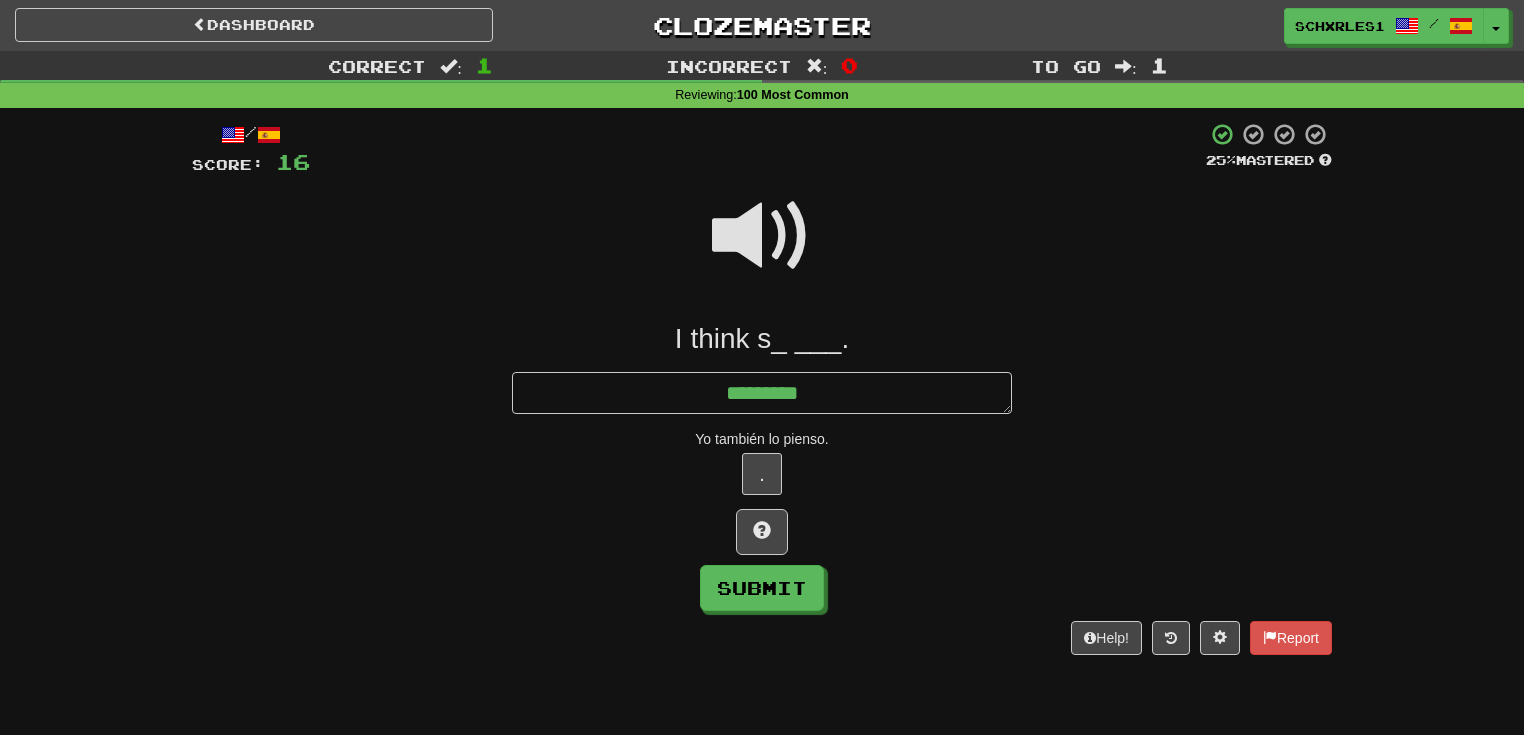 type on "*" 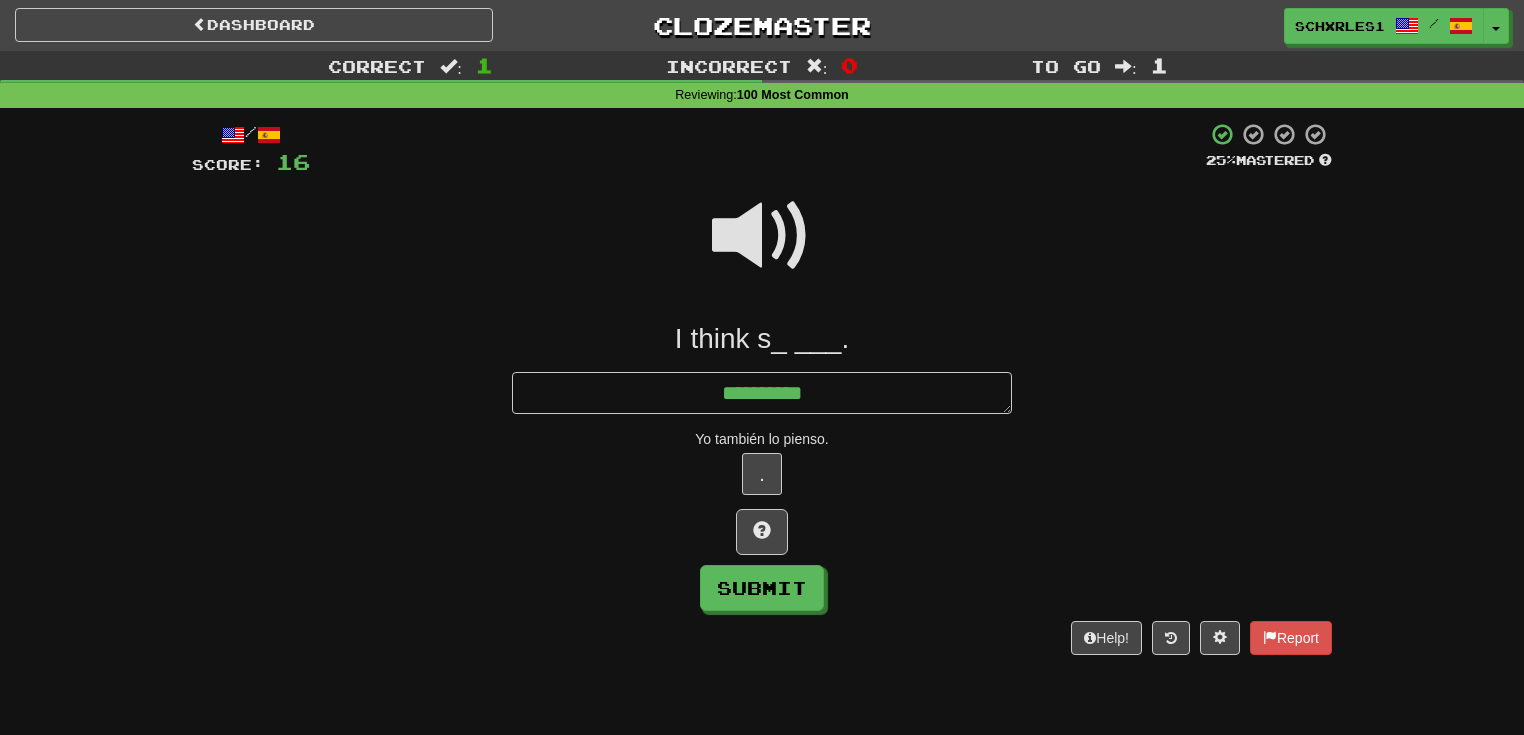 type on "*" 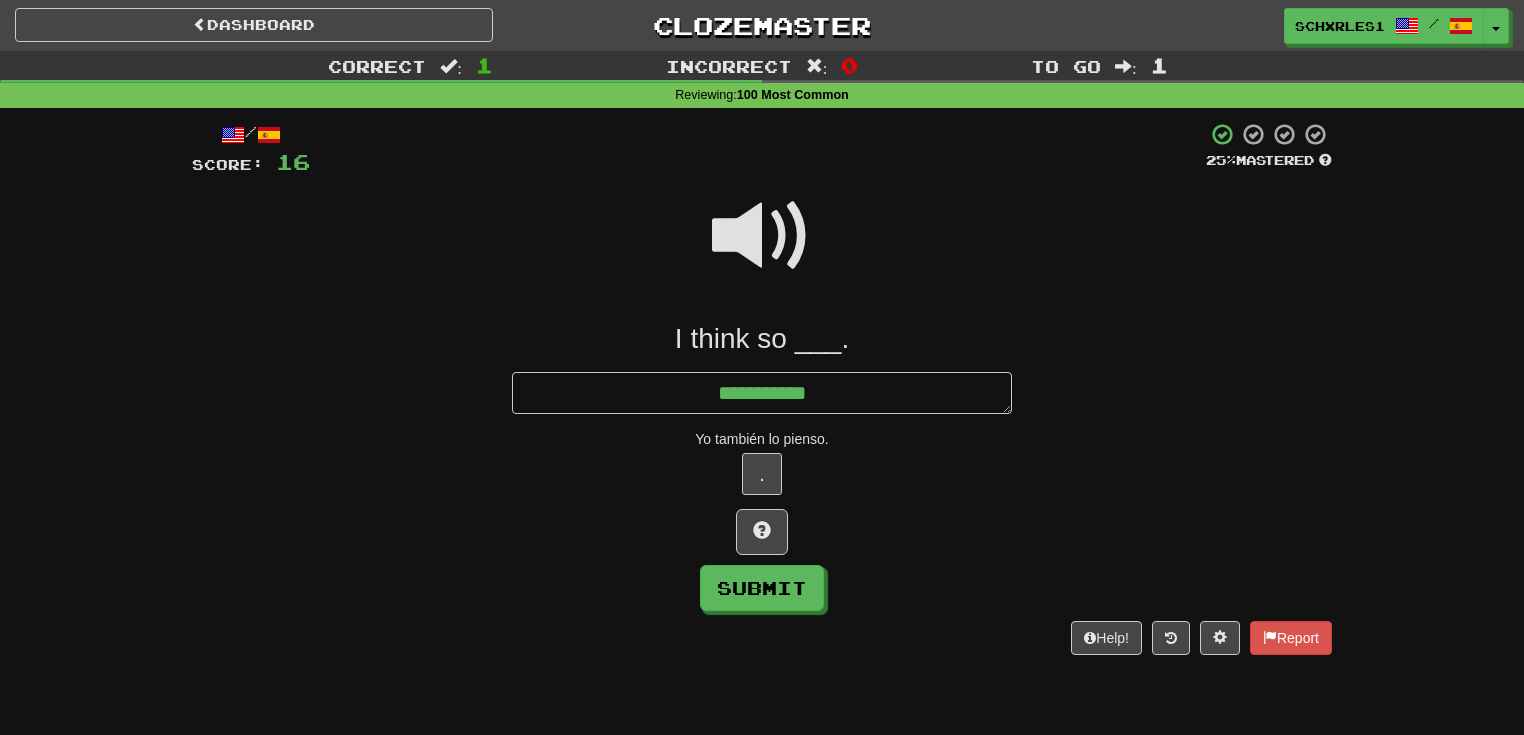 type on "*" 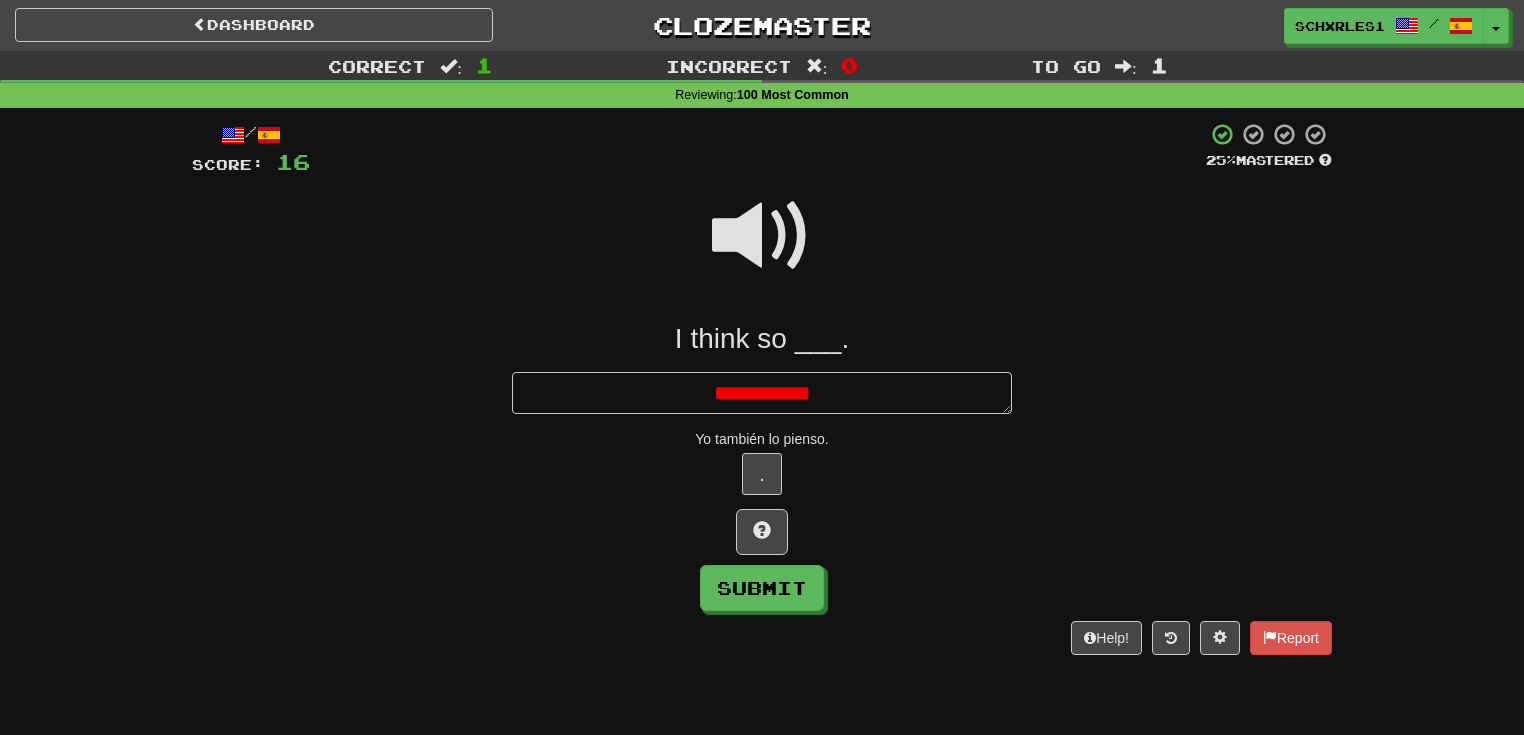 type on "*" 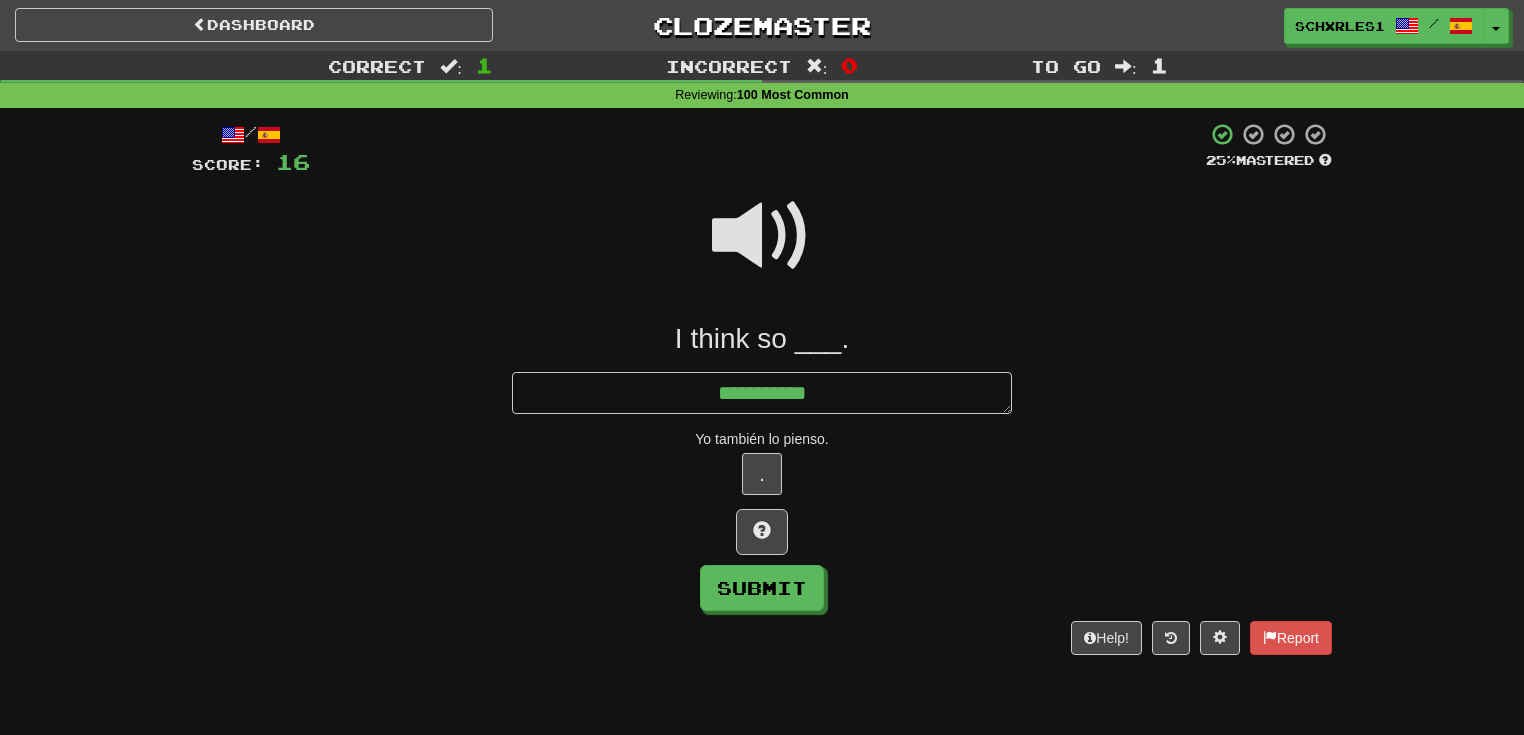 type on "*" 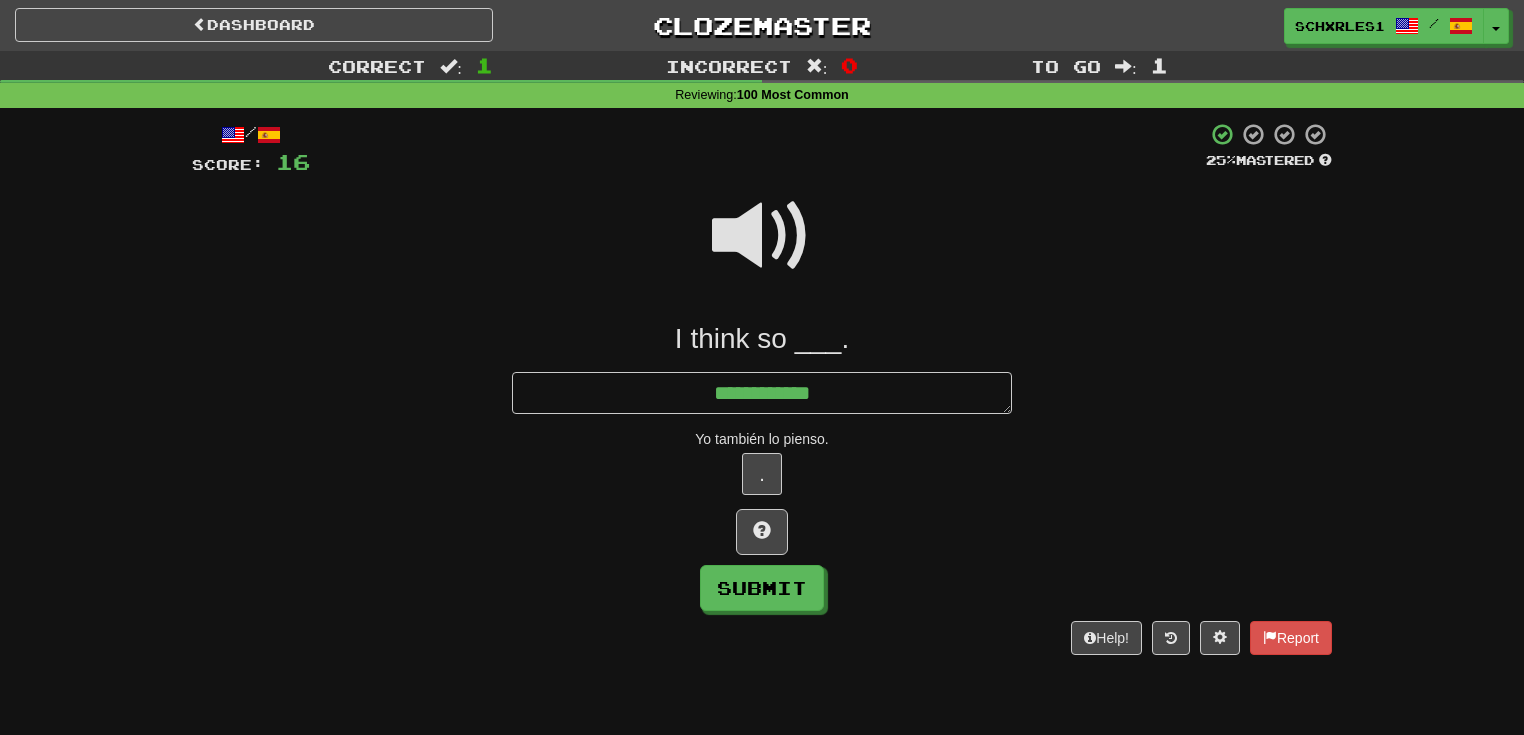 type on "*" 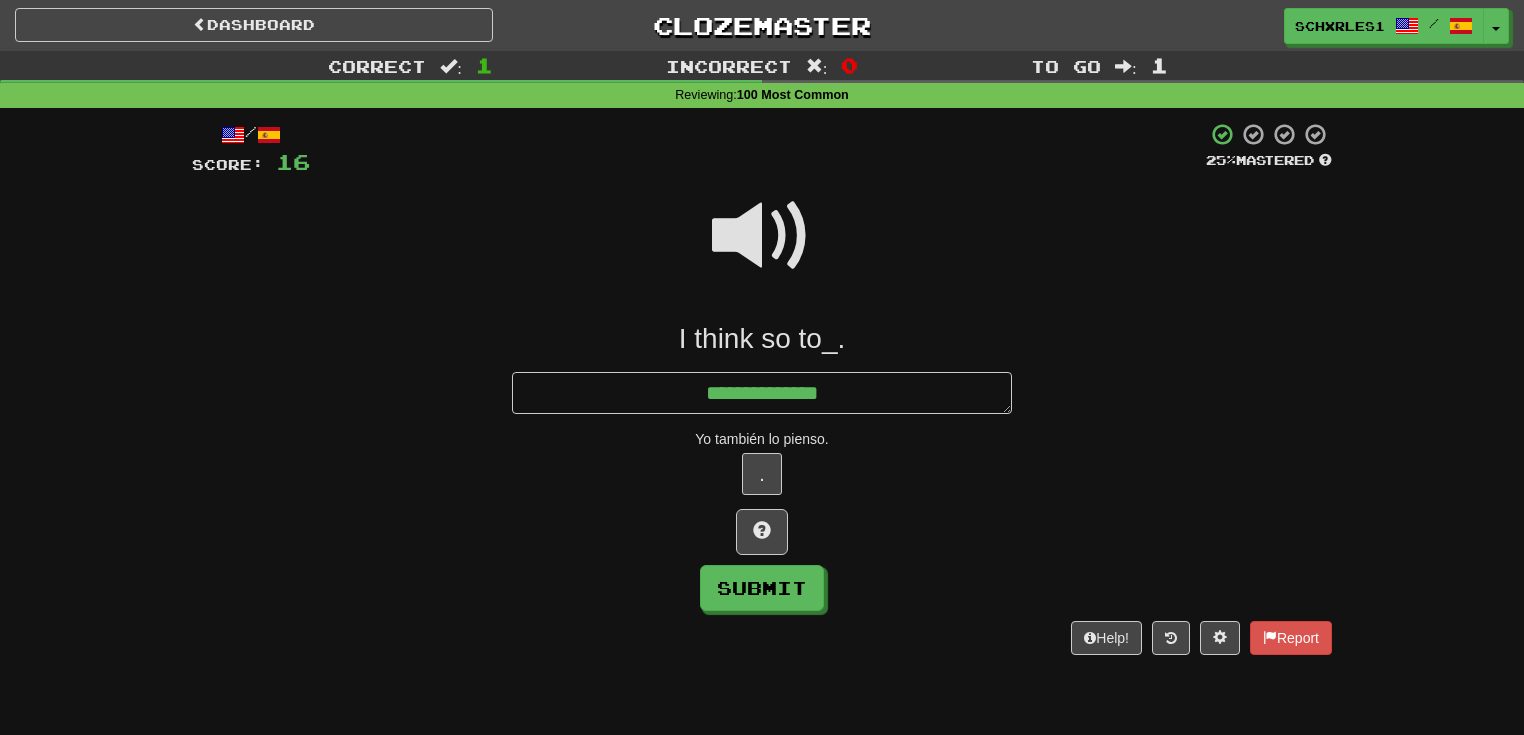 type on "*" 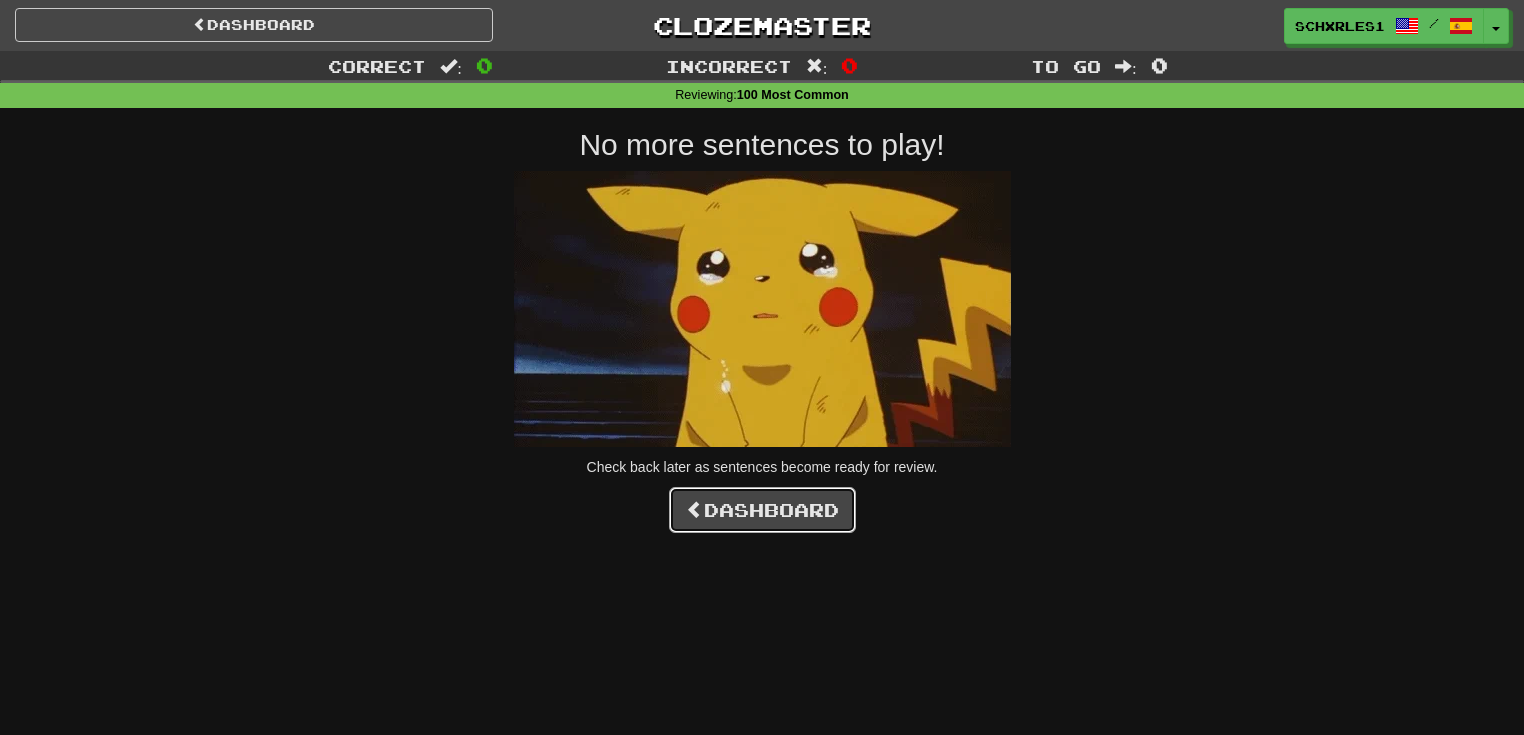 click on "Dashboard" at bounding box center [762, 510] 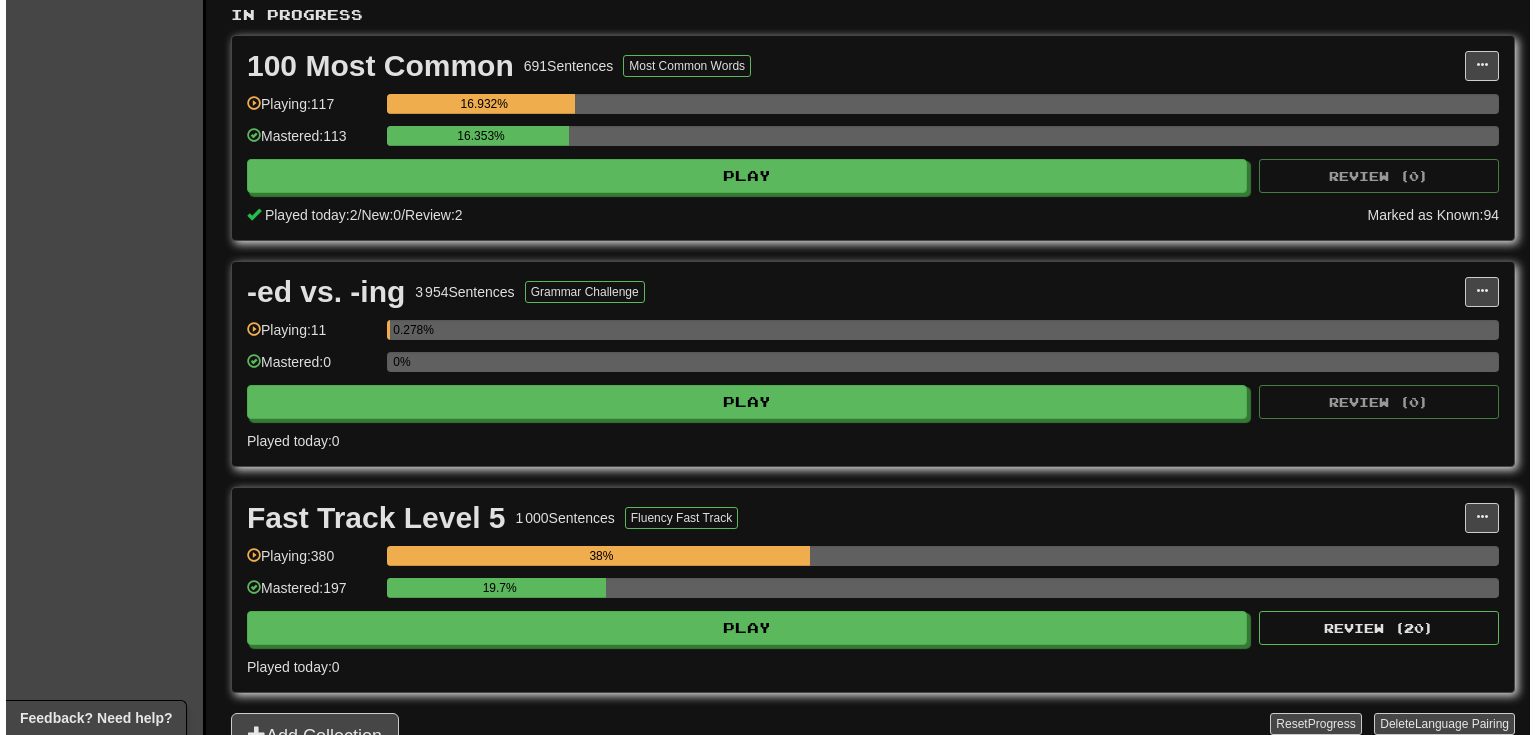 scroll, scrollTop: 746, scrollLeft: 0, axis: vertical 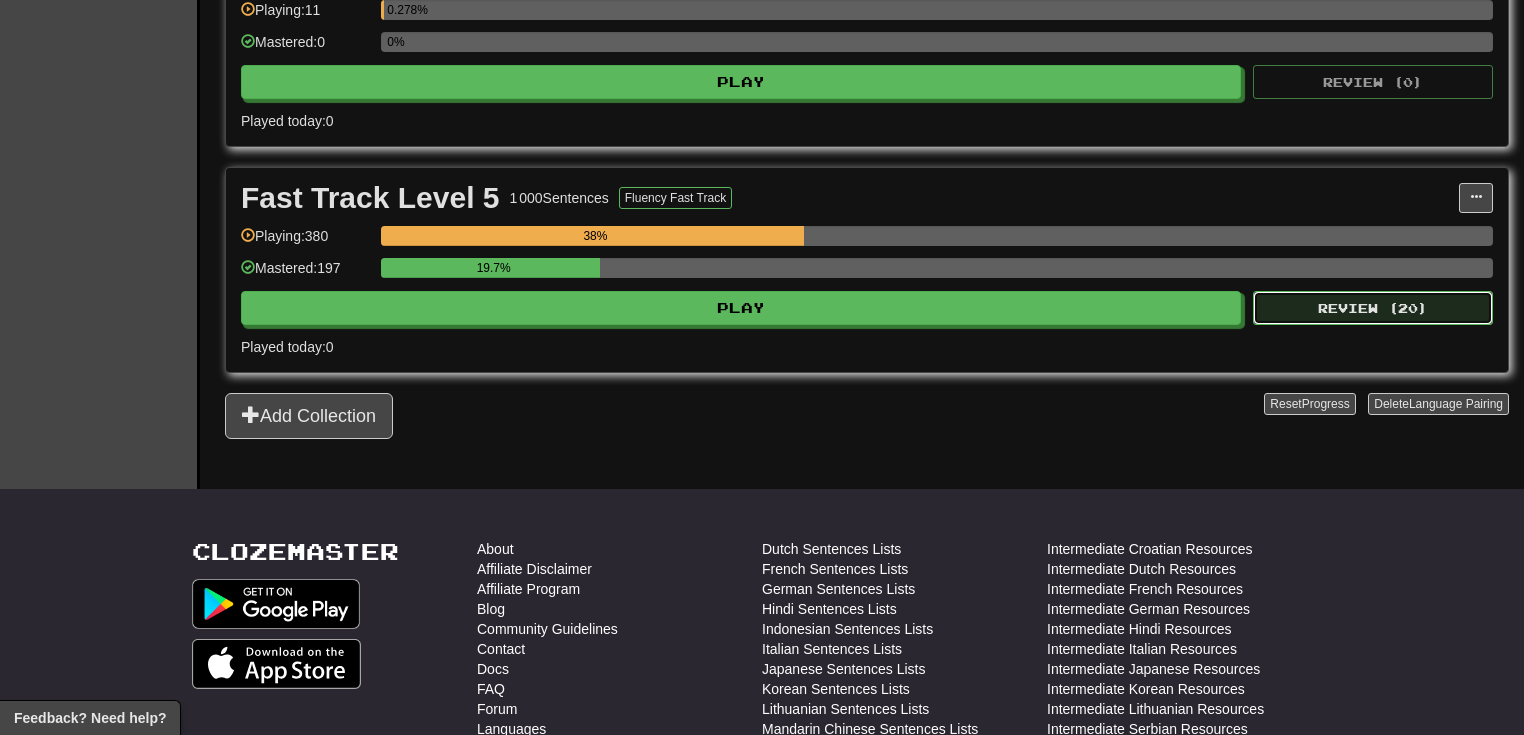 click on "Review ( 20 )" at bounding box center (1373, 308) 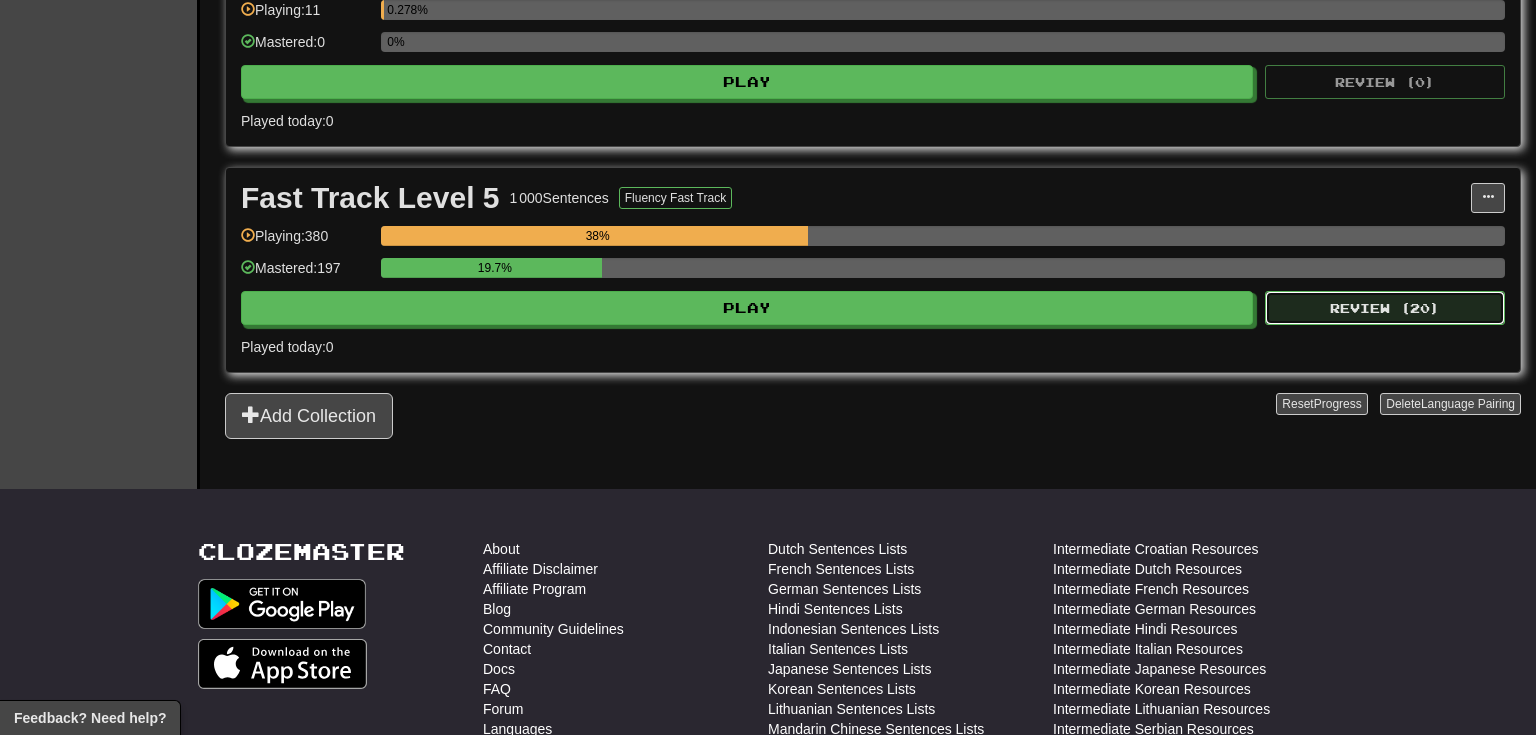 select on "**" 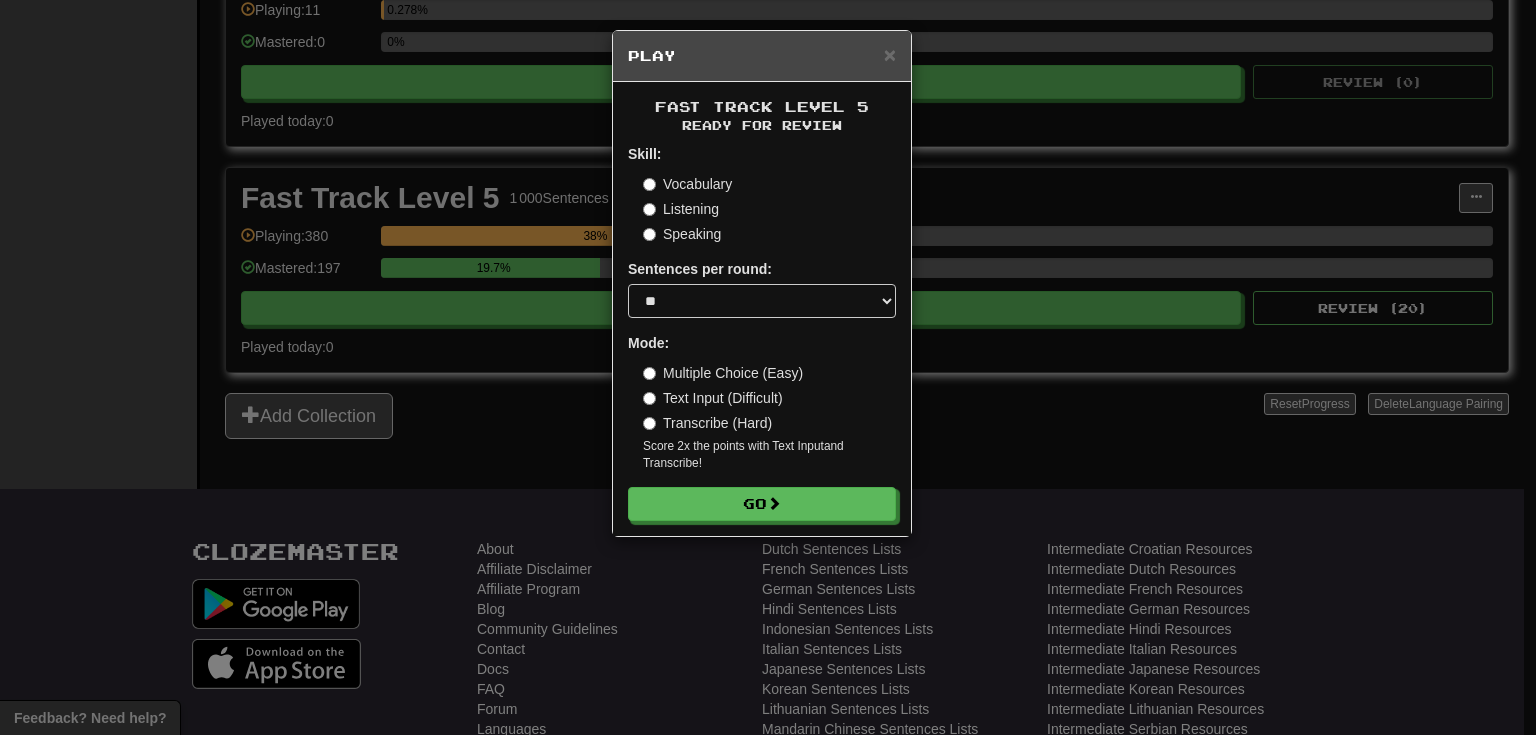 click on "Transcribe (Hard)" at bounding box center (707, 423) 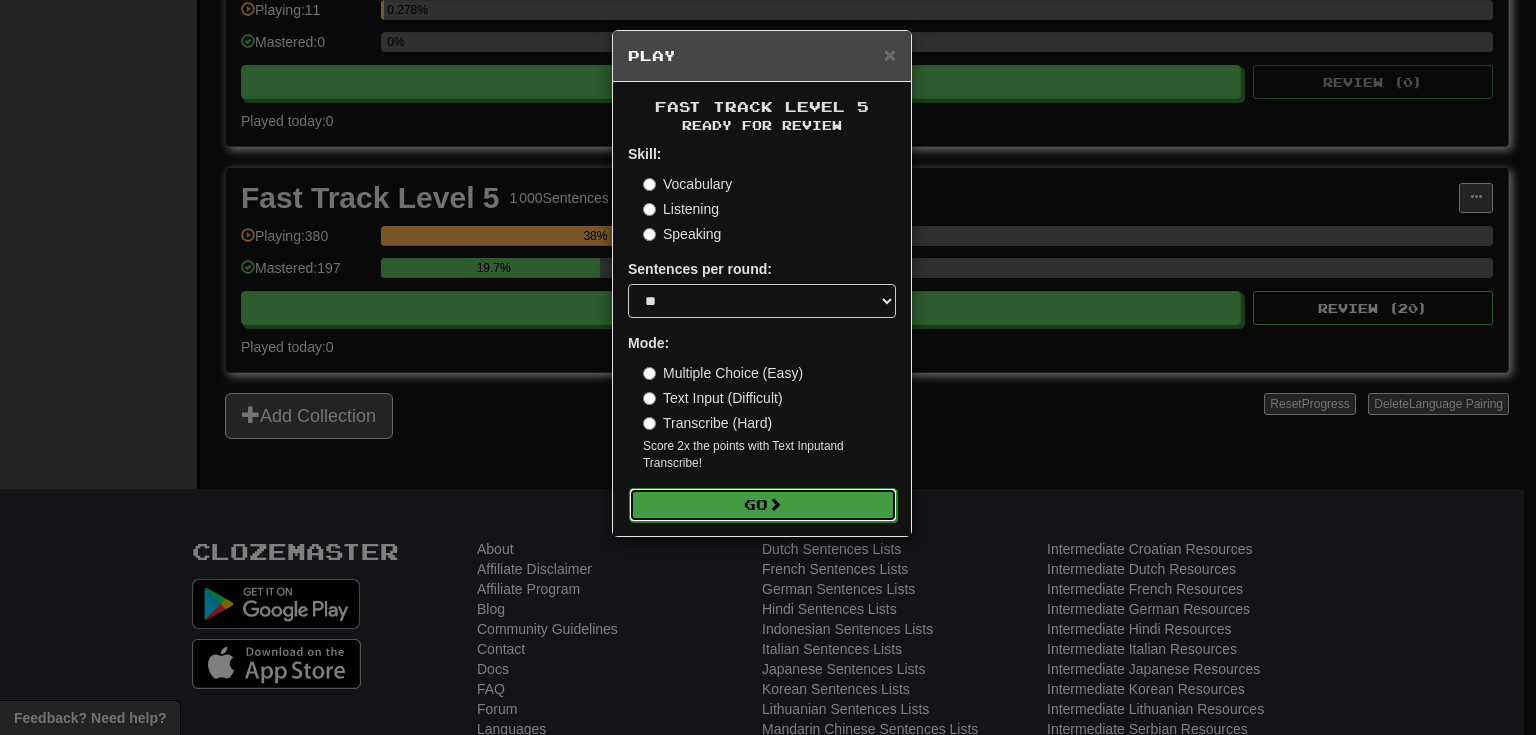 click on "Go" at bounding box center (763, 505) 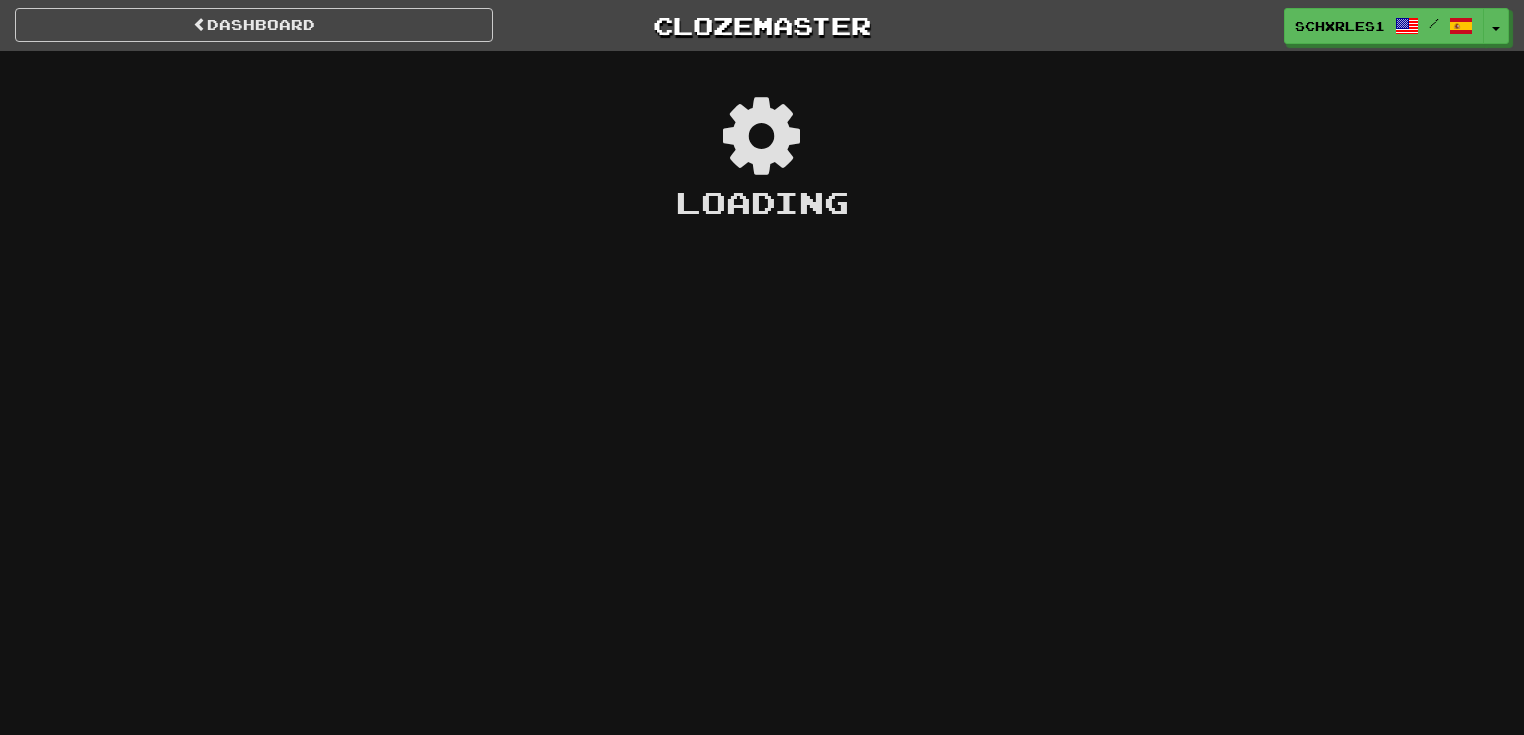 scroll, scrollTop: 0, scrollLeft: 0, axis: both 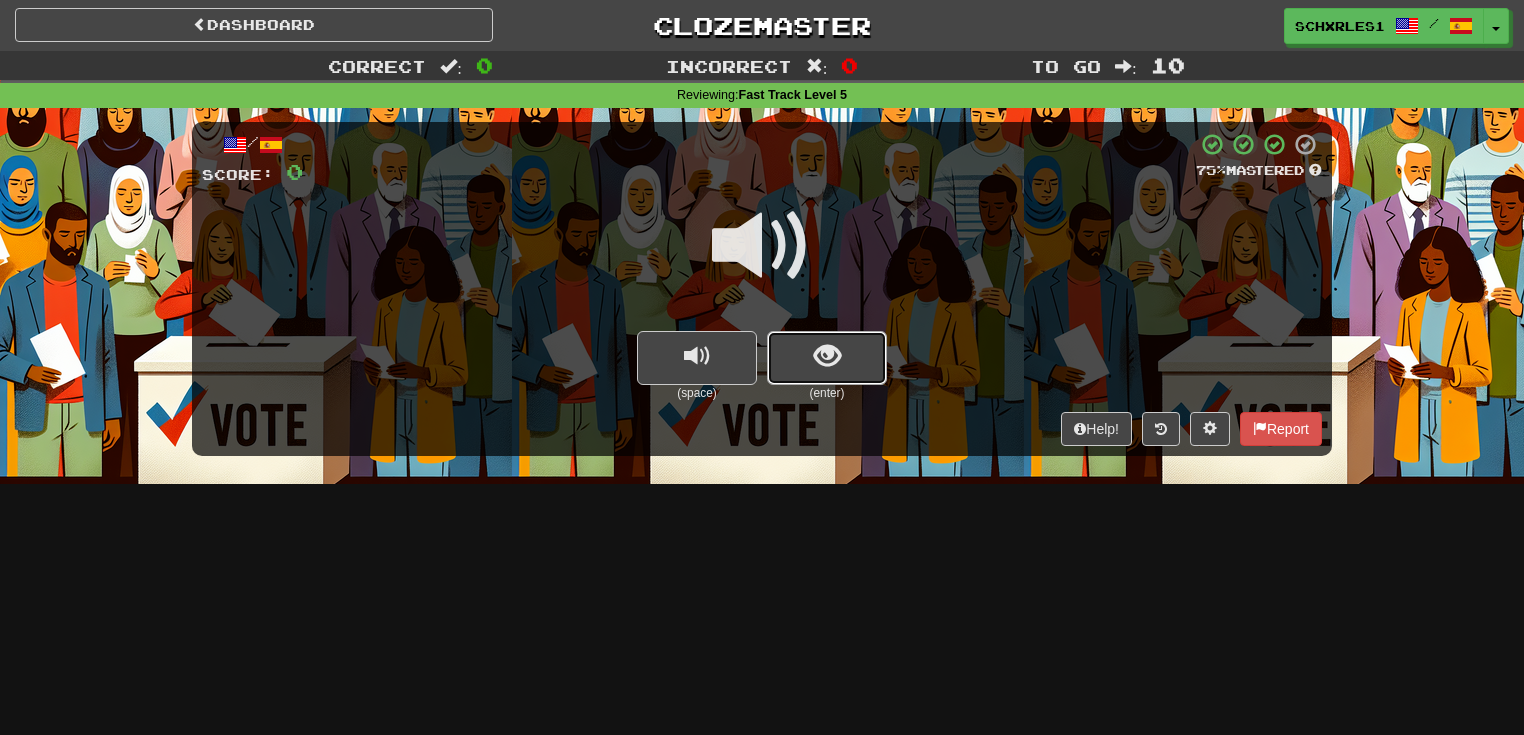 click at bounding box center [827, 358] 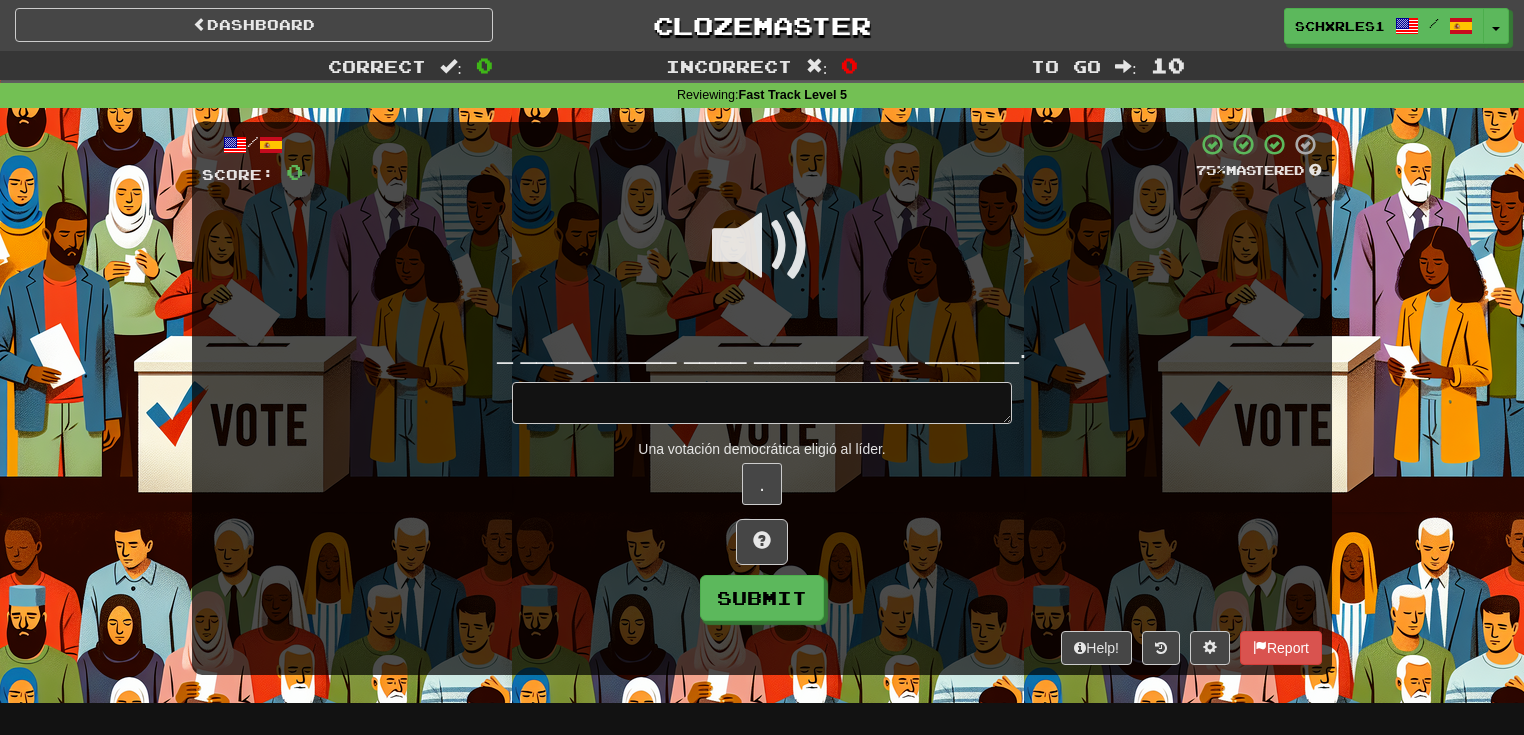 type on "*" 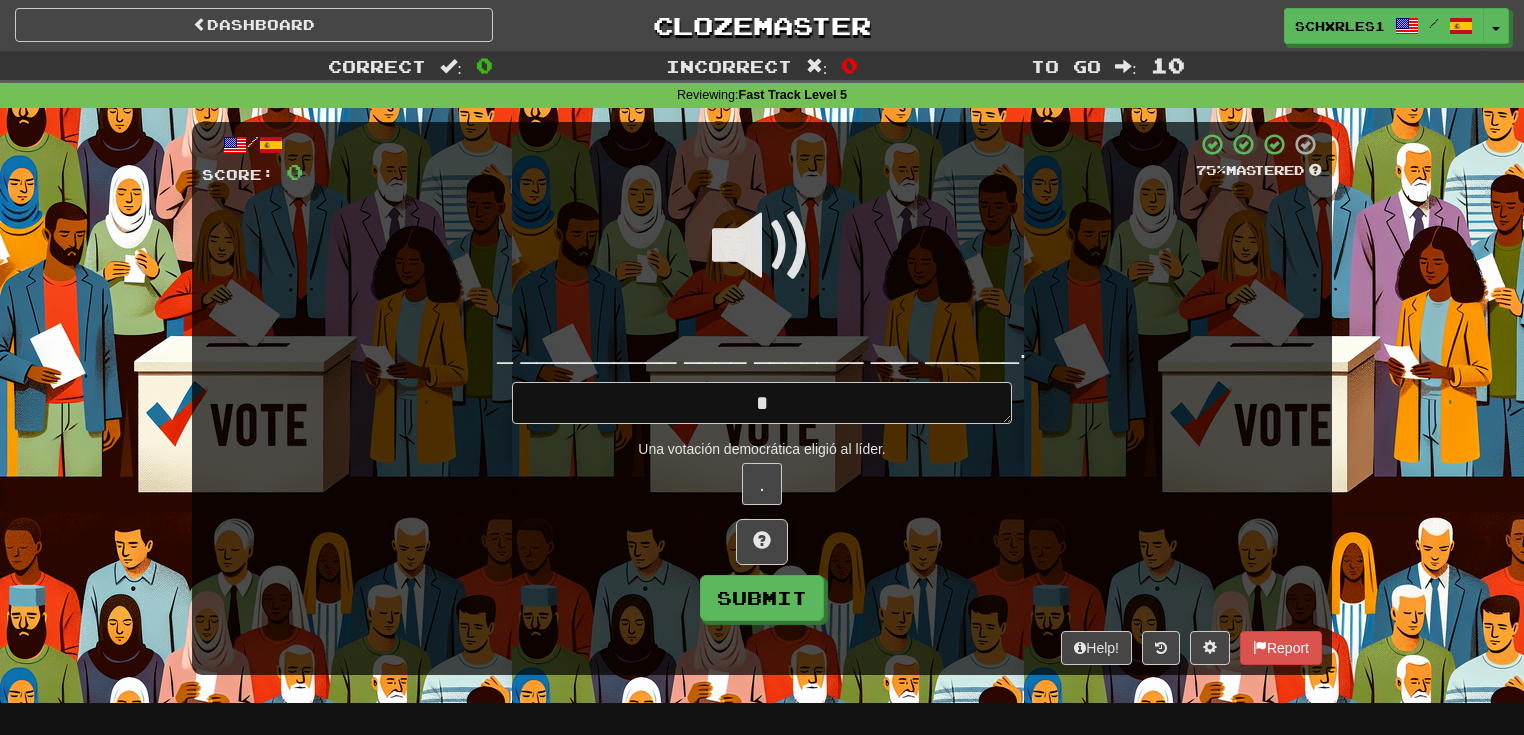type on "*" 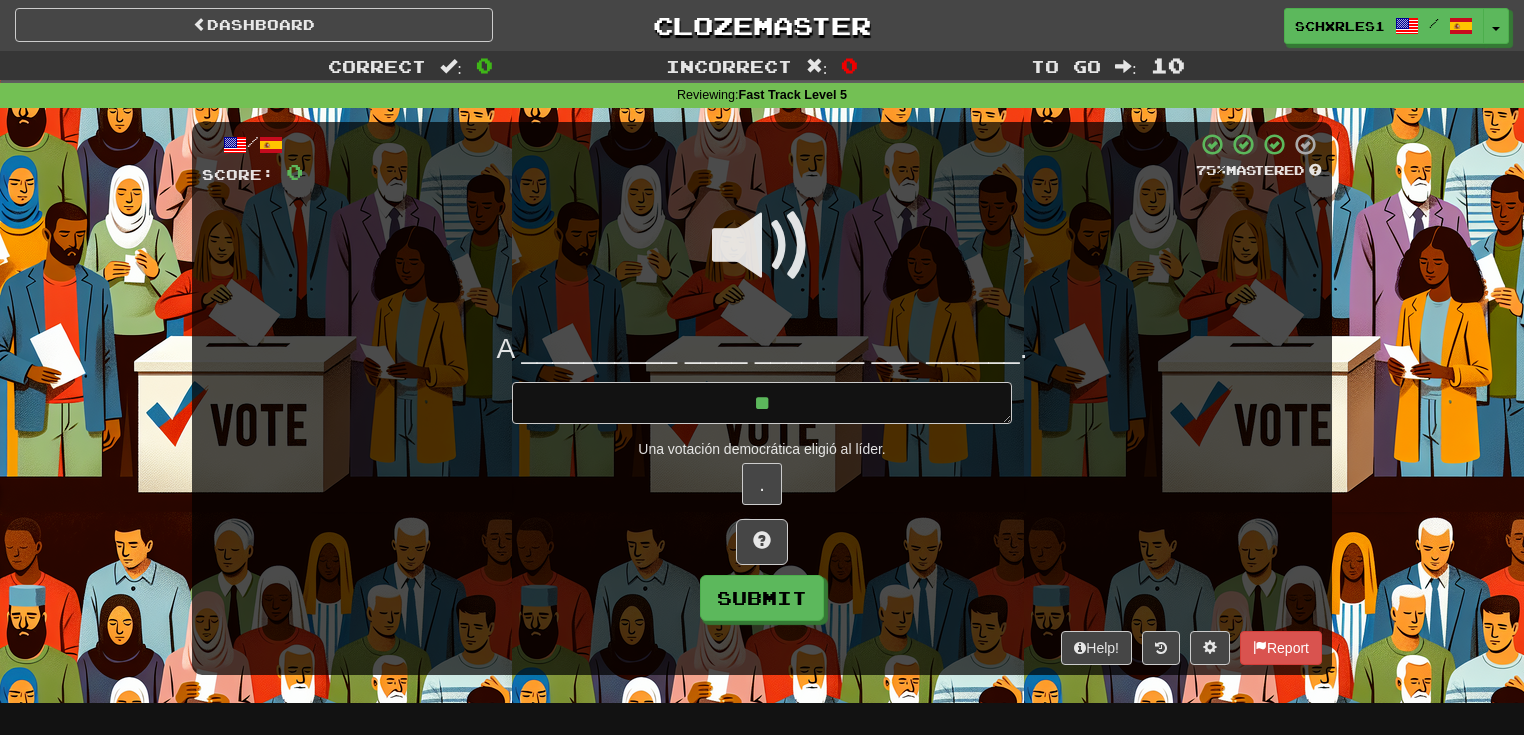 type on "*" 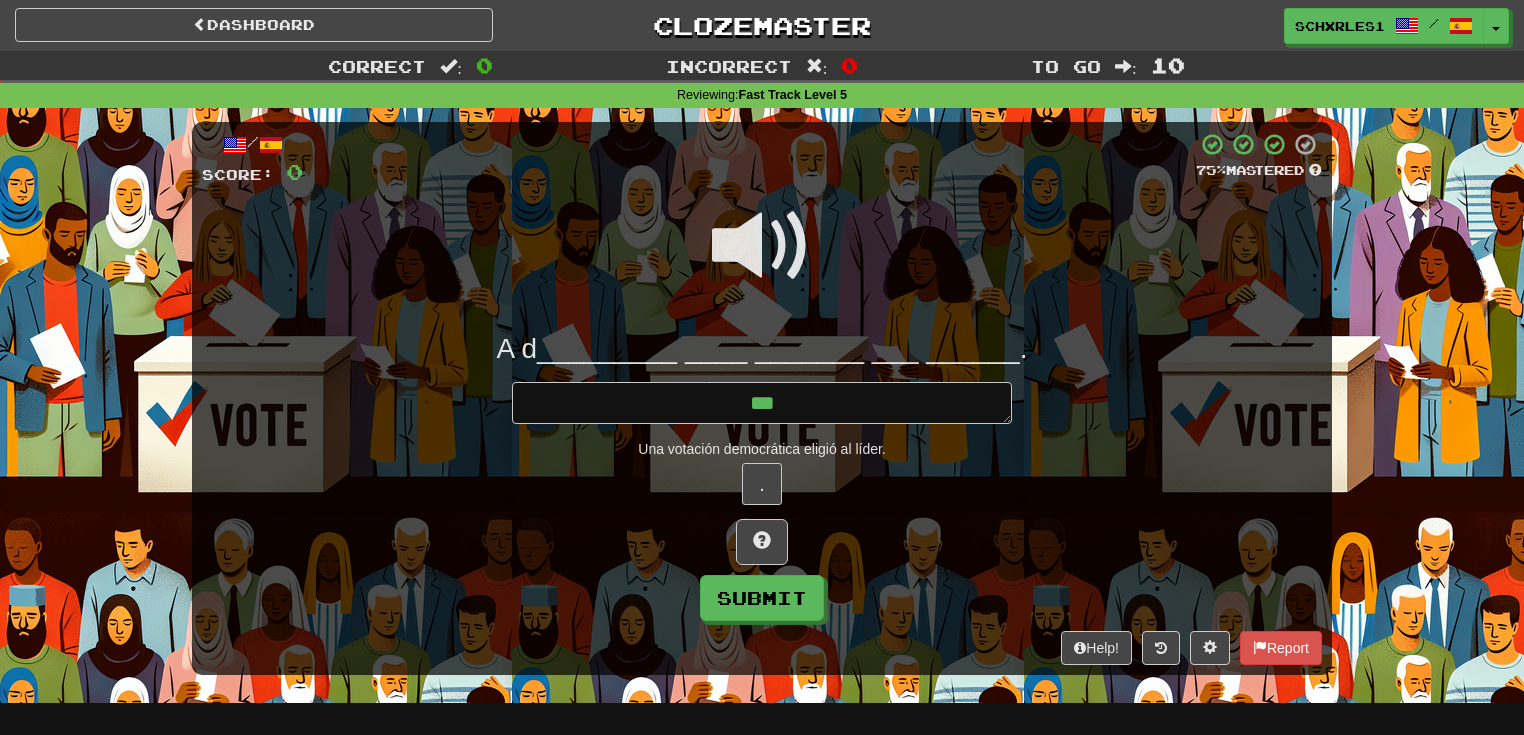 type on "*" 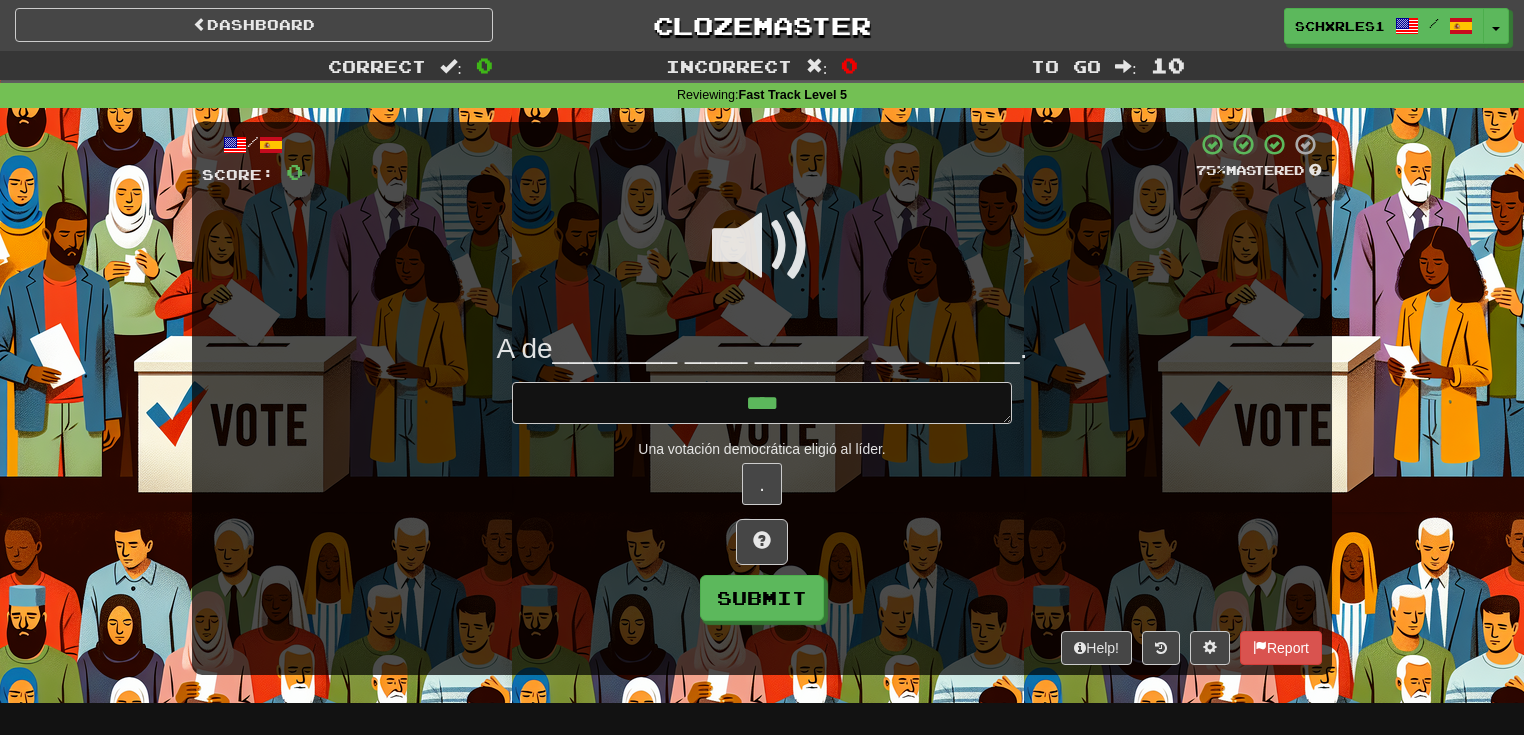 type on "*" 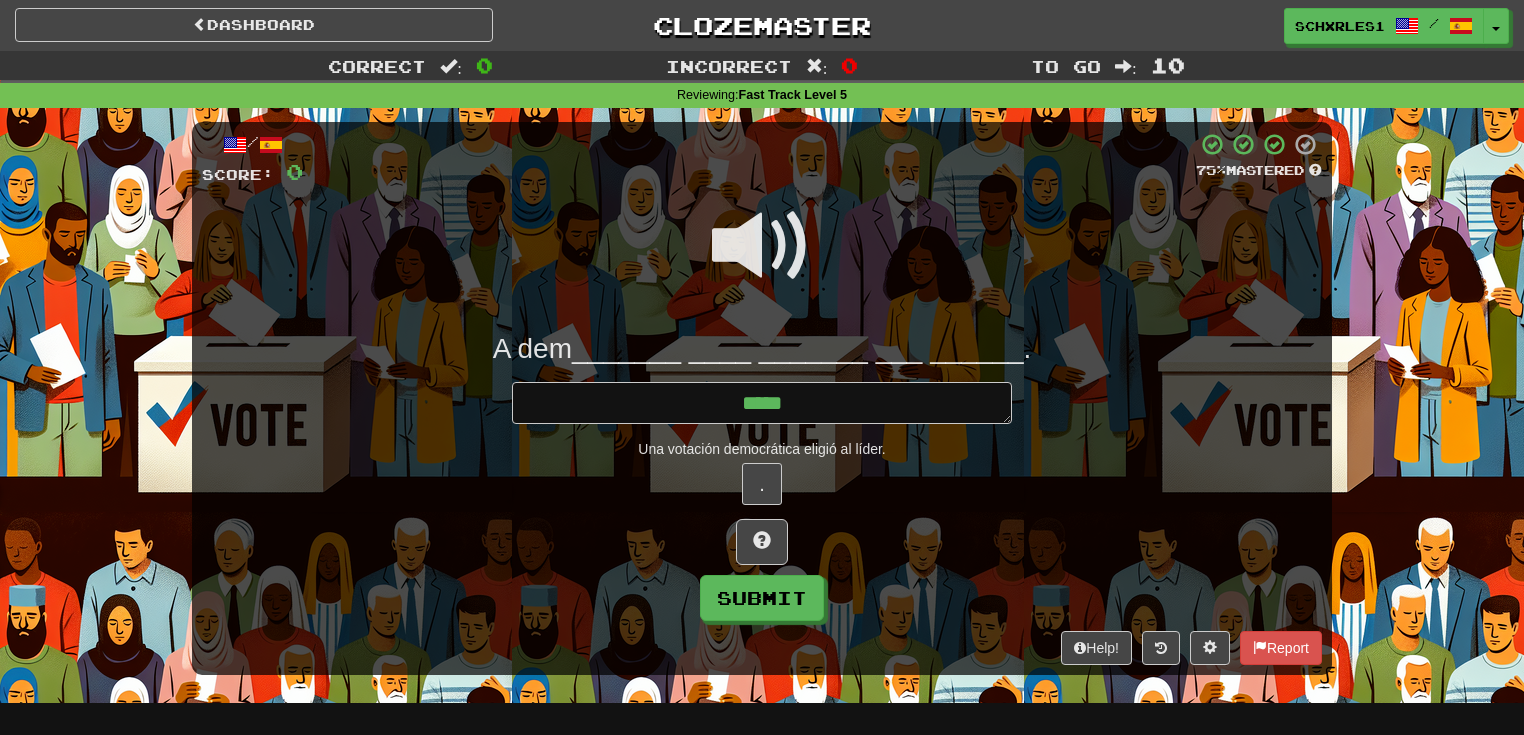 type on "*" 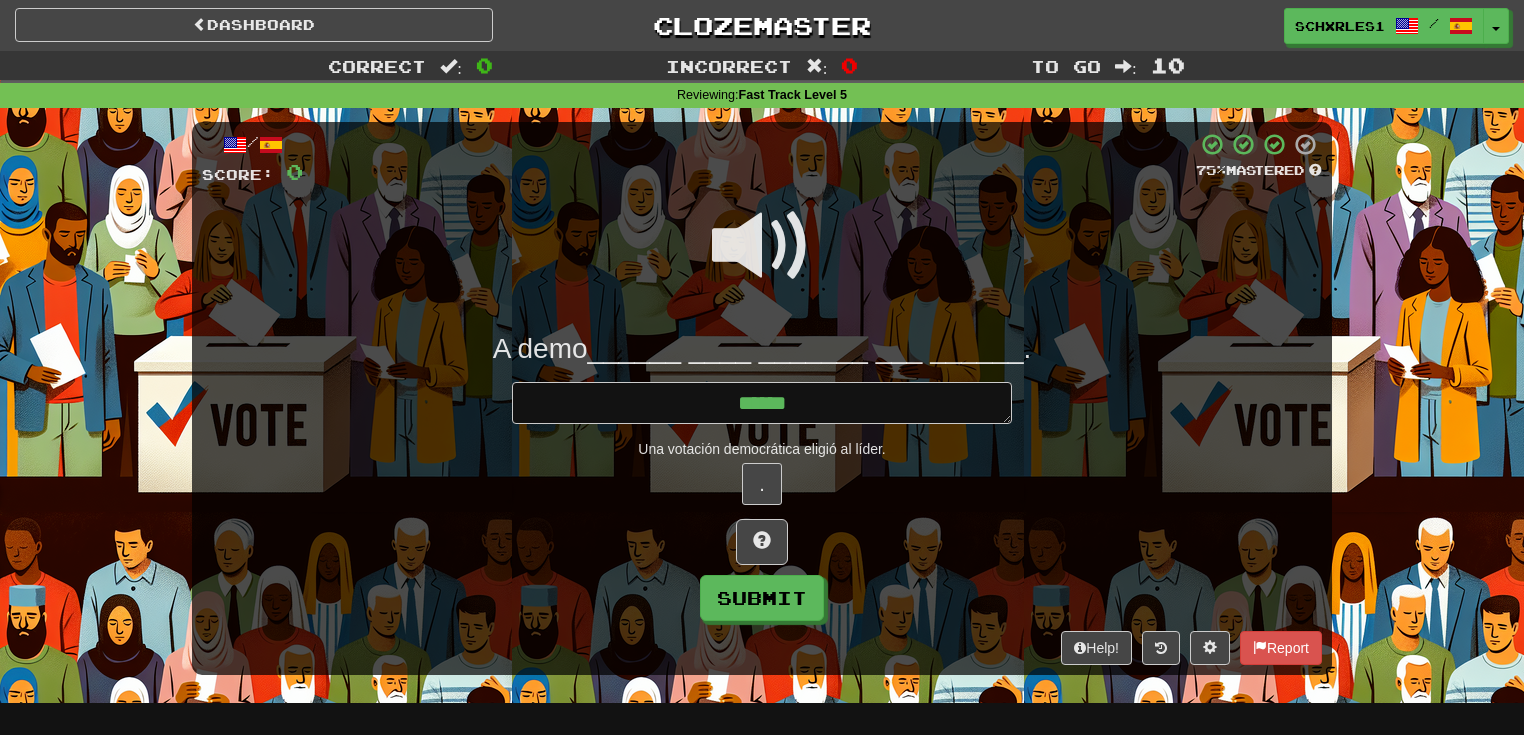 type on "*" 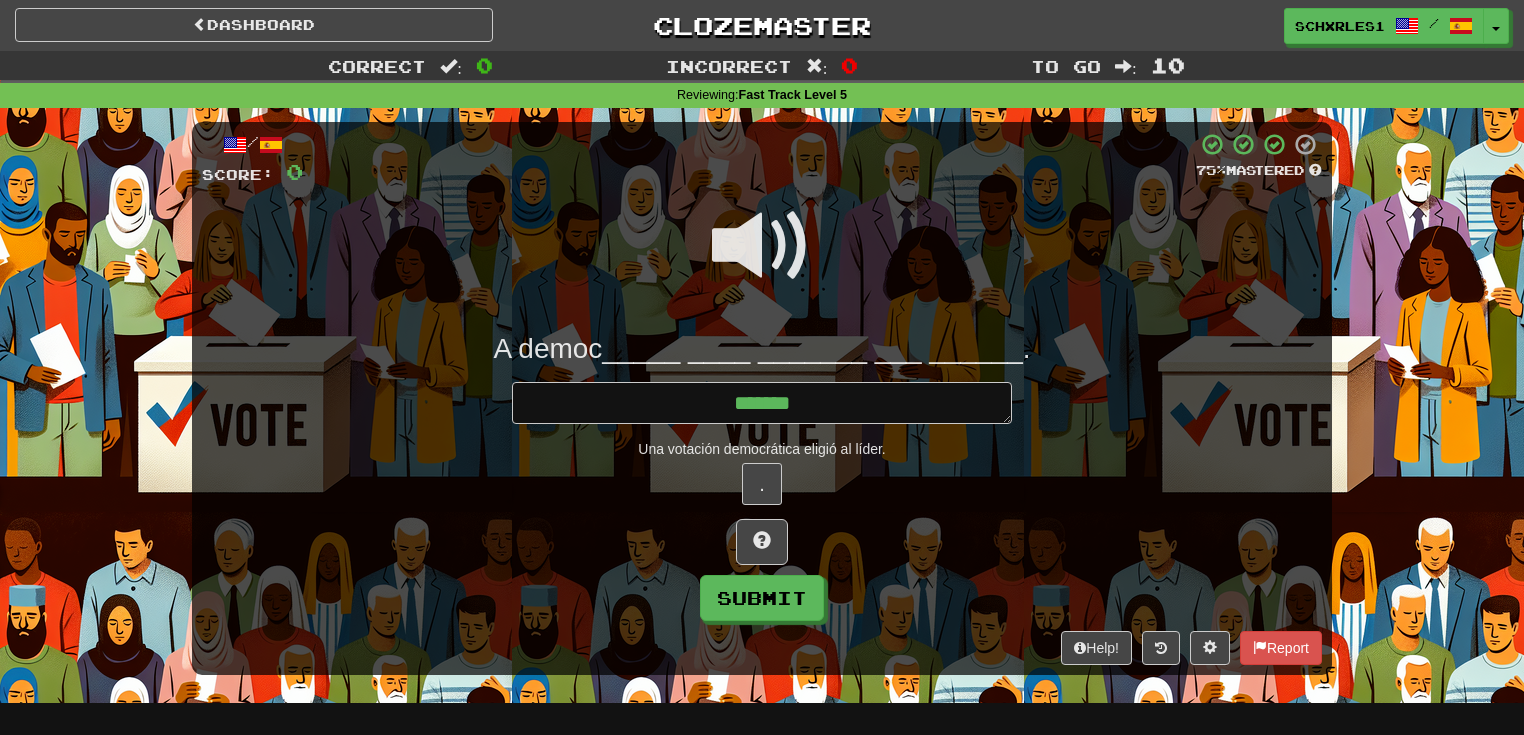 type on "*" 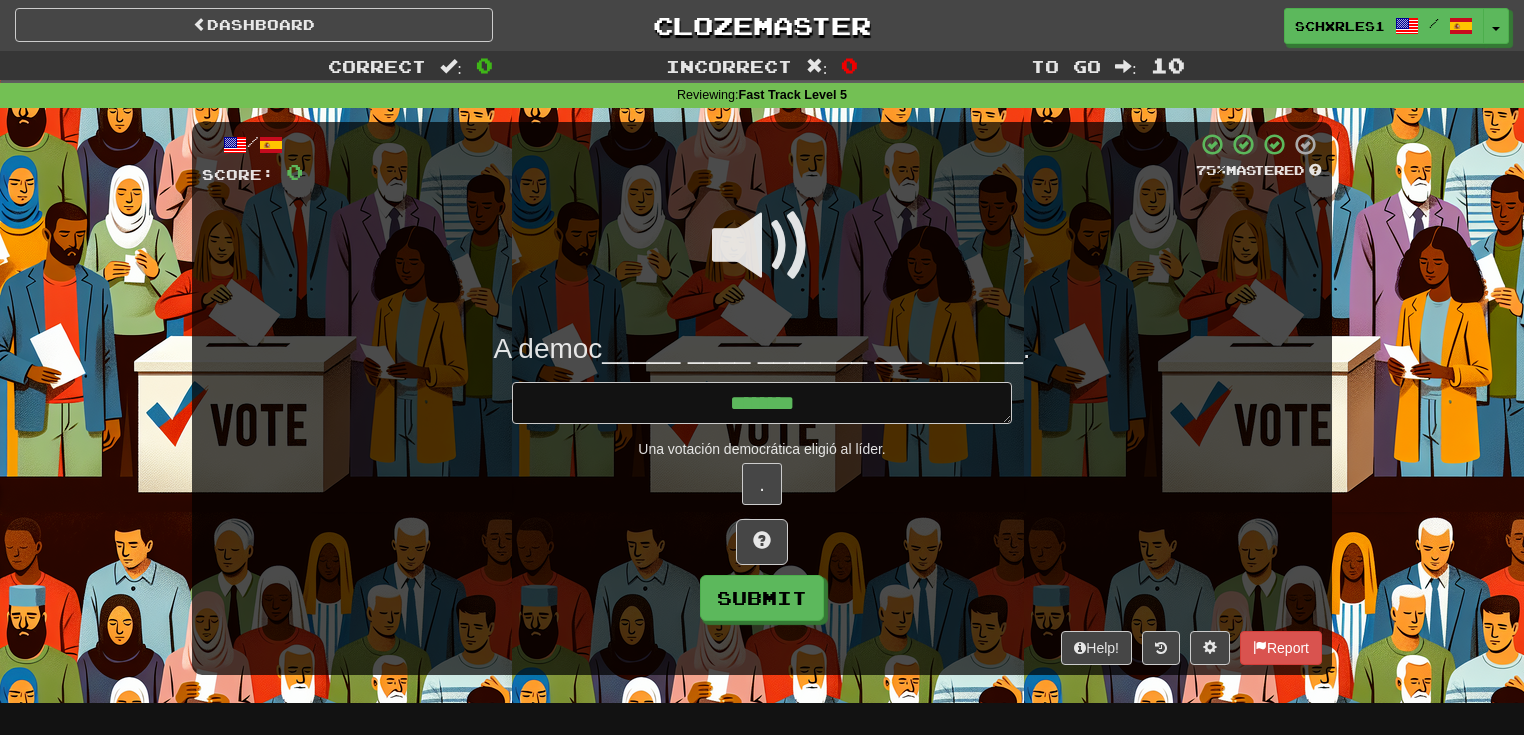 type on "*" 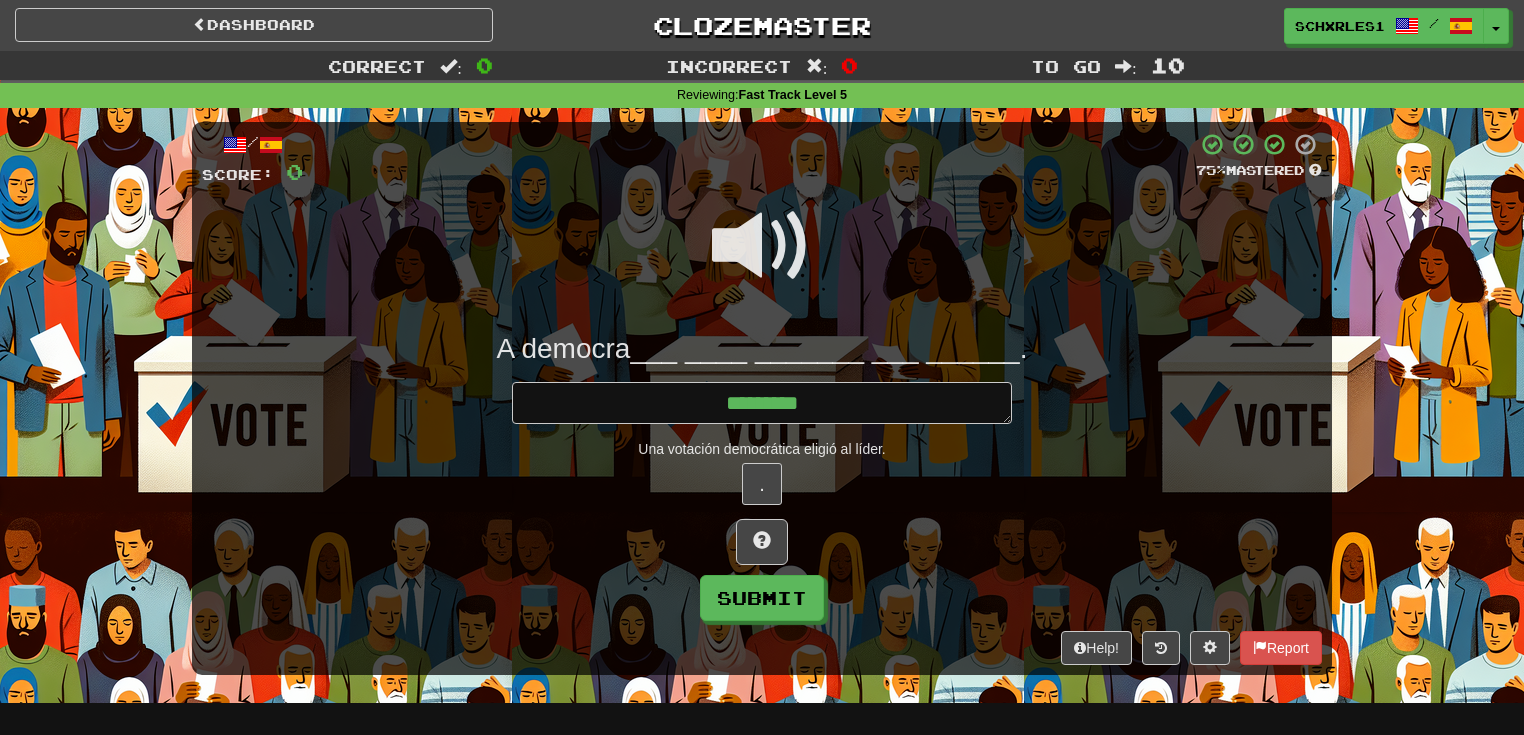 type on "*" 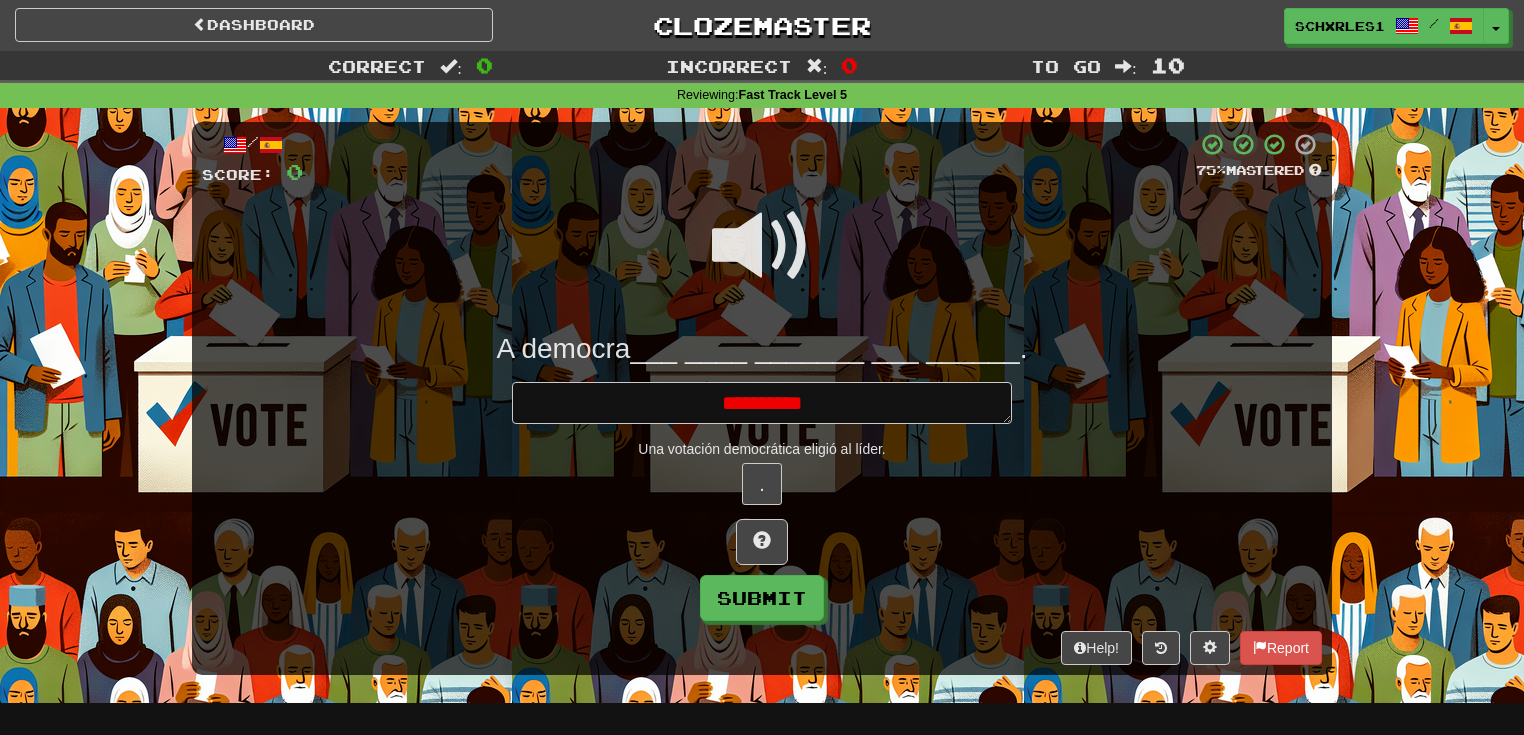 type on "*" 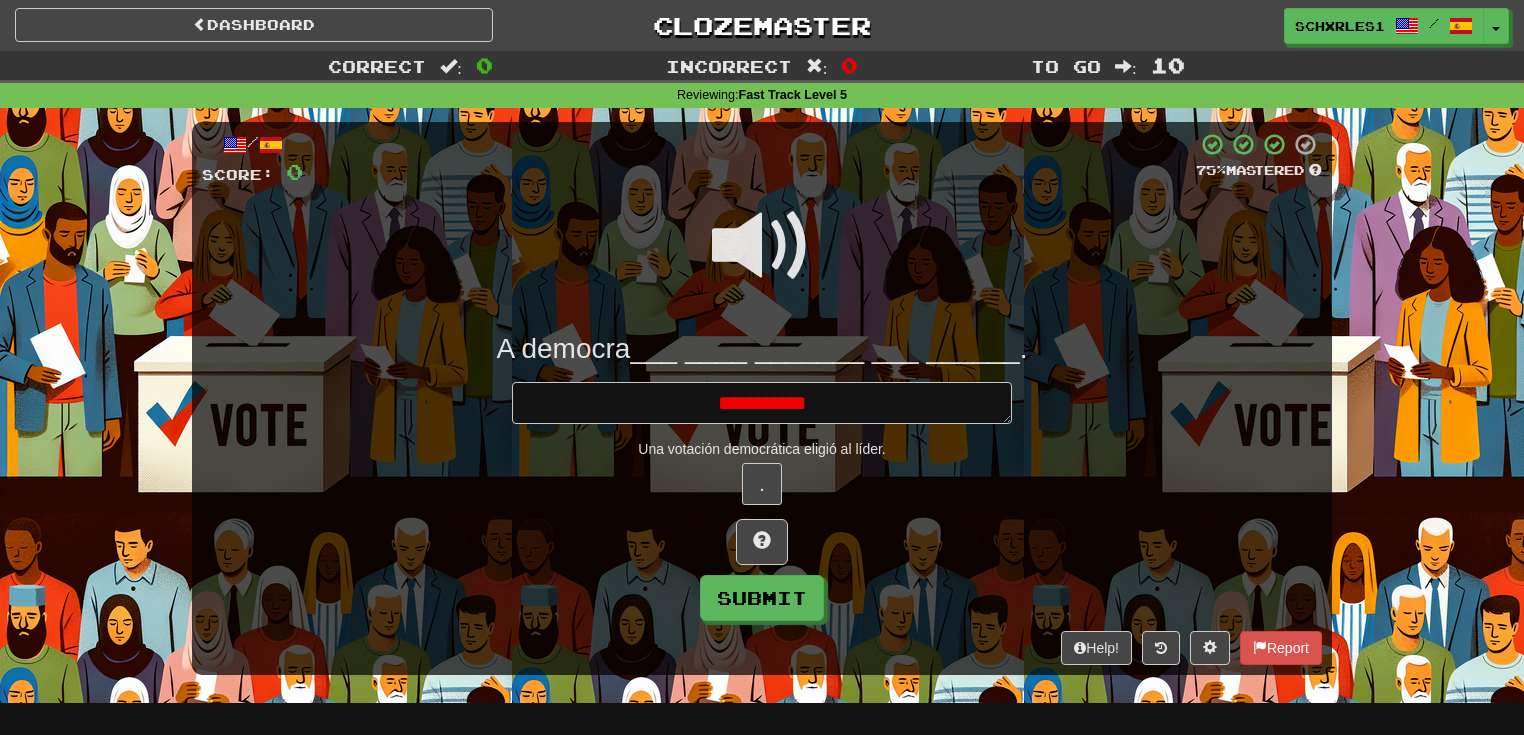 type on "*" 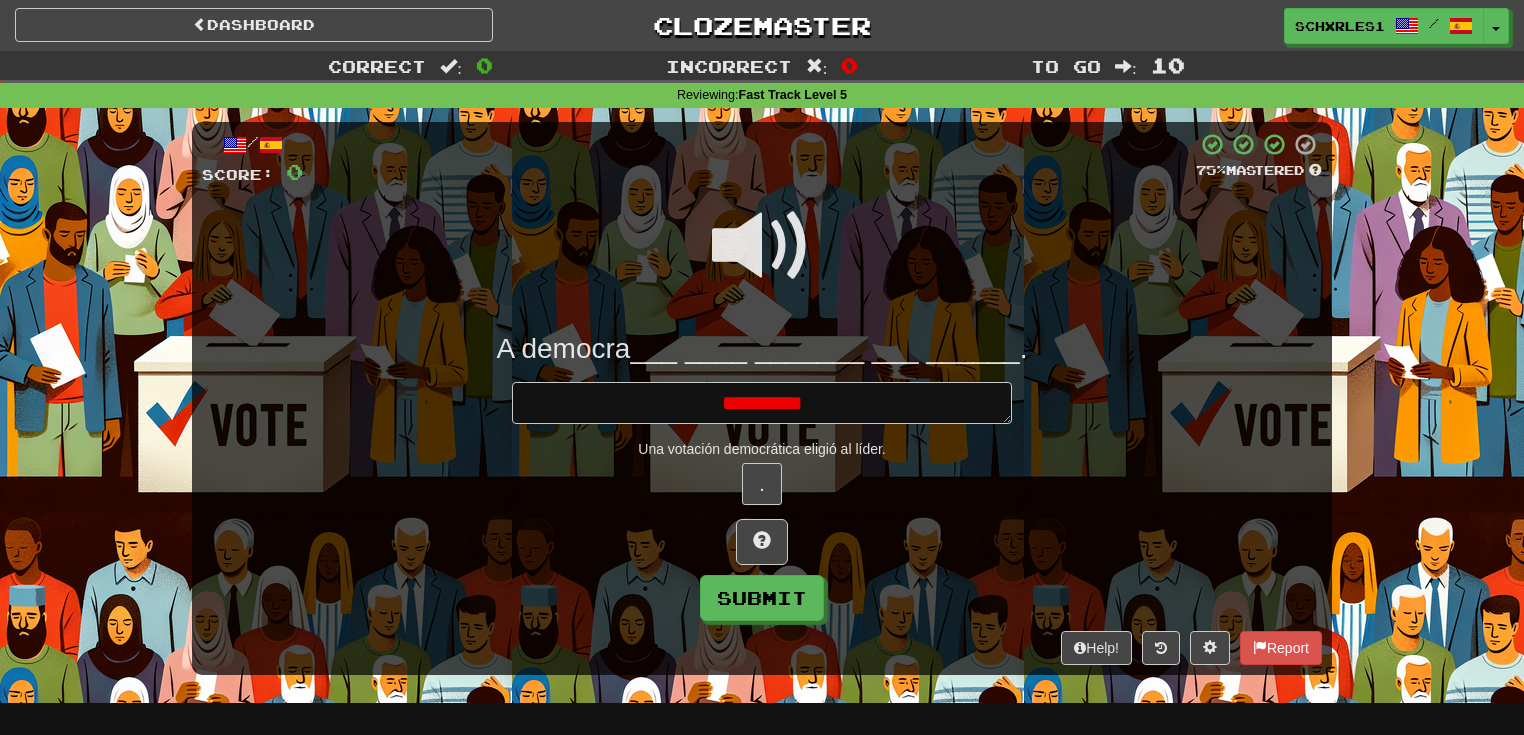 type on "*" 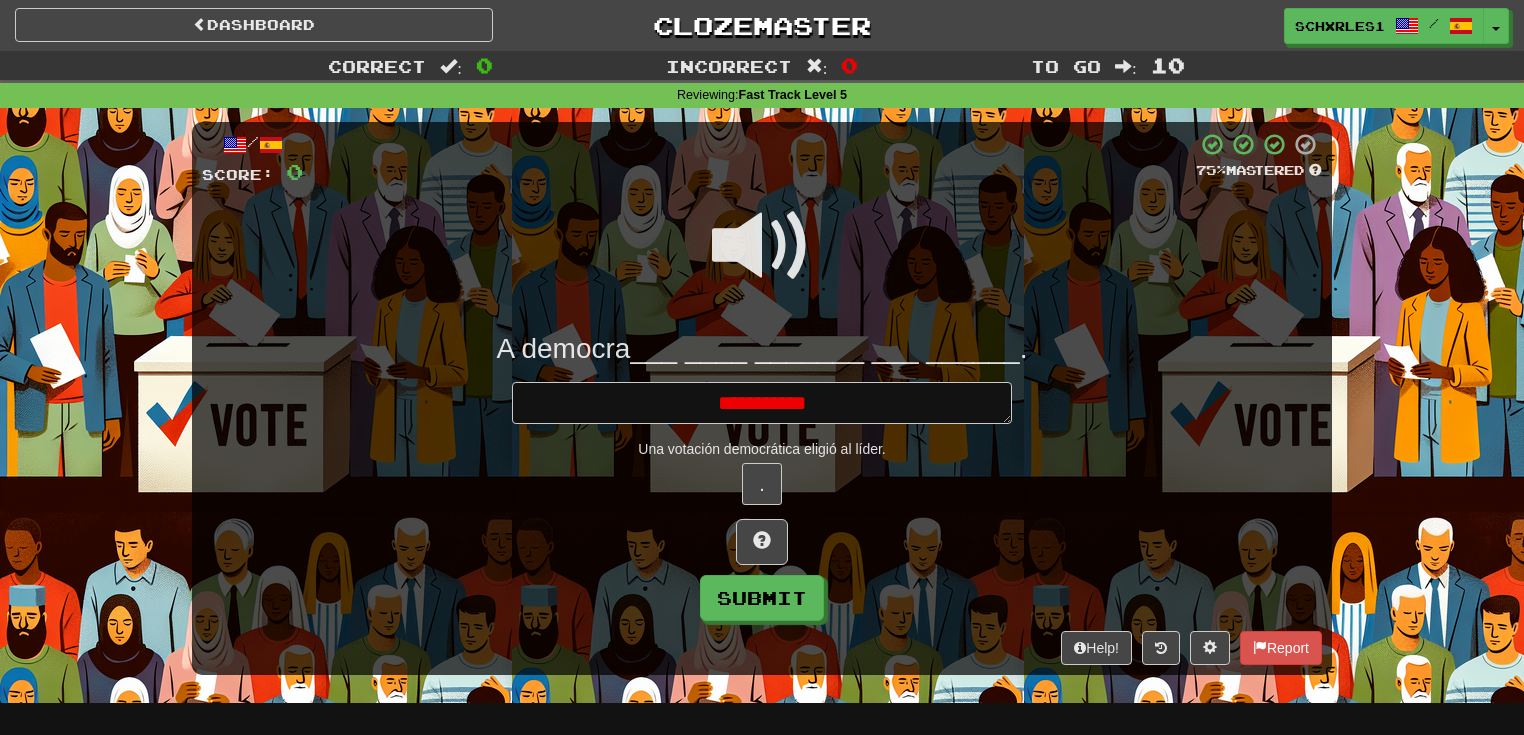 type on "*" 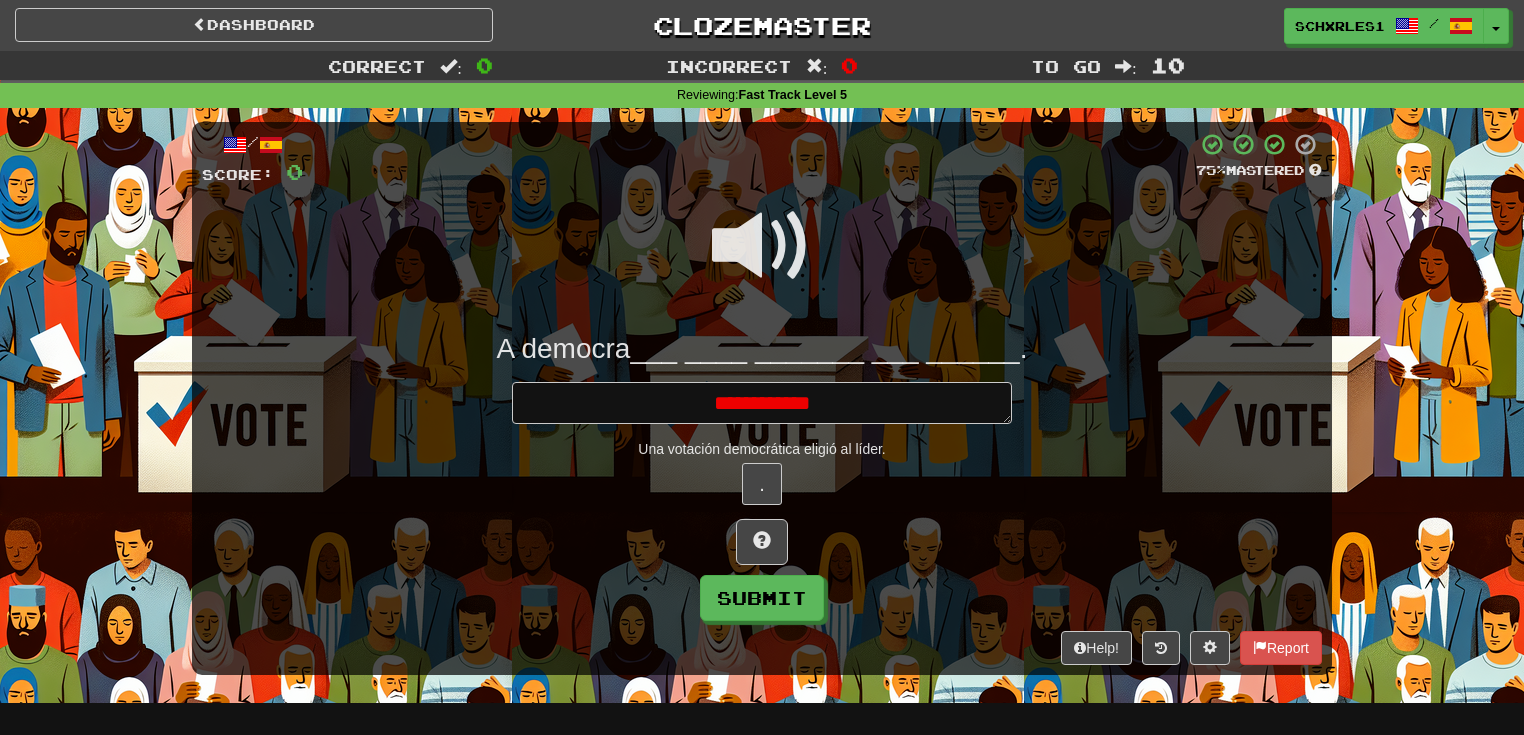 type on "*" 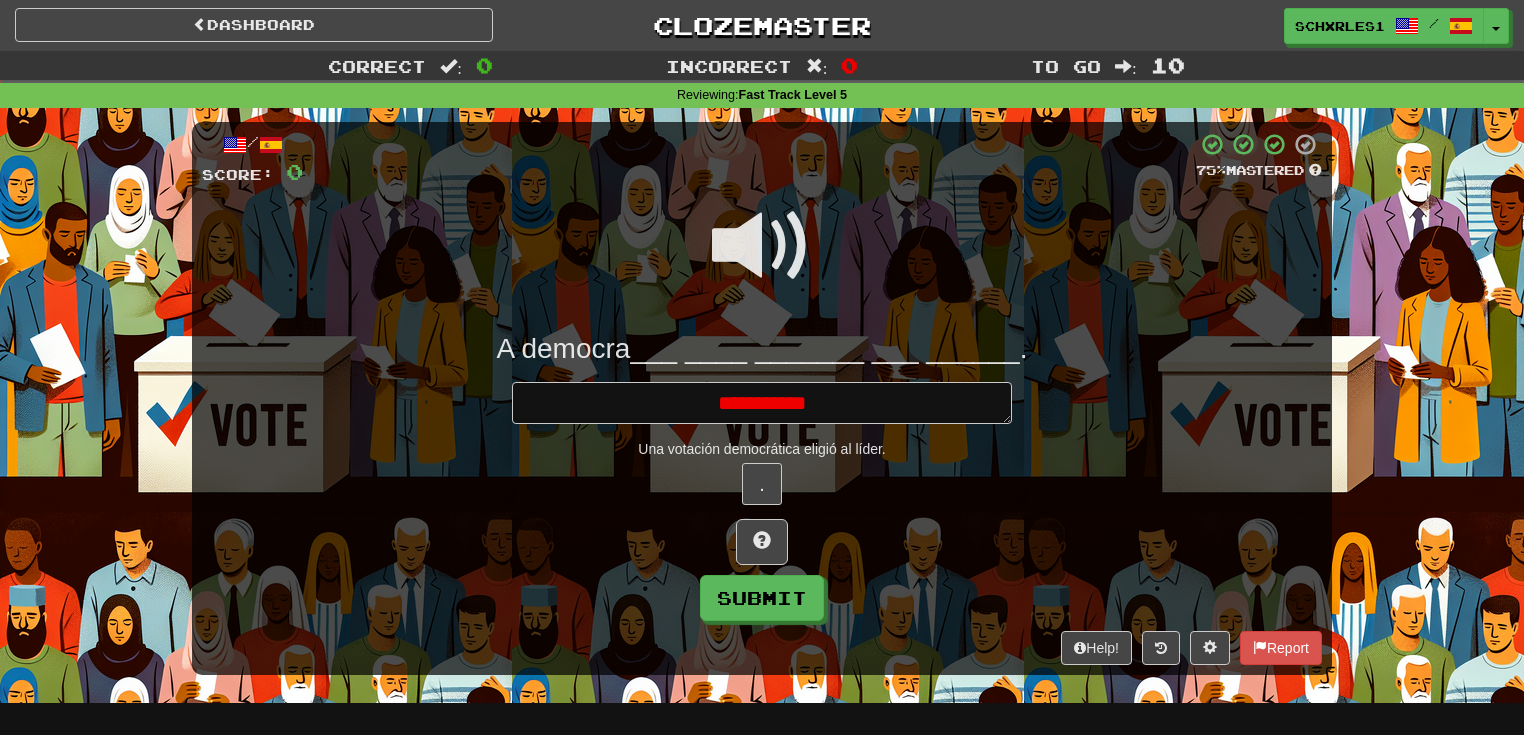 type on "*" 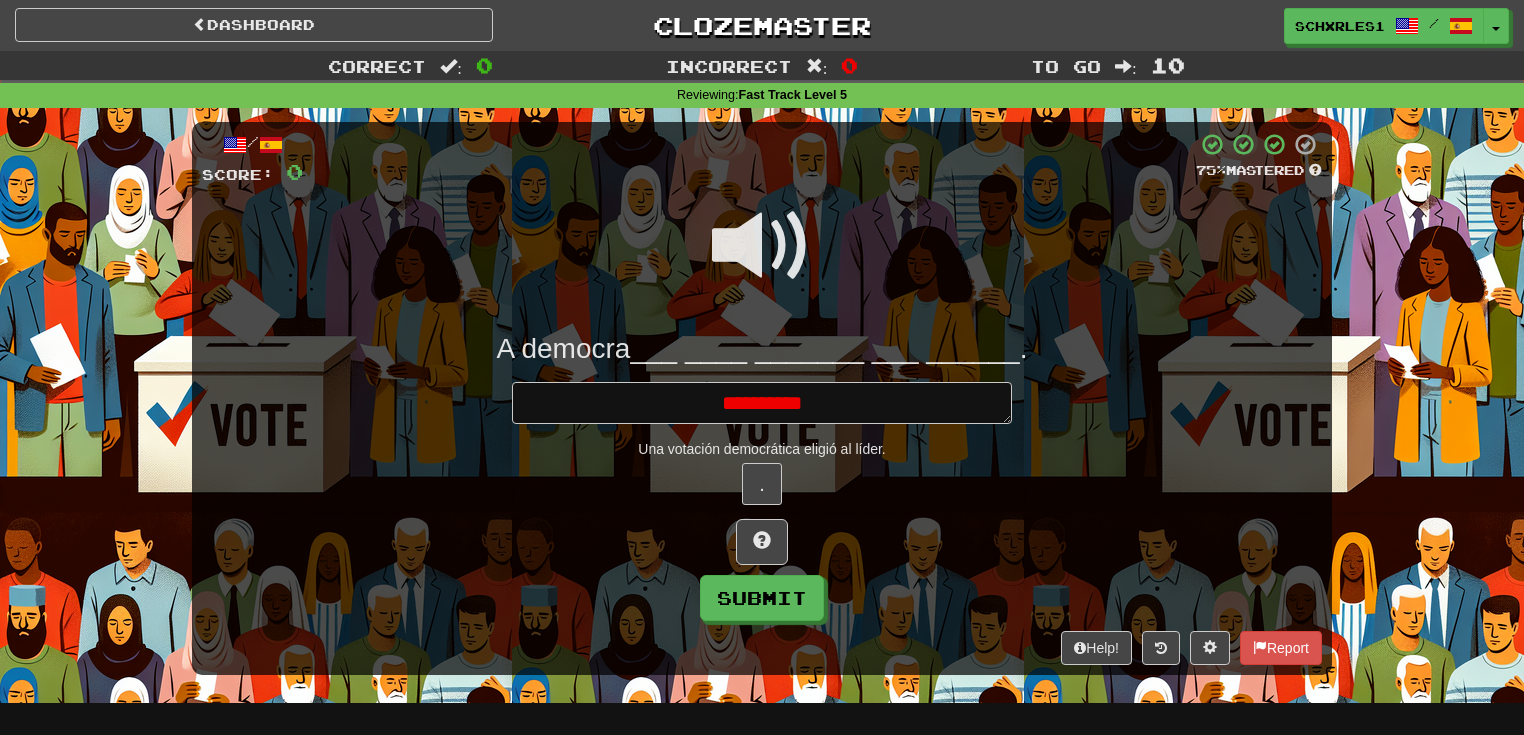 type on "*" 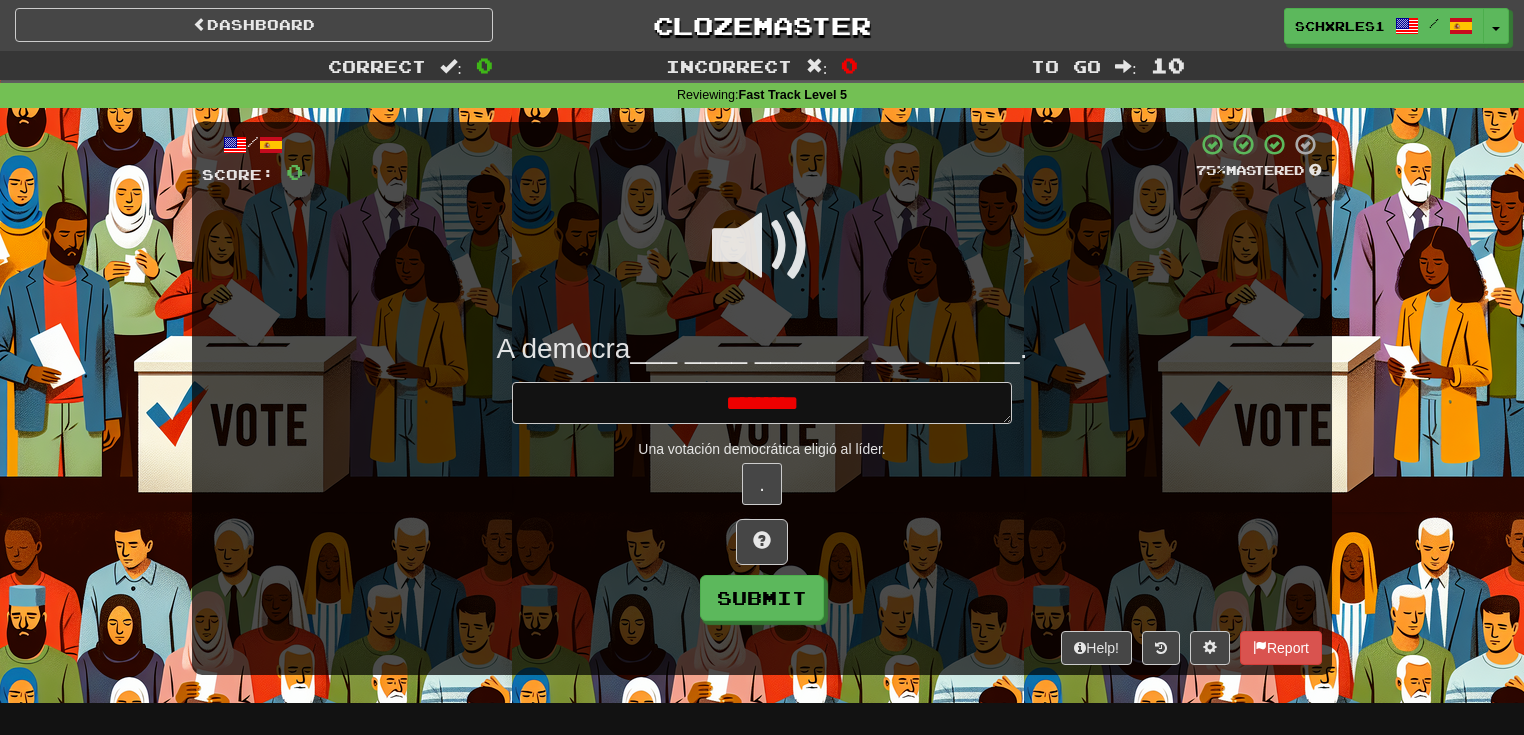 type on "*" 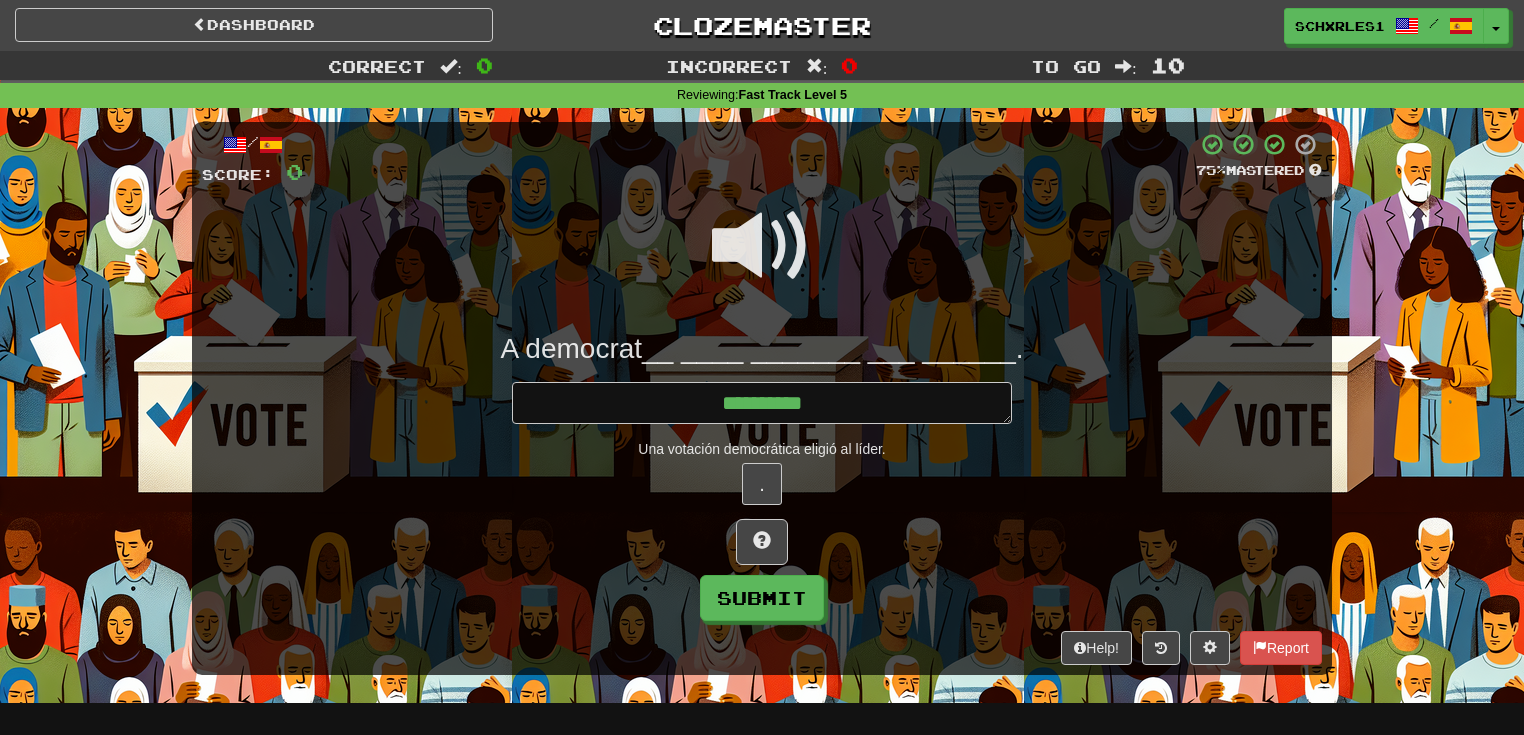 type on "*" 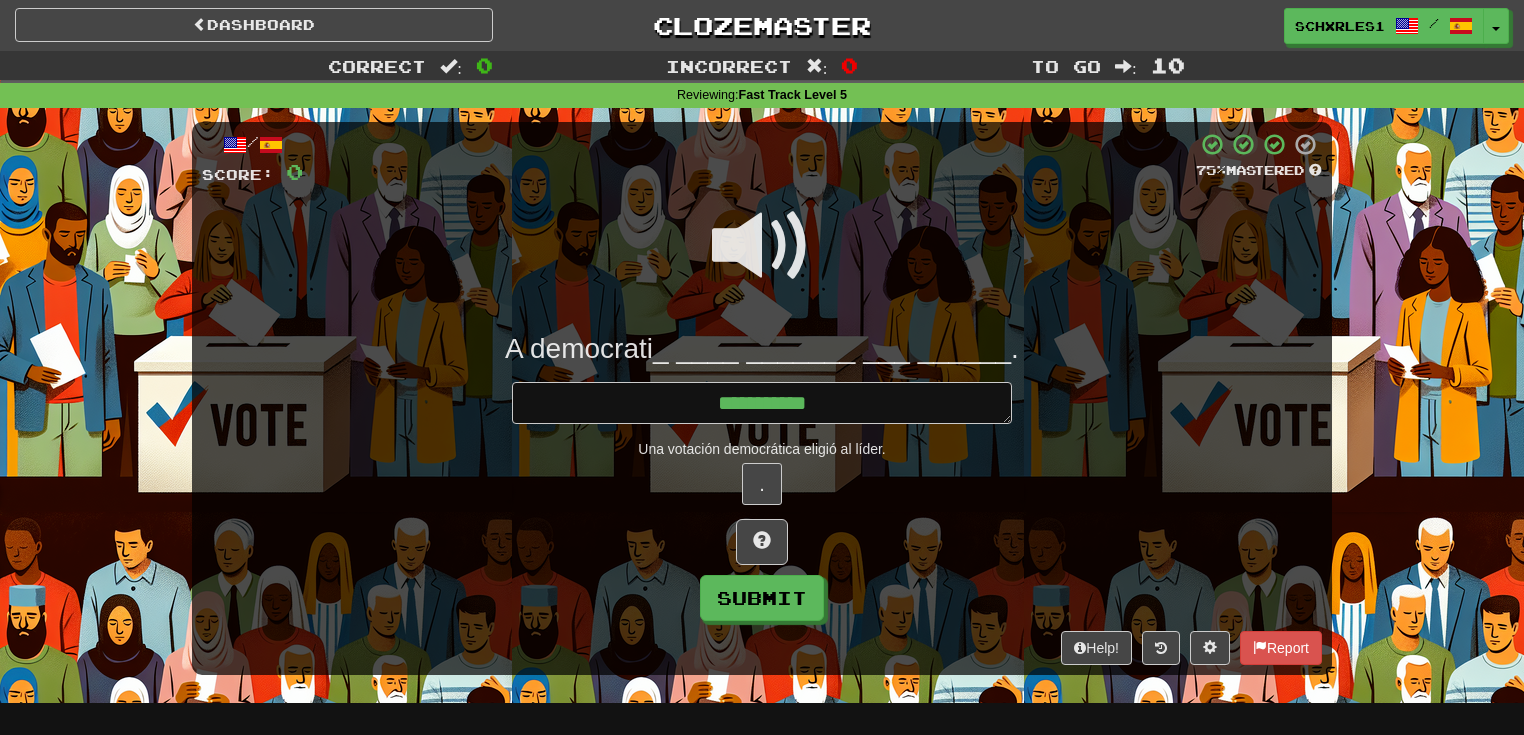 type on "*" 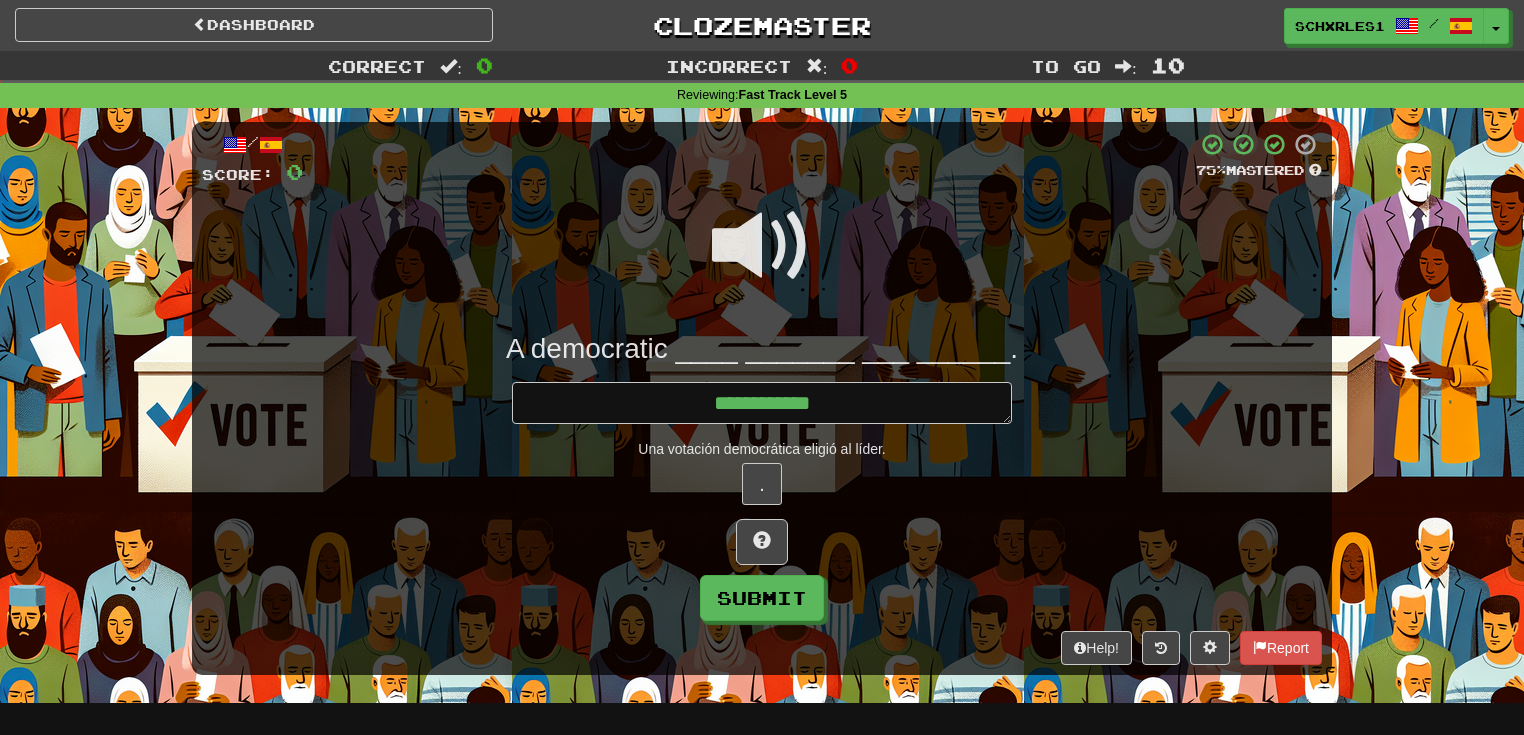 type on "*" 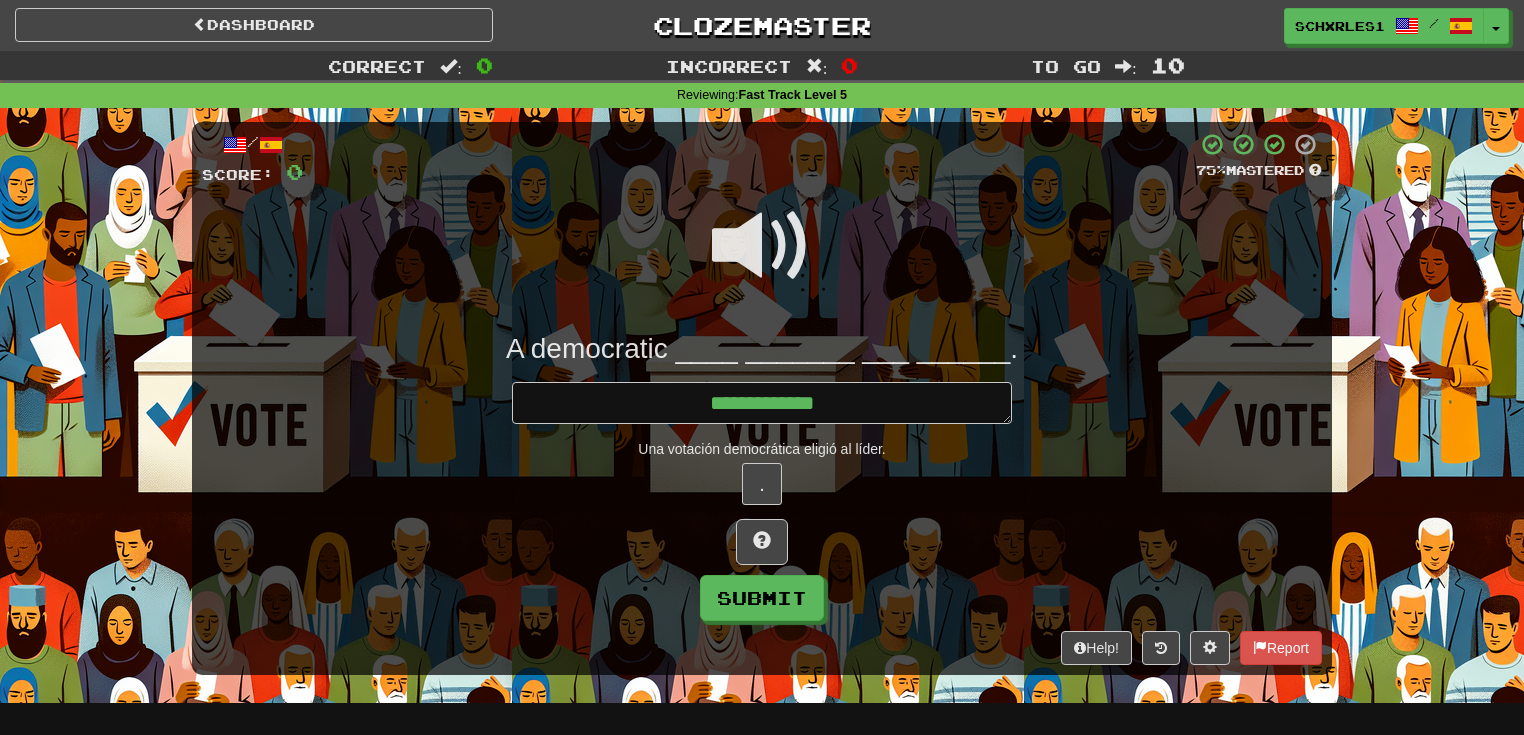 type on "*" 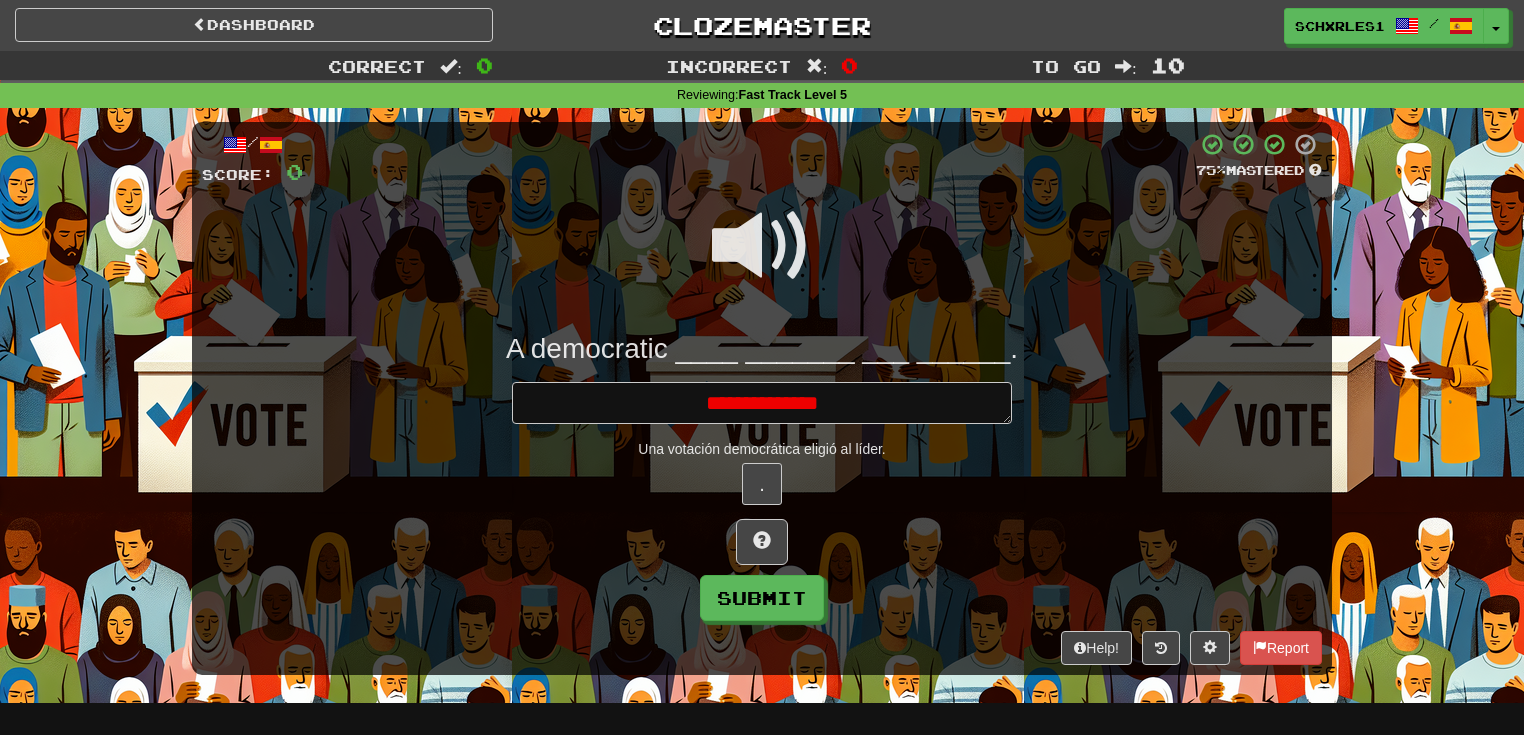 type on "*" 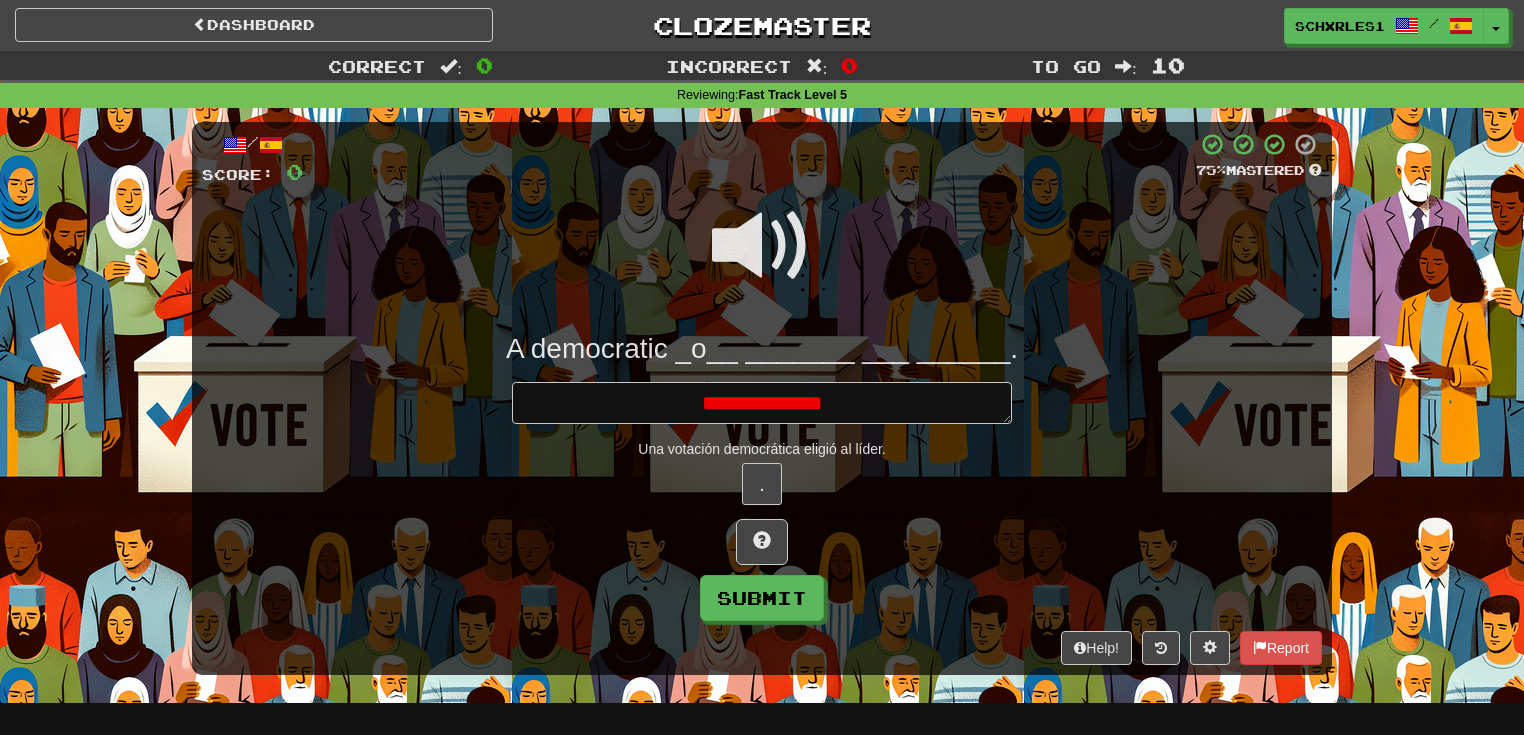type on "*" 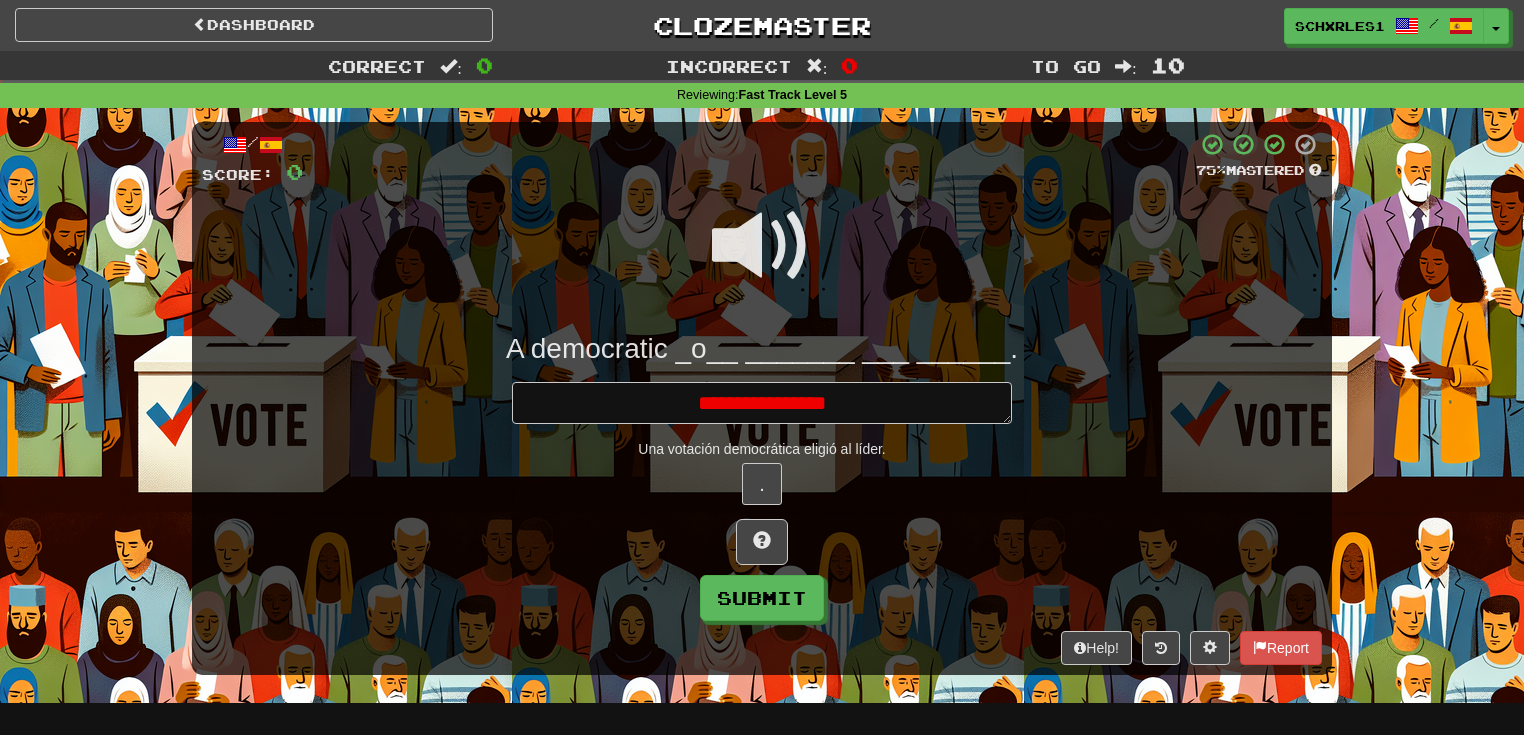 type on "*" 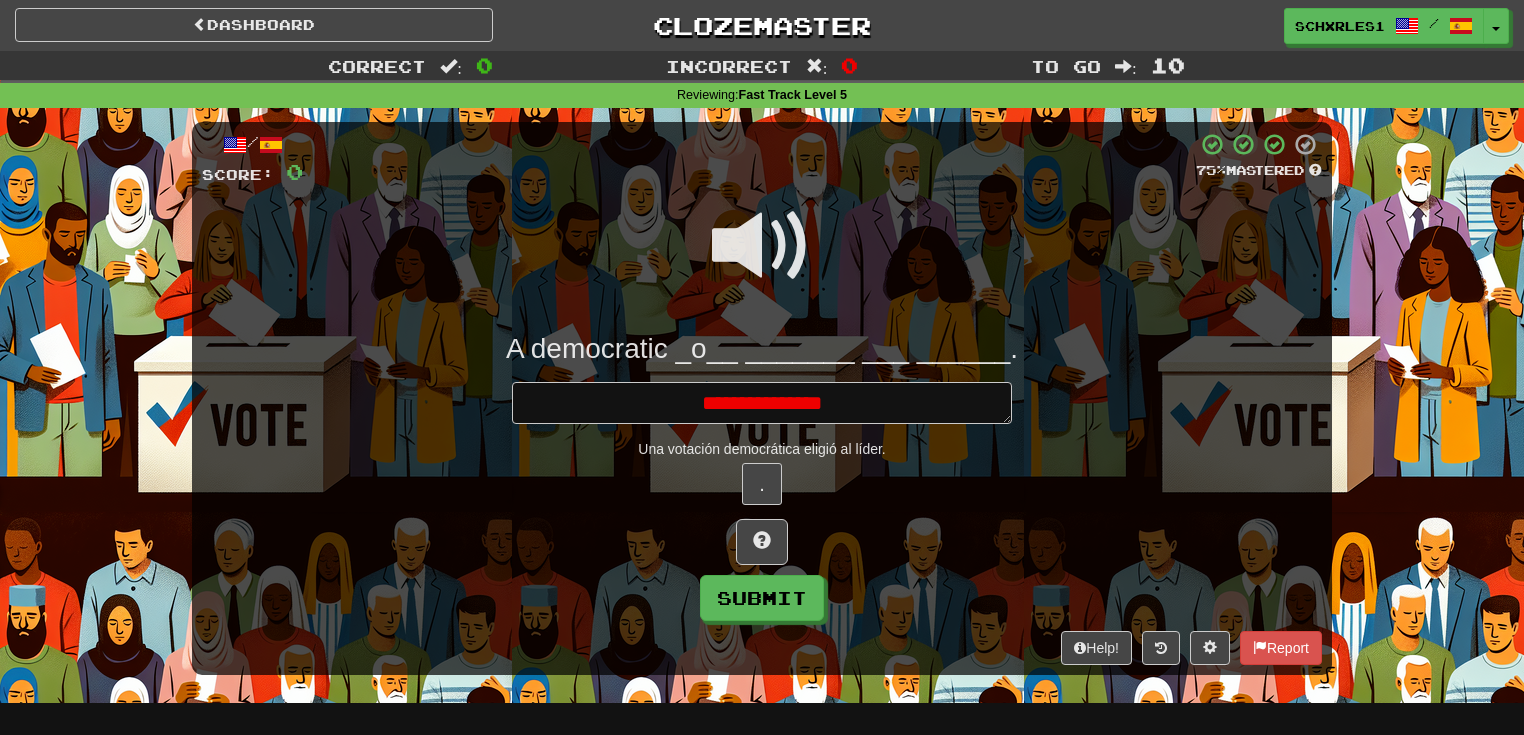type on "*" 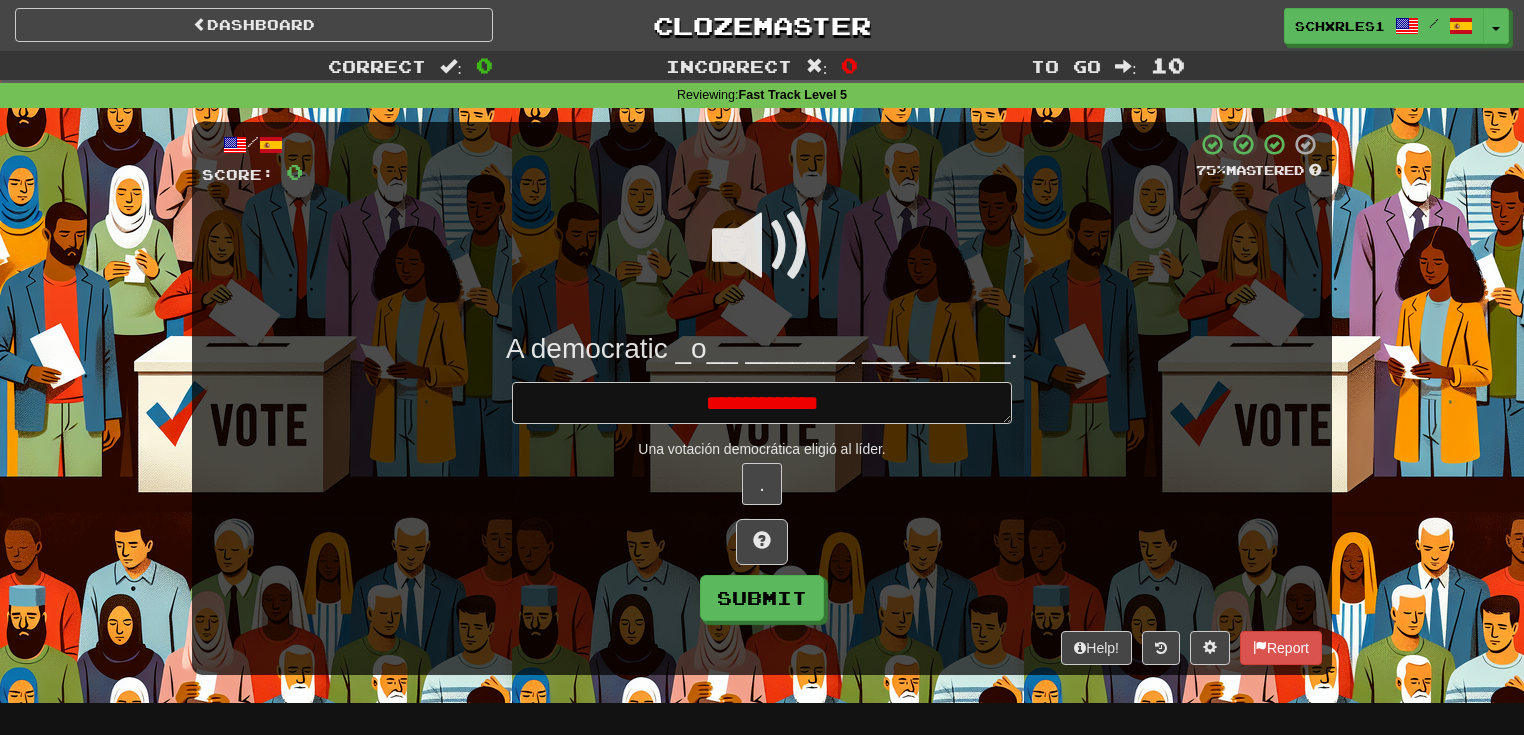 type on "*" 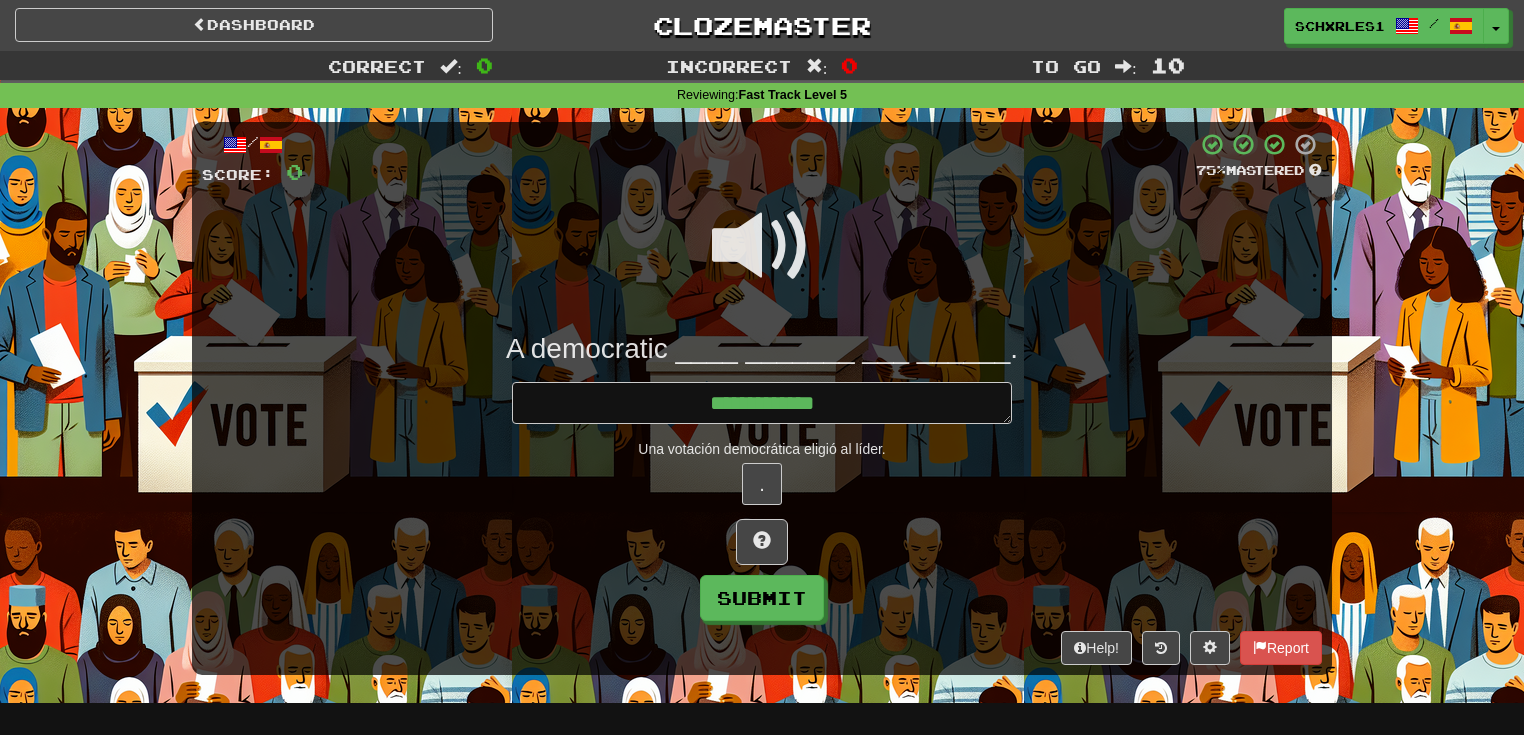type on "*" 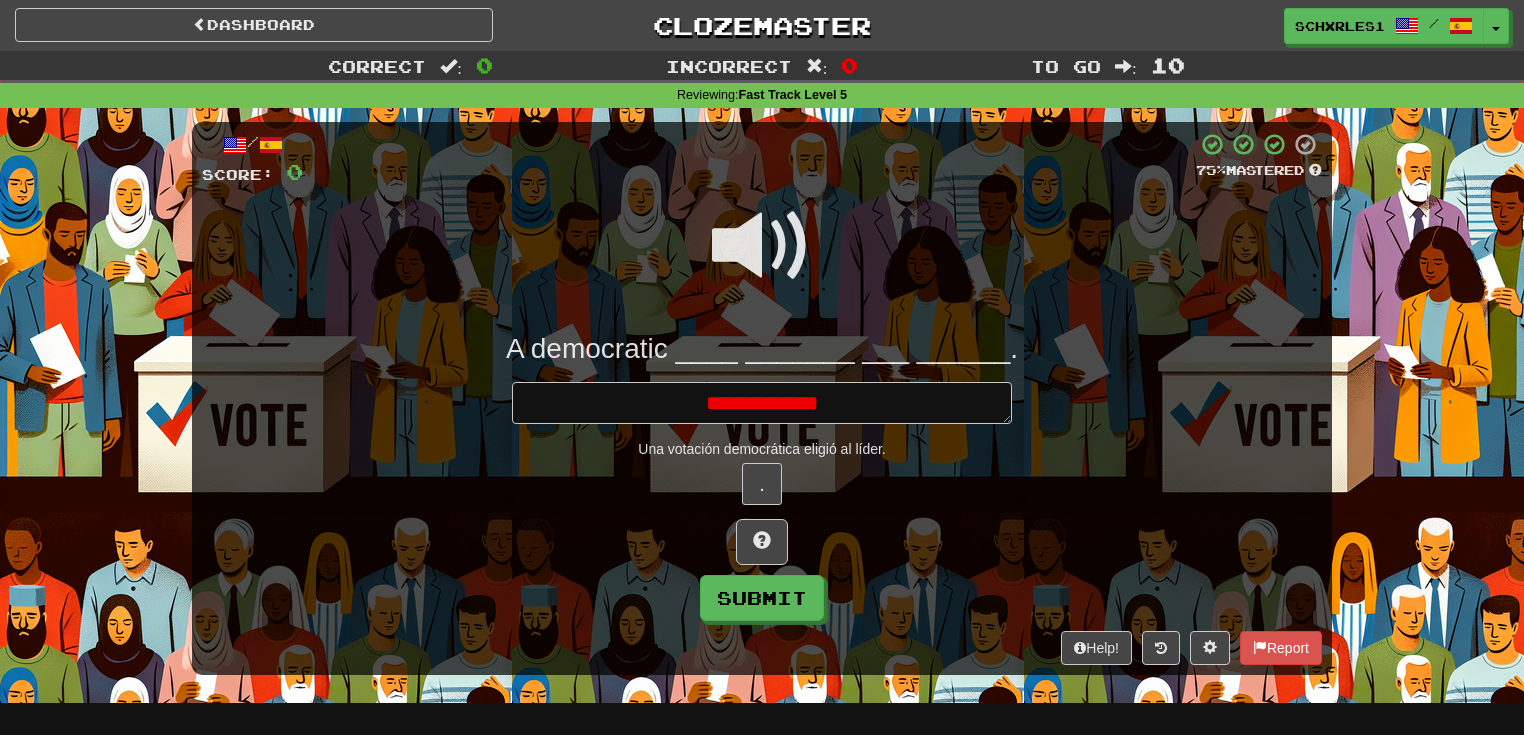 type on "*" 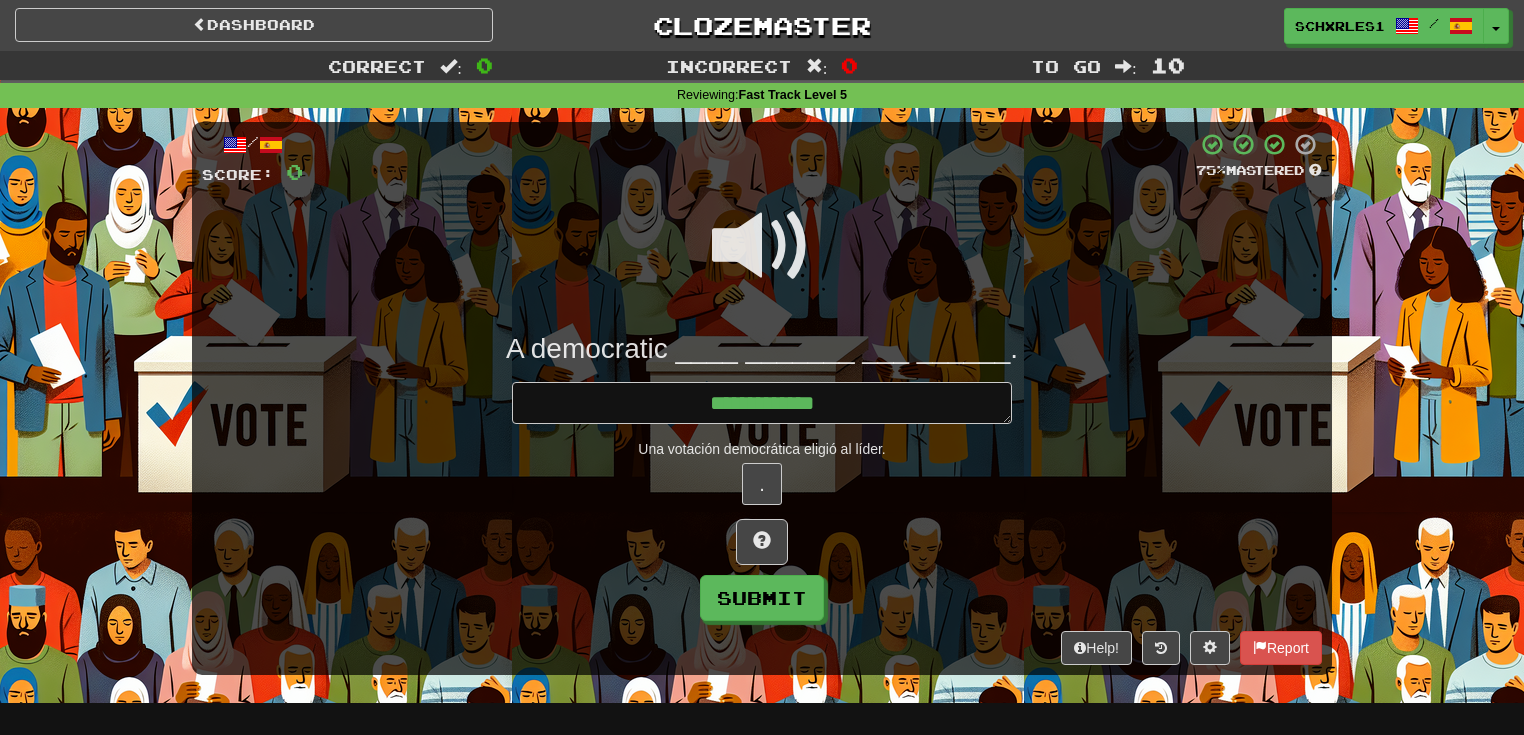 type on "*" 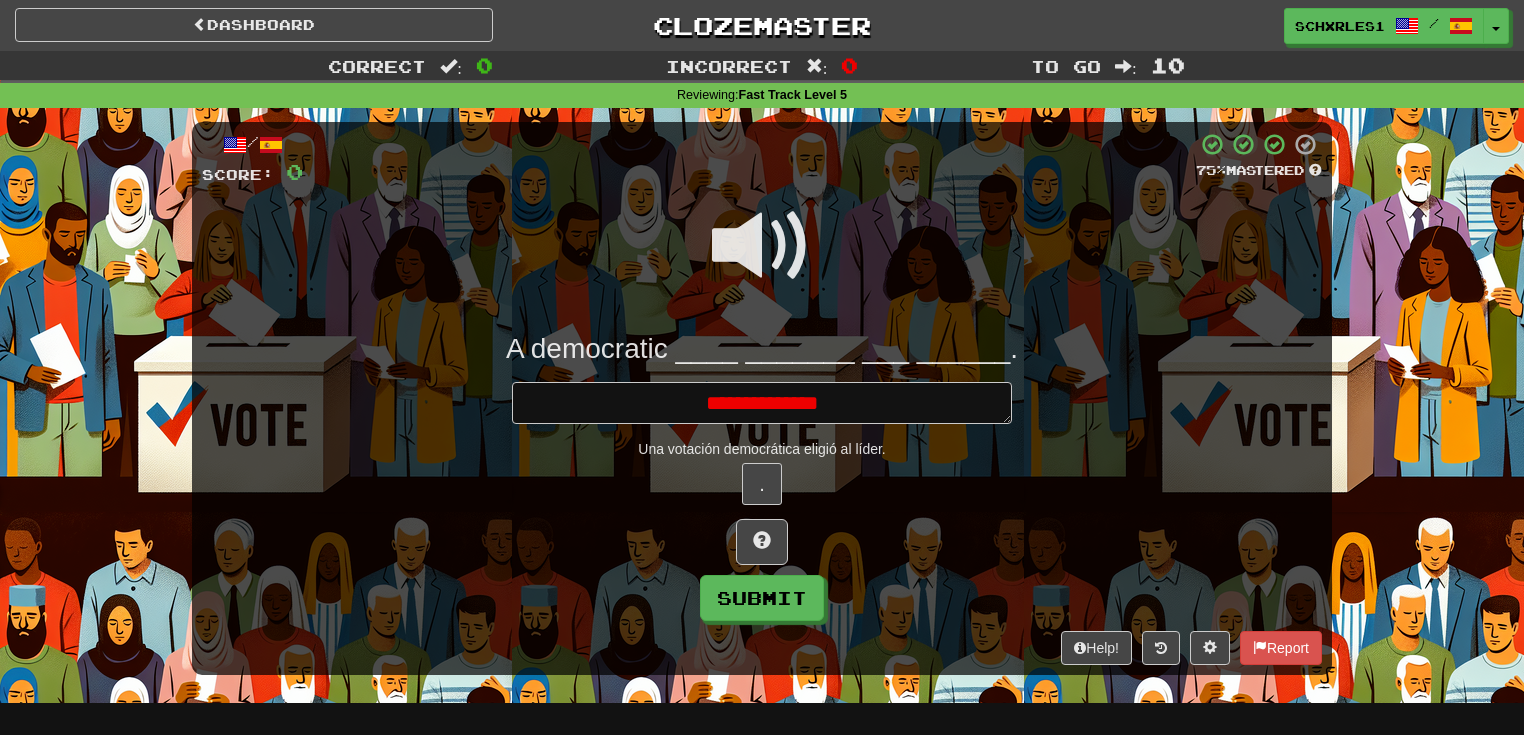 type on "*" 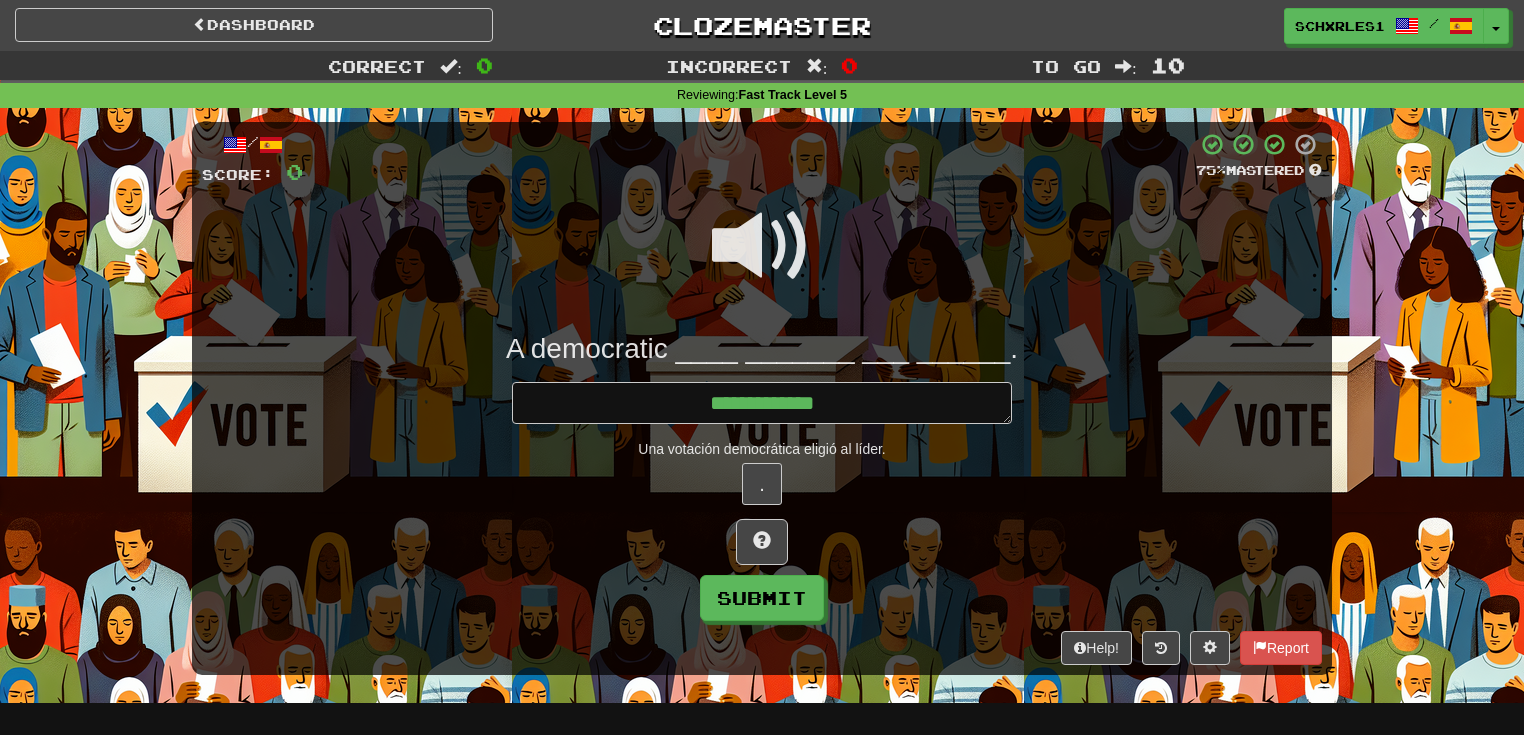 type on "*" 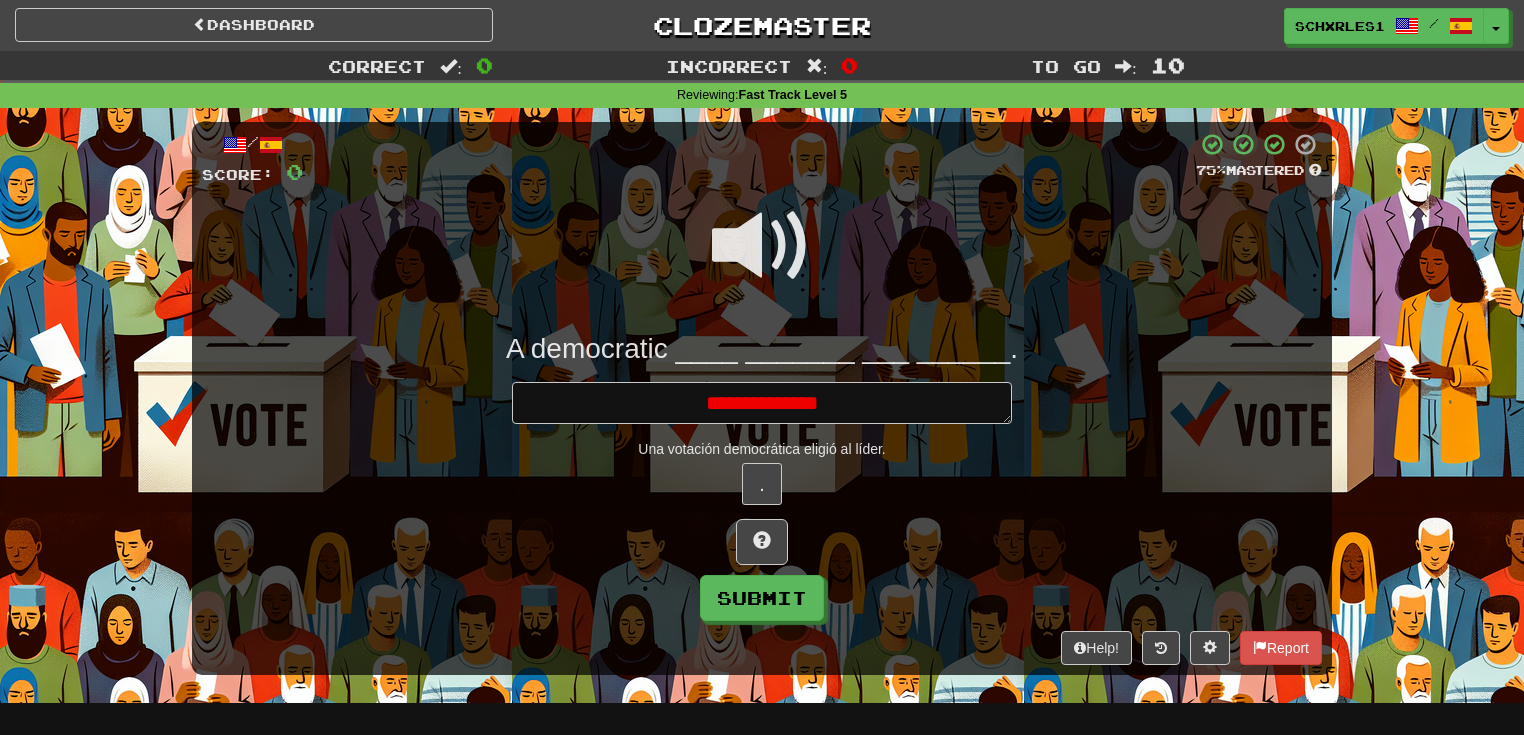 type on "*" 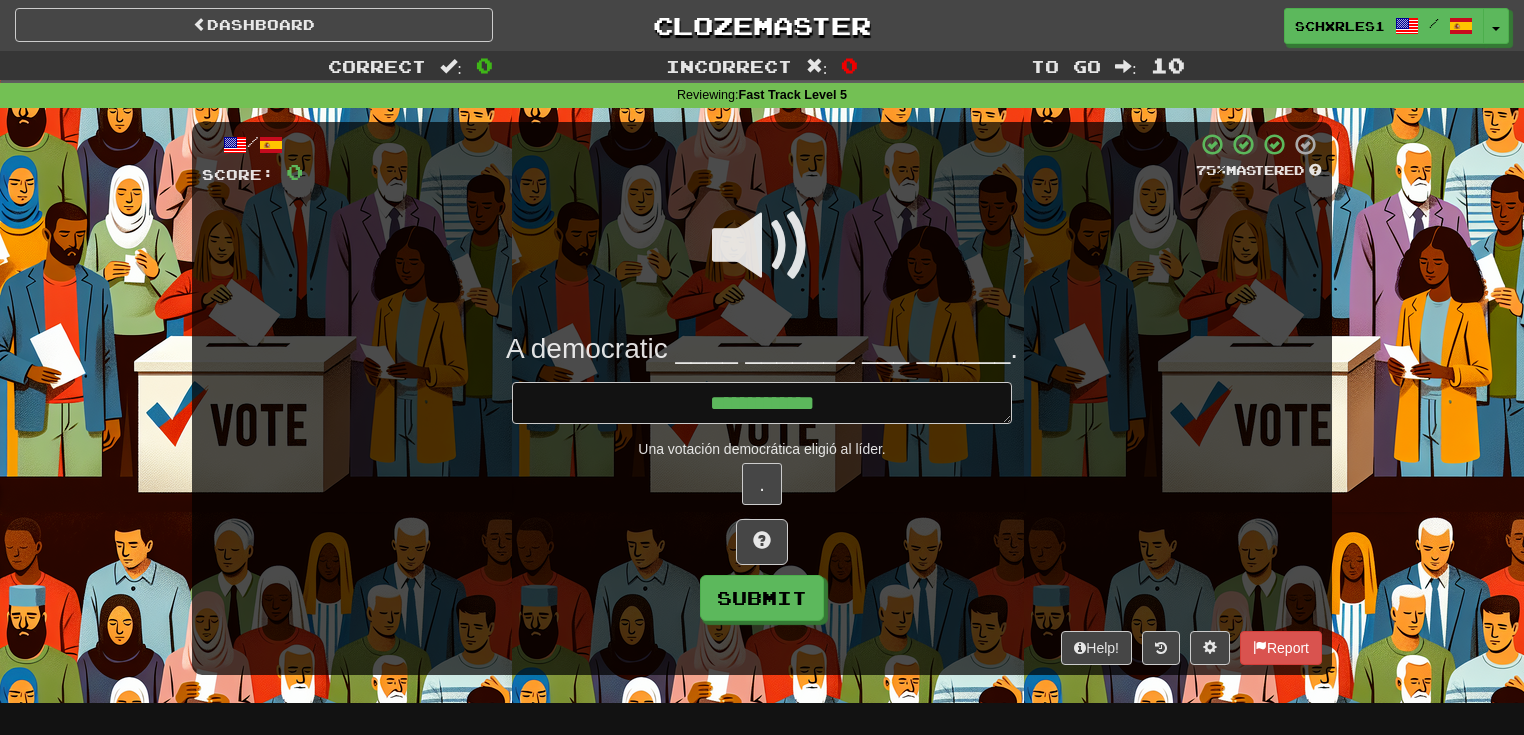 type on "*" 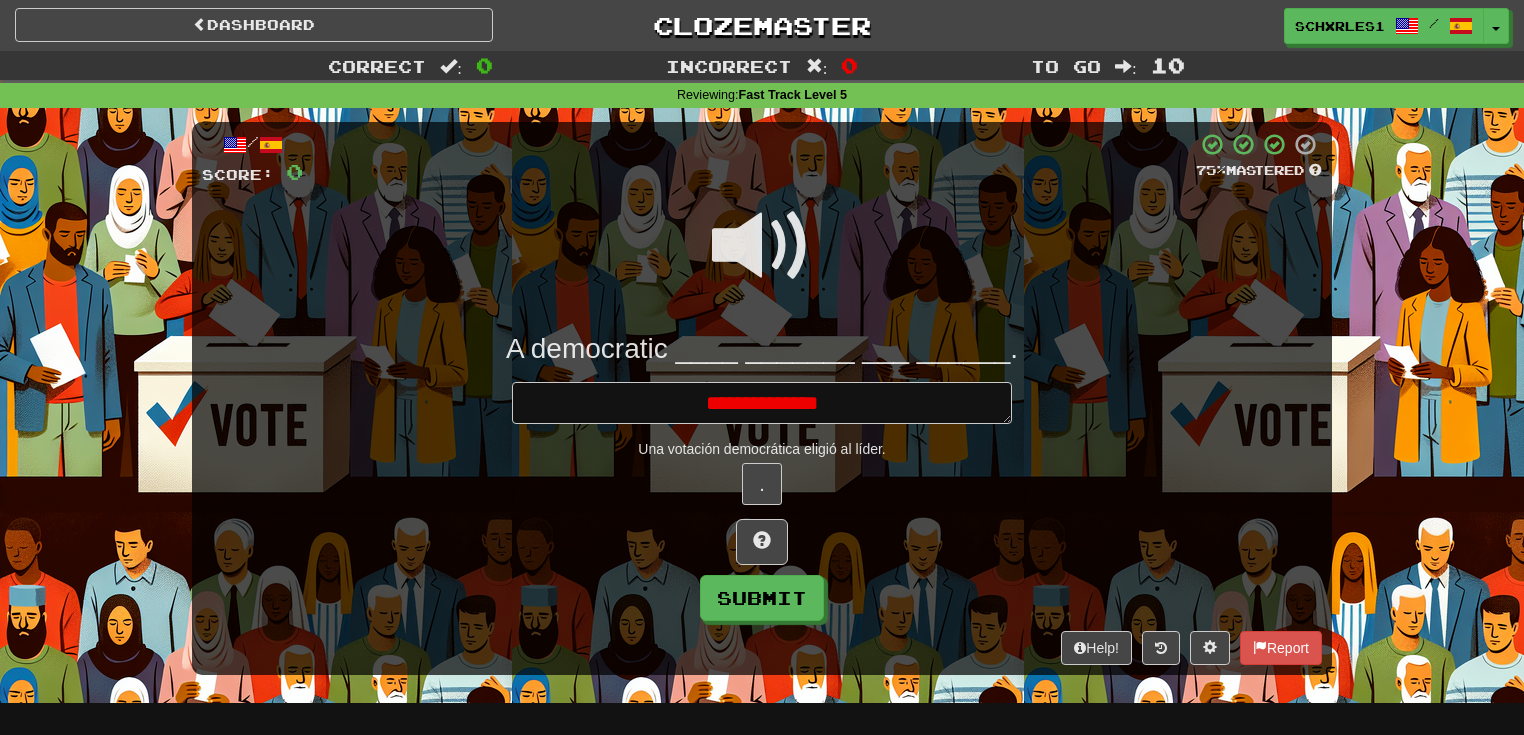 type on "*" 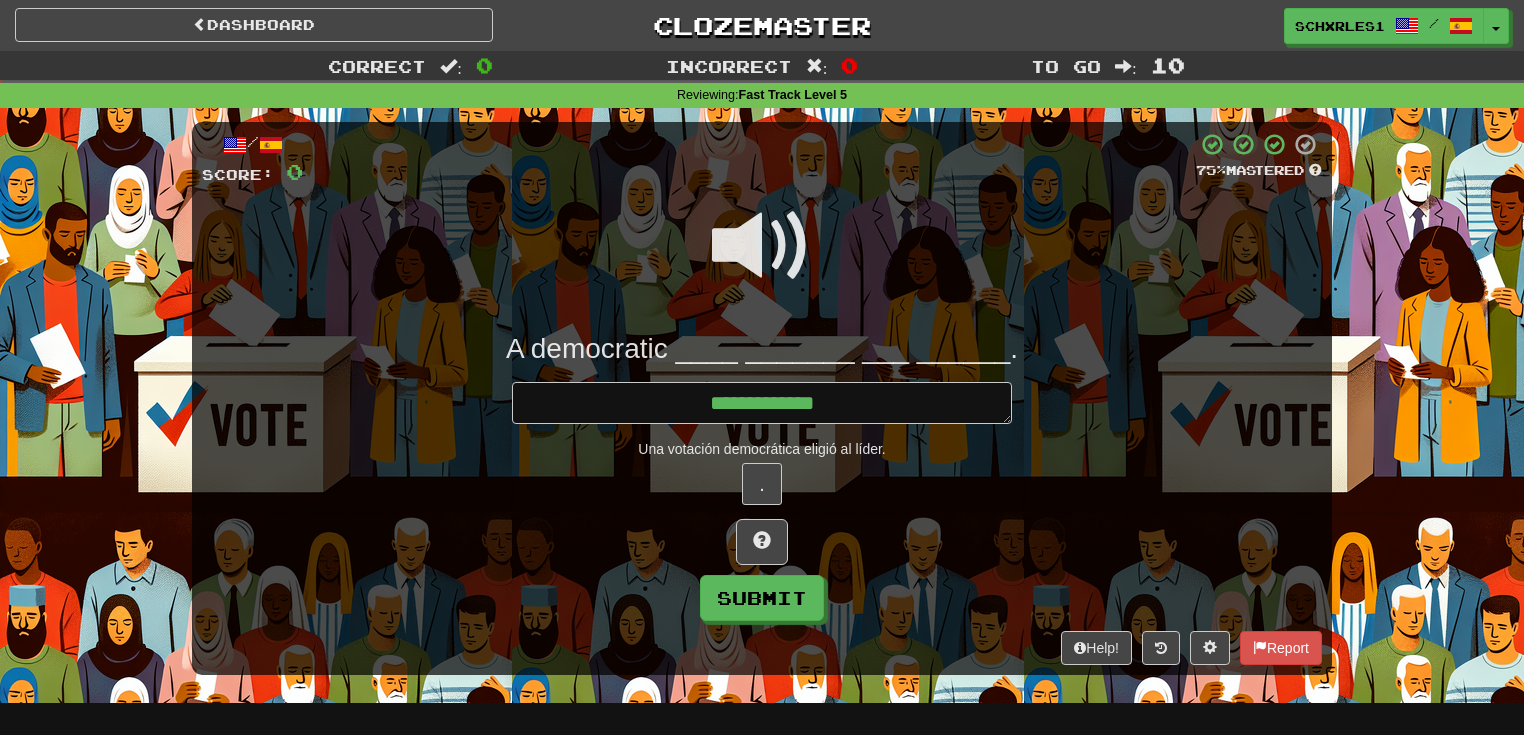 type on "*" 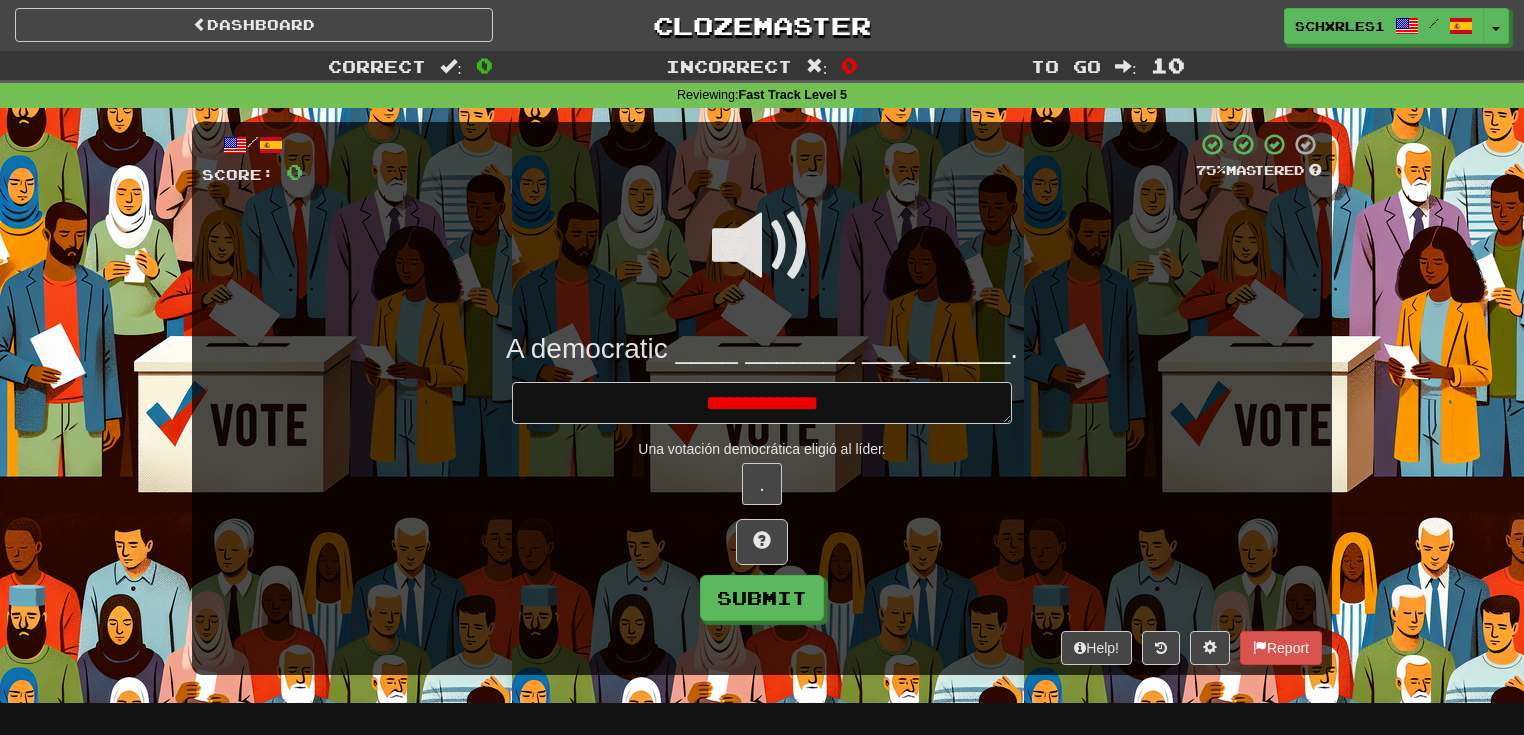 type on "*" 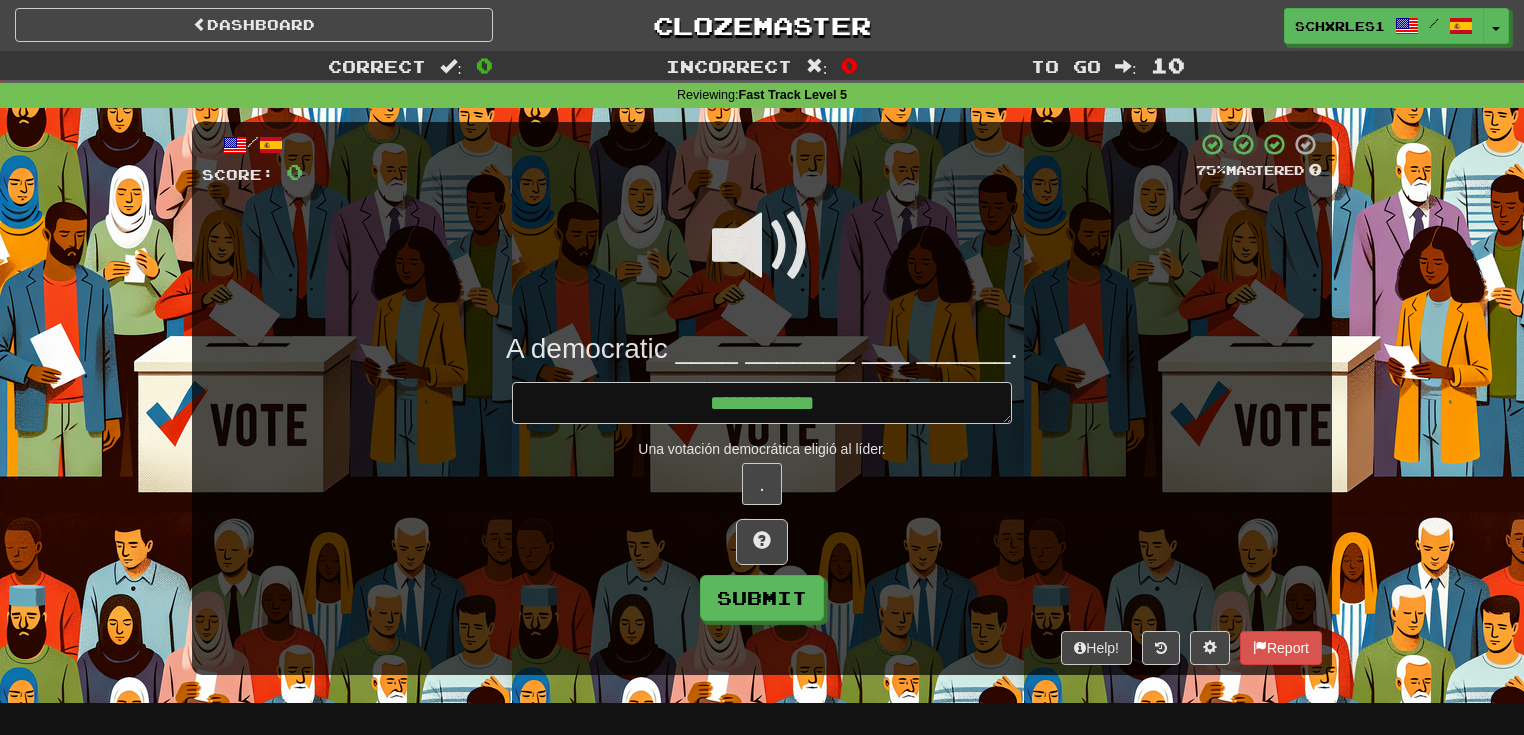 type on "*" 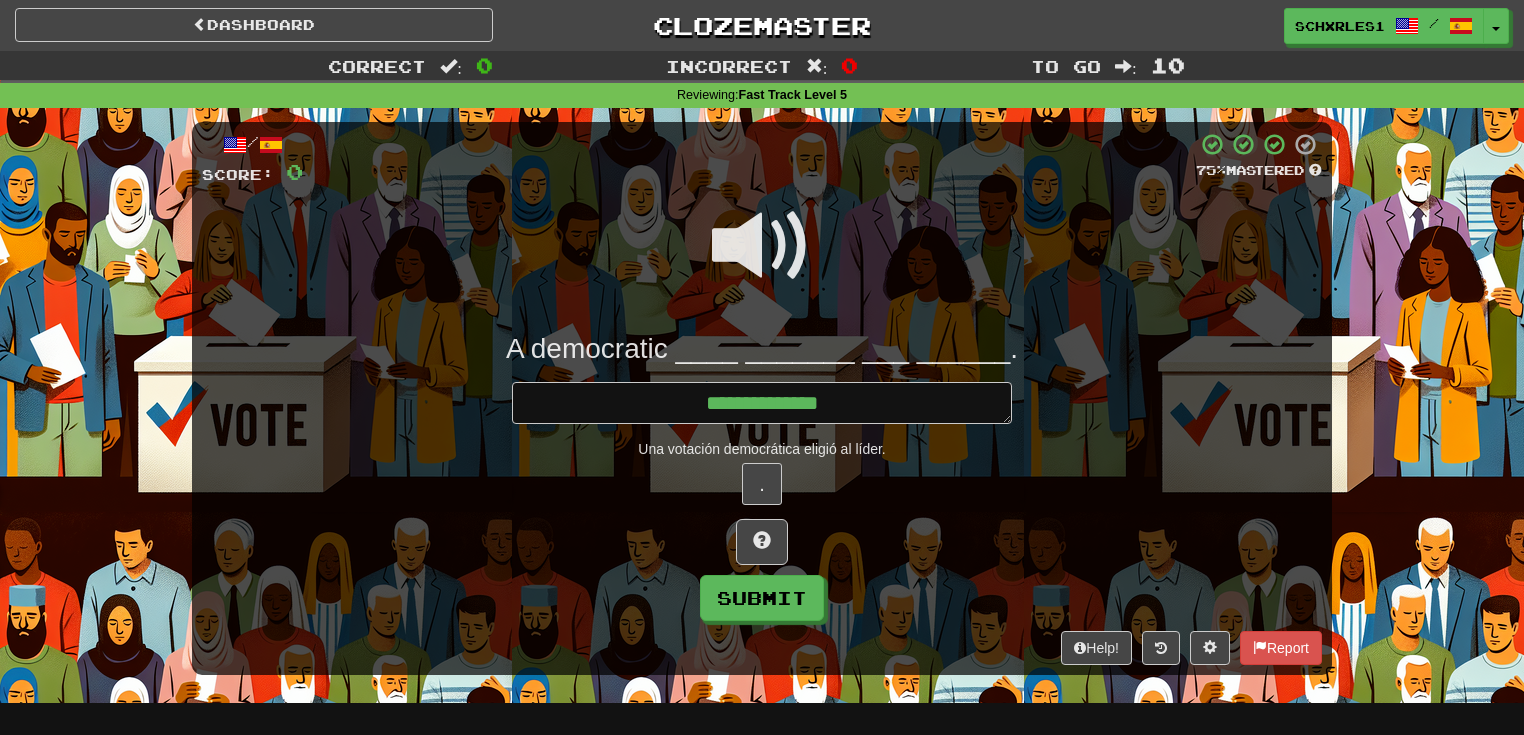 type on "*" 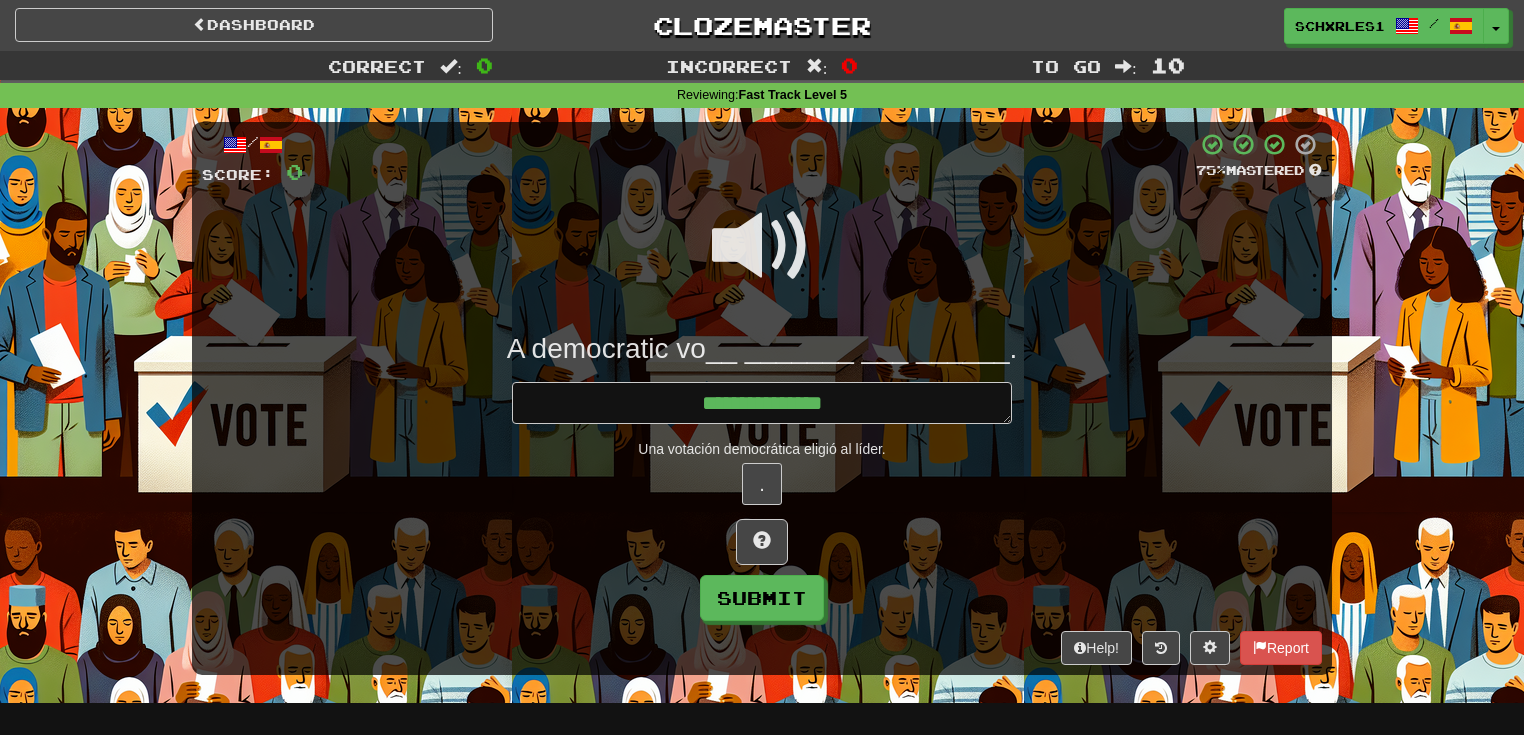 type on "*" 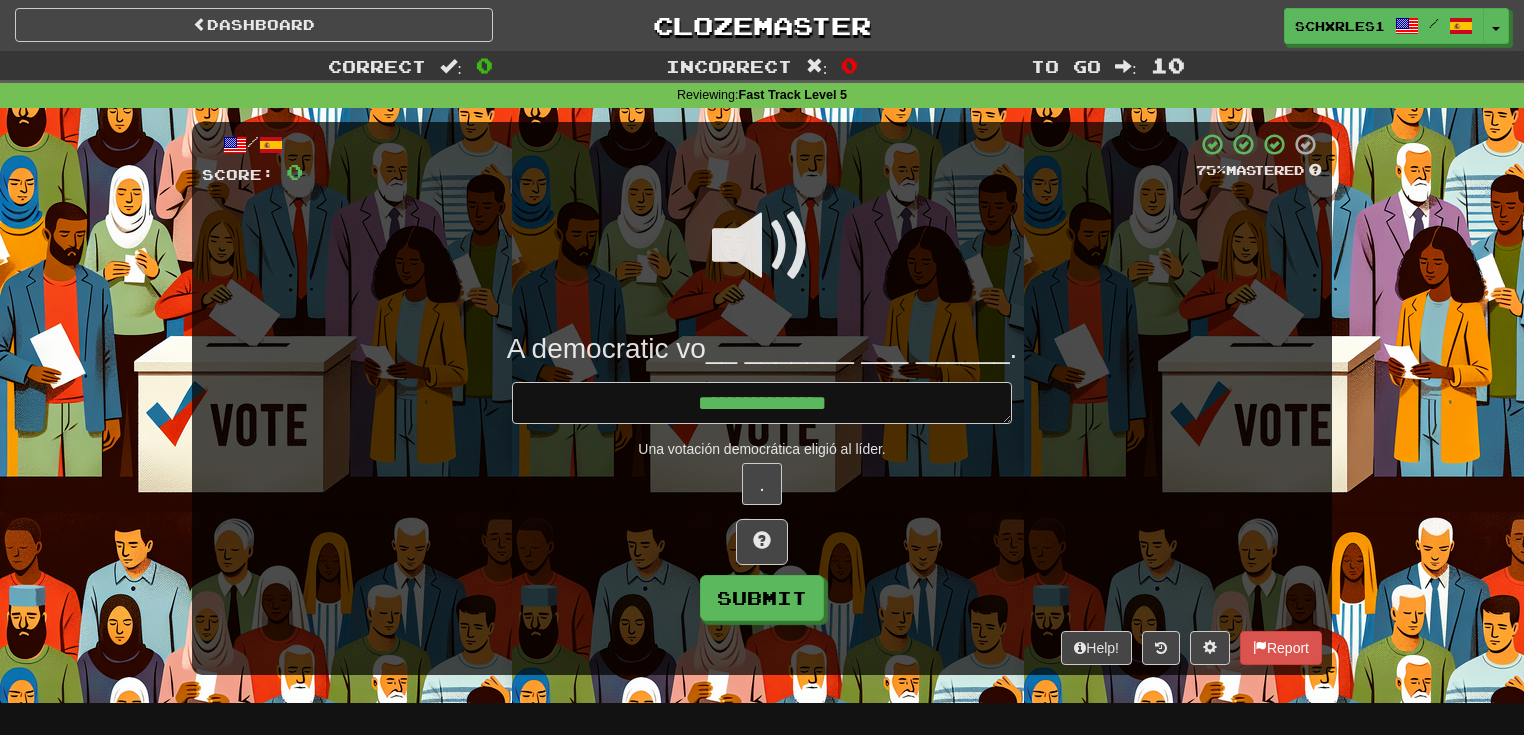 type on "*" 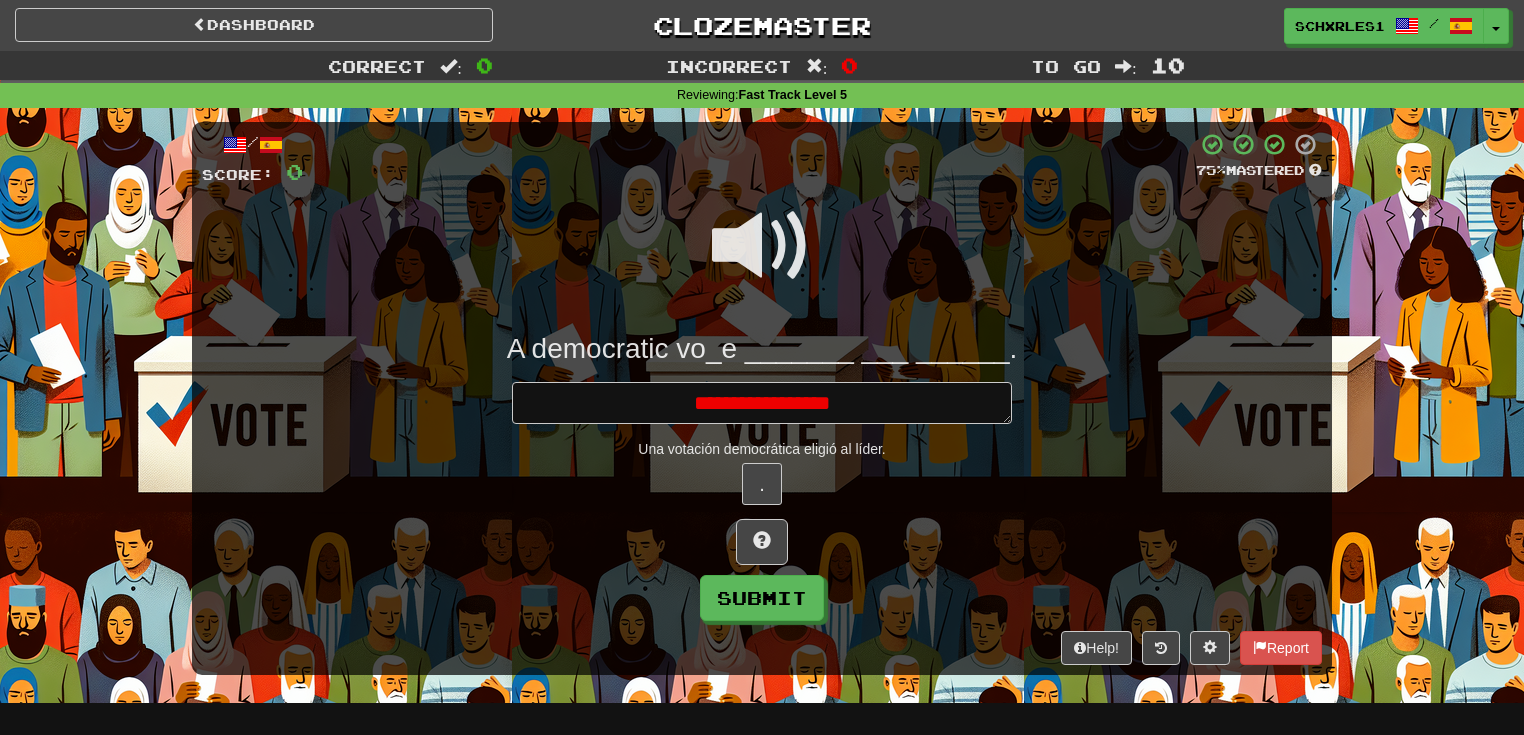 type on "*" 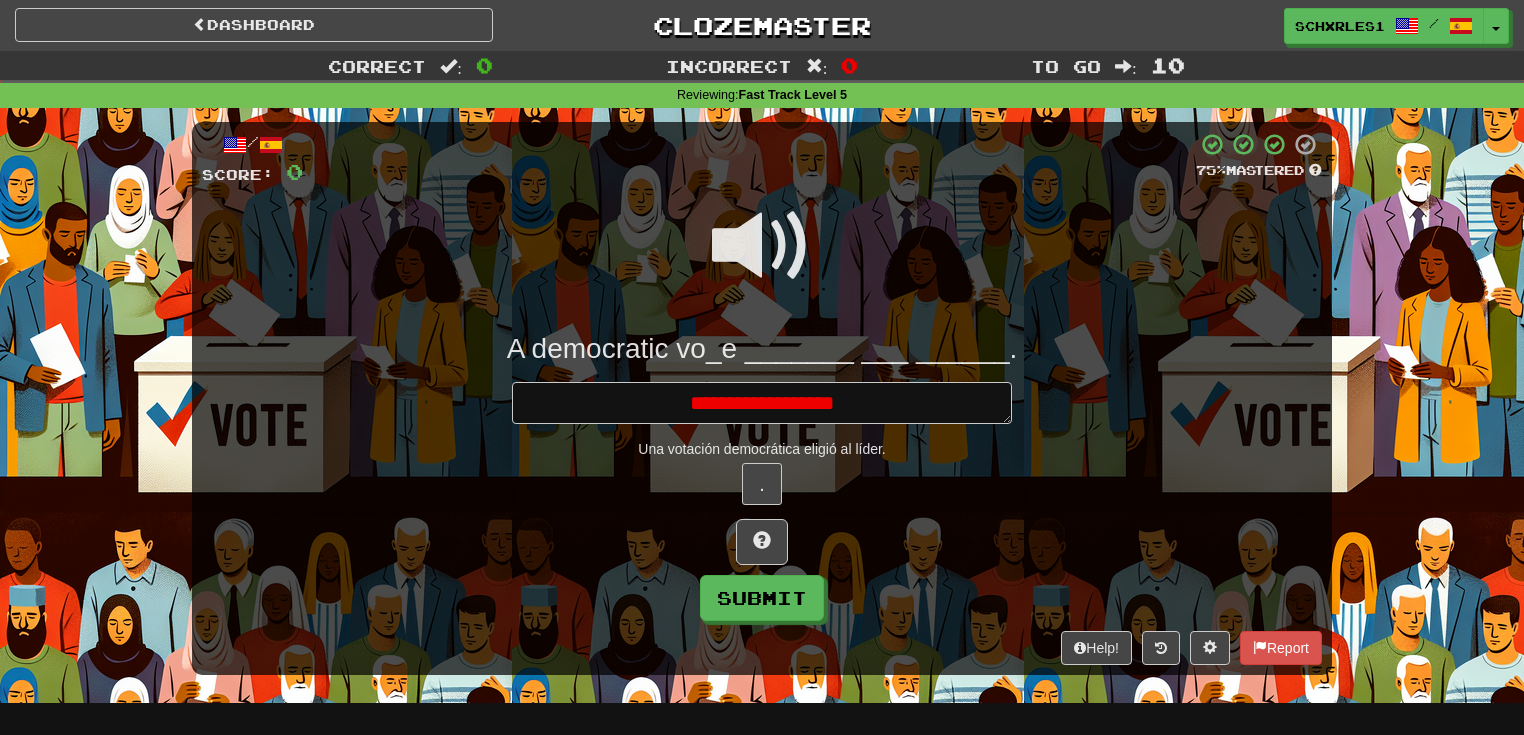 type on "*" 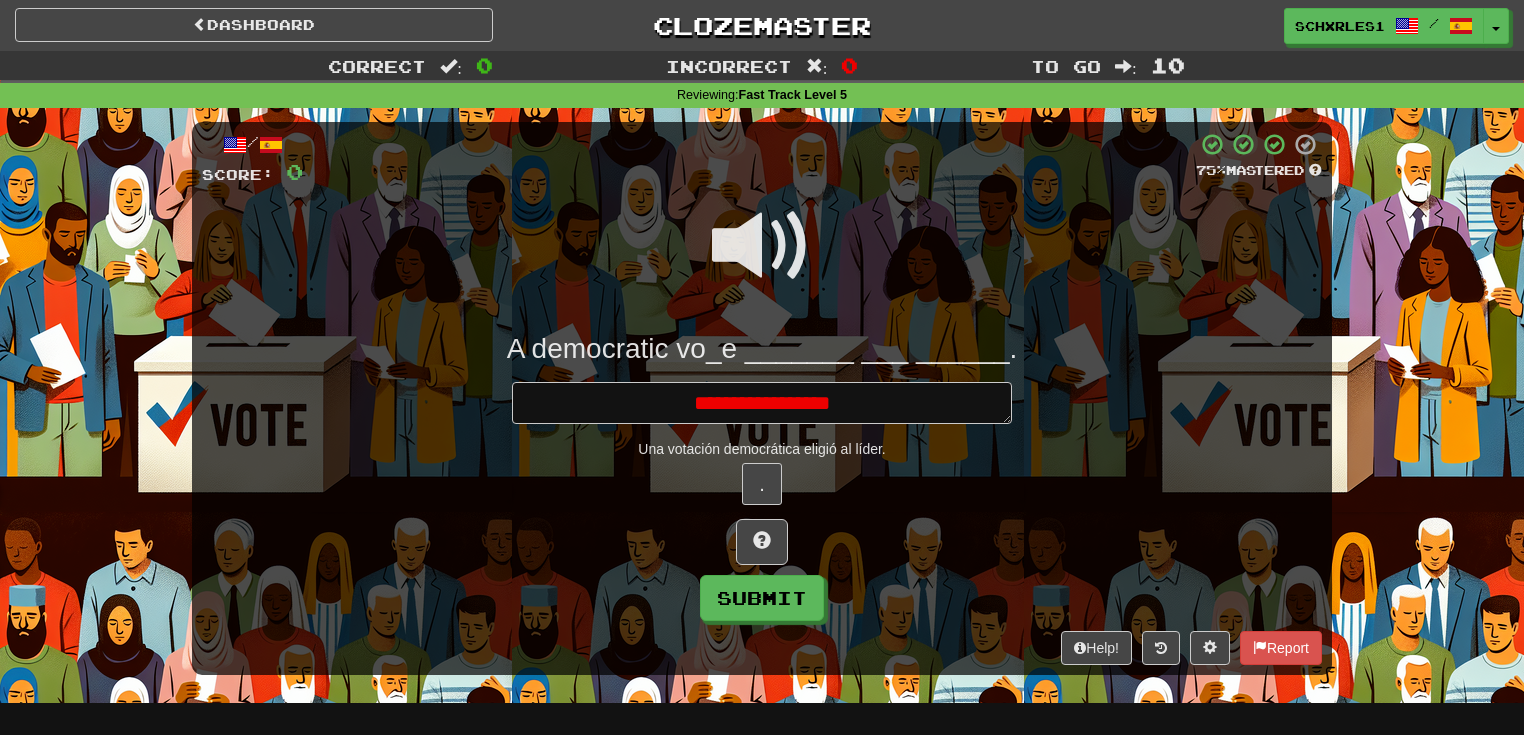 type on "*" 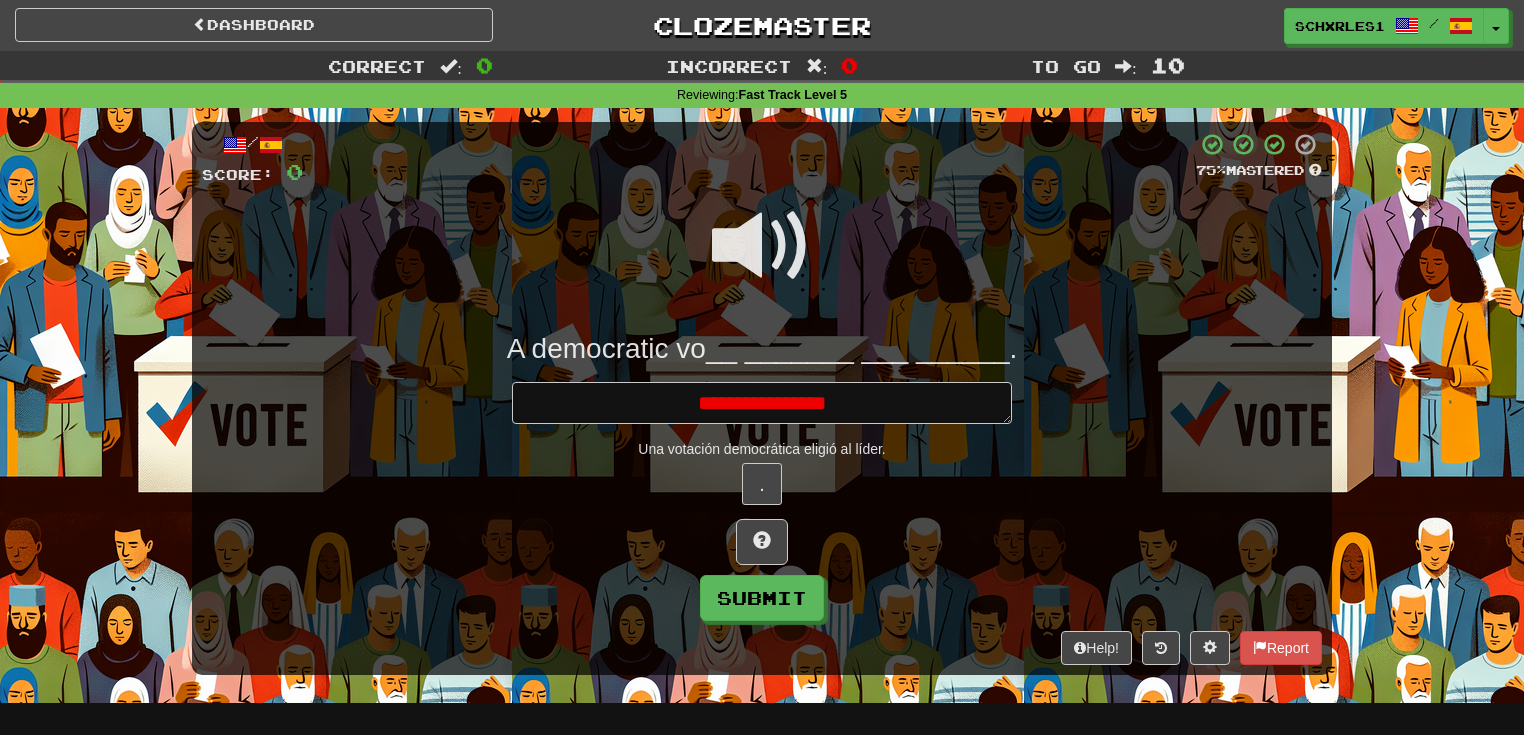 type on "*" 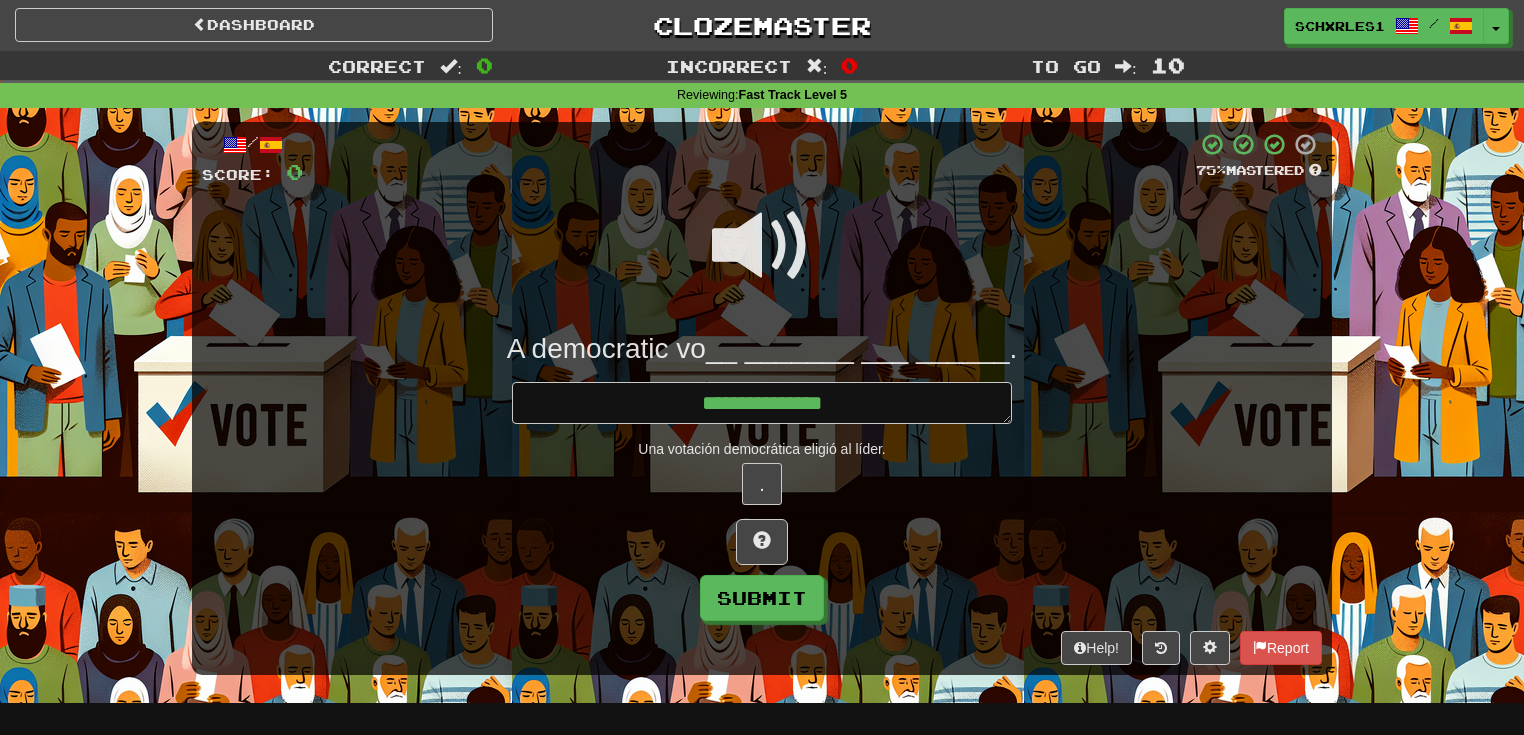 type on "*" 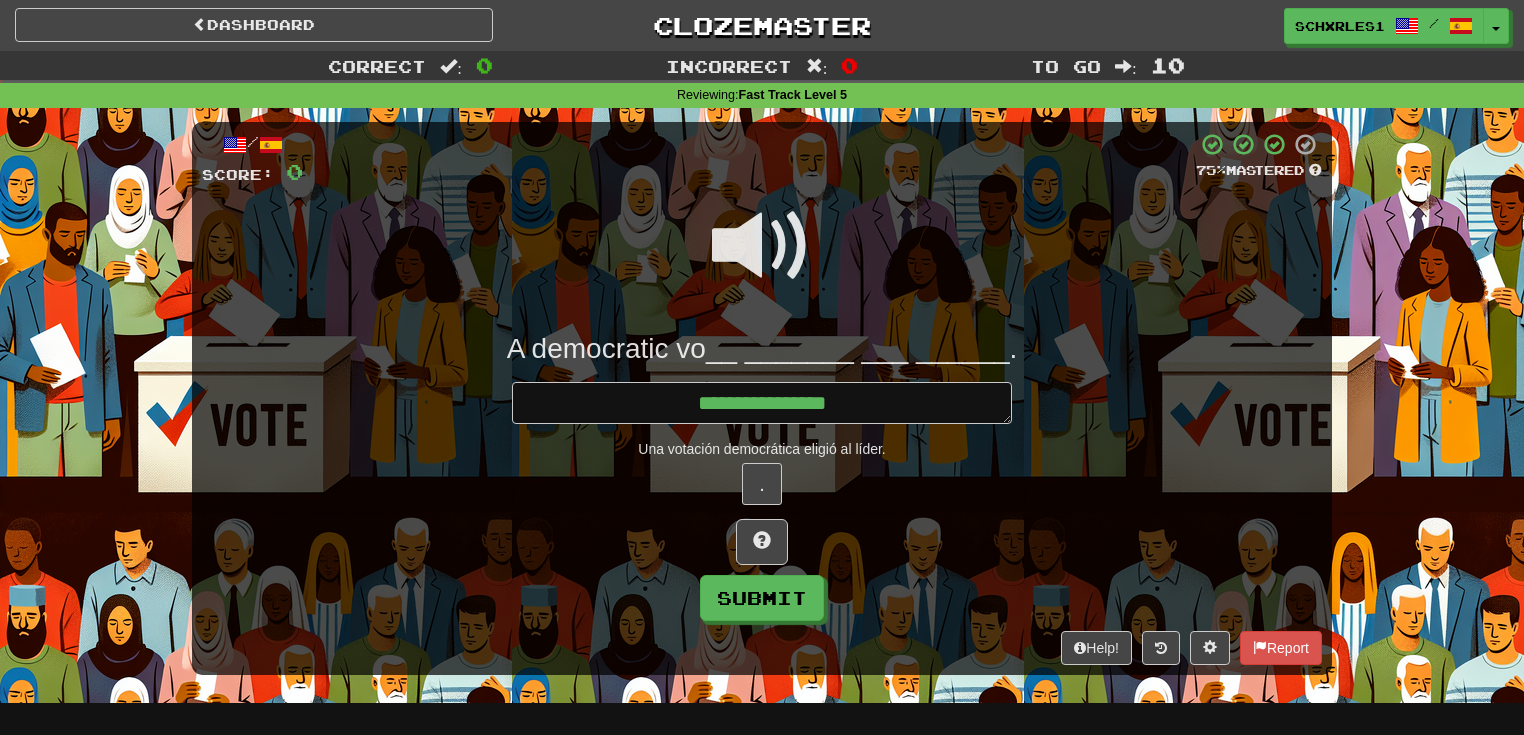 type on "*" 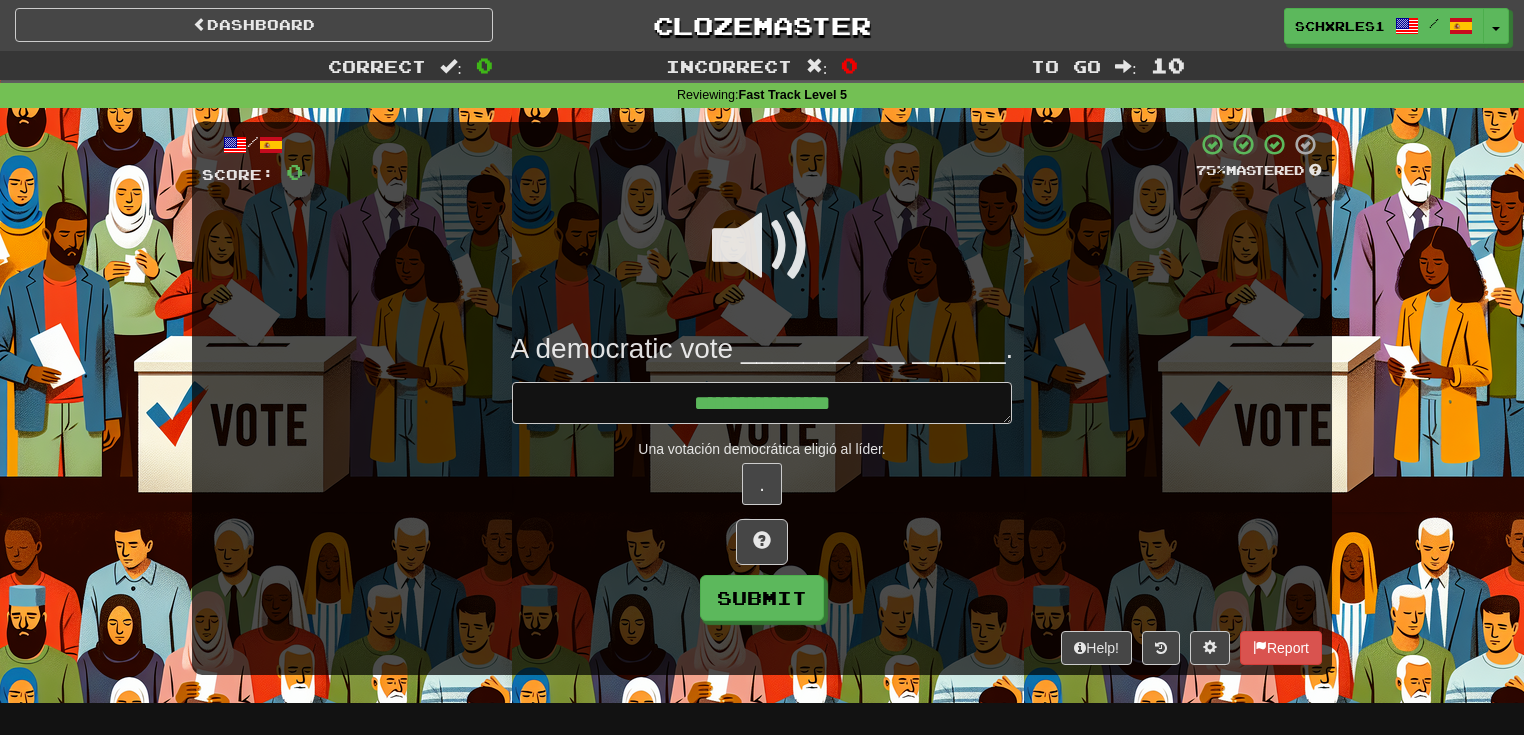 type on "*" 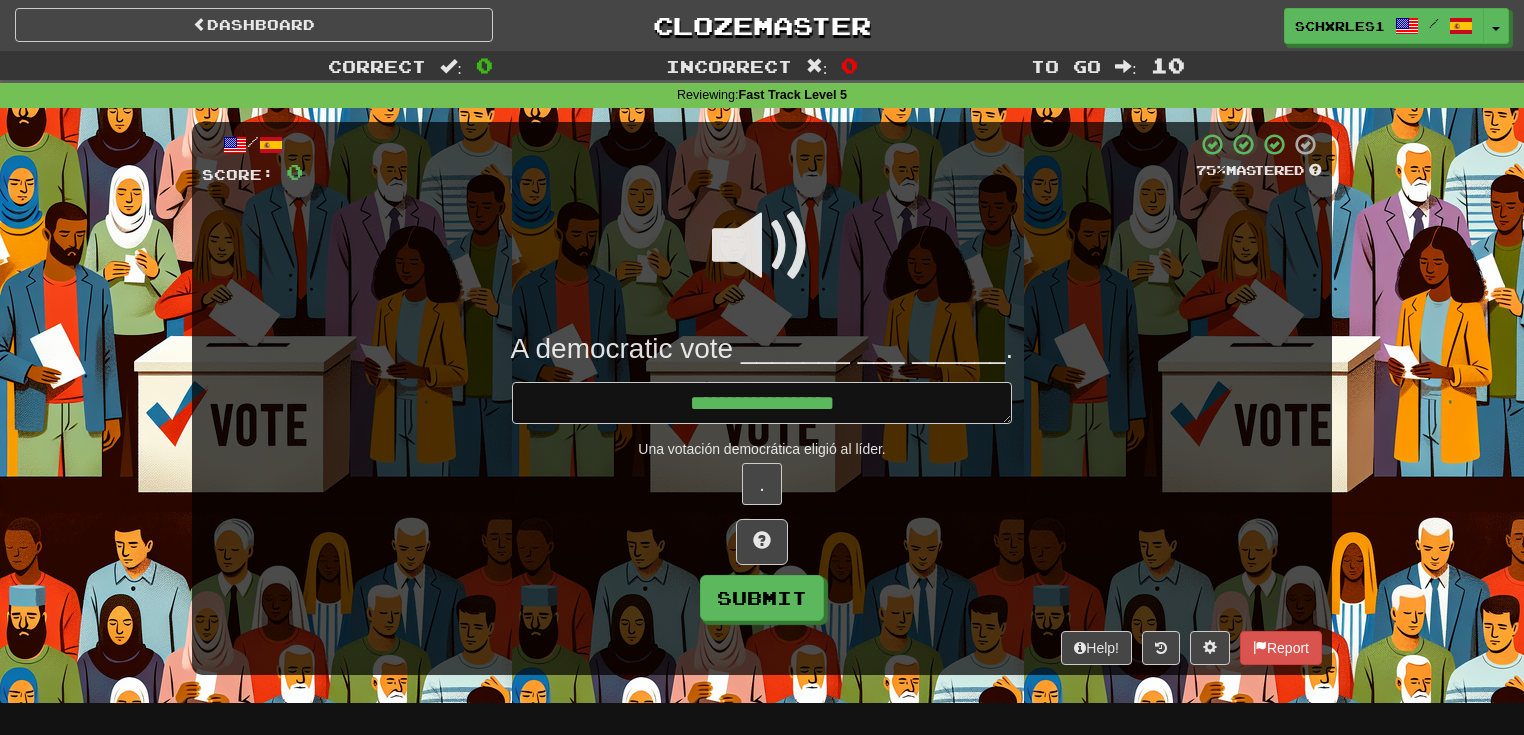 type on "*" 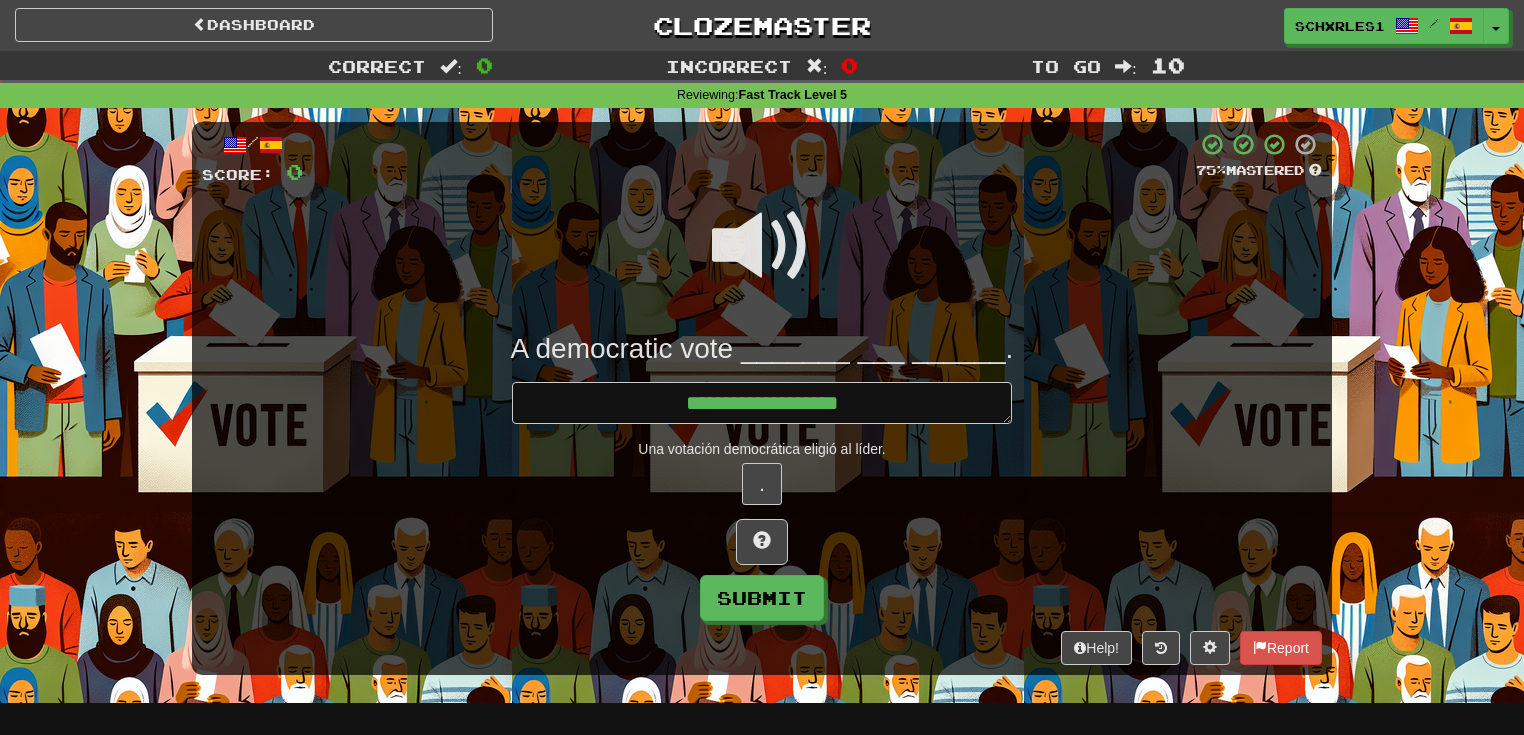 type on "*" 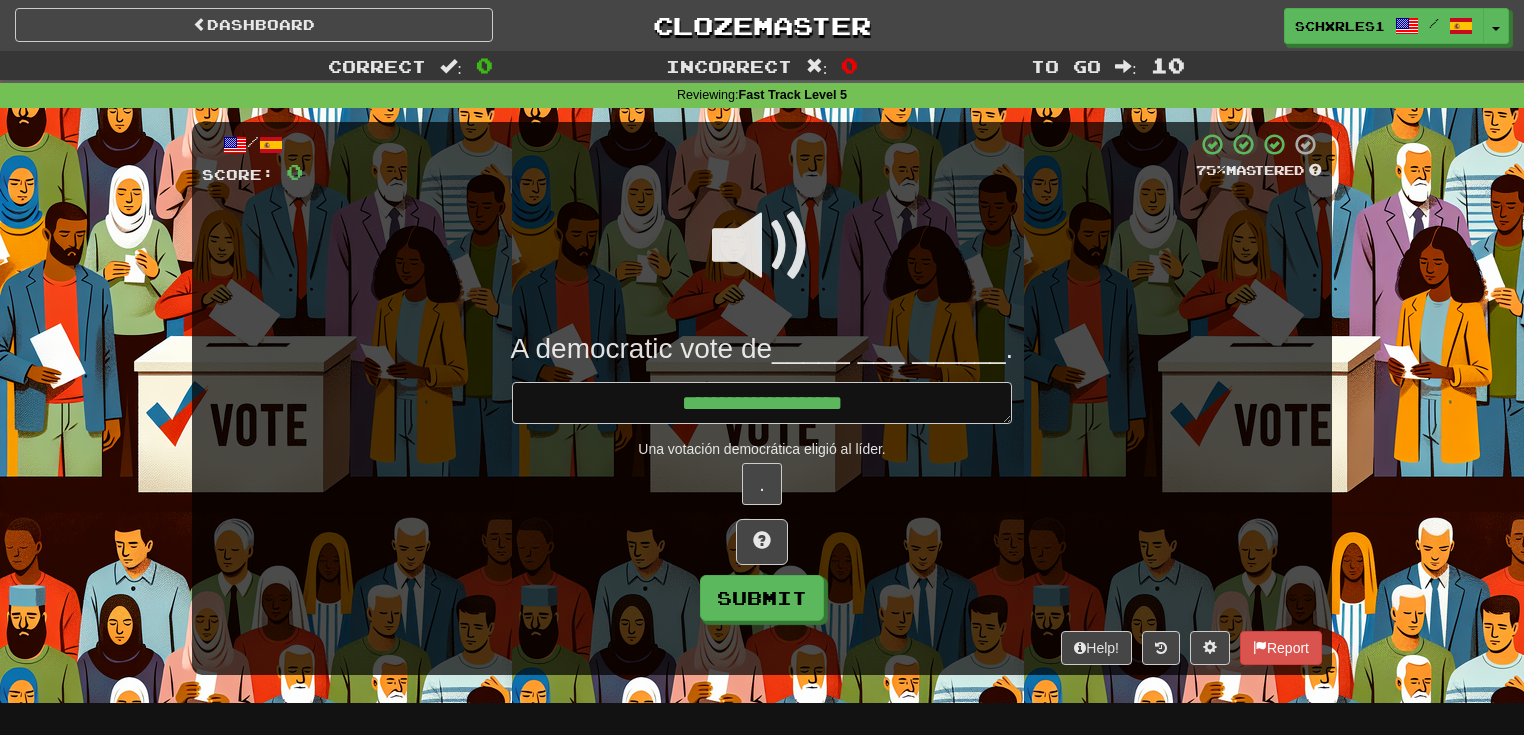 type on "*" 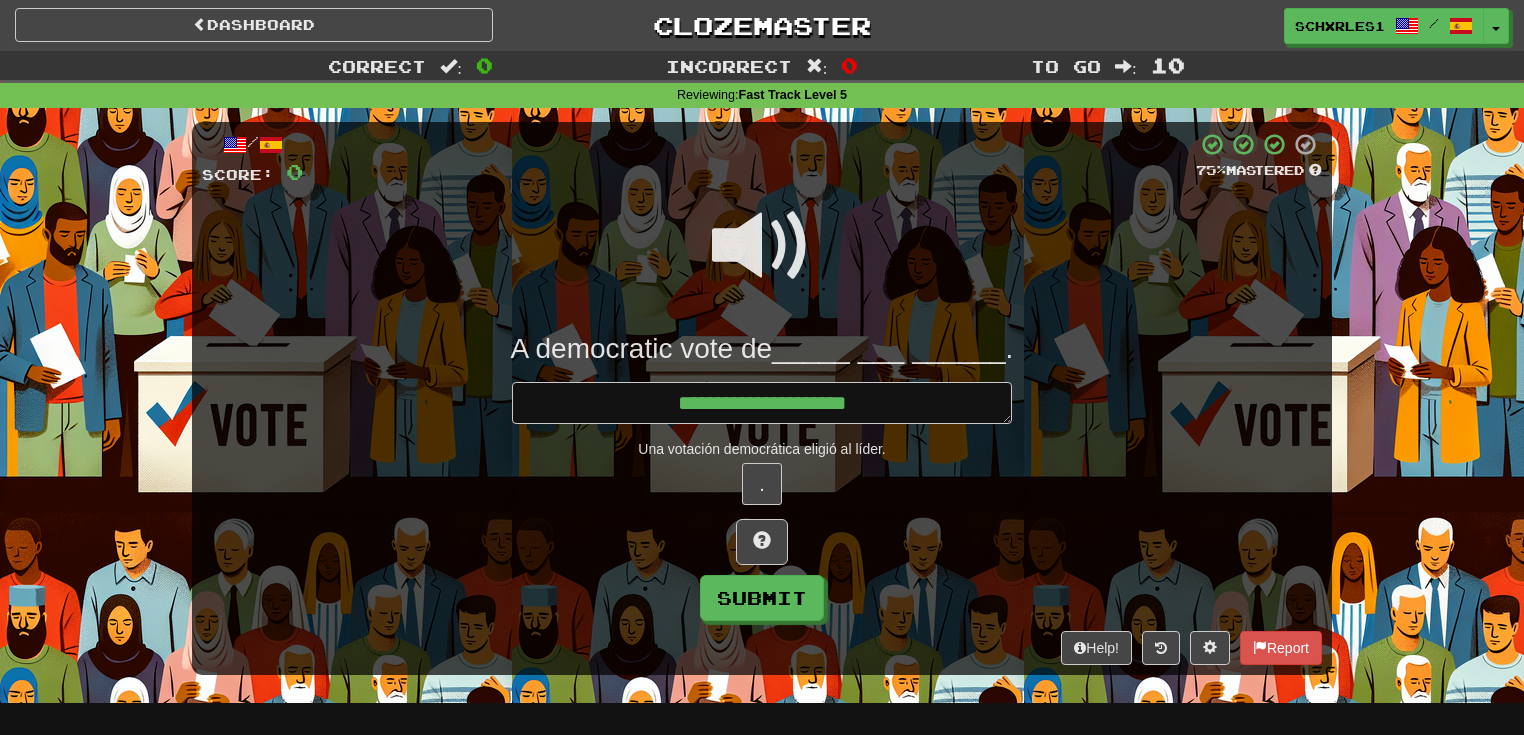 type on "*" 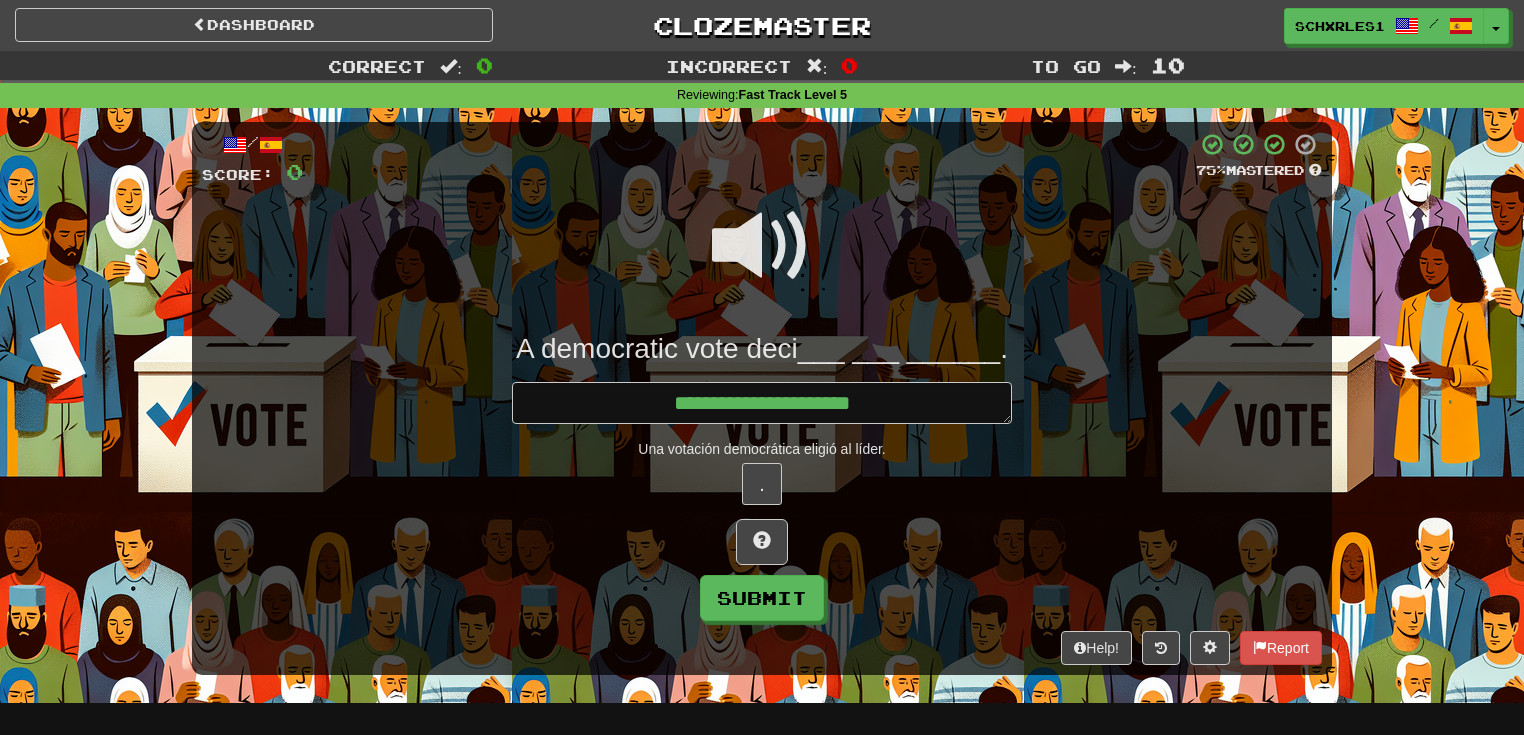 type on "*" 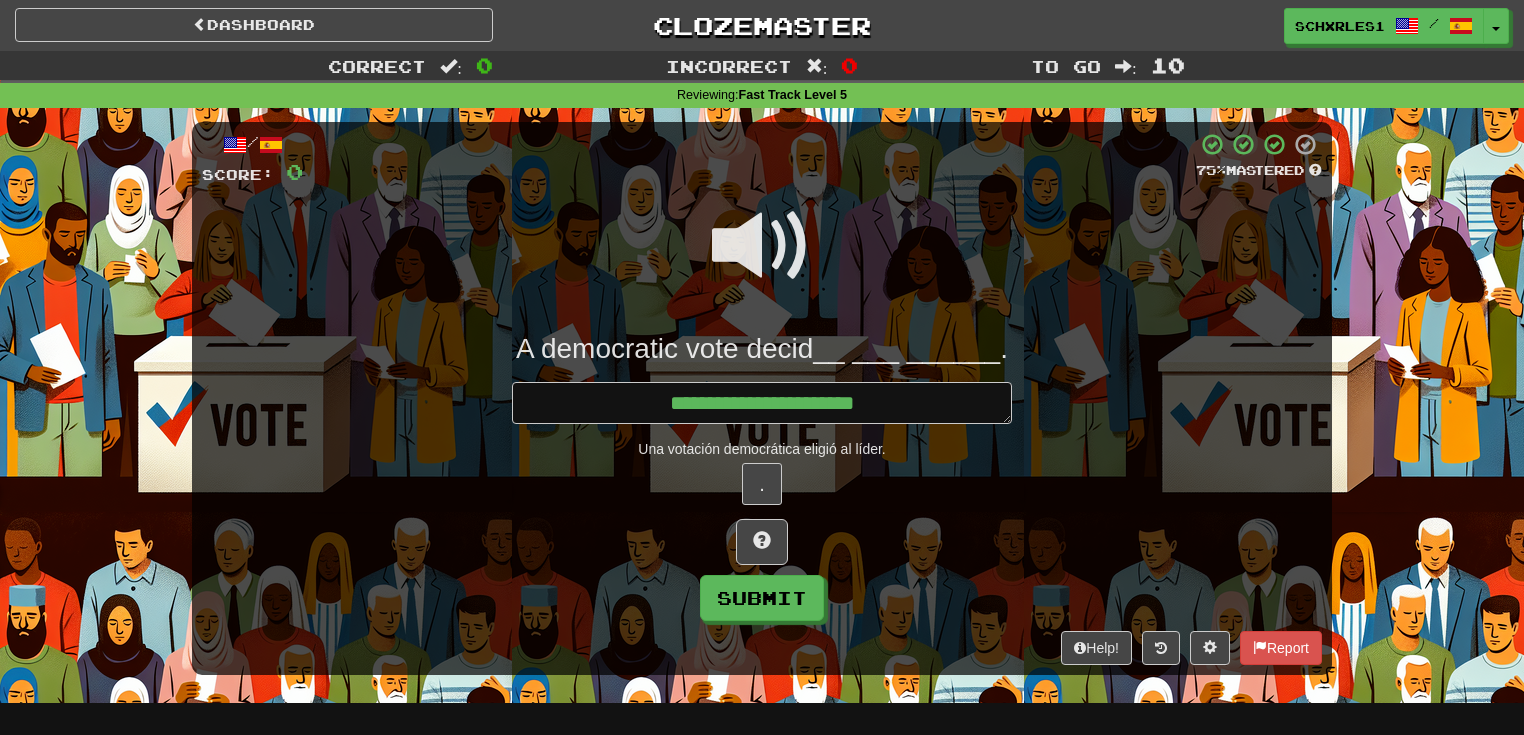 type on "*" 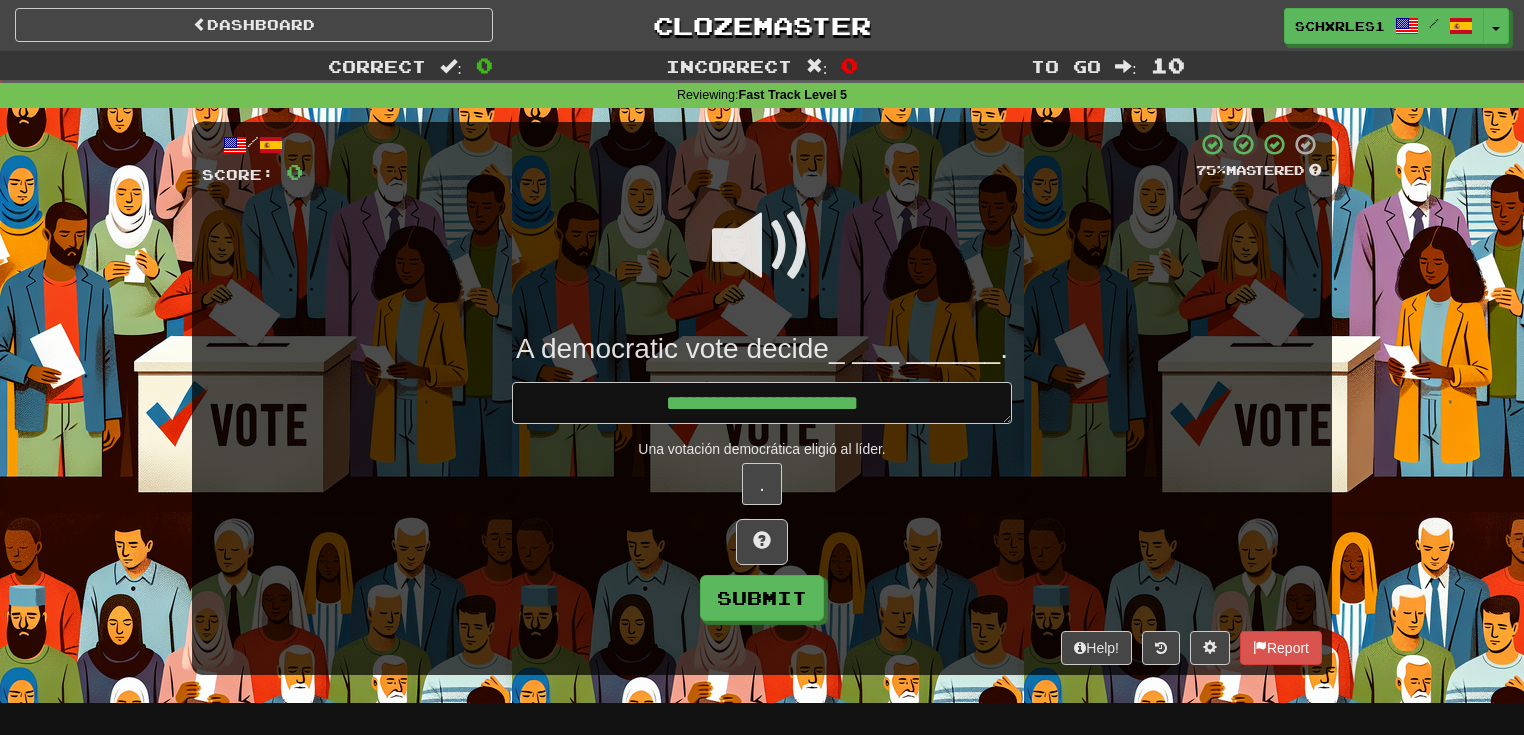 type on "*" 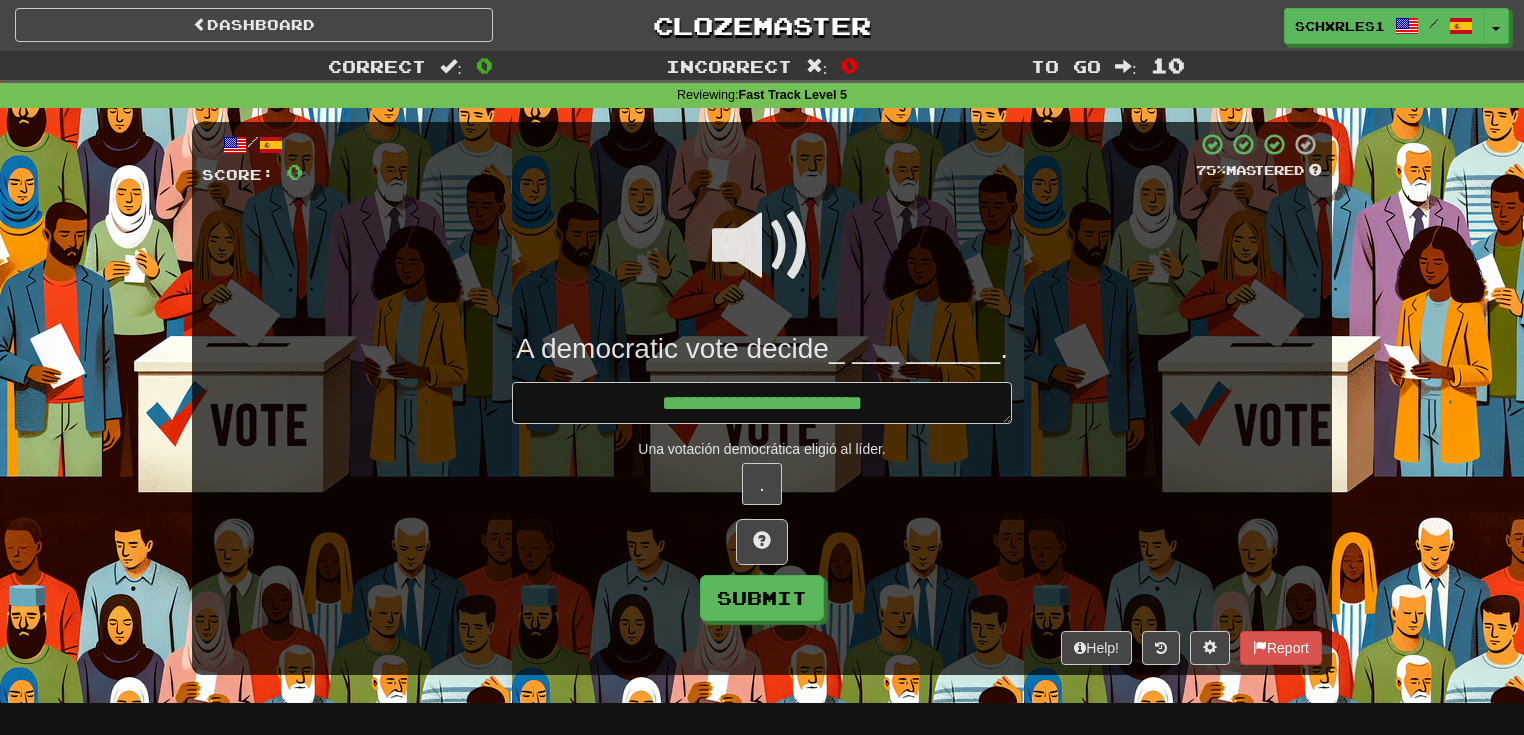 type on "*" 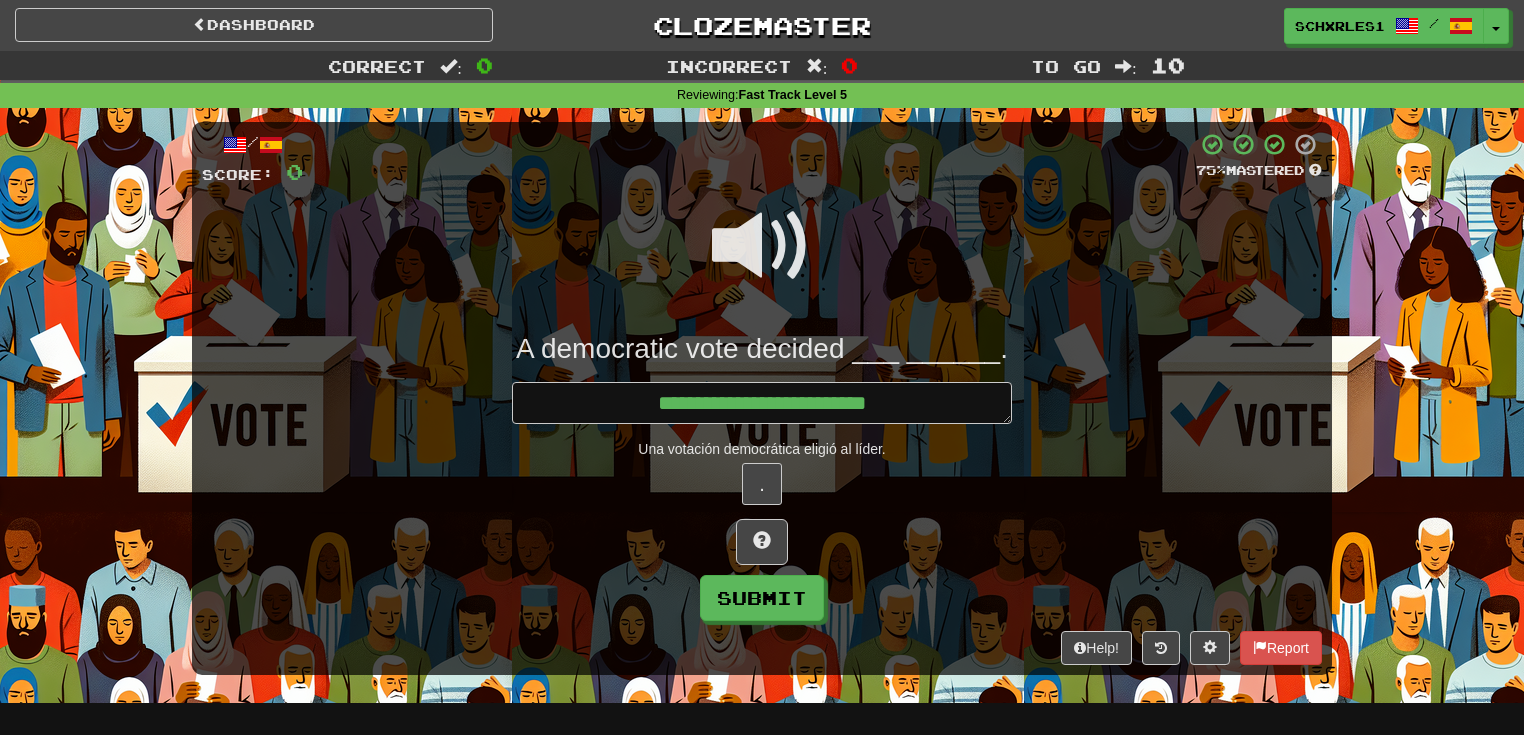 type on "*" 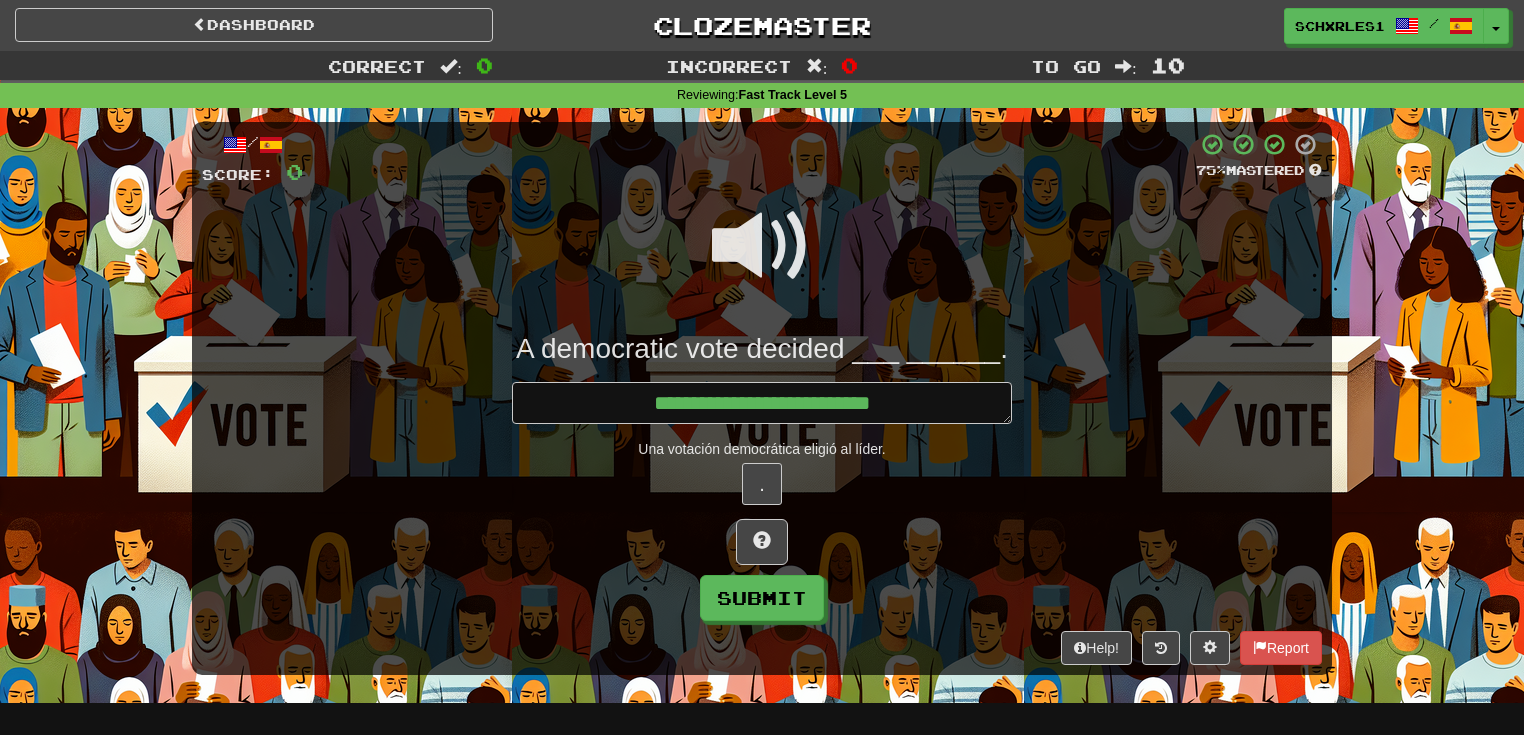 type on "*" 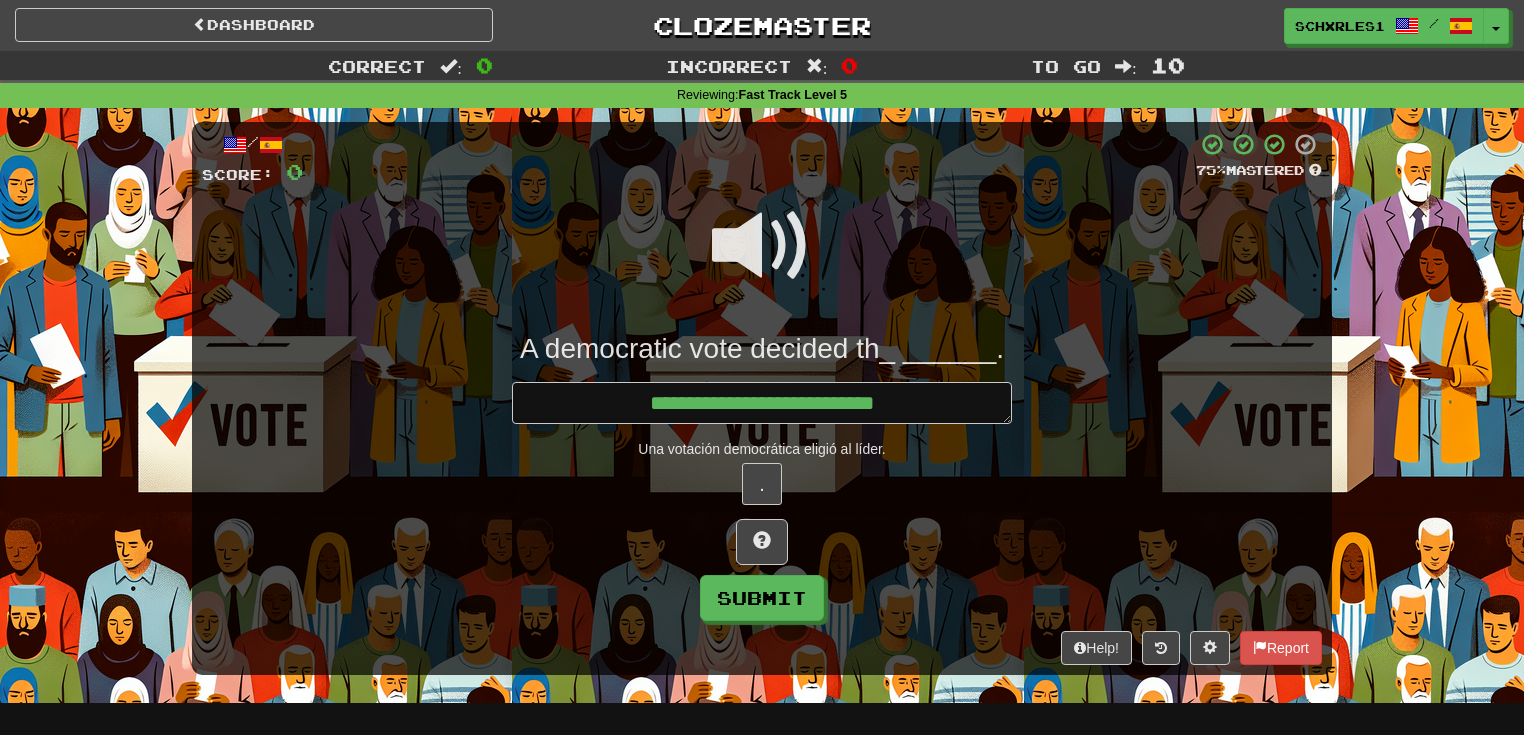 type on "*" 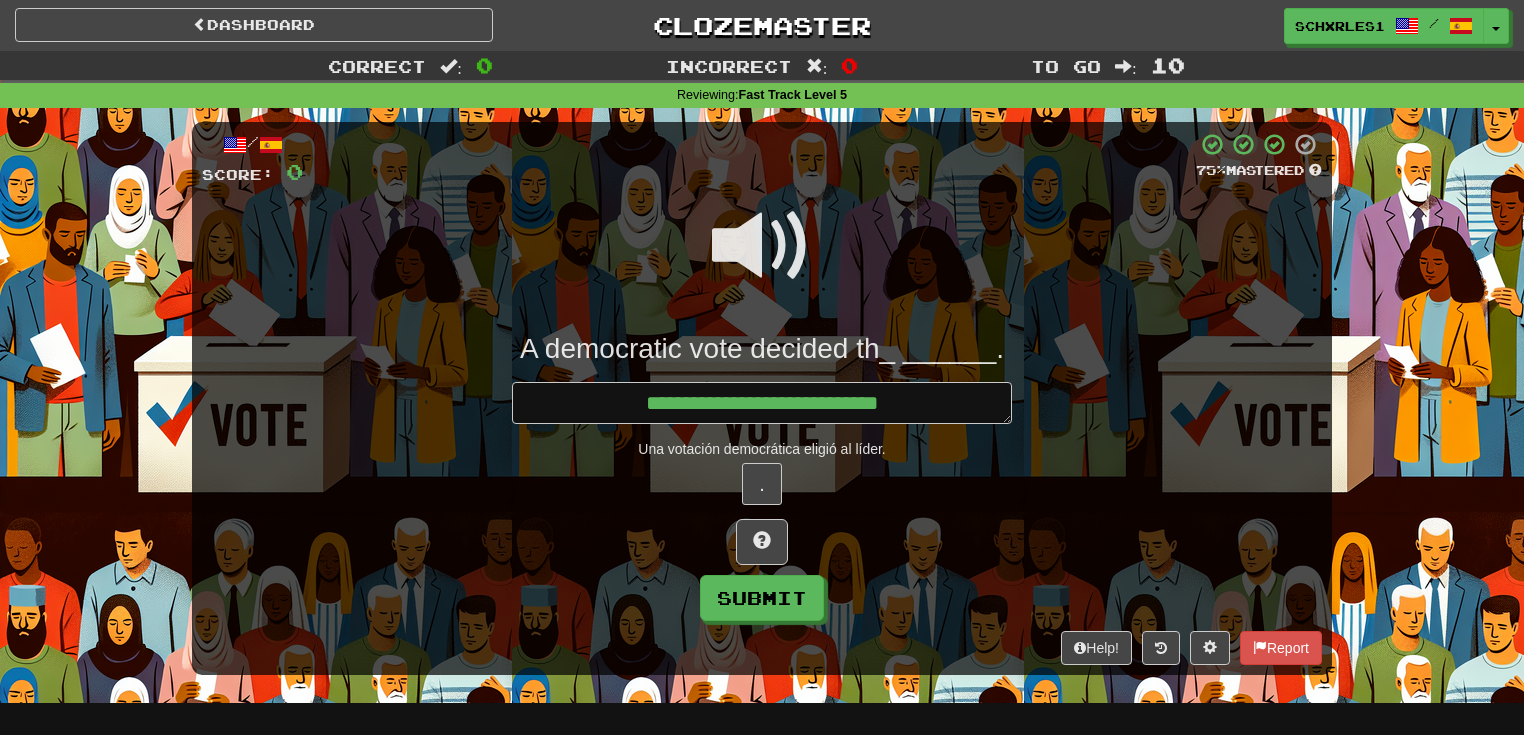 type on "*" 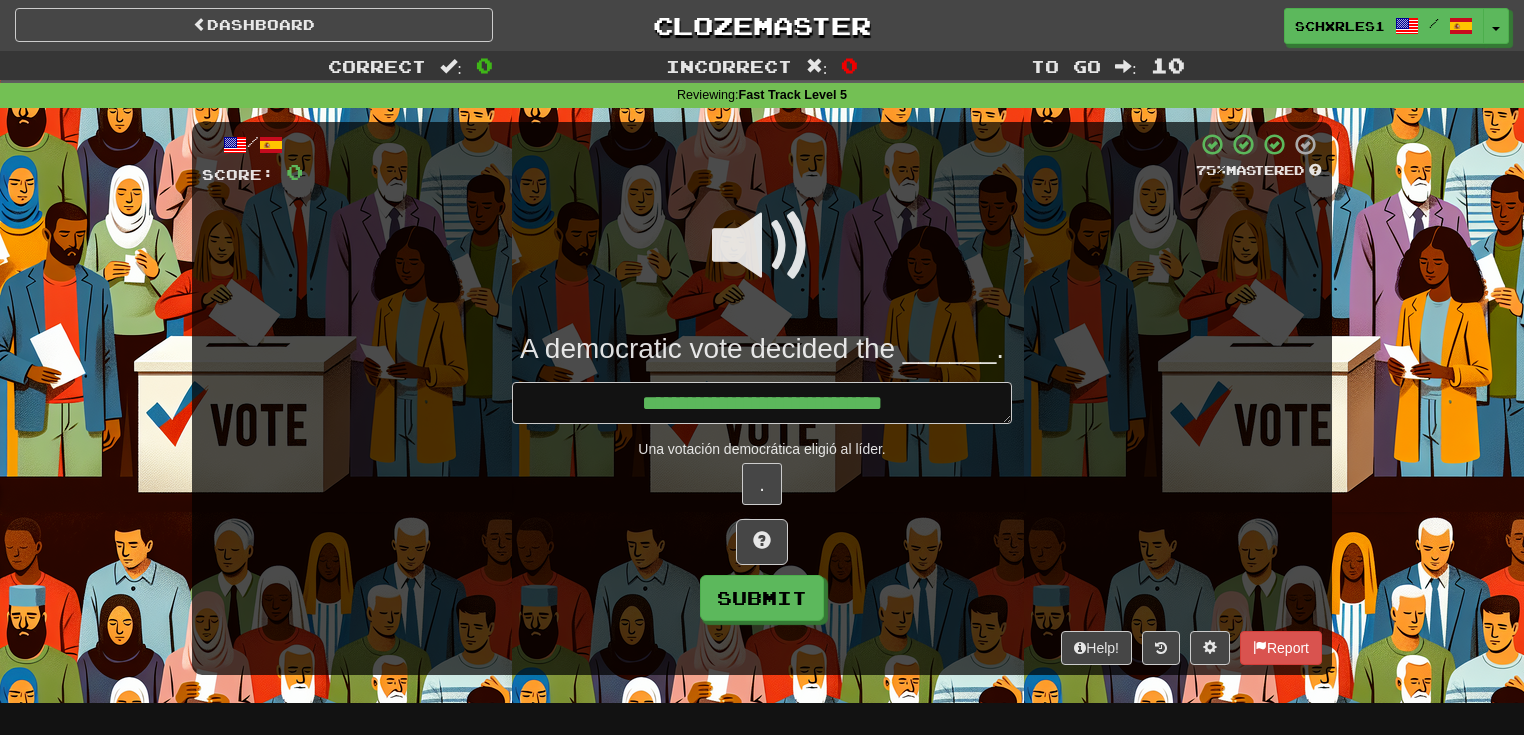 type on "*" 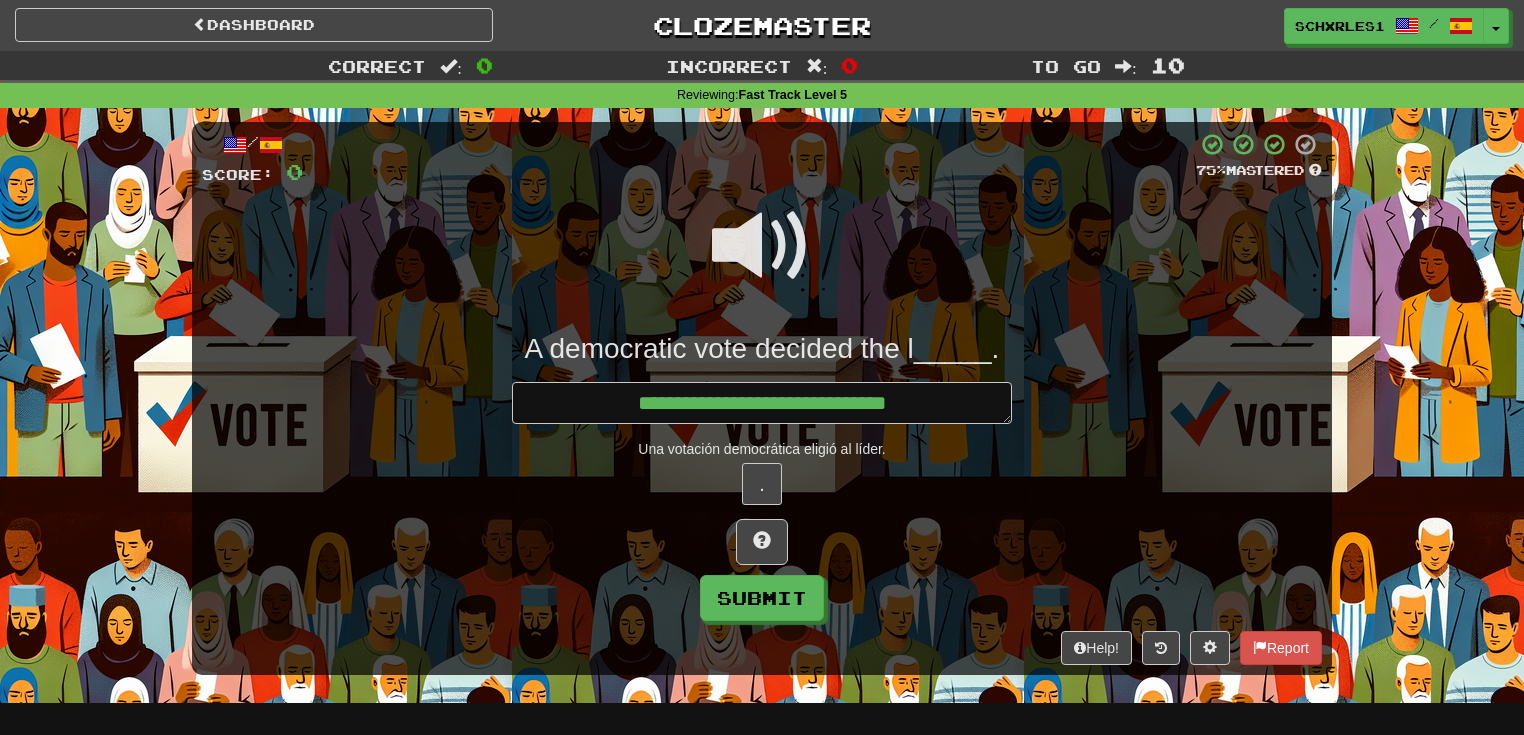 type on "*" 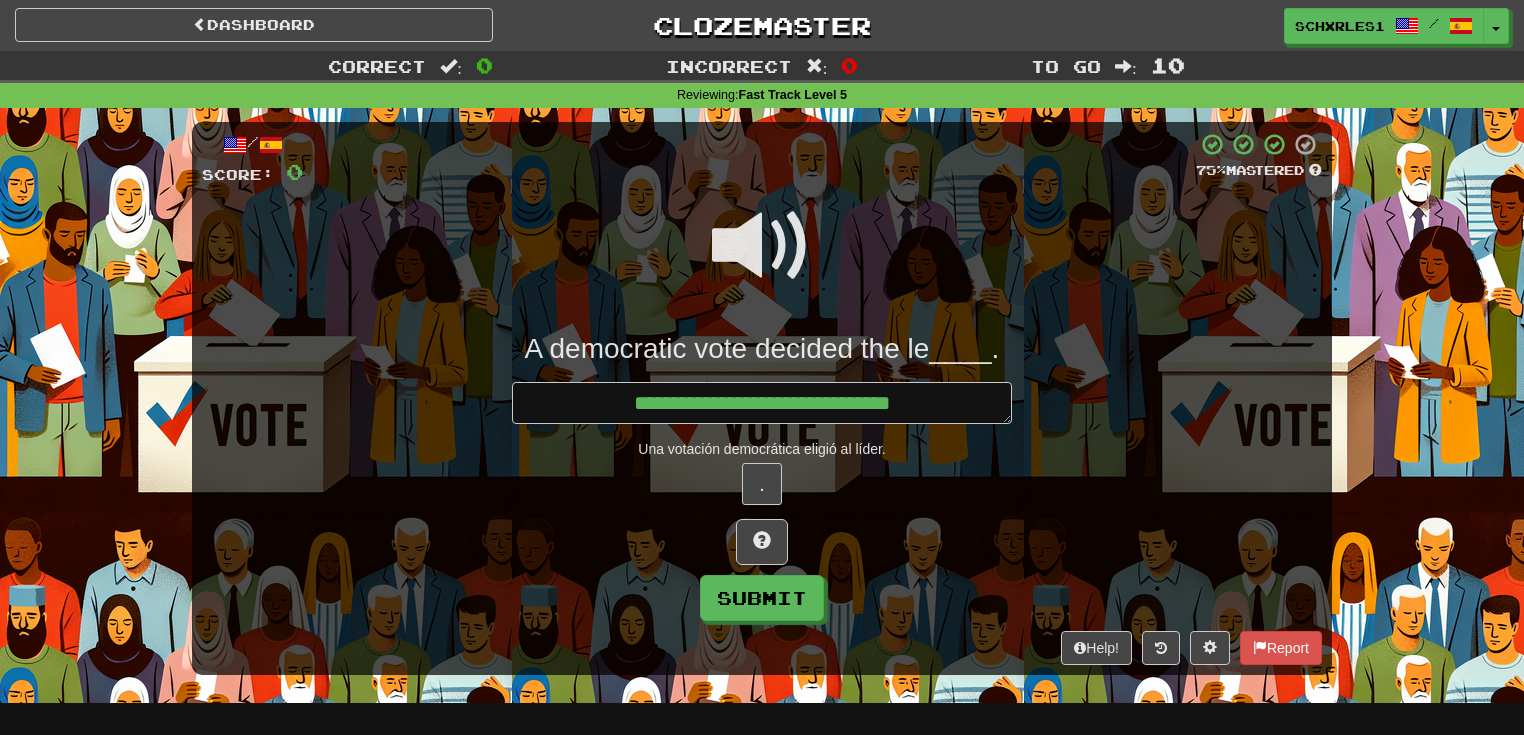type on "*" 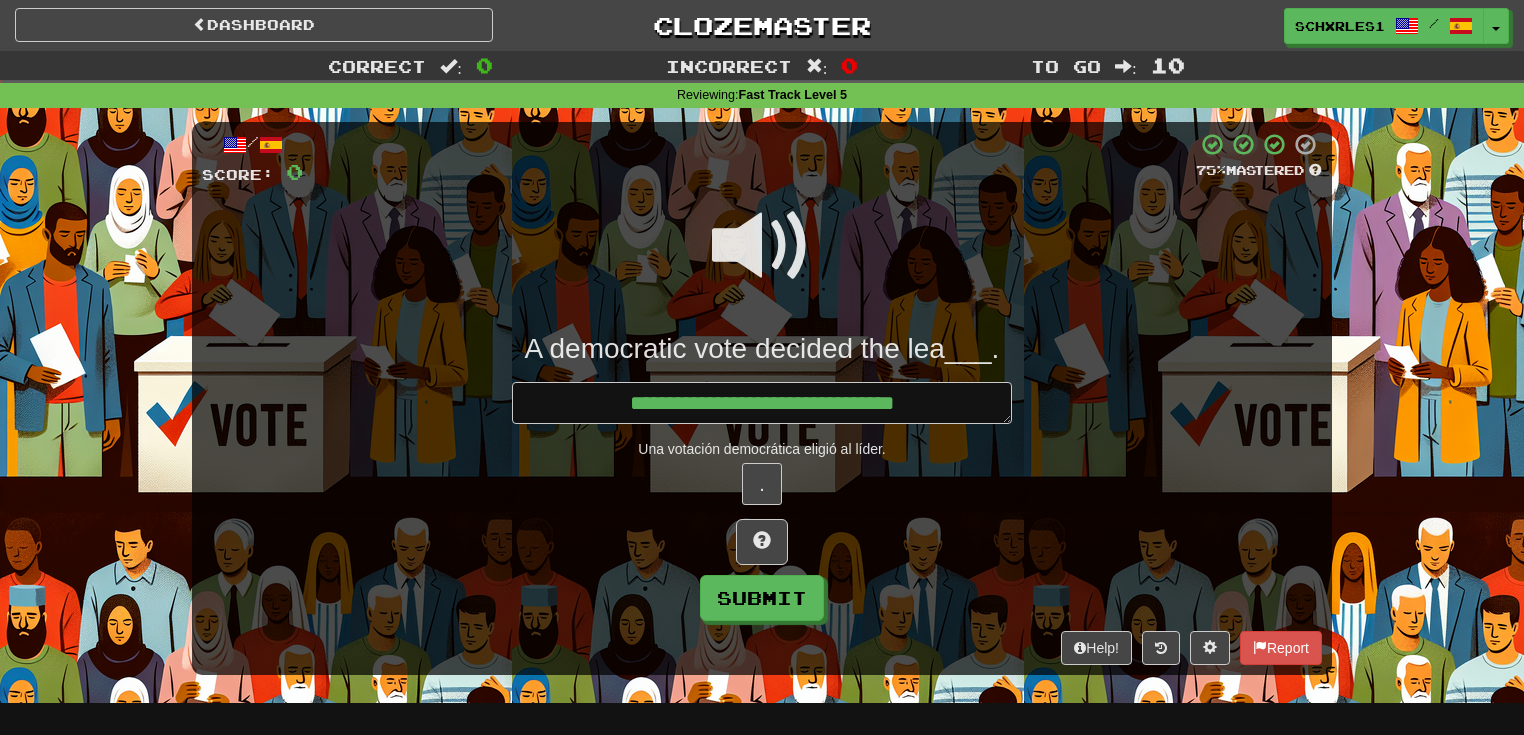 type on "*" 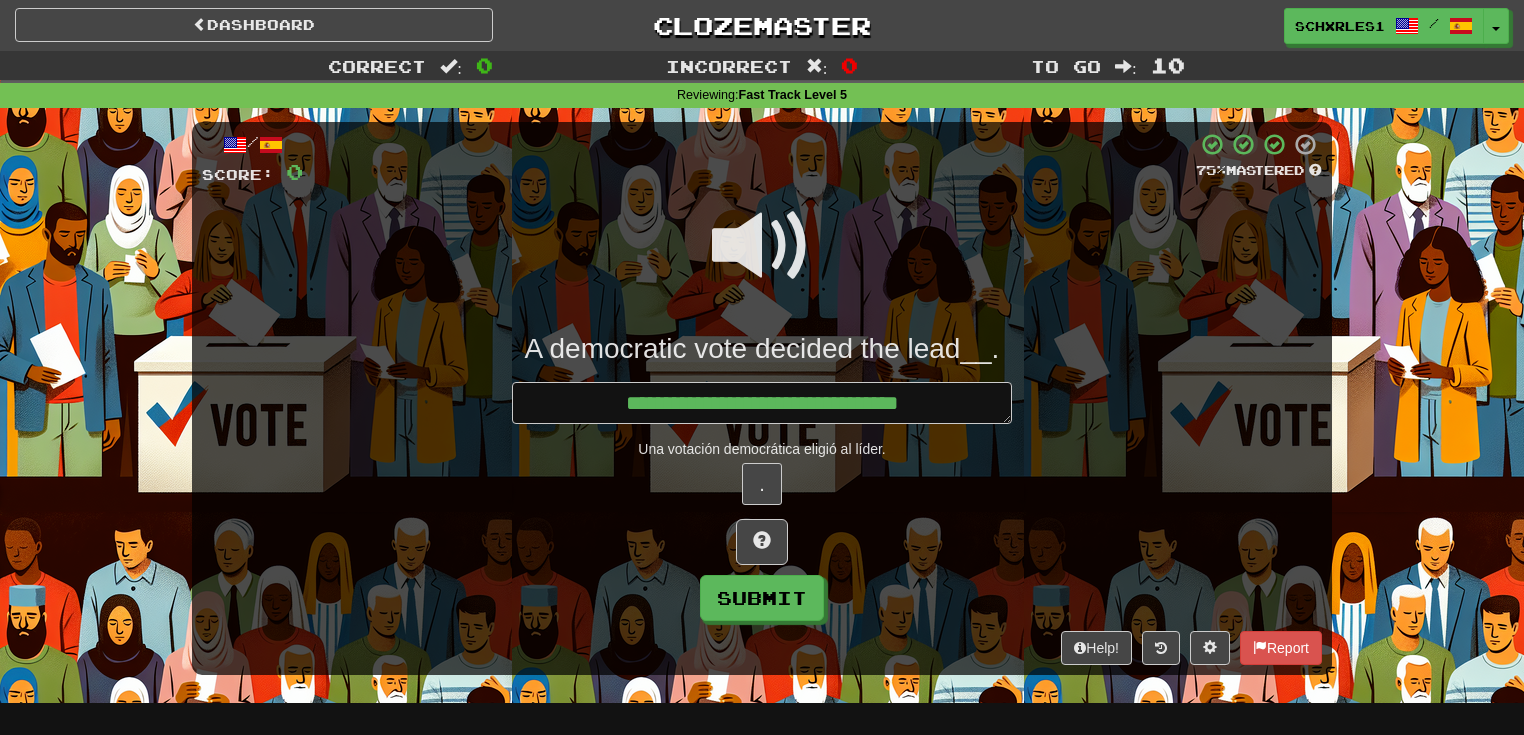 type on "*" 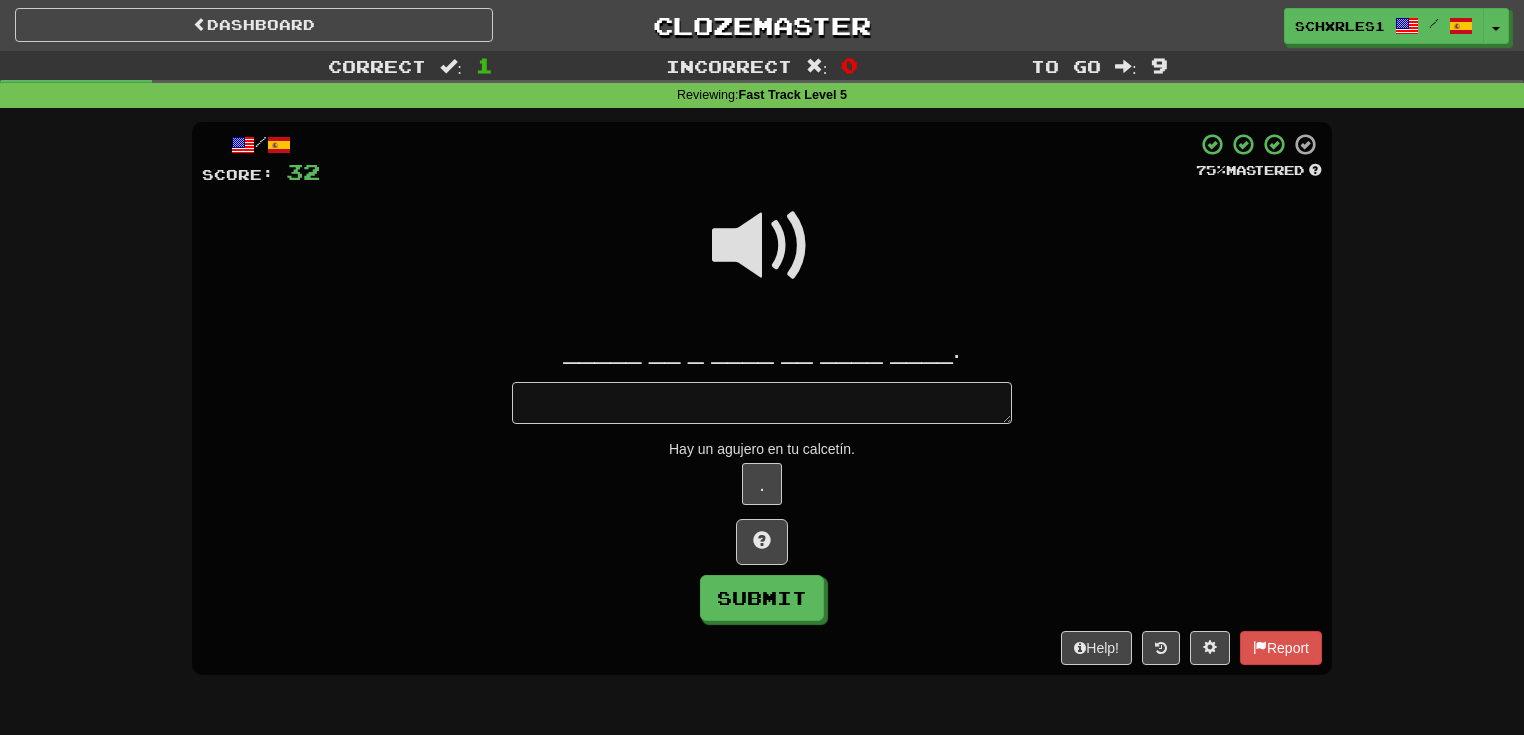 type on "*" 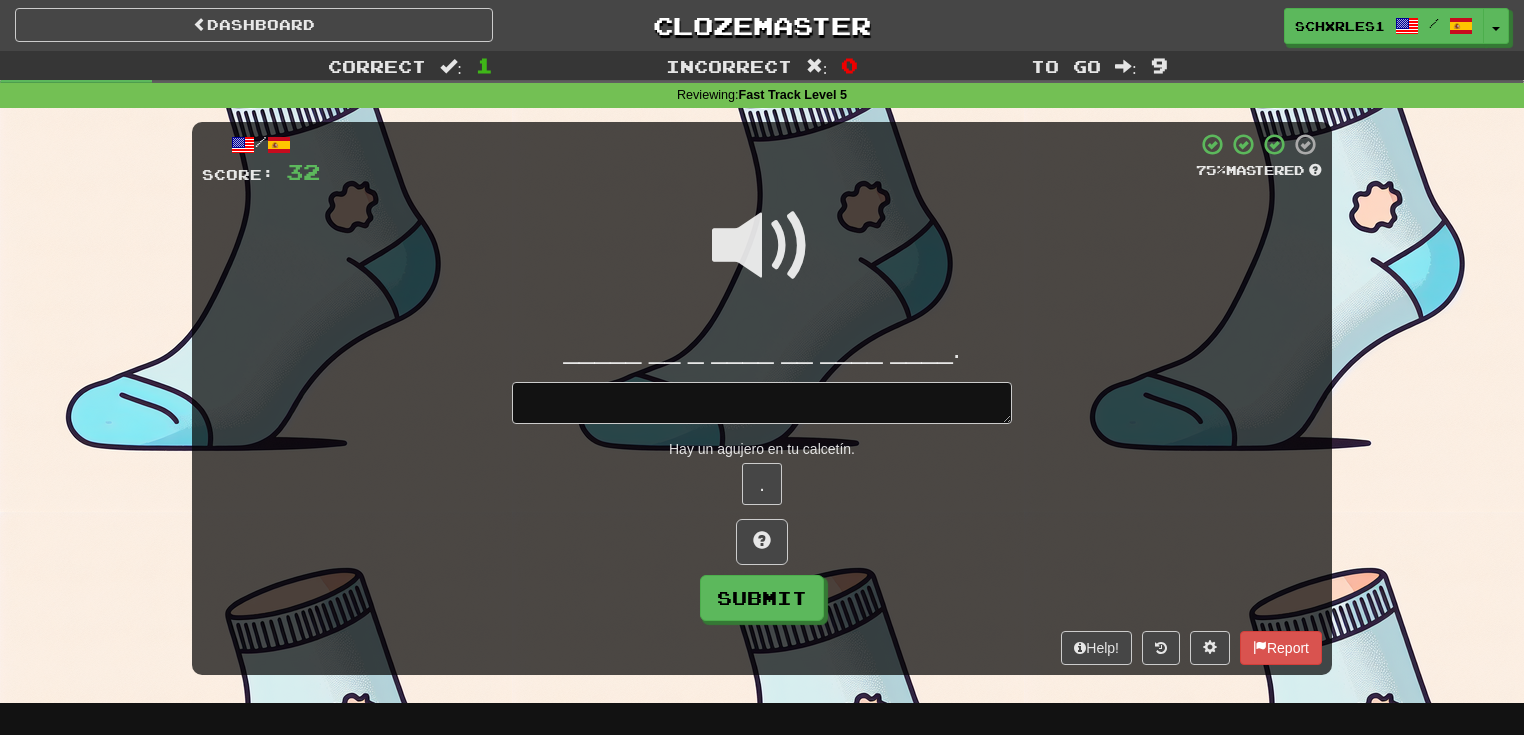 type on "*" 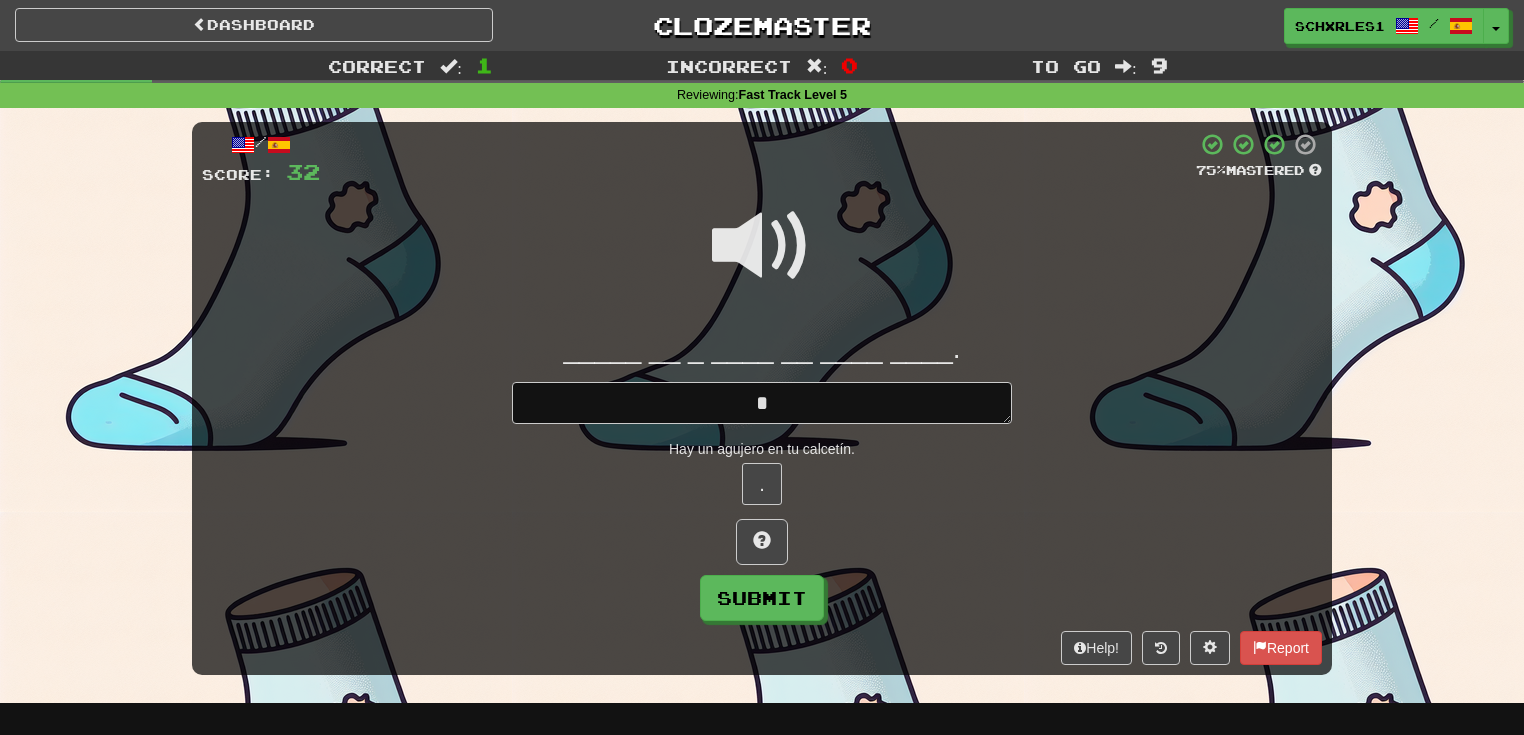 type on "*" 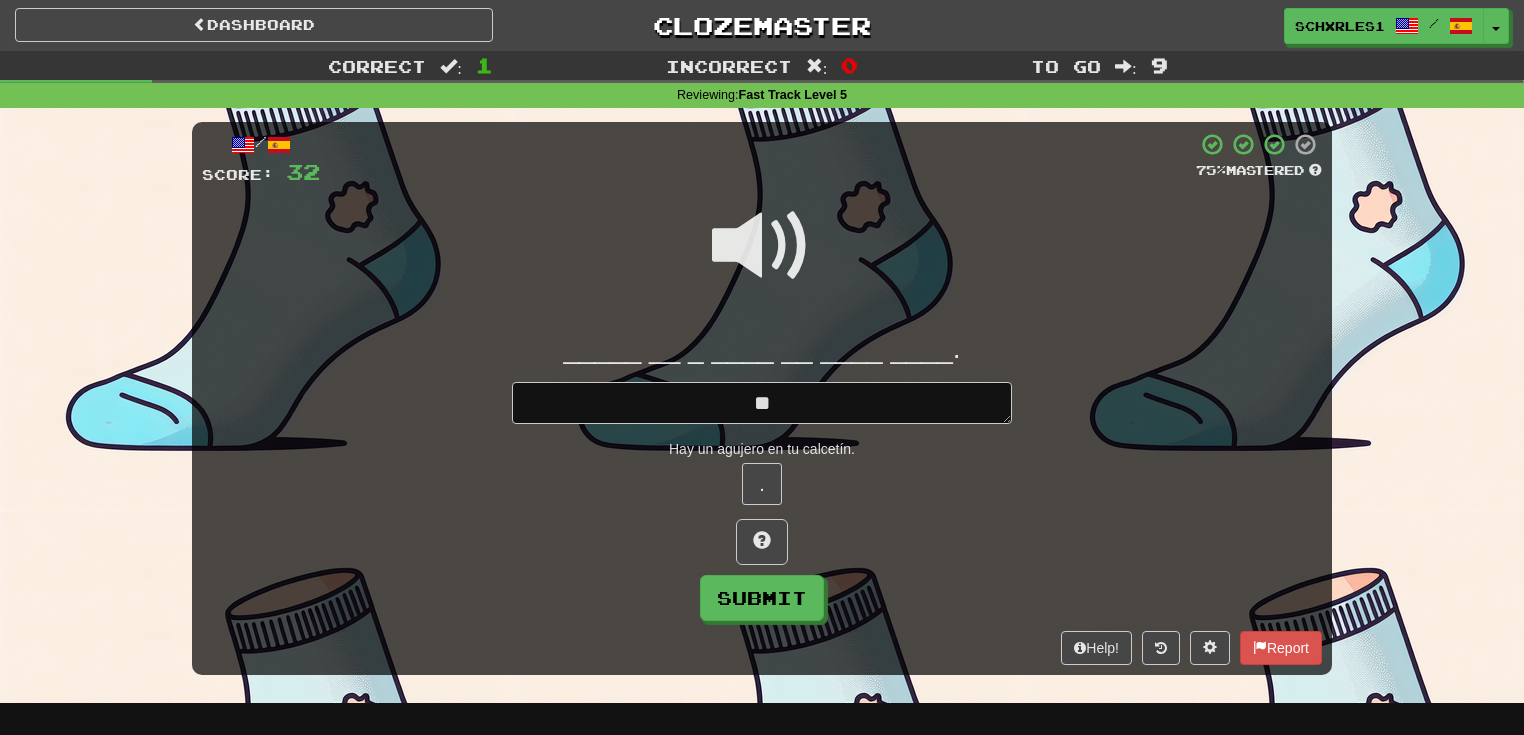 type on "*" 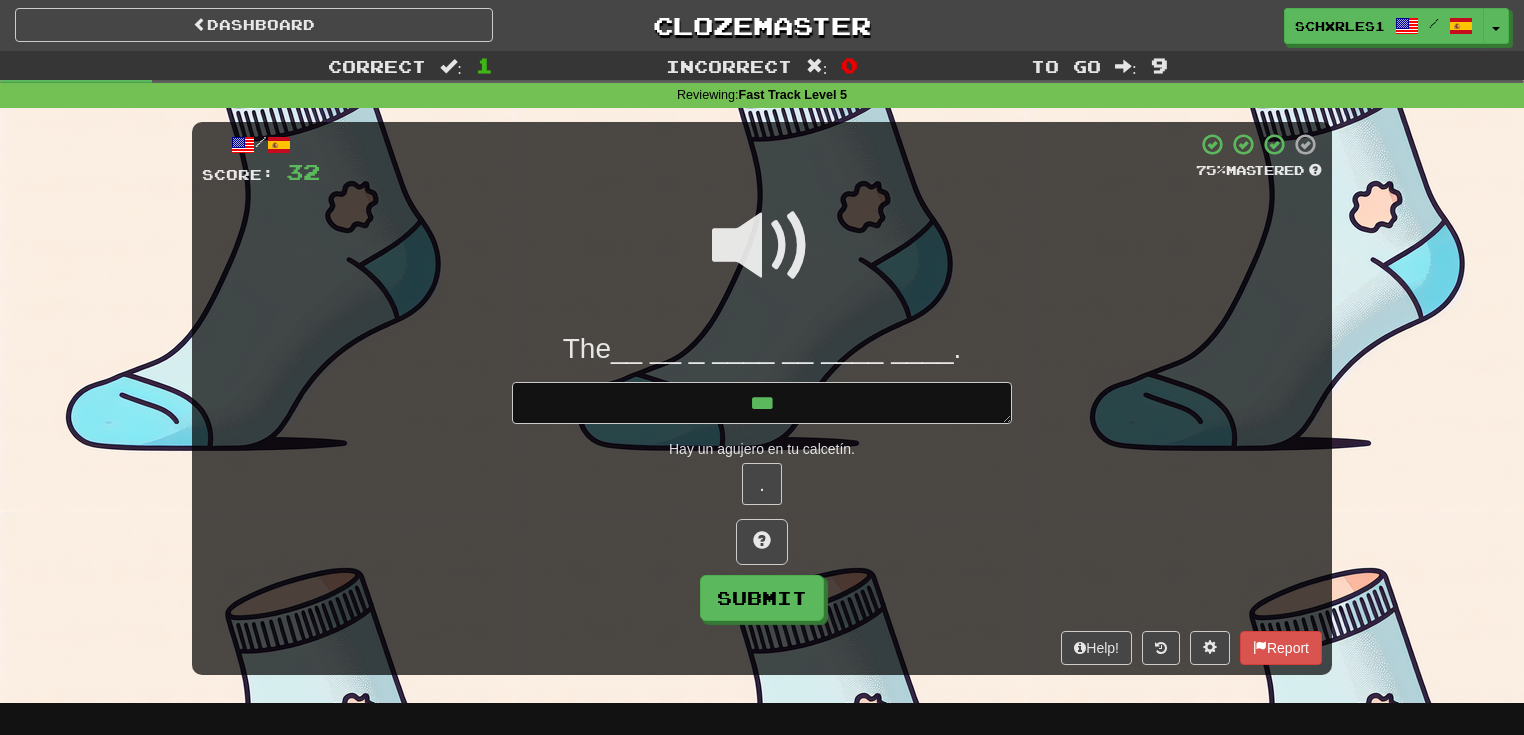 type on "*" 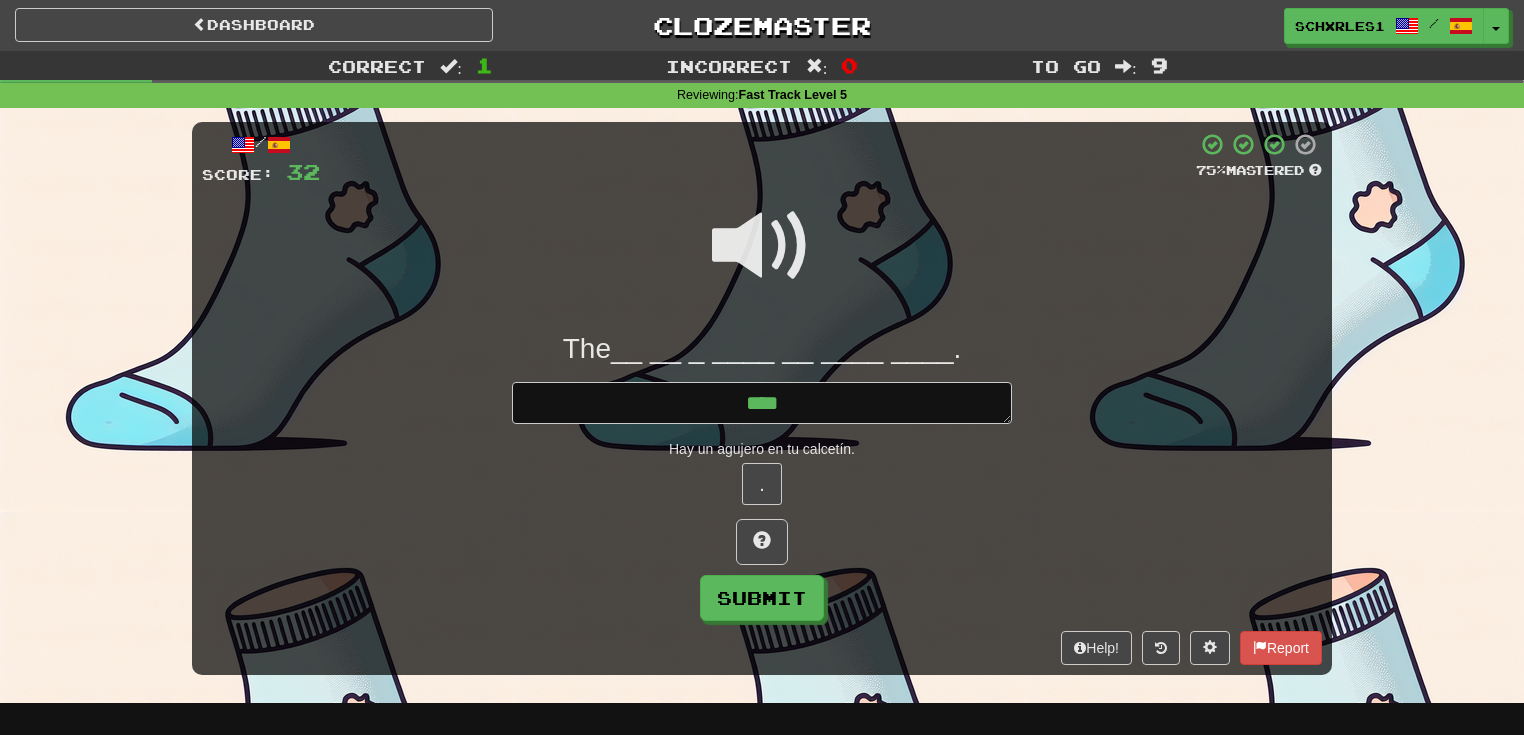type on "*" 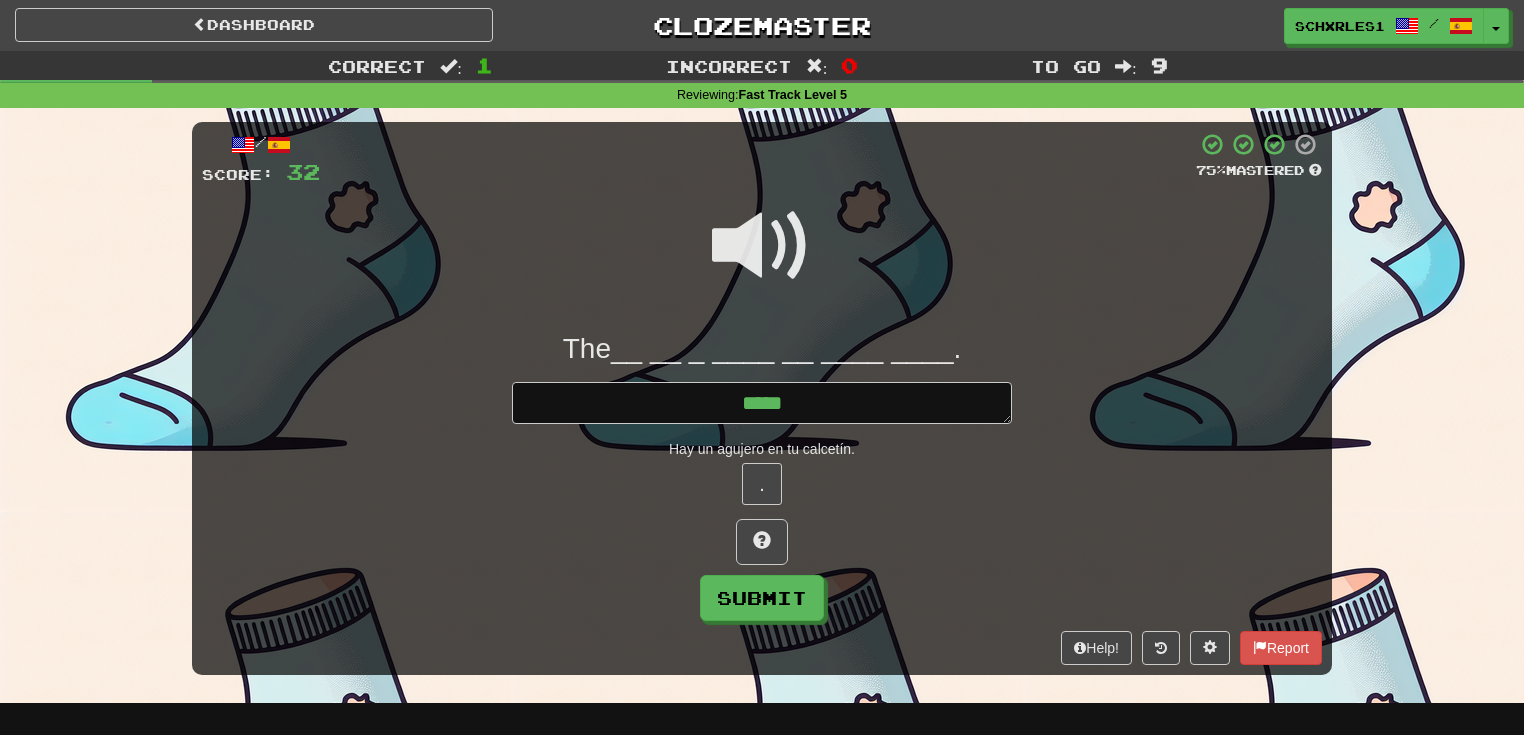 type on "*" 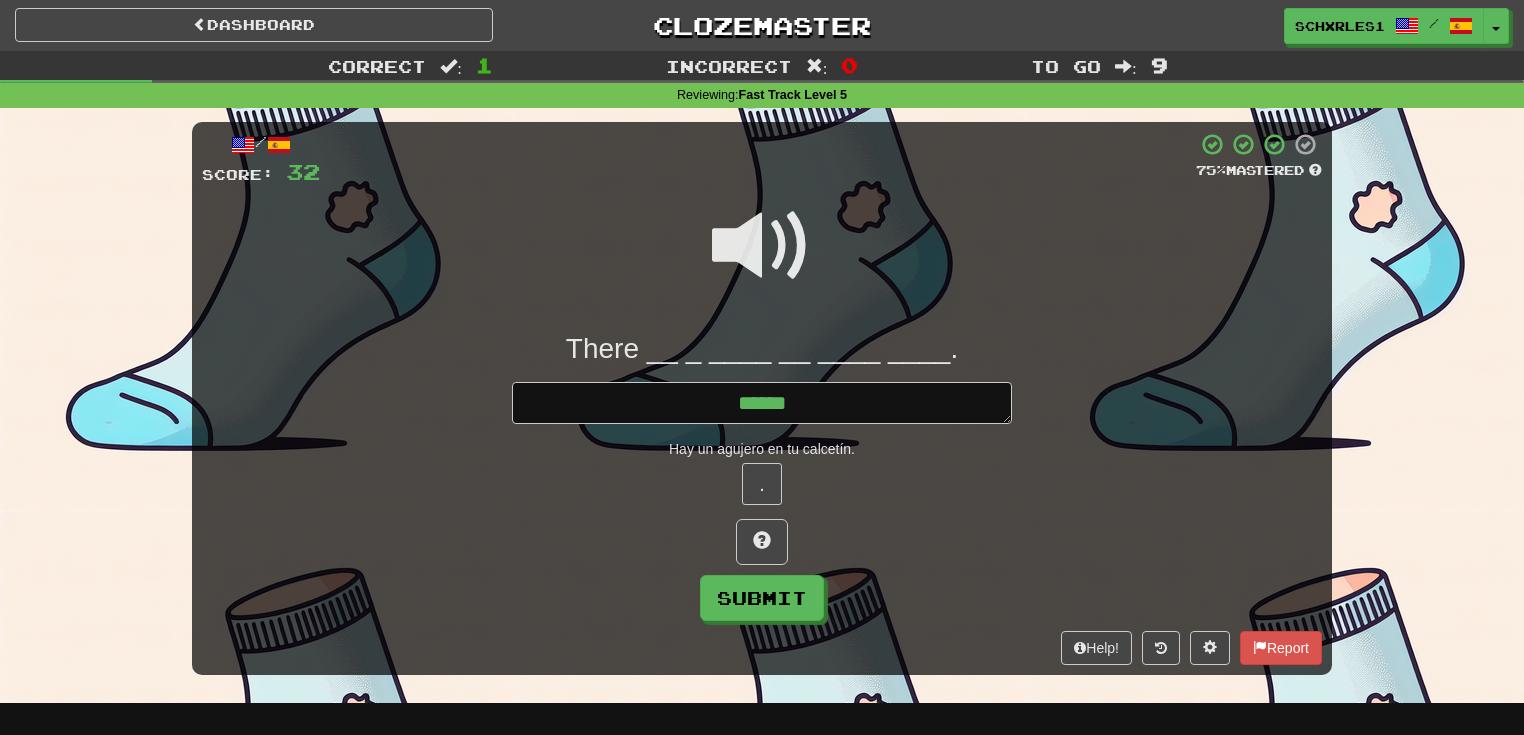 type on "*" 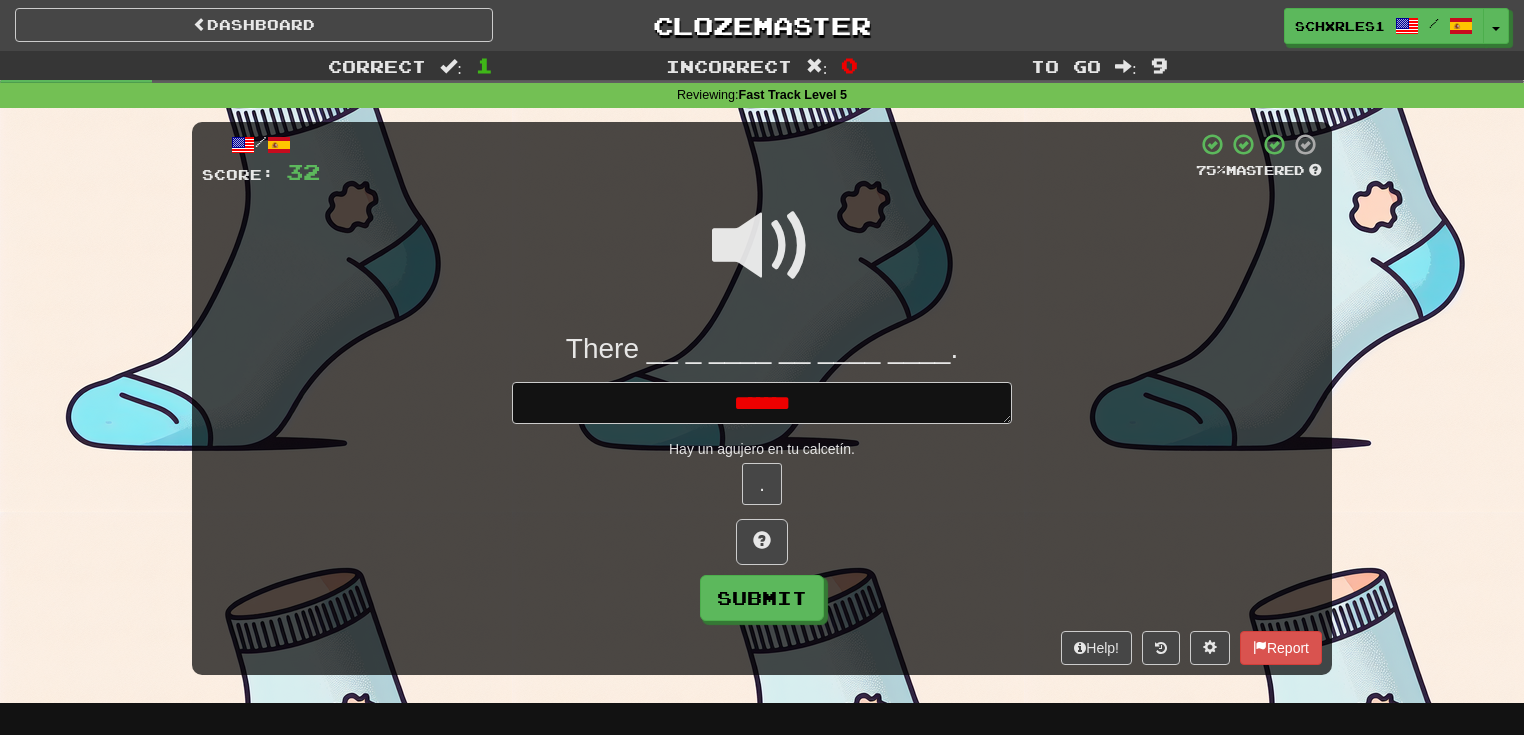 type on "*" 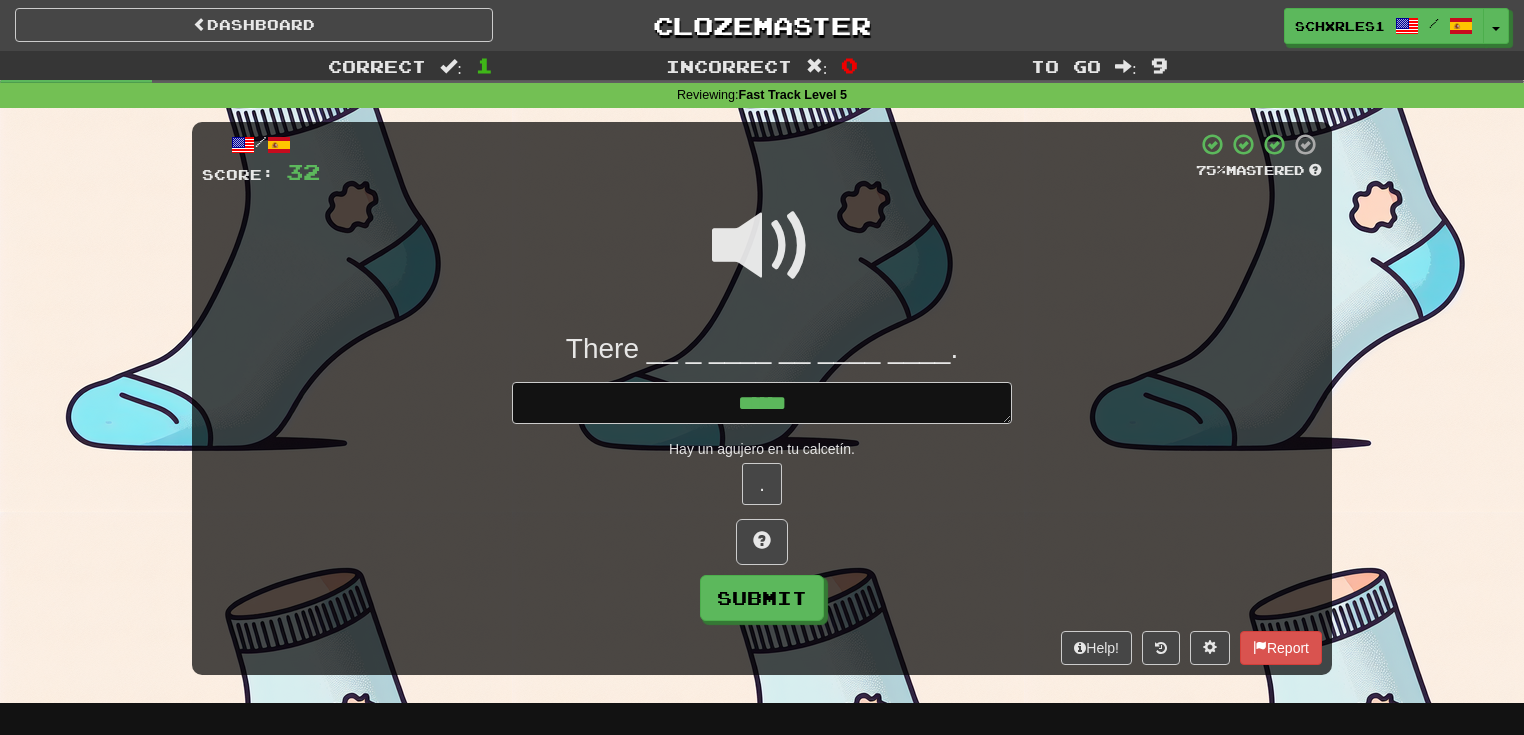 type on "*" 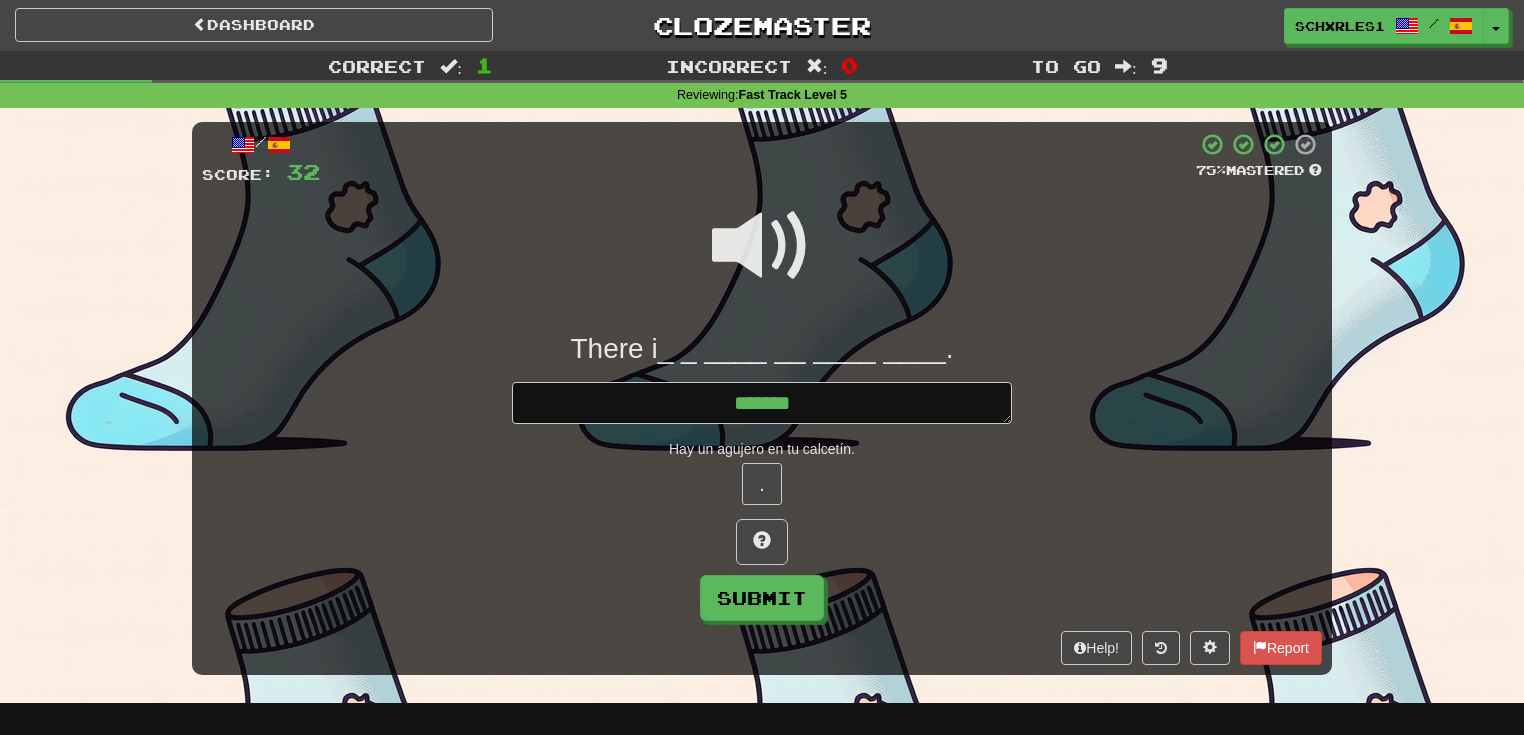 type on "*" 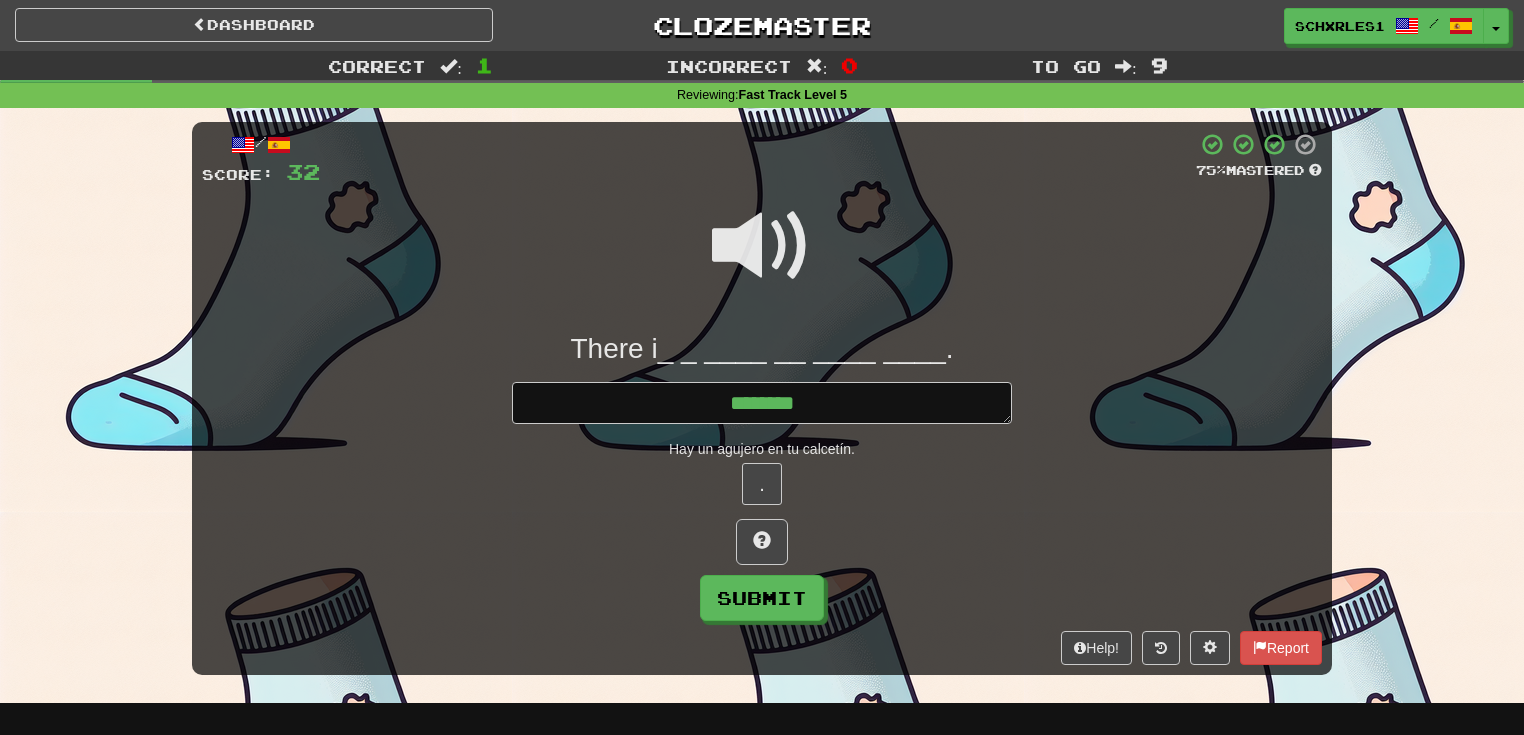 type on "*" 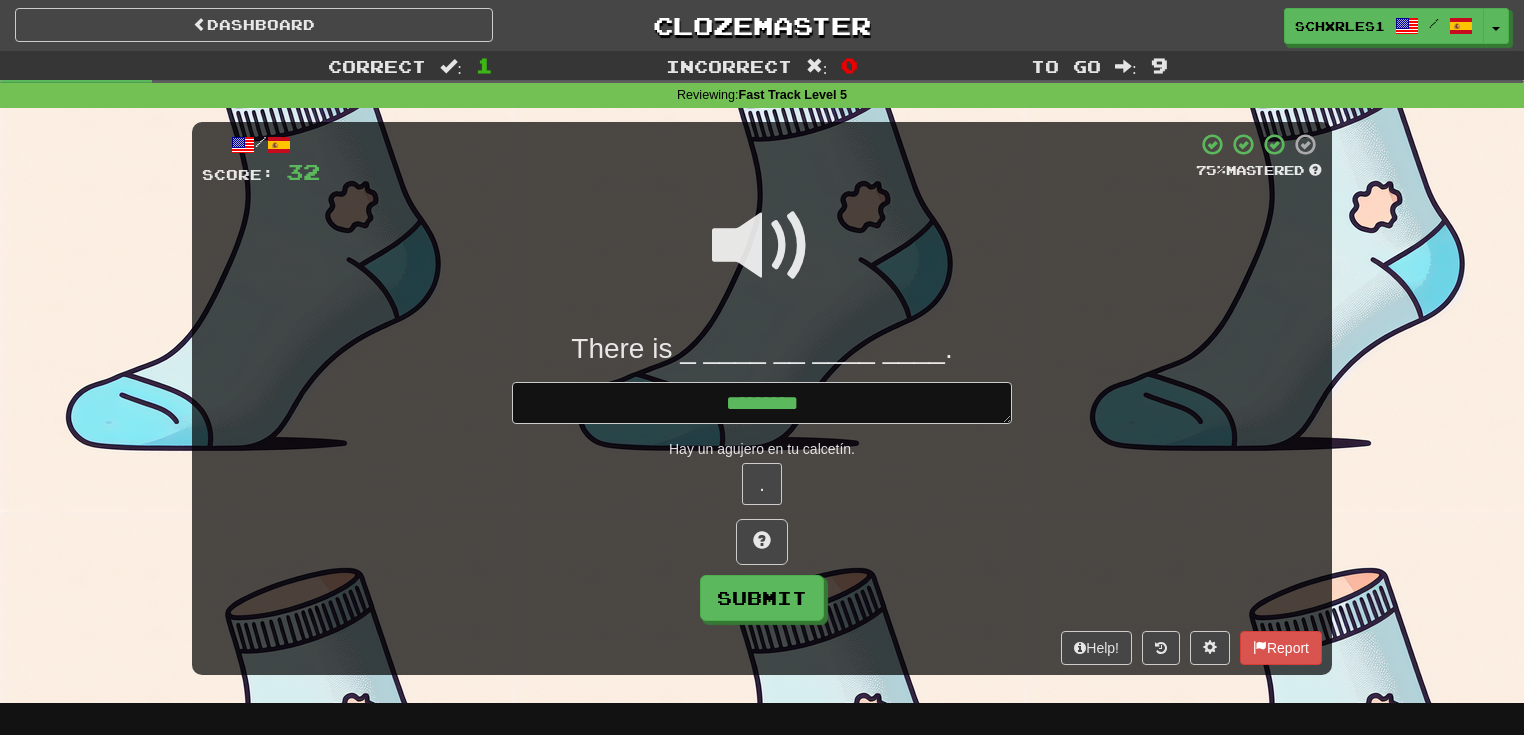 type on "*" 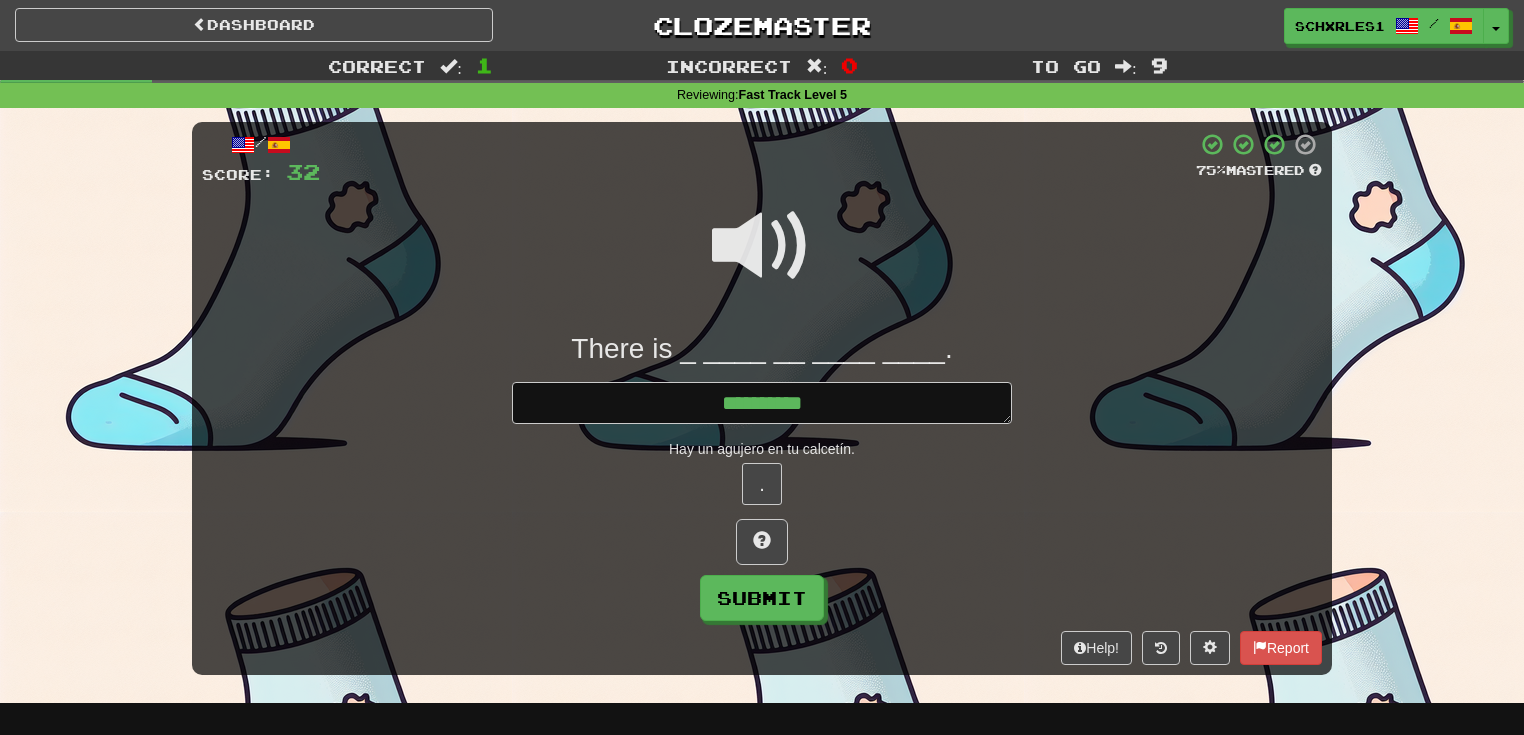 type on "*" 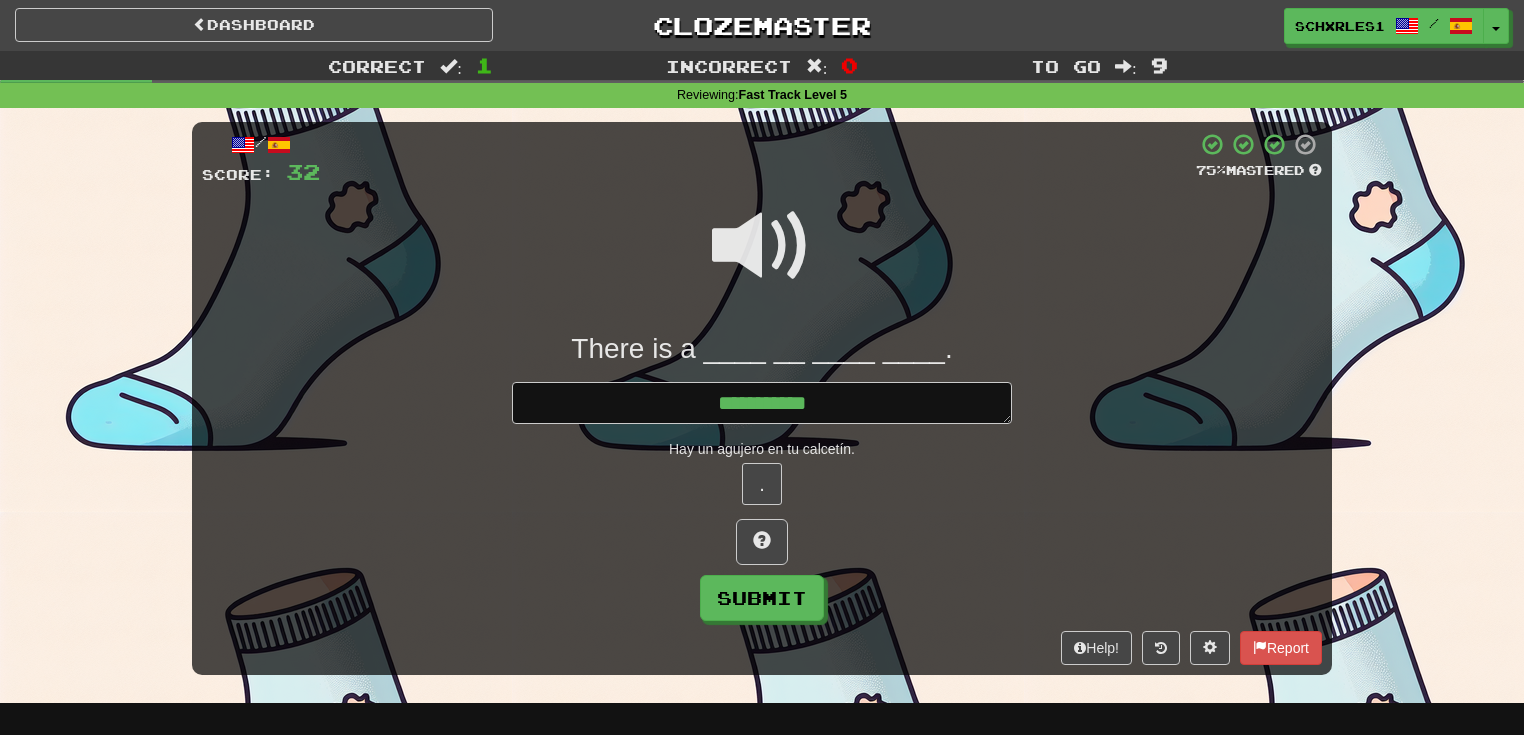 type on "*" 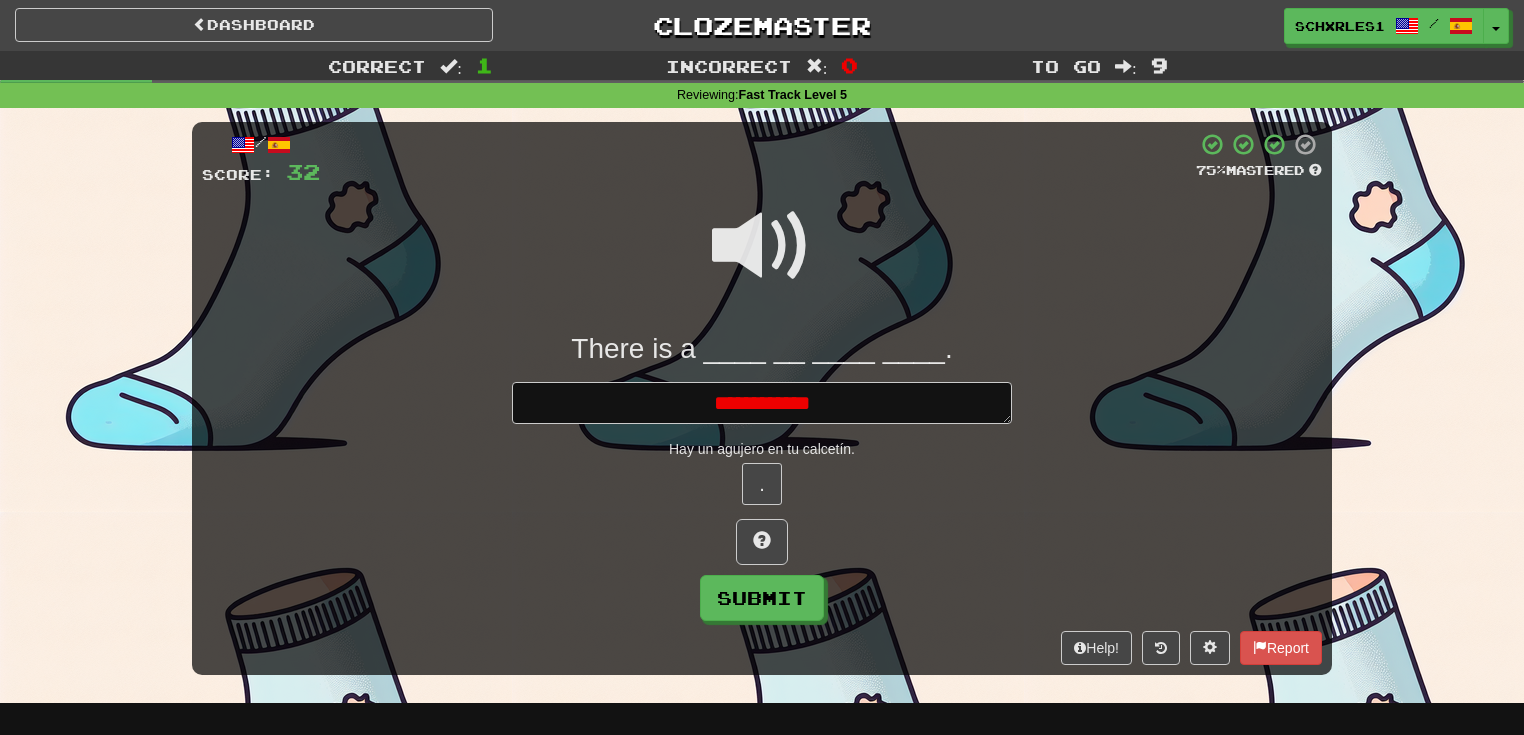 type on "*" 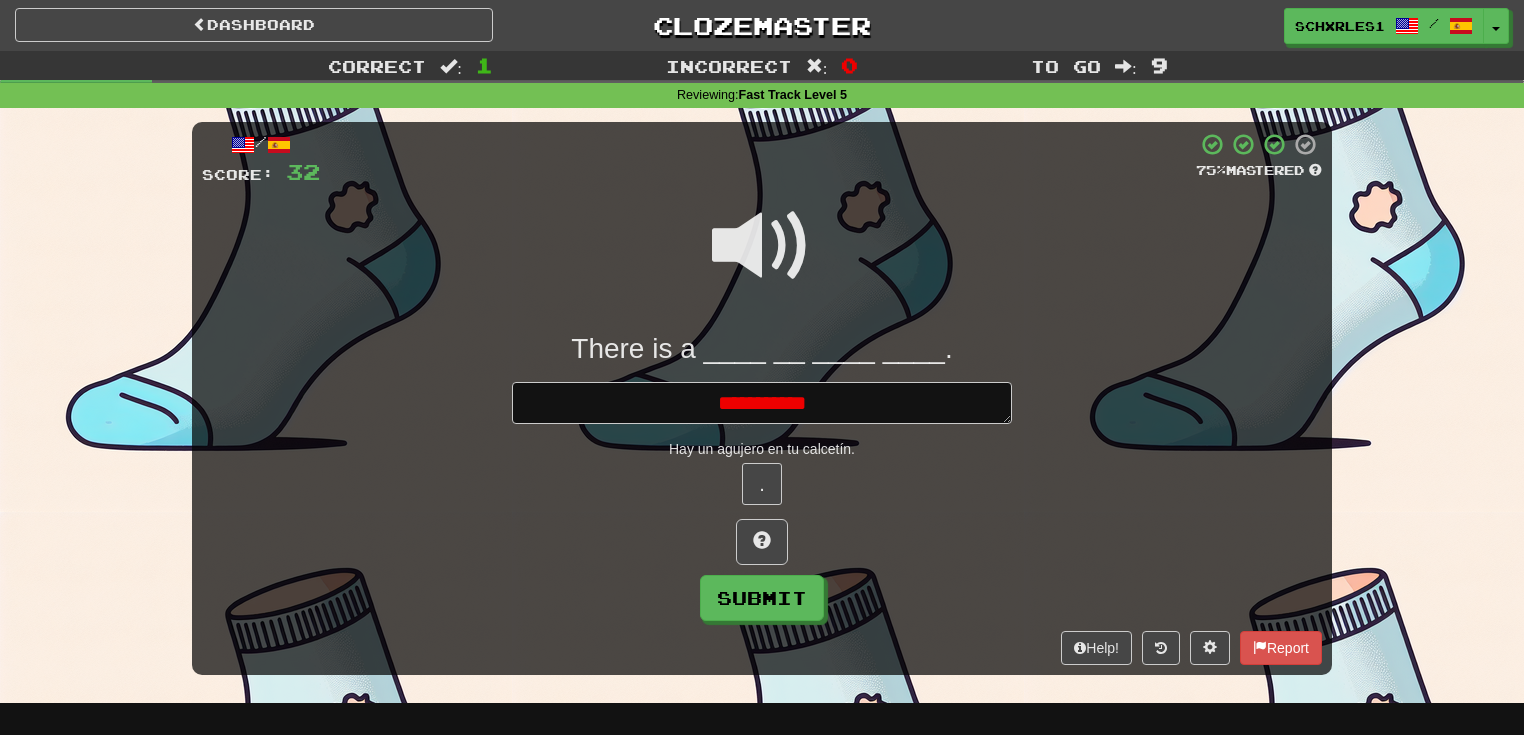 type on "*" 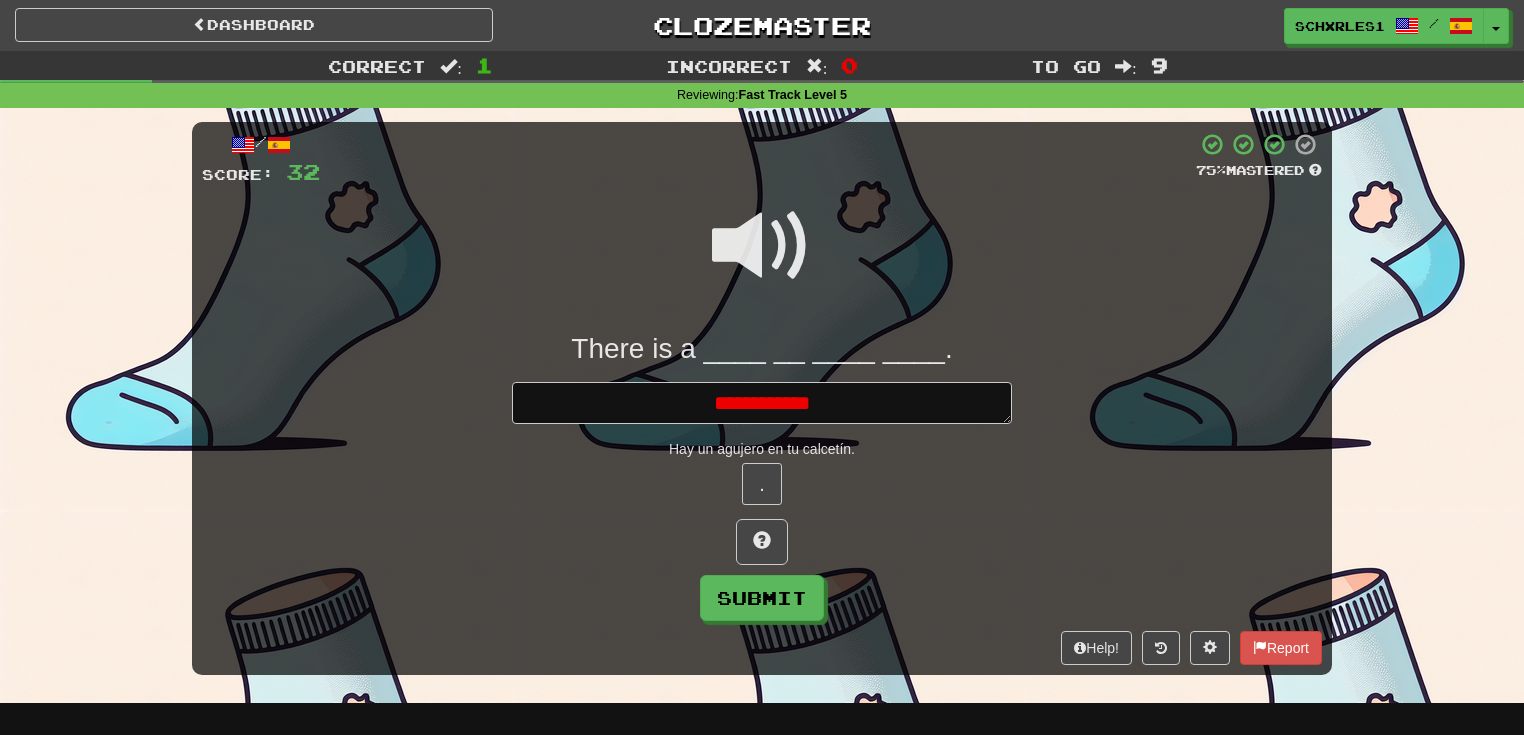 type on "*" 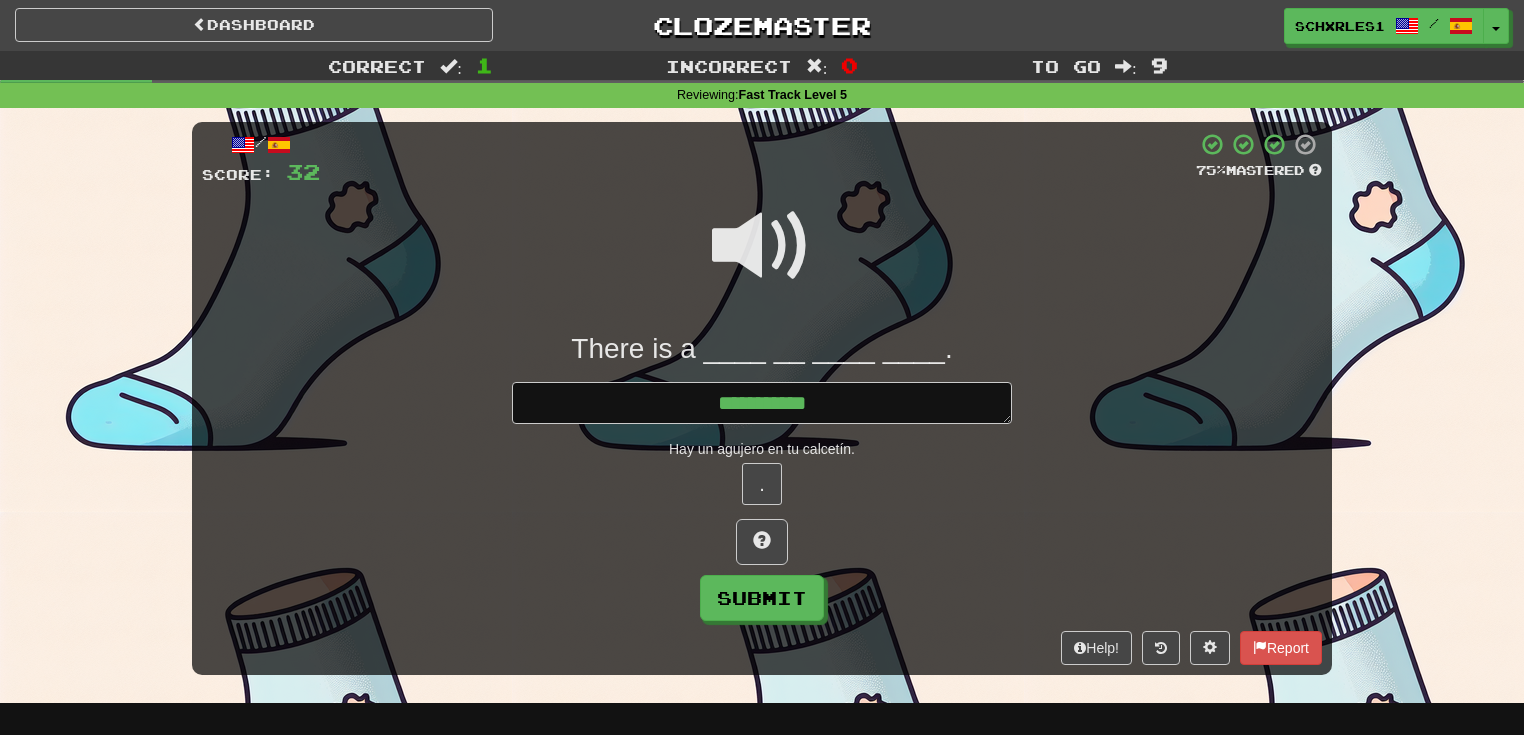 type on "*" 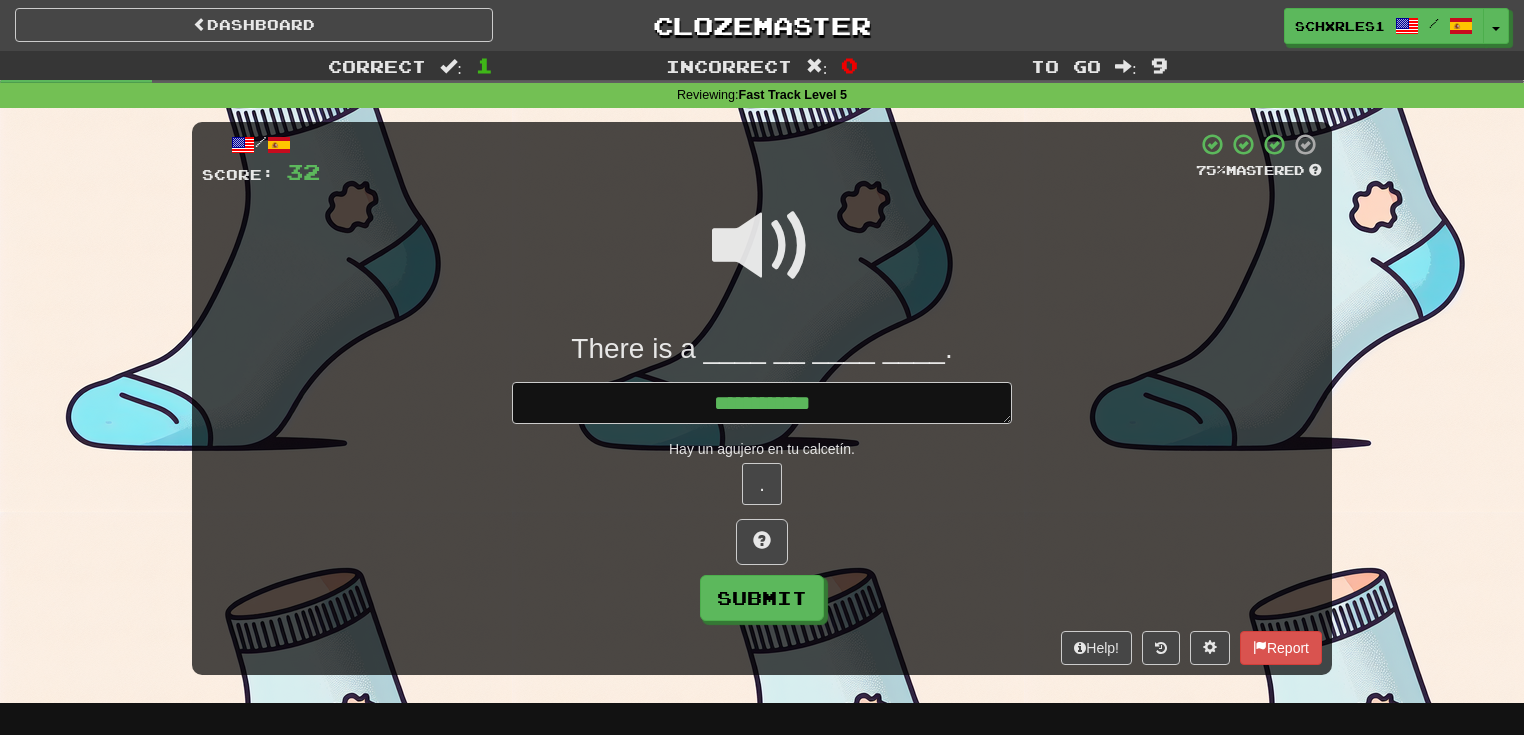type on "*" 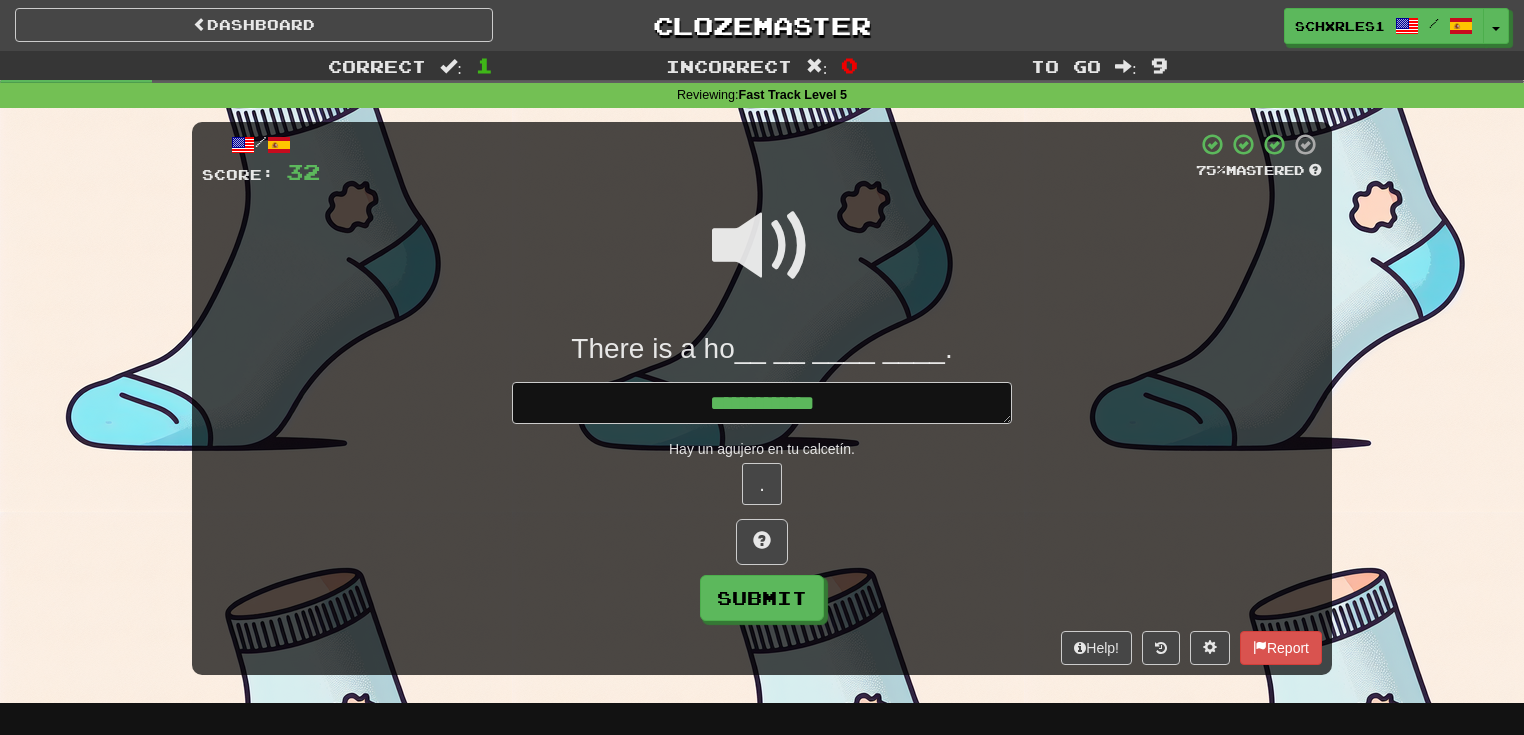 type on "*" 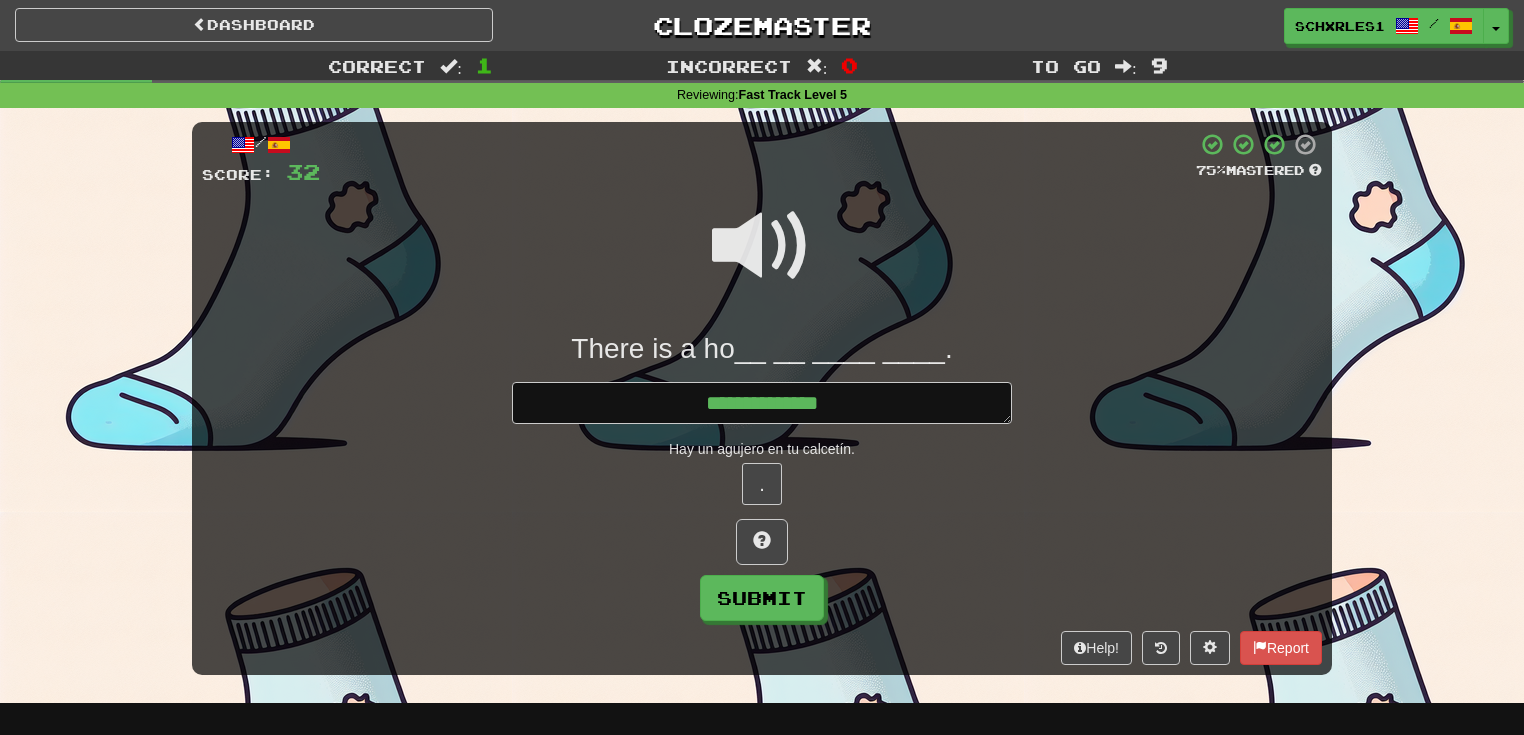 type on "*" 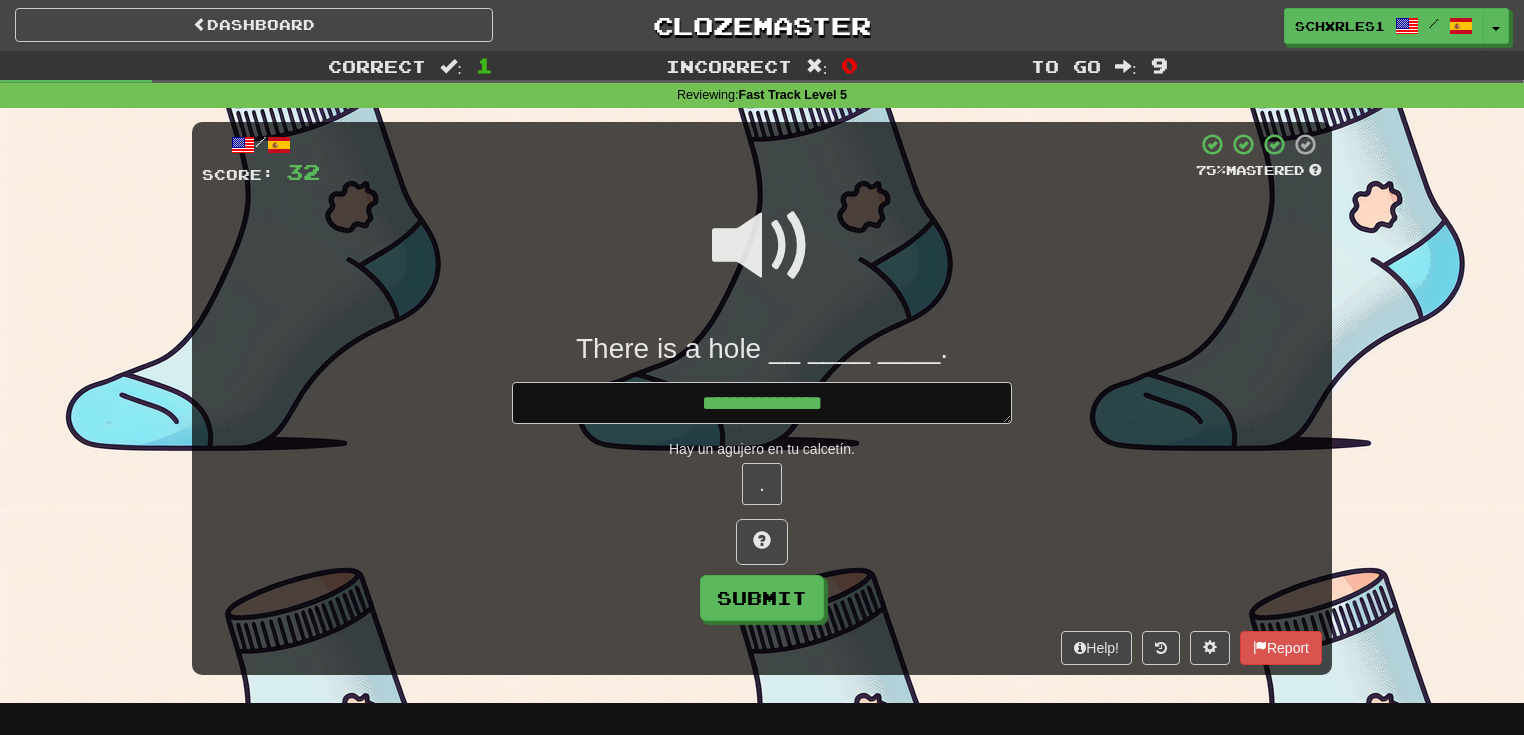 type on "*" 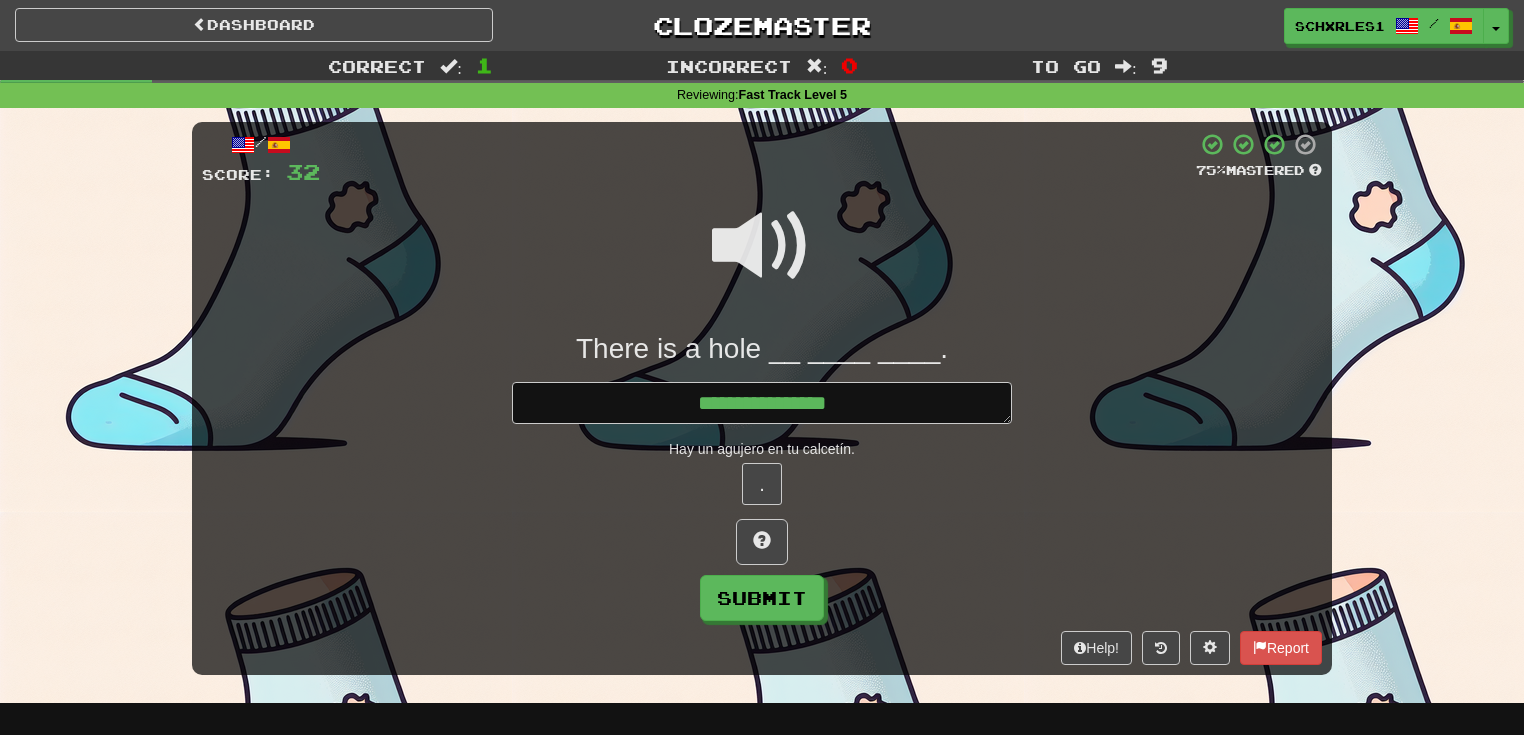 type on "*" 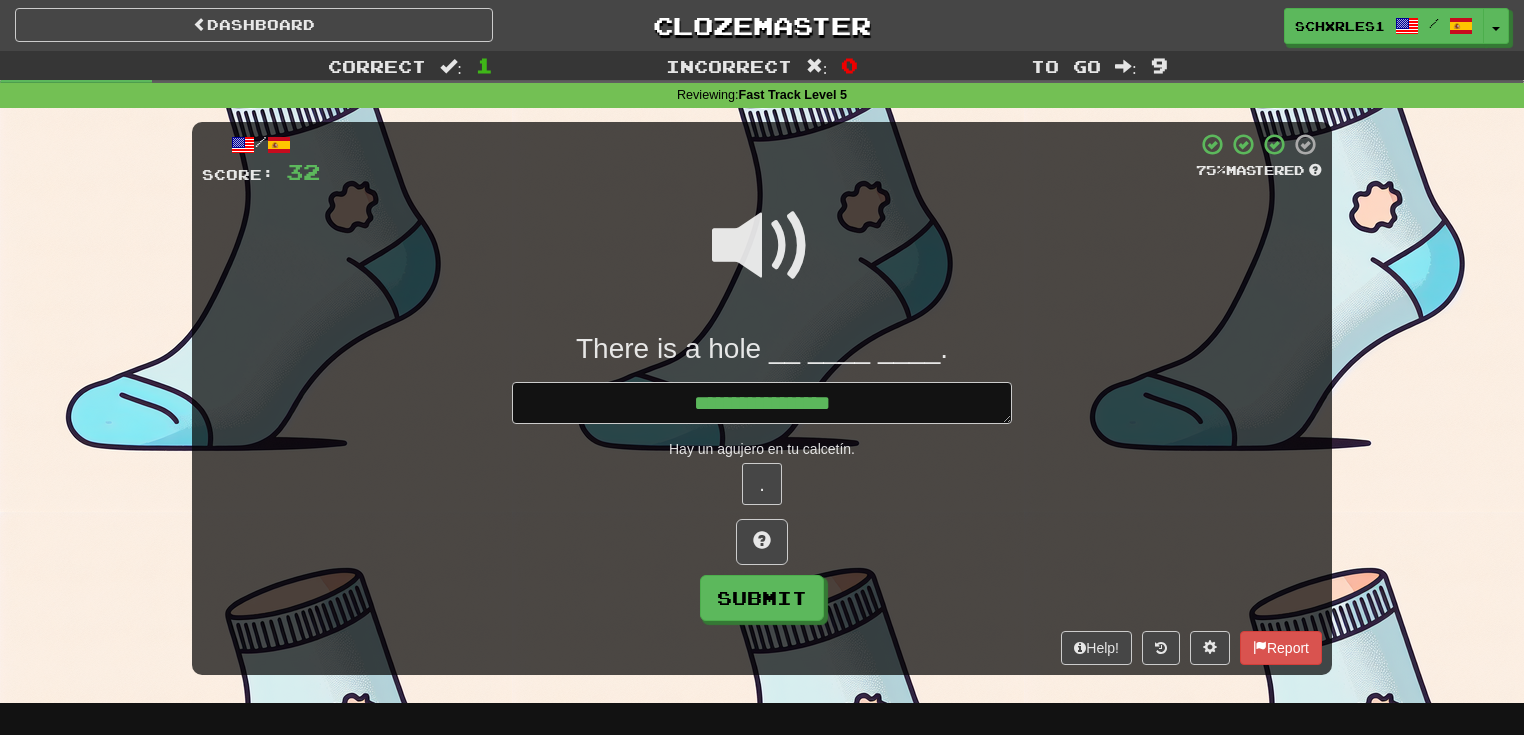 type on "*" 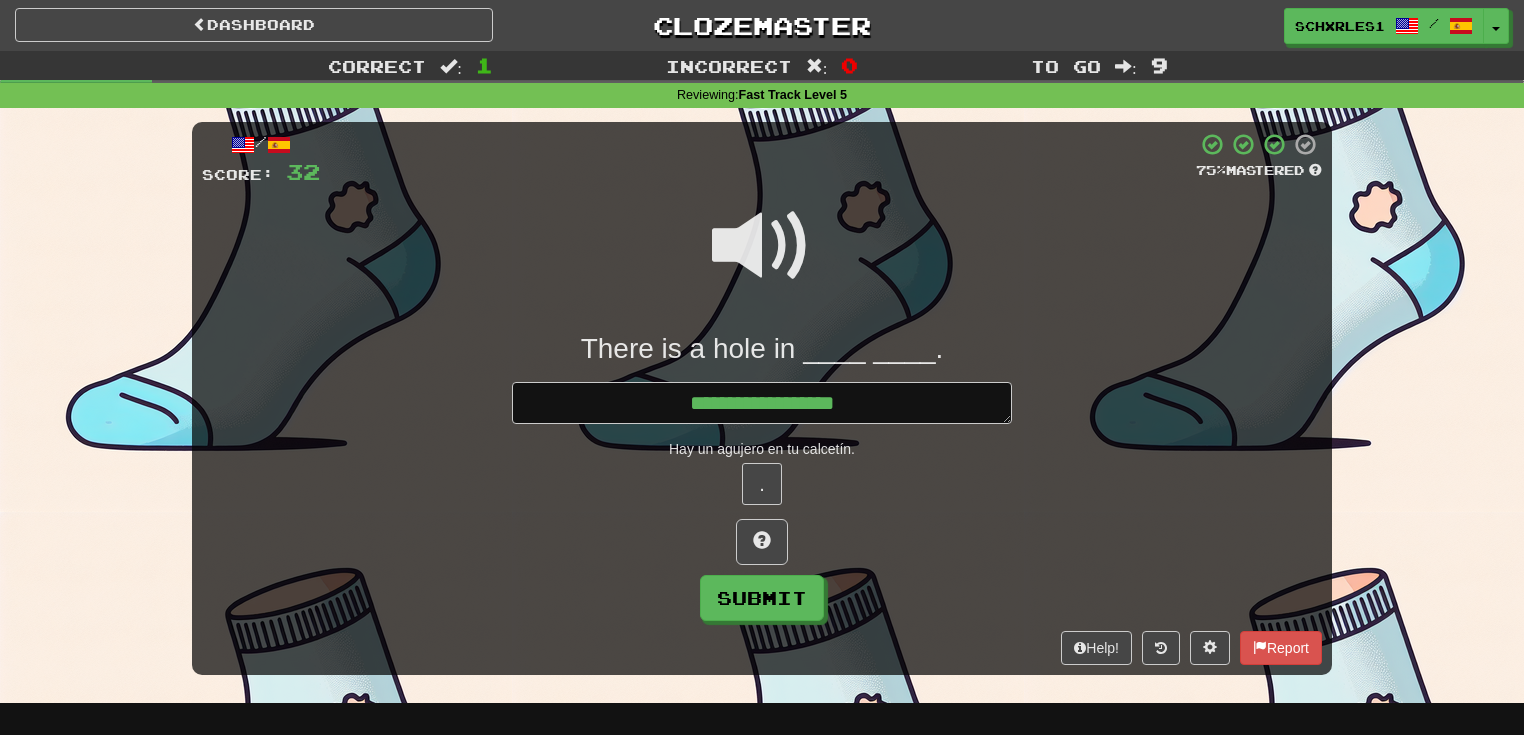 type on "*" 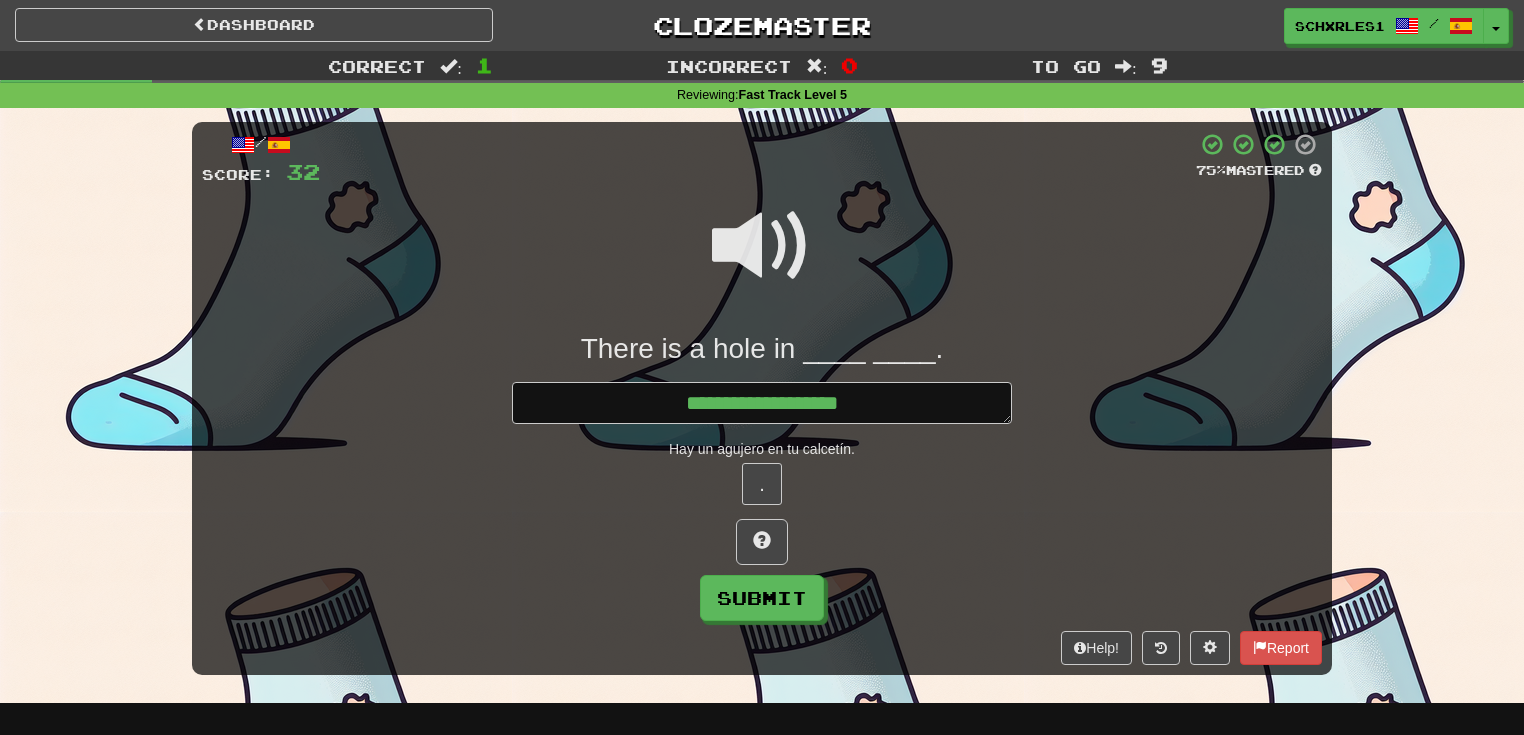 type on "*" 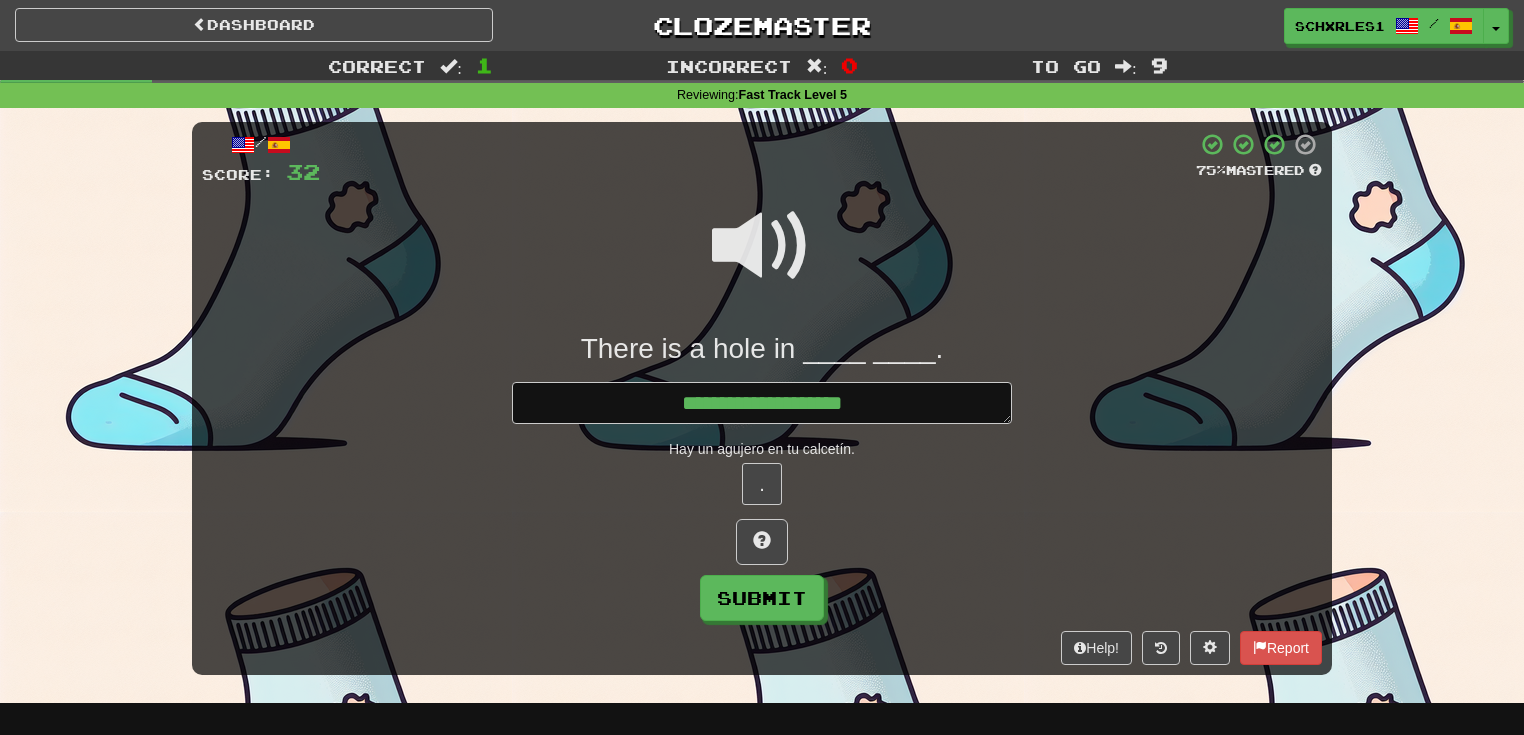 type on "*" 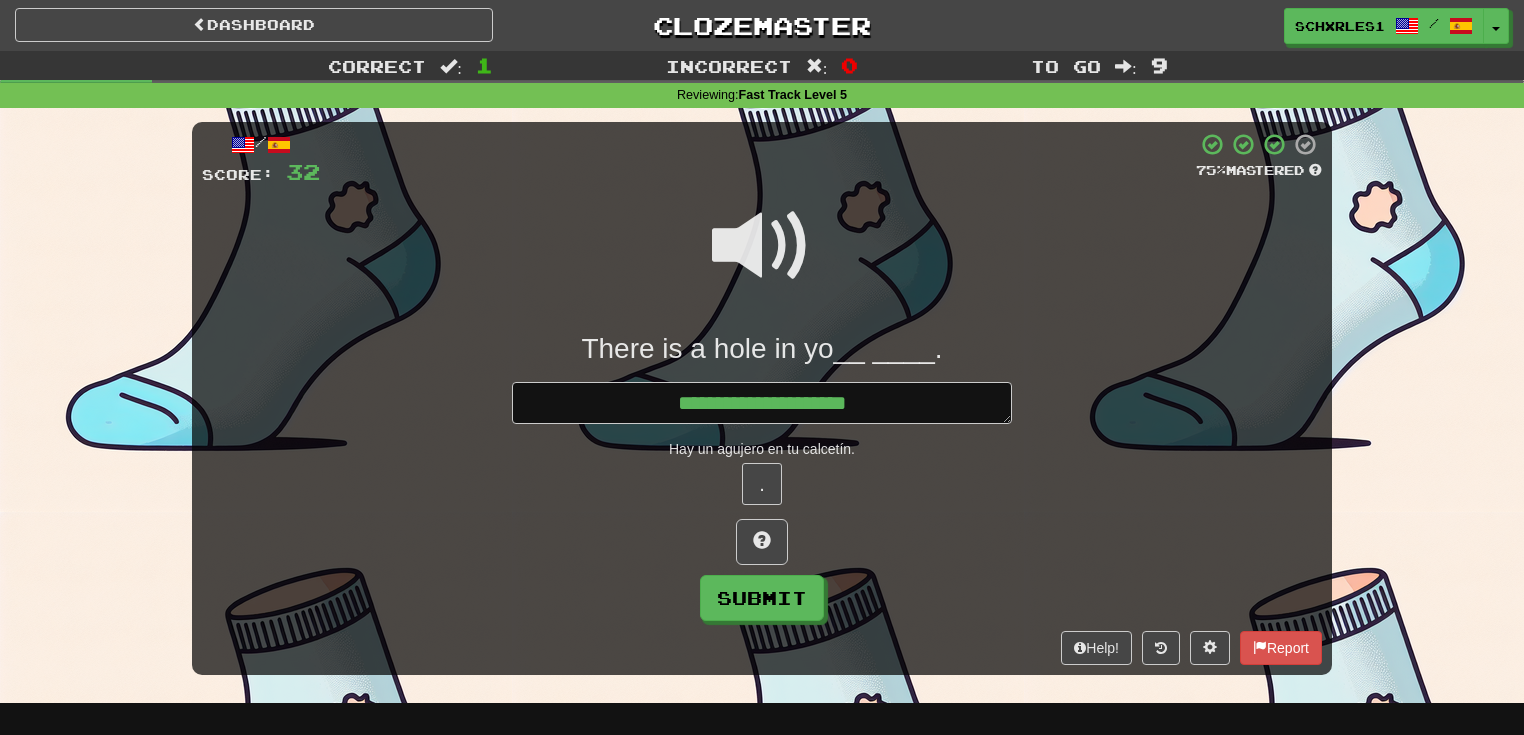 type on "*" 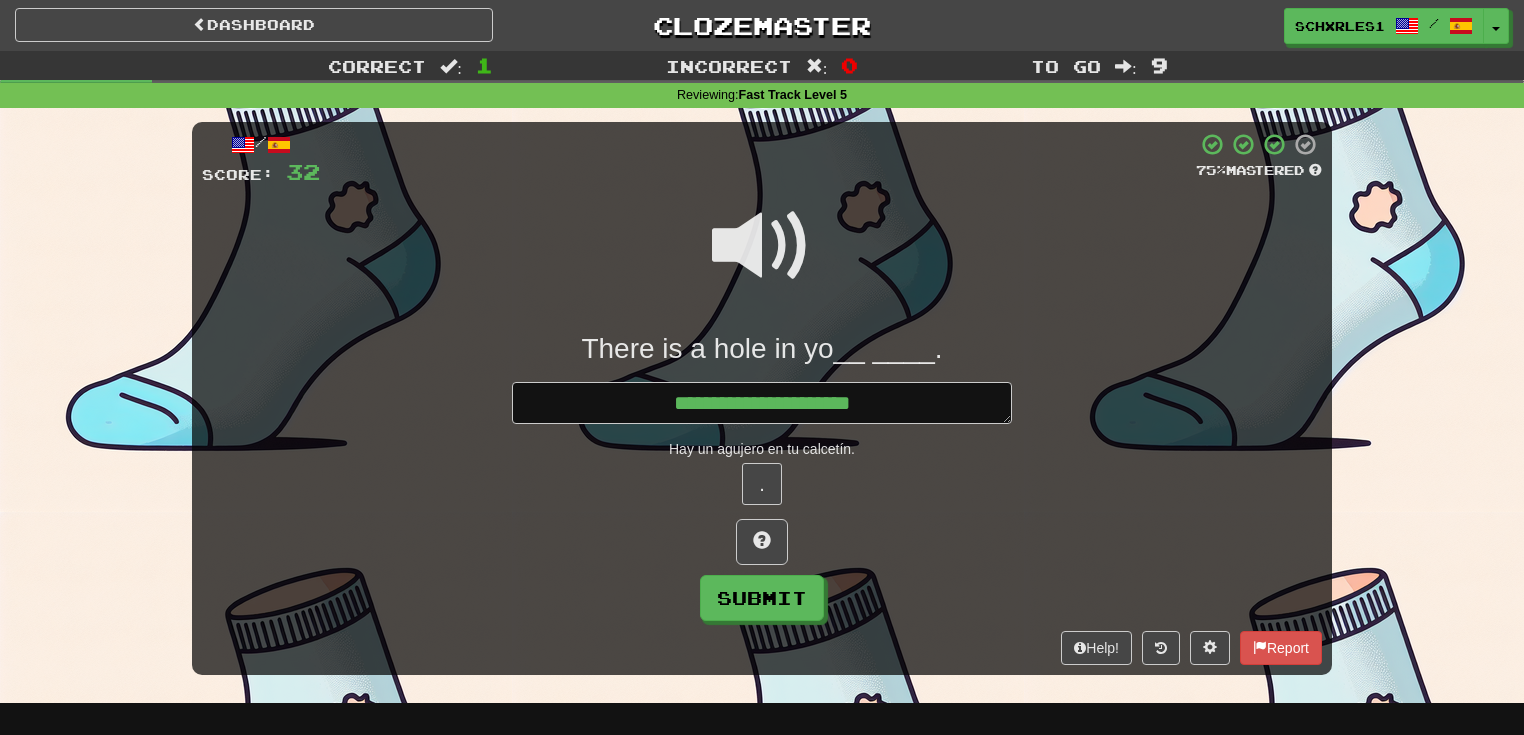 type on "*" 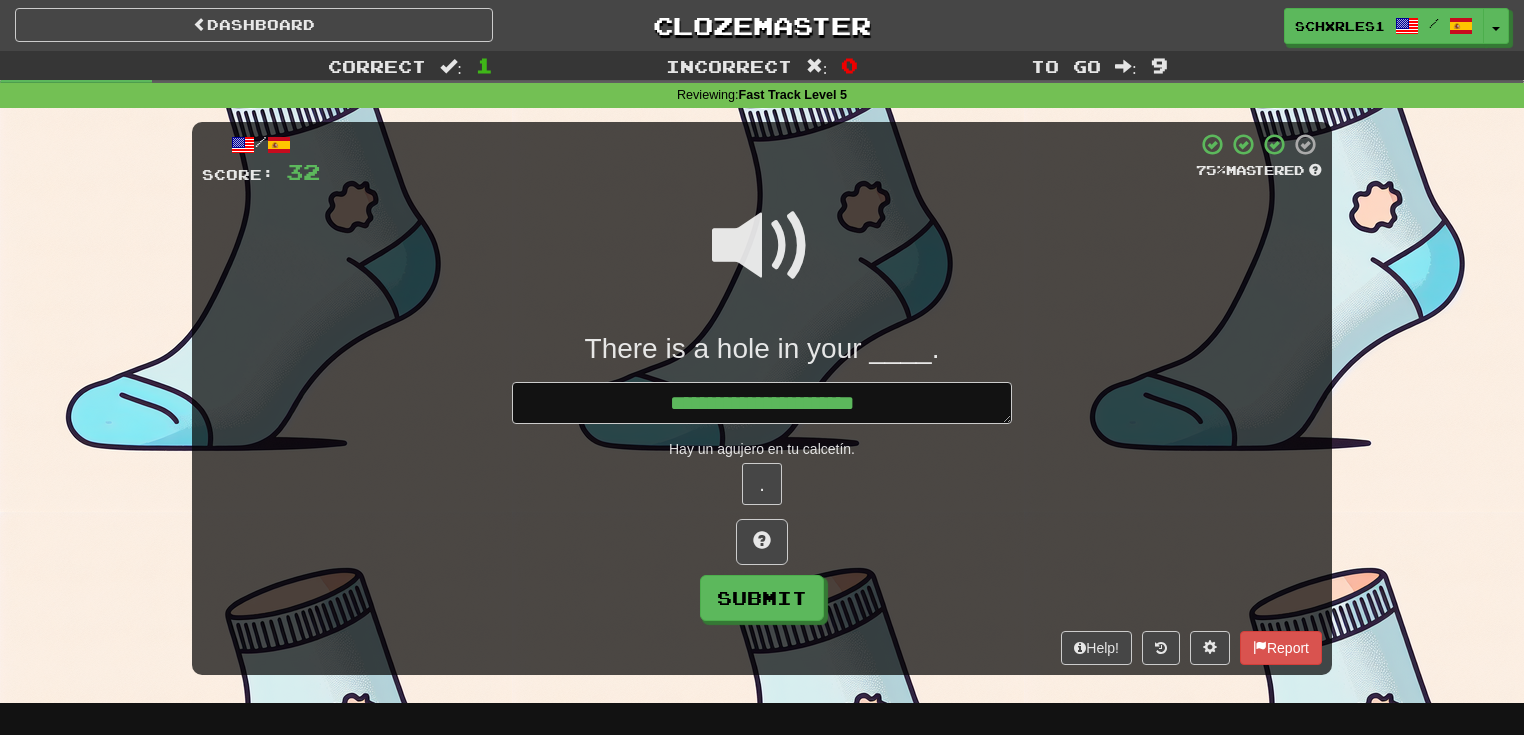 type on "*" 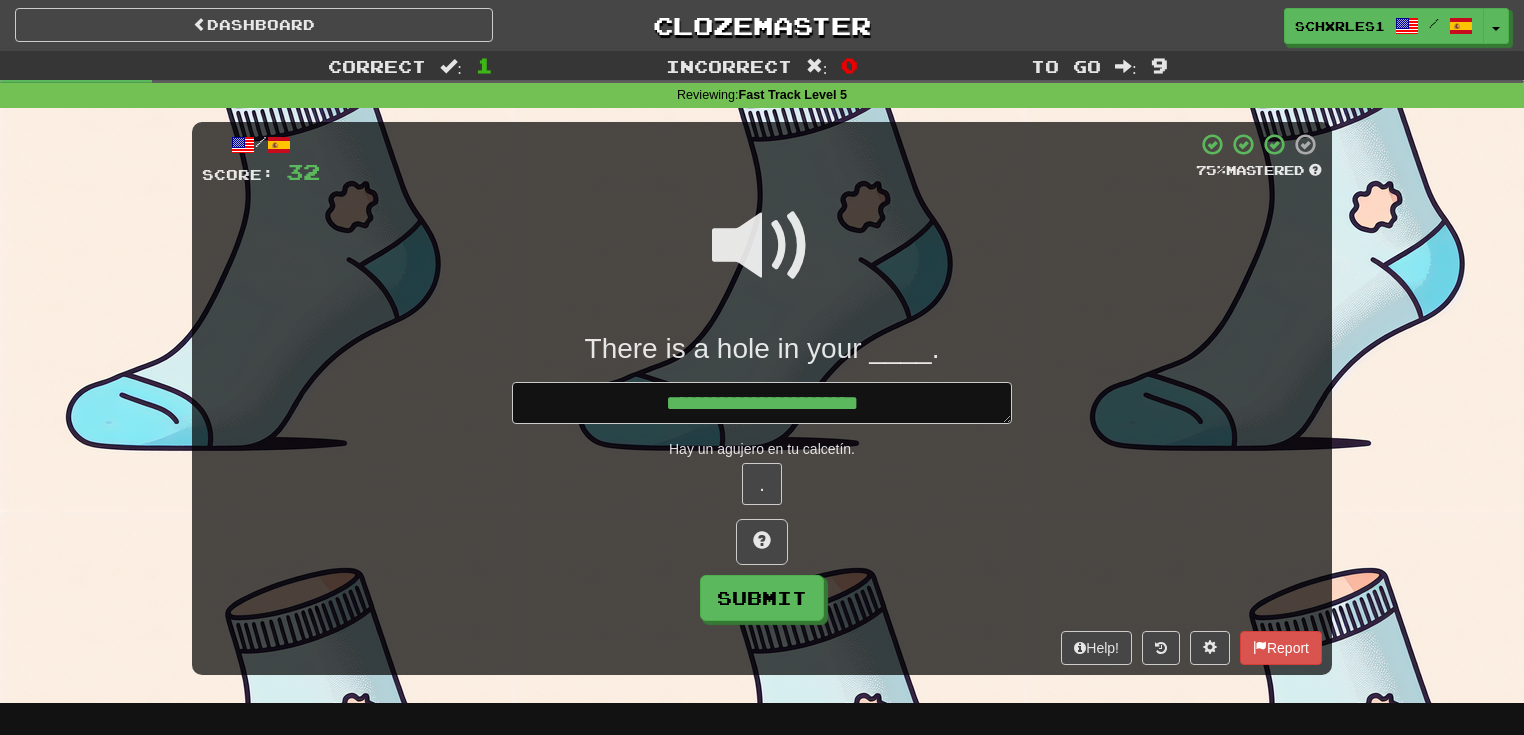 type on "*" 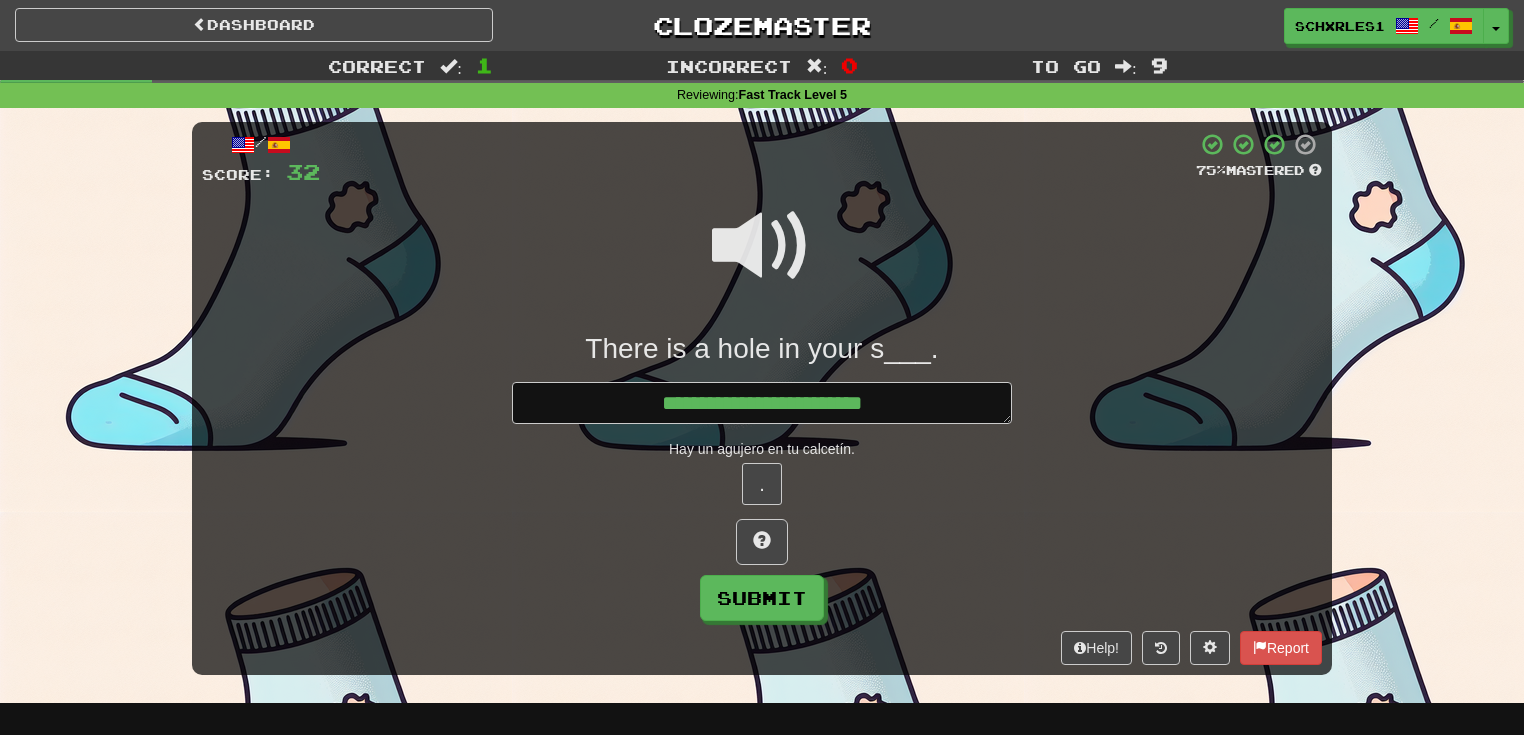type on "*" 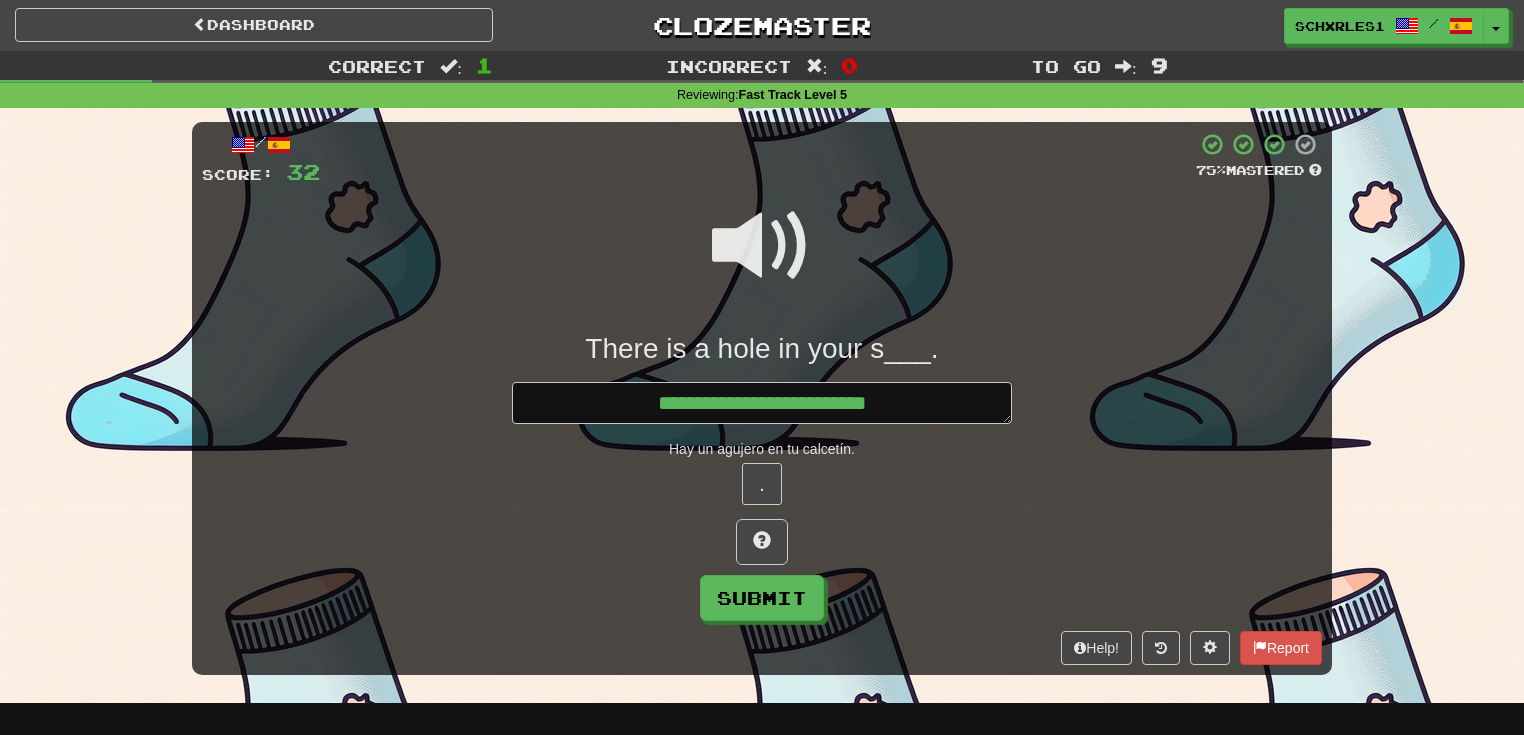 type on "*" 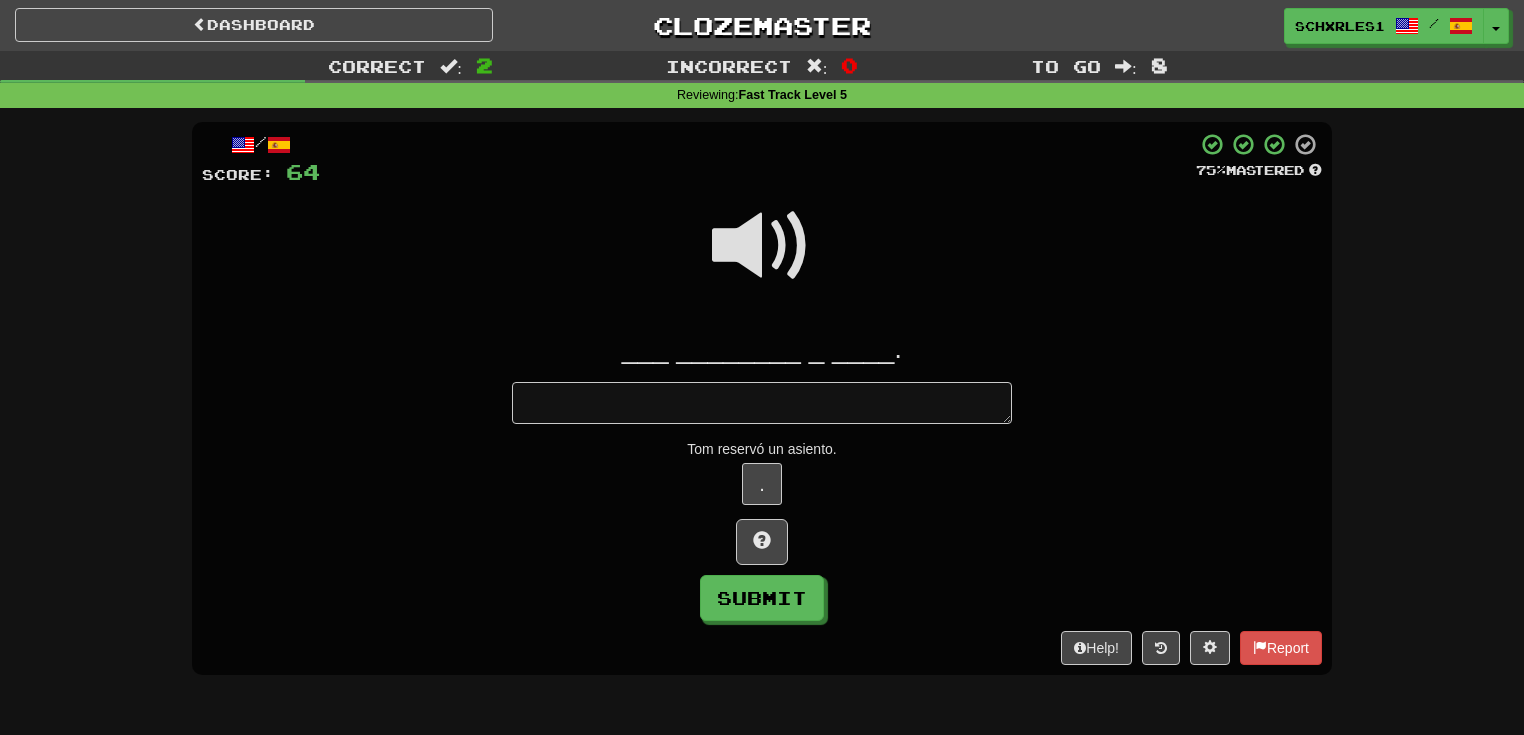 type on "*" 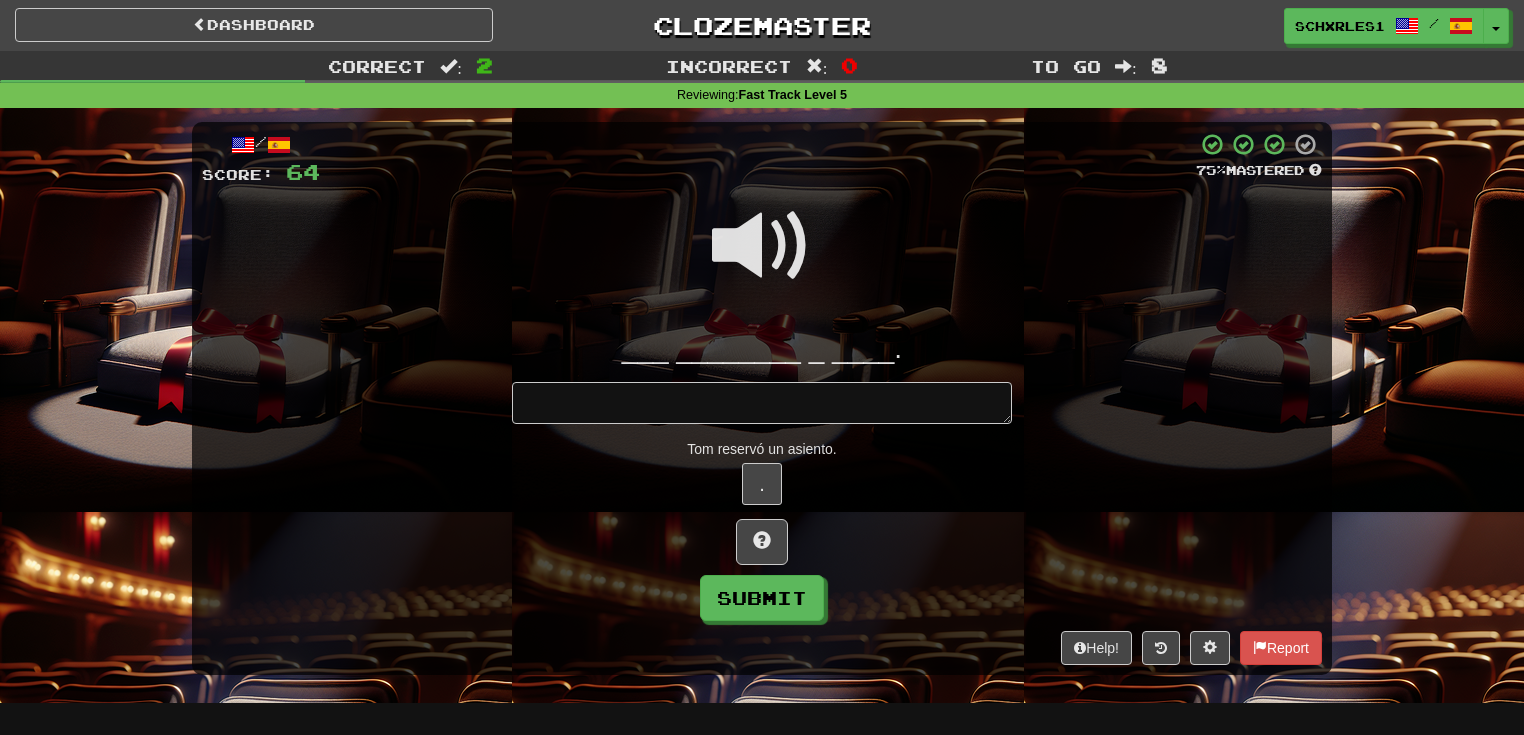 type on "*" 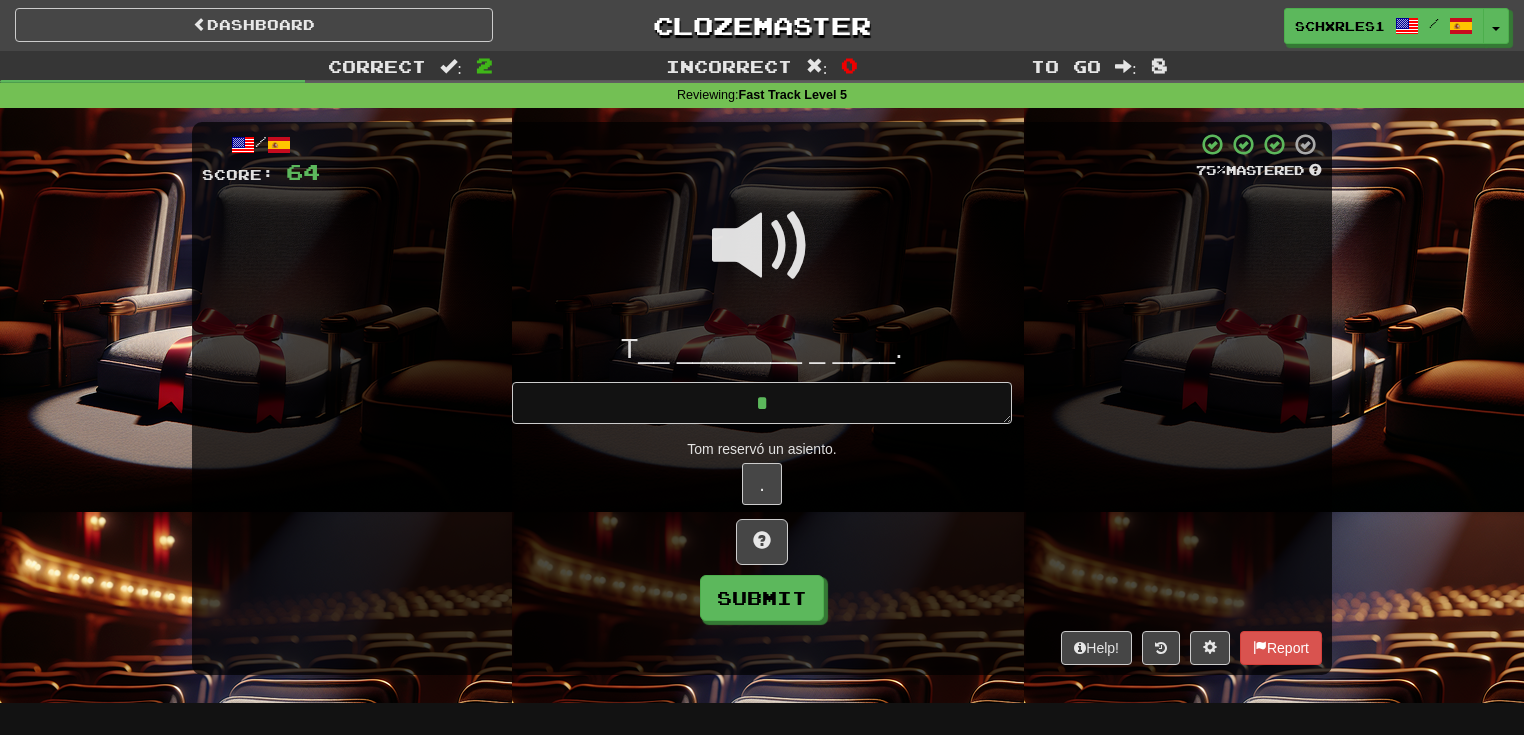 type on "*" 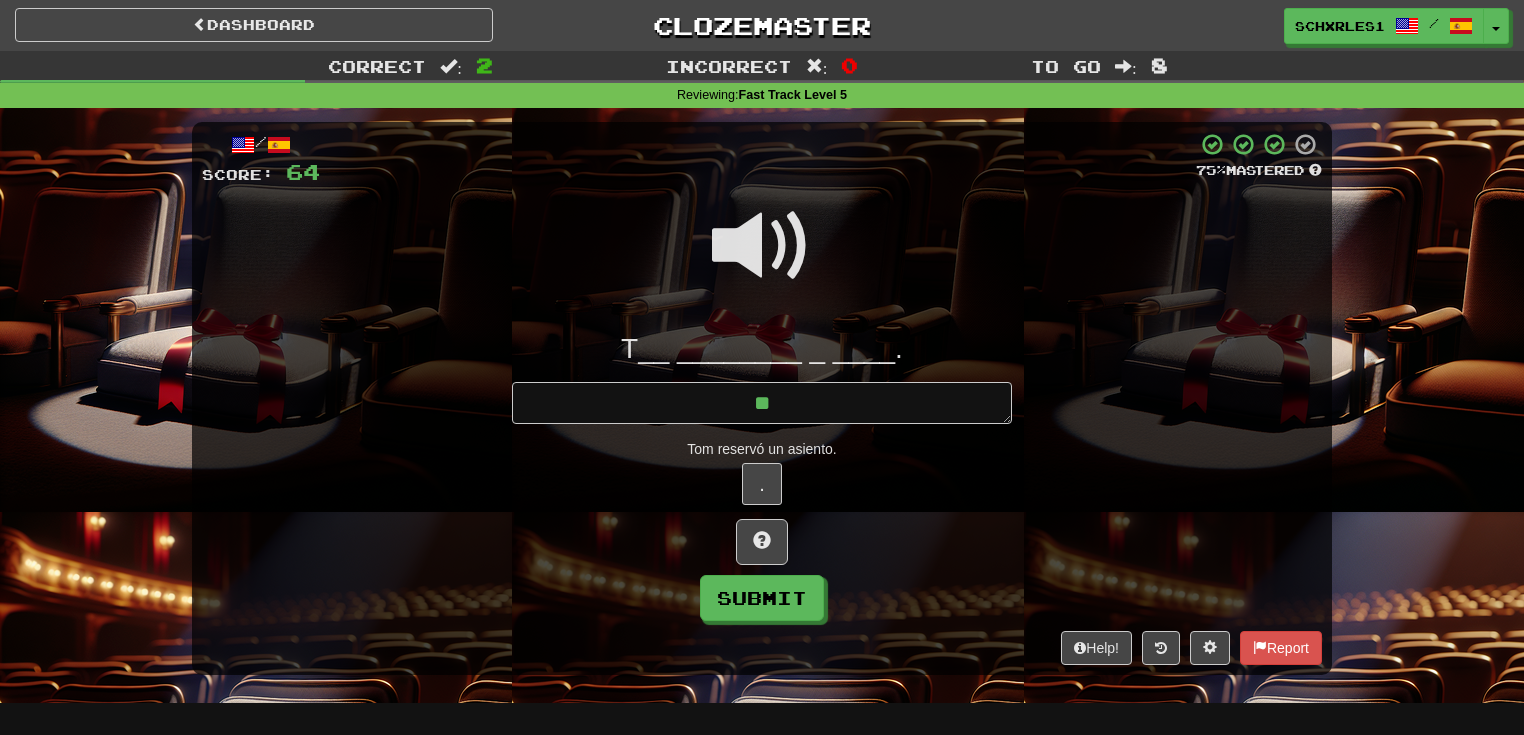 type 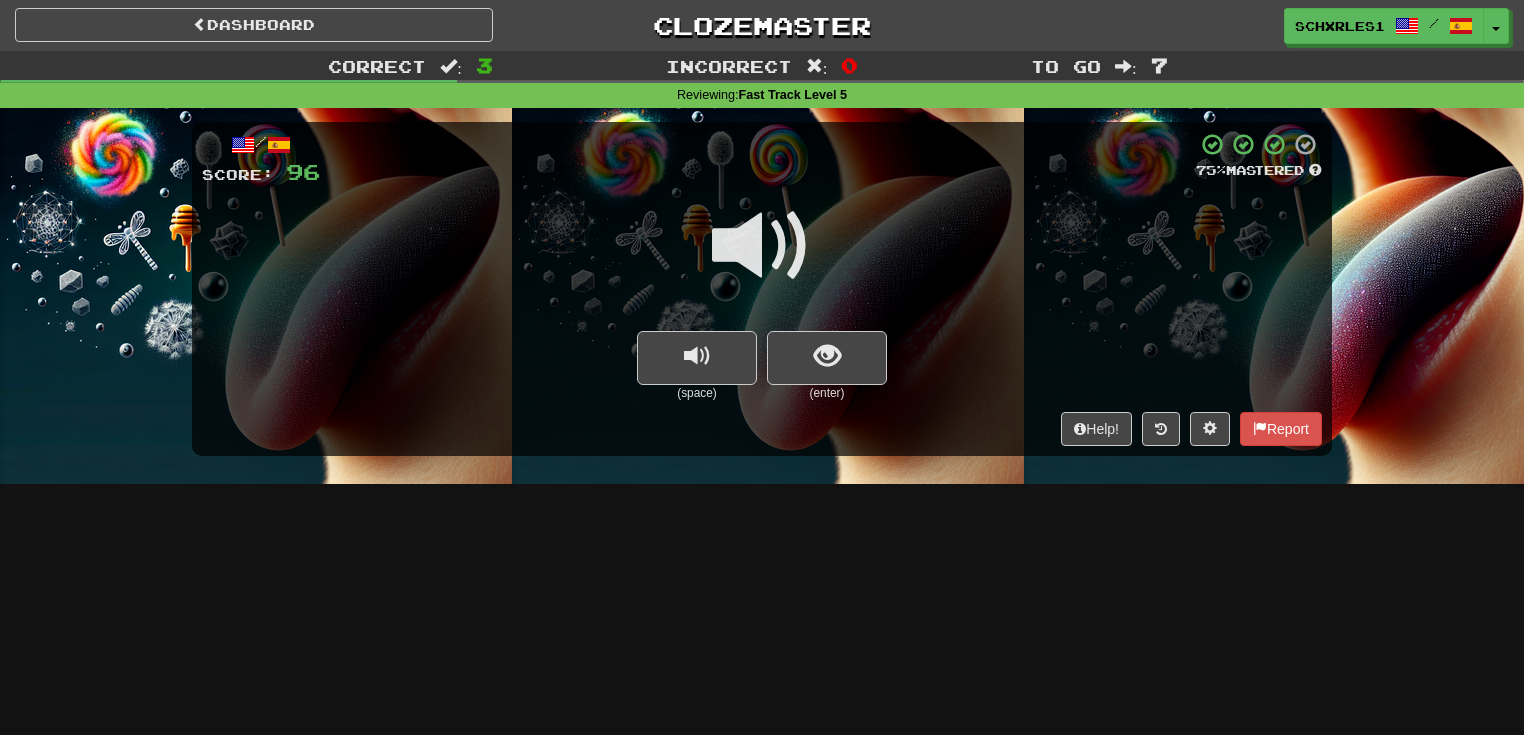 click on "Dashboard
Clozemaster
SCHXRLES1
/
Toggle Dropdown
Dashboard
Leaderboard
Activity Feed
Notifications
Profile
Discussions
Català
/
Español
Streak:
1
Review:
5
Points Today: 0
Deutsch
/
English
Streak:
1
Review:
0
Daily Goal:  0 /50
English
/
Español
Streak:
25
Review:
20
Daily Goal:  32 /50
Français
/
English
Streak:
68
Review:
0
Daily Goal:  624 /800
Languages
Account
Logout
SCHXRLES1
/
Toggle Dropdown
Dashboard
Leaderboard
Activity Feed
Notifications
Profile
Discussions
Català
/
Español
Streak:
1
Review:
5
Points Today: 0" at bounding box center [762, 367] 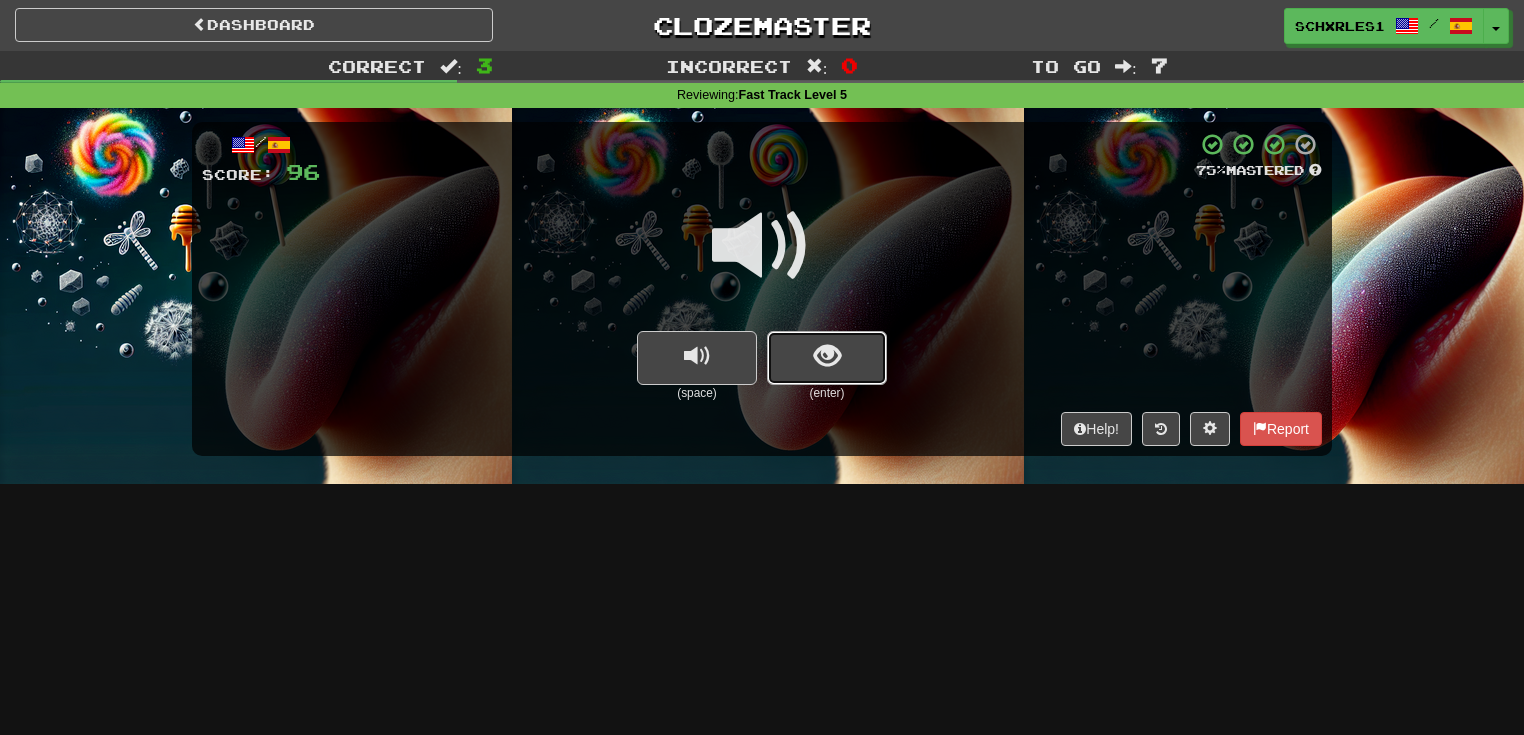 click at bounding box center [827, 358] 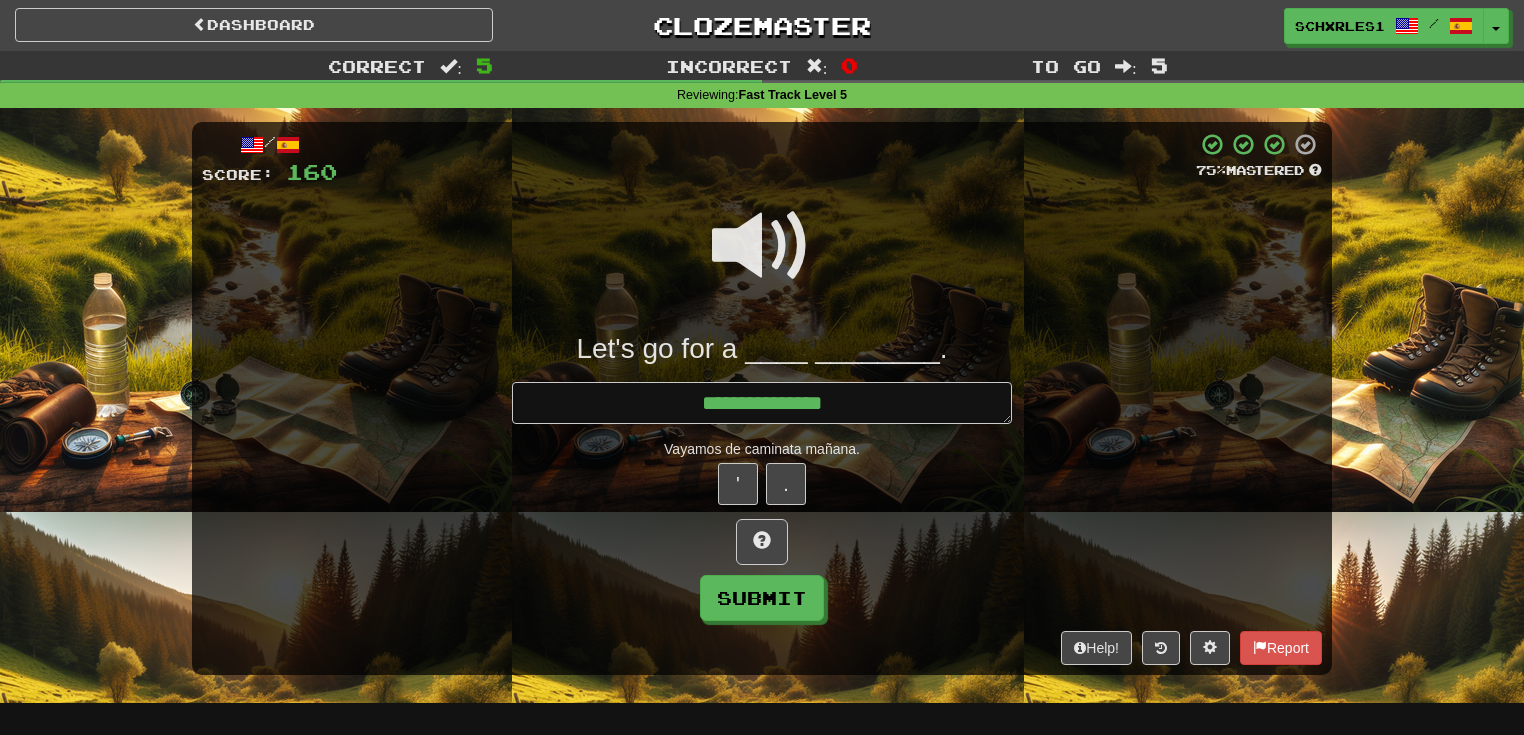 click on "Dashboard
Clozemaster
SCHXRLES1
/
Toggle Dropdown
Dashboard
Leaderboard
Activity Feed
Notifications
Profile
Discussions
Català
/
Español
Streak:
1
Review:
5
Points Today: 0
Deutsch
/
English
Streak:
1
Review:
0
Daily Goal:  0 /50
English
/
Español
Streak:
25
Review:
20
Daily Goal:  32 /50
Français
/
English
Streak:
68
Review:
0
Daily Goal:  624 /800
Languages
Account
Logout
SCHXRLES1
/
Toggle Dropdown
Dashboard
Leaderboard
Activity Feed
Notifications
Profile
Discussions
Català
/
Español
Streak:
1
Review:
5
Points Today: 0" at bounding box center [762, 367] 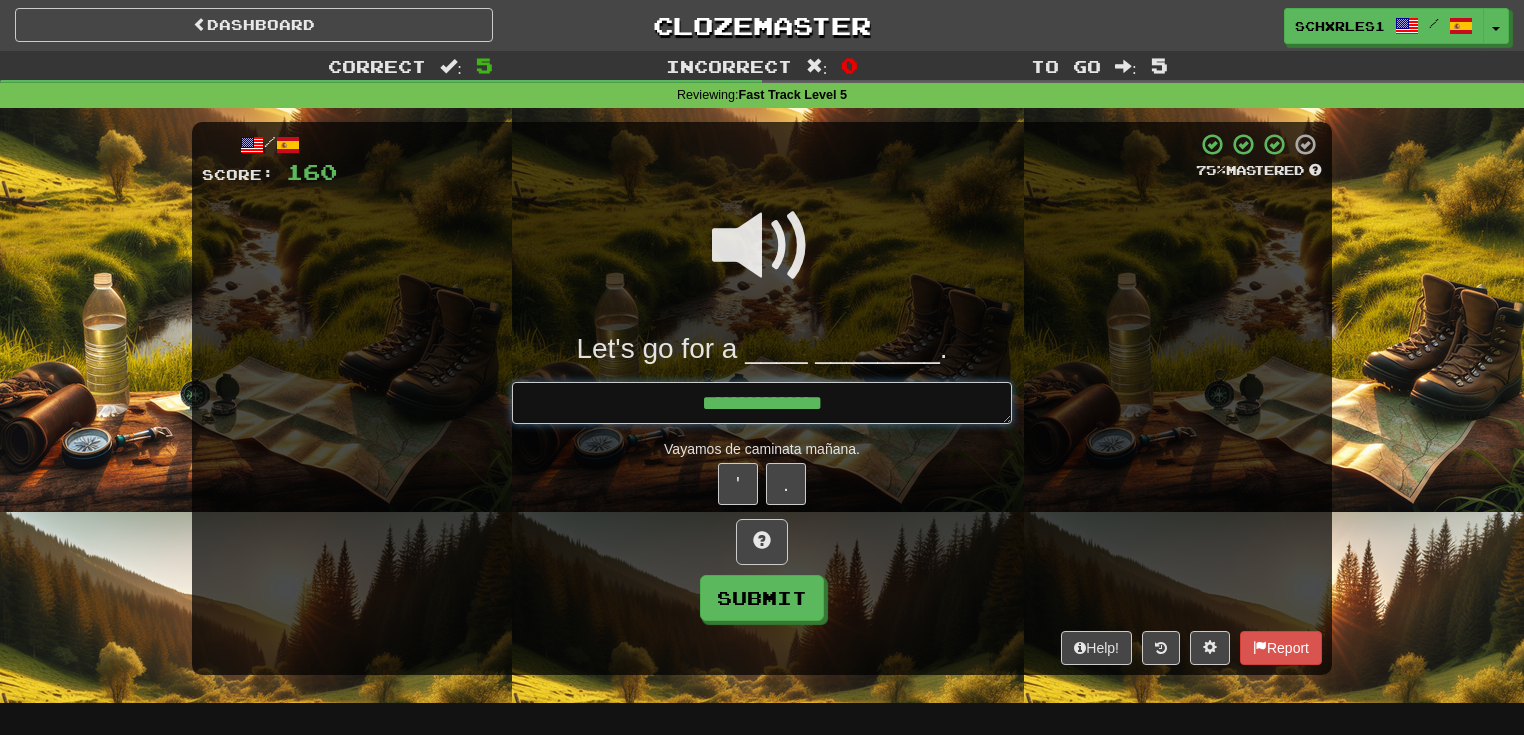 click on "**********" at bounding box center (762, 403) 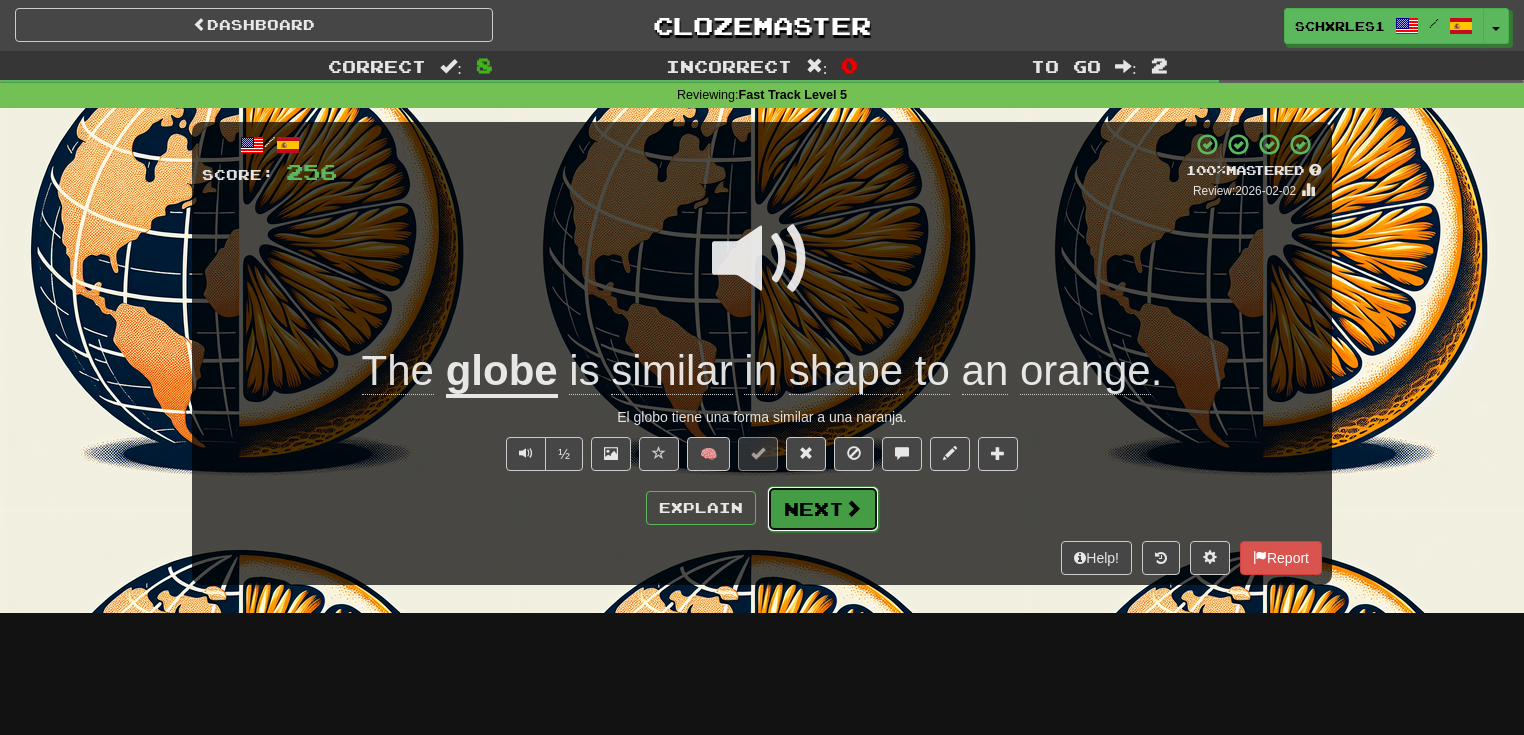 click on "Next" at bounding box center (823, 509) 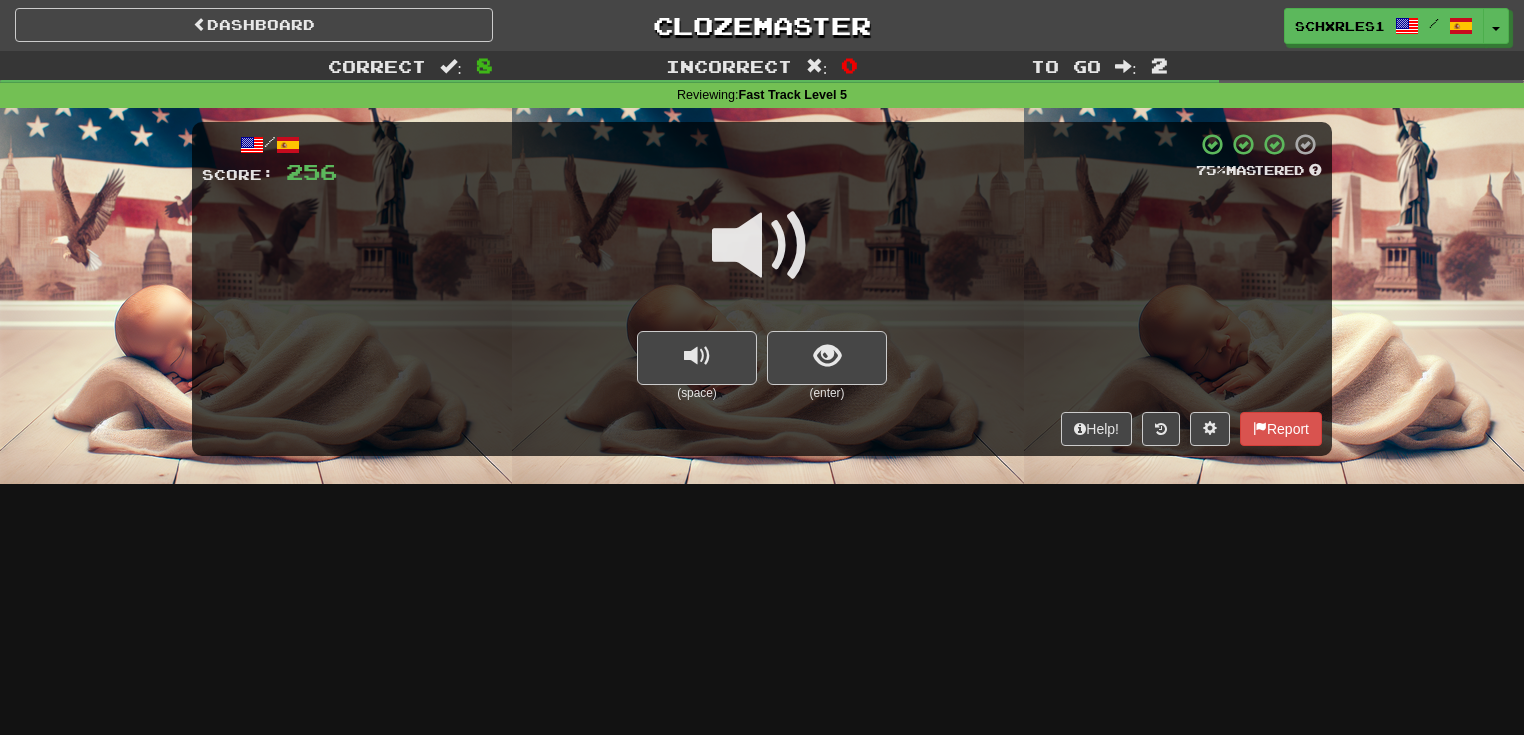 click on "Dashboard
Clozemaster
SCHXRLES1
/
Toggle Dropdown
Dashboard
Leaderboard
Activity Feed
Notifications
Profile
Discussions
Català
/
Español
Streak:
1
Review:
5
Points Today: 0
Deutsch
/
English
Streak:
1
Review:
0
Daily Goal:  0 /50
English
/
Español
Streak:
25
Review:
20
Daily Goal:  32 /50
Français
/
English
Streak:
68
Review:
0
Daily Goal:  624 /800
Languages
Account
Logout
SCHXRLES1
/
Toggle Dropdown
Dashboard
Leaderboard
Activity Feed
Notifications
Profile
Discussions
Català
/
Español
Streak:
1
Review:
5
Points Today: 0" at bounding box center [762, 367] 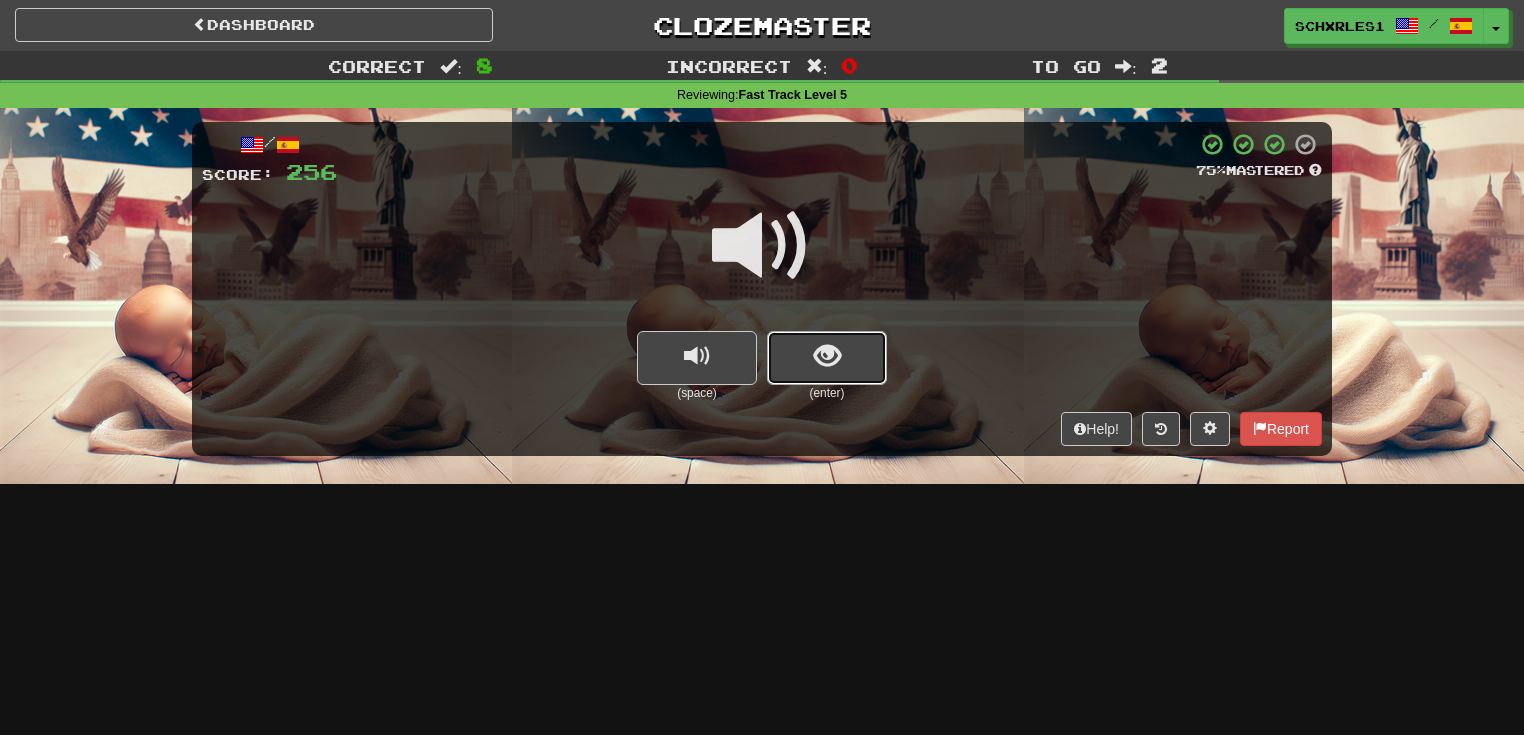 click at bounding box center [827, 358] 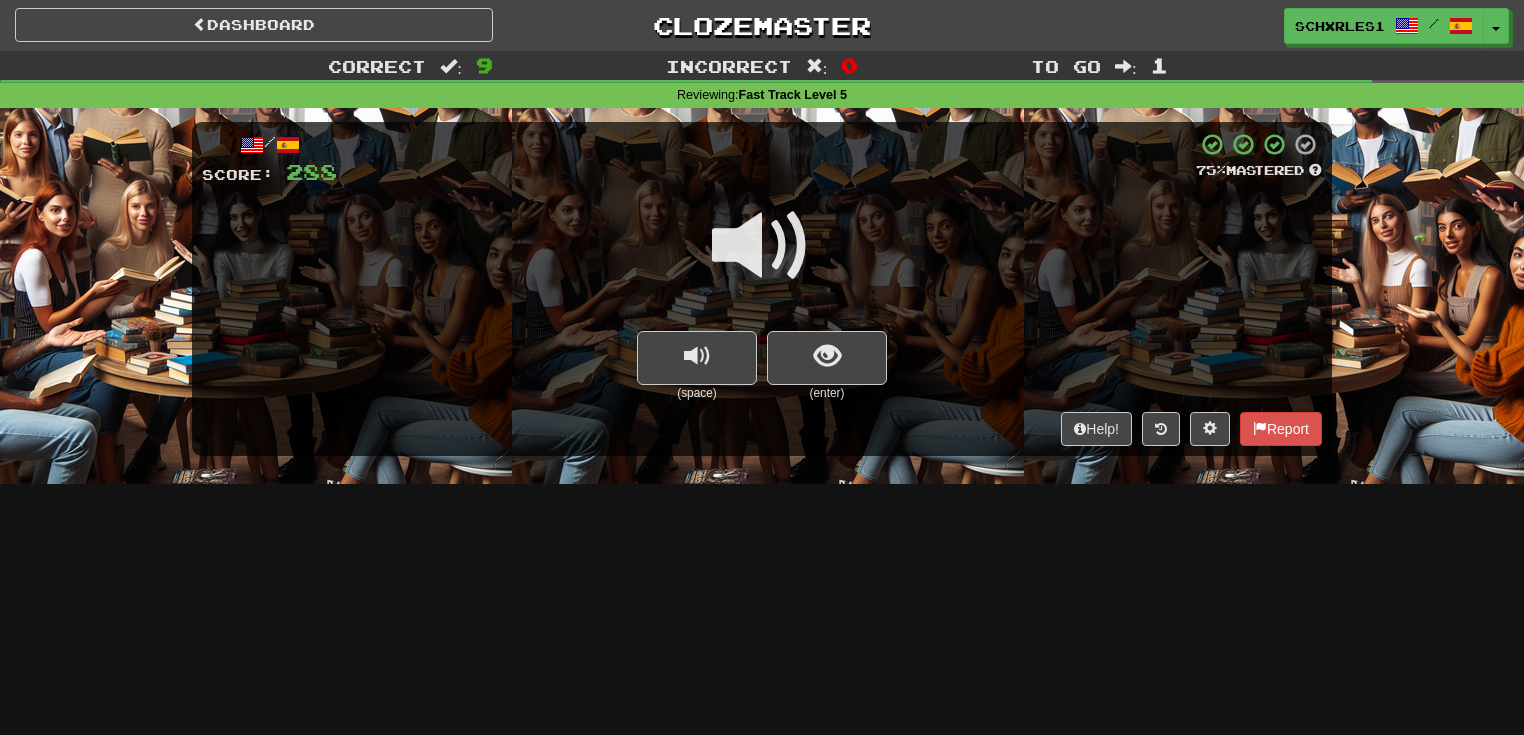 click on "Dashboard
Clozemaster
SCHXRLES1
/
Toggle Dropdown
Dashboard
Leaderboard
Activity Feed
Notifications
Profile
Discussions
Català
/
Español
Streak:
1
Review:
5
Points Today: 0
Deutsch
/
English
Streak:
1
Review:
0
Daily Goal:  0 /50
English
/
Español
Streak:
25
Review:
20
Daily Goal:  32 /50
Français
/
English
Streak:
68
Review:
0
Daily Goal:  624 /800
Languages
Account
Logout
SCHXRLES1
/
Toggle Dropdown
Dashboard
Leaderboard
Activity Feed
Notifications
Profile
Discussions
Català
/
Español
Streak:
1
Review:
5
Points Today: 0" at bounding box center (762, 367) 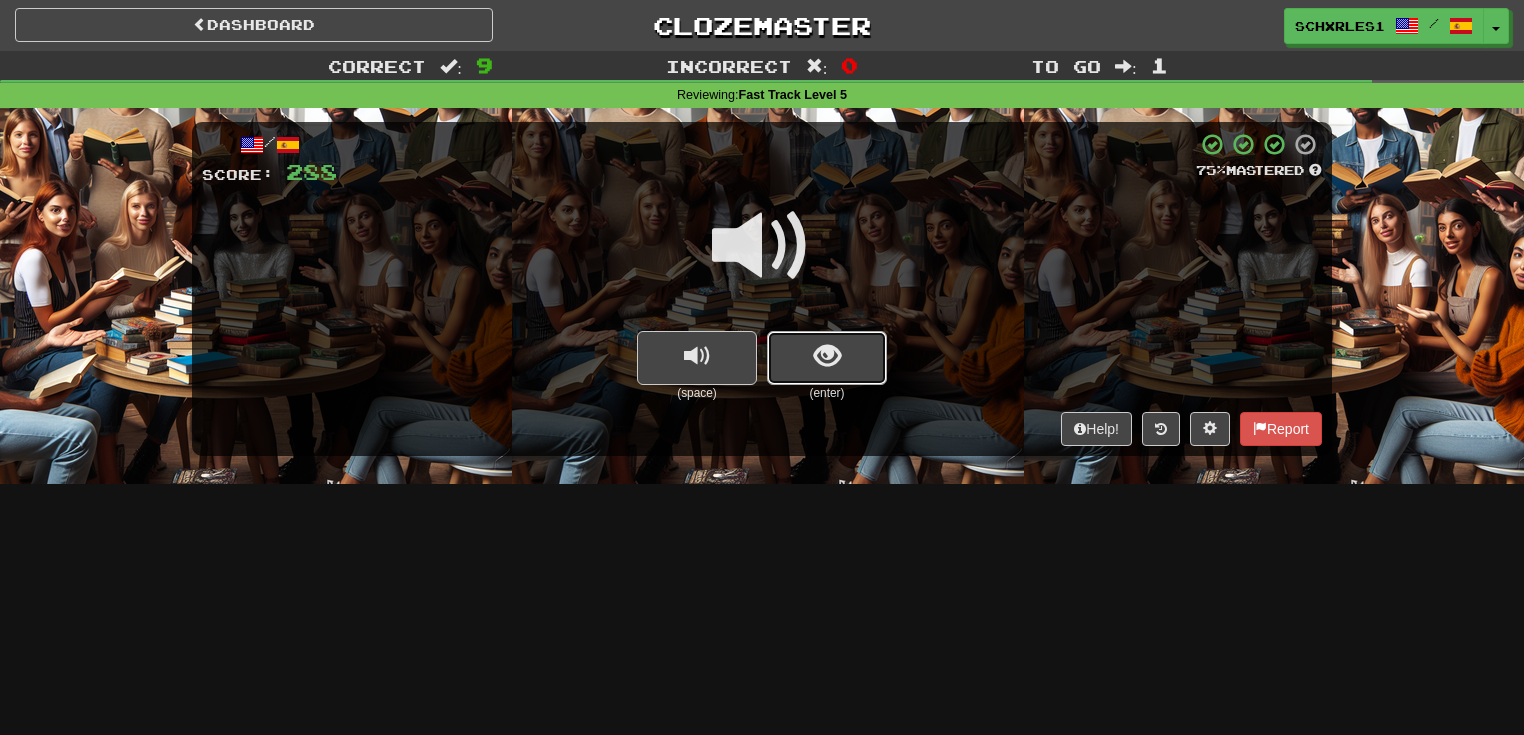 click at bounding box center (827, 356) 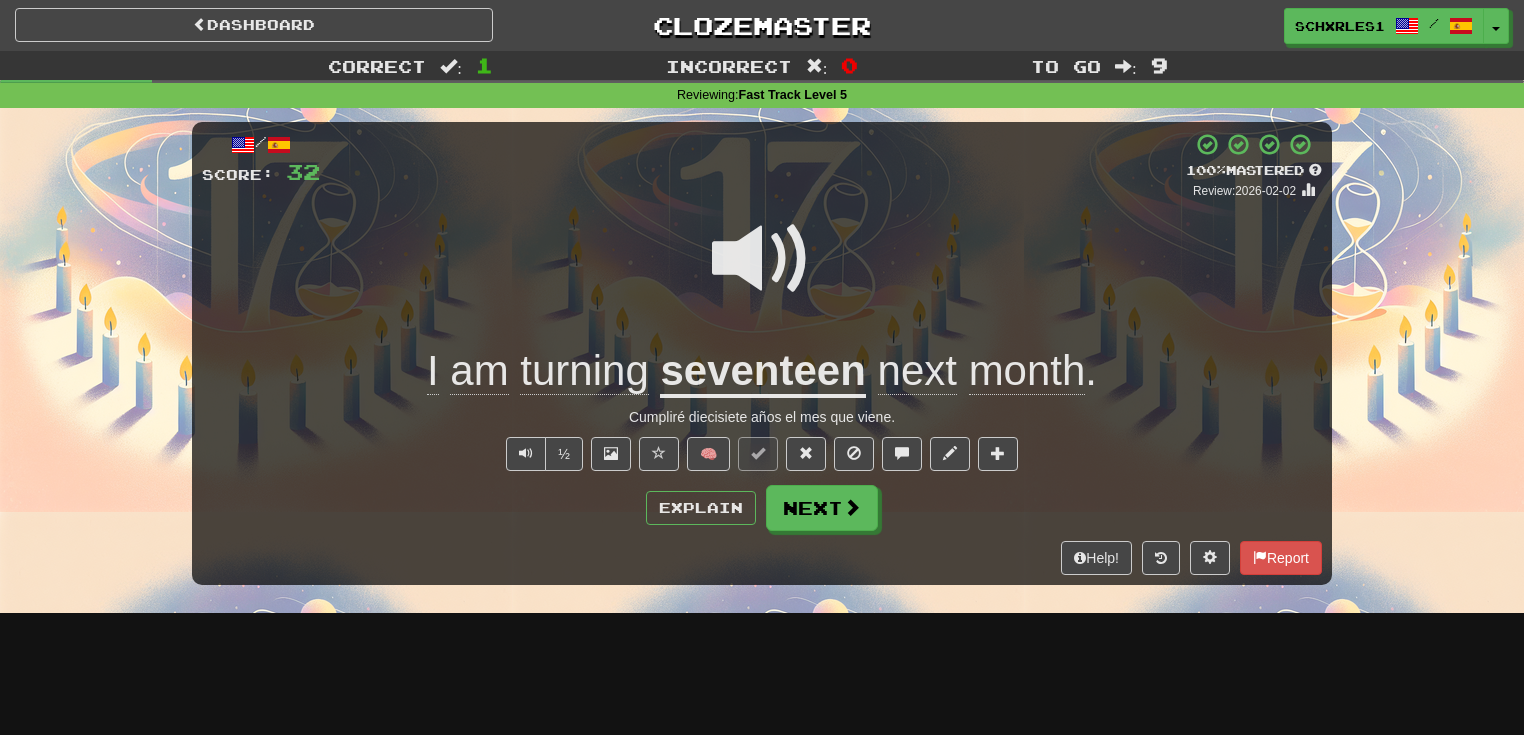 click on "Correct   :   1 Incorrect   :   0 To go   :   9 Reviewing :  Fast Track Level 5  /  Score:   32 + 32 100 %  Mastered Review:  2026-02-02 I   am   turning   seventeen   next   month . Cumpliré diecisiete años el mes que viene. ½ 🧠 Explain Next  Help!  Report" at bounding box center [762, 332] 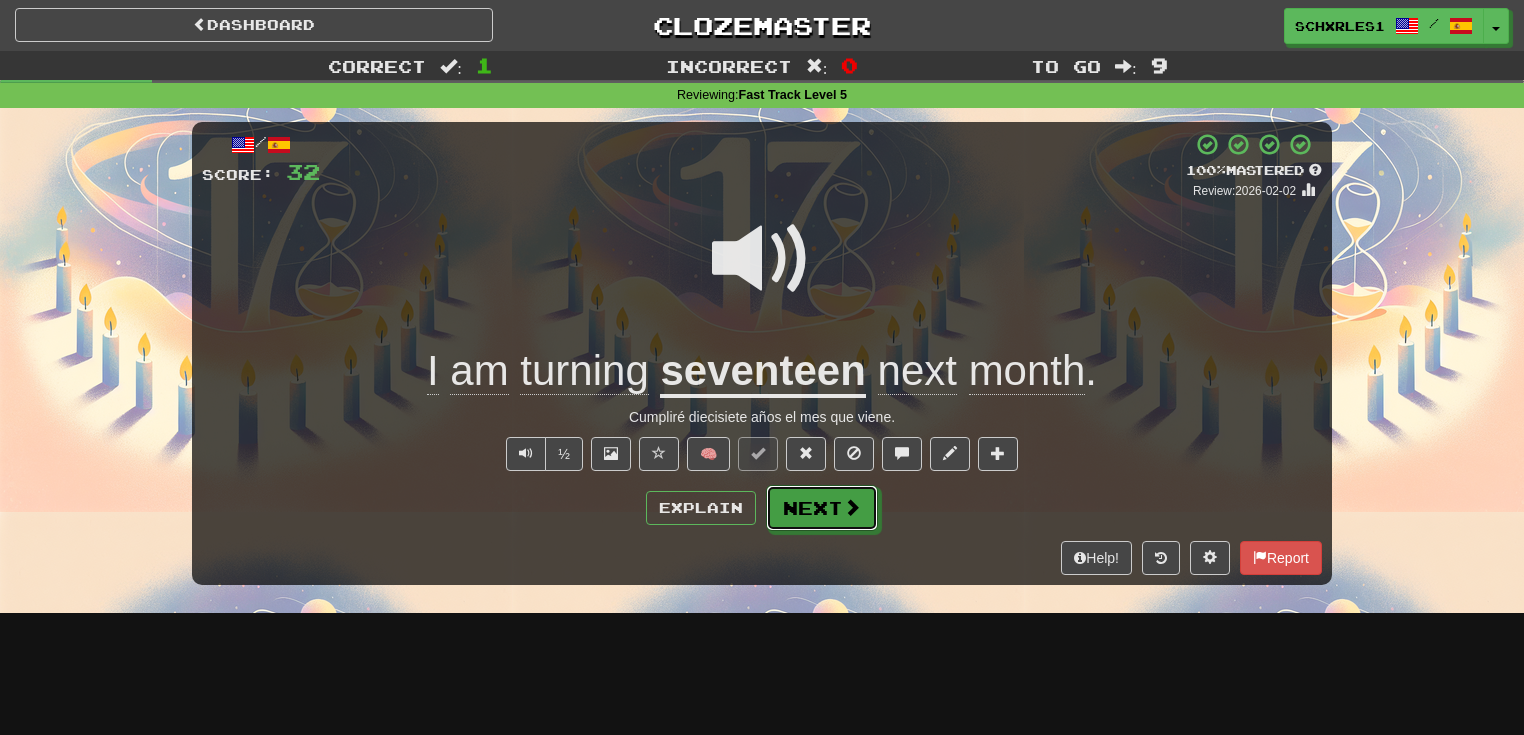 drag, startPoint x: 769, startPoint y: 488, endPoint x: 782, endPoint y: 486, distance: 13.152946 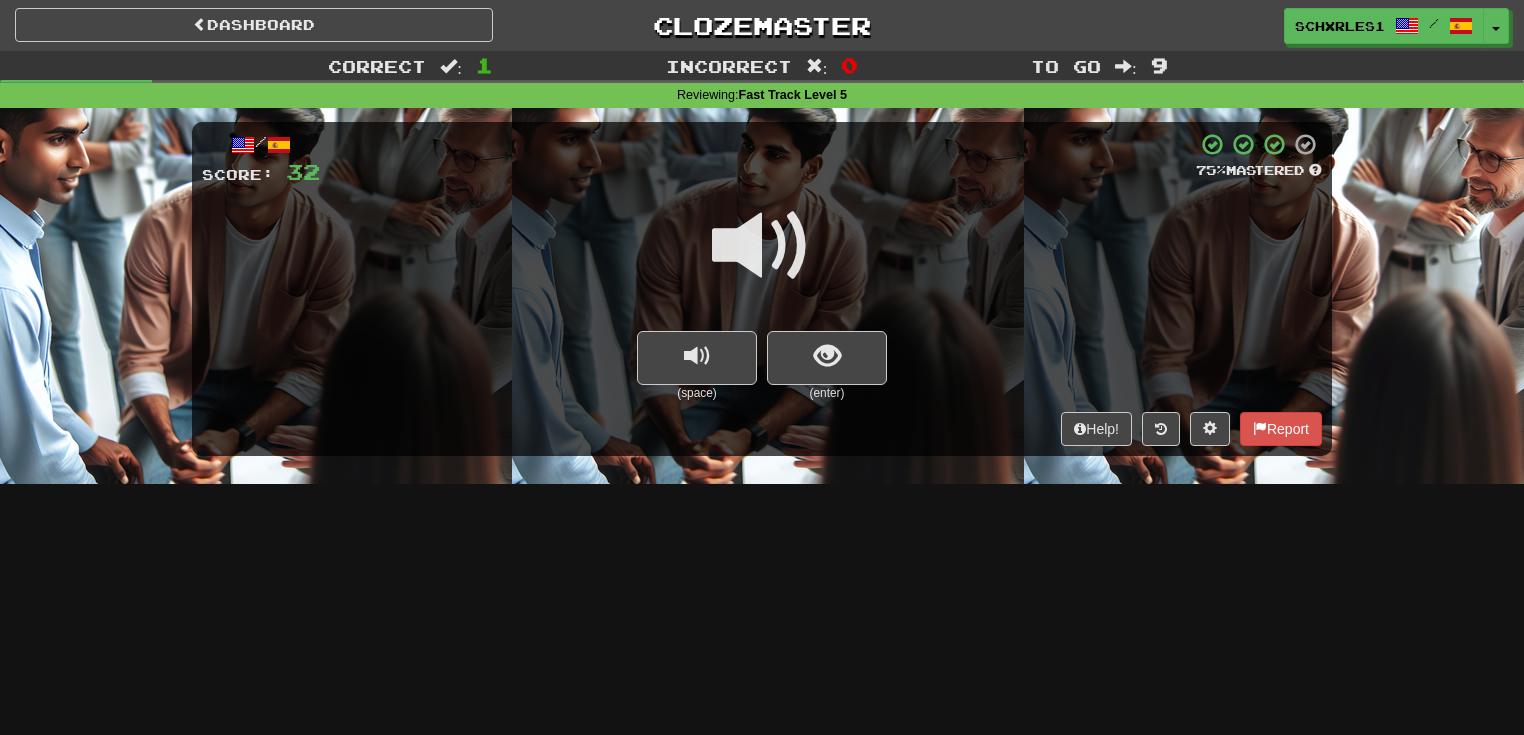 click on "(enter)" at bounding box center [827, 393] 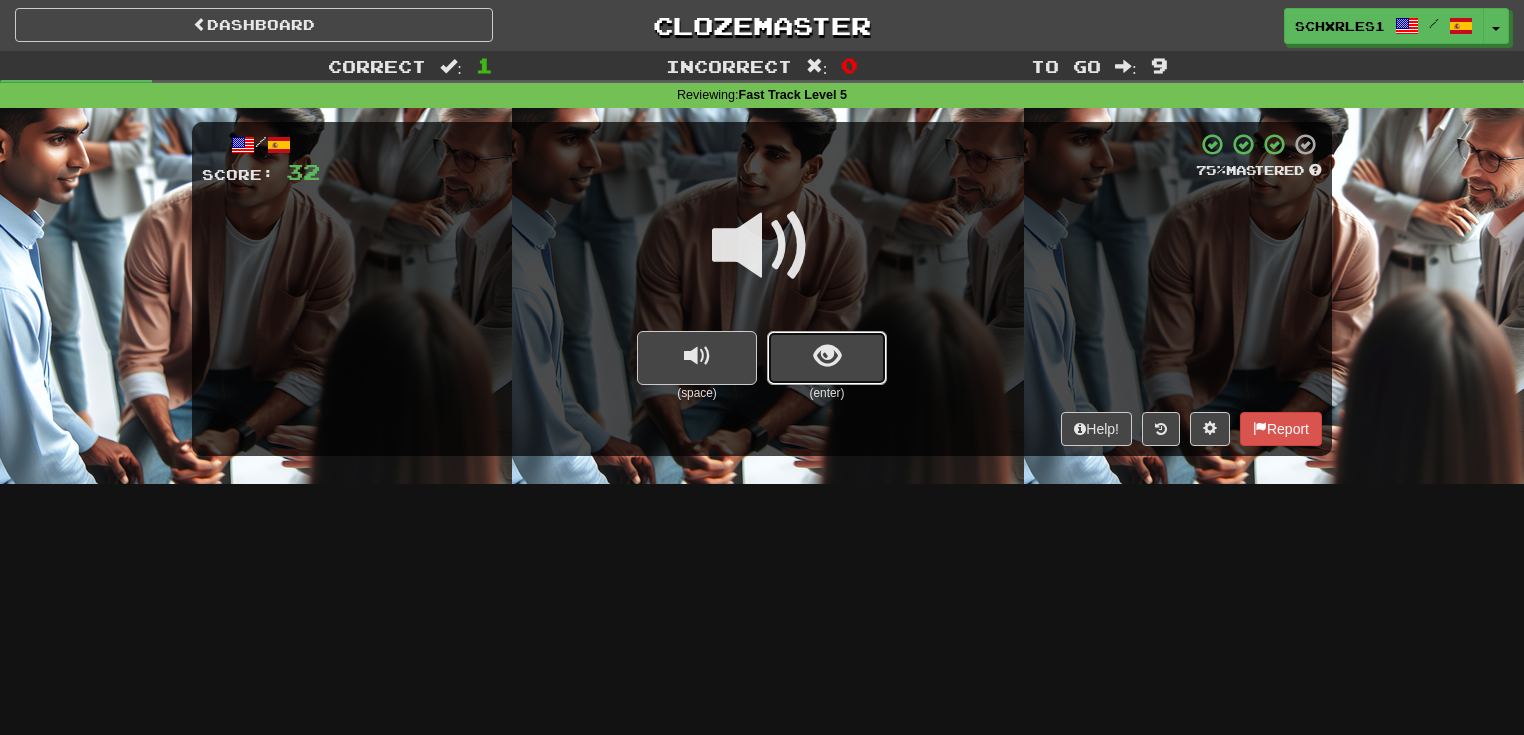 click at bounding box center [827, 358] 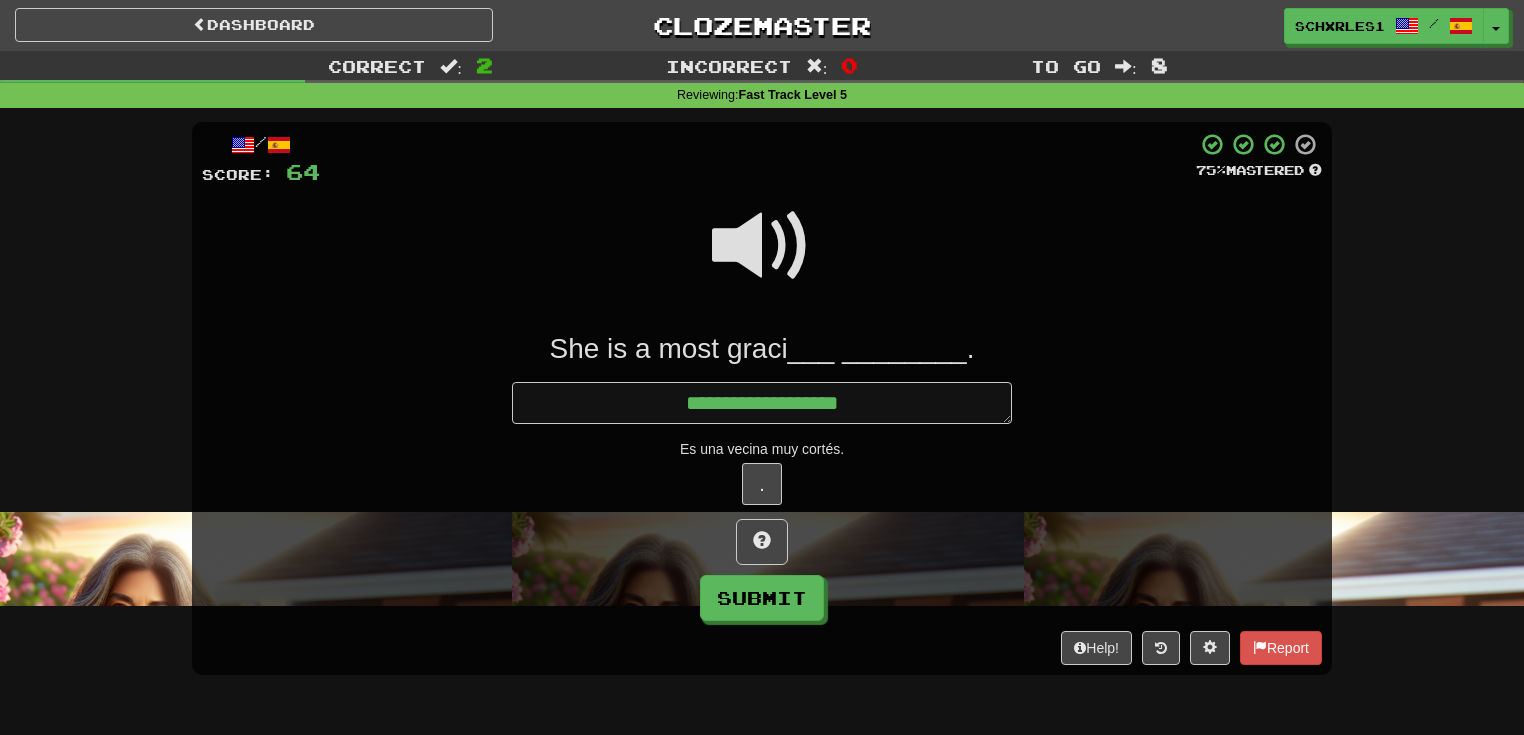 scroll, scrollTop: 106, scrollLeft: 0, axis: vertical 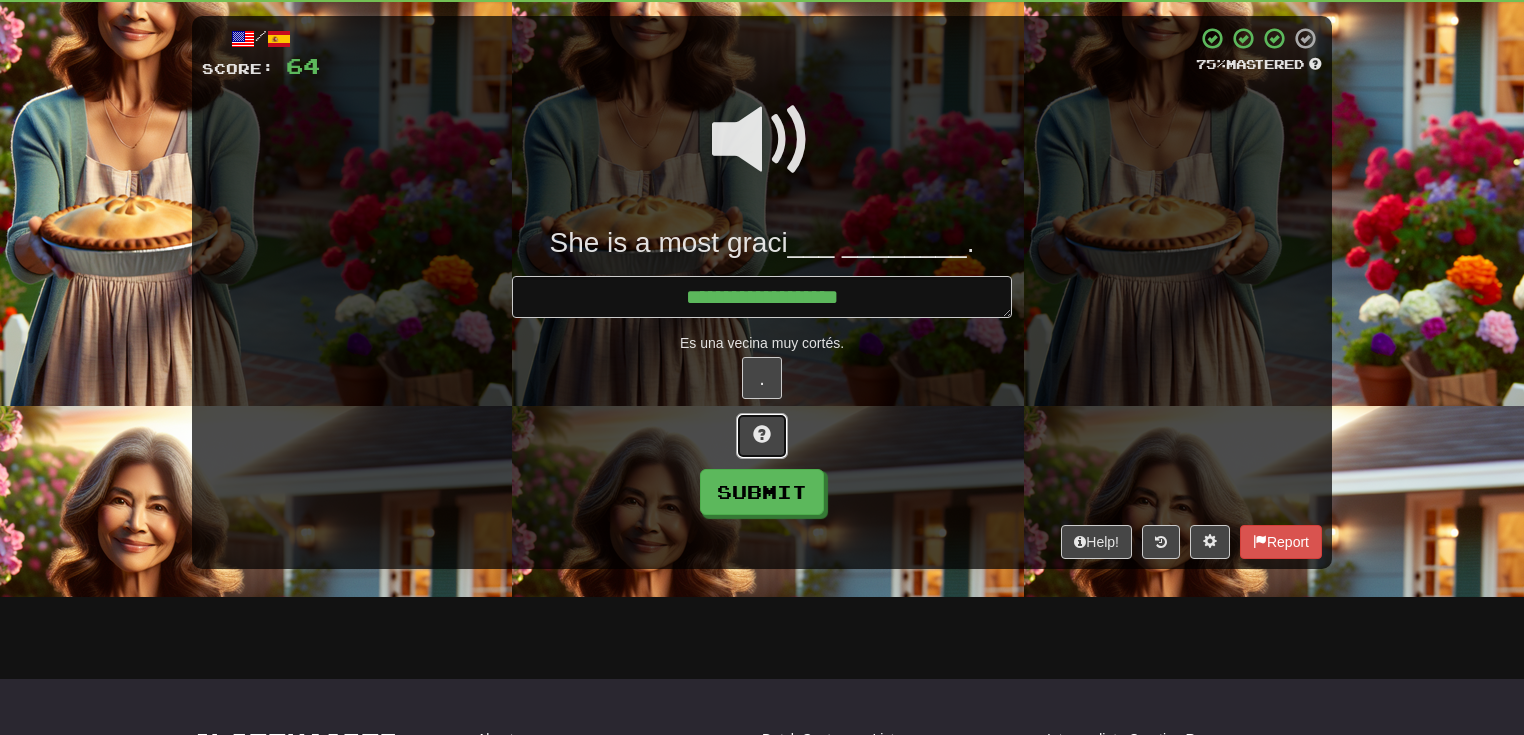 click at bounding box center [762, 436] 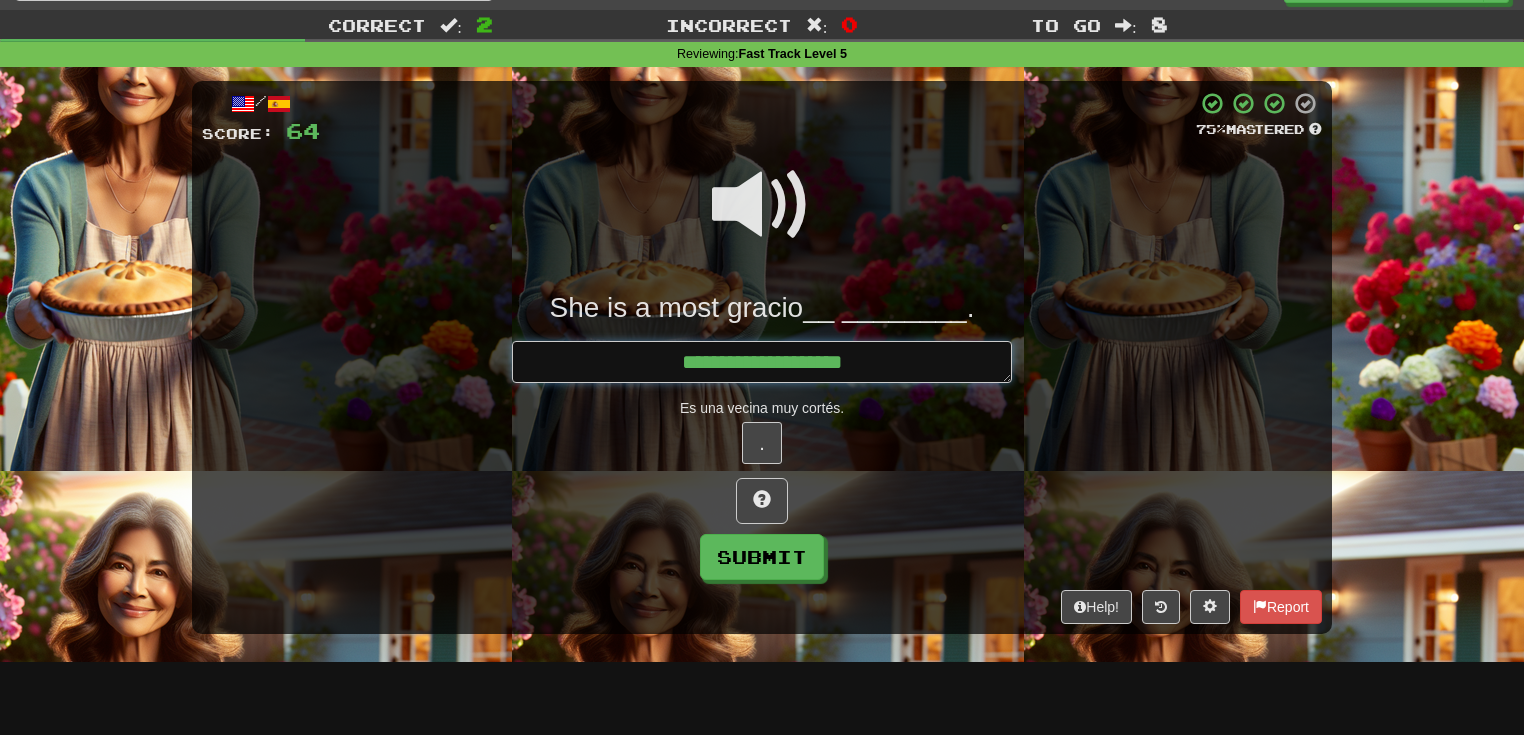 scroll, scrollTop: 0, scrollLeft: 0, axis: both 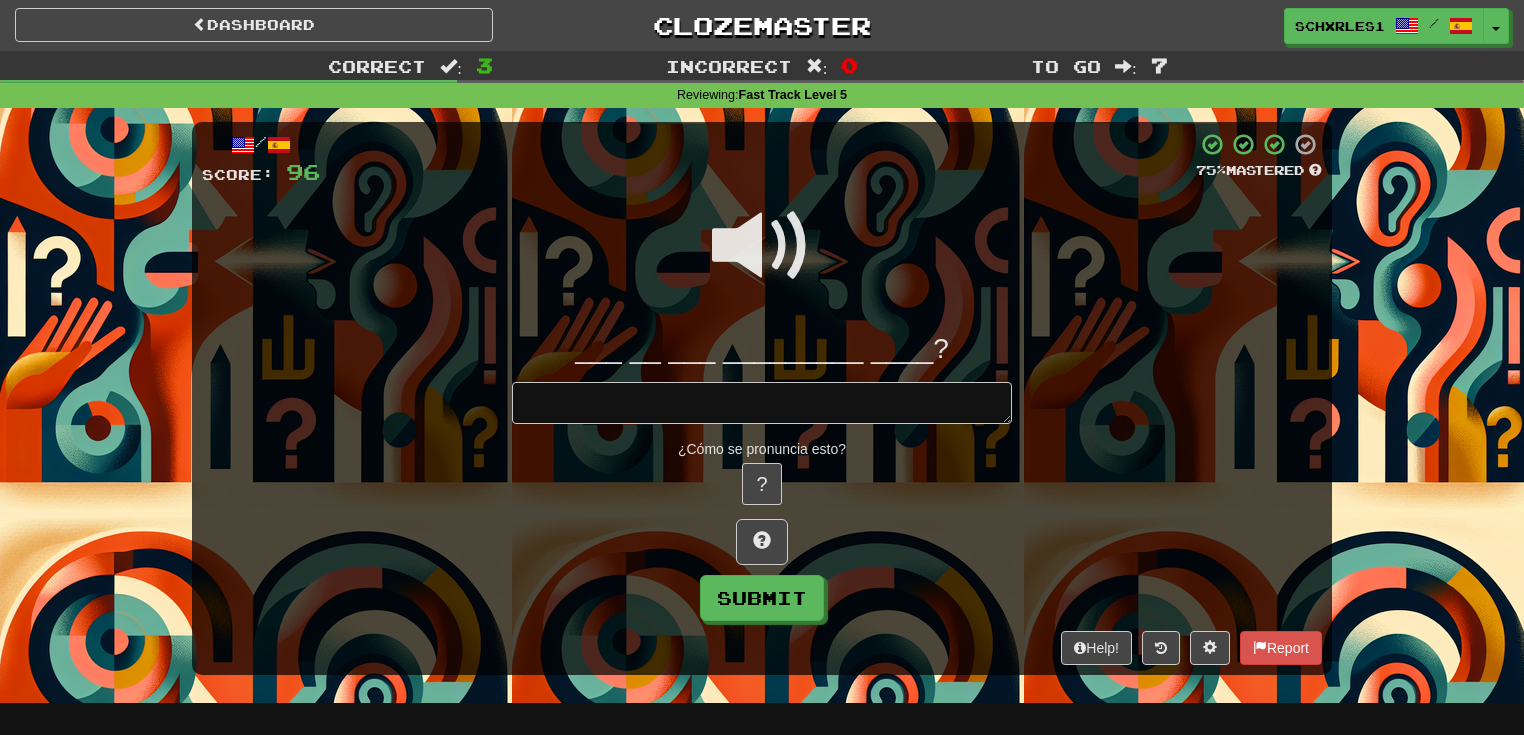 click at bounding box center (762, 246) 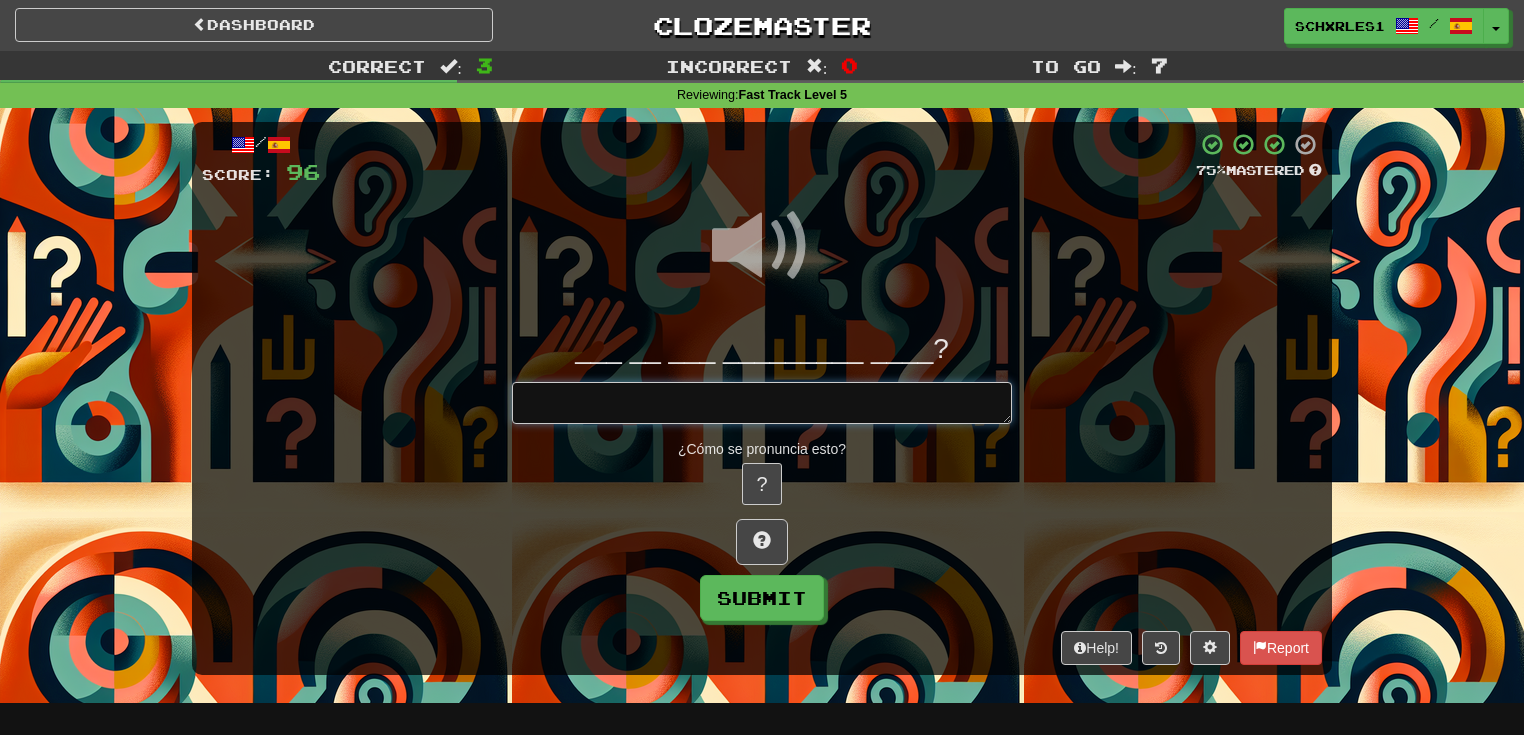 click at bounding box center [762, 403] 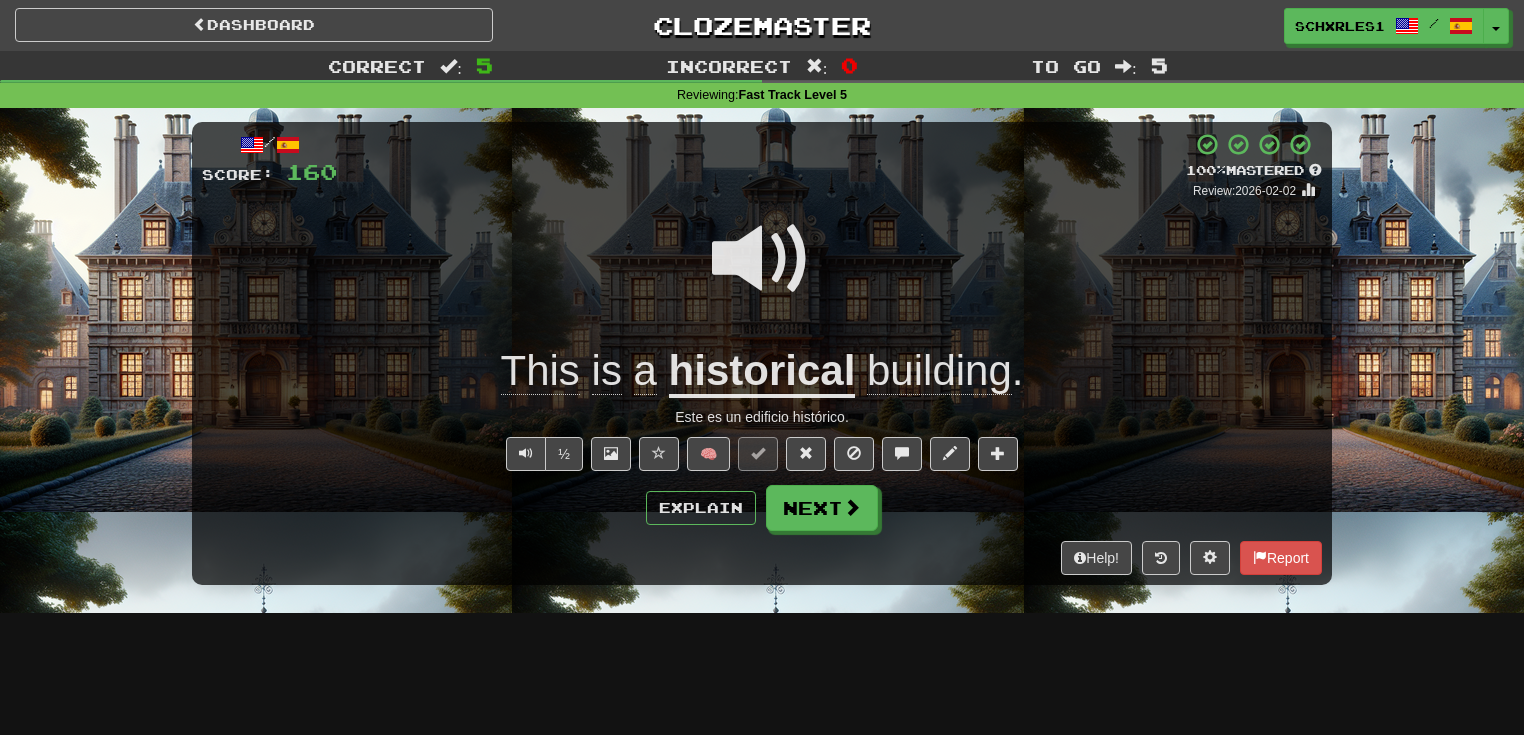 drag, startPoint x: 465, startPoint y: 733, endPoint x: 475, endPoint y: 718, distance: 18.027756 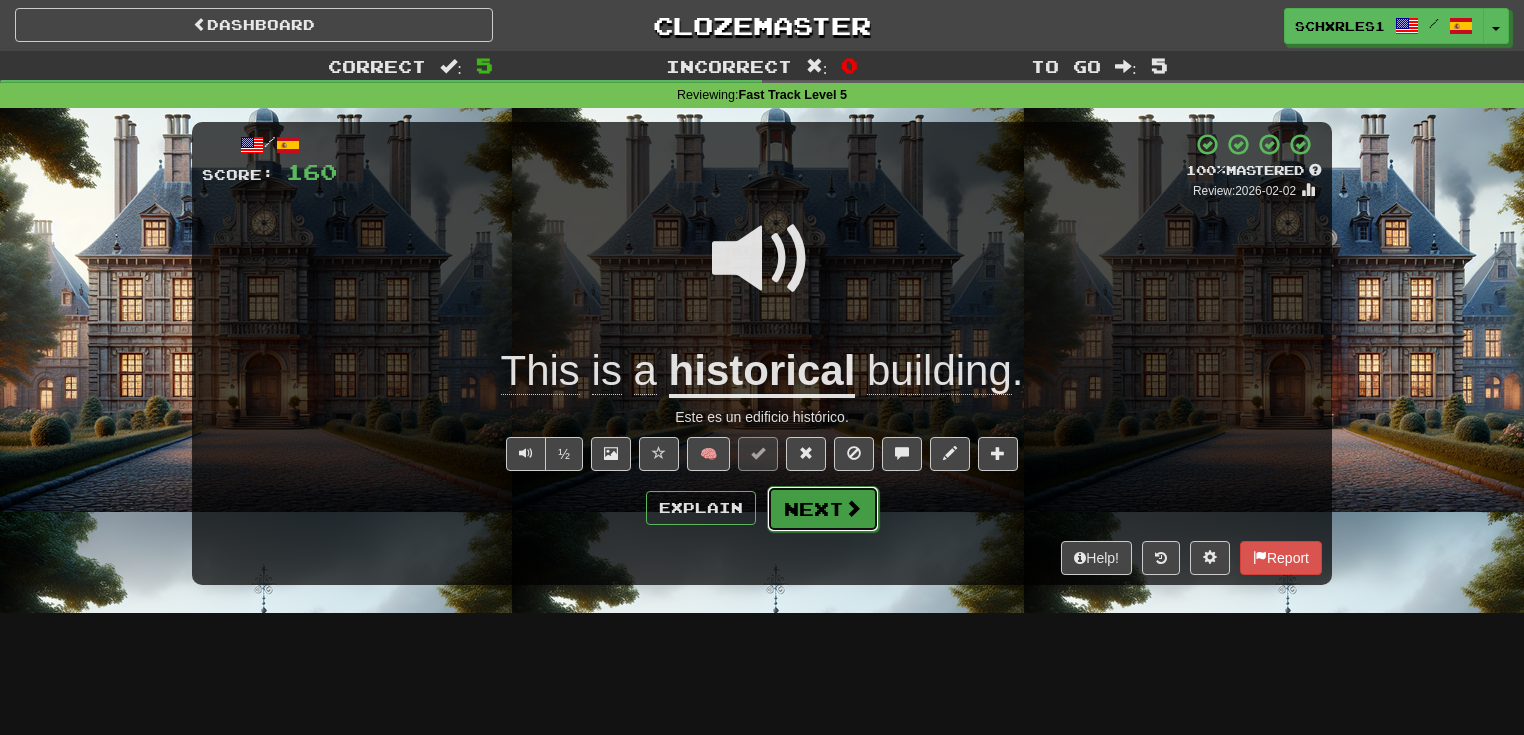 click on "Next" at bounding box center [823, 509] 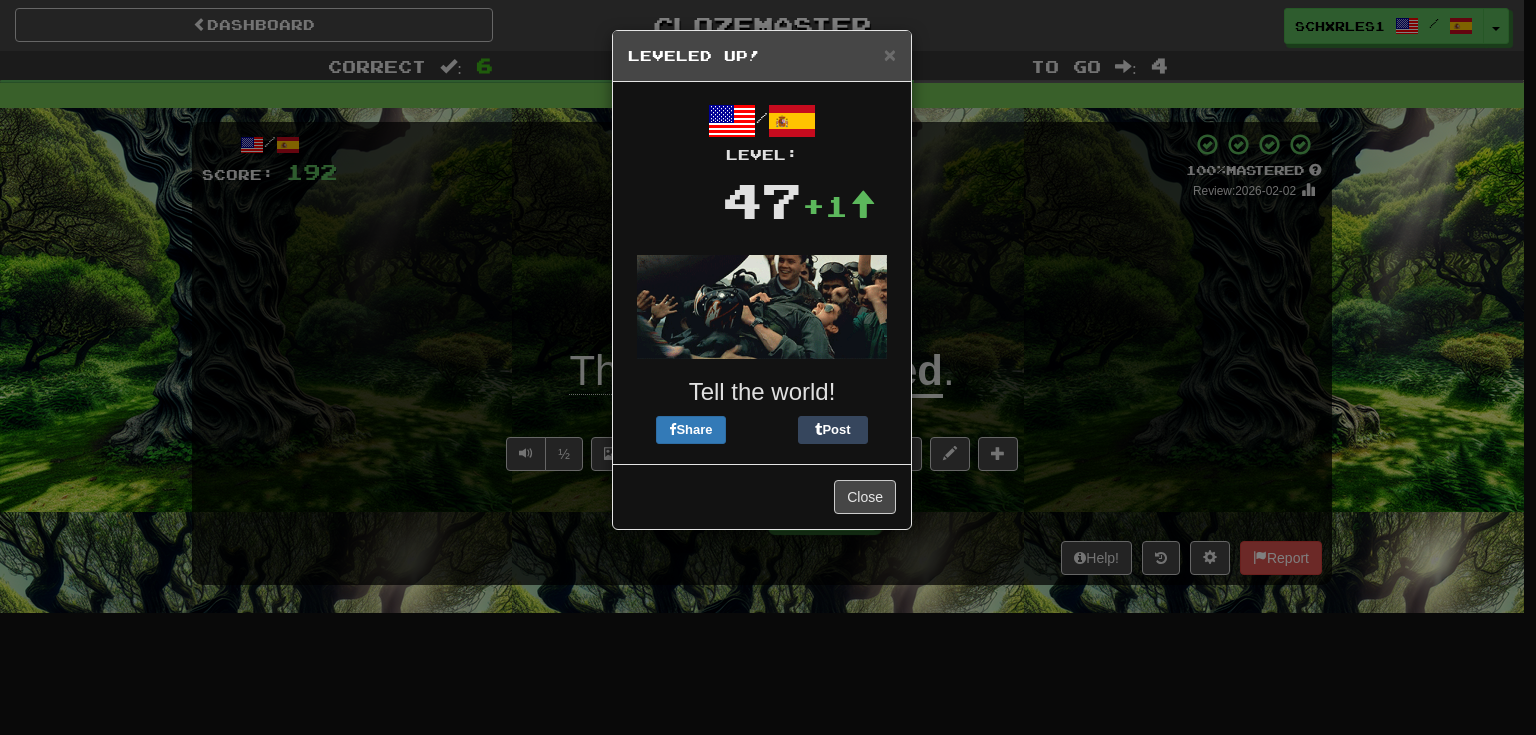 click on "× Leveled Up!  /  Level: 47 +1 Tell the world!  Share  Post Close" at bounding box center (768, 367) 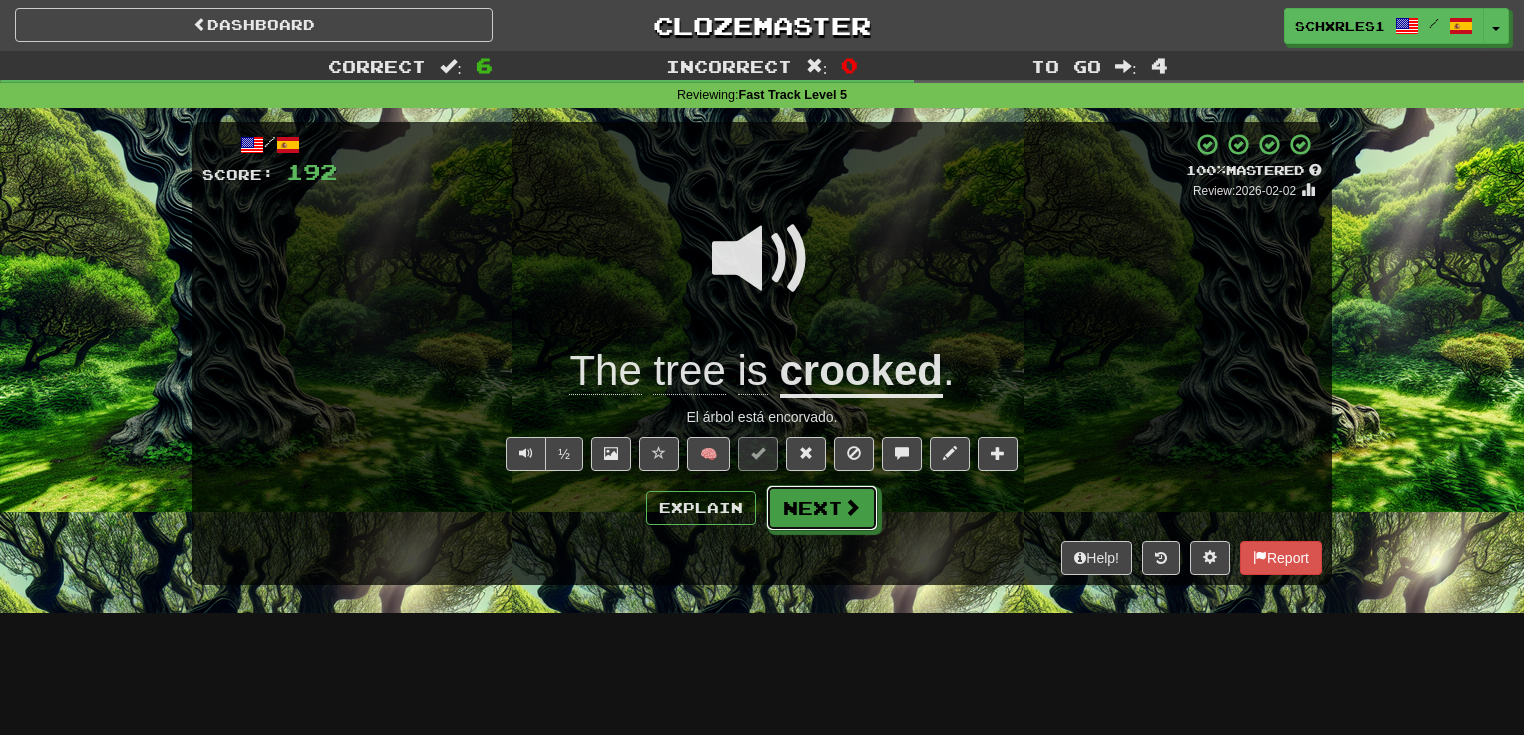 click on "Next" at bounding box center (822, 508) 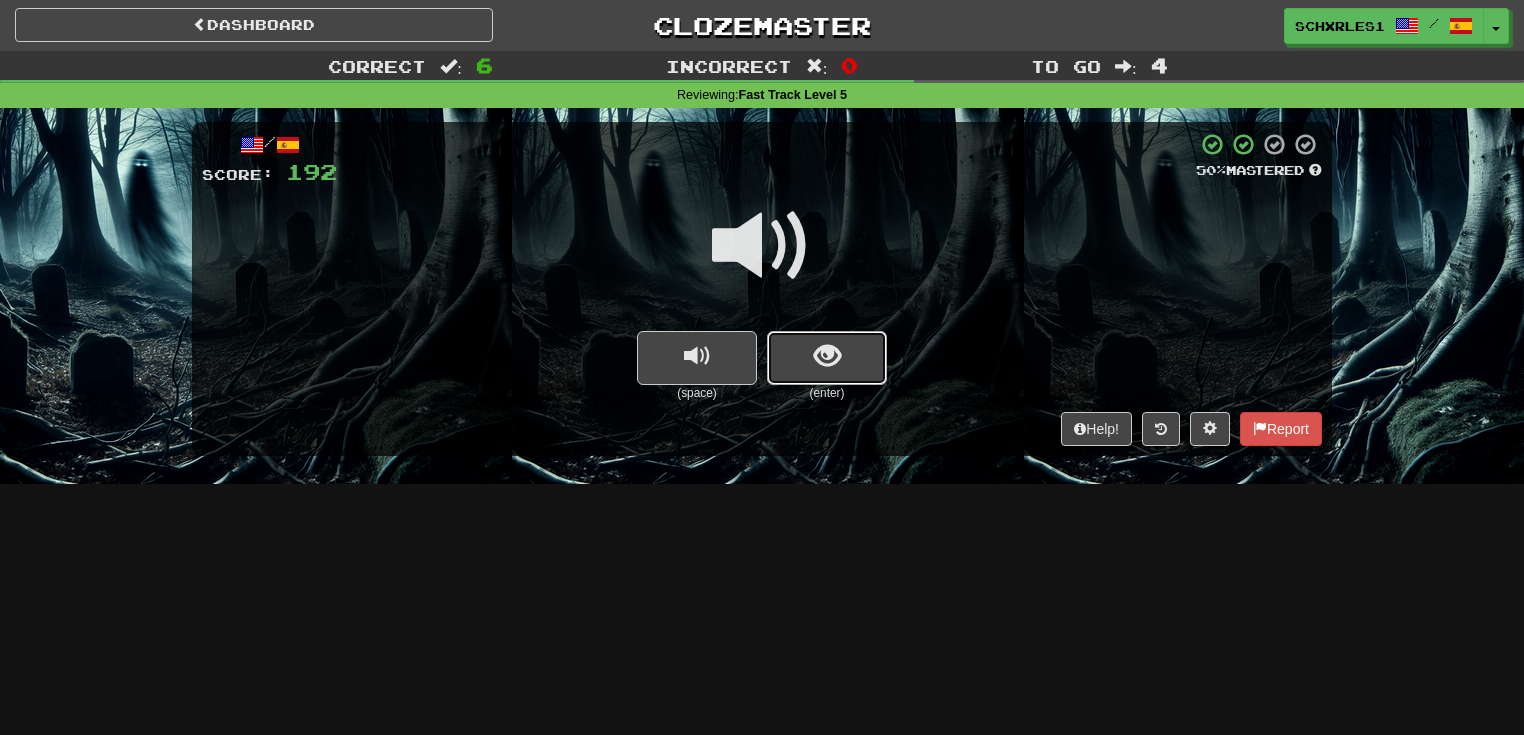 click at bounding box center (827, 356) 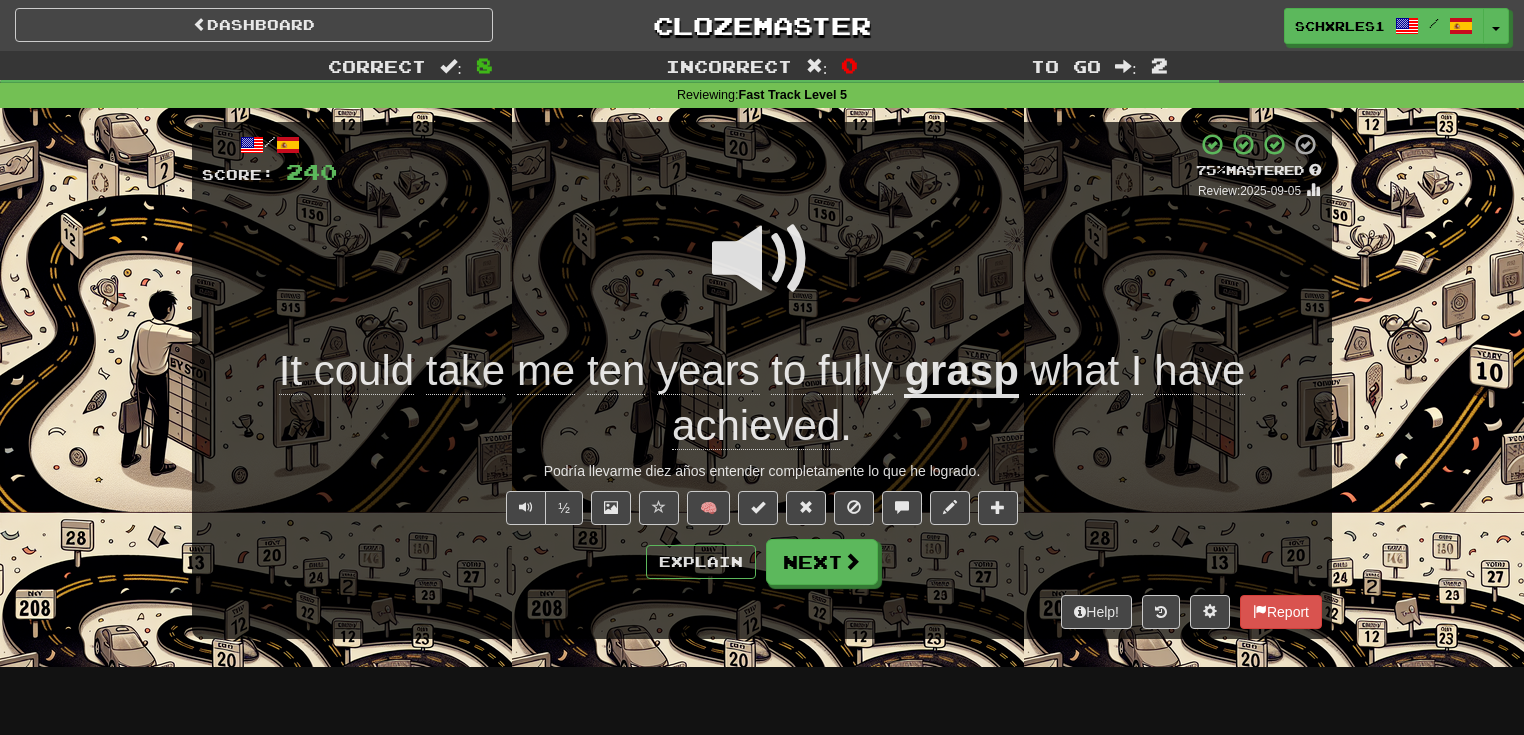 click on "Dashboard
Clozemaster
SCHXRLES1
/
Toggle Dropdown
Dashboard
Leaderboard
Activity Feed
Notifications
Profile
Discussions
Català
/
Español
Streak:
1
Review:
5
Points Today: 0
Deutsch
/
English
Streak:
1
Review:
0
Daily Goal:  0 /50
English
/
Español
Streak:
25
Review:
20
Daily Goal:  32 /50
Français
/
English
Streak:
68
Review:
0
Daily Goal:  624 /800
Languages
Account
Logout
SCHXRLES1
/
Toggle Dropdown
Dashboard
Leaderboard
Activity Feed
Notifications
Profile
Discussions
Català
/
Español
Streak:
1
Review:
5
Points Today: 0" at bounding box center (762, 367) 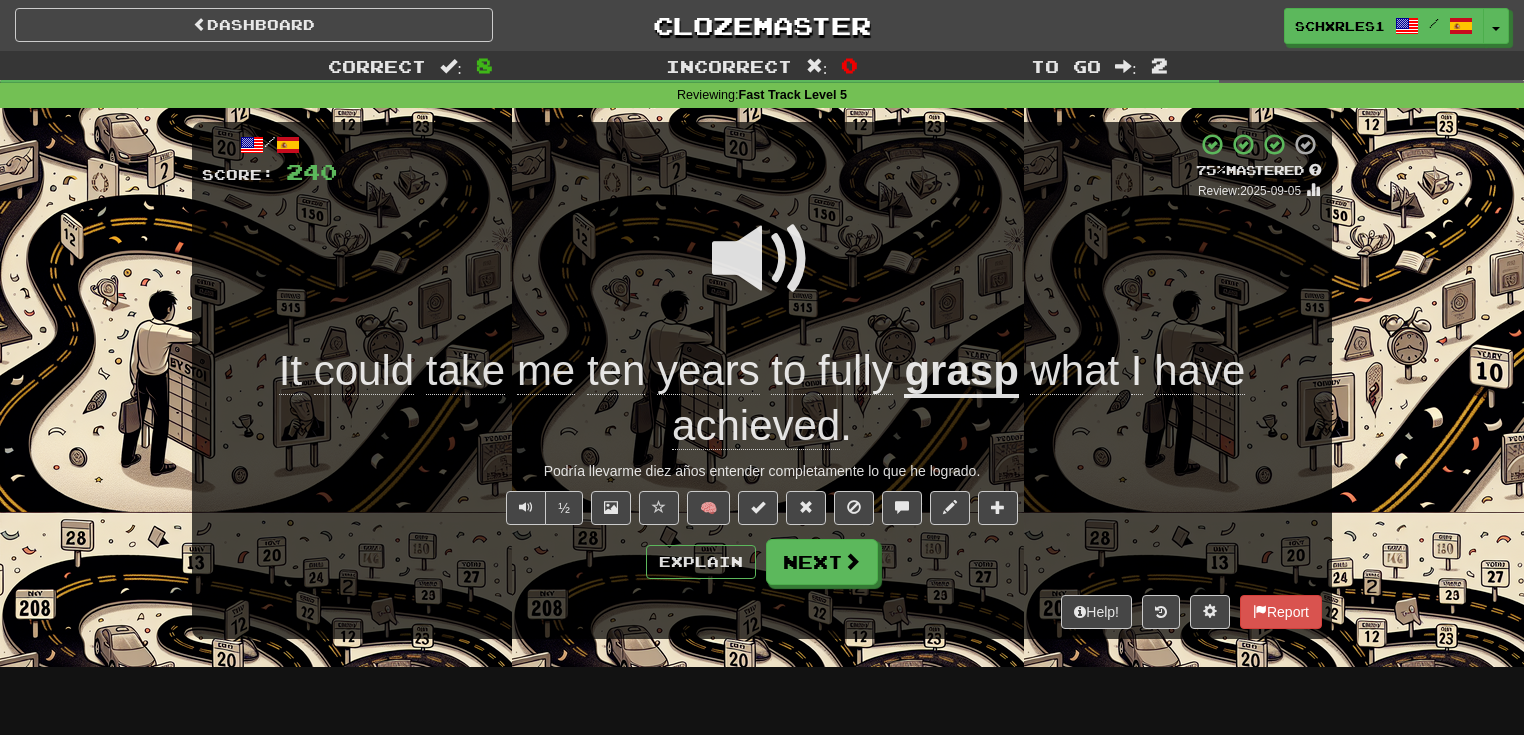 drag, startPoint x: 1192, startPoint y: 695, endPoint x: 990, endPoint y: 632, distance: 211.59631 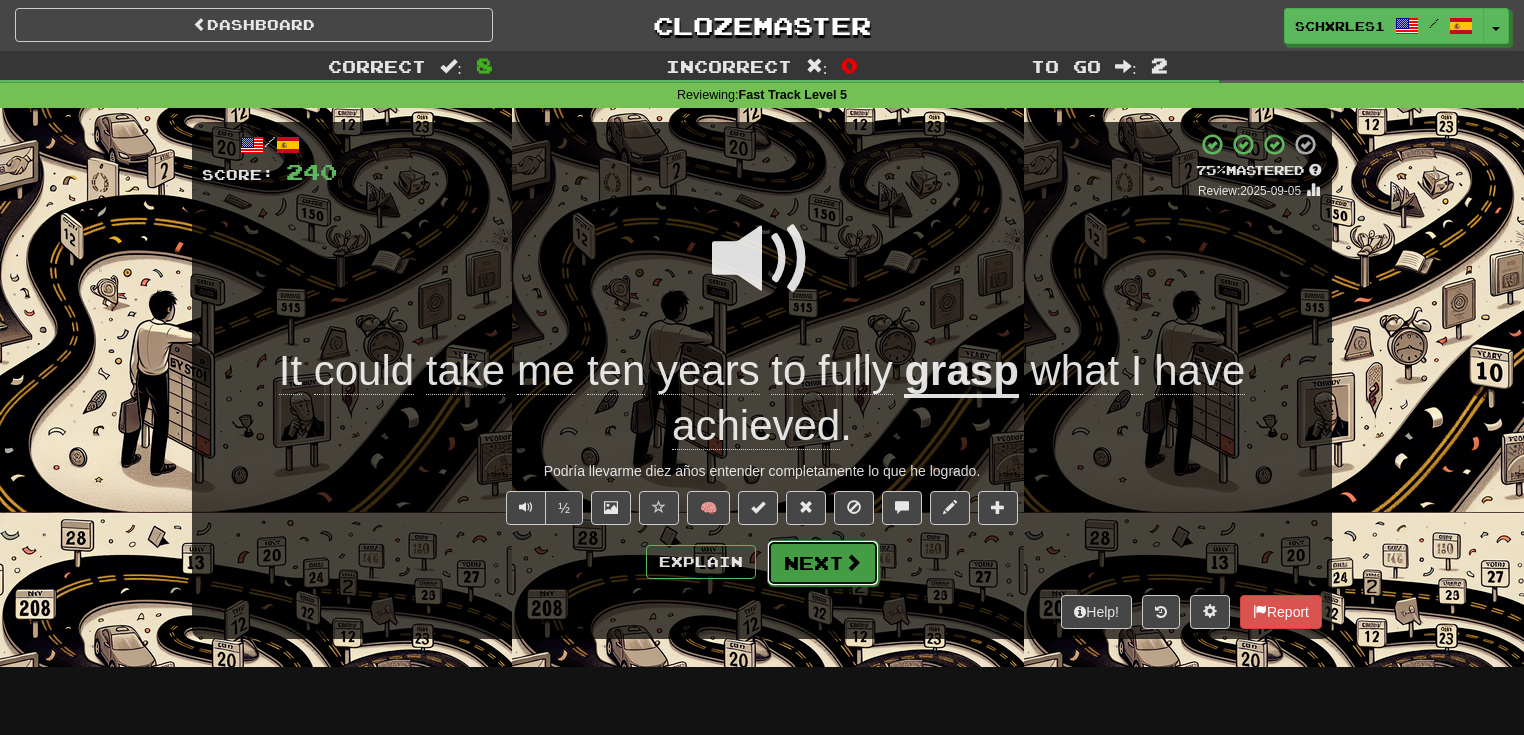 click at bounding box center (853, 562) 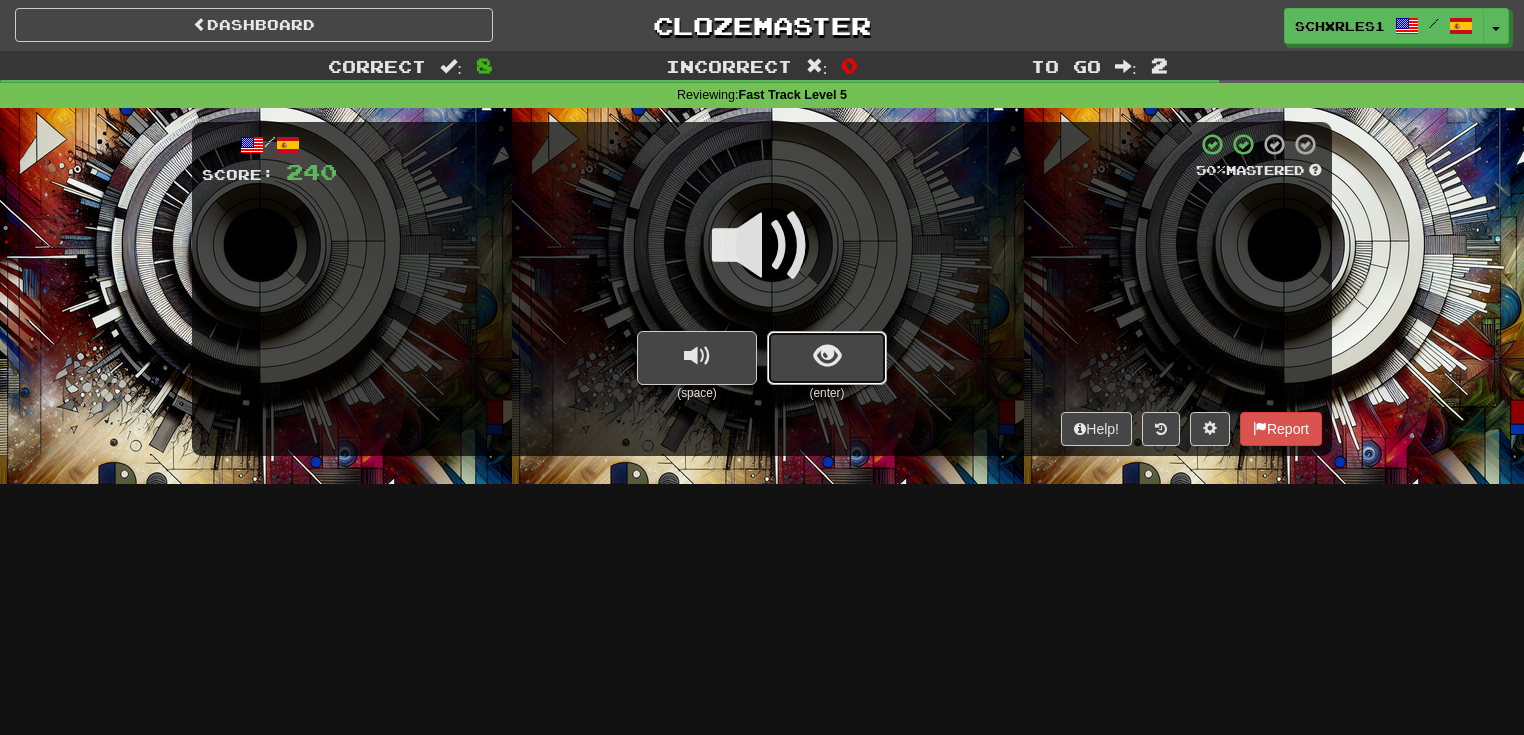 click at bounding box center [827, 358] 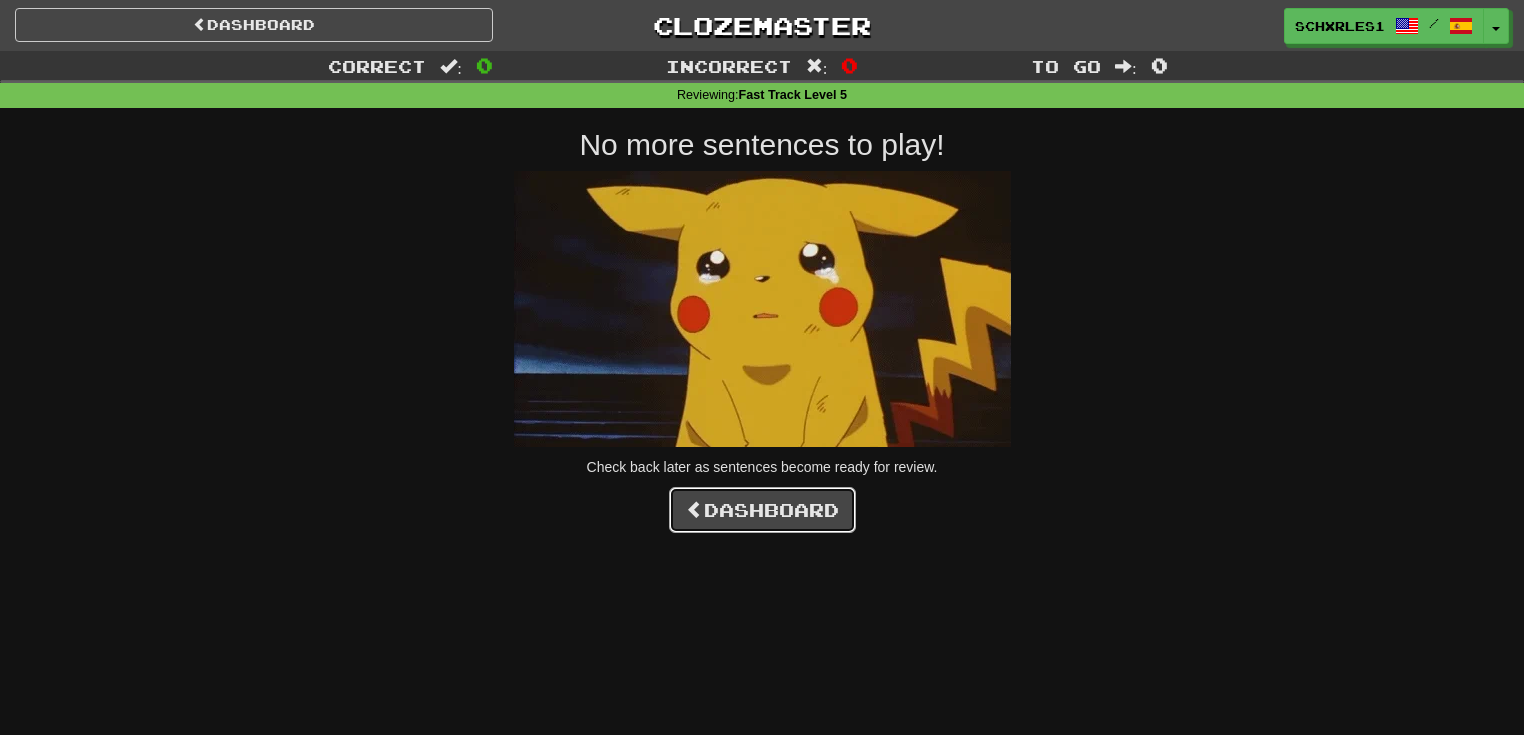 click on "Dashboard" at bounding box center (762, 510) 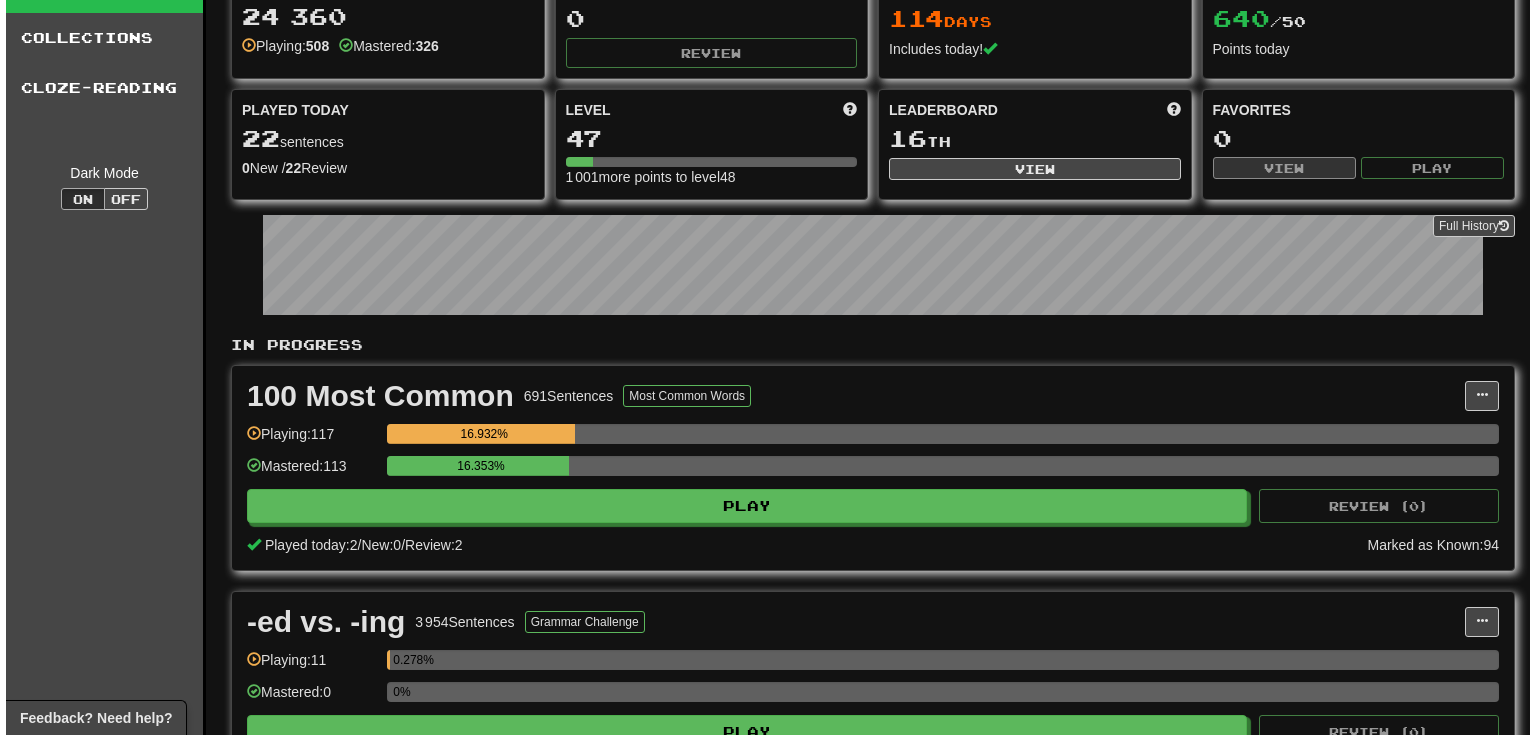 scroll, scrollTop: 0, scrollLeft: 0, axis: both 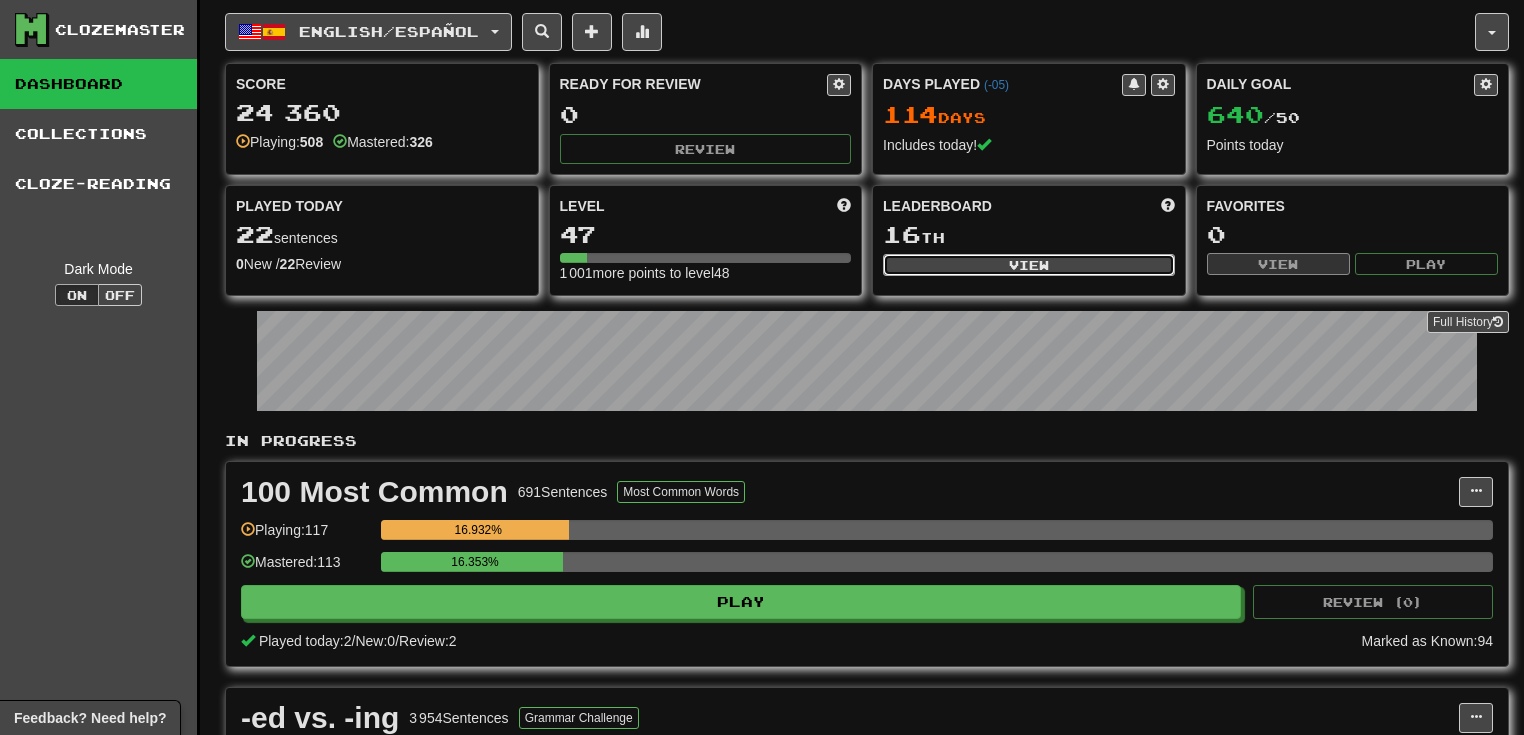 click on "View" at bounding box center [1029, 265] 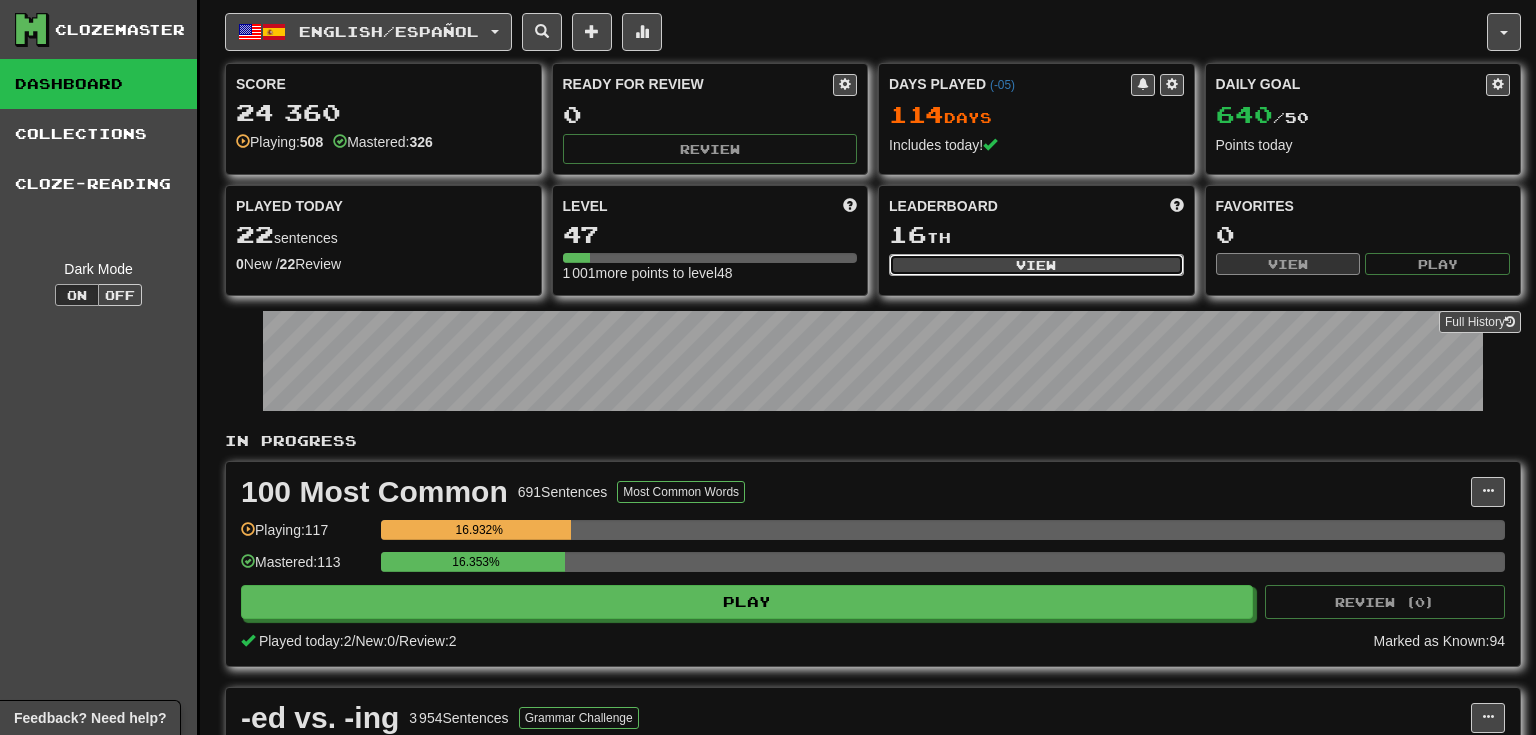 select on "**********" 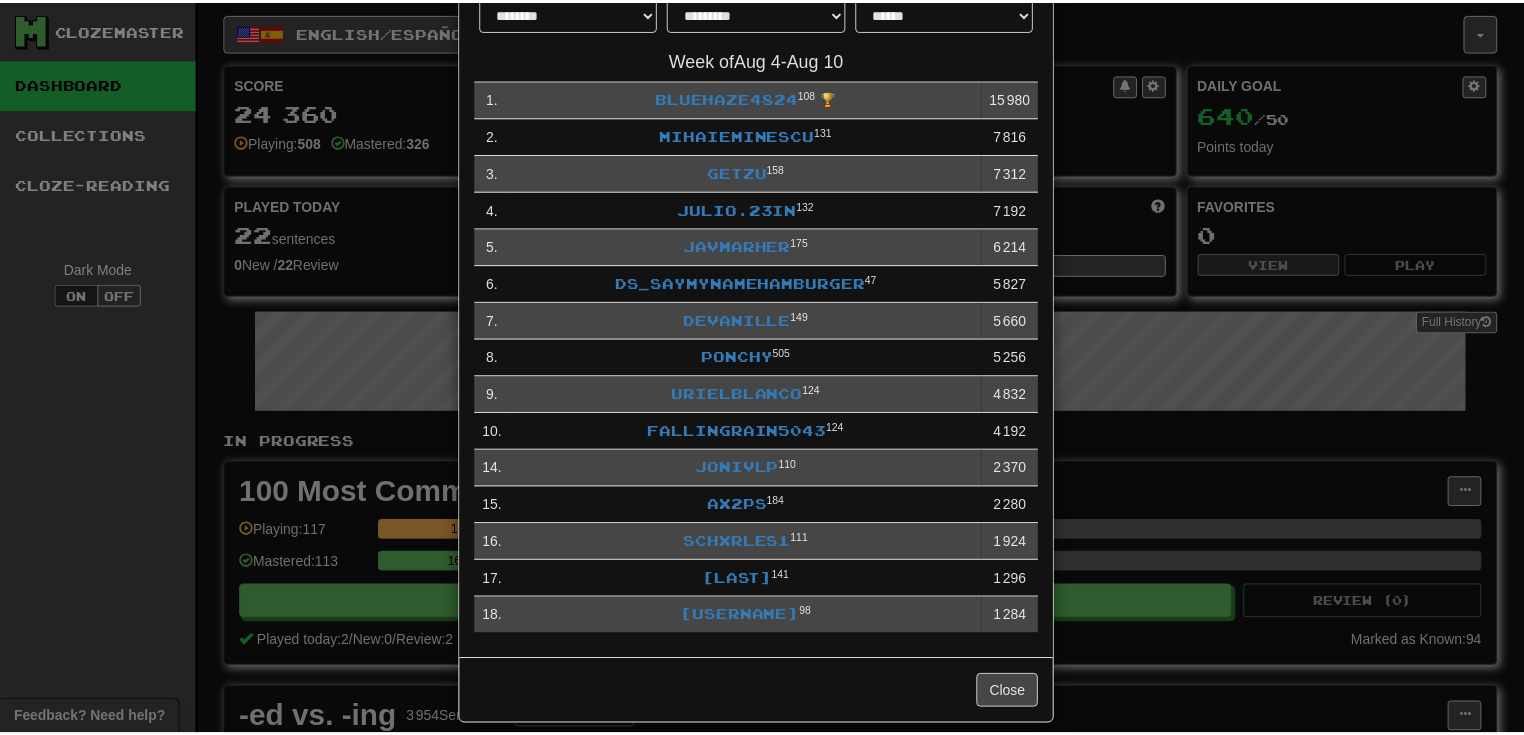 scroll, scrollTop: 134, scrollLeft: 0, axis: vertical 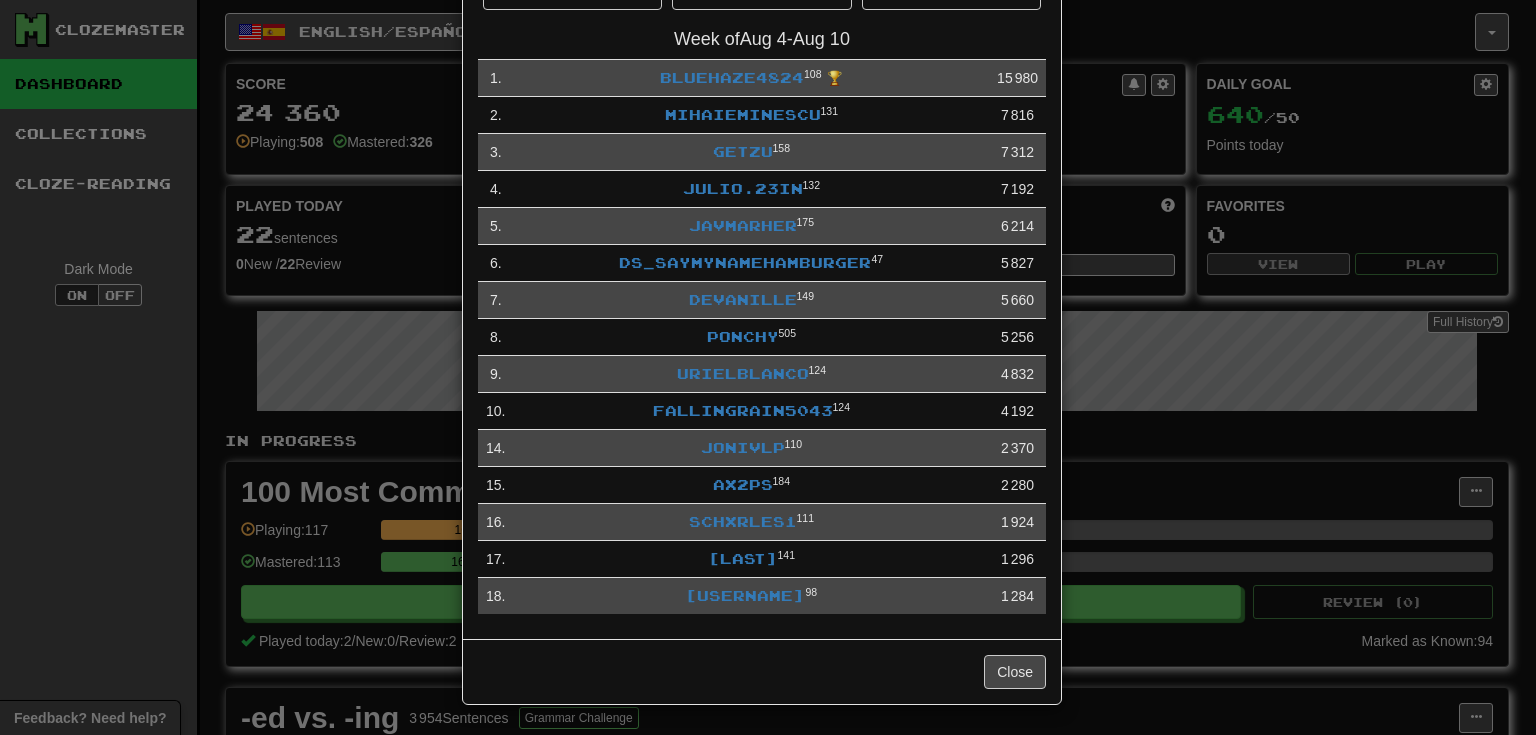 click on "**********" at bounding box center (768, 367) 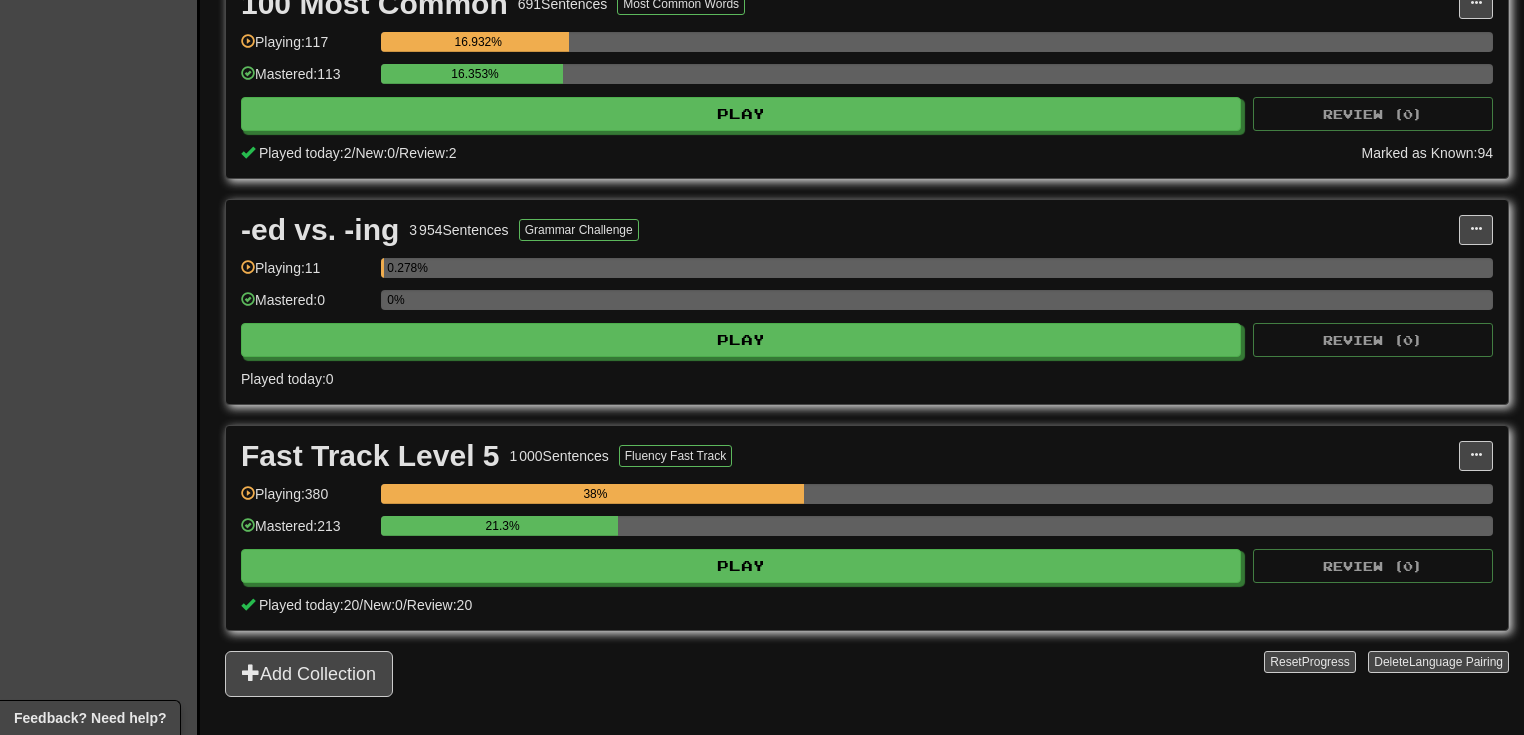 scroll, scrollTop: 533, scrollLeft: 0, axis: vertical 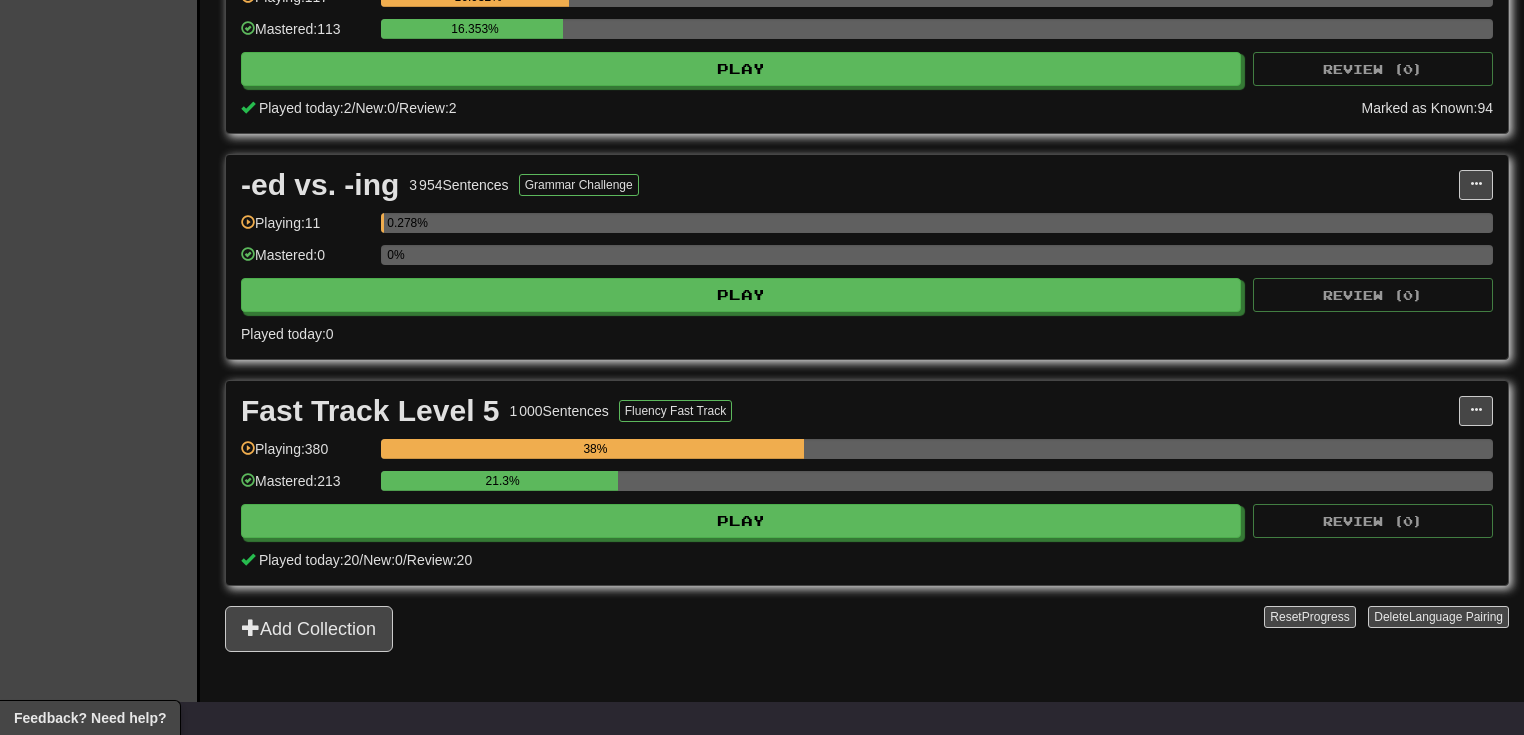click on "-ed vs. -ing 3 954  Sentences Grammar Challenge Manage Sentences Unpin from Dashboard  Playing:  11 0.278%  Mastered:  0 0% Play Review ( 0 ) Played today:  0" at bounding box center (867, 257) 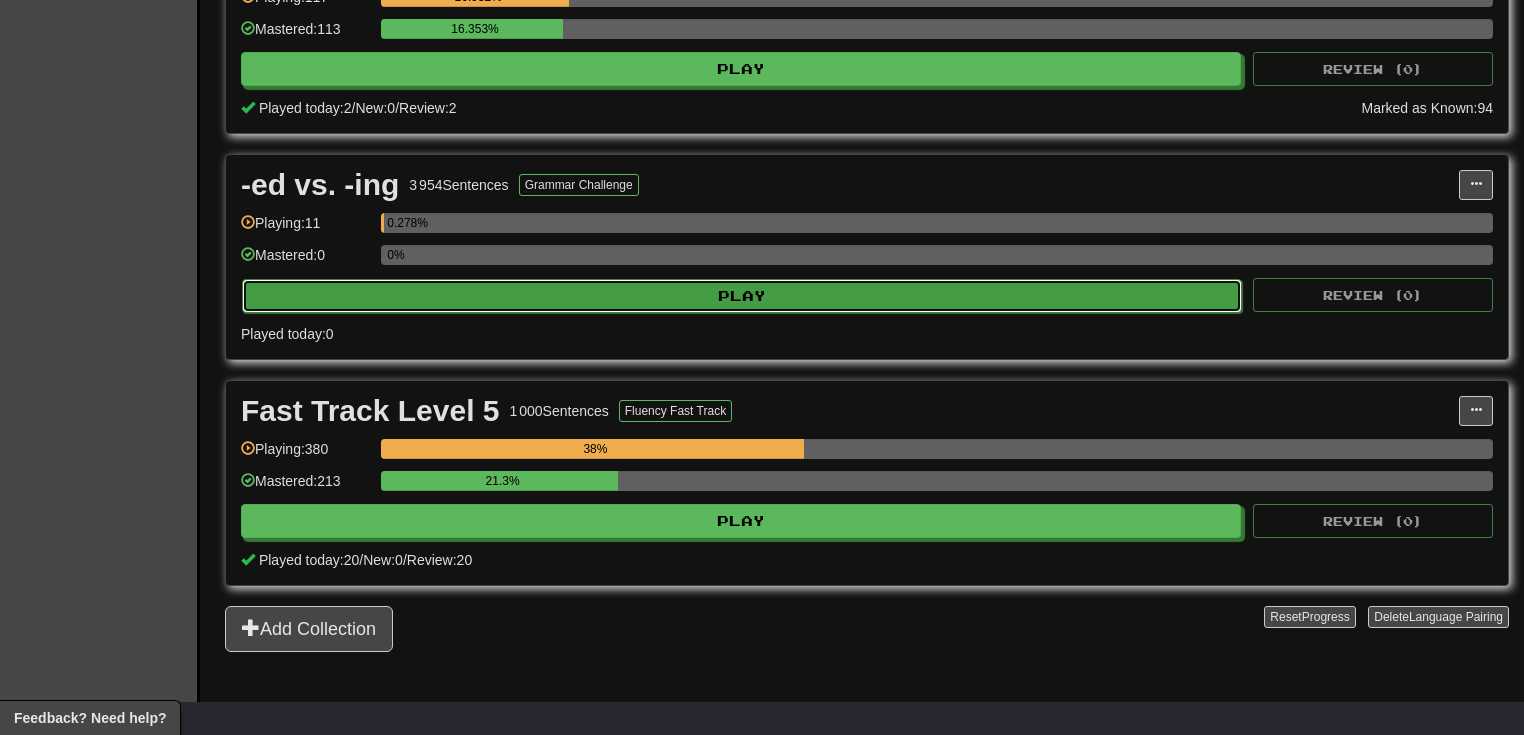 click on "Play" at bounding box center [742, 296] 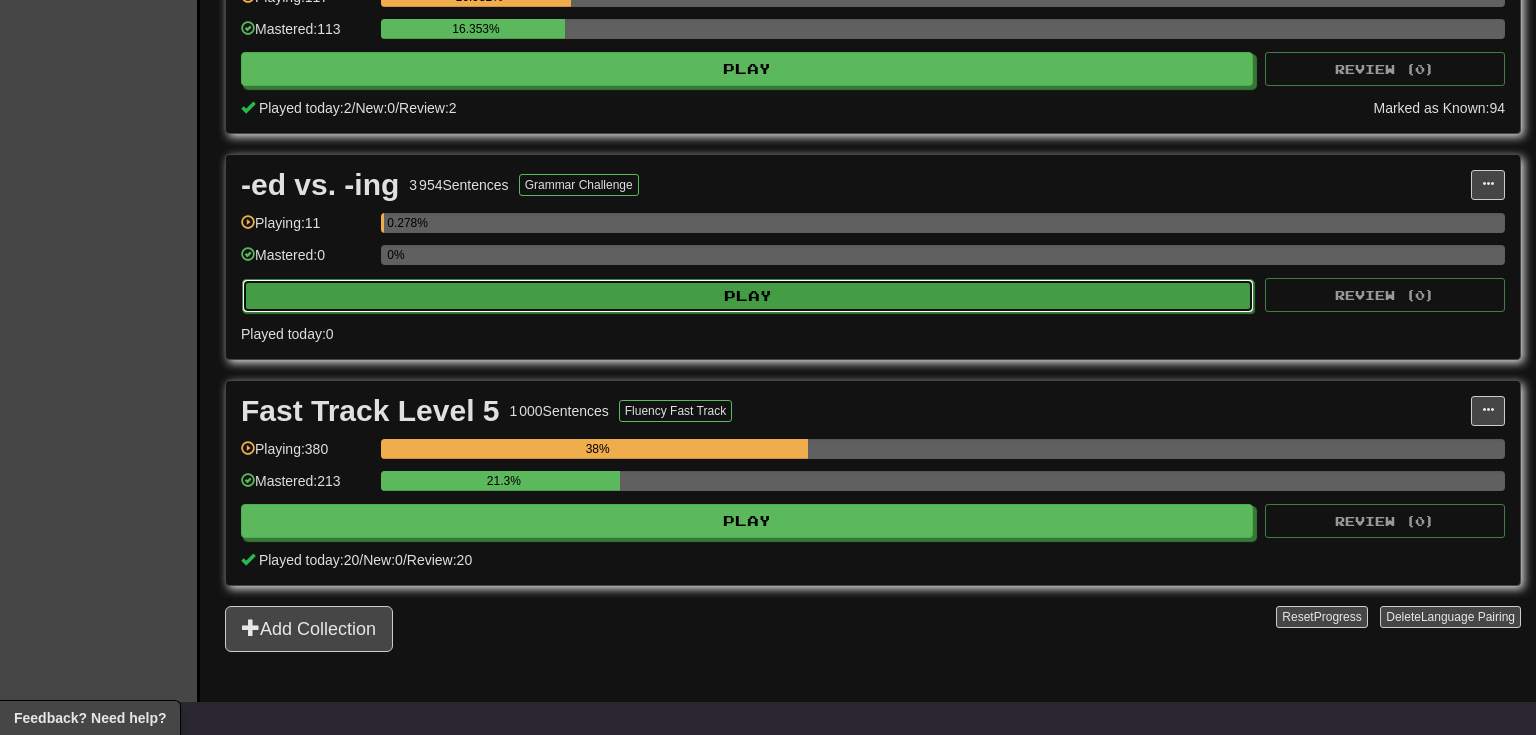 select on "**" 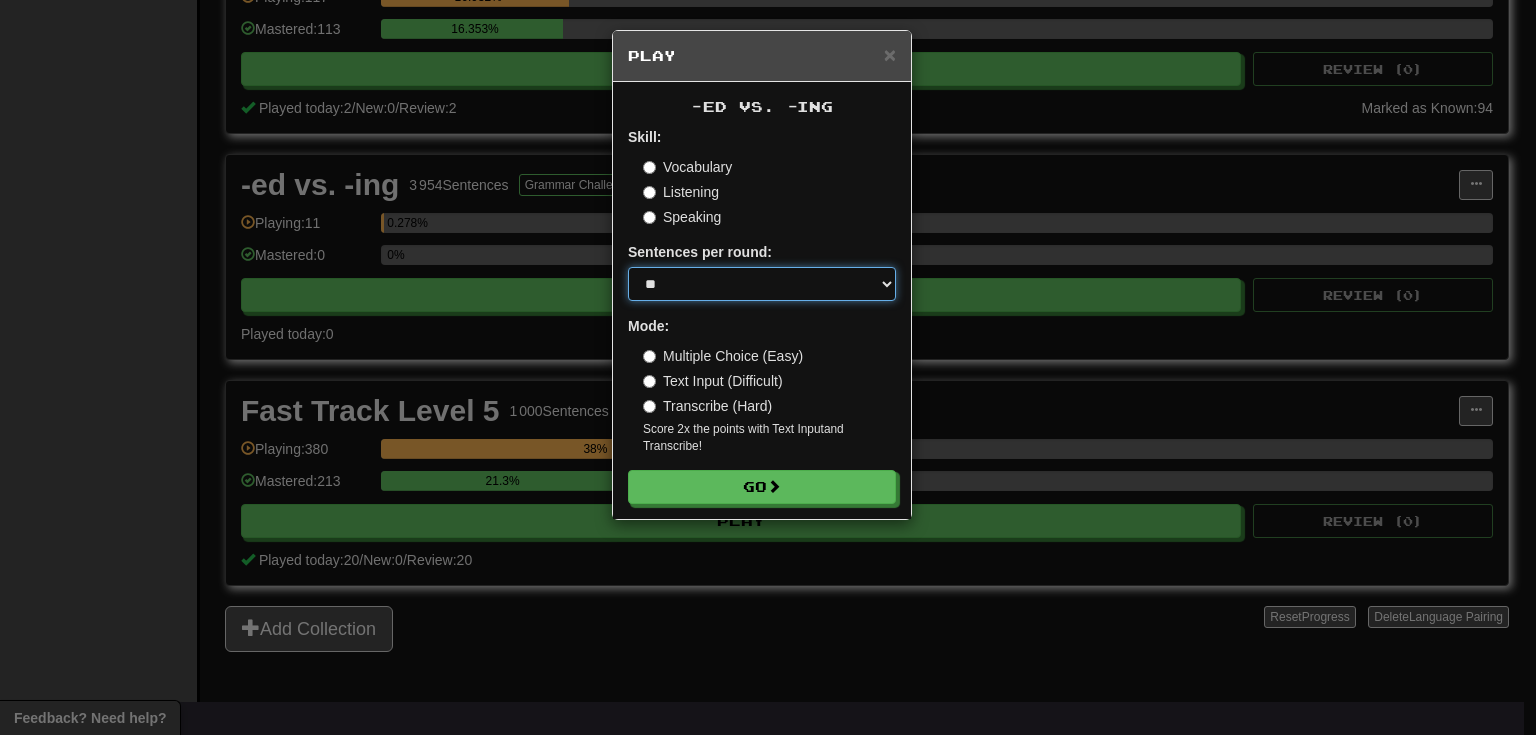 click on "* ** ** ** ** ** *** ********" at bounding box center [762, 284] 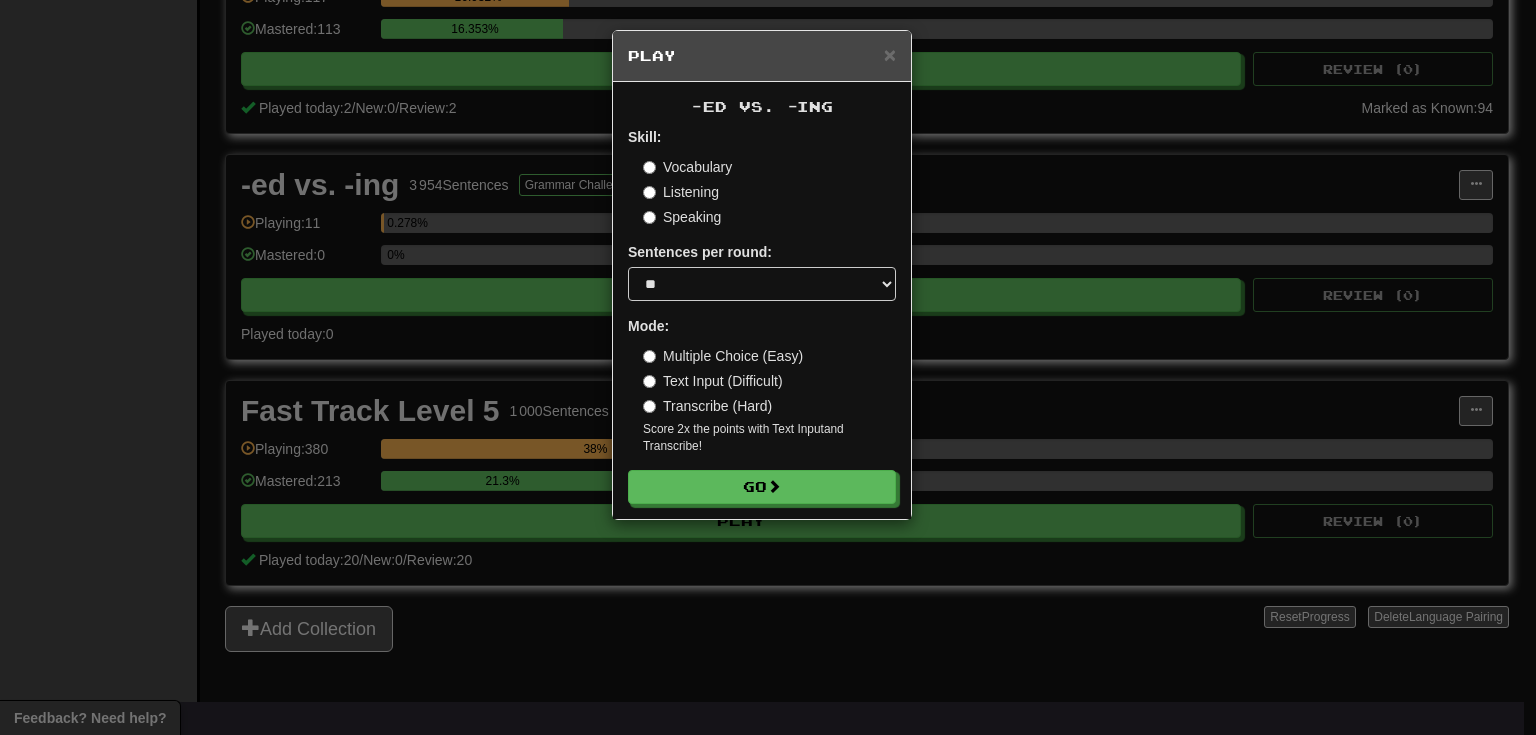 click on "× Play -ed vs. -ing Skill: Vocabulary Listening Speaking Sentences per round: * ** ** ** ** ** *** ******** Mode: Multiple Choice (Easy) Text Input (Difficult) Transcribe (Hard) Score 2x the points with Text Input  and Transcribe ! Go" at bounding box center [768, 367] 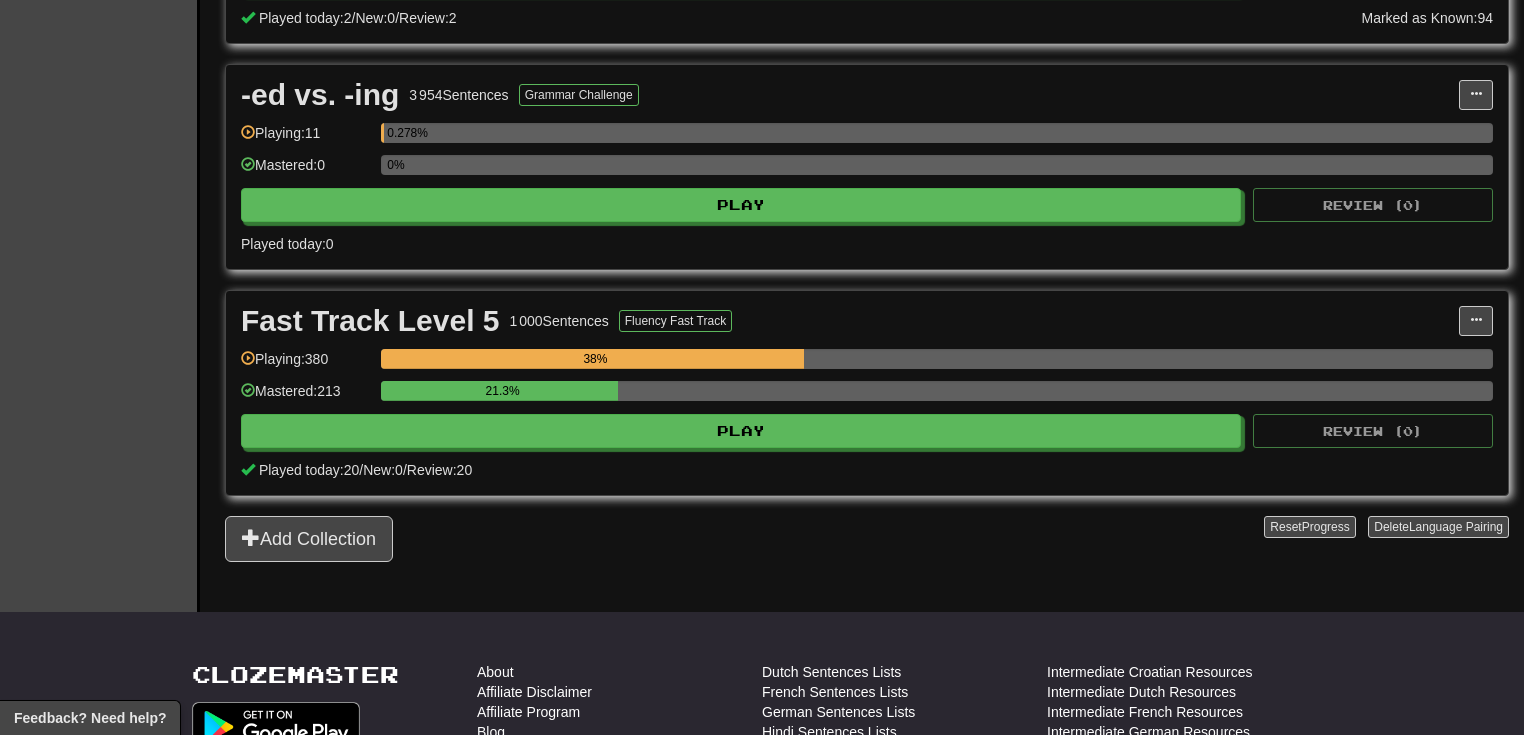 scroll, scrollTop: 533, scrollLeft: 0, axis: vertical 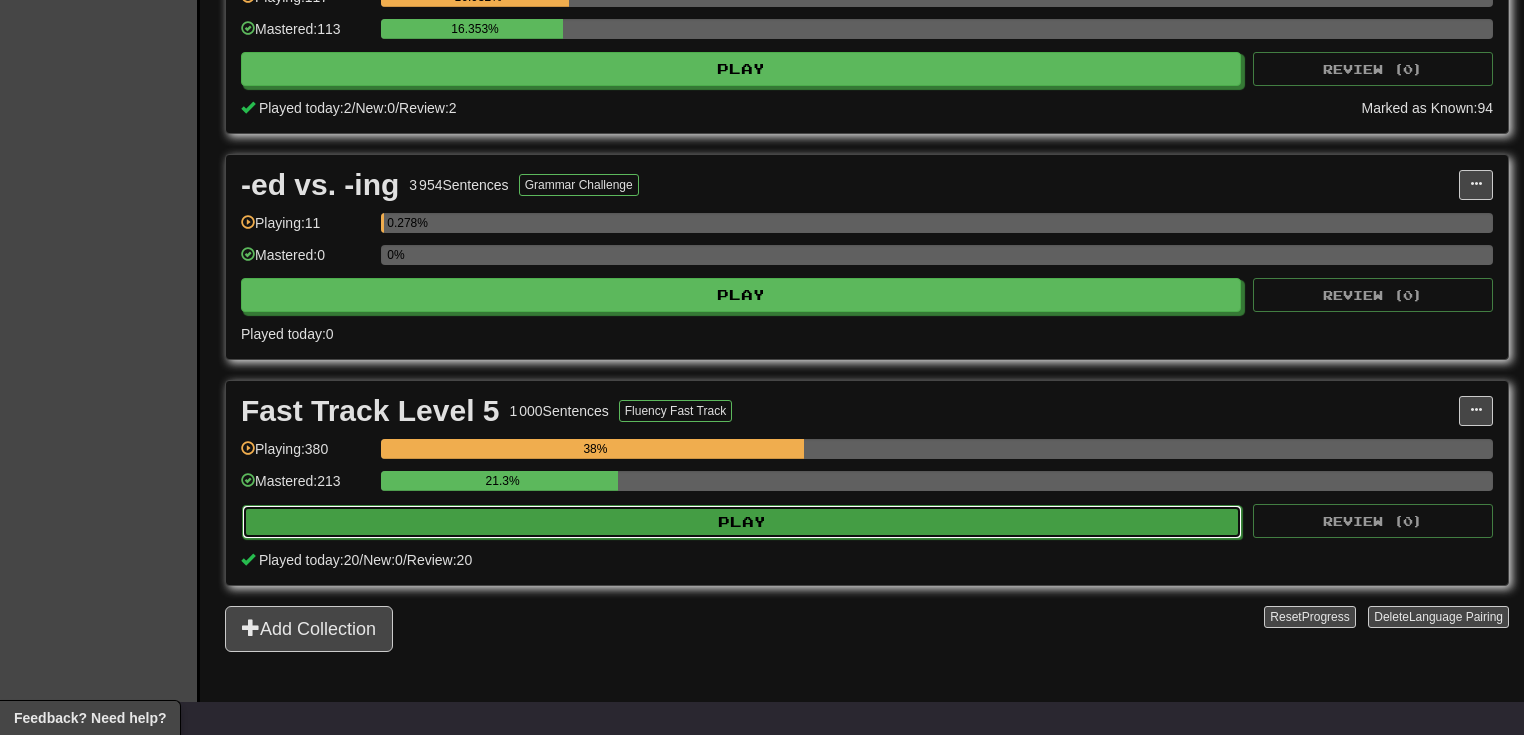 click on "Play" at bounding box center (742, 522) 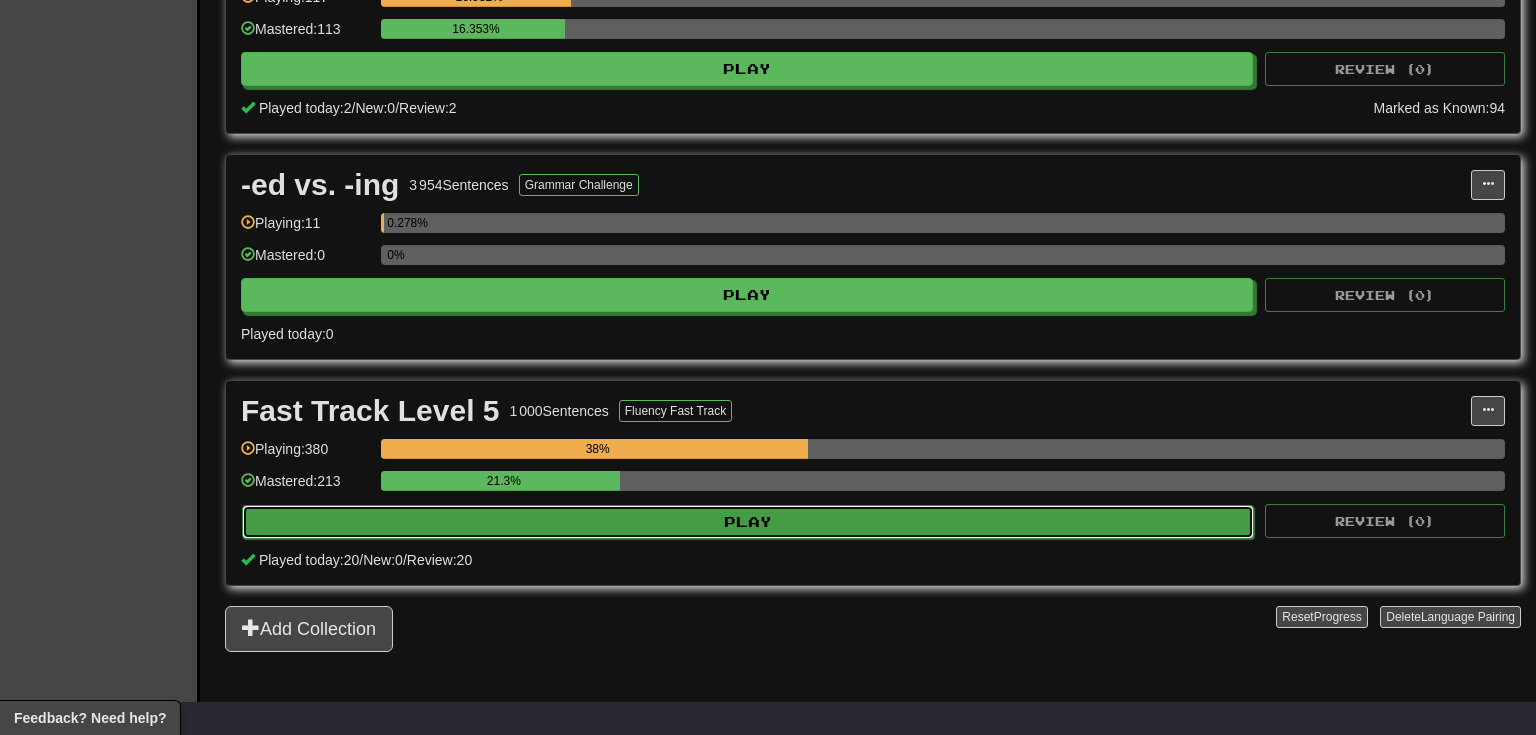 select on "**" 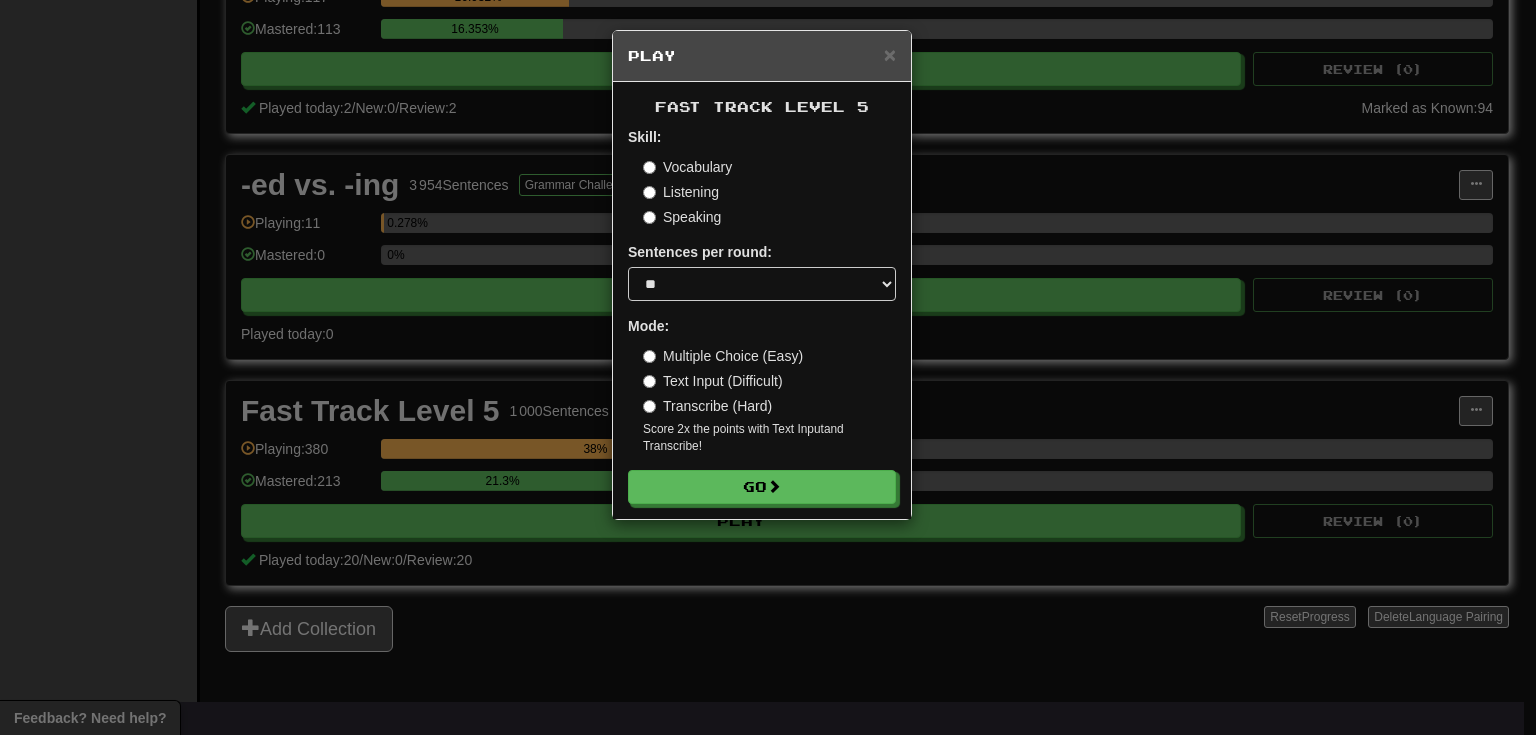 drag, startPoint x: 388, startPoint y: 232, endPoint x: 406, endPoint y: 236, distance: 18.439089 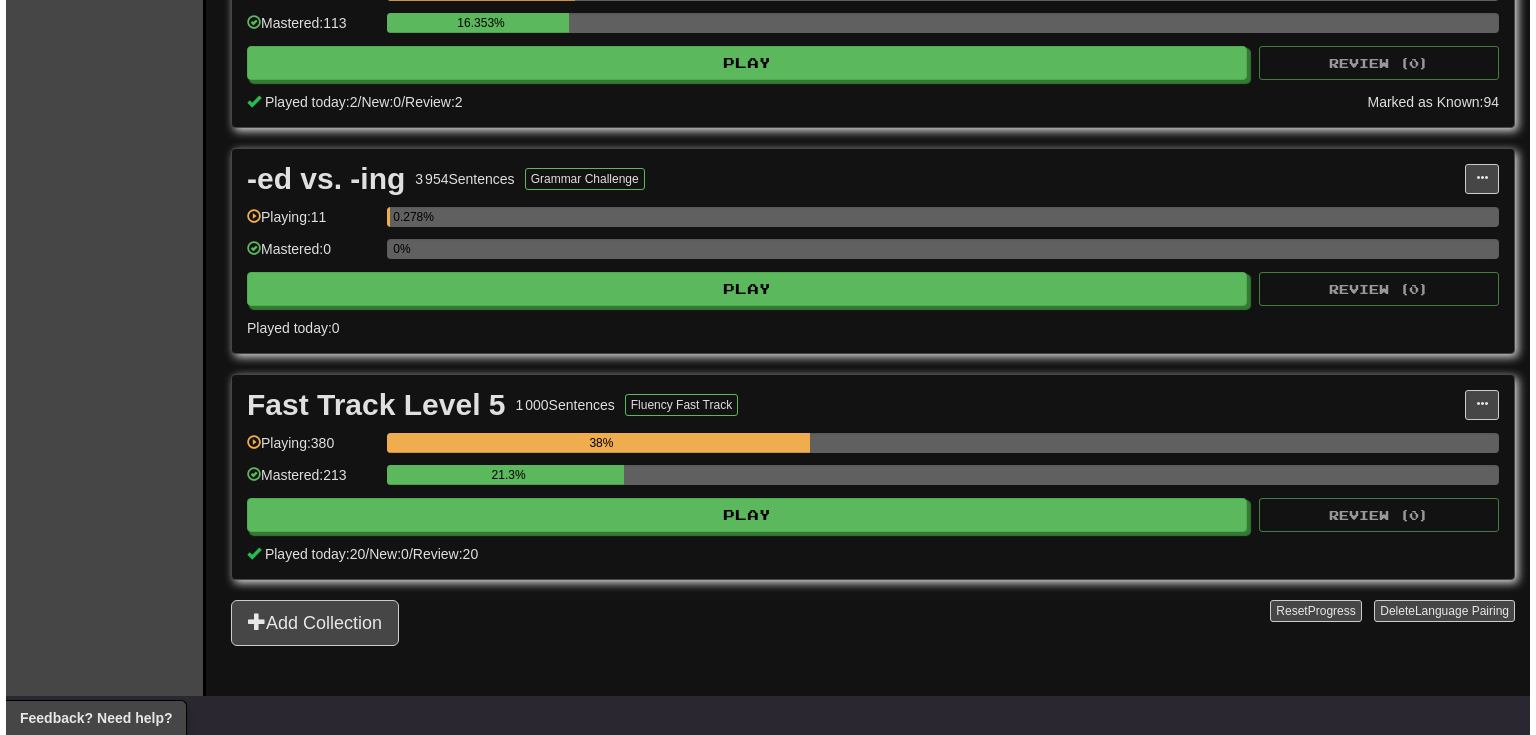 scroll, scrollTop: 746, scrollLeft: 0, axis: vertical 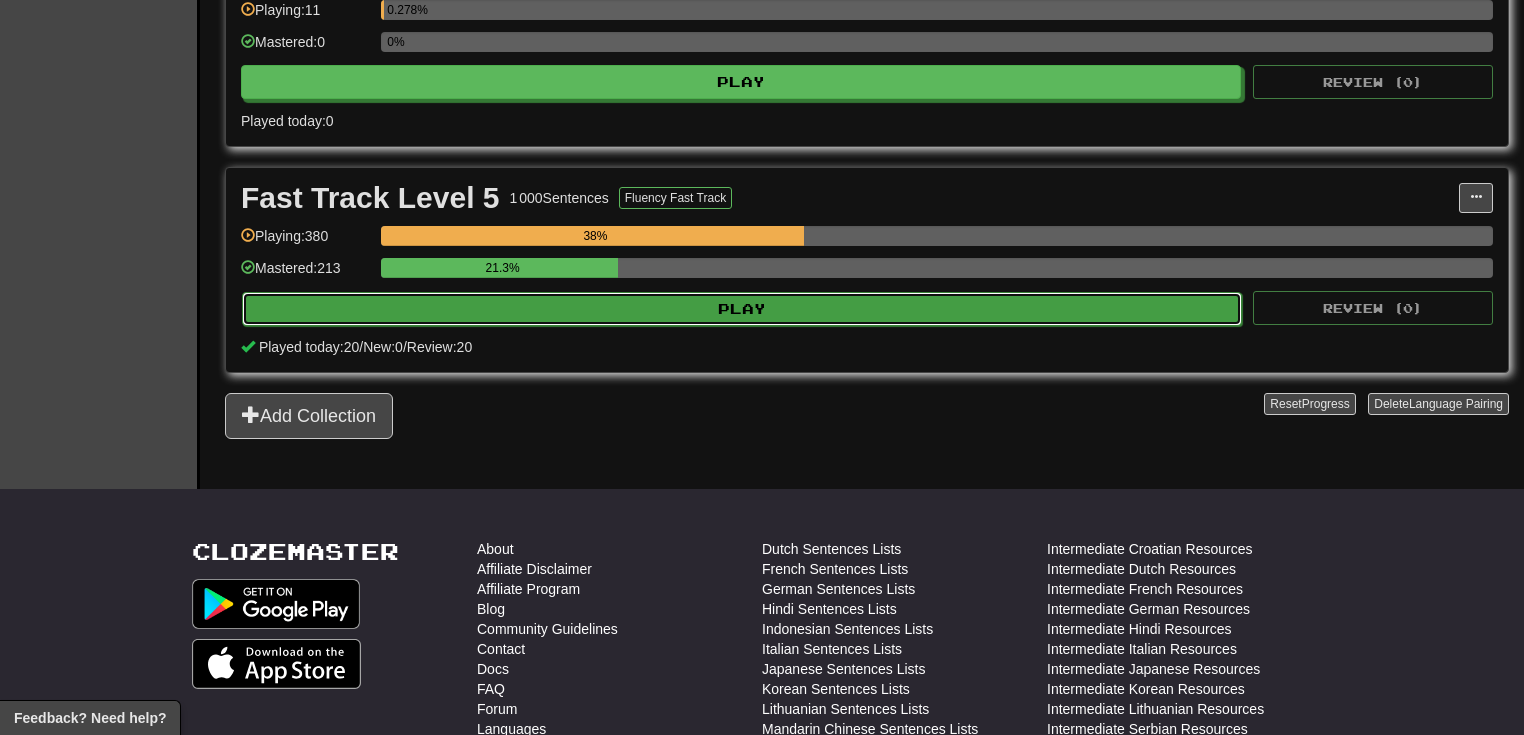 click on "Play" at bounding box center [742, 309] 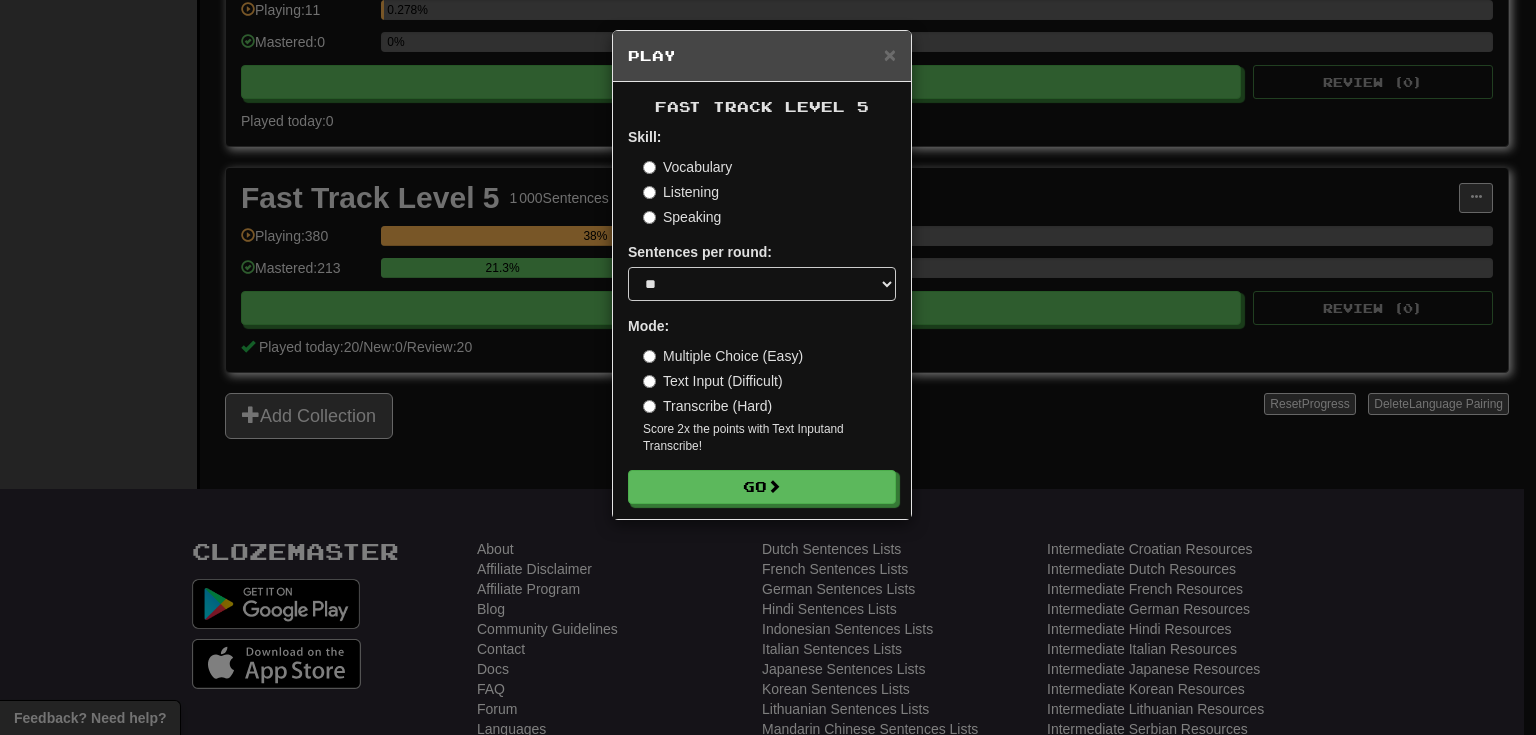 click on "Vocabulary" at bounding box center [687, 167] 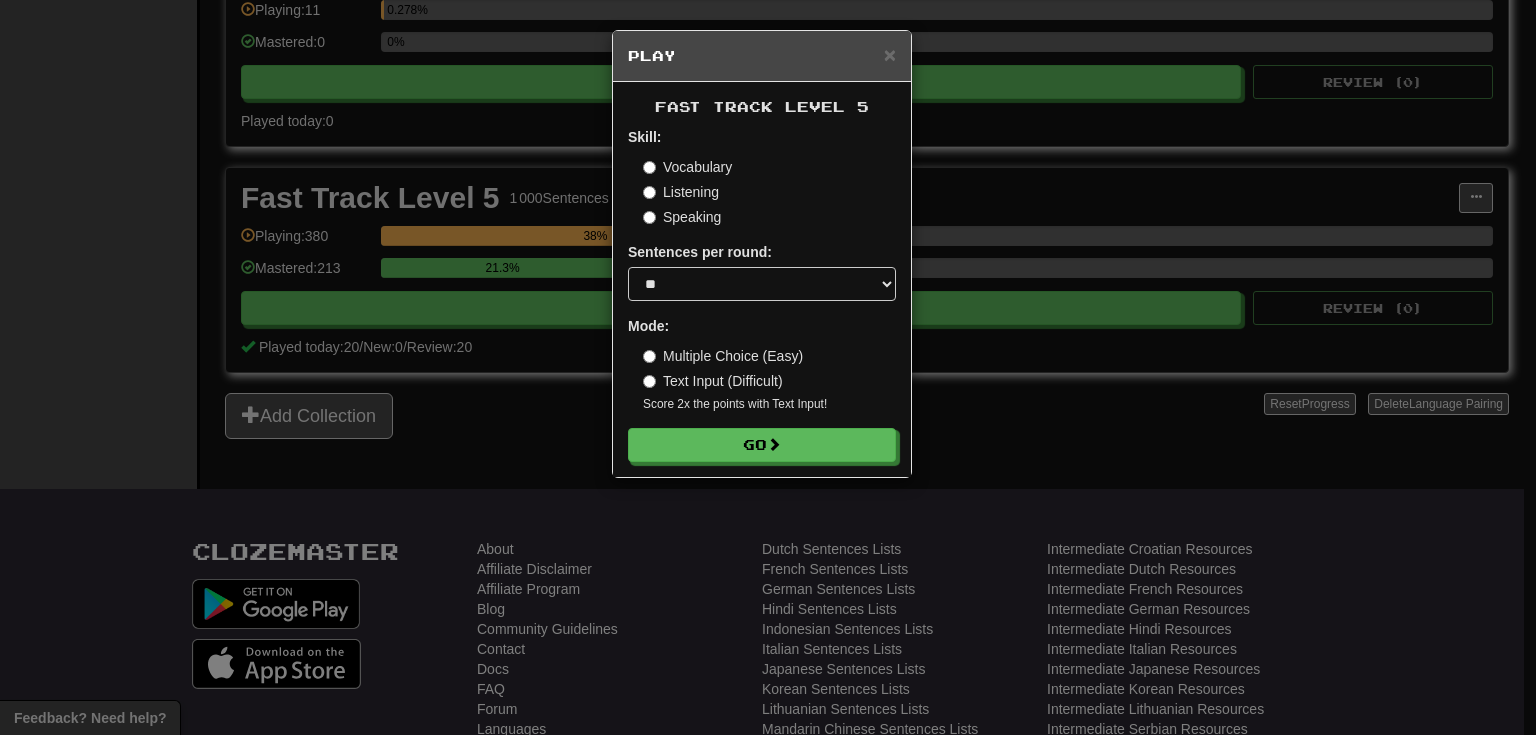 click on "Text Input (Difficult)" at bounding box center (713, 381) 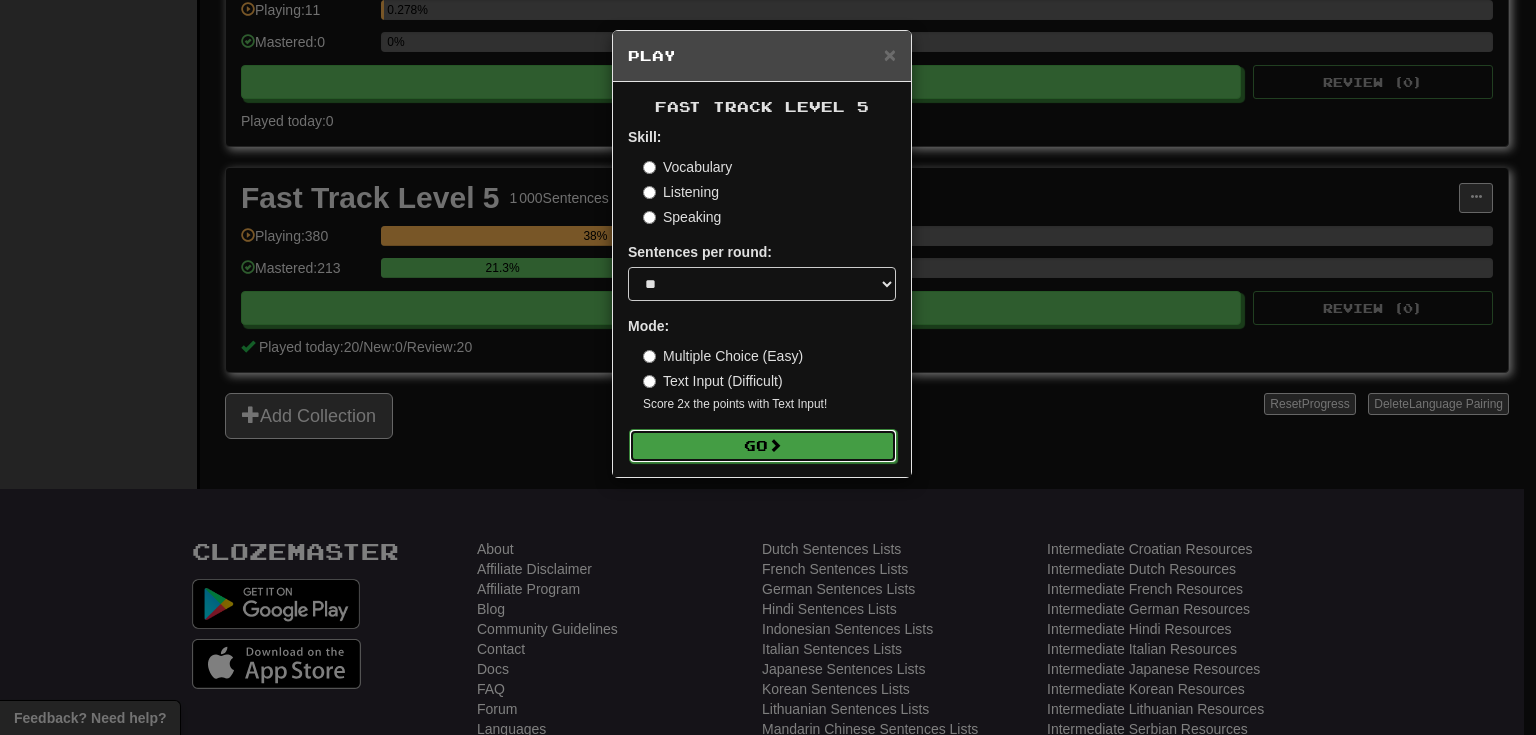 click on "Go" at bounding box center [763, 446] 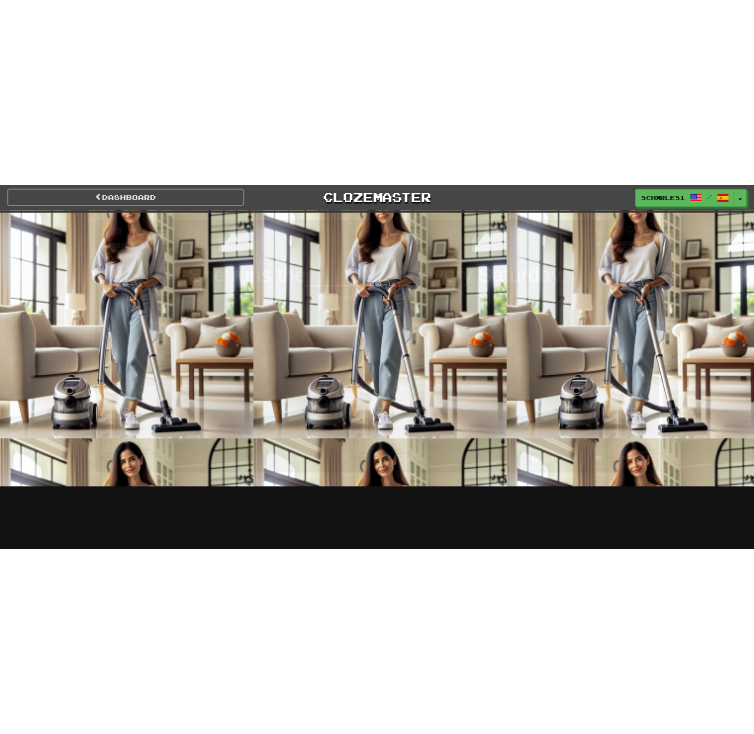 scroll, scrollTop: 0, scrollLeft: 0, axis: both 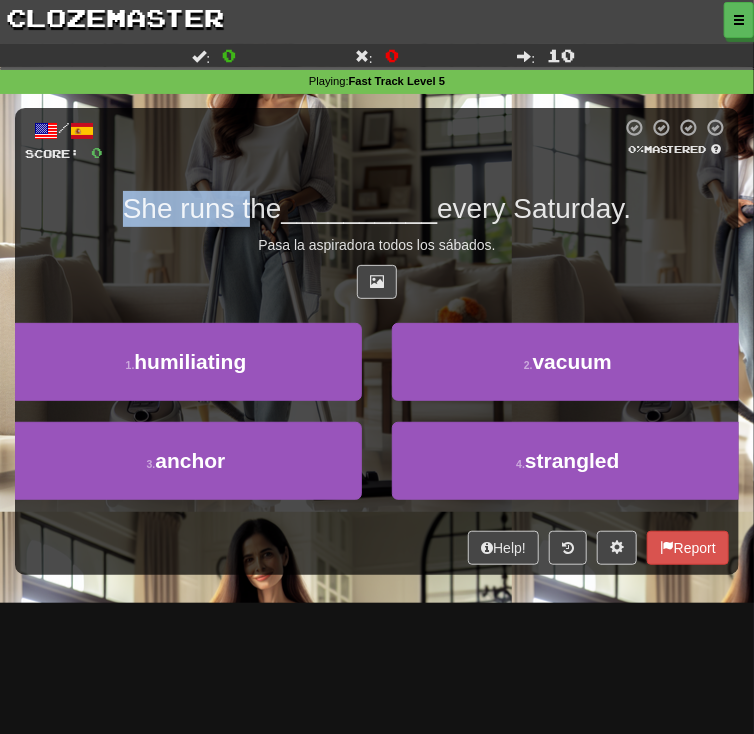 drag, startPoint x: 88, startPoint y: 212, endPoint x: 280, endPoint y: 189, distance: 193.3727 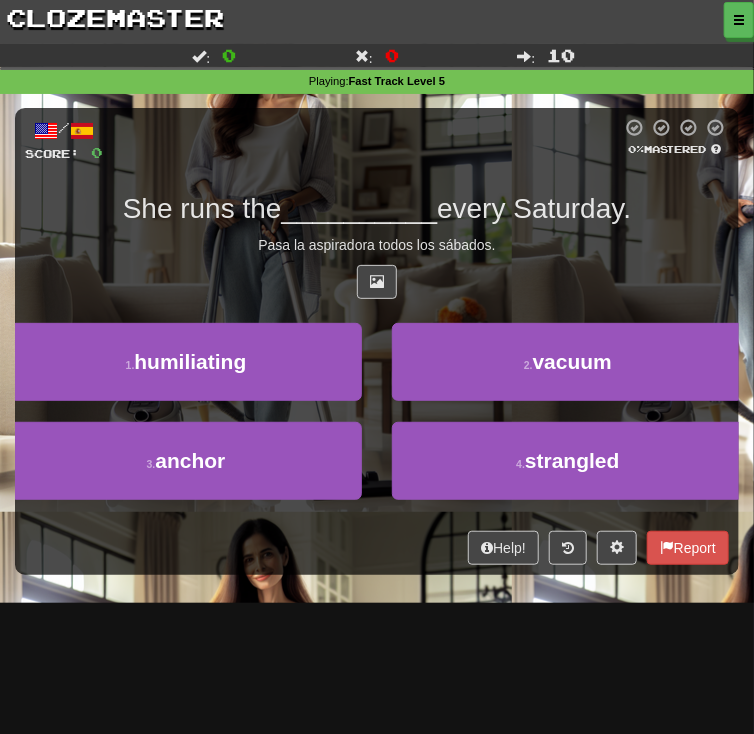 click on "/ Score: 0 0 % Mastered She runs the vacuum every Saturday. Pasa la aspiradora todos los sábados. 1 . humiliating 2 . vacuum 3 . anchor 4 . strangled Help! Report" at bounding box center [377, 341] 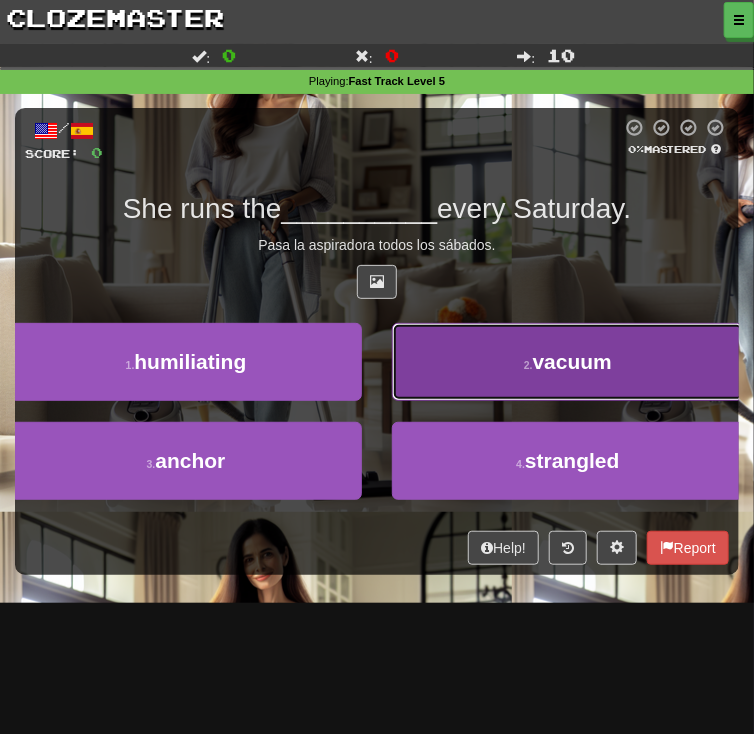 click on "2 .  vacuum" at bounding box center [568, 362] 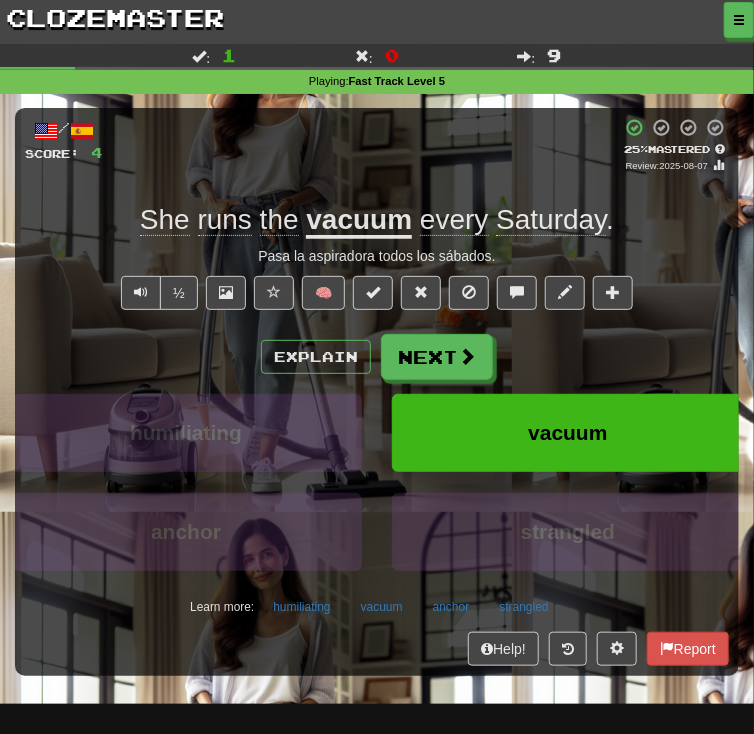 click on "/ Score: 4 + 4 25 % Mastered Review: 2025-08-07 She runs the vacuum every Saturday. Pasa la aspiradora todos los sábados. ½ 🧠 Explain Next humiliating vacuum anchor strangled Learn more: humiliating vacuum anchor strangled Help! Report" at bounding box center (377, 392) 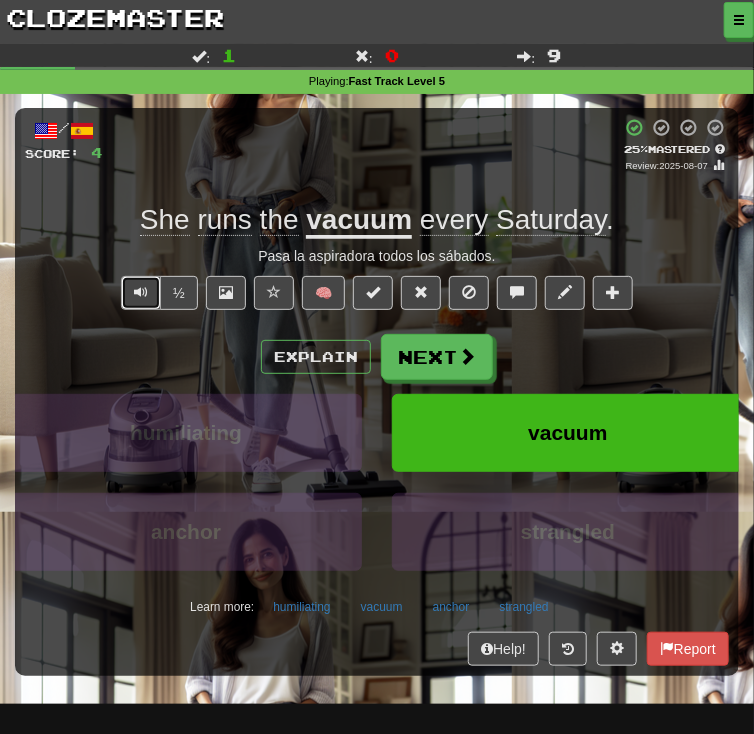 click at bounding box center [141, 293] 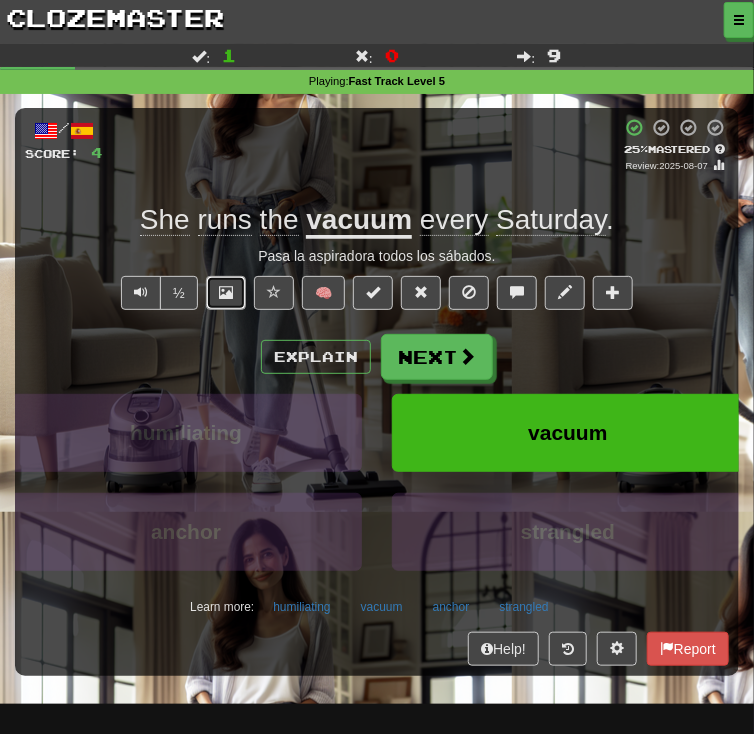 click at bounding box center (226, 292) 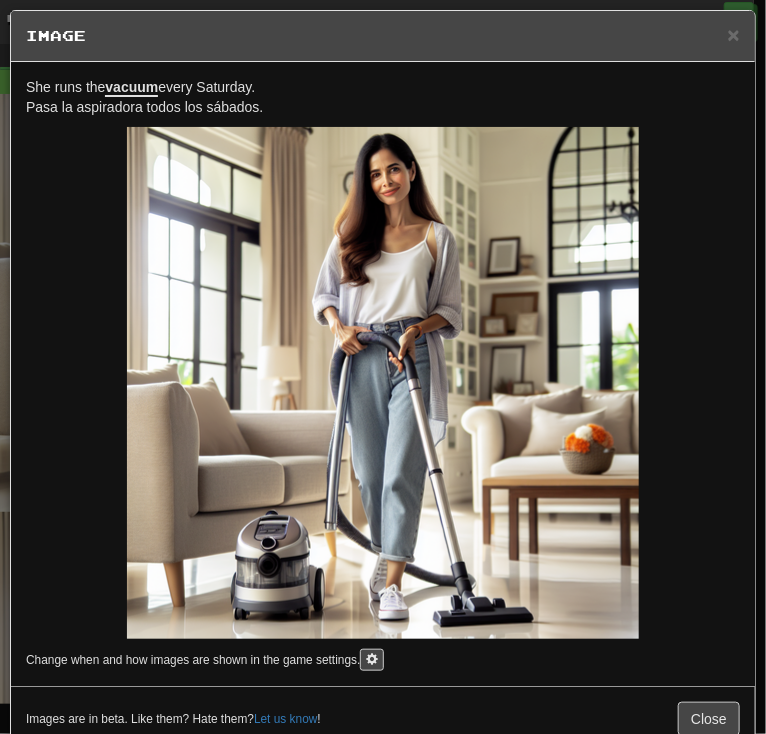click on "×" at bounding box center (734, 34) 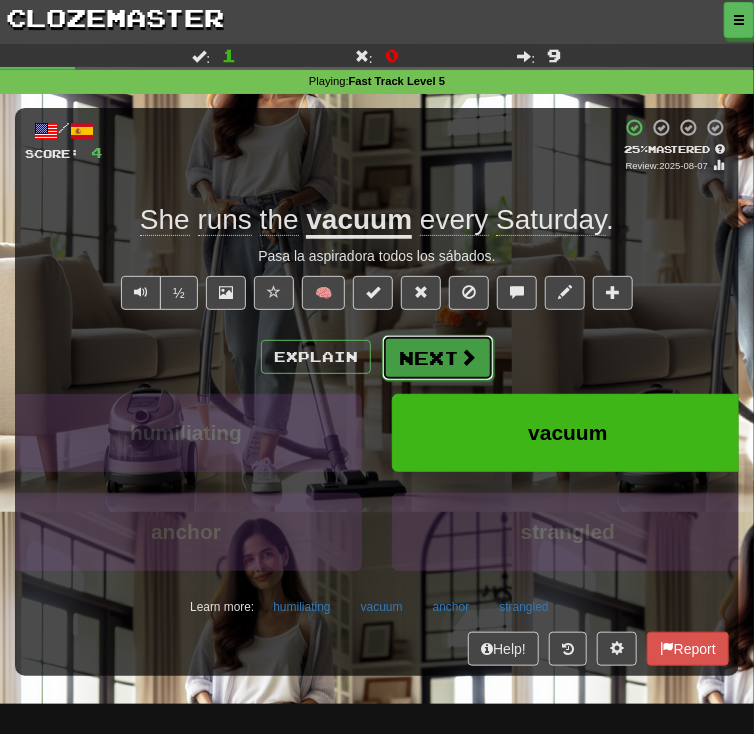click on "Next" at bounding box center (438, 358) 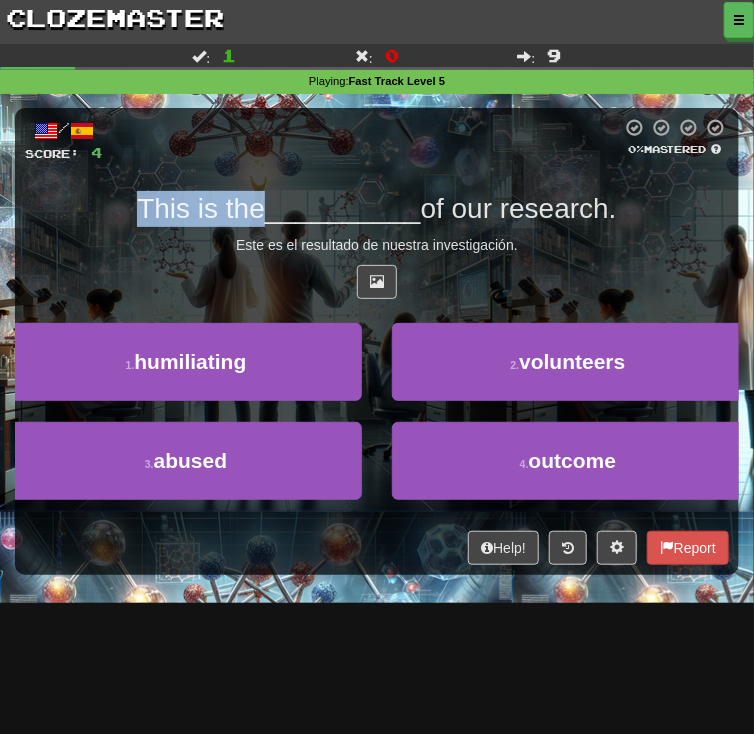 drag, startPoint x: 120, startPoint y: 205, endPoint x: 302, endPoint y: 209, distance: 182.04395 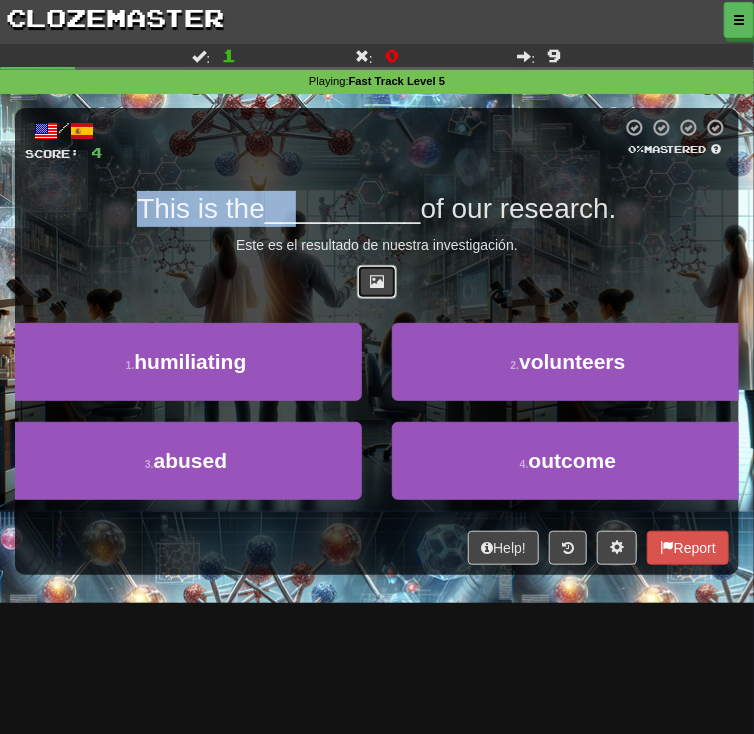 click at bounding box center [377, 281] 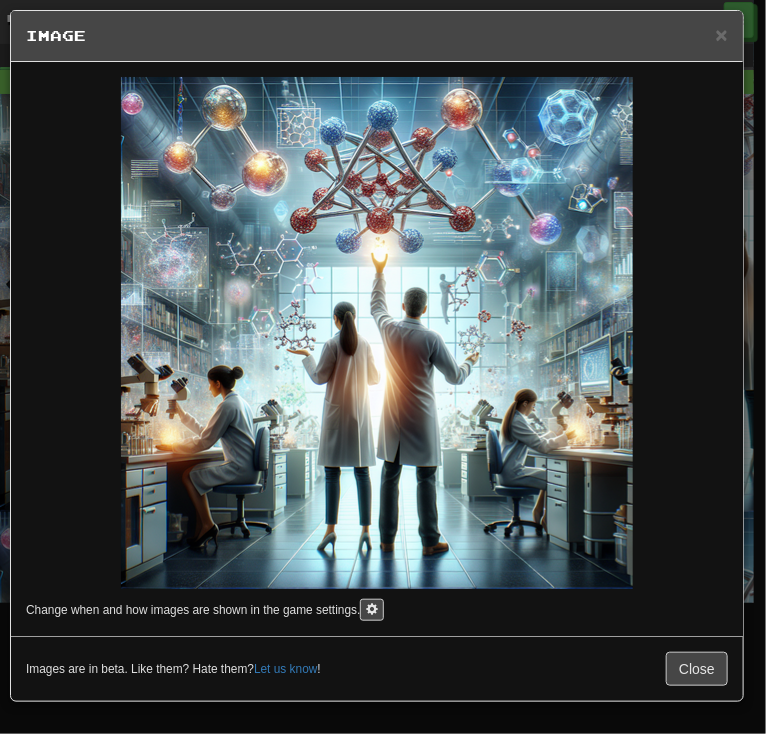 click on "× Image" at bounding box center (377, 36) 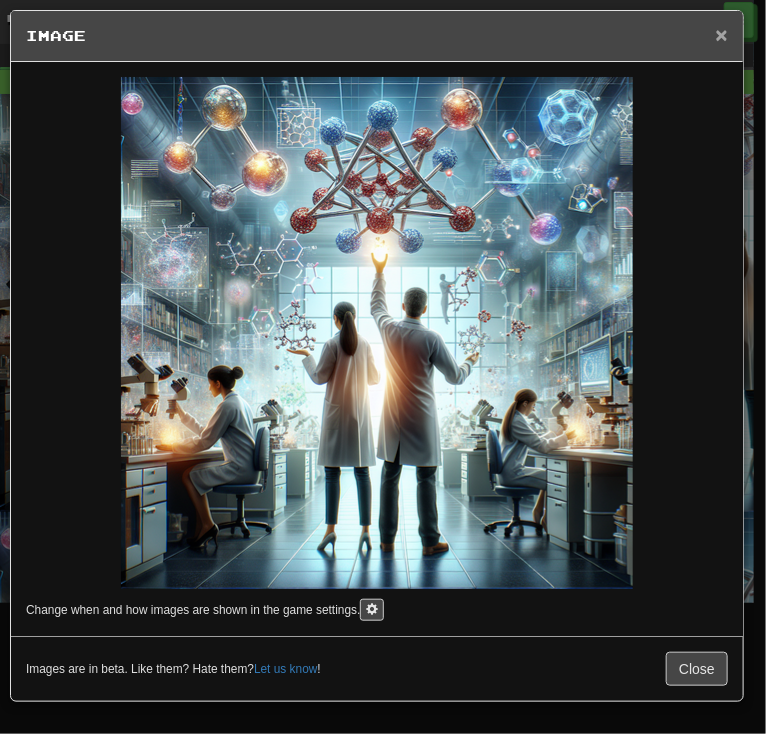 click on "×" at bounding box center (722, 34) 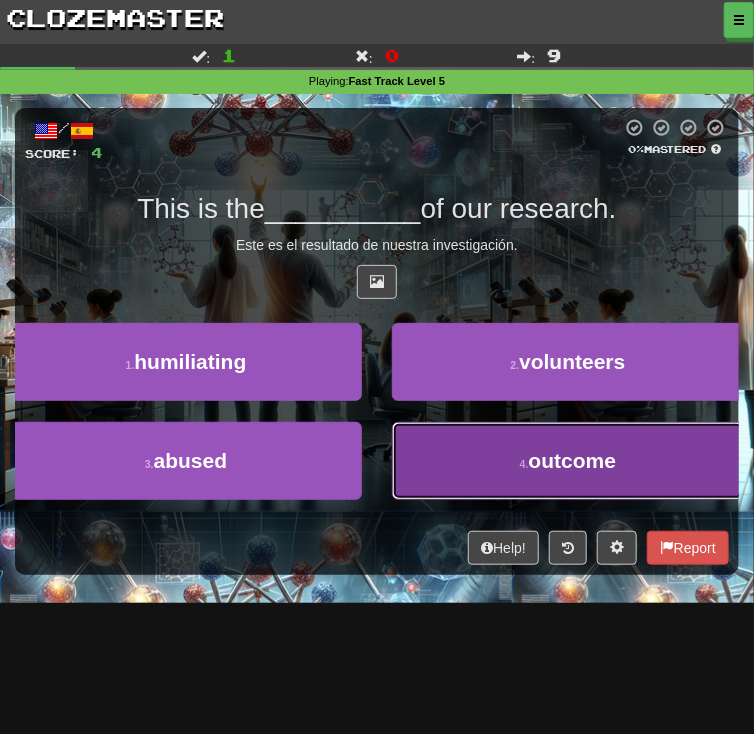 click on "4 .  outcome" at bounding box center (568, 461) 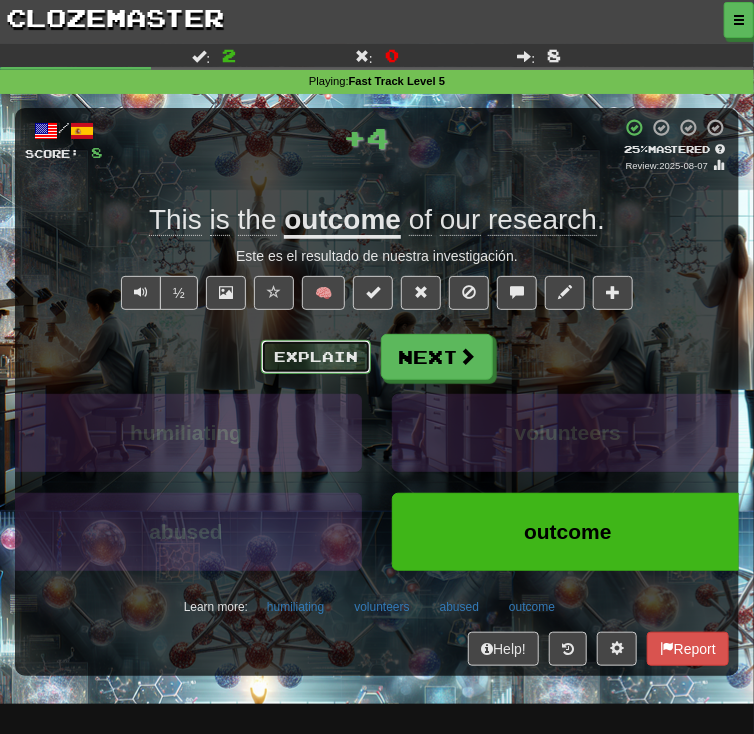 click on "Explain" at bounding box center [316, 357] 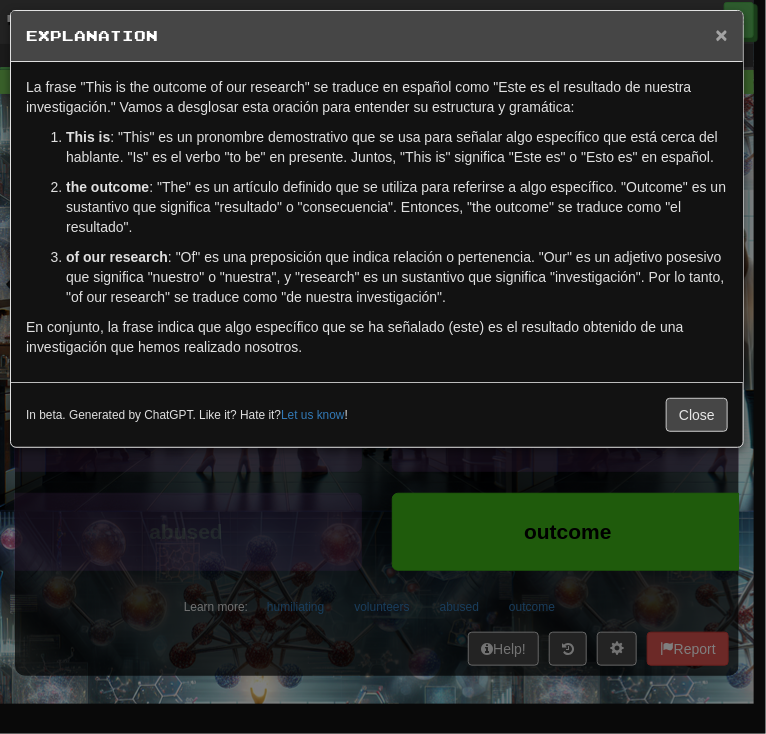 click on "×" at bounding box center (722, 34) 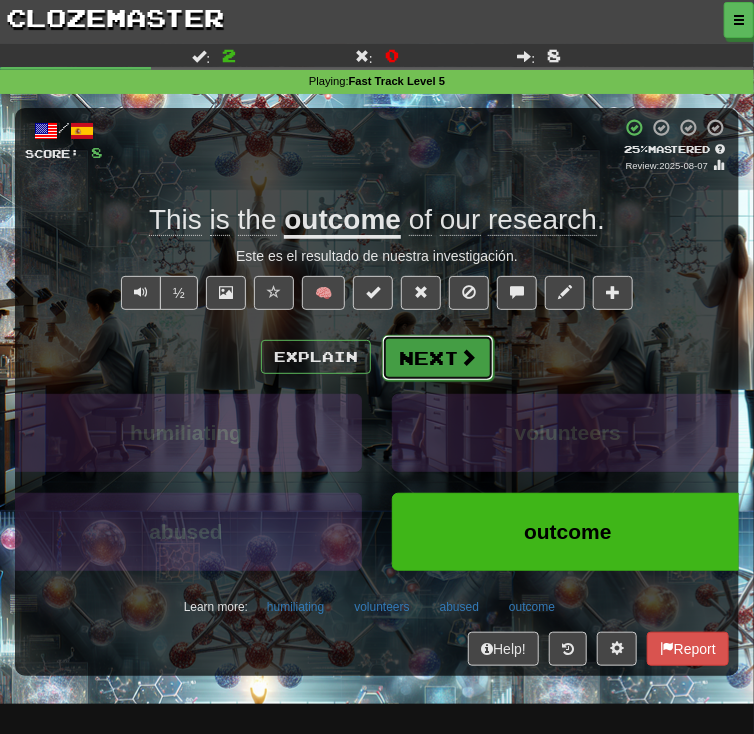 click on "Next" at bounding box center (438, 358) 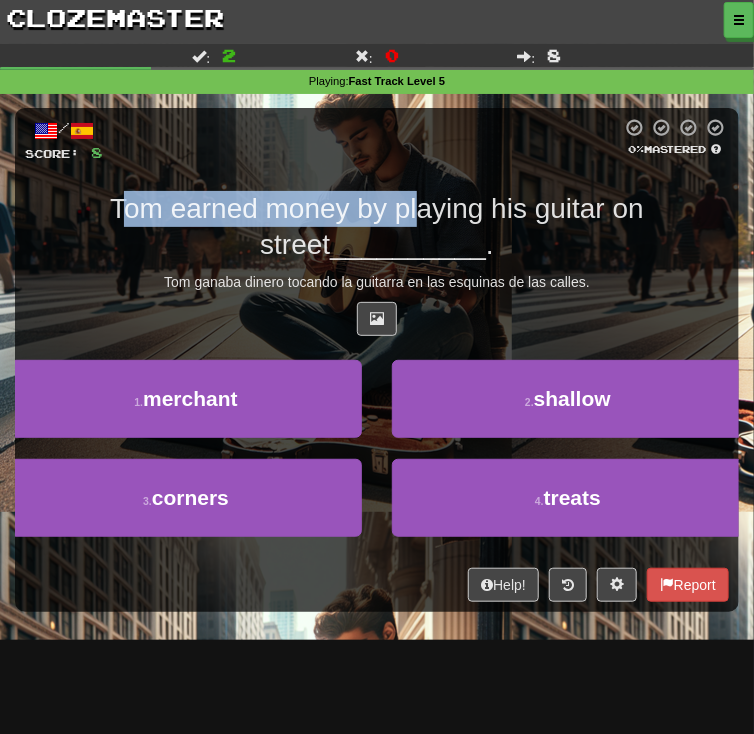 drag, startPoint x: 303, startPoint y: 208, endPoint x: 420, endPoint y: 204, distance: 117.06836 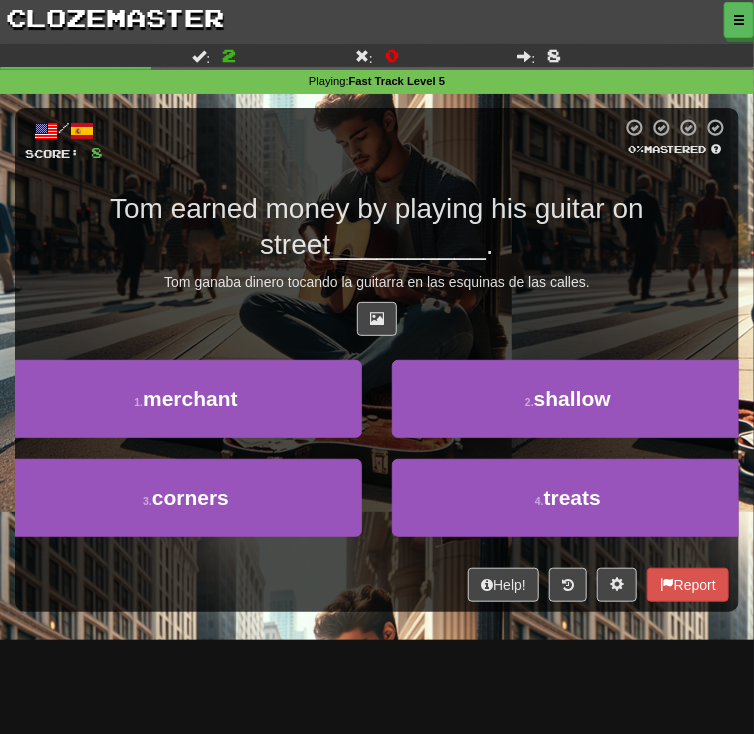 click on "Tom earned money by playing his guitar on street" at bounding box center (377, 226) 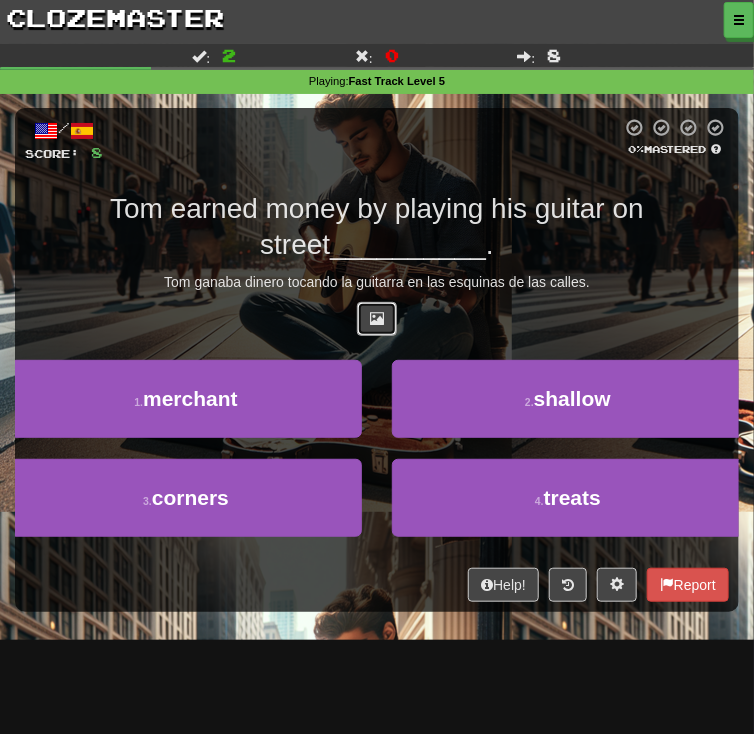 click at bounding box center (377, 318) 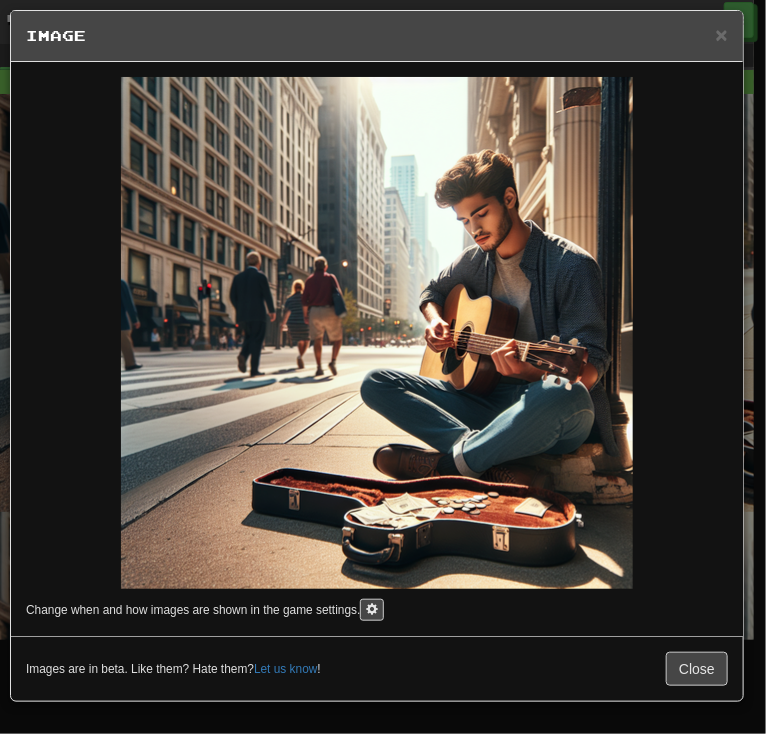 click on "× Image" at bounding box center (377, 36) 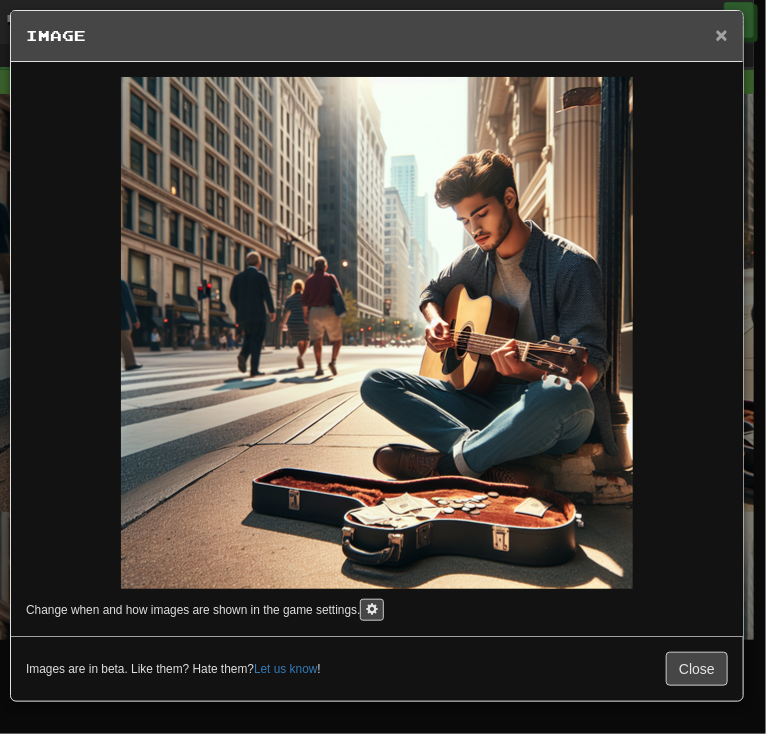 click on "×" at bounding box center [722, 34] 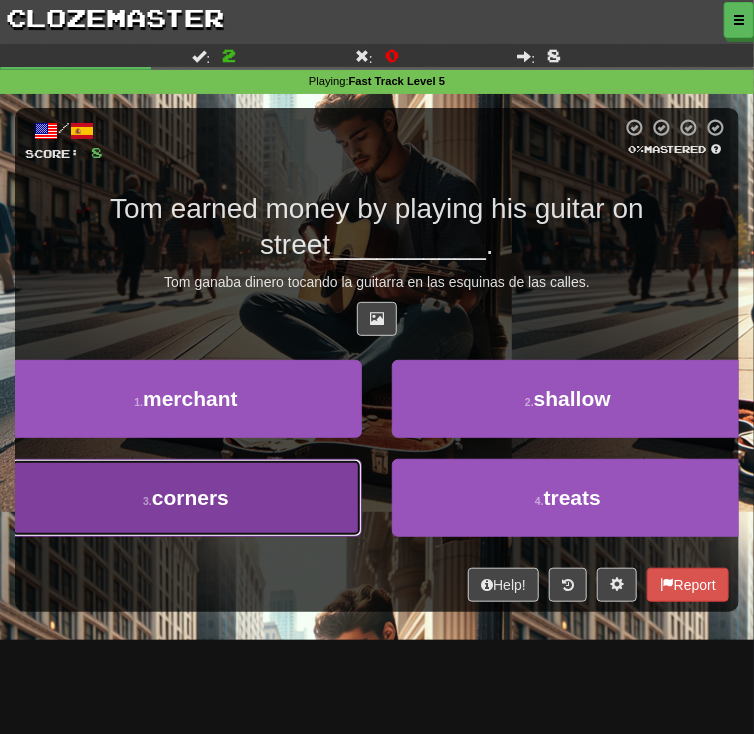 click on "3 .  corners" at bounding box center (186, 498) 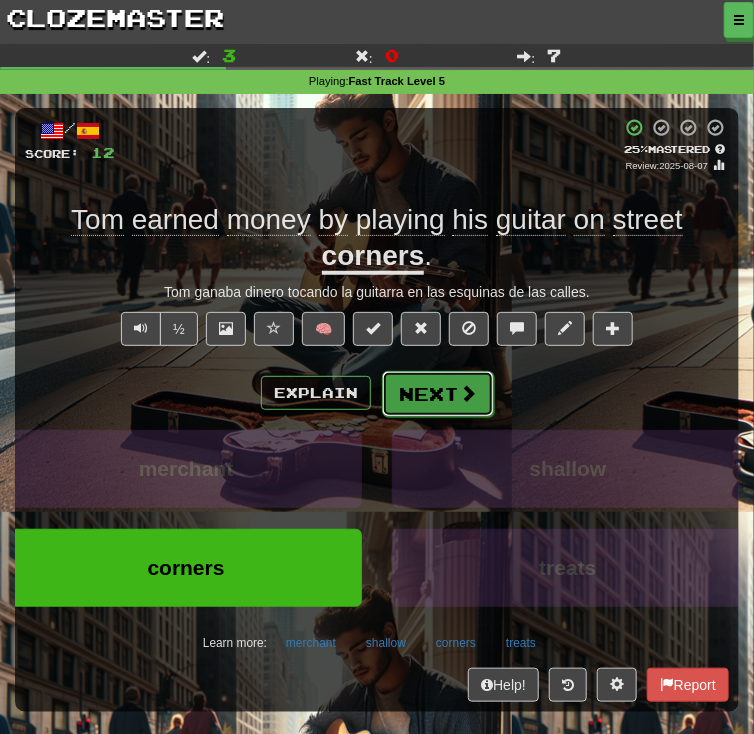 click on "Next" at bounding box center [438, 394] 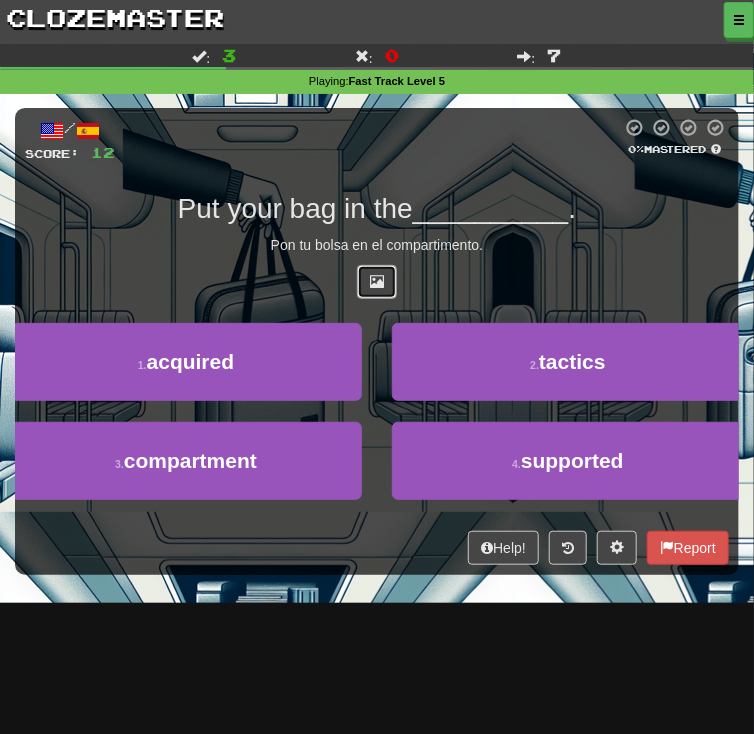 click at bounding box center [377, 281] 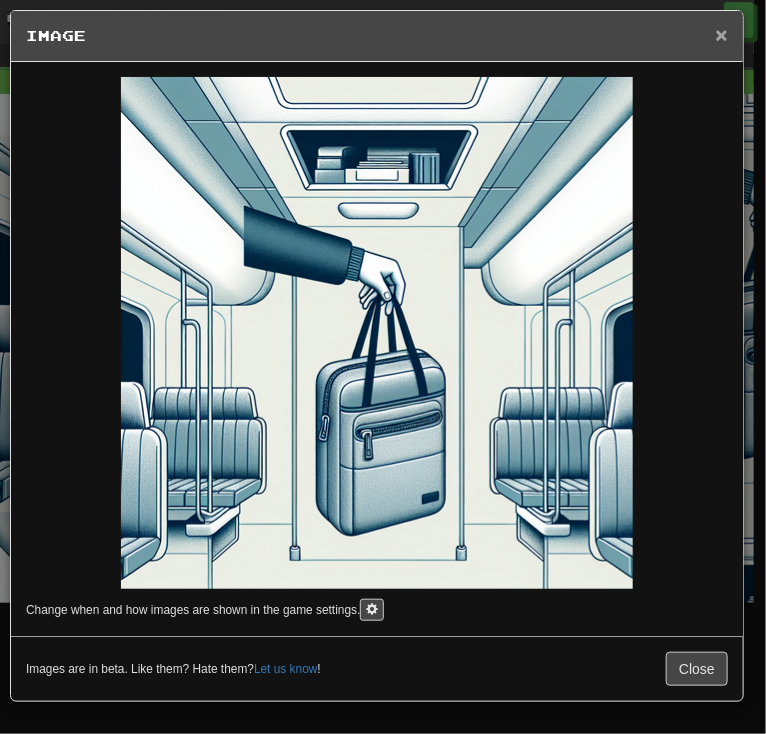 click on "×" at bounding box center (722, 34) 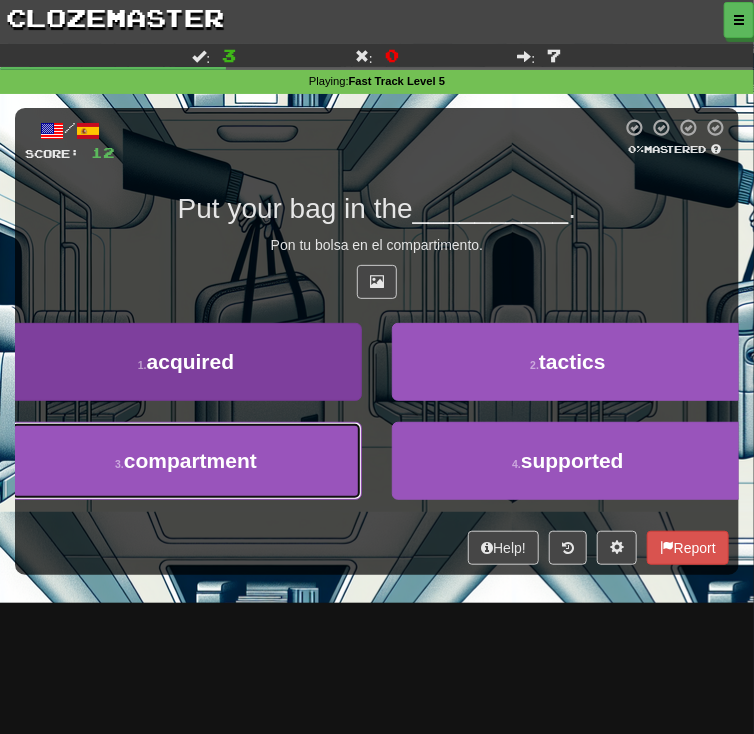click on "3 .  compartment" at bounding box center [186, 461] 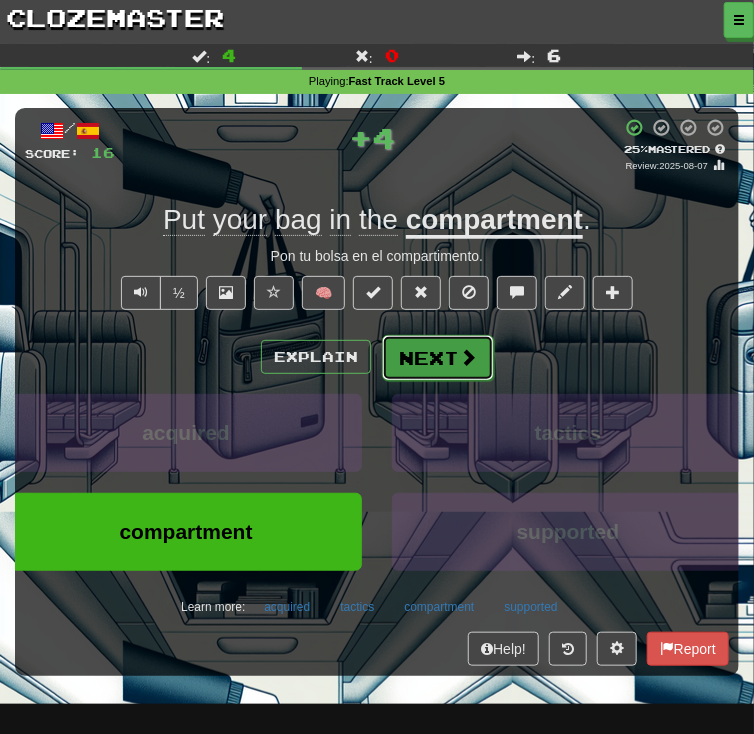 click on "Next" at bounding box center (438, 358) 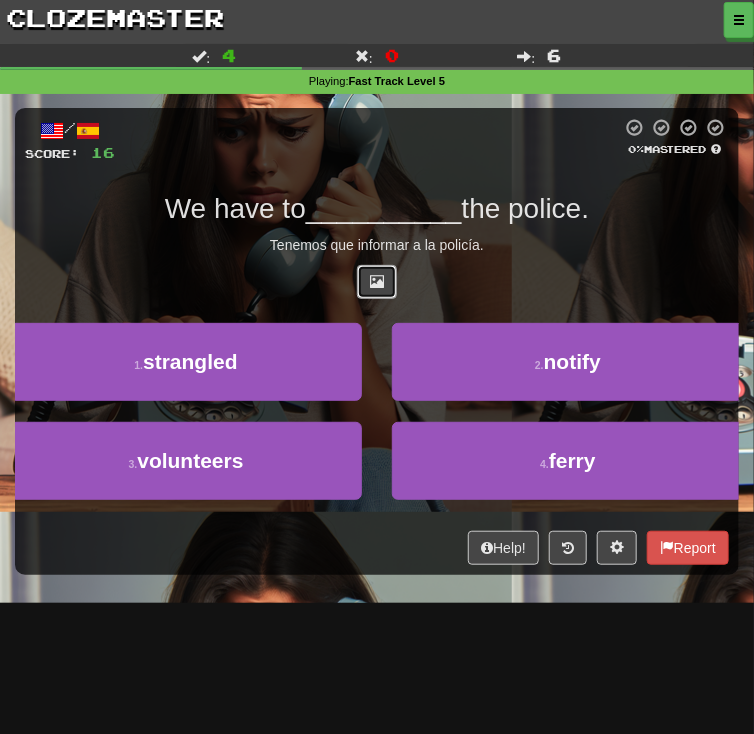 click at bounding box center (377, 282) 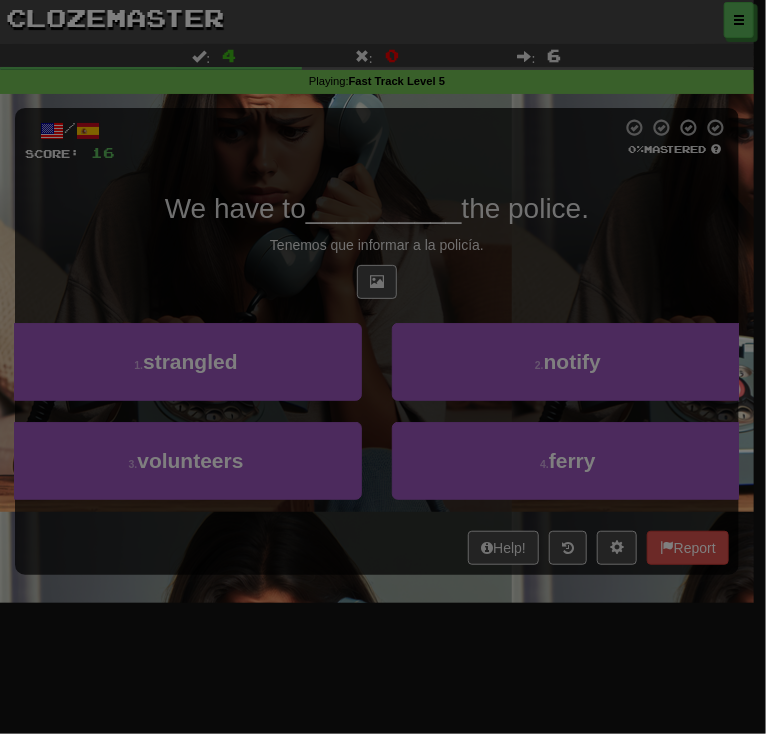 click at bounding box center [0, 0] 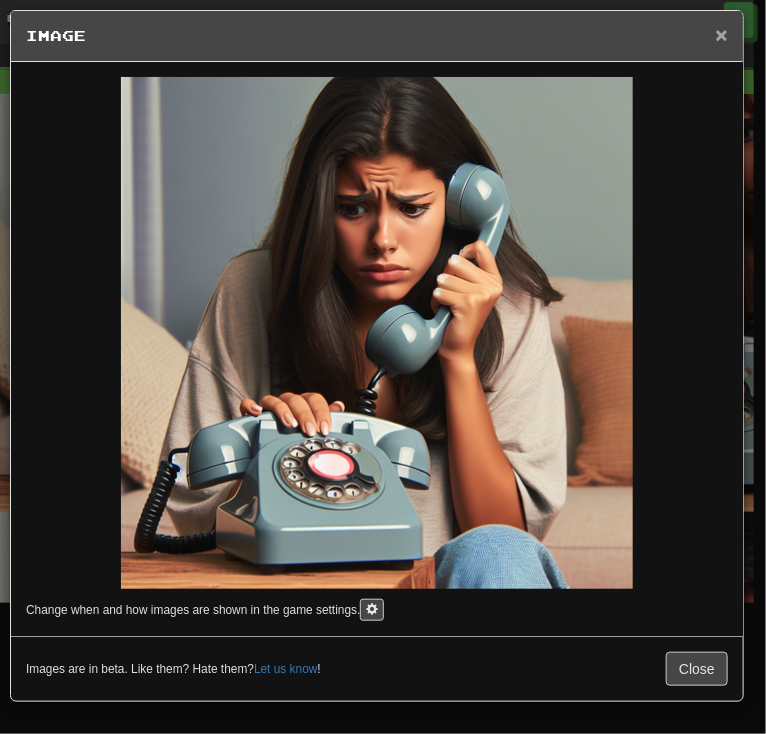 click on "×" at bounding box center [722, 34] 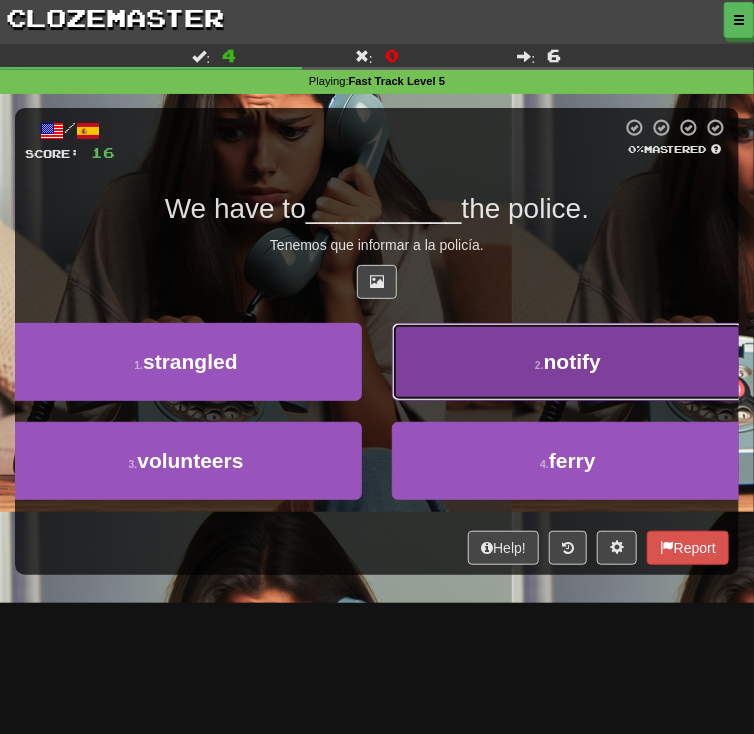 click on "2 .  notify" at bounding box center [568, 362] 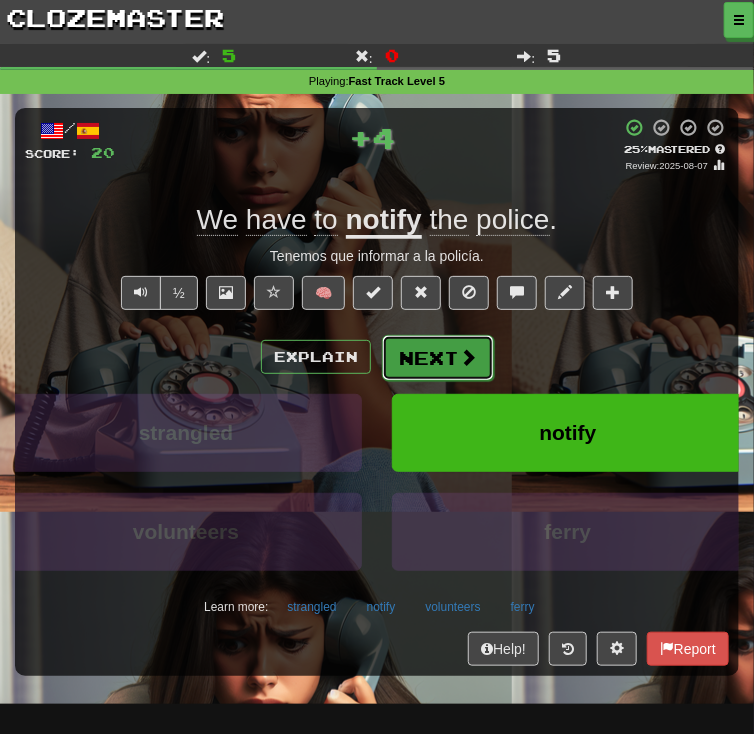 click on "Next" at bounding box center (438, 358) 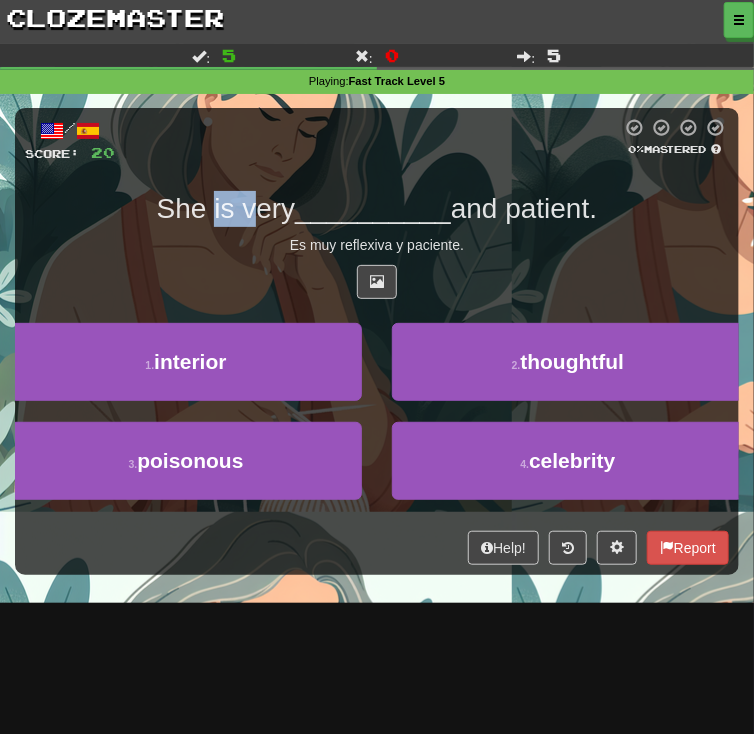 drag, startPoint x: 204, startPoint y: 223, endPoint x: 293, endPoint y: 216, distance: 89.27486 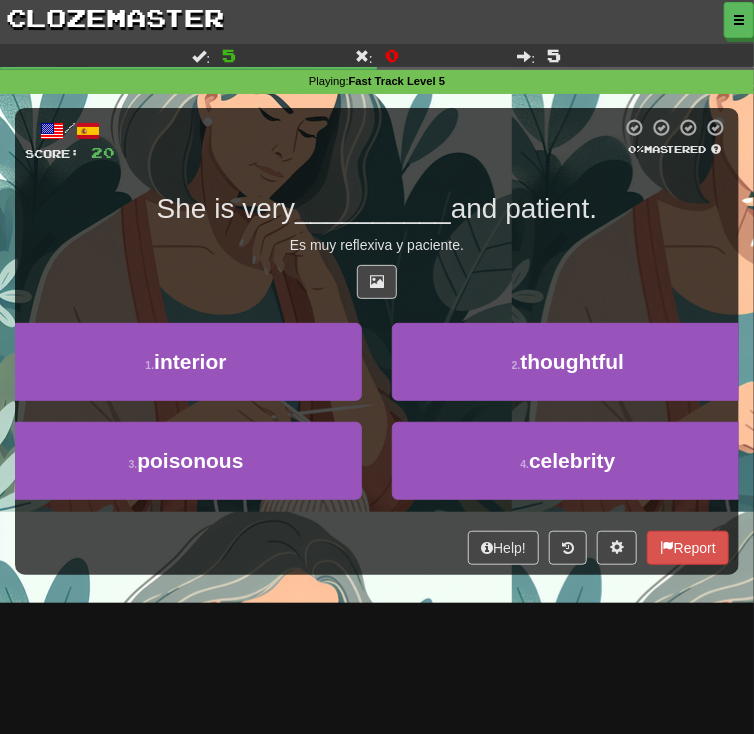 drag, startPoint x: 293, startPoint y: 216, endPoint x: 318, endPoint y: 220, distance: 25.317978 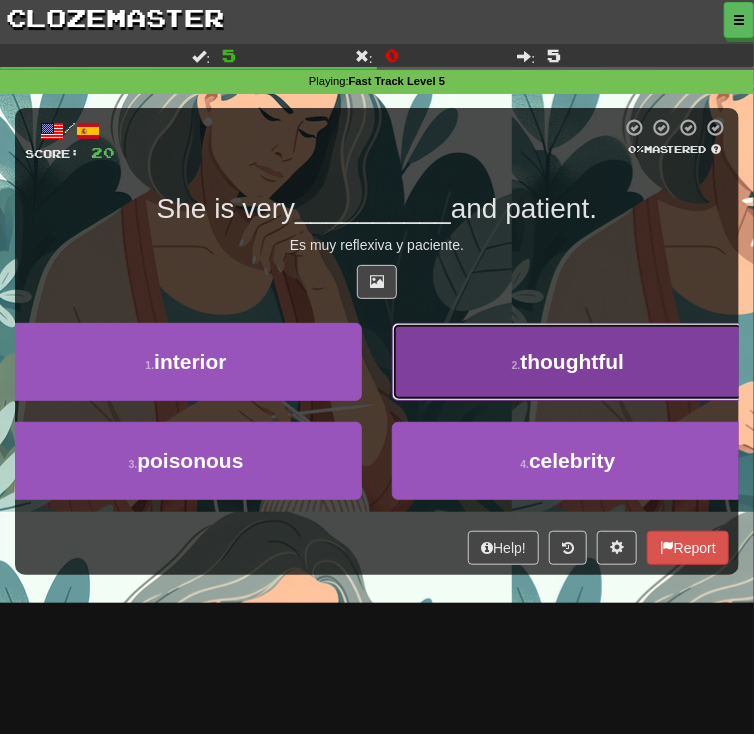 click on "2 .  thoughtful" at bounding box center [568, 362] 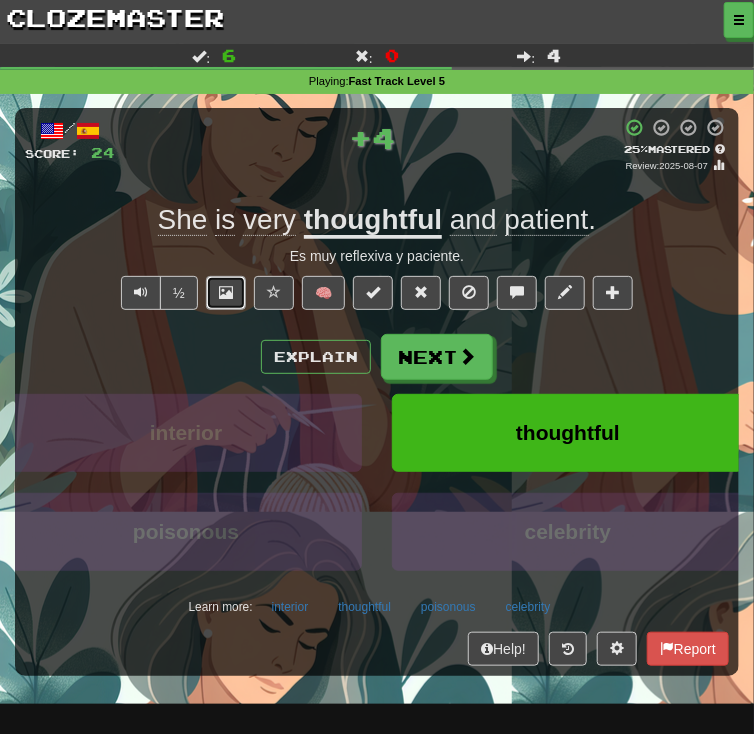 click at bounding box center (226, 293) 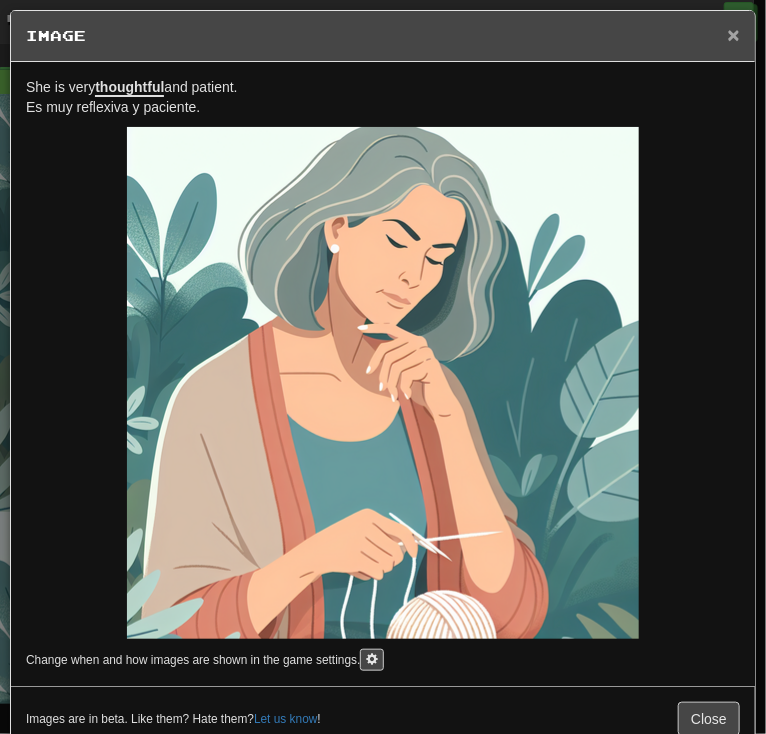 click on "×" at bounding box center [734, 34] 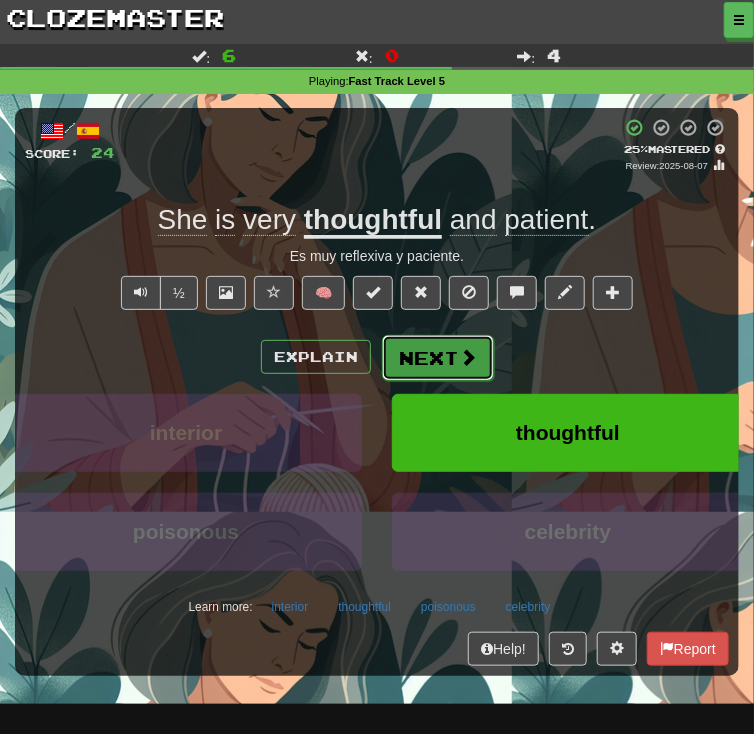 click on "Next" at bounding box center (438, 358) 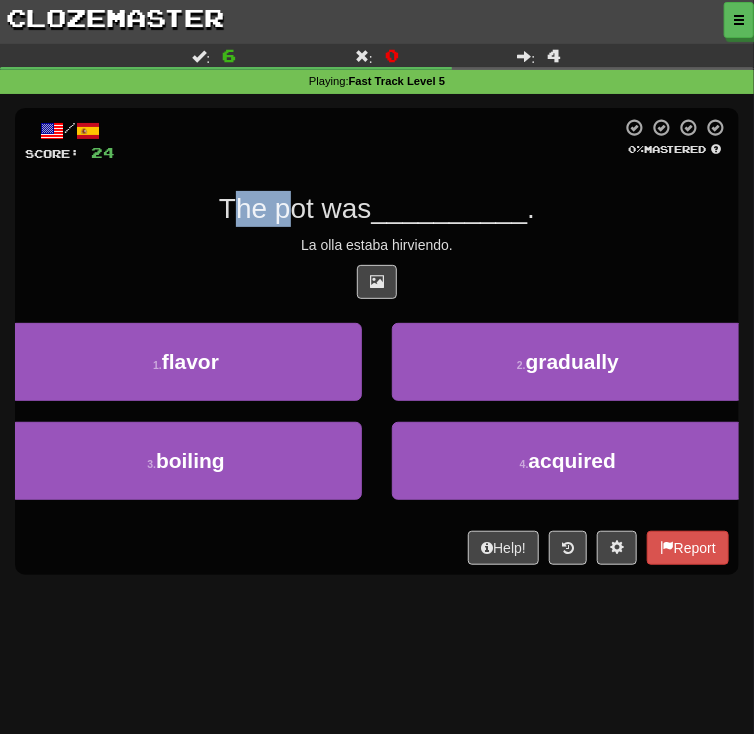 drag, startPoint x: 227, startPoint y: 198, endPoint x: 342, endPoint y: 203, distance: 115.10864 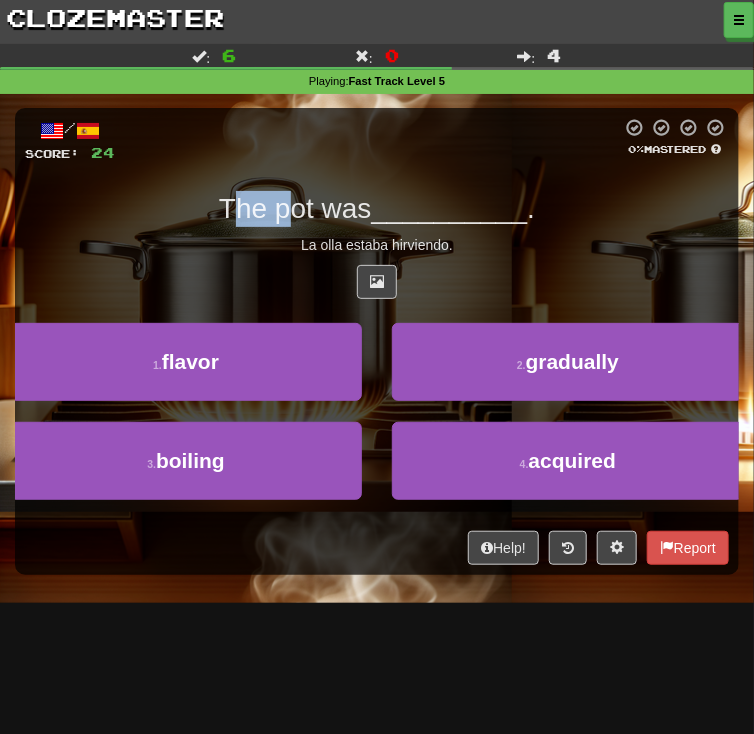 click on "The pot was" at bounding box center (295, 208) 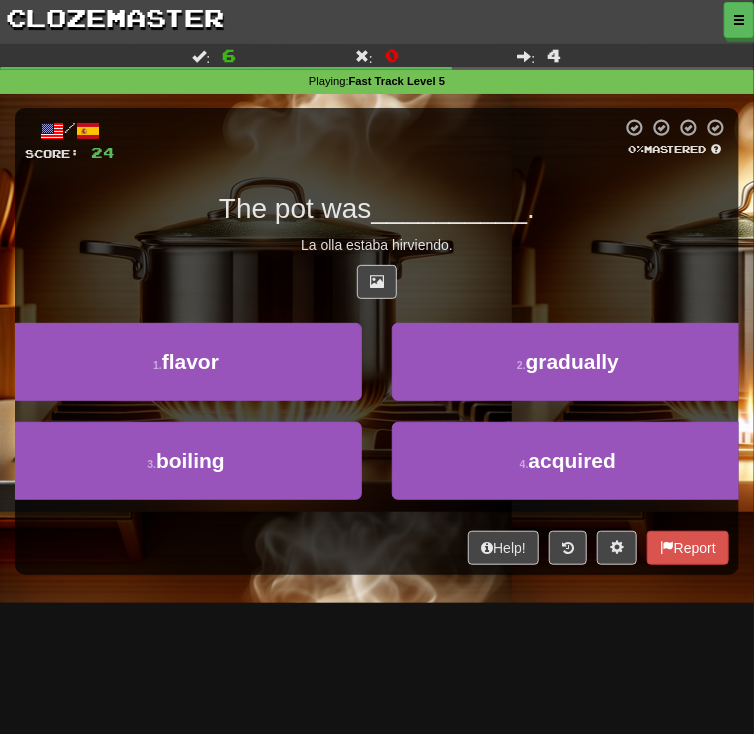 click on "The pot was" at bounding box center (295, 208) 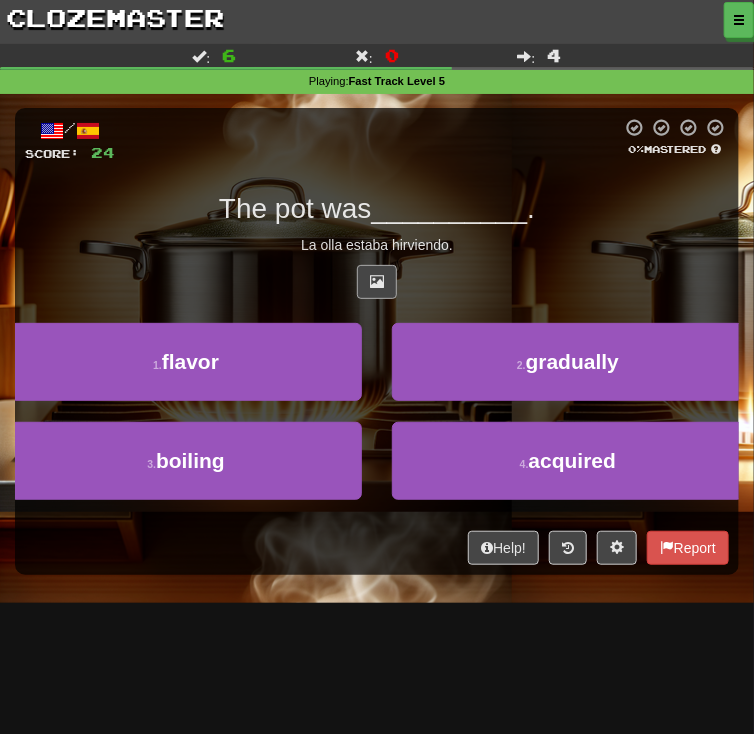click at bounding box center (377, 287) 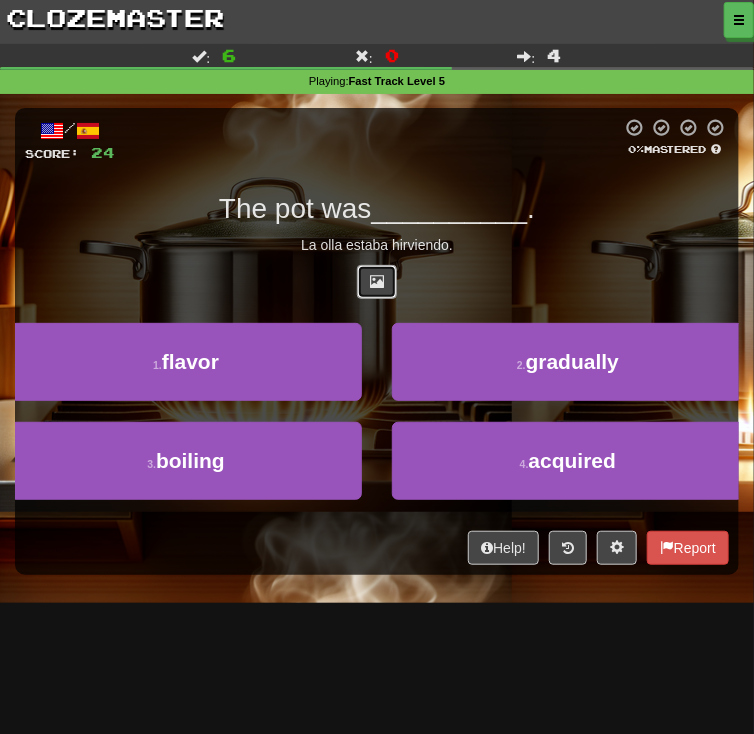 click at bounding box center [377, 281] 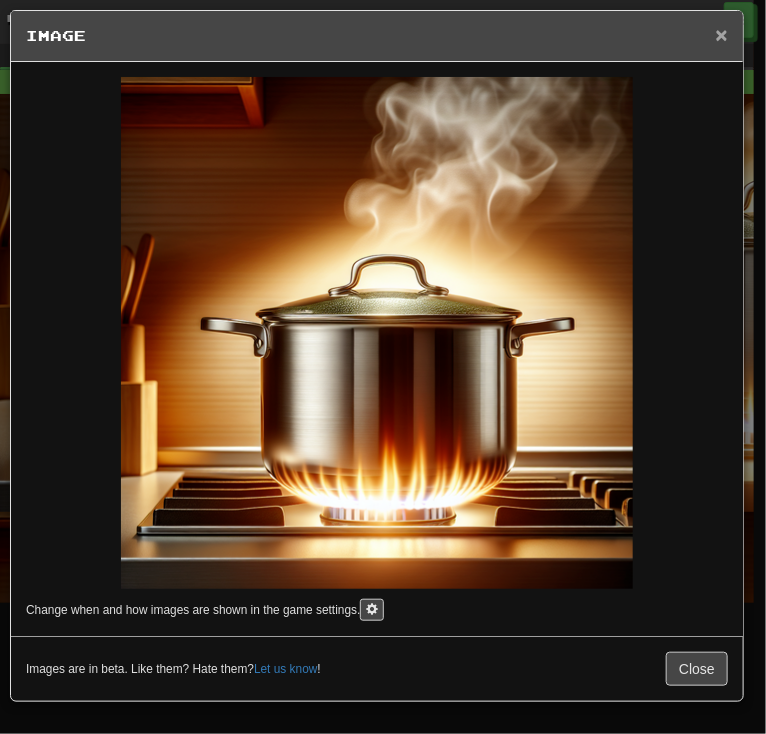 click on "×" at bounding box center (722, 34) 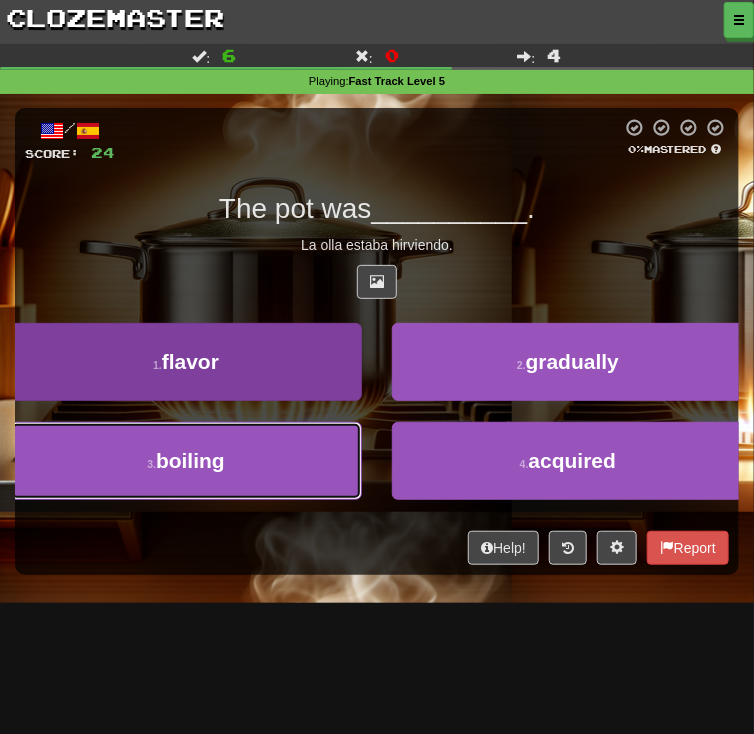 click on "3 .  boiling" at bounding box center (186, 461) 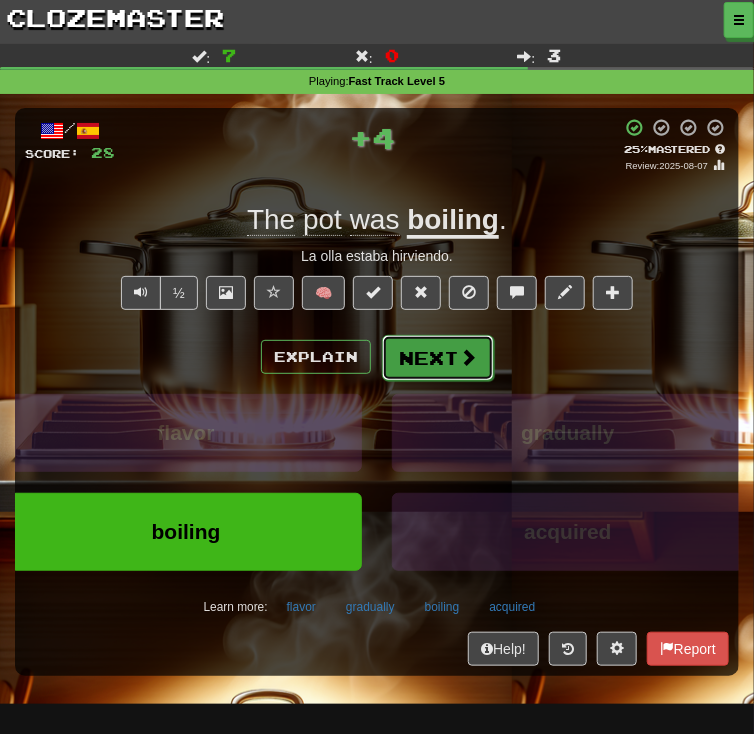 click on "Next" at bounding box center [438, 358] 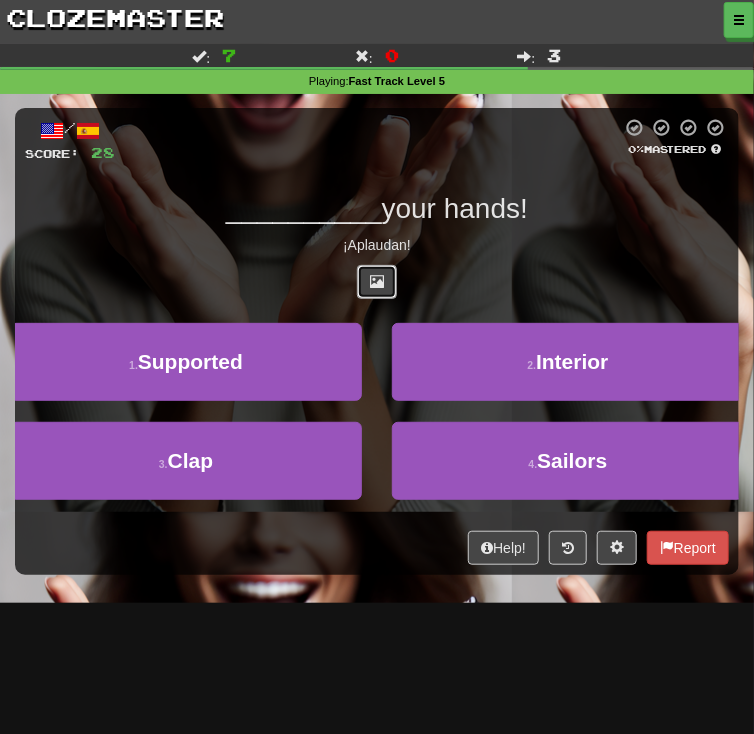 click at bounding box center (377, 281) 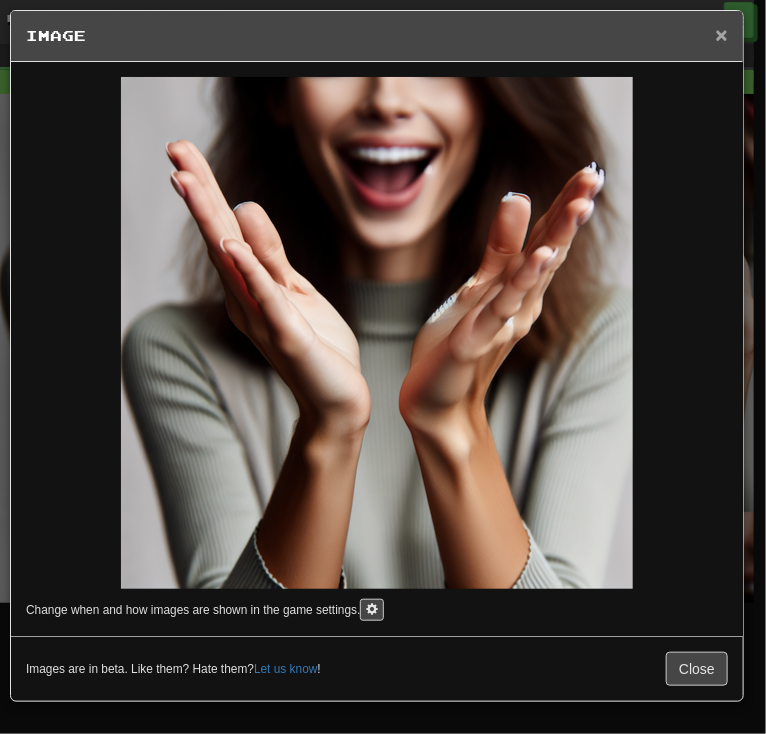click on "×" at bounding box center [722, 34] 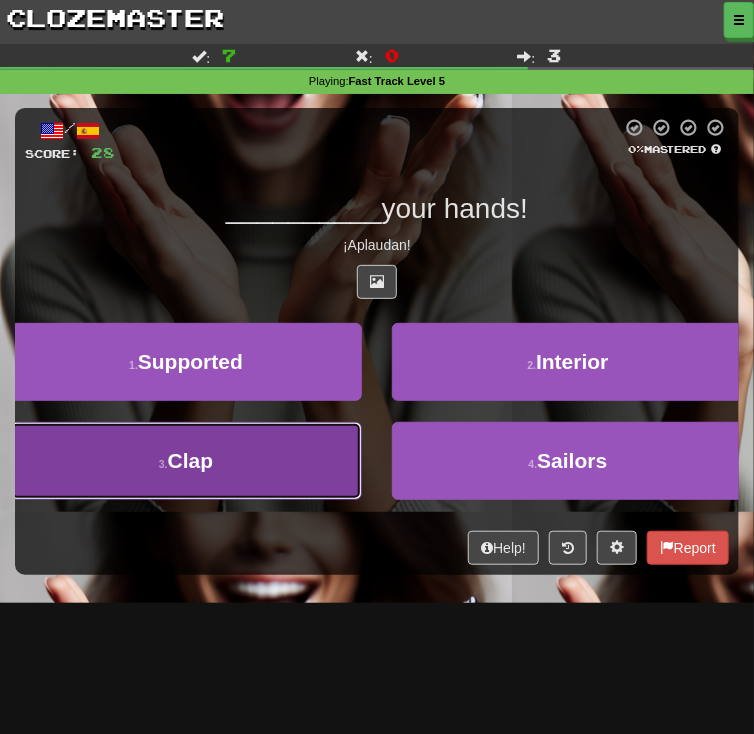 click on "3 .  Clap" at bounding box center (186, 461) 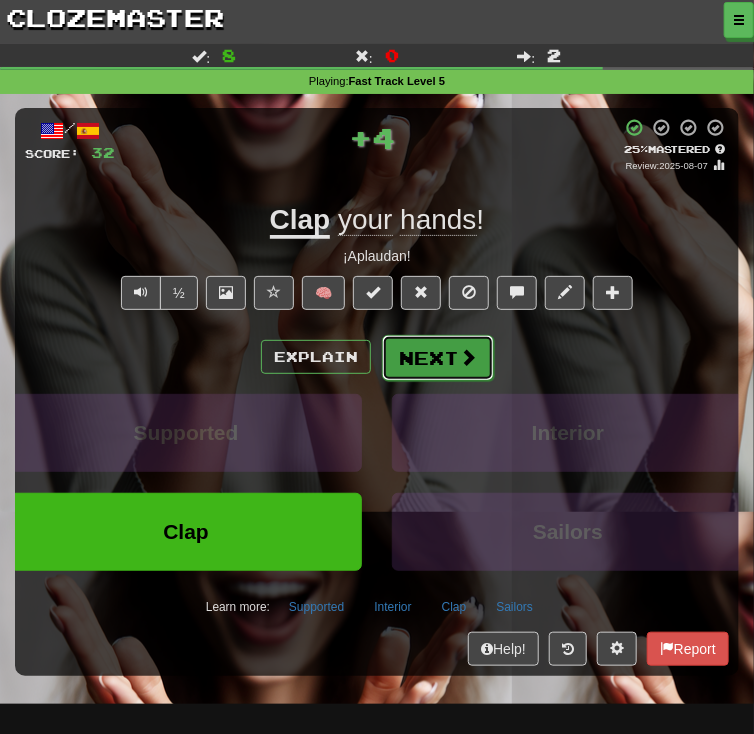 click on "Next" at bounding box center (438, 358) 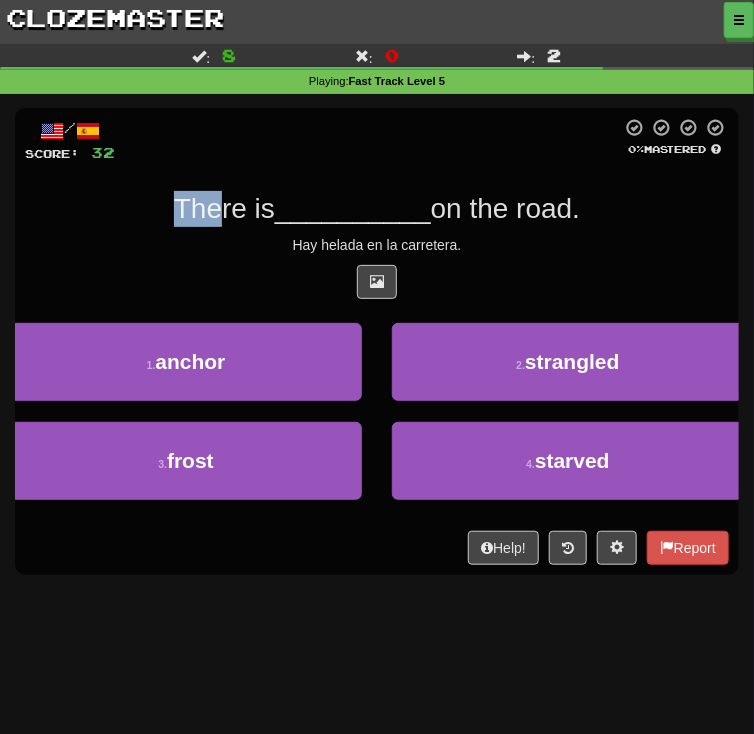 drag, startPoint x: 169, startPoint y: 220, endPoint x: 280, endPoint y: 209, distance: 111.54372 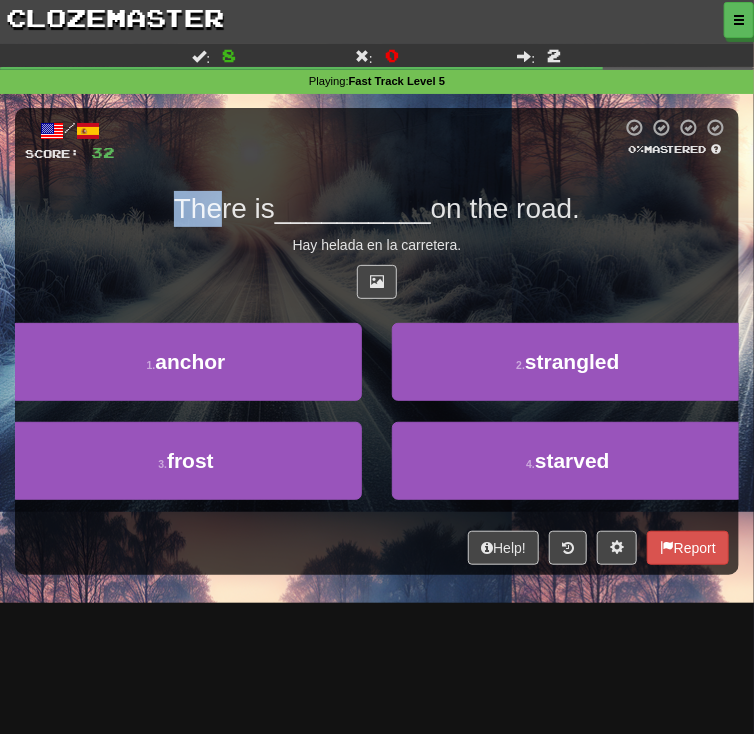 click on "There is" at bounding box center (224, 208) 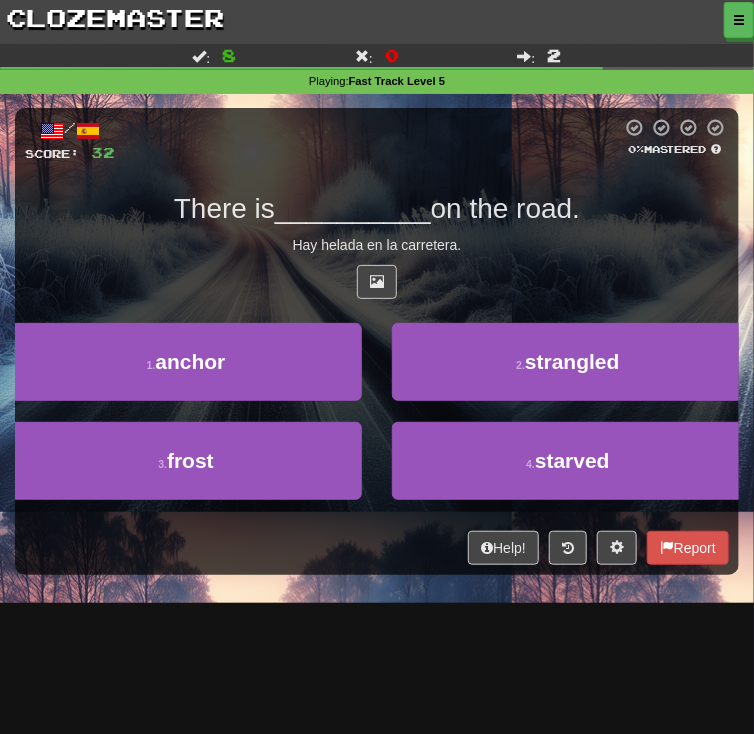 click on "__________" at bounding box center (353, 208) 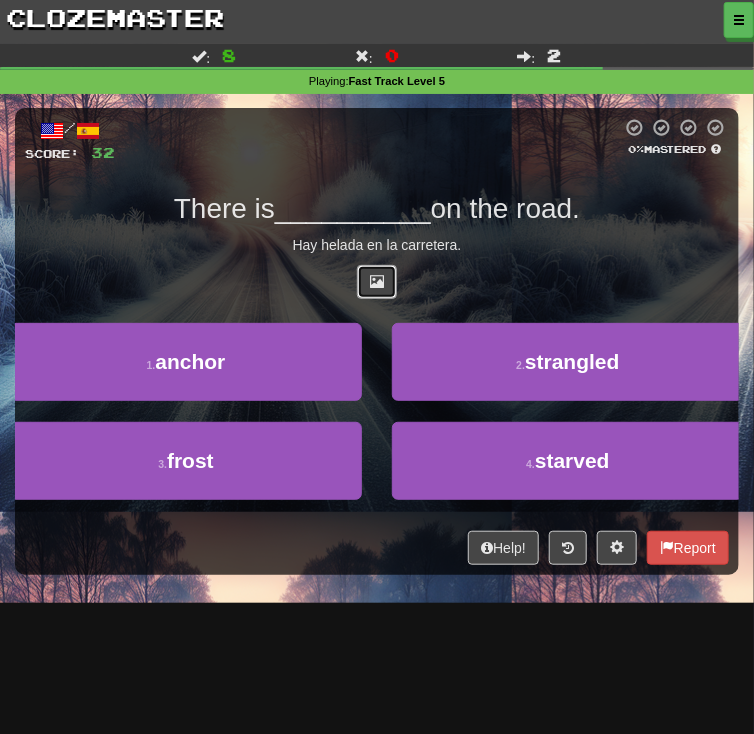 click at bounding box center [377, 281] 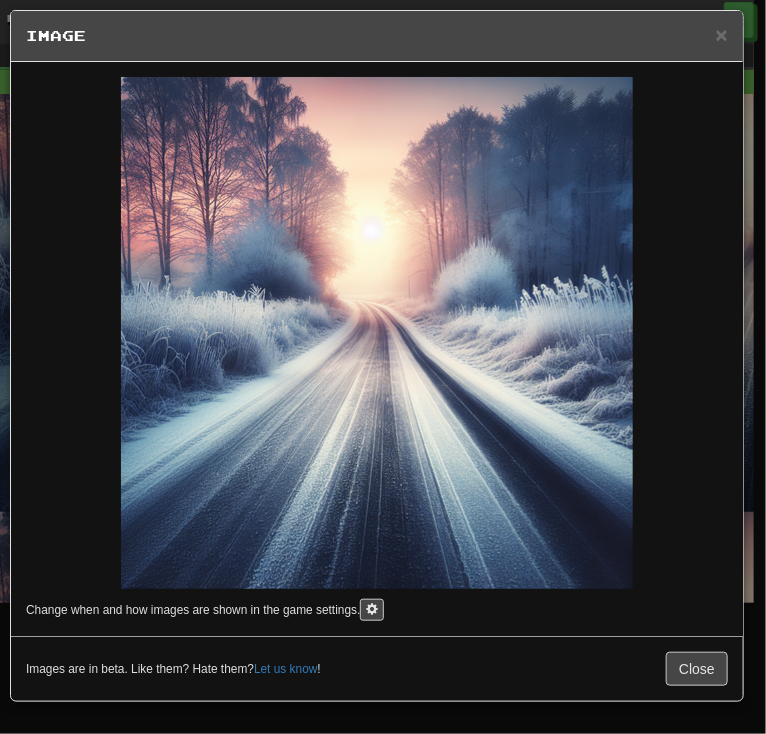 click on "× Image" at bounding box center (377, 36) 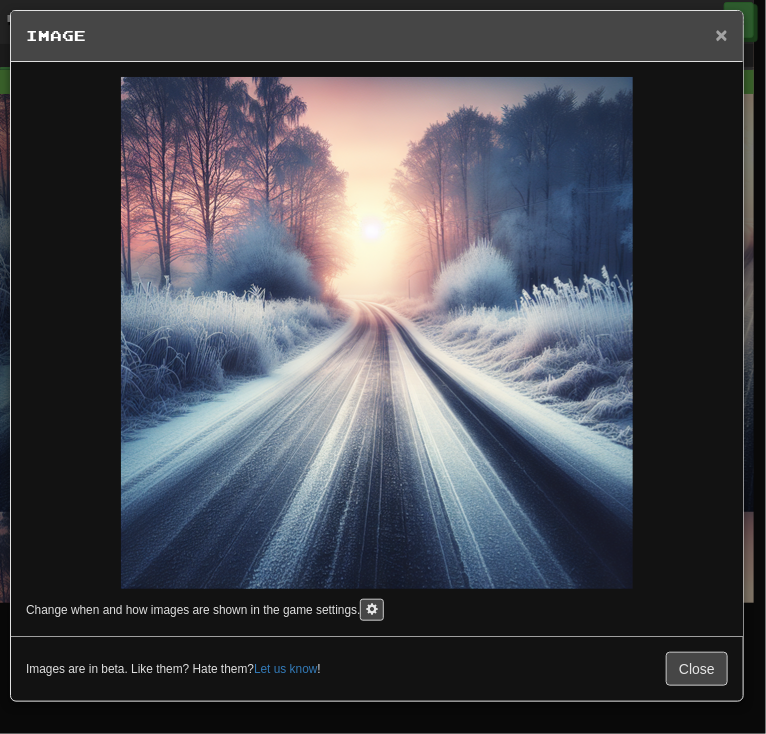click on "×" at bounding box center [722, 34] 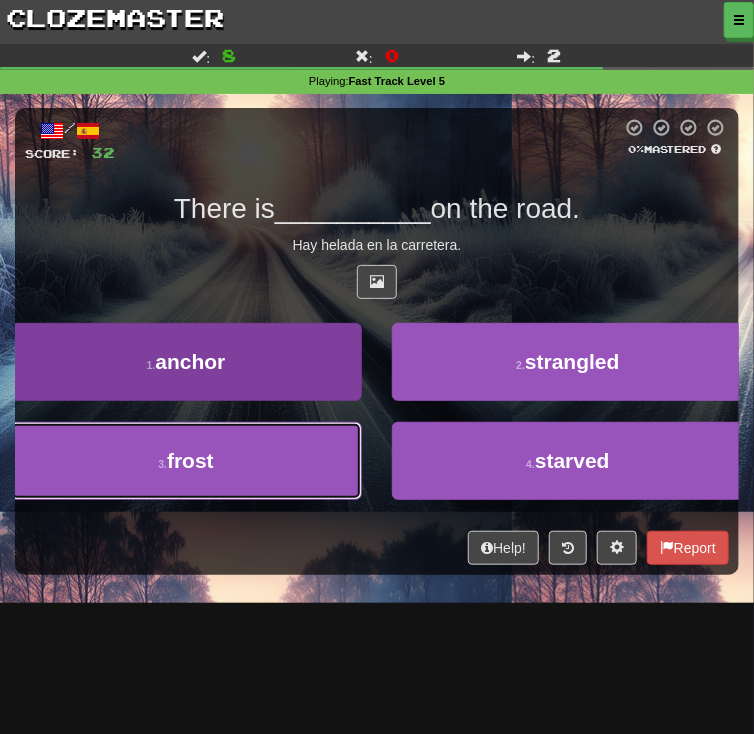 click on "3 .  frost" at bounding box center [186, 461] 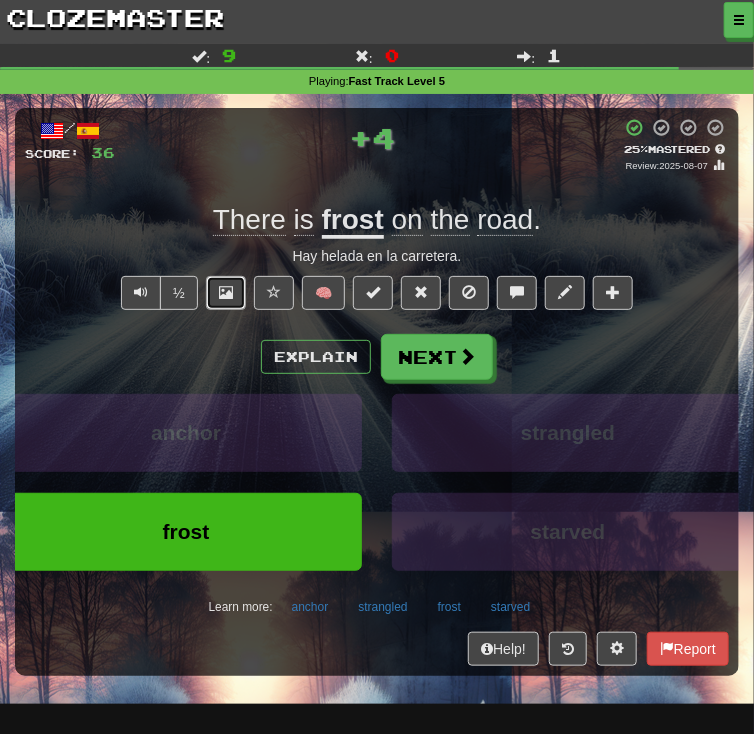 click at bounding box center (226, 293) 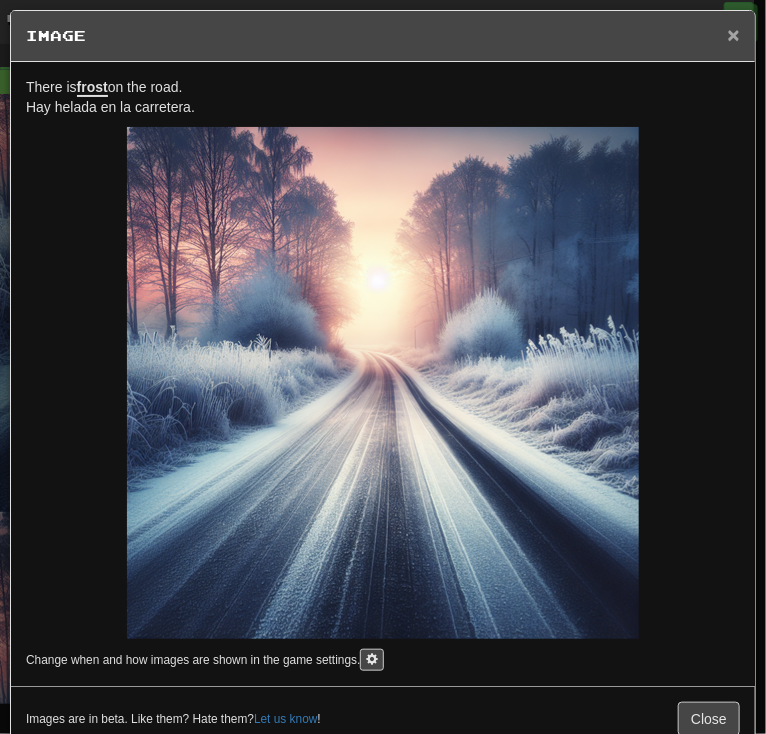 click on "×" at bounding box center (734, 34) 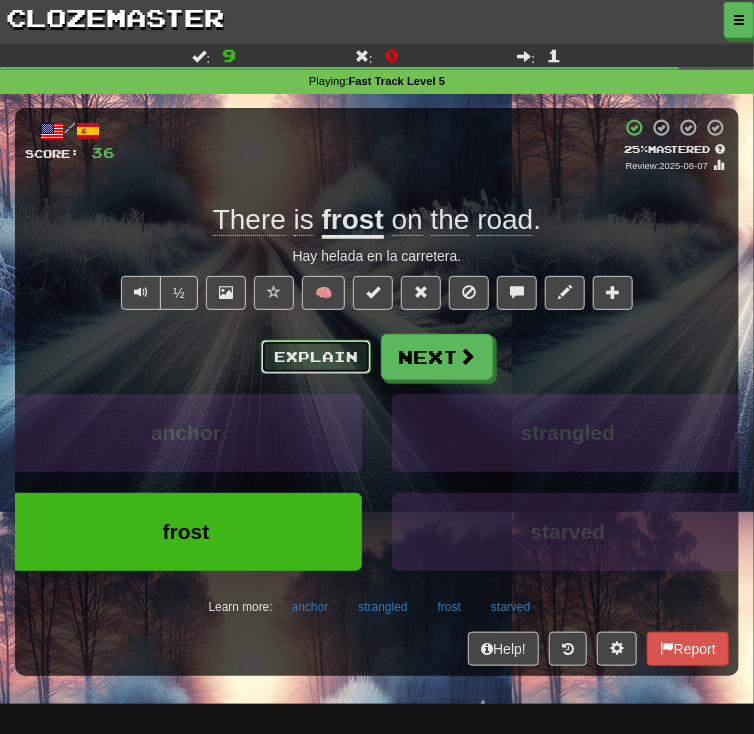 click on "Explain" at bounding box center (316, 357) 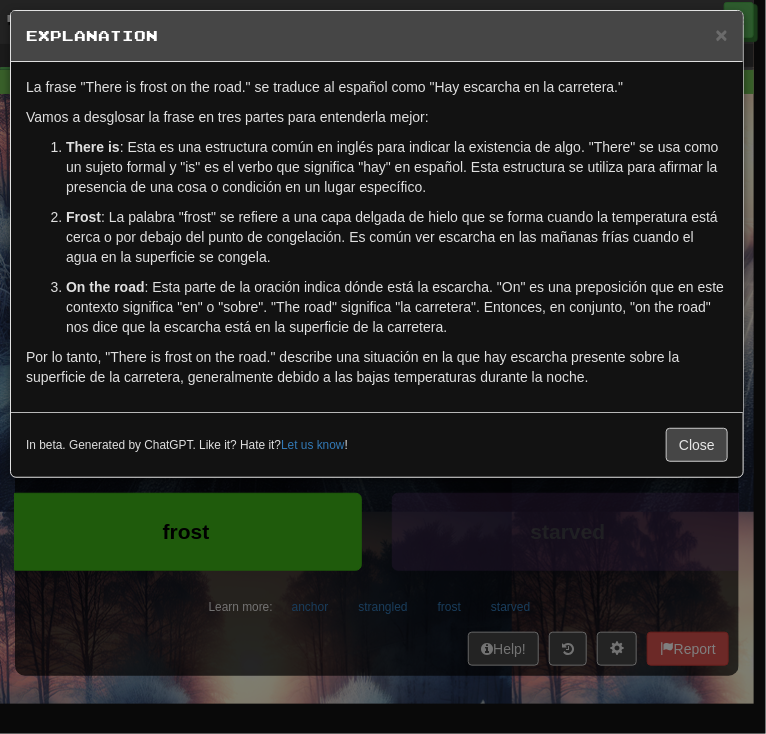 click on "× Explanation" at bounding box center (377, 36) 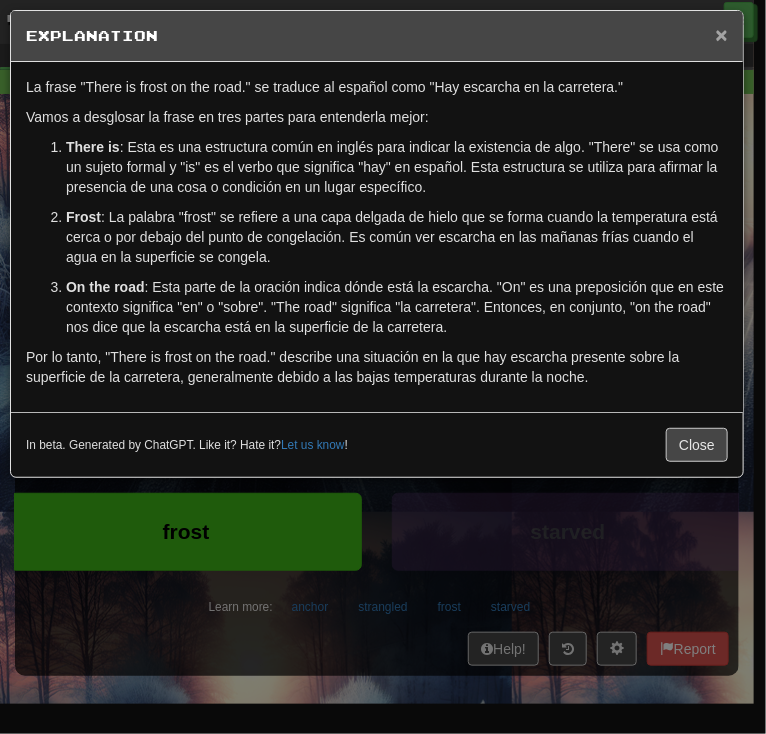 click on "×" at bounding box center [722, 34] 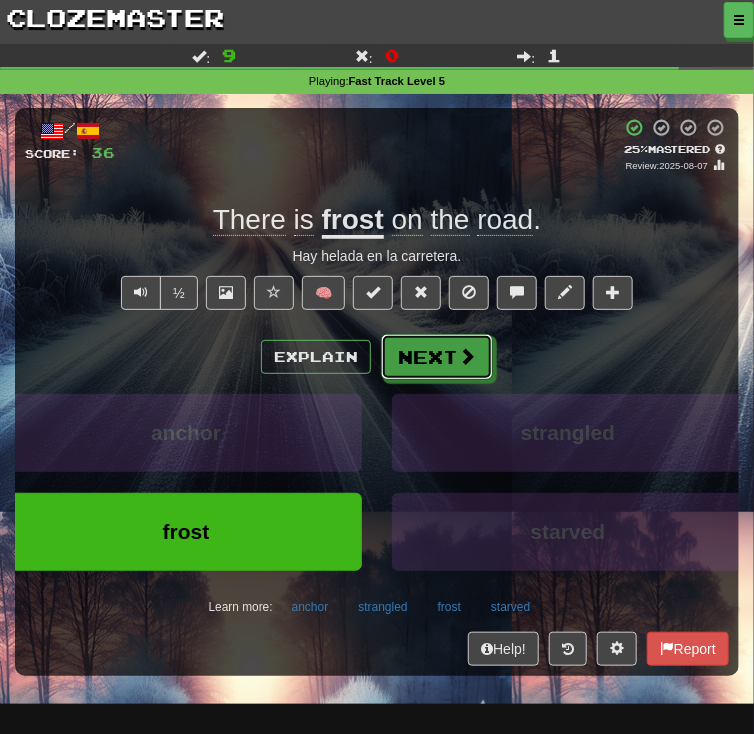 click on "/  Score:   36 + 4 25 %  Mastered Review:  2025-08-07 There   is   frost   on   the   road . Hay helada en la carretera. ½ 🧠 Explain Next anchor strangled frost starved Learn more: anchor strangled frost starved  Help!  Report" at bounding box center [377, 392] 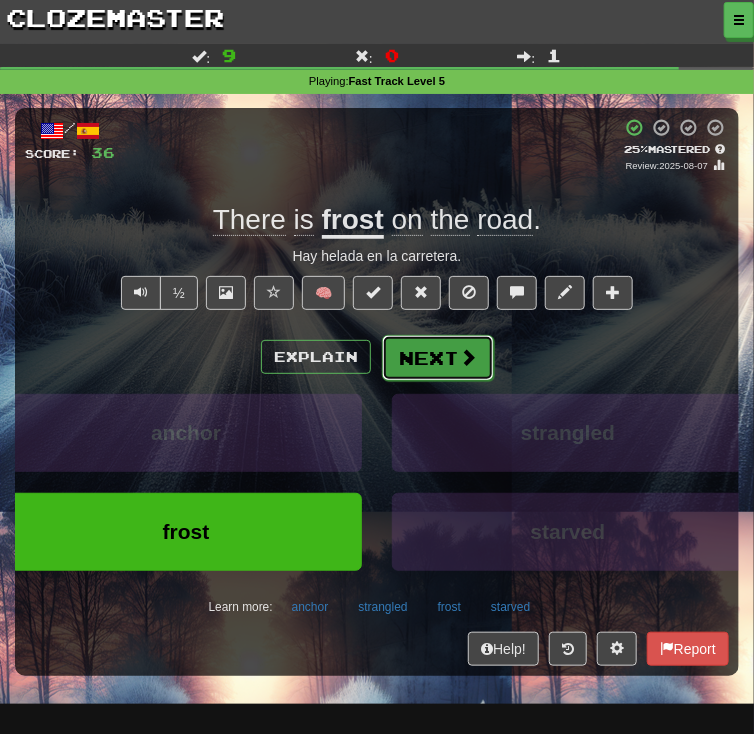 click on "Next" at bounding box center (438, 358) 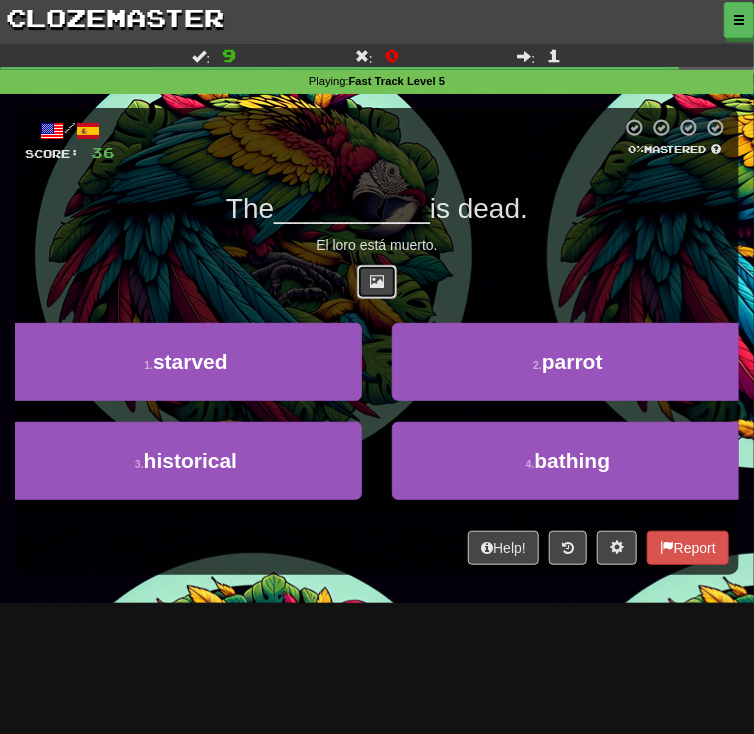 click at bounding box center [377, 282] 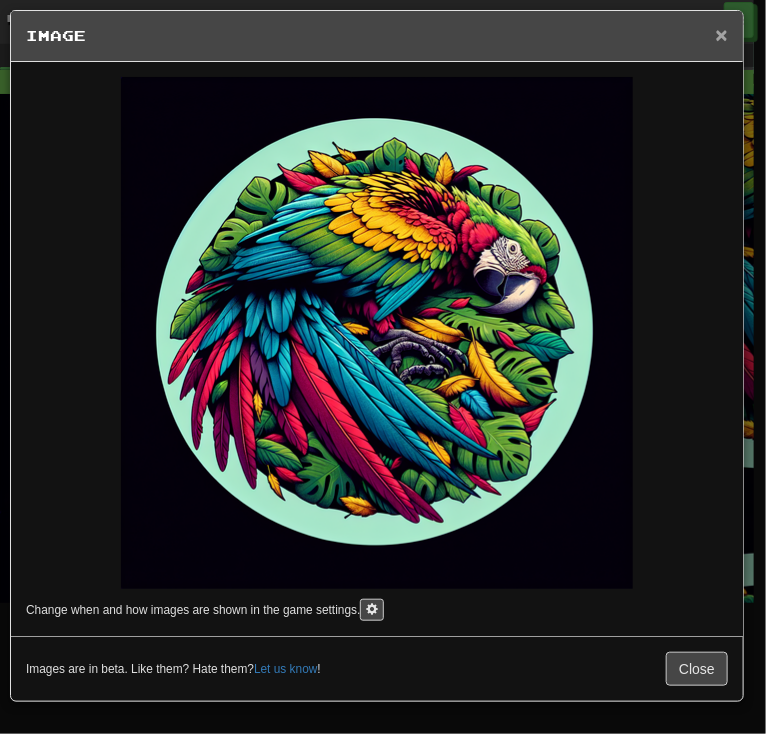 click on "×" at bounding box center (722, 34) 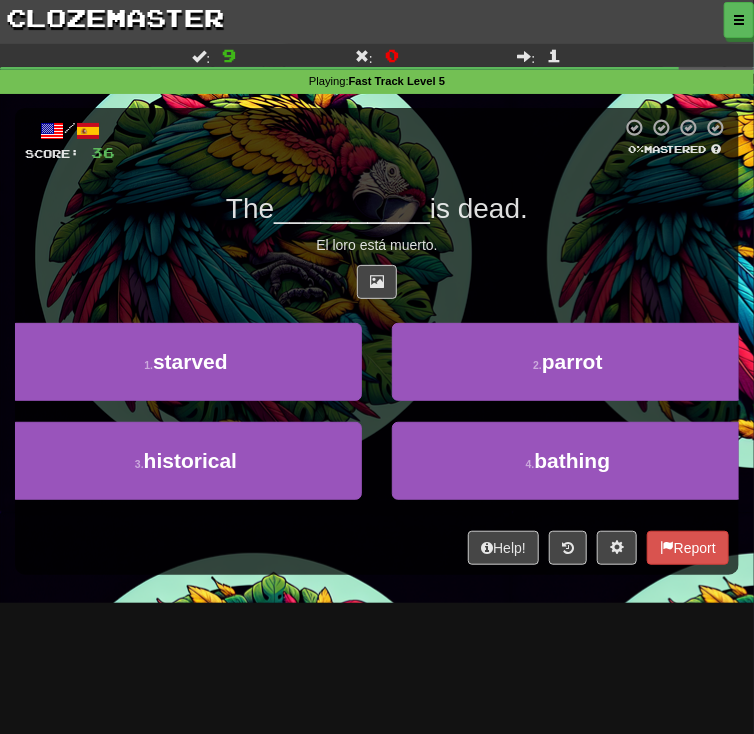 click on "The  __________  is dead." at bounding box center [377, 209] 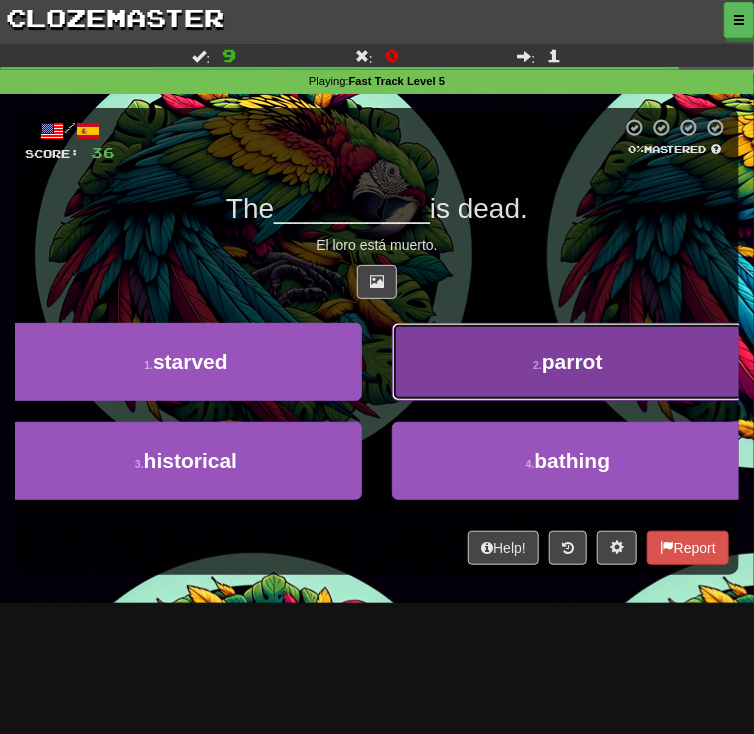 click on "2 .  parrot" at bounding box center (568, 362) 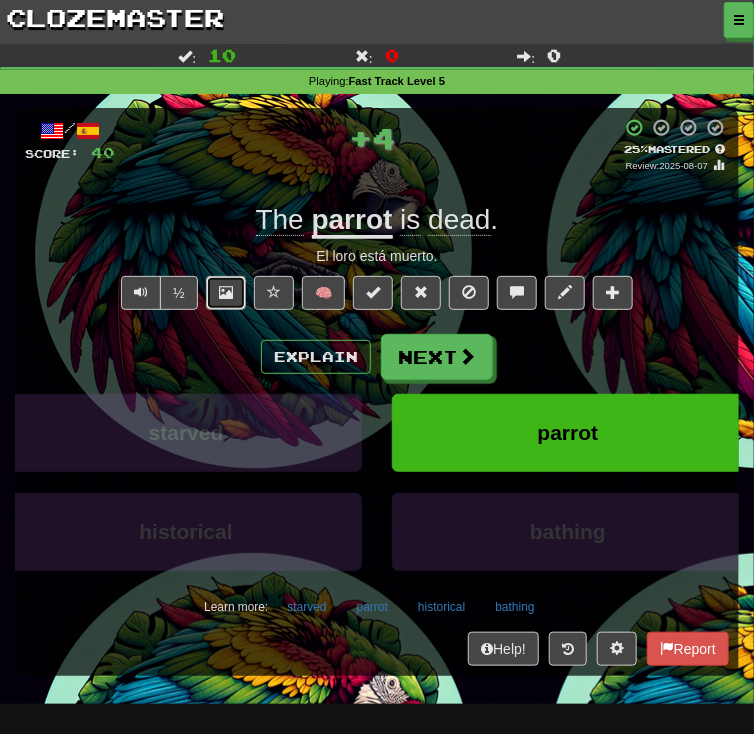 click at bounding box center [226, 292] 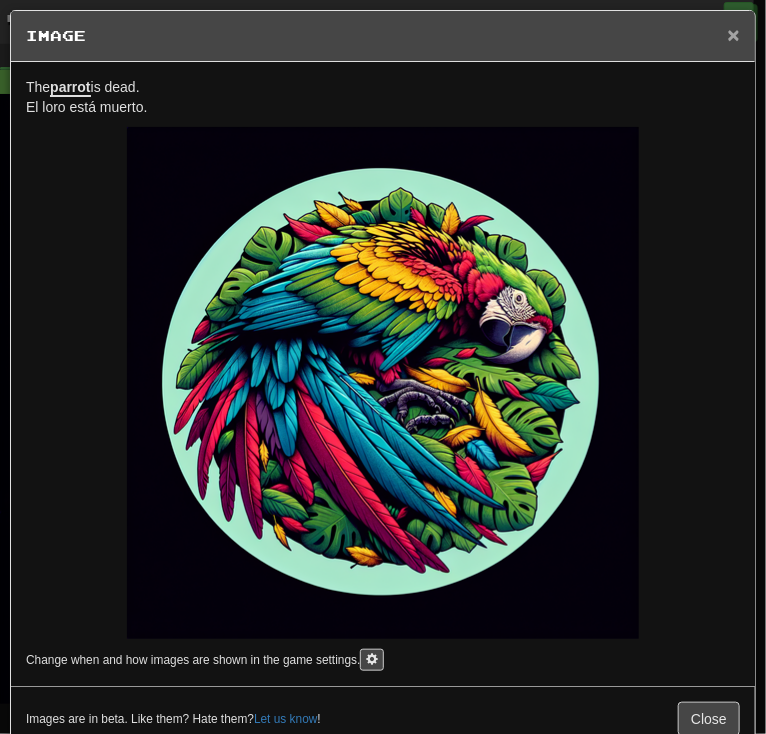 click on "×" at bounding box center (734, 34) 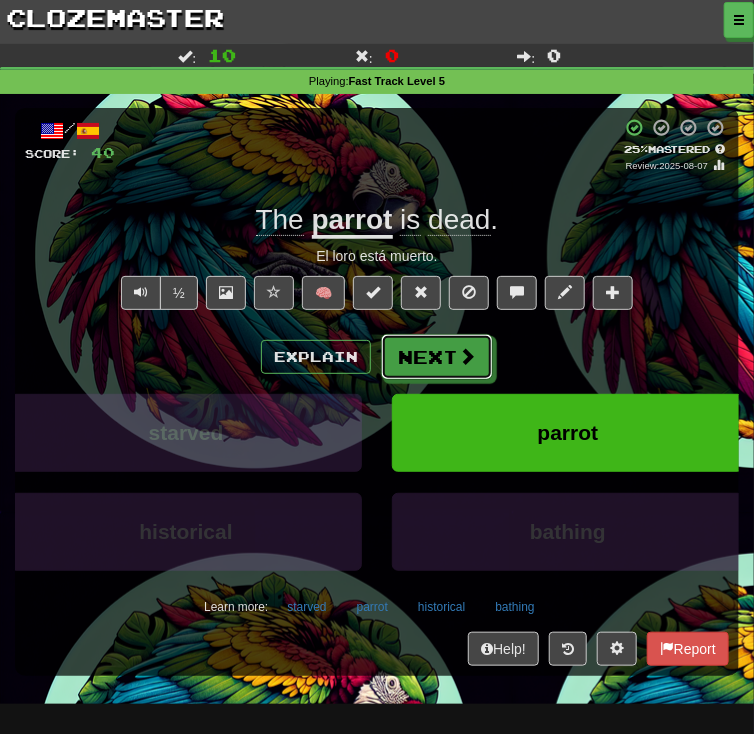 click on "Next" at bounding box center (437, 357) 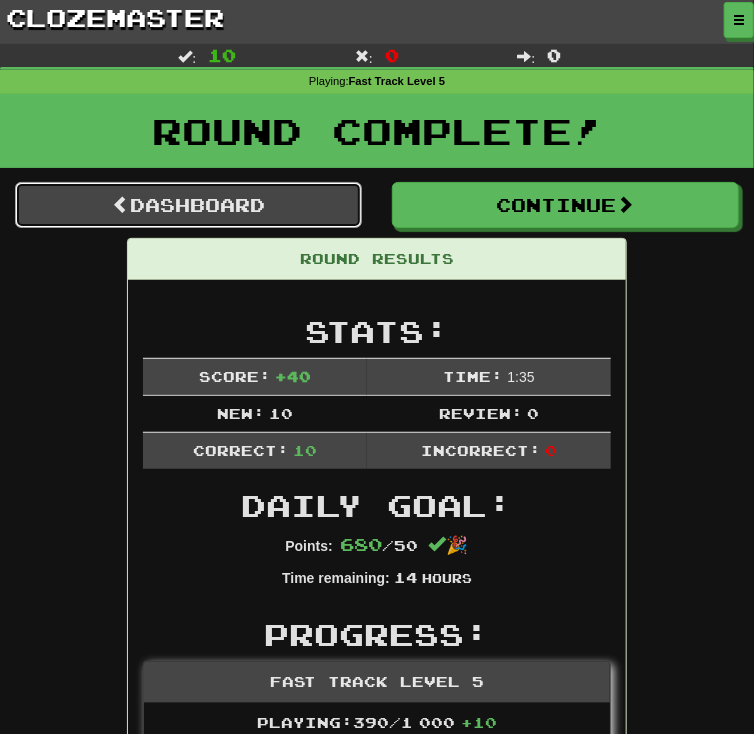click on "Dashboard" at bounding box center (188, 205) 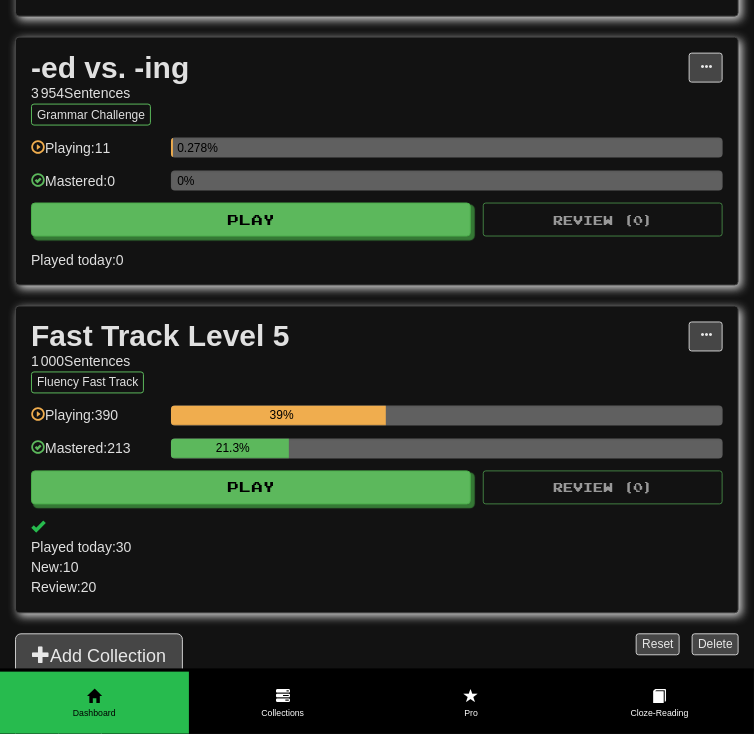 scroll, scrollTop: 853, scrollLeft: 0, axis: vertical 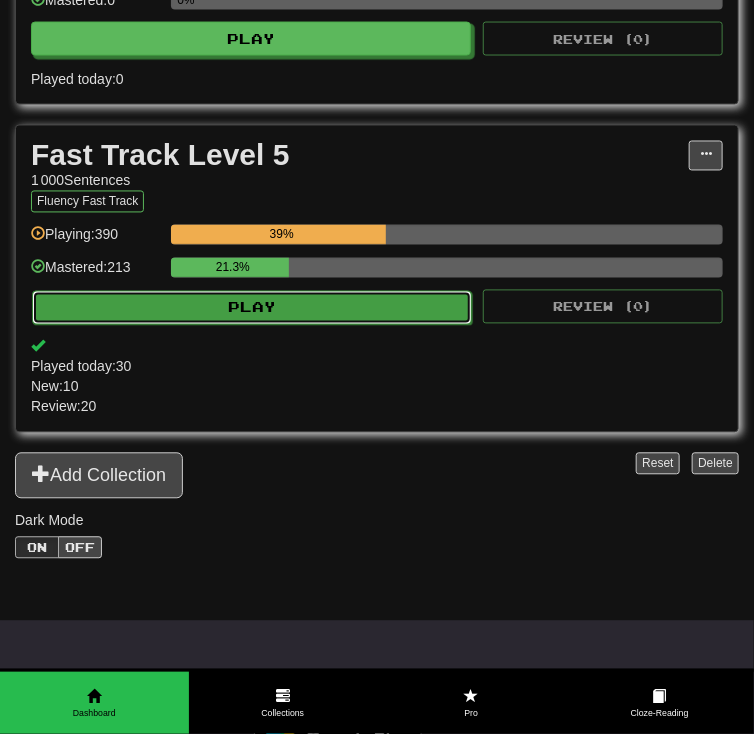 click on "Play" at bounding box center (252, 308) 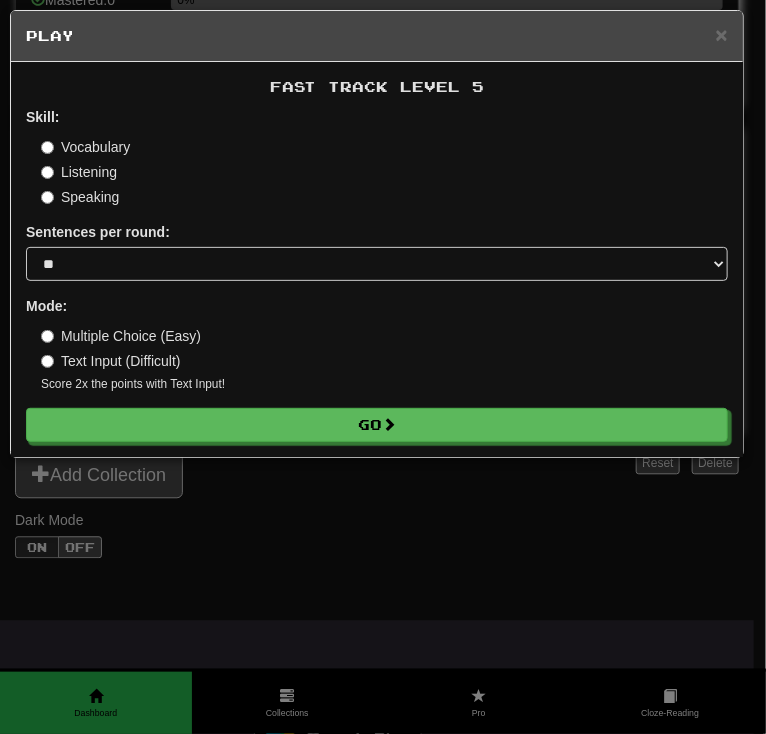 click on "Sentences per round: * ** ** ** ** ** *** ********" at bounding box center (377, 251) 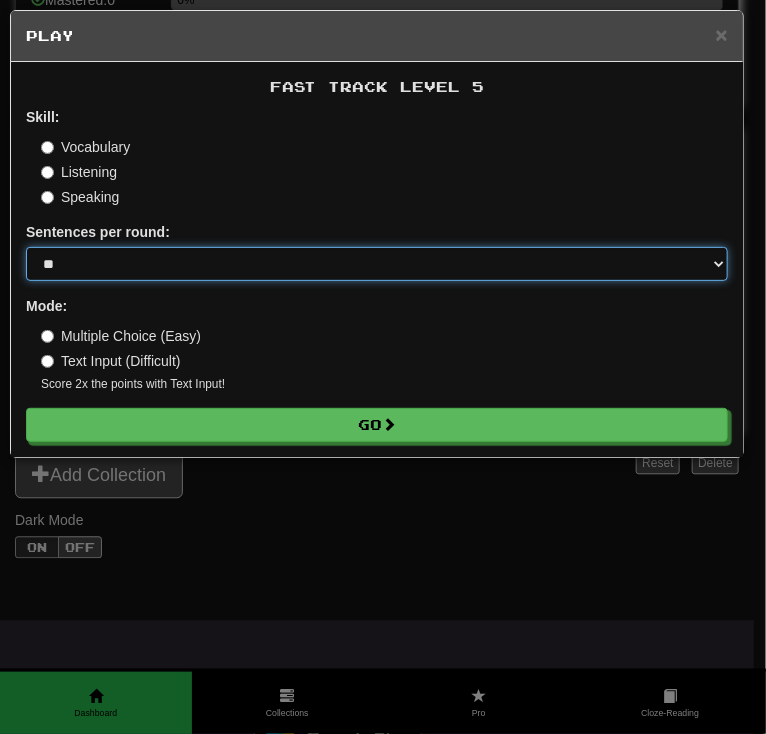 click on "* ** ** ** ** ** *** ********" at bounding box center [377, 264] 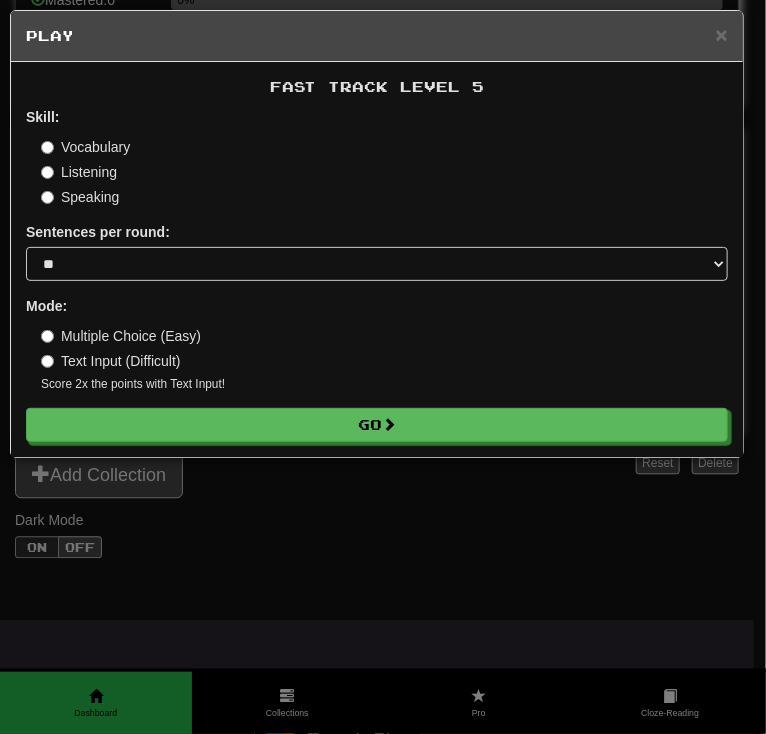 click on "× Play Fast Track Level 5 Skill: Vocabulary Listening Speaking Sentences per round: * ** ** ** ** ** *** ******** Mode: Multiple Choice (Easy) Text Input (Difficult) Score 2x the points with Text Input ! Go" at bounding box center [383, 367] 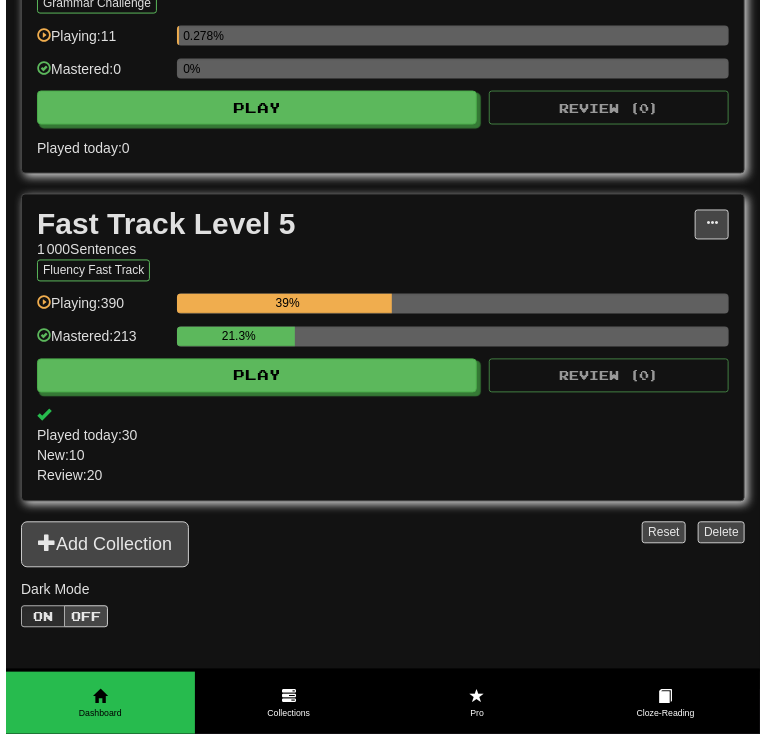 scroll, scrollTop: 640, scrollLeft: 0, axis: vertical 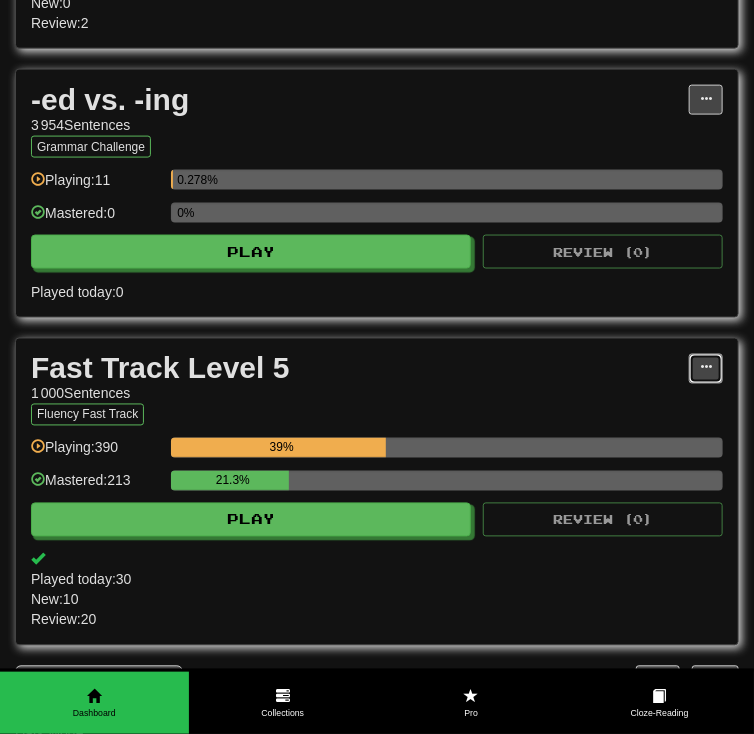 click at bounding box center [706, 369] 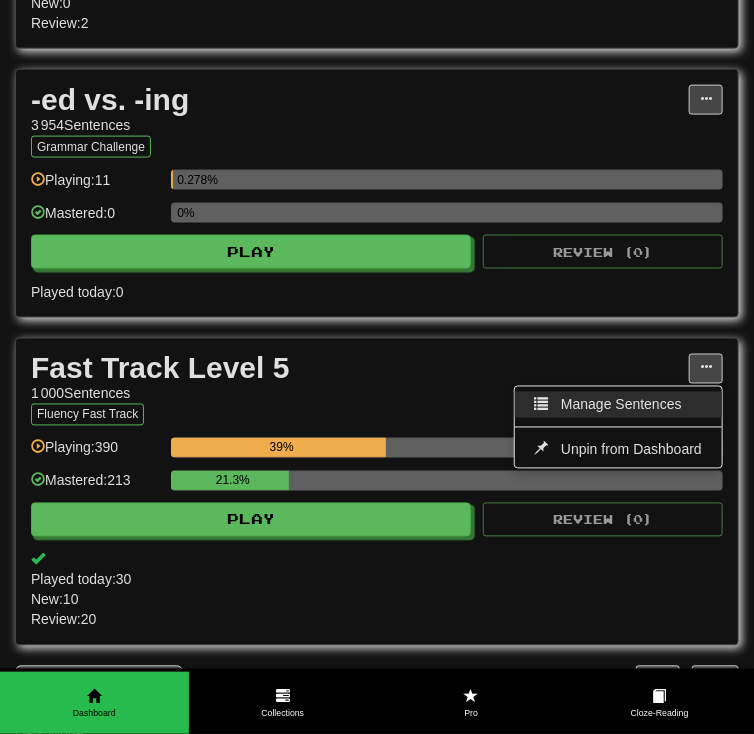 click on "Manage Sentences" at bounding box center (621, 405) 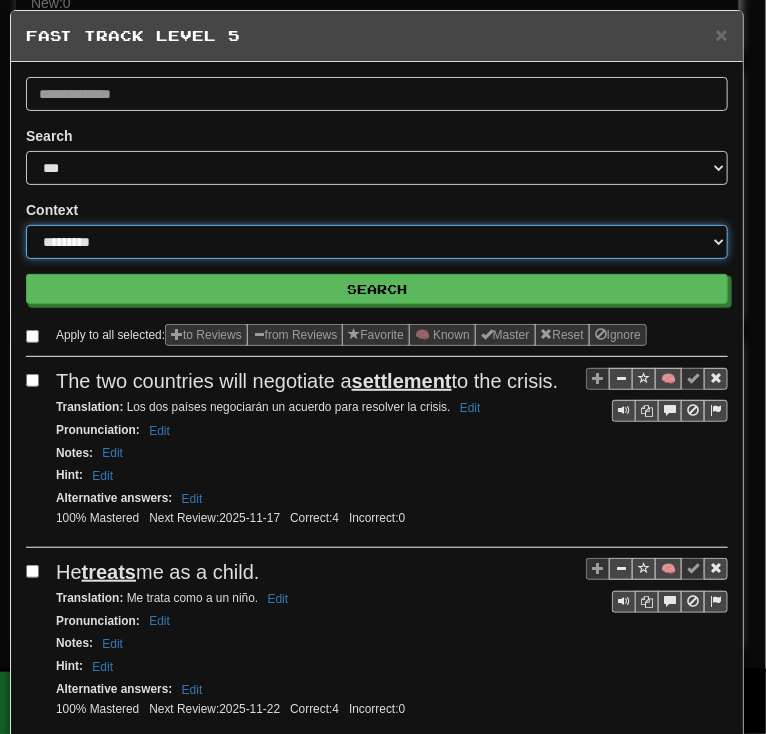 click on "**********" at bounding box center (377, 242) 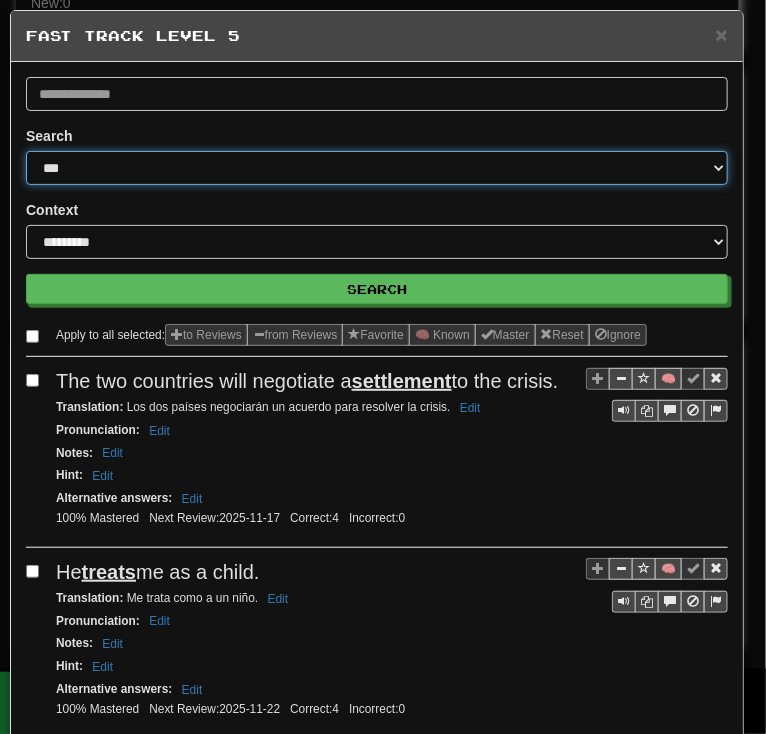 click on "**********" at bounding box center [377, 168] 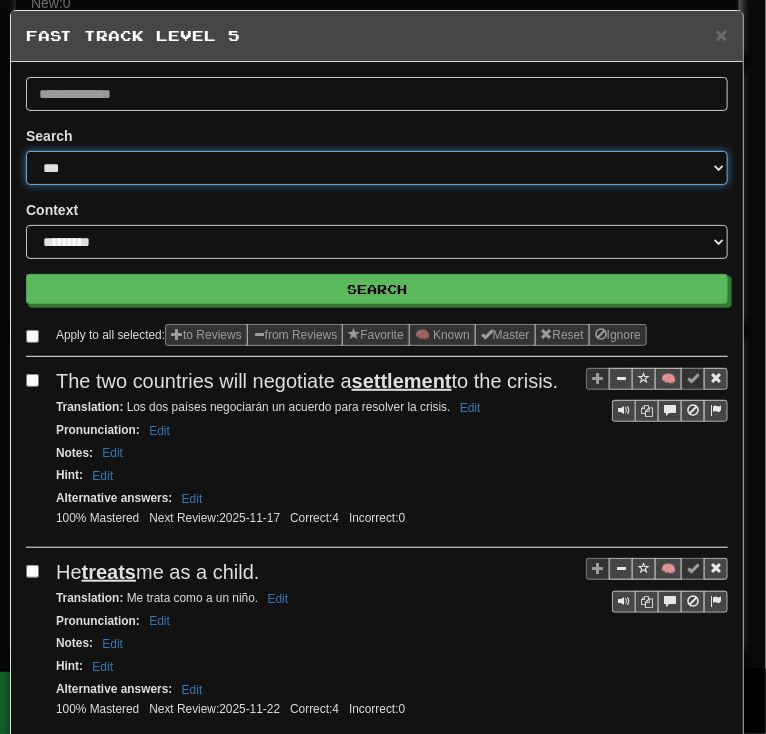 select on "**********" 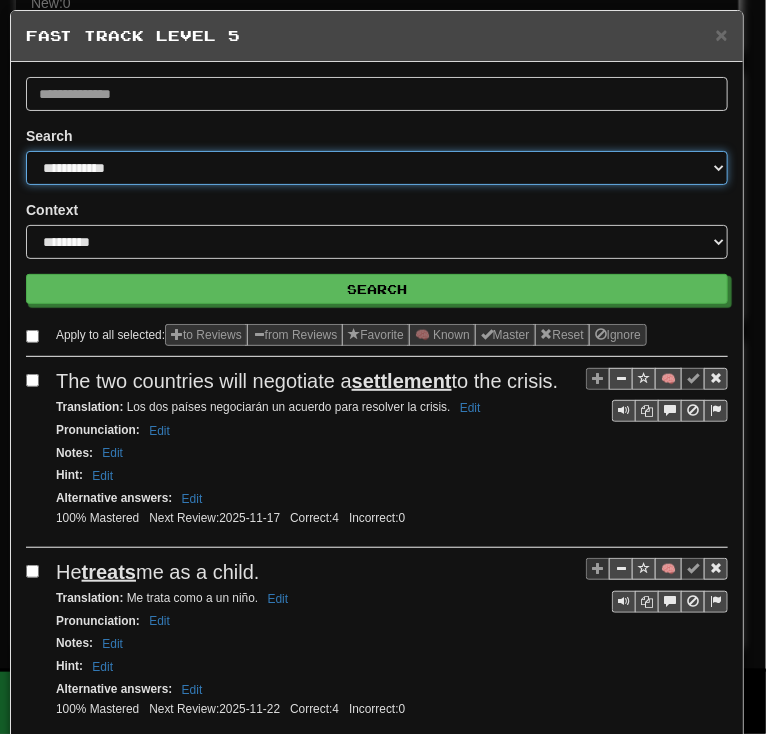 click on "**********" at bounding box center (377, 168) 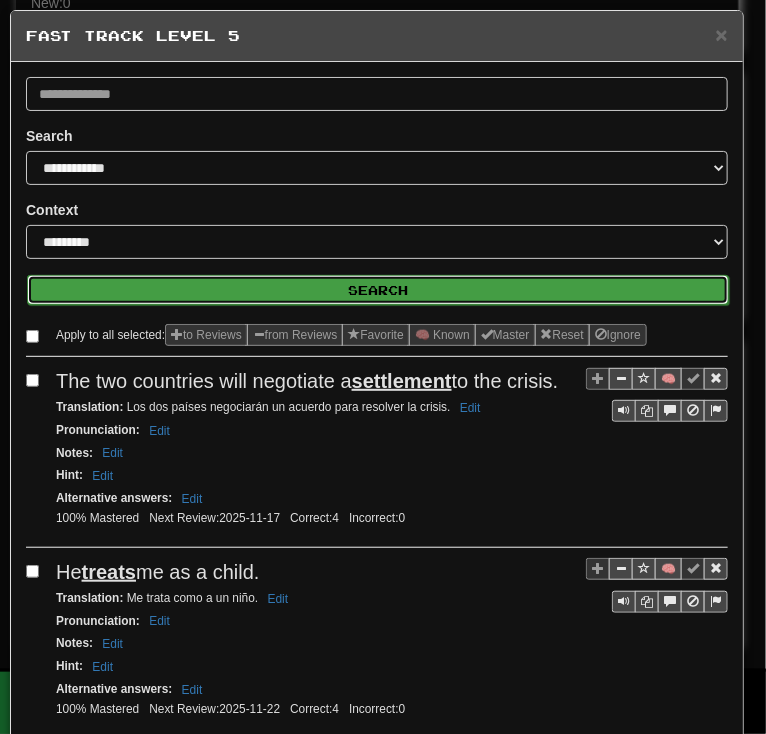 click on "Search" at bounding box center [378, 290] 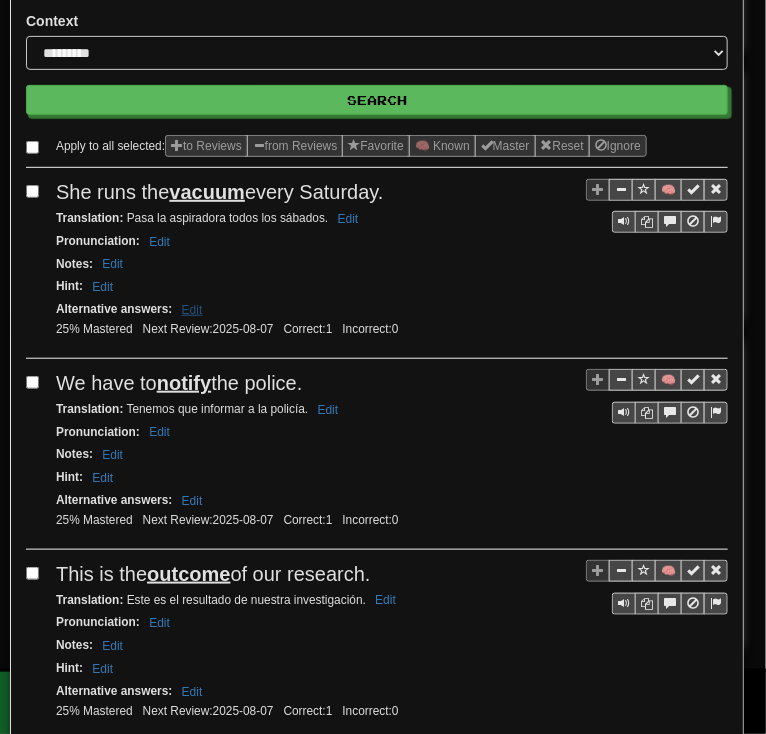 scroll, scrollTop: 213, scrollLeft: 0, axis: vertical 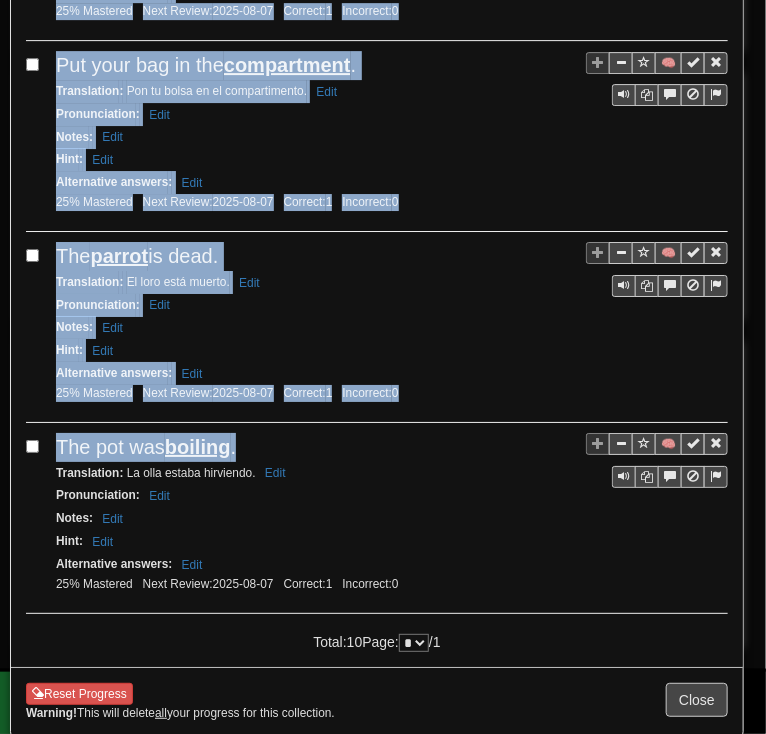 drag, startPoint x: 57, startPoint y: 160, endPoint x: 335, endPoint y: 435, distance: 391.0358 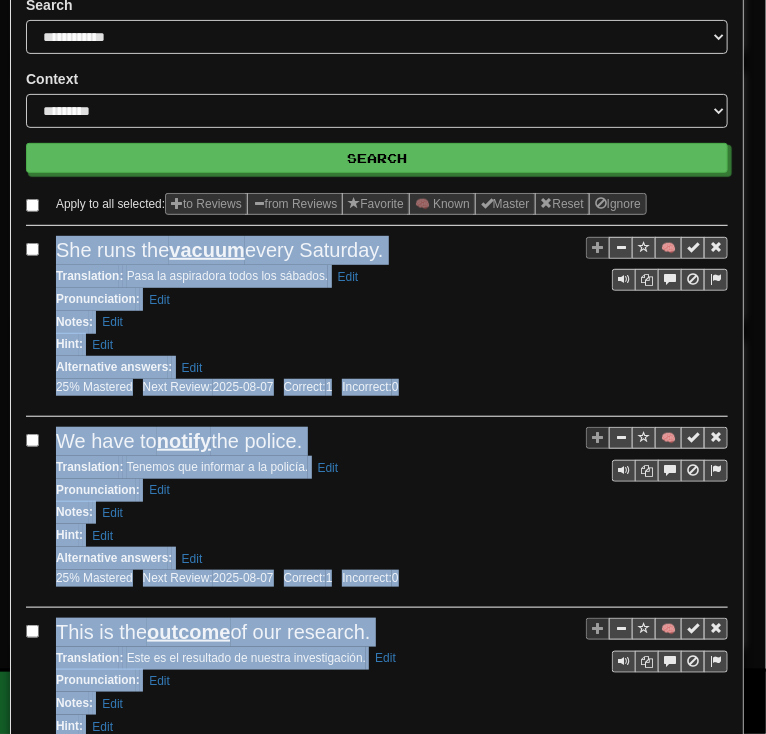 scroll, scrollTop: 0, scrollLeft: 0, axis: both 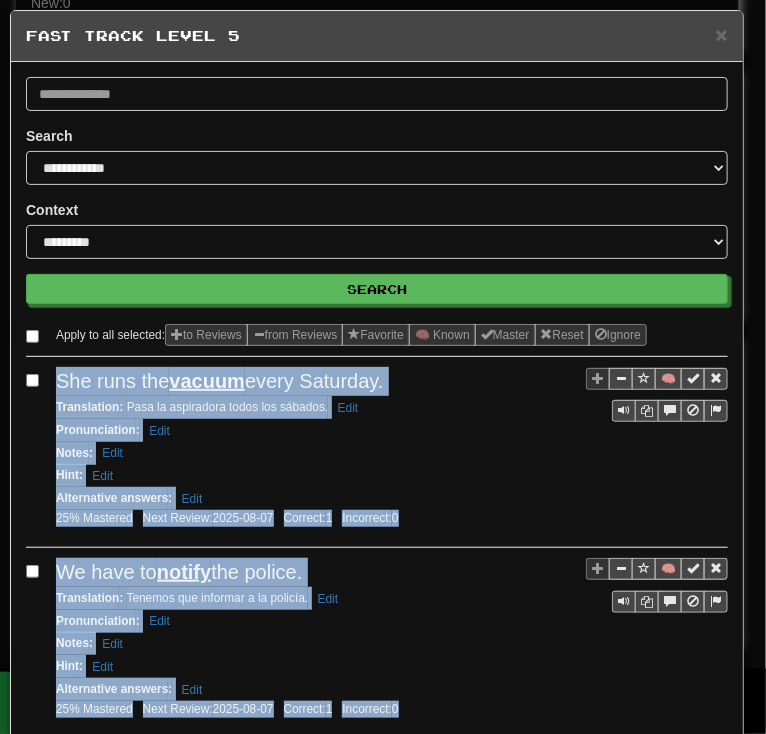 click on "Apply to all selected:  to Reviews  from Reviews  Favorite 🧠 Known  Master  Reset  Ignore 🧠 She runs the  vacuum  every Saturday. Translation :   Pasa la aspiradora todos los sábados.   Edit Pronunciation :     Edit Notes :     Edit Hint :     Edit Alternative answers :     Edit 25% Mastered Next Review:  2025-08-07 Correct:  1 Incorrect:  0 🧠 We have to  notify  the police. Translation :   Tenemos que informar a la policía.   Edit Pronunciation :     Edit Notes :     Edit Hint :     Edit Alternative answers :     Edit 25% Mastered Next Review:  2025-08-07 Correct:  1 Incorrect:  0 🧠 This is the  outcome  of our research. Translation :   Este es el resultado de nuestra investigación.   Edit Pronunciation :     Edit Notes :     Edit Hint :     Edit Alternative answers :     Edit 25% Mastered Next Review:  2025-08-07 Correct:  1 Incorrect:  0 🧠 There is  frost  on the road. Translation :   Hay helada en la carretera.   Edit Pronunciation :     Edit Notes :     Edit Hint :     Edit :     Edit 1" at bounding box center (377, 1314) 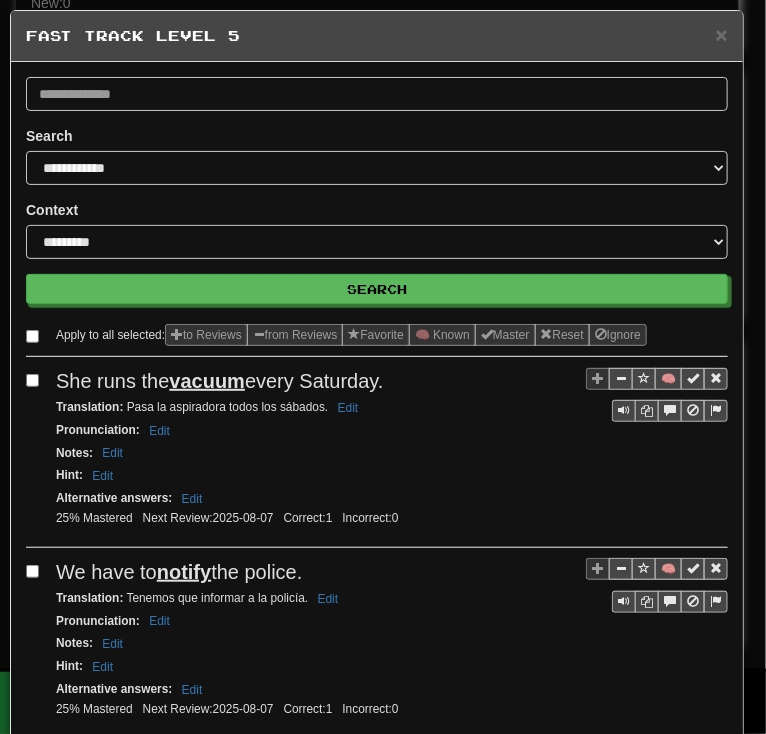 click on "vacuum" at bounding box center (207, 381) 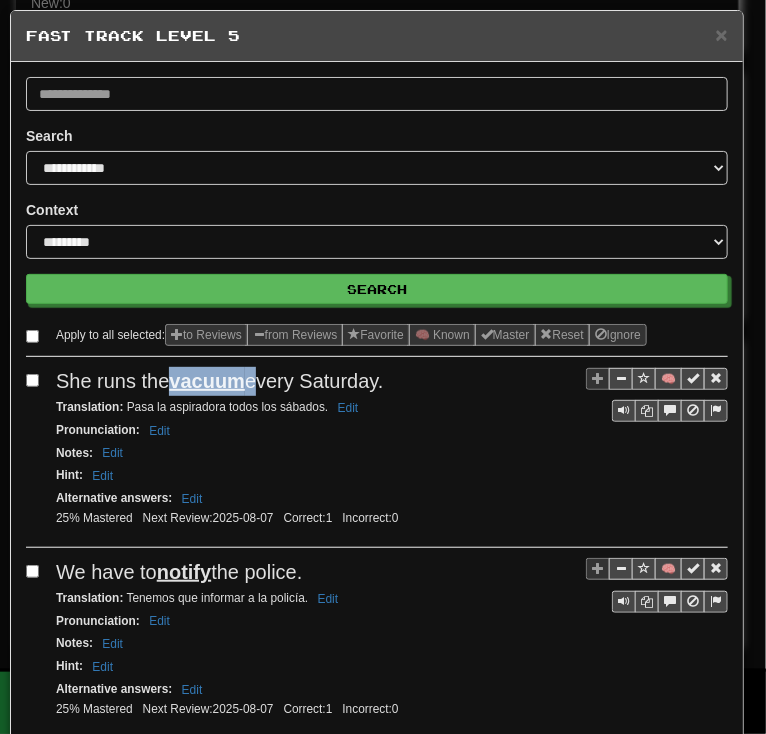 click on "vacuum" at bounding box center [207, 381] 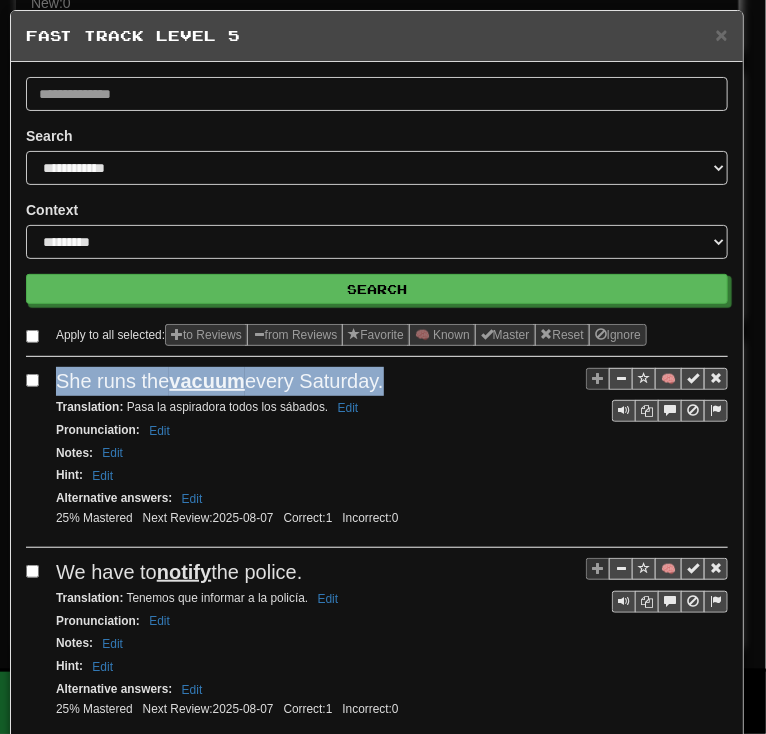 click on "vacuum" at bounding box center (207, 381) 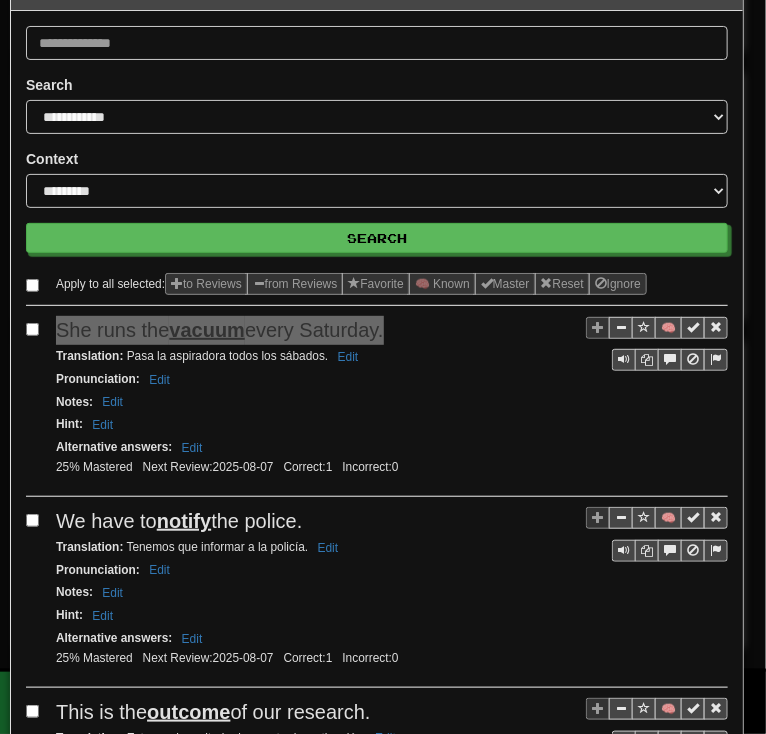 scroll, scrollTop: 106, scrollLeft: 0, axis: vertical 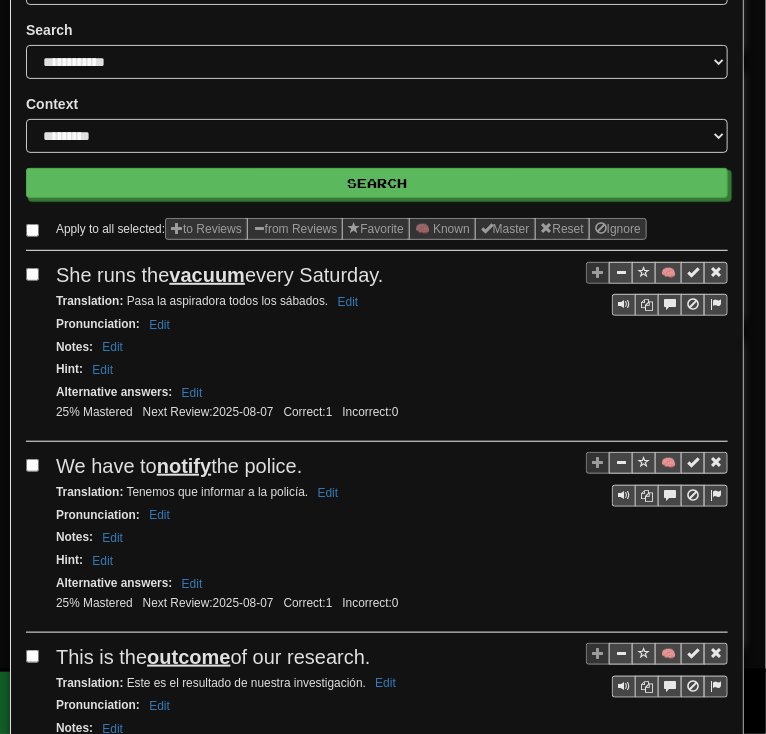 click on "notify" at bounding box center (184, 466) 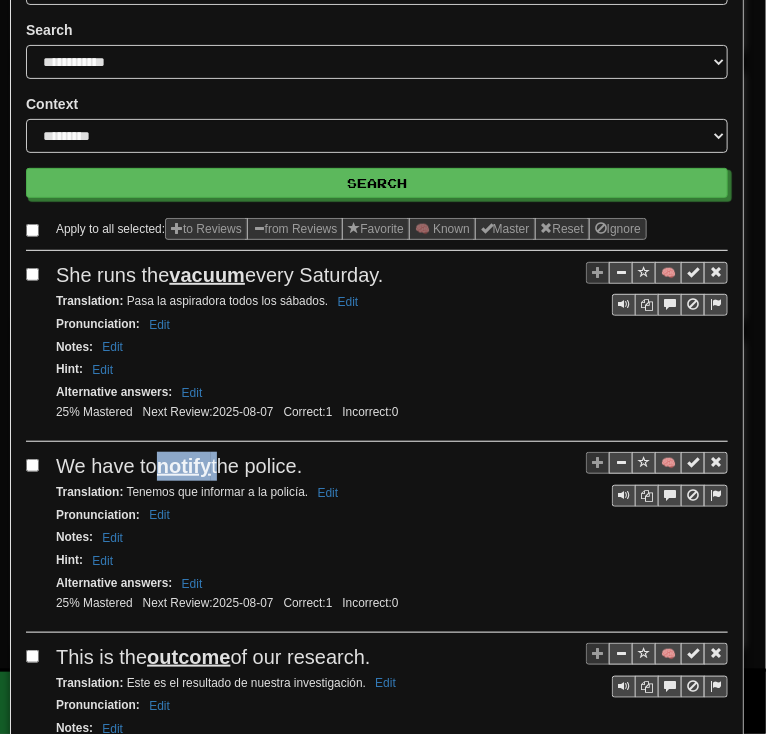 click on "notify" at bounding box center [184, 466] 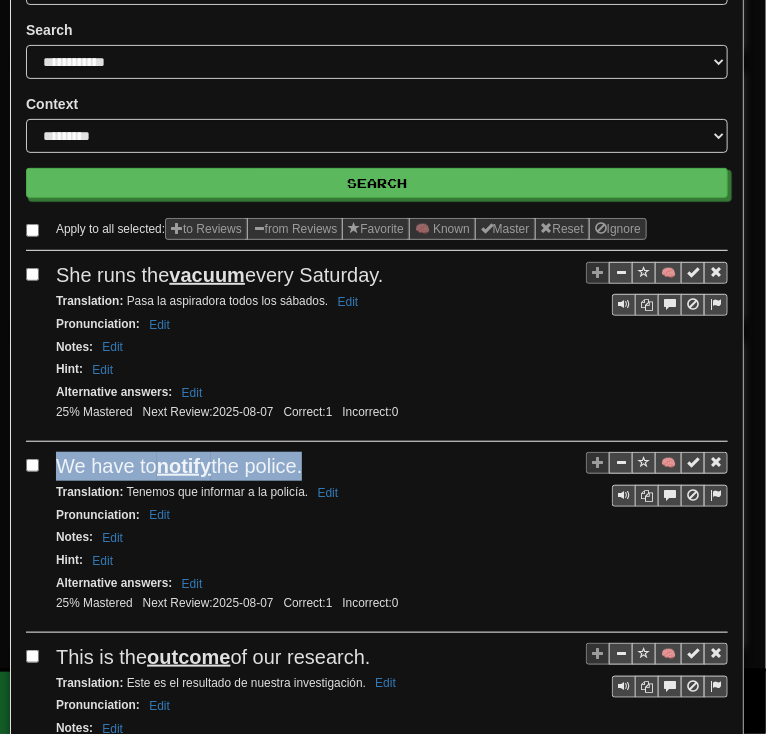 click on "notify" at bounding box center (184, 466) 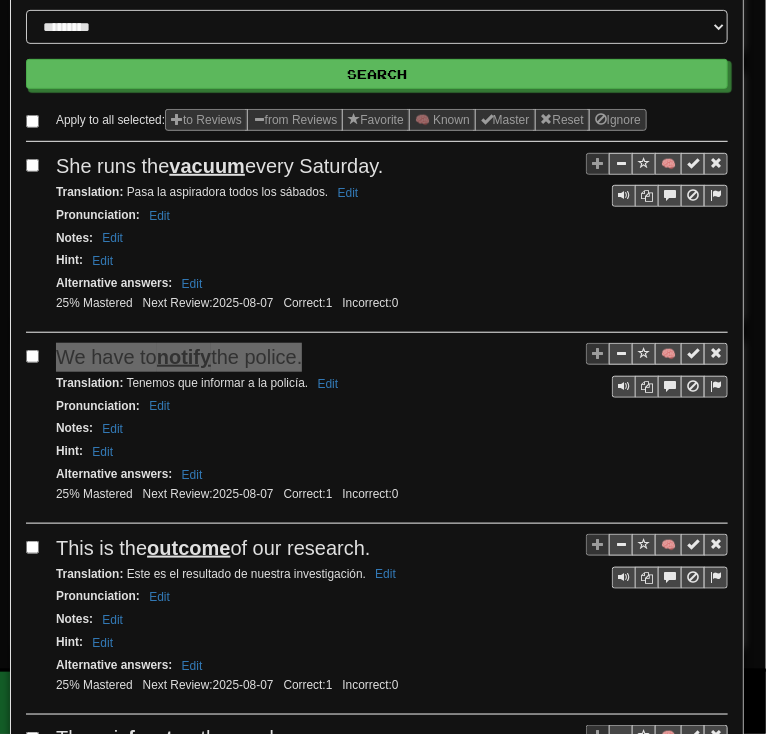 scroll, scrollTop: 533, scrollLeft: 0, axis: vertical 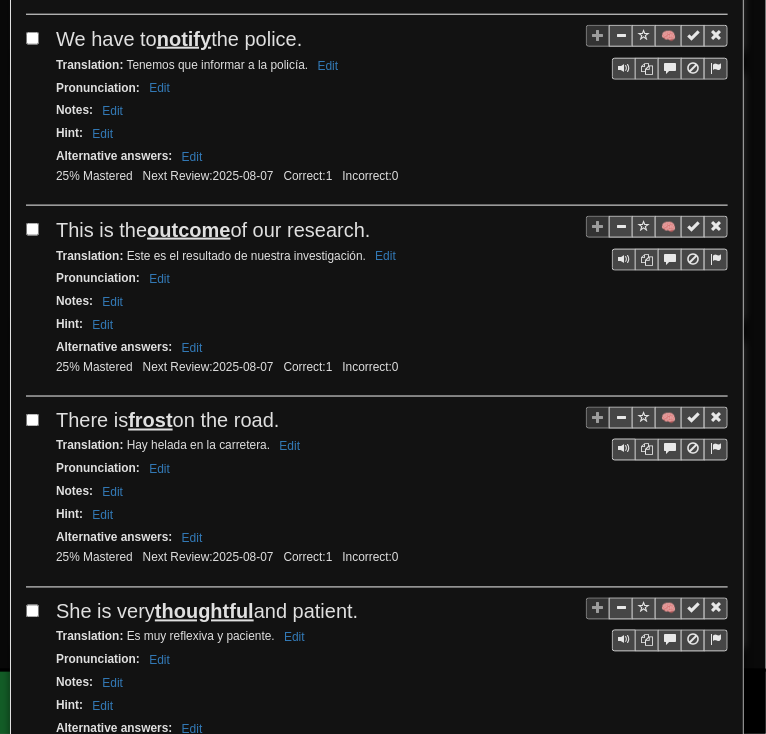 click on "outcome" at bounding box center [188, 230] 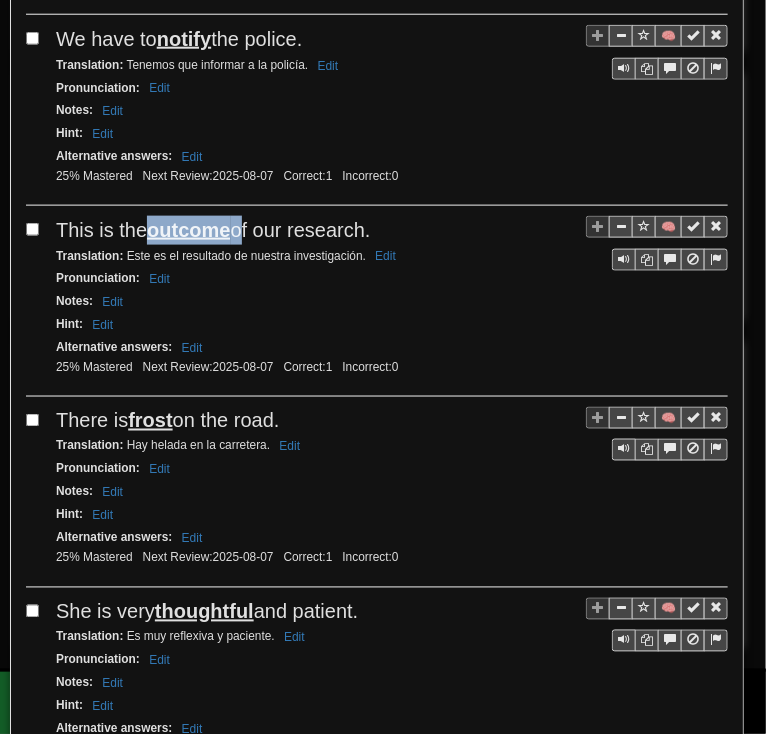 click on "outcome" at bounding box center (188, 230) 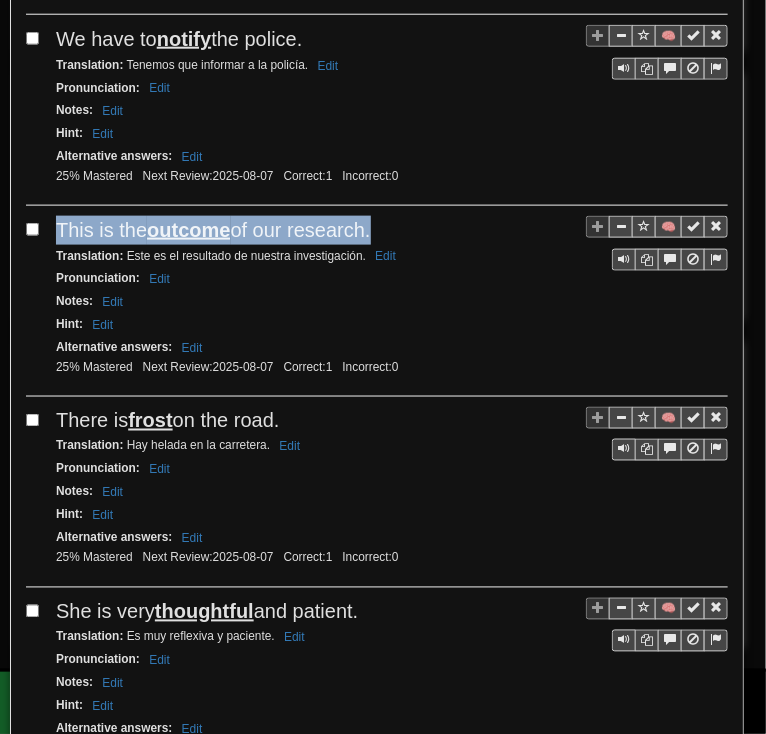 click on "outcome" at bounding box center (188, 230) 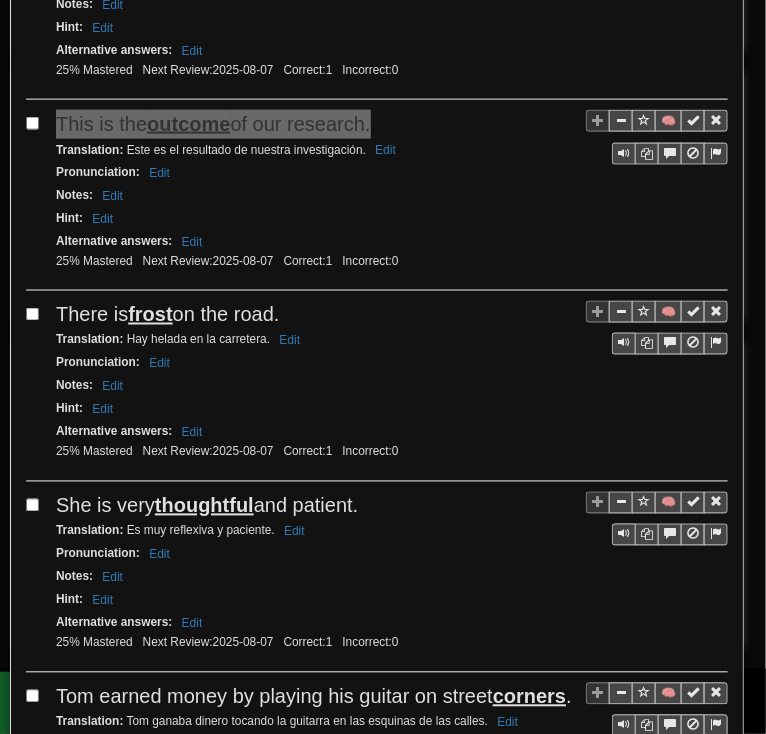 scroll, scrollTop: 746, scrollLeft: 0, axis: vertical 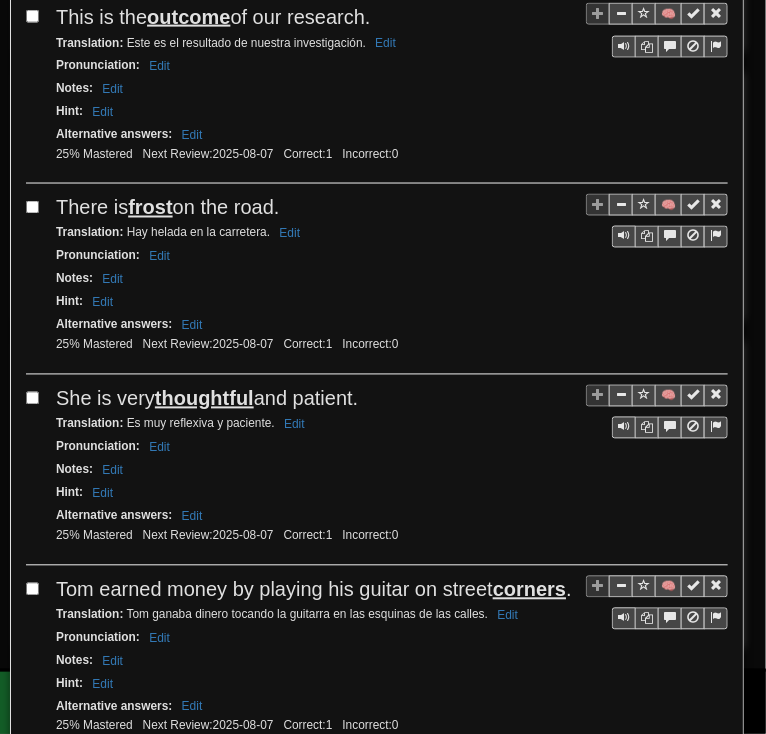 click on "There is  frost  on the road." at bounding box center (167, 208) 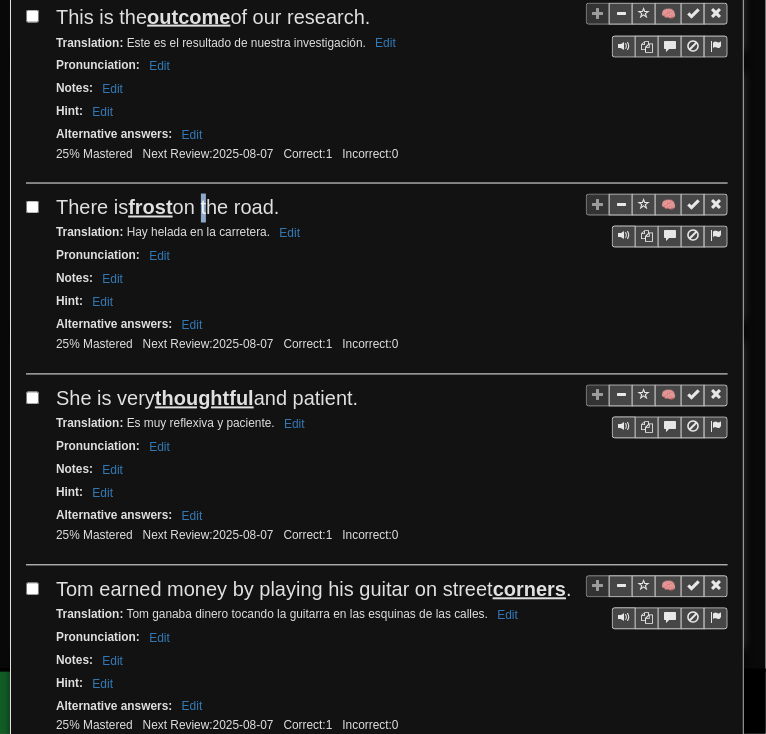click on "There is  frost  on the road." at bounding box center (167, 208) 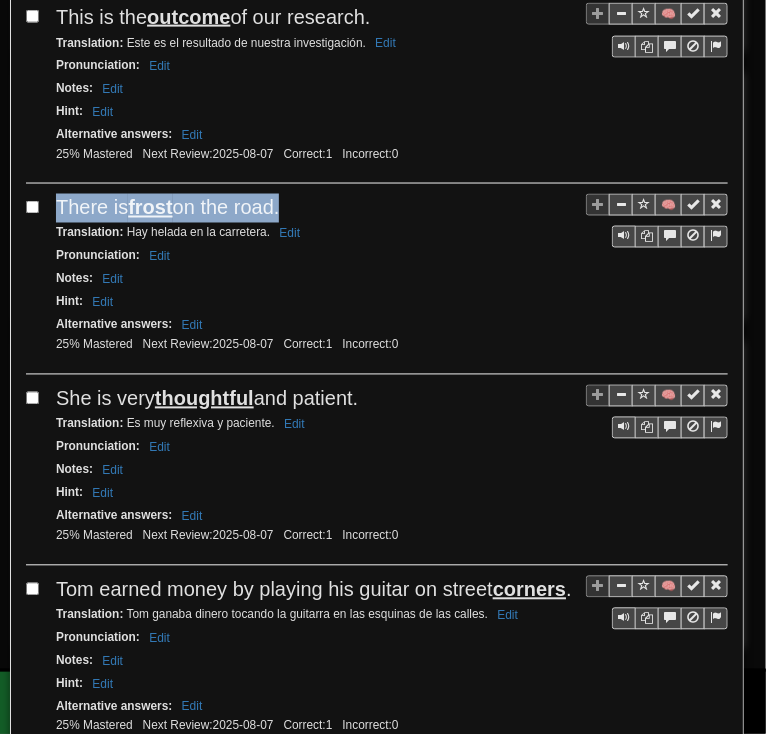 click on "There is  frost  on the road." at bounding box center [167, 208] 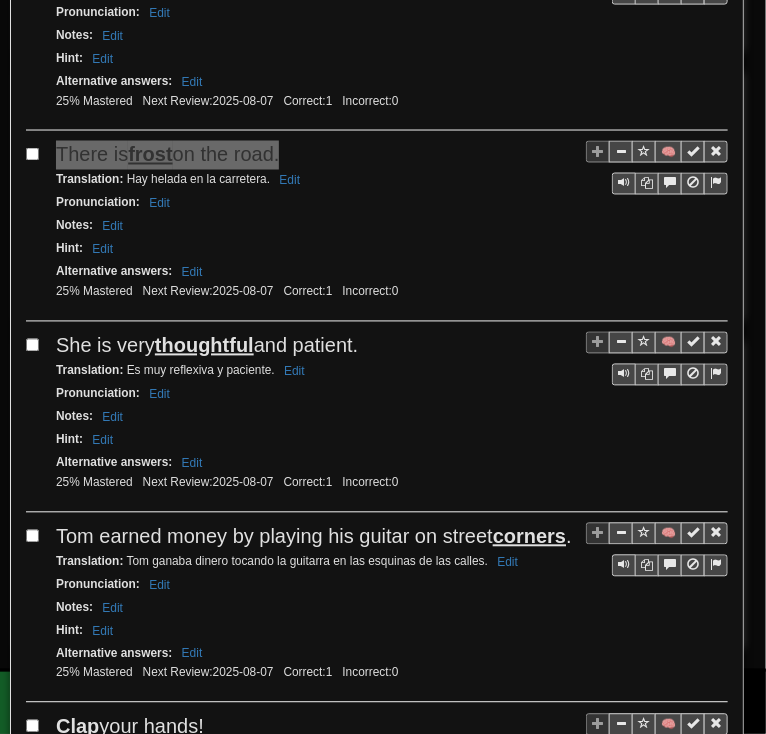 scroll, scrollTop: 853, scrollLeft: 0, axis: vertical 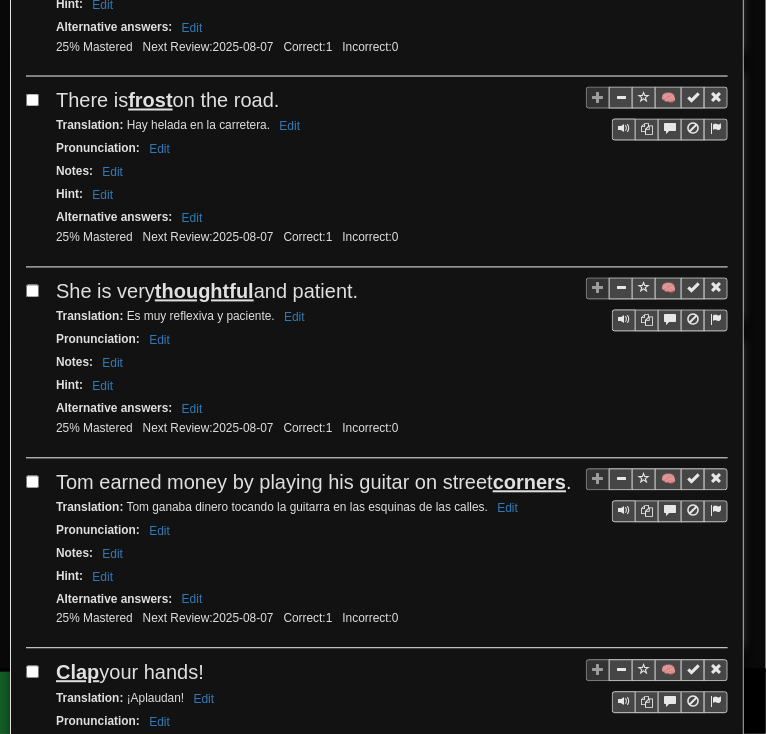 click on "thoughtful" at bounding box center [204, 292] 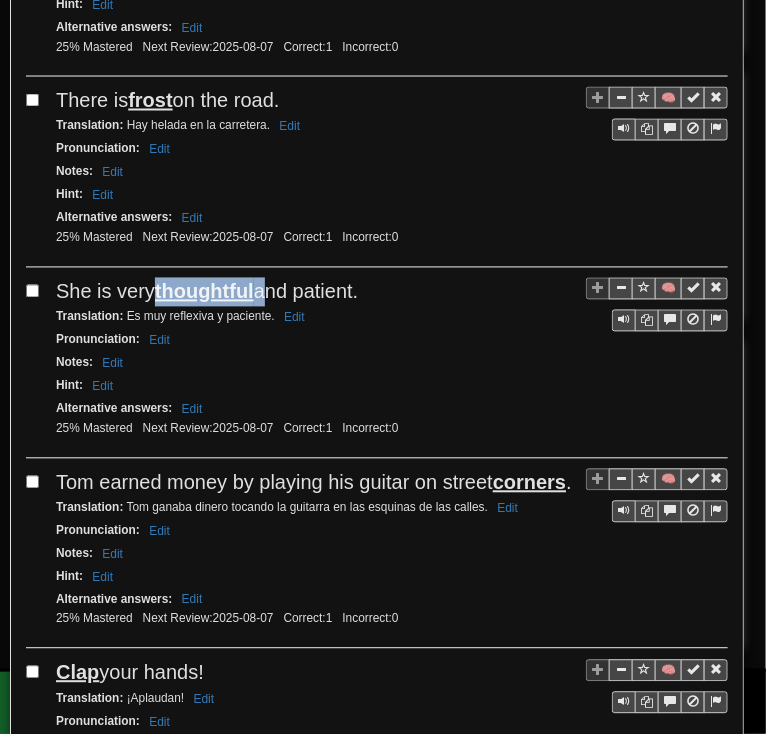 click on "thoughtful" at bounding box center (204, 292) 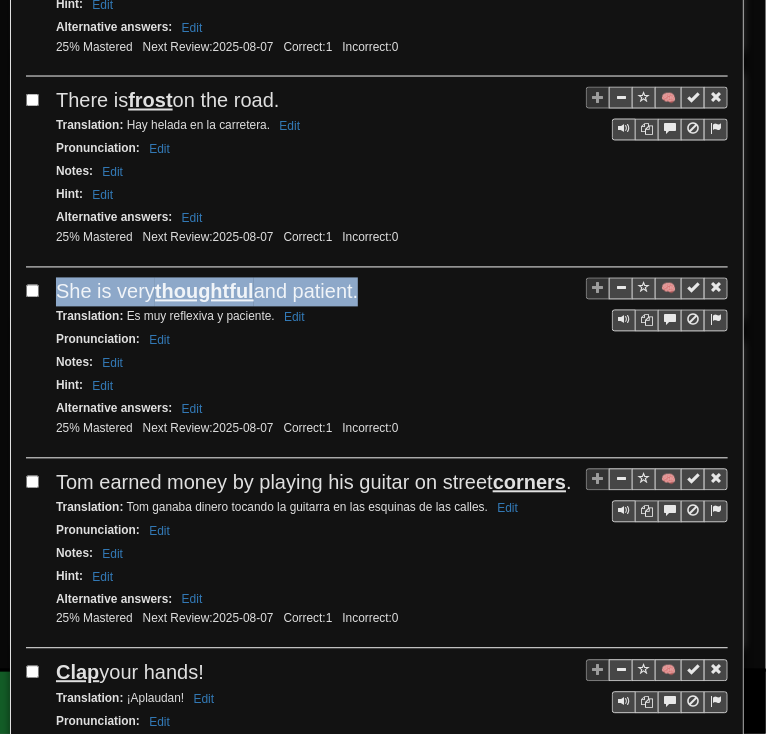 click on "thoughtful" at bounding box center (204, 292) 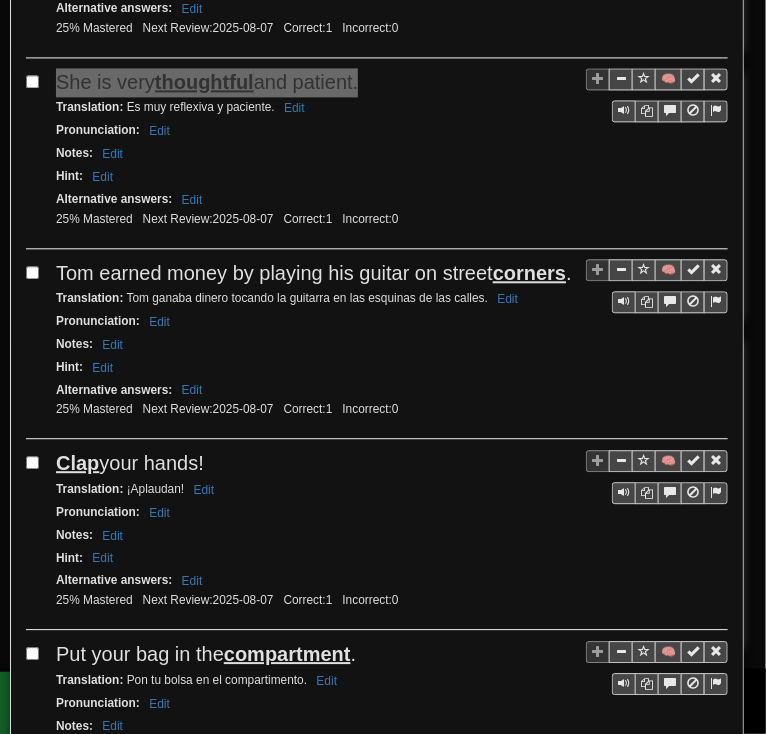 scroll, scrollTop: 1066, scrollLeft: 0, axis: vertical 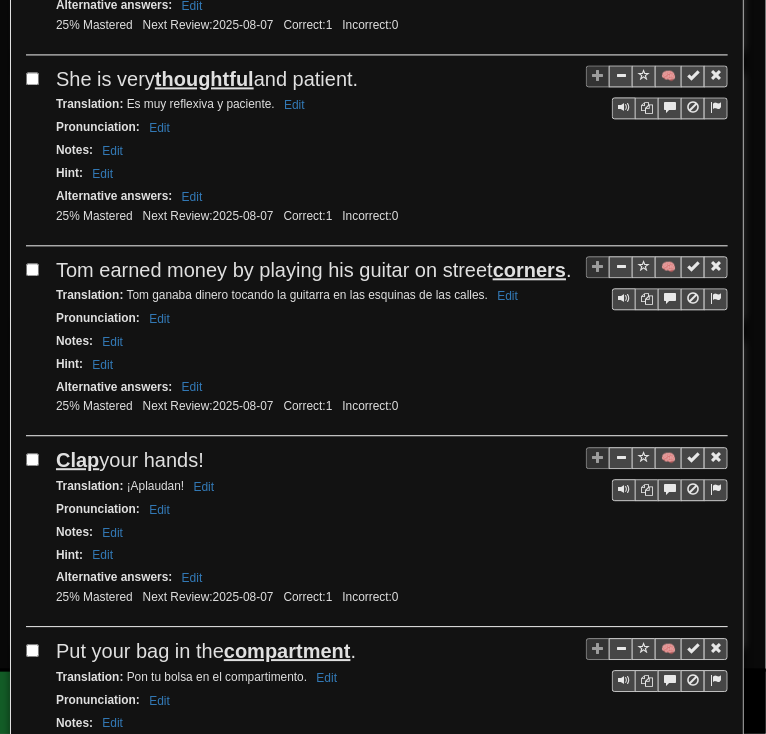 click on "[FIRST] earned money by playing his guitar on street  corners ." at bounding box center (314, 270) 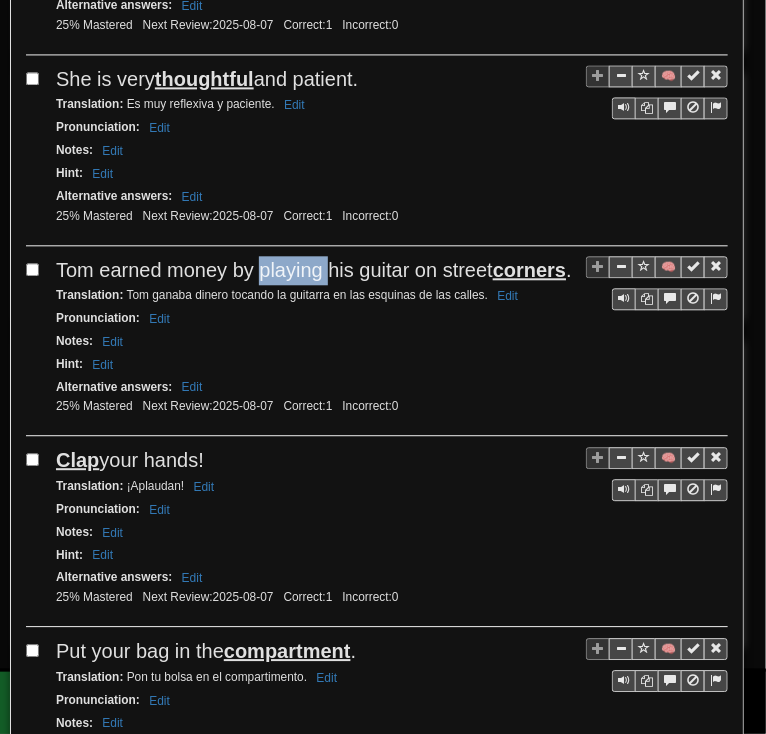 click on "[FIRST] earned money by playing his guitar on street  corners ." at bounding box center [314, 270] 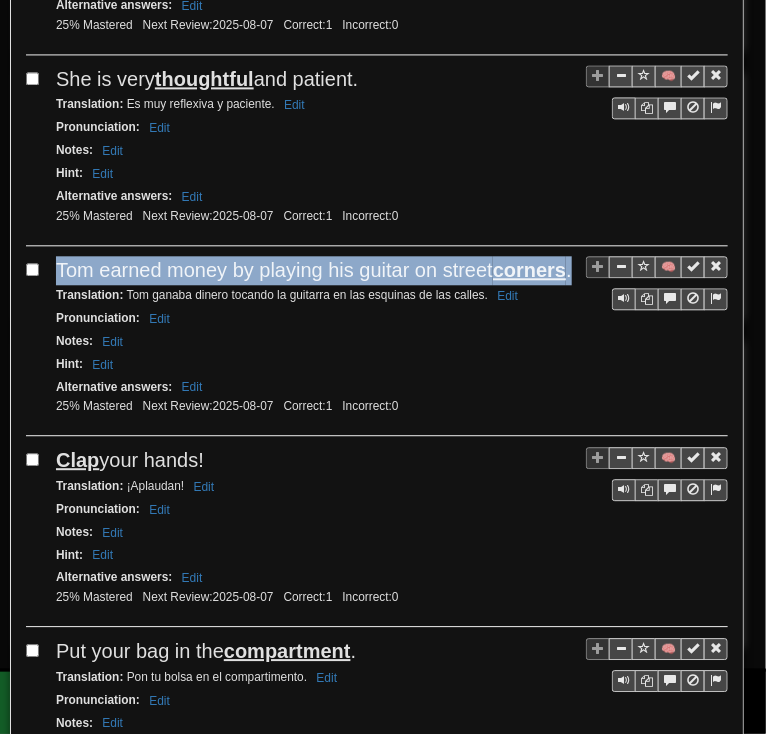 click on "[FIRST] earned money by playing his guitar on street  corners ." at bounding box center [314, 270] 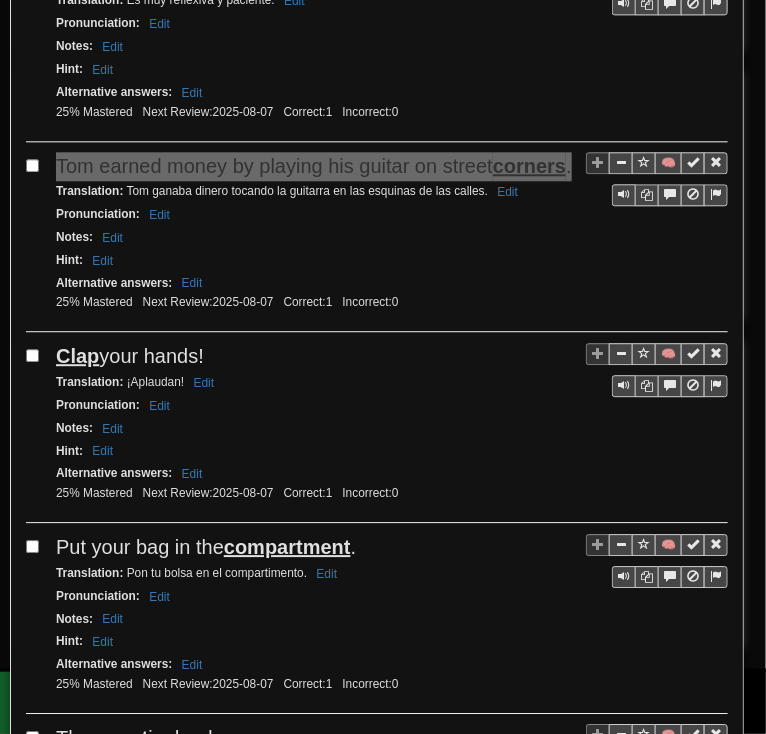 scroll, scrollTop: 1173, scrollLeft: 0, axis: vertical 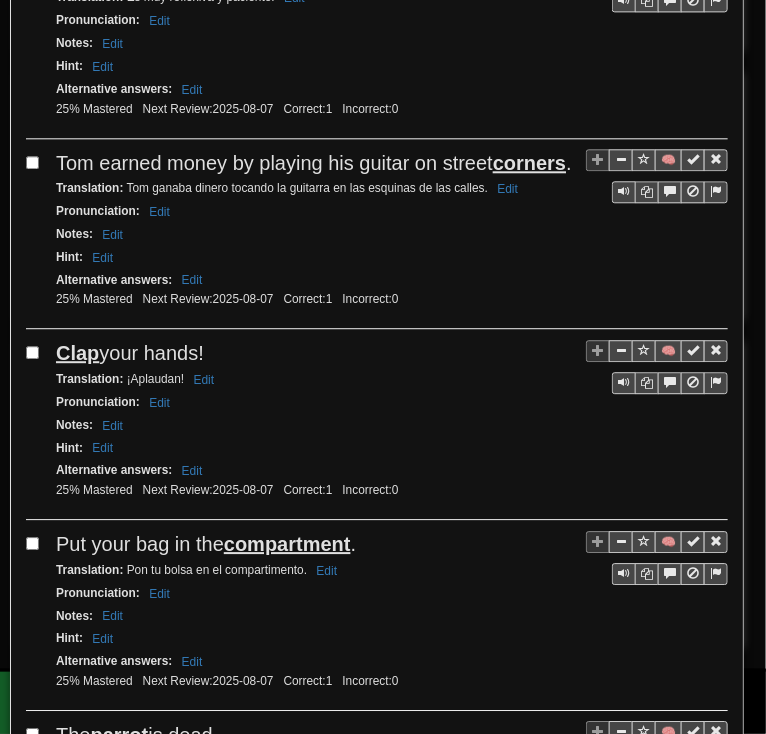 click on "Clap  your hands!" at bounding box center [130, 353] 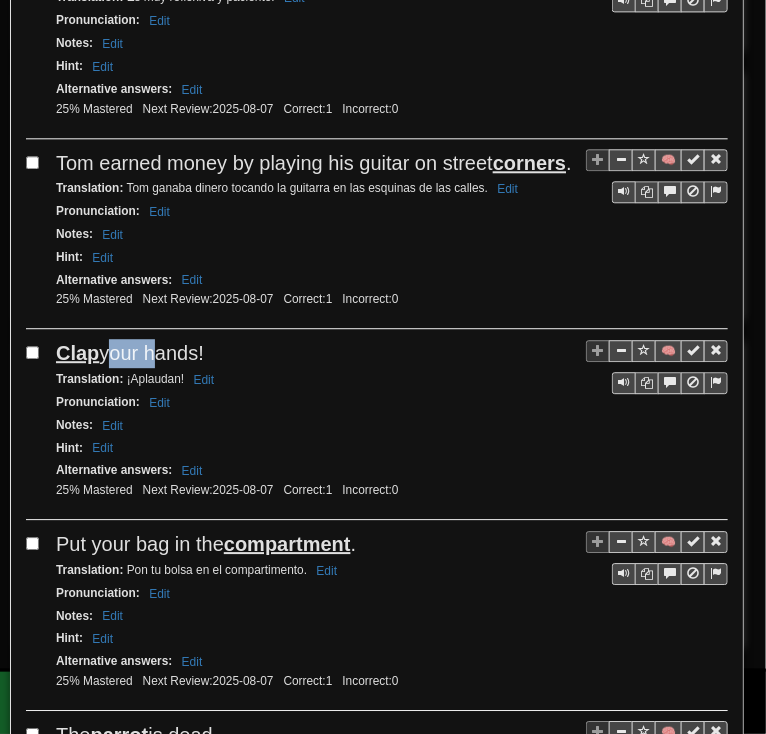 click on "Clap  your hands!" at bounding box center [130, 353] 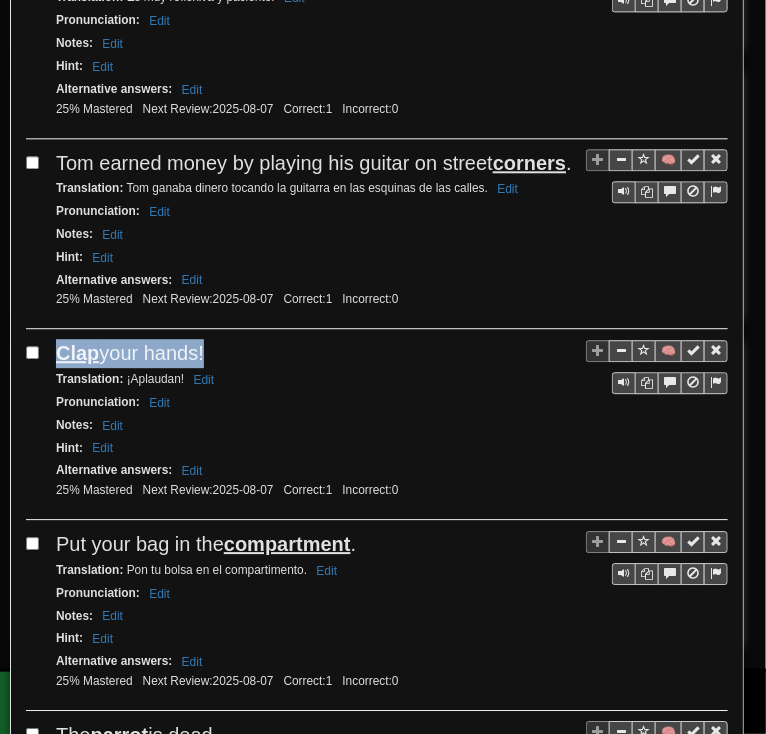 click on "Clap  your hands!" at bounding box center [130, 353] 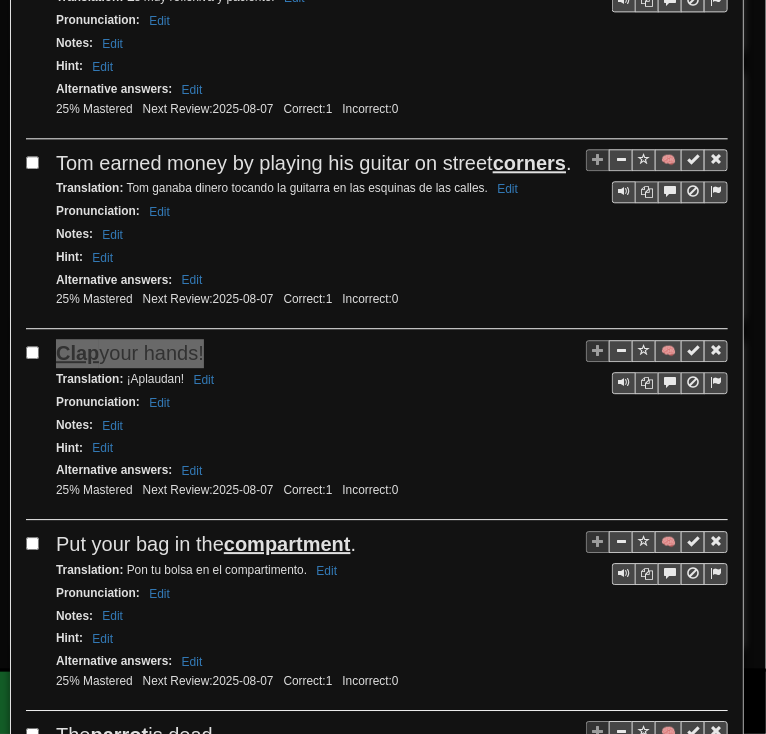 scroll, scrollTop: 1600, scrollLeft: 0, axis: vertical 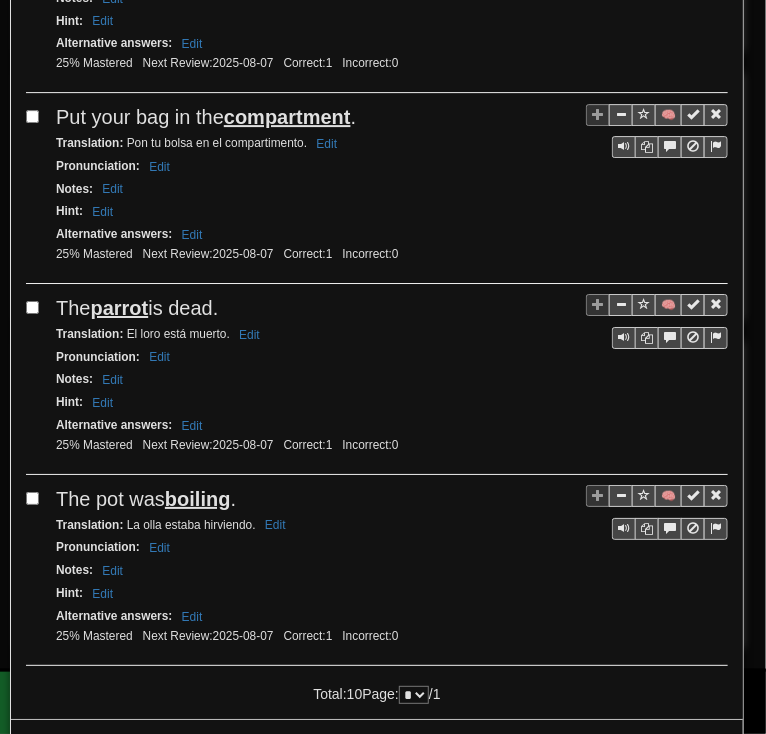 click on "The  parrot  is dead." at bounding box center (137, 308) 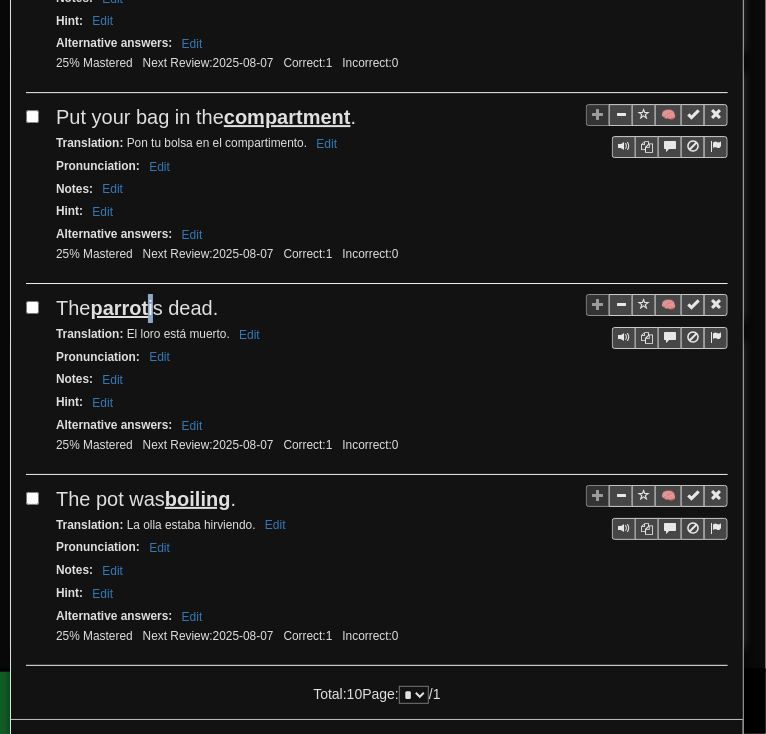 click on "The  parrot  is dead." at bounding box center (137, 308) 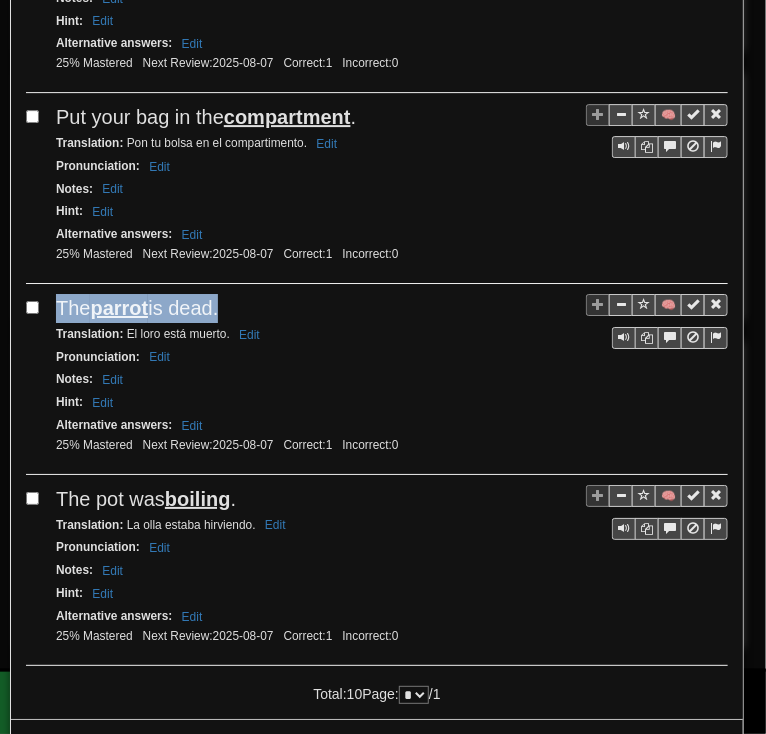 click on "The  parrot  is dead." at bounding box center (137, 308) 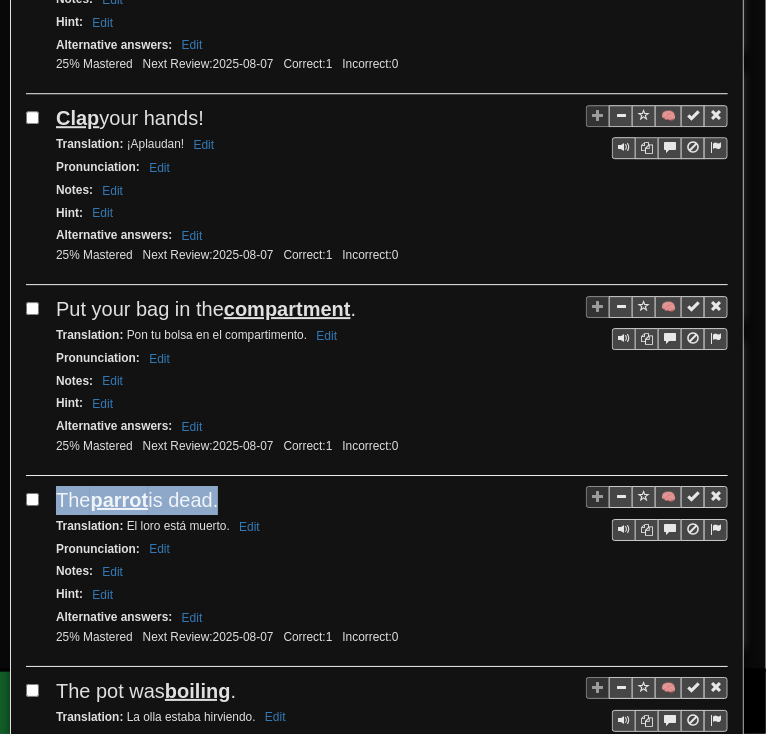 scroll, scrollTop: 1386, scrollLeft: 0, axis: vertical 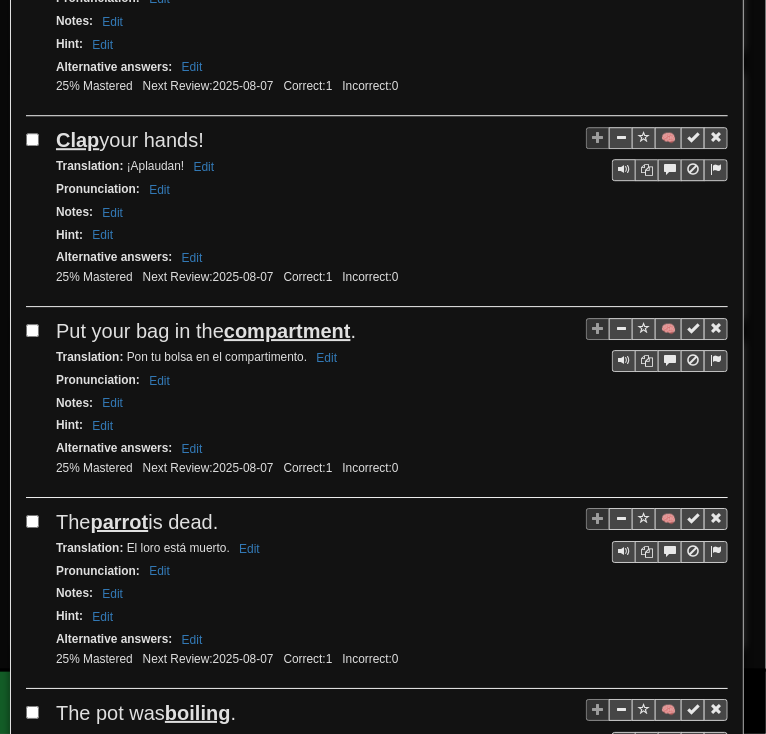 click on "Put your bag in the  compartment ." at bounding box center [206, 331] 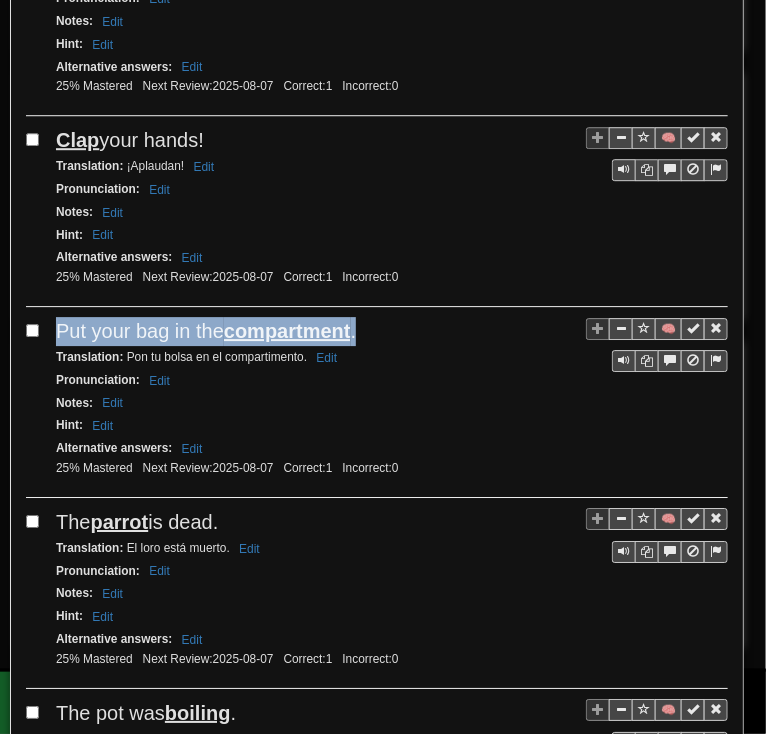 click on "Put your bag in the  compartment ." at bounding box center (206, 331) 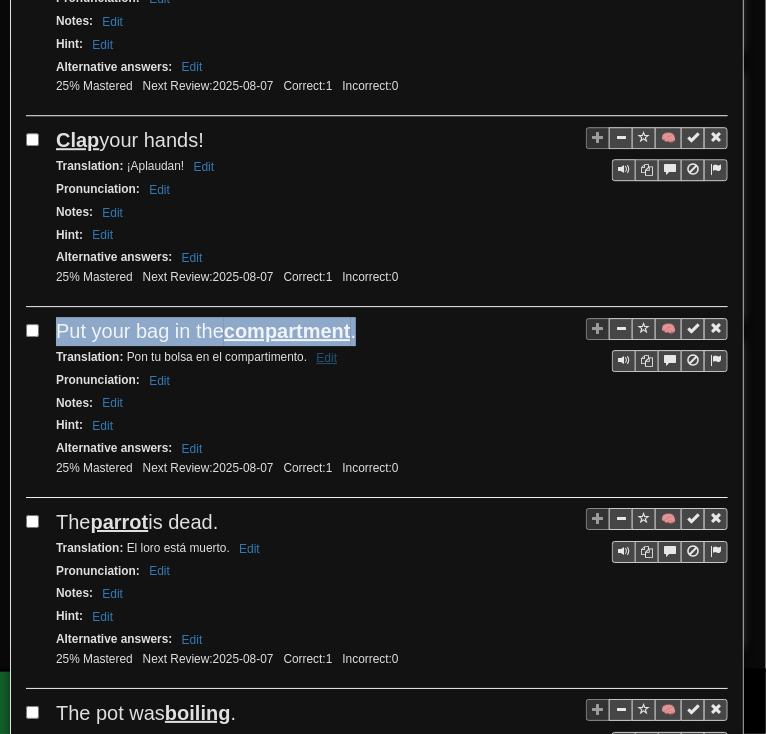 copy on "Put your bag in the  compartment ." 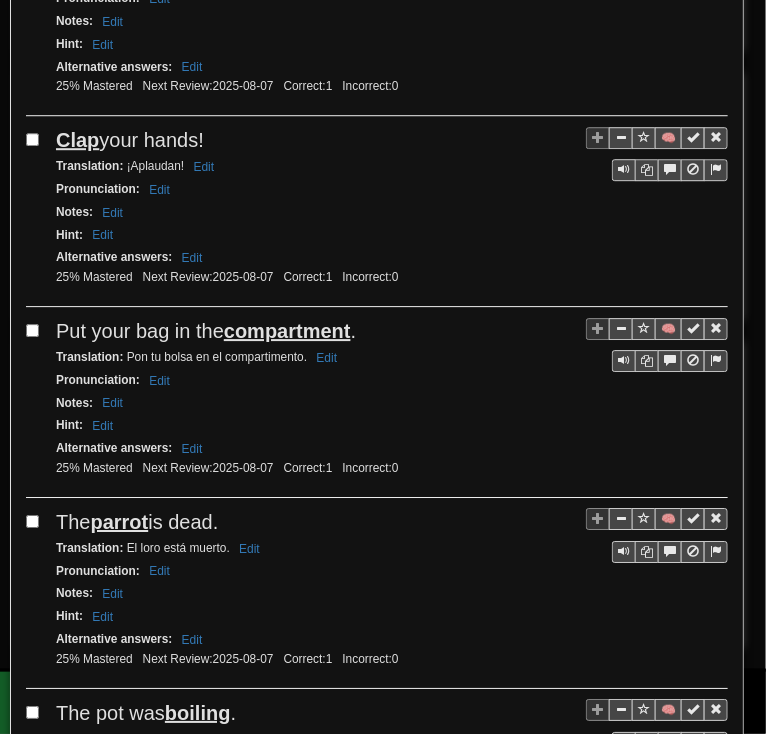 click on "parrot" at bounding box center (119, 522) 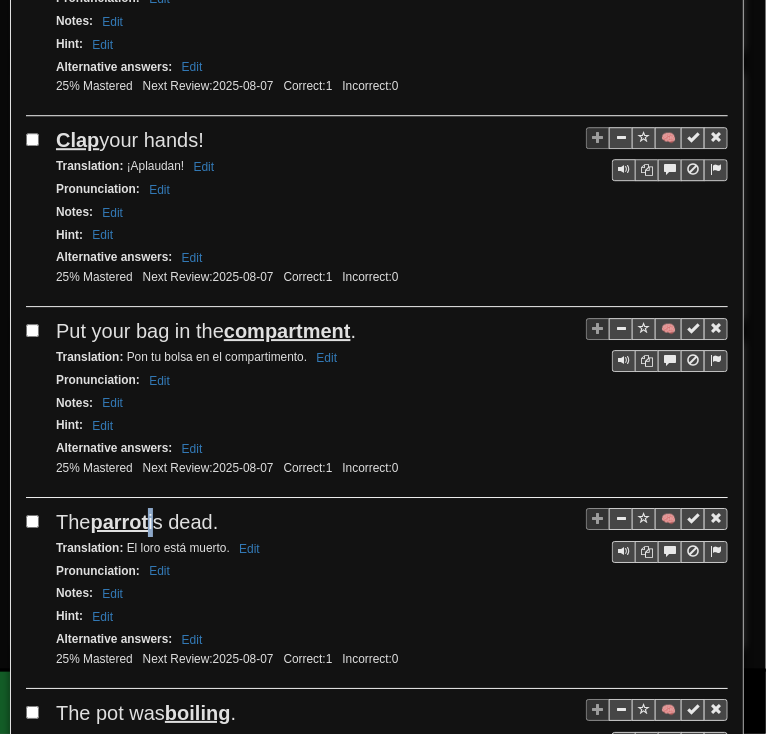 click on "parrot" at bounding box center (119, 522) 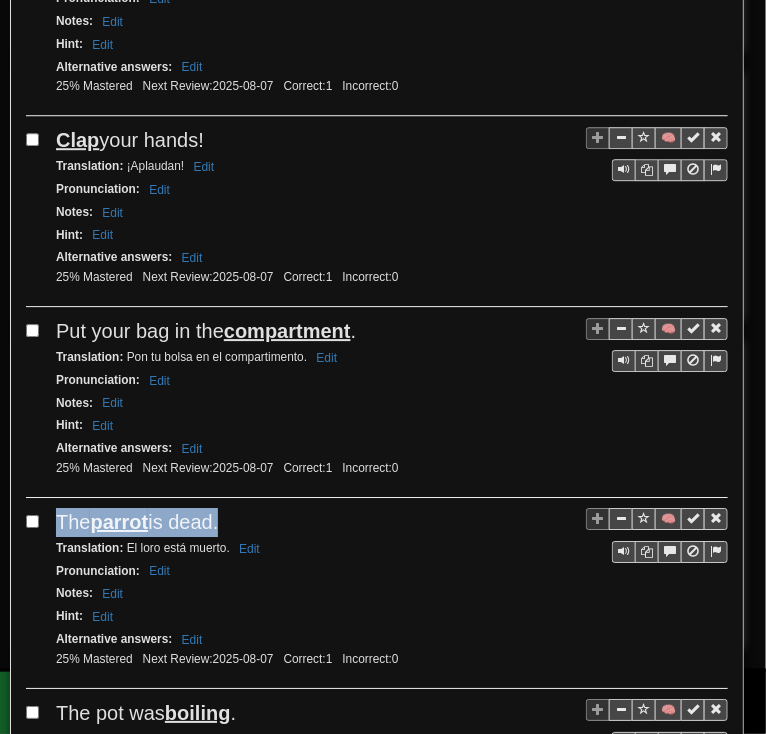 click on "parrot" at bounding box center (119, 522) 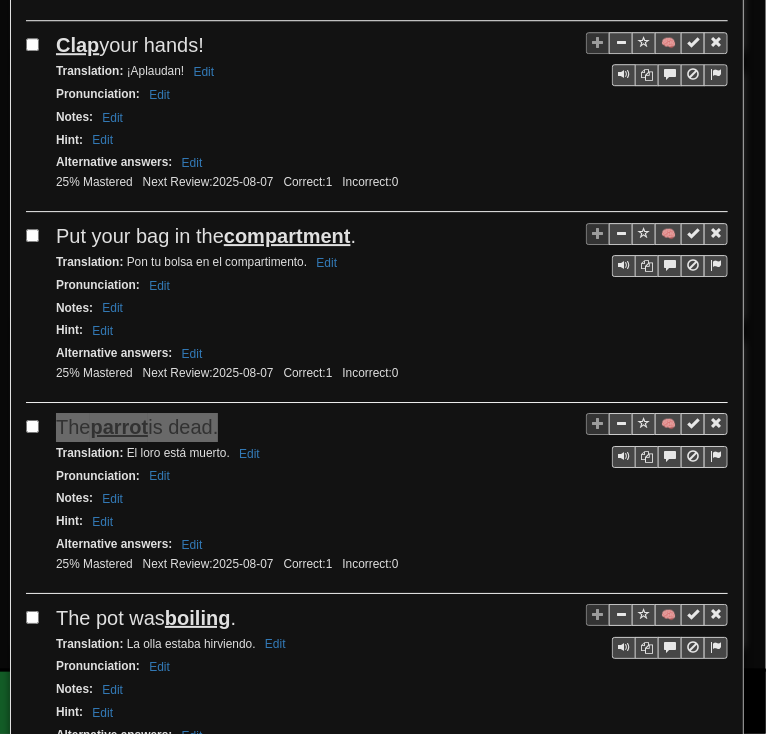 scroll, scrollTop: 1600, scrollLeft: 0, axis: vertical 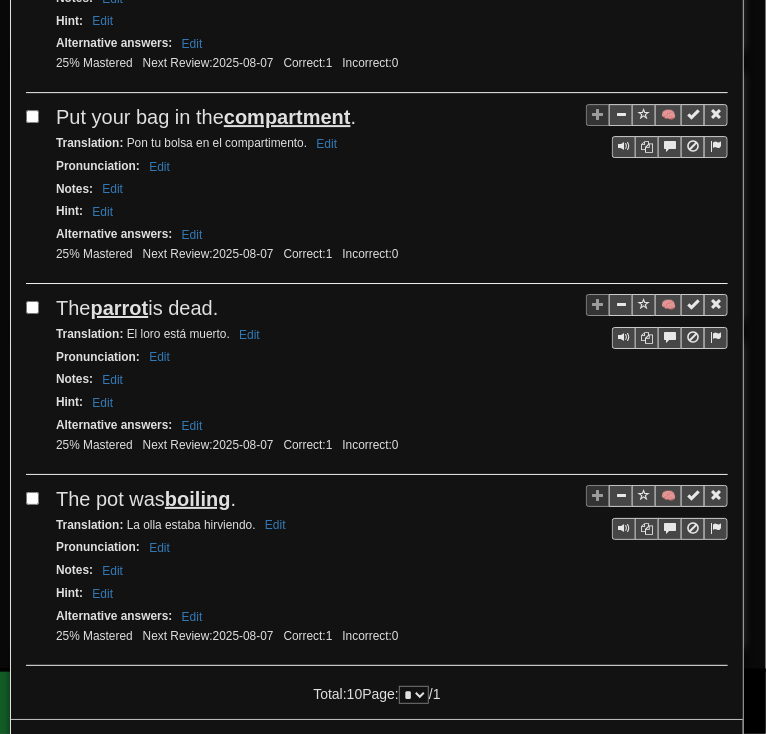 click on "The pot was  boiling ." at bounding box center (146, 499) 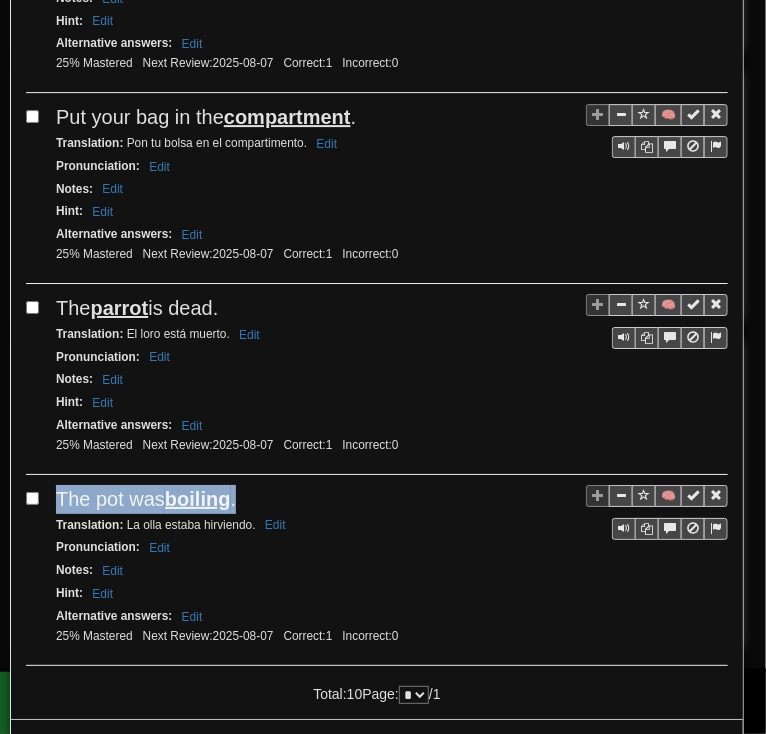 click on "The pot was  boiling ." at bounding box center (146, 499) 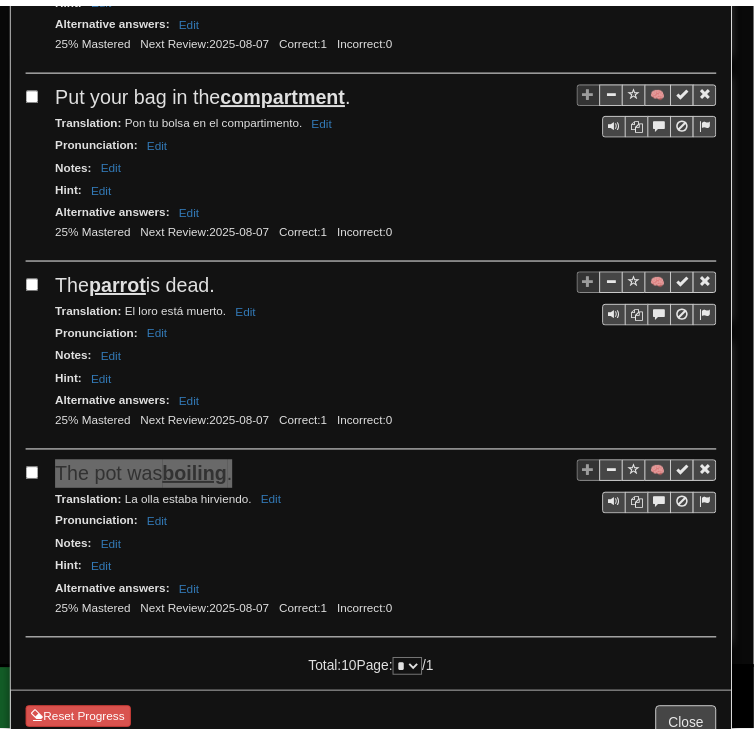 scroll, scrollTop: 1652, scrollLeft: 0, axis: vertical 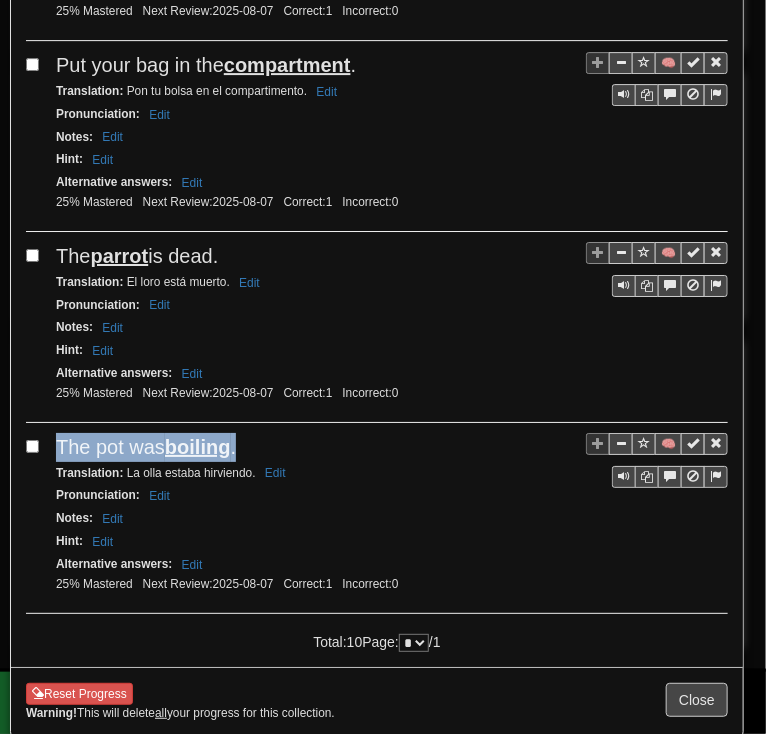 click on "*" at bounding box center [414, 643] 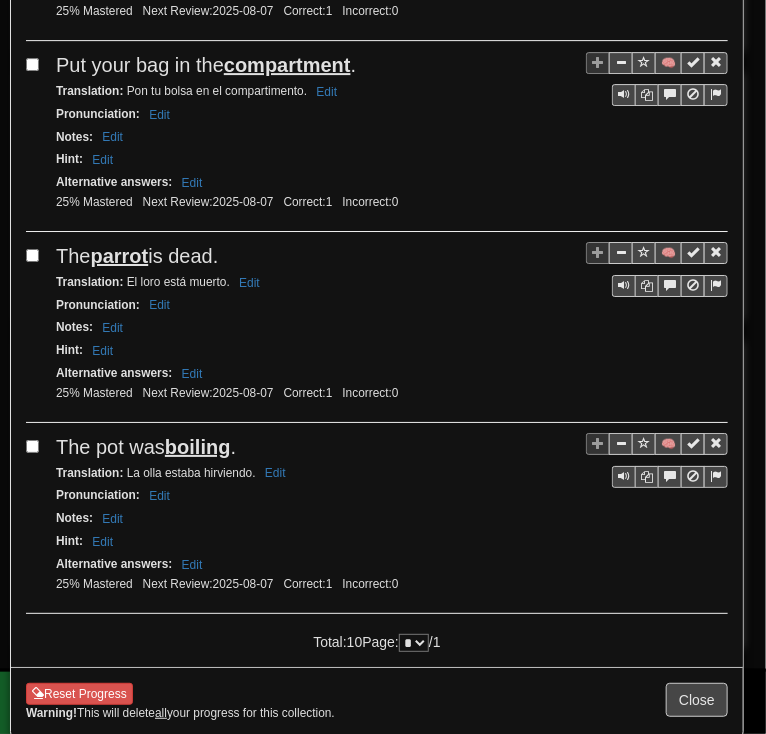 click on "Total:  10  Page:  *  /  1" at bounding box center (377, 638) 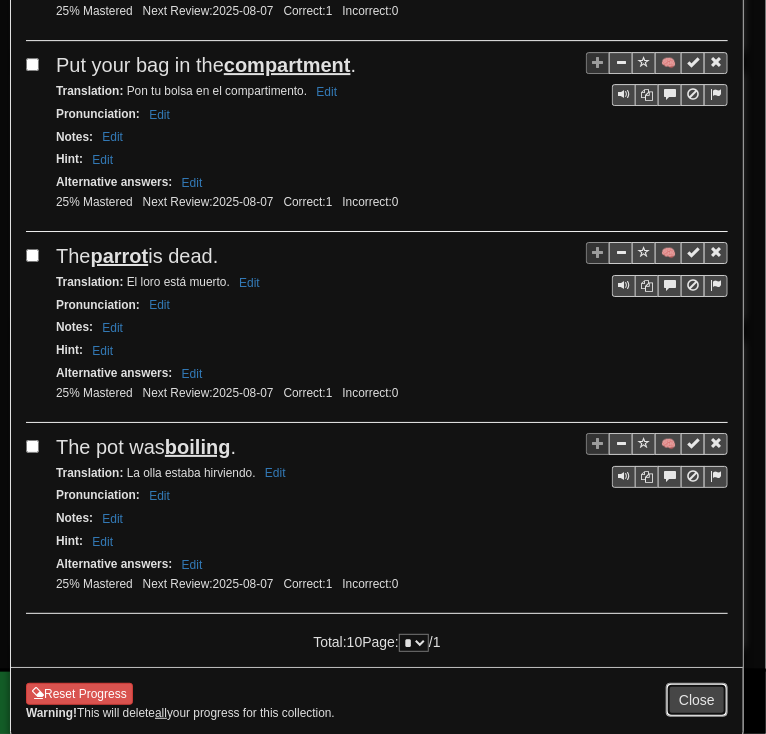 click on "Close" at bounding box center (697, 700) 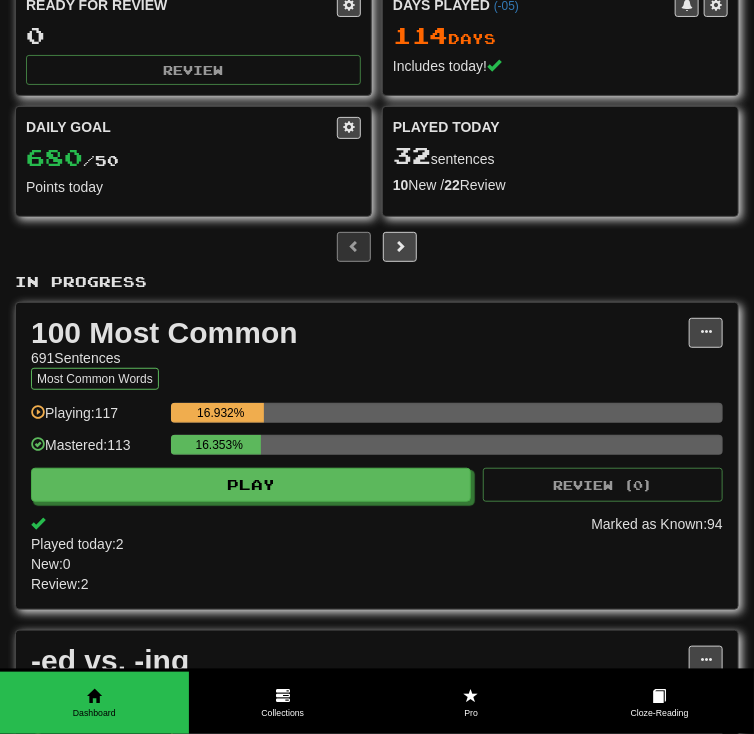 scroll, scrollTop: 0, scrollLeft: 0, axis: both 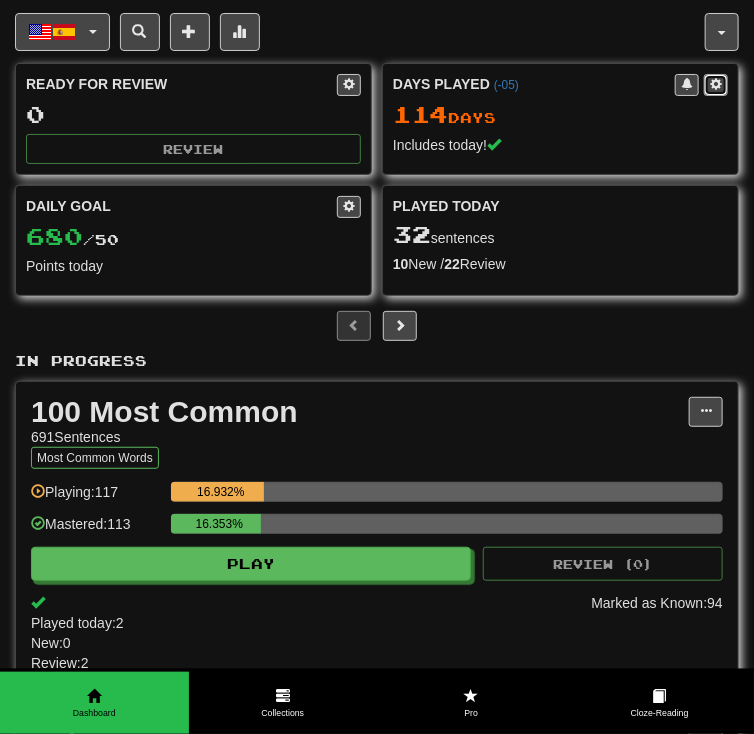 click at bounding box center (716, 84) 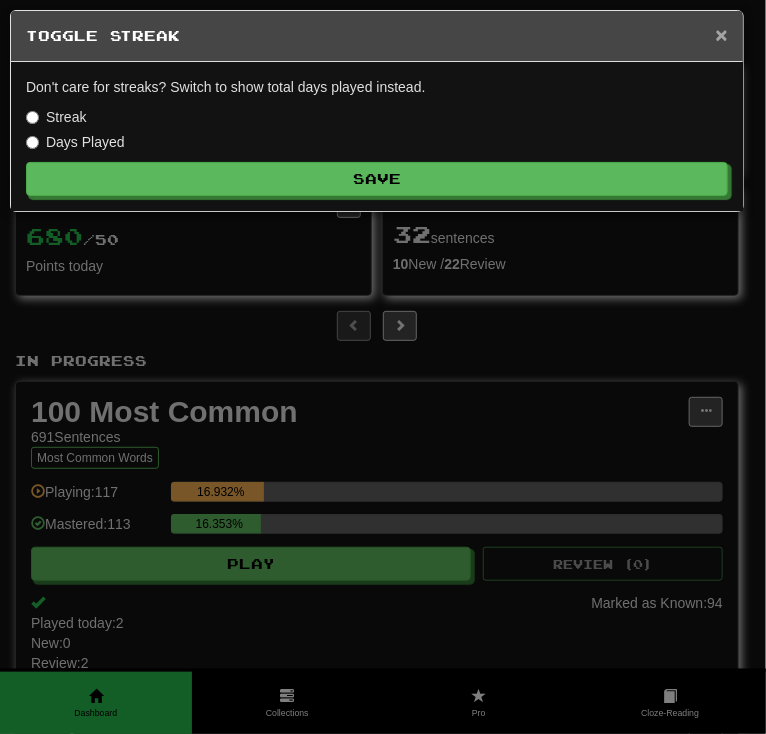 click on "×" at bounding box center (722, 34) 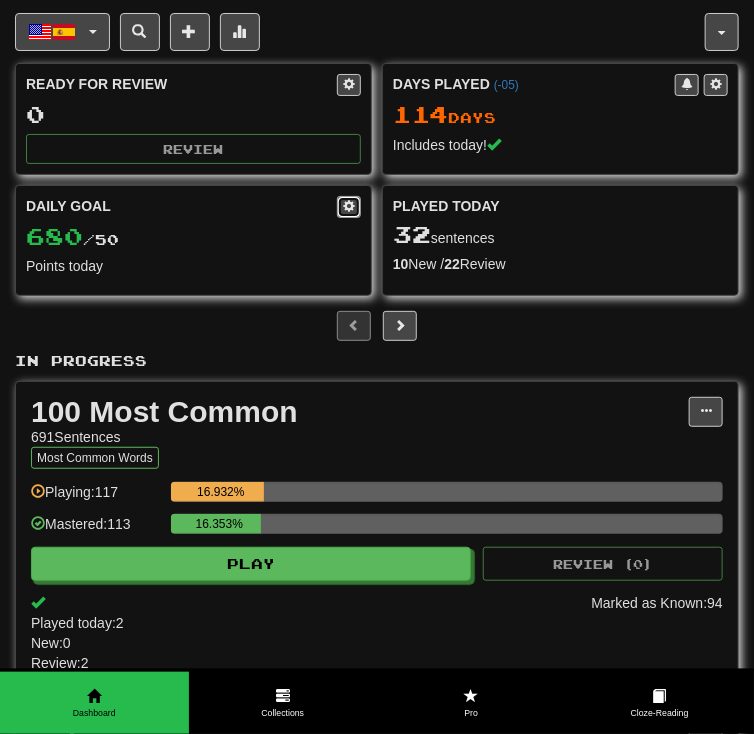 click at bounding box center [349, 206] 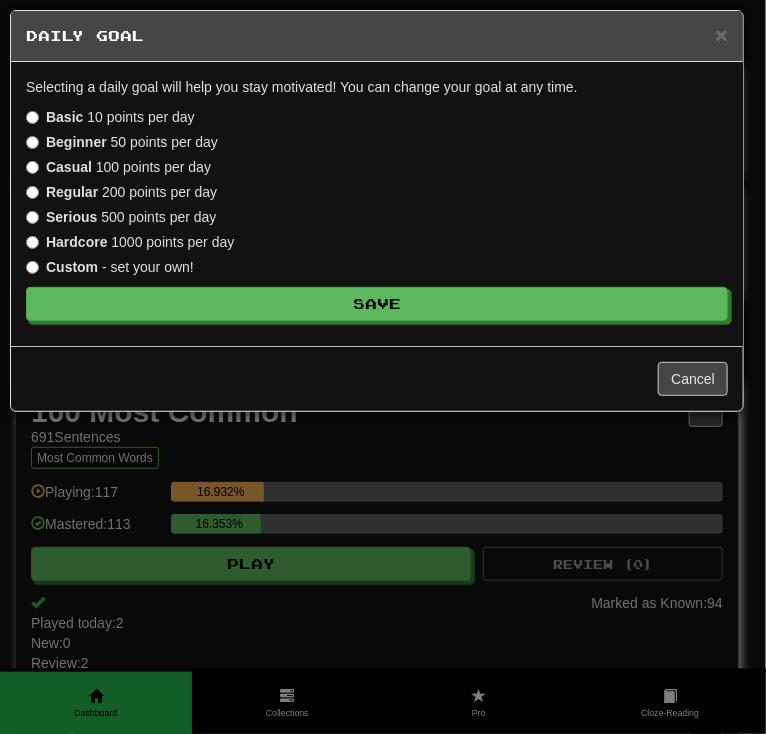 click on "Serious   500 points per day" at bounding box center (121, 217) 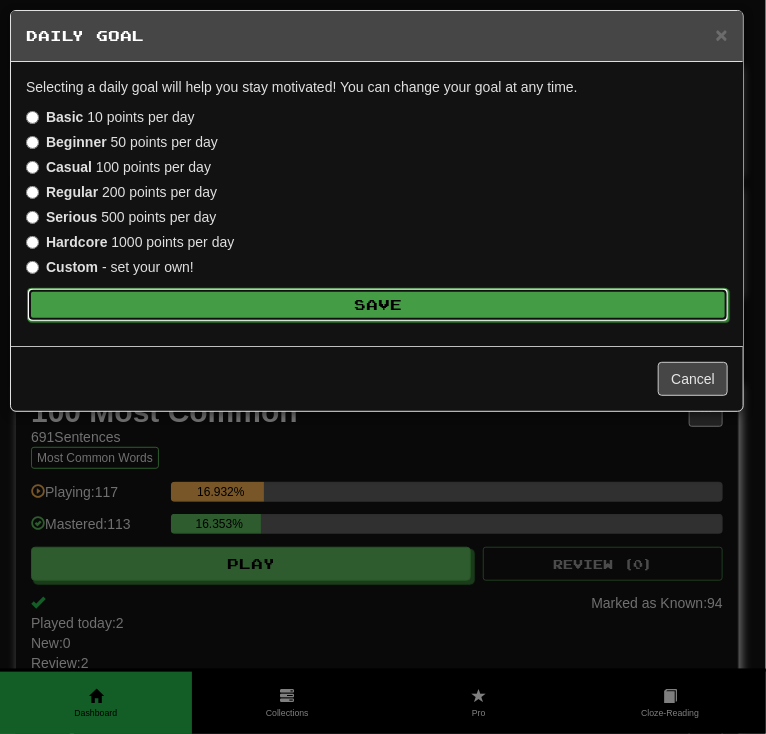 click on "Save" at bounding box center (378, 305) 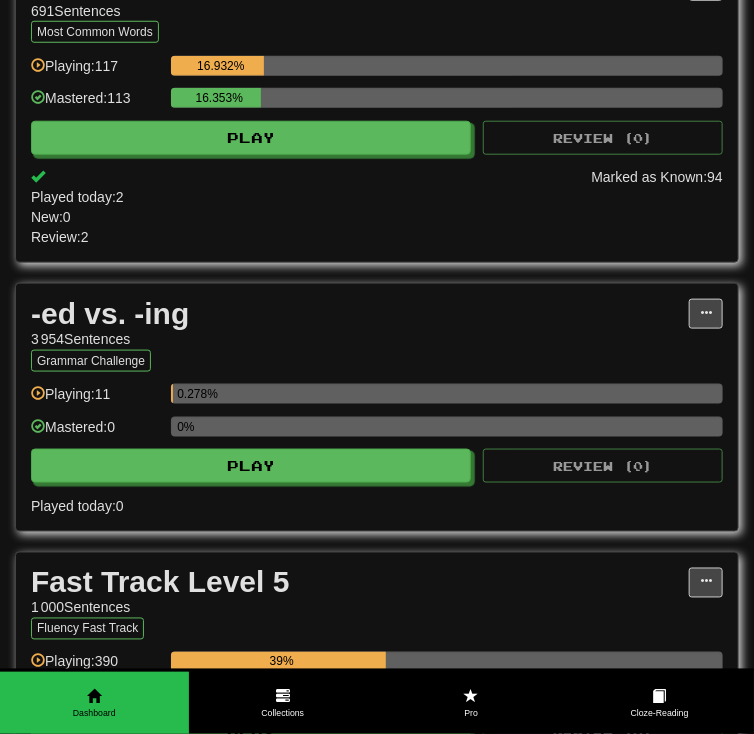 scroll, scrollTop: 0, scrollLeft: 0, axis: both 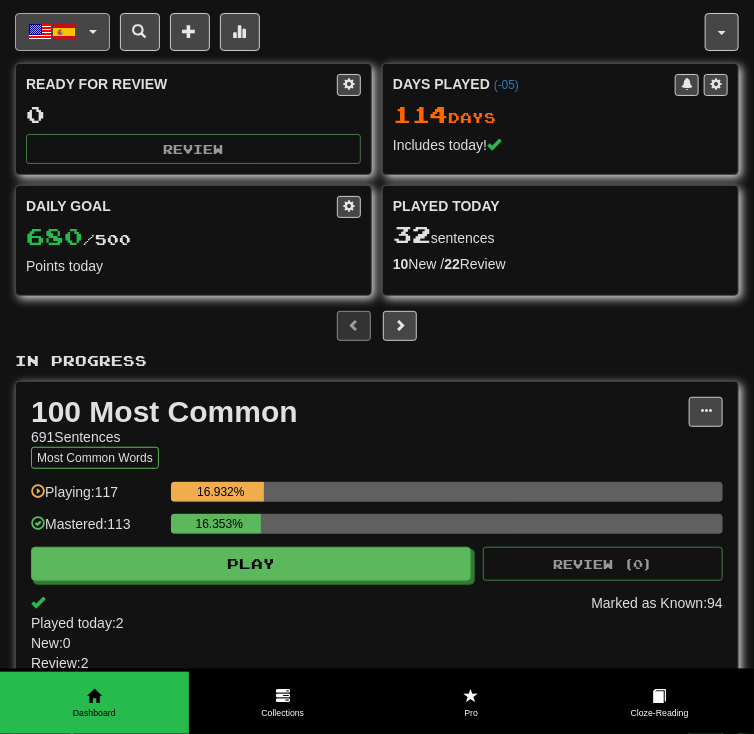 click on "English  /  Español" at bounding box center (62, 32) 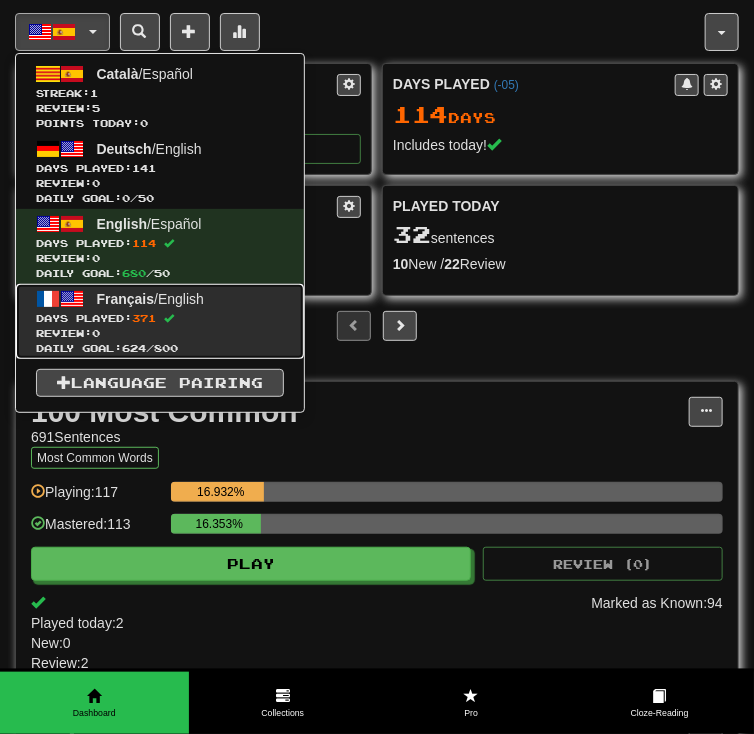 click on "Days Played:  371" at bounding box center (160, 318) 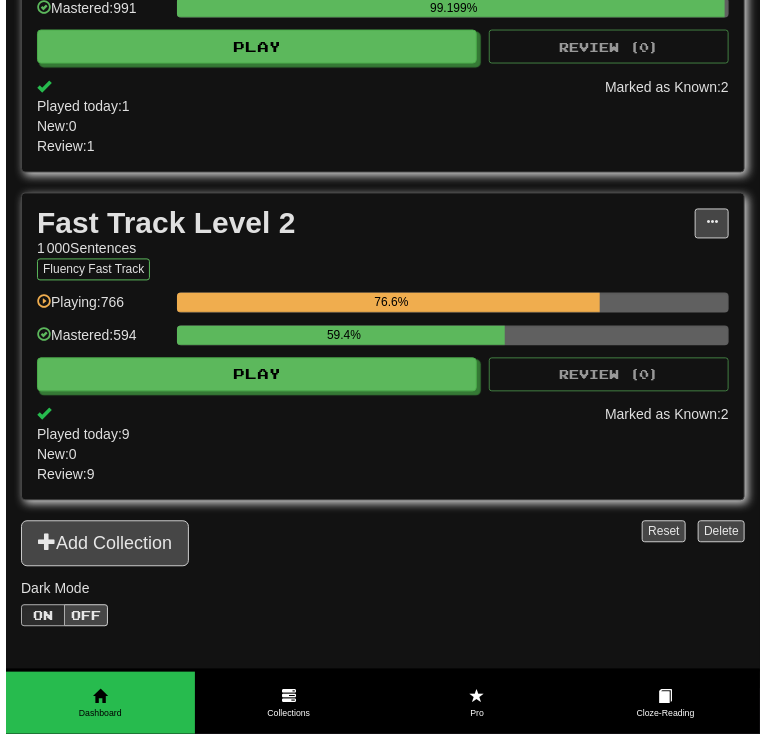 scroll, scrollTop: 853, scrollLeft: 0, axis: vertical 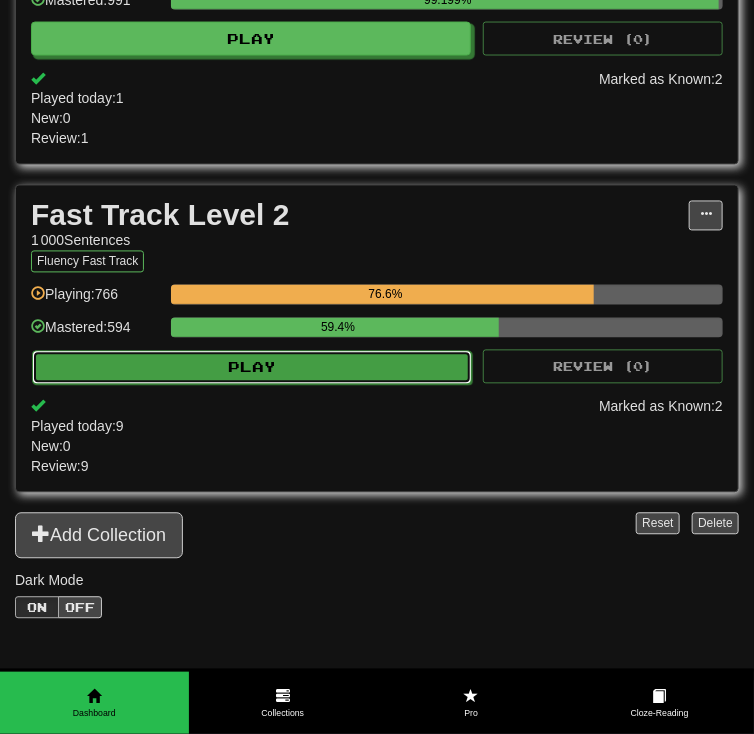 click on "Play" at bounding box center [252, 368] 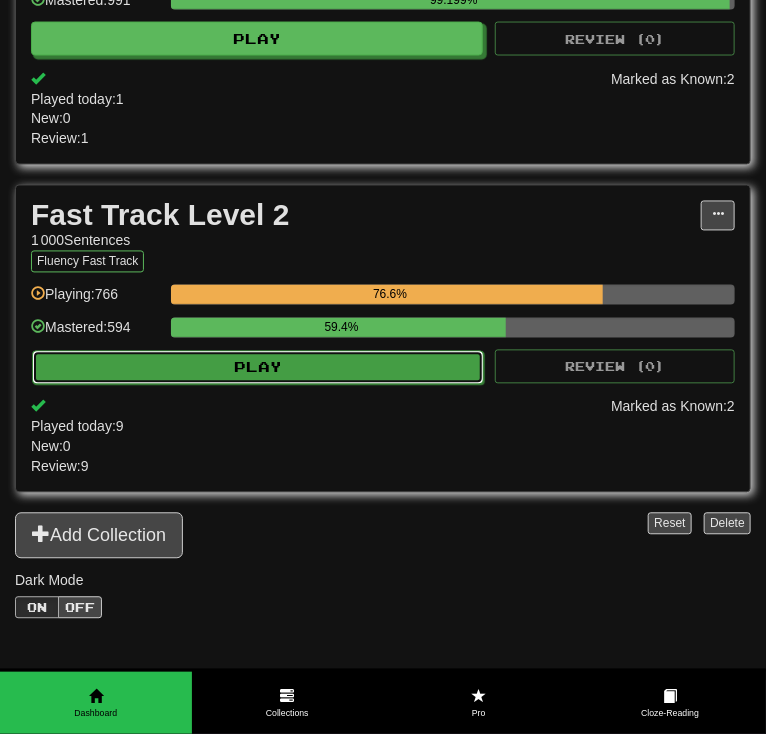 select on "**" 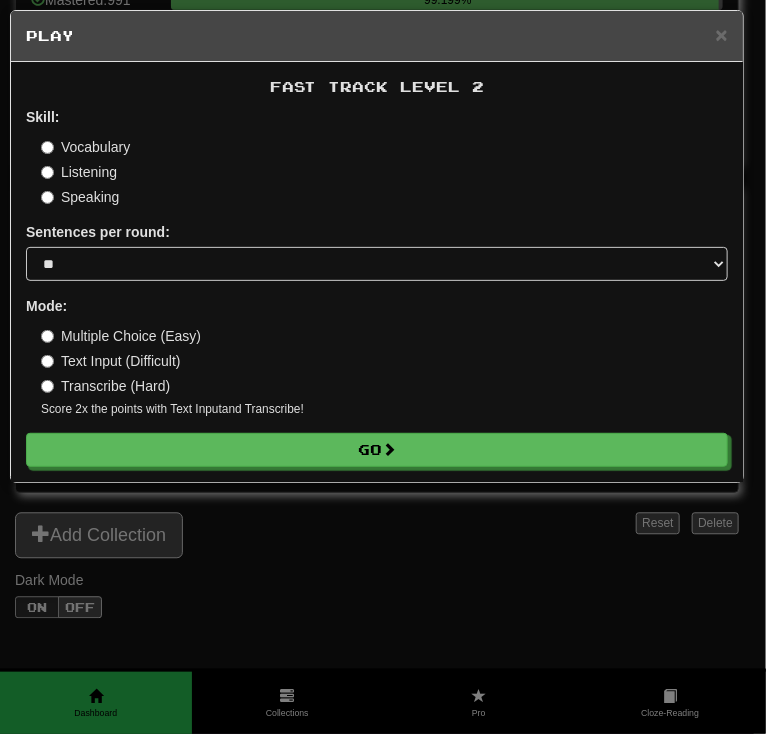 click on "Skill: Vocabulary Listening Speaking" at bounding box center [377, 157] 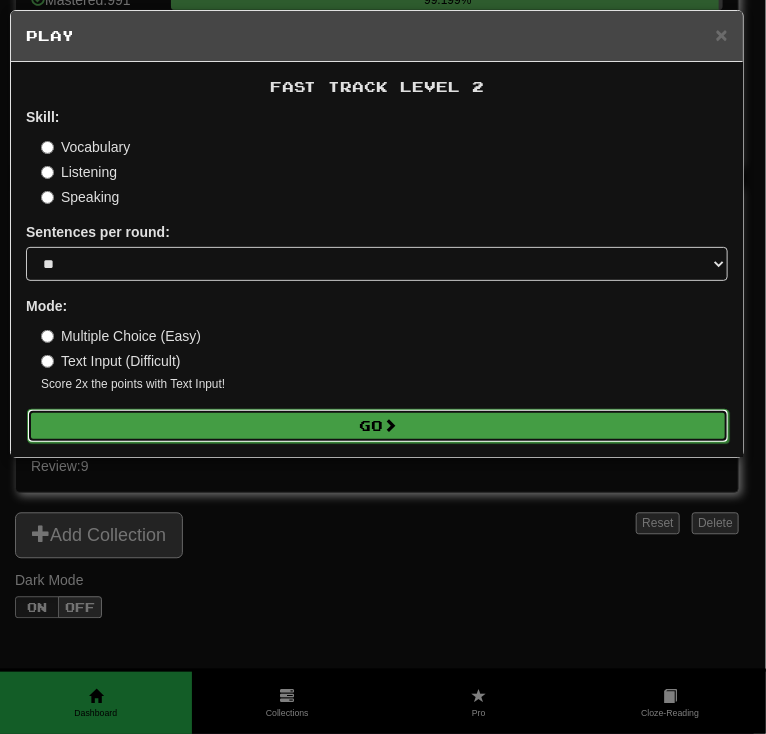 click on "Go" at bounding box center [378, 426] 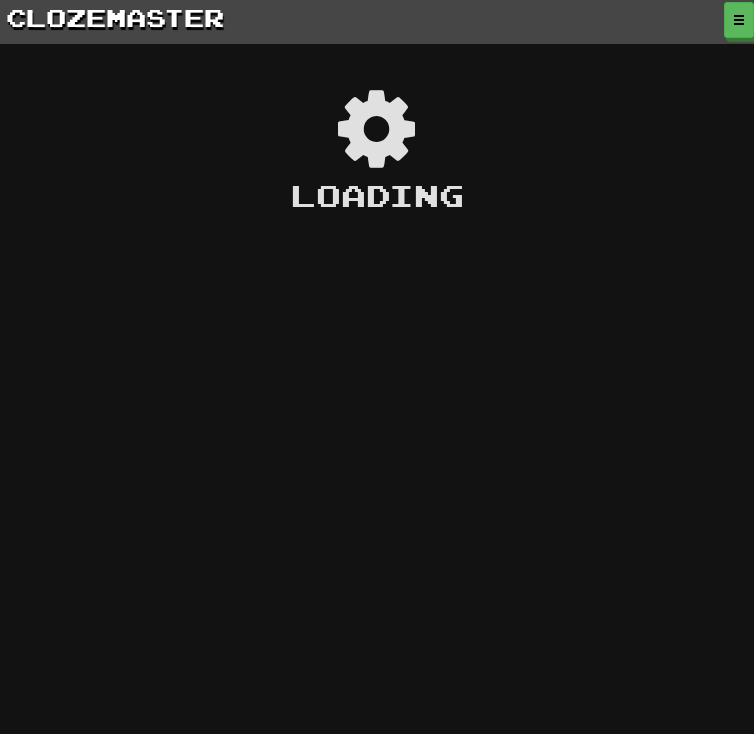 scroll, scrollTop: 0, scrollLeft: 0, axis: both 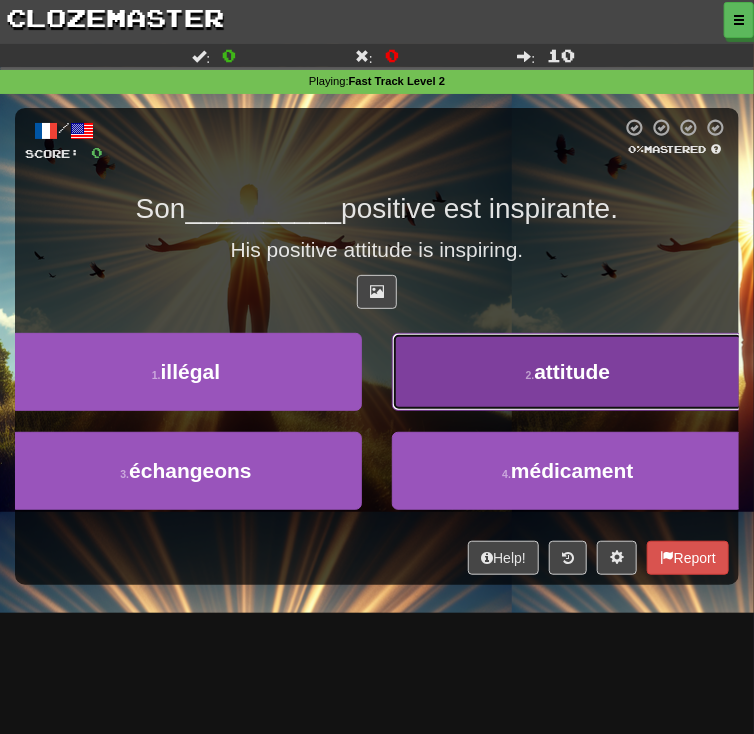 click on "2 .  attitude" at bounding box center [568, 372] 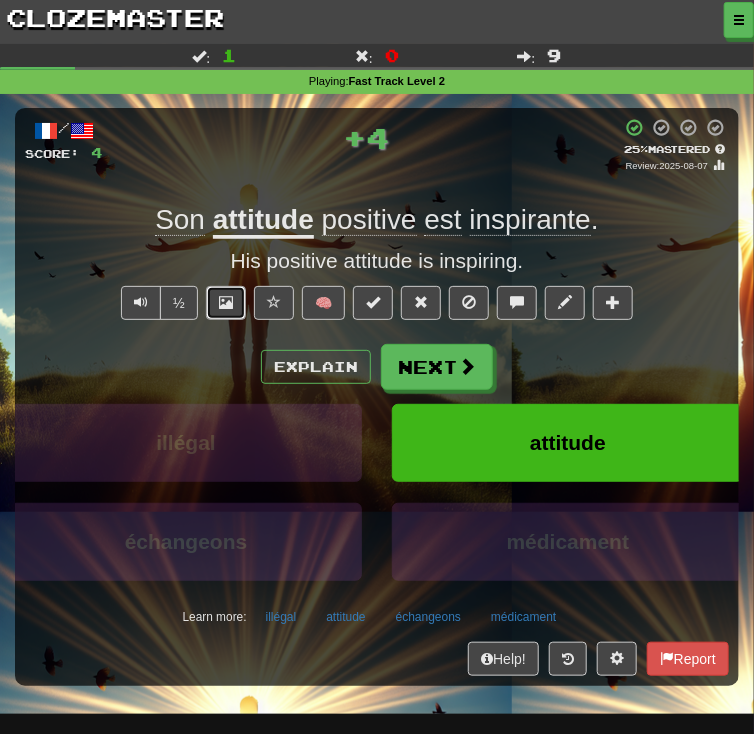 click at bounding box center [226, 303] 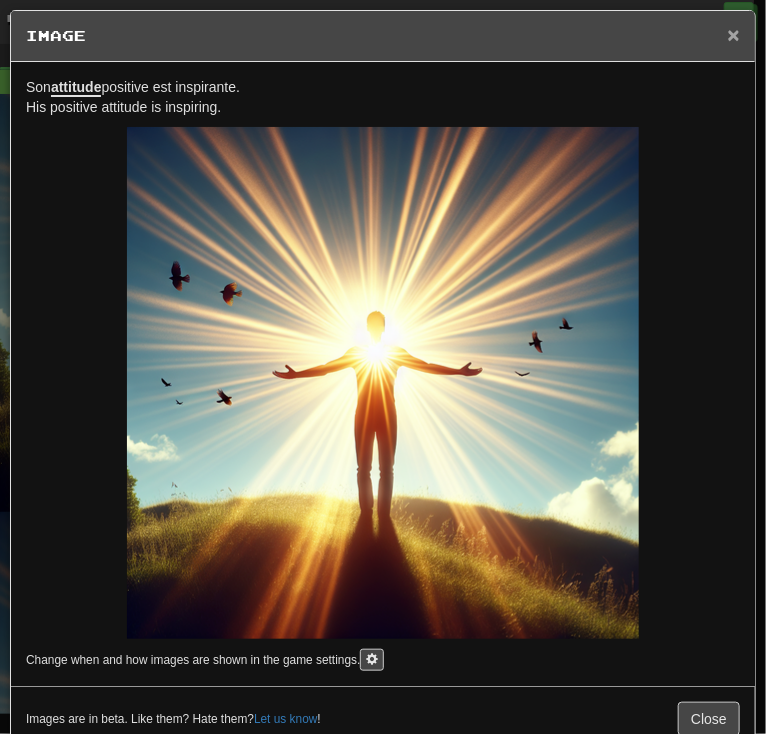 click on "×" at bounding box center [734, 34] 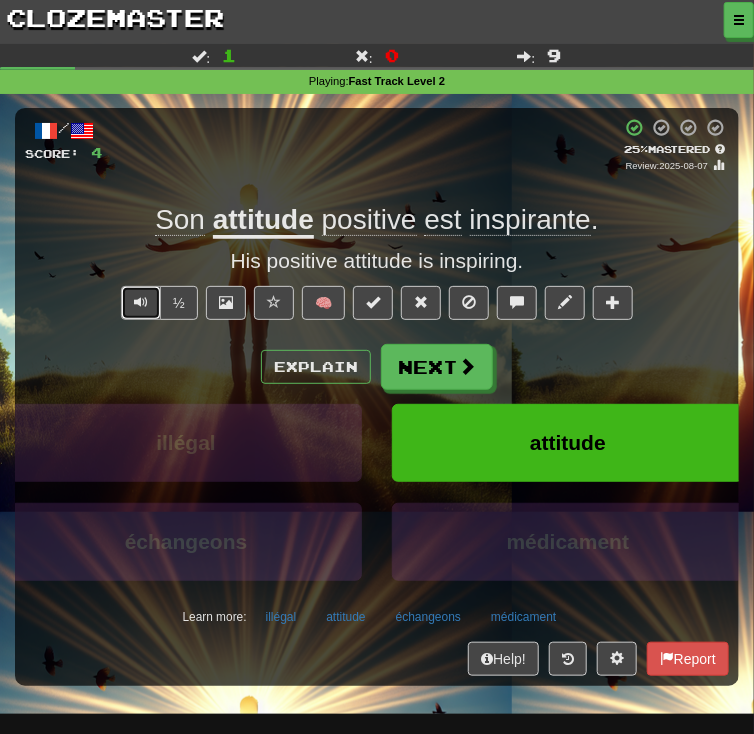 click at bounding box center [141, 303] 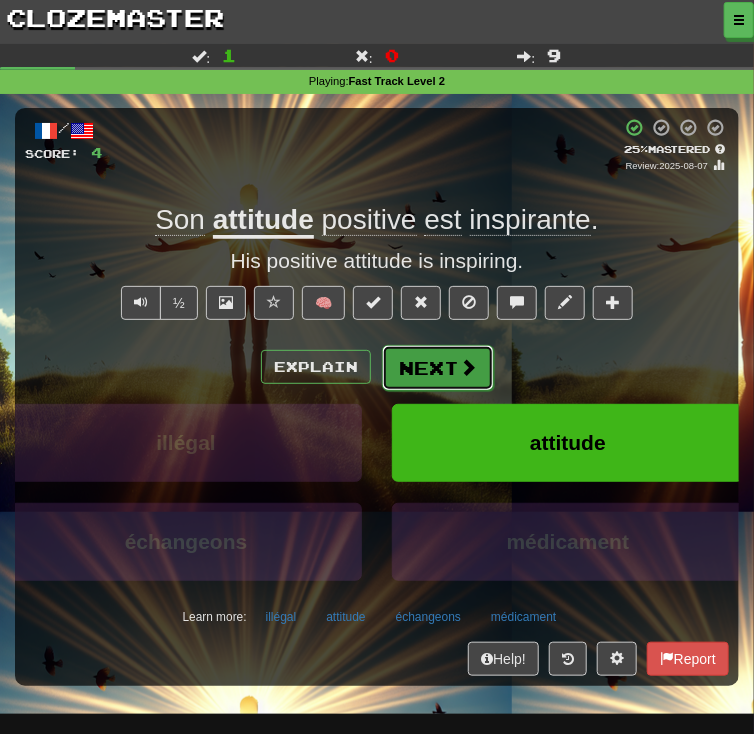 click on "Next" at bounding box center [438, 368] 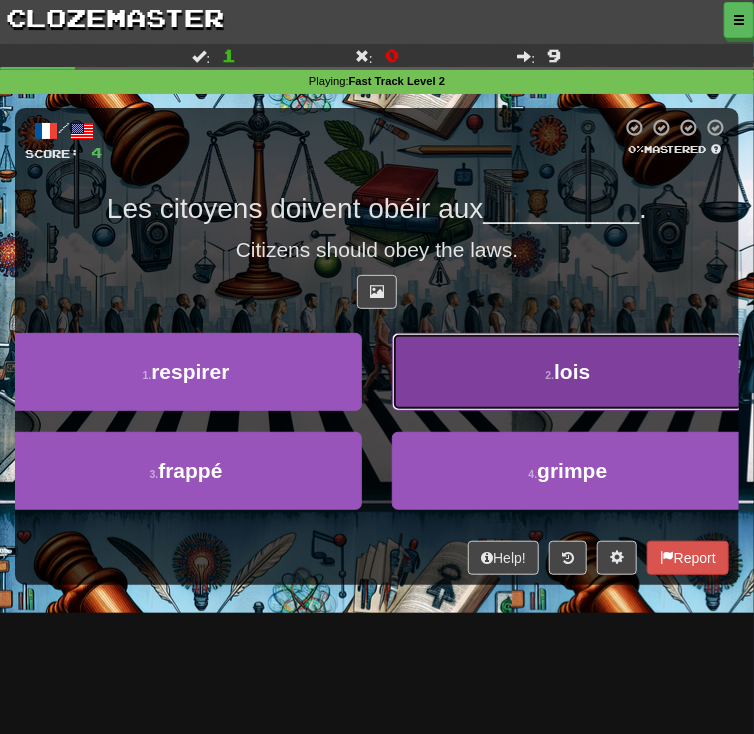 click on "2 .  lois" at bounding box center [568, 372] 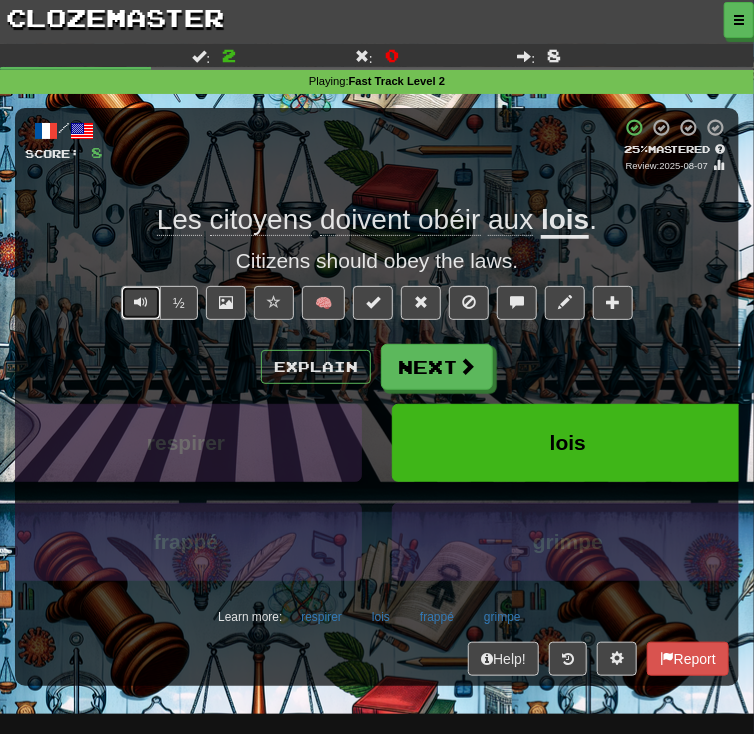 click at bounding box center (141, 302) 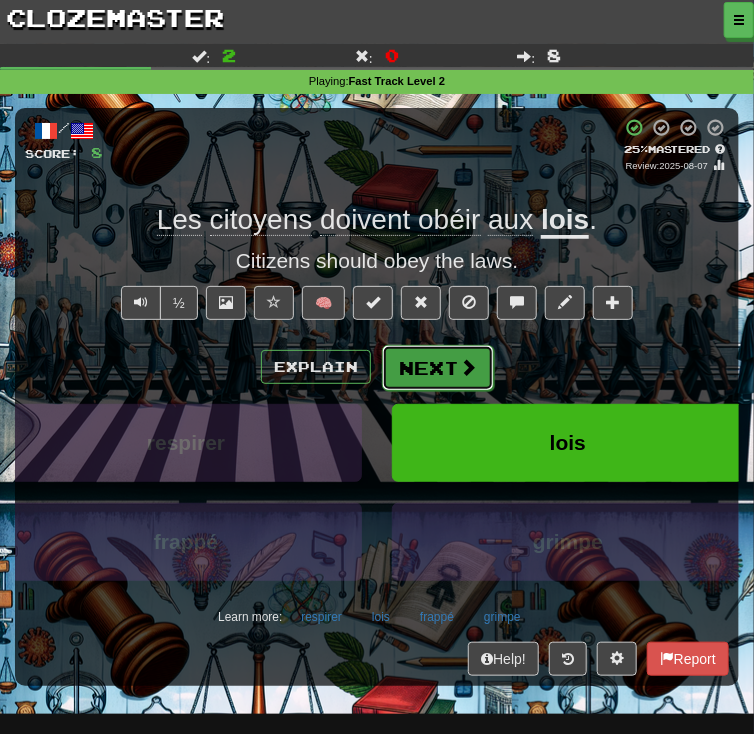 click on "Next" at bounding box center (438, 368) 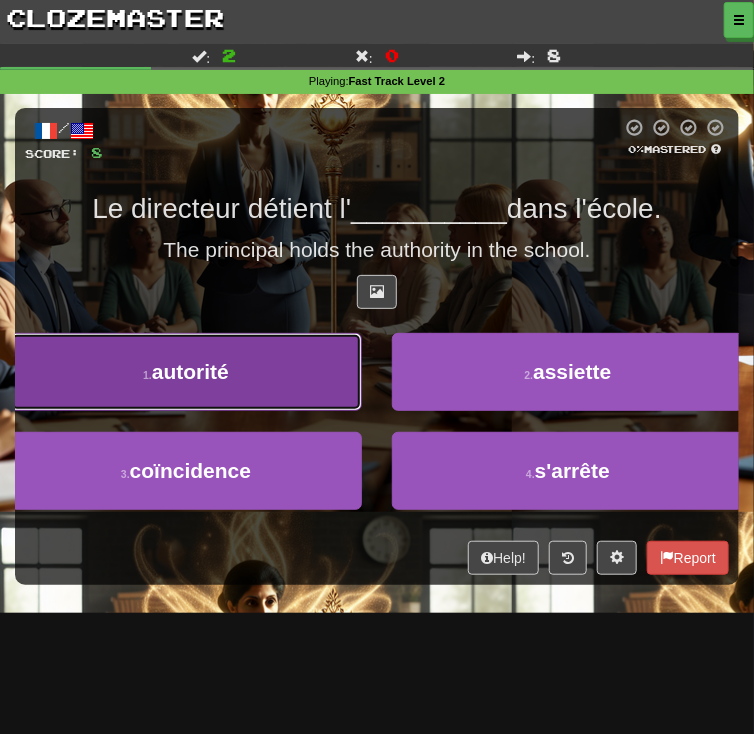 click on "1 .  autorité" at bounding box center (186, 372) 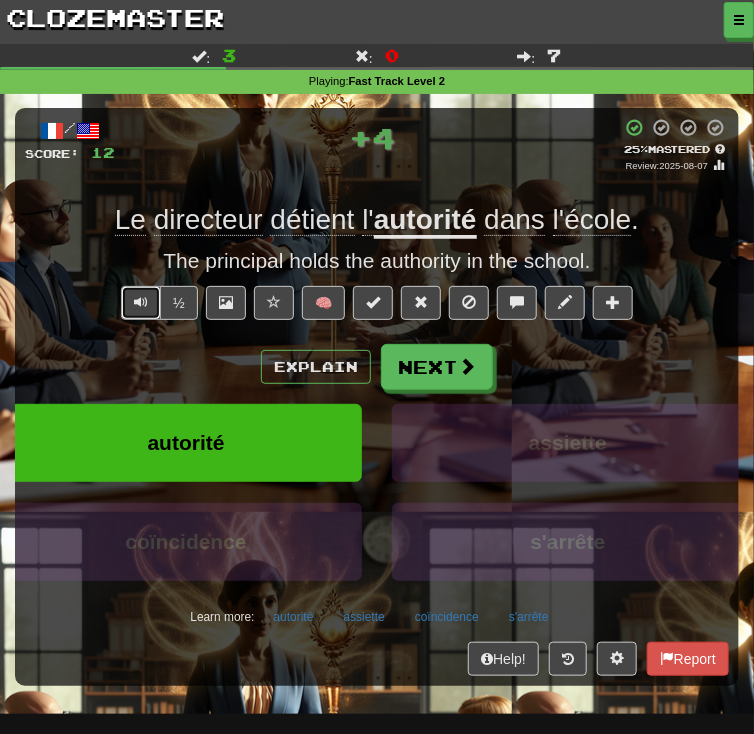 click at bounding box center (141, 303) 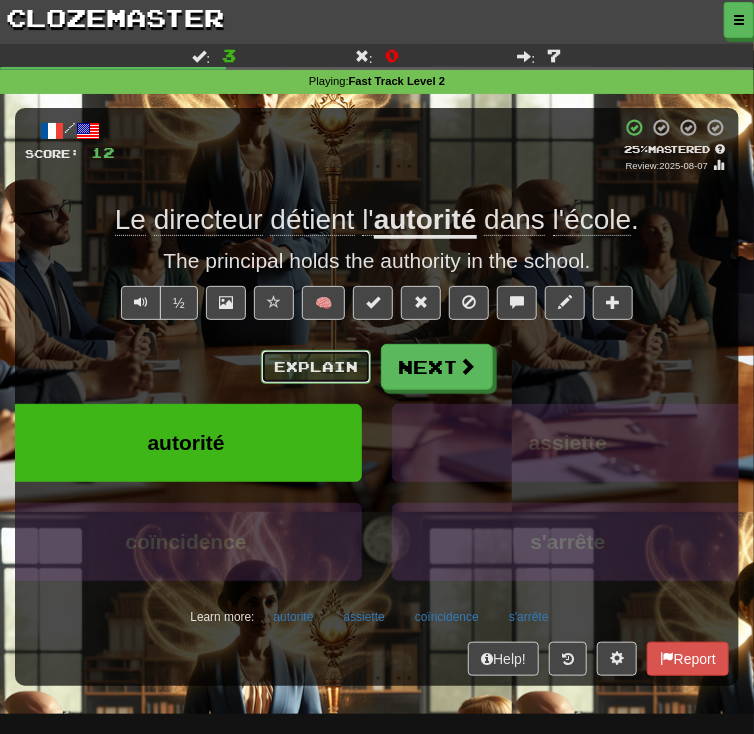 click on "Explain" at bounding box center (316, 367) 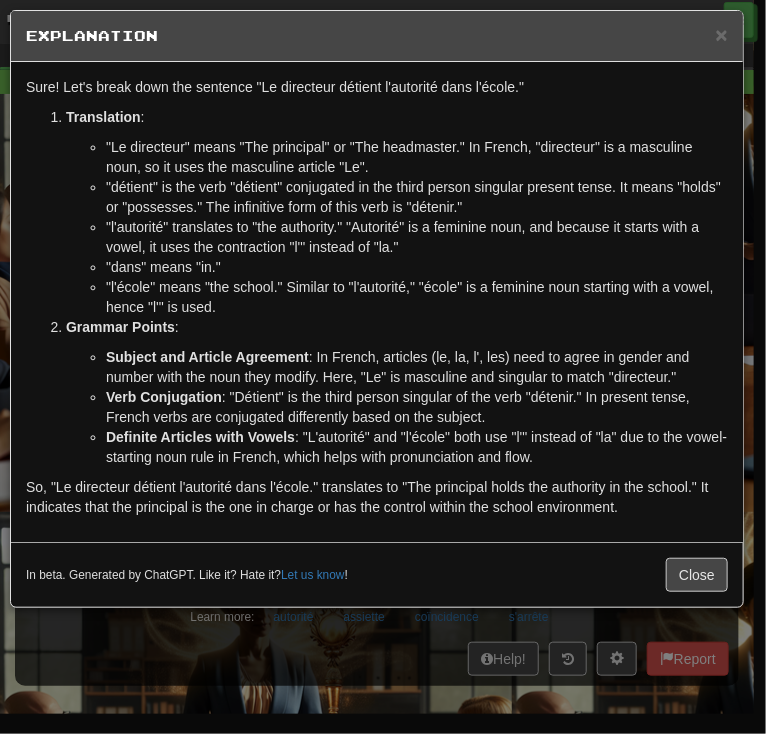 click on "× Explanation" at bounding box center [377, 36] 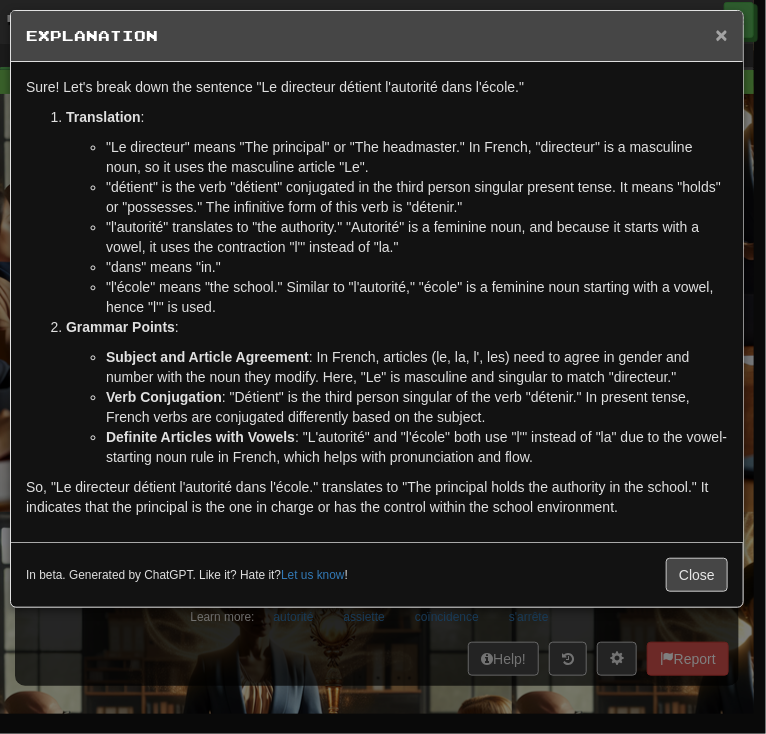 click on "×" at bounding box center (722, 34) 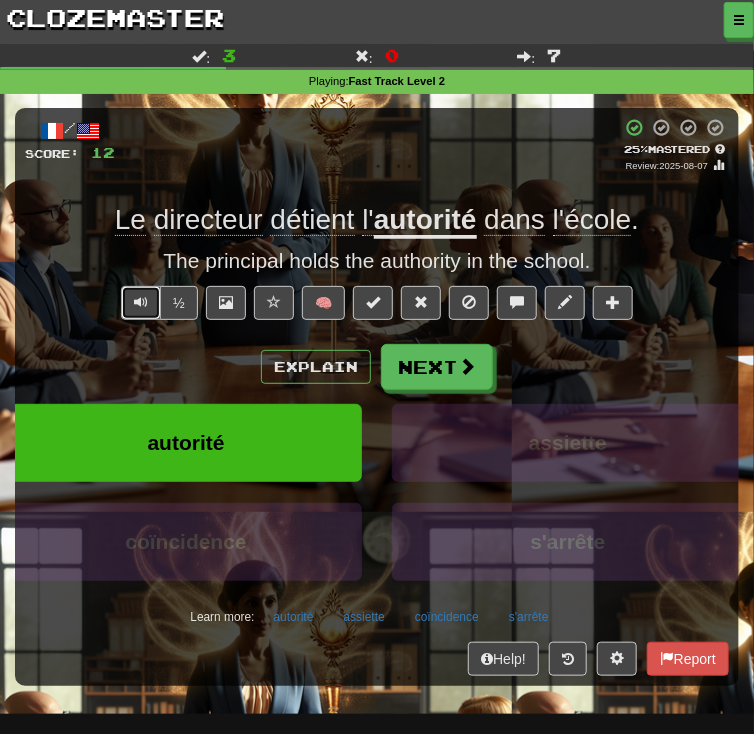 click at bounding box center [141, 303] 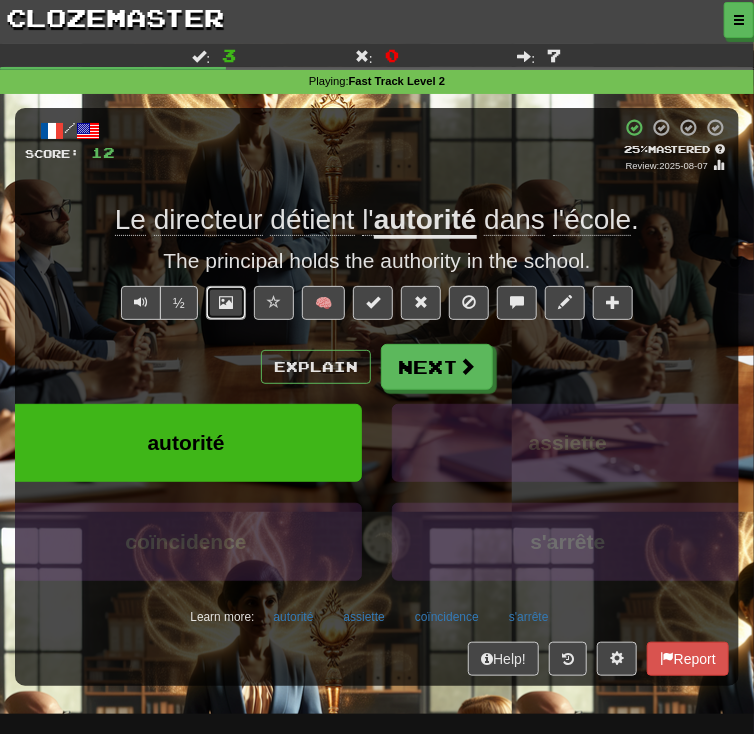 click at bounding box center [226, 303] 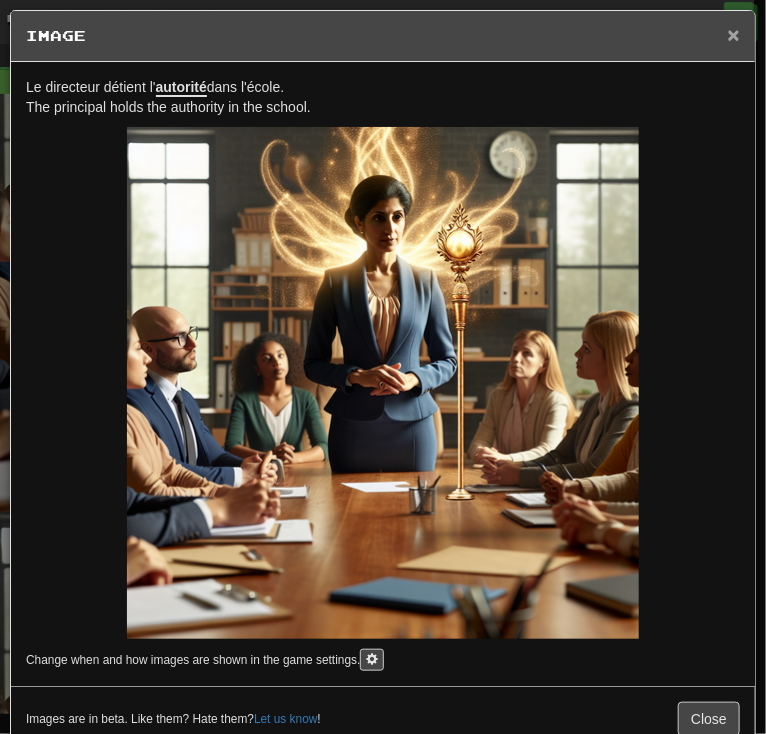 click on "×" at bounding box center (734, 34) 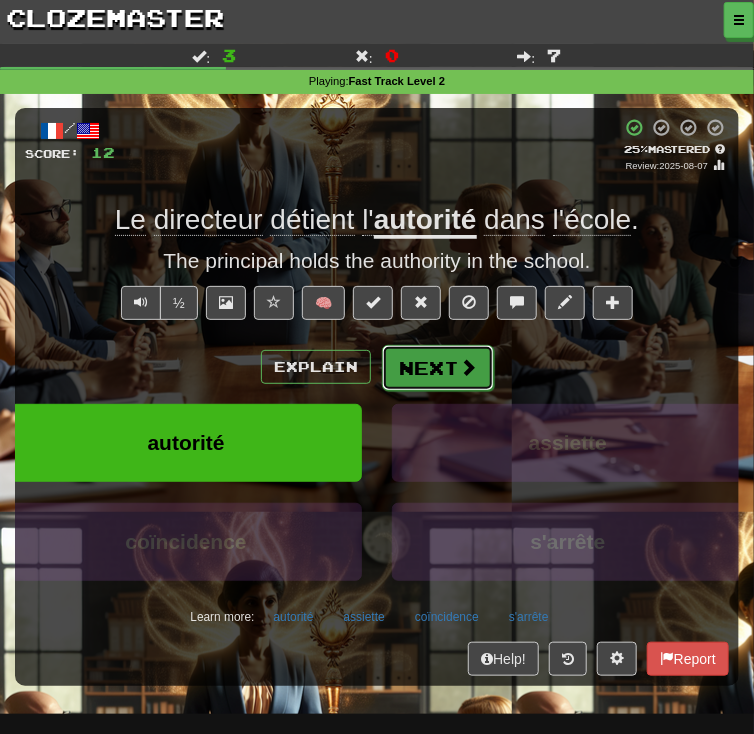 click on "Next" at bounding box center [438, 368] 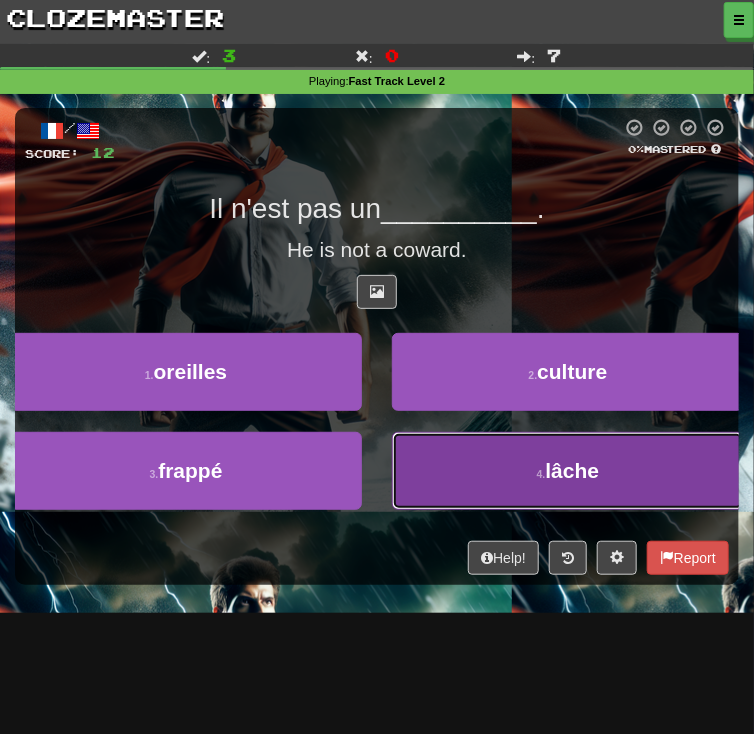 click on "4 .  lâche" at bounding box center [568, 471] 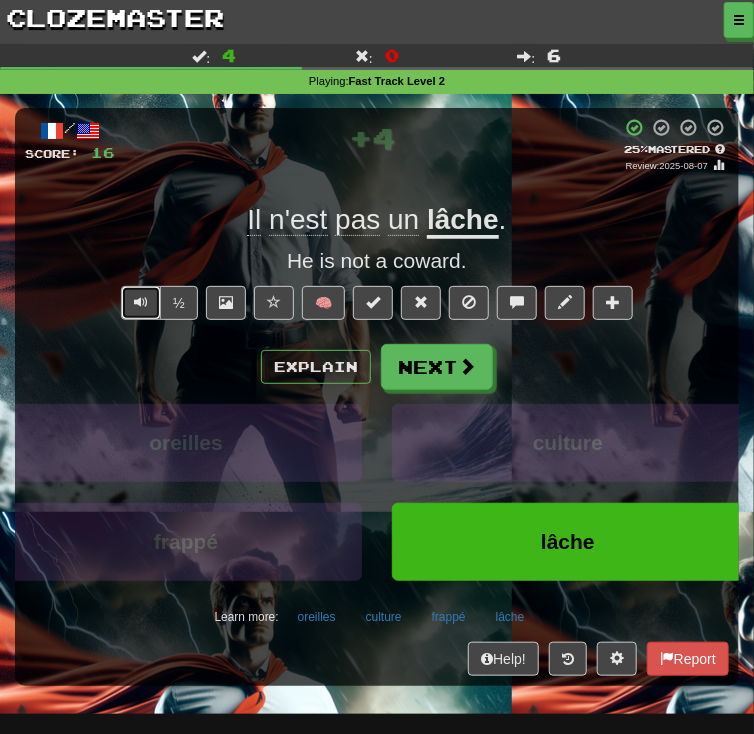 click at bounding box center (141, 303) 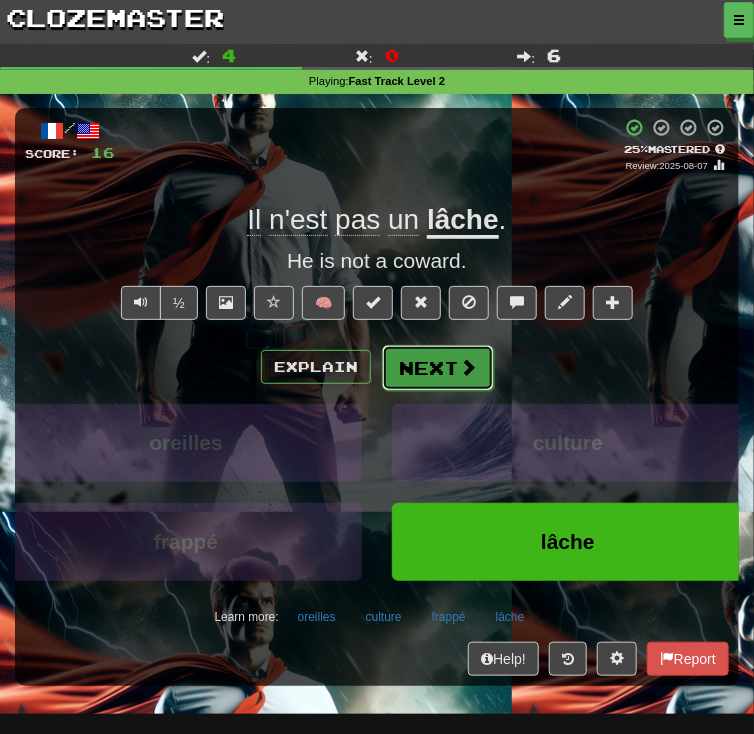 click on "Next" at bounding box center [438, 368] 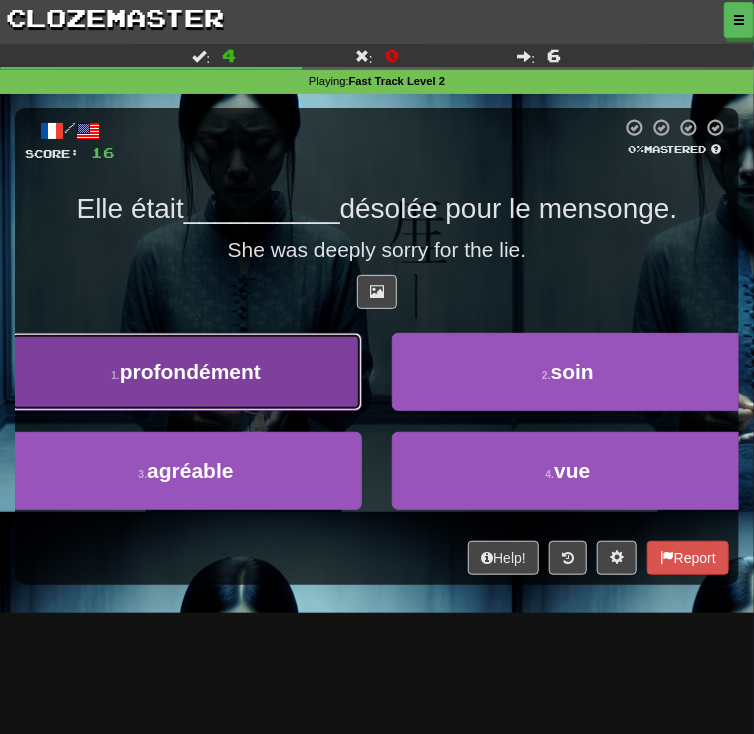 click on "1 .  profondément" at bounding box center [186, 372] 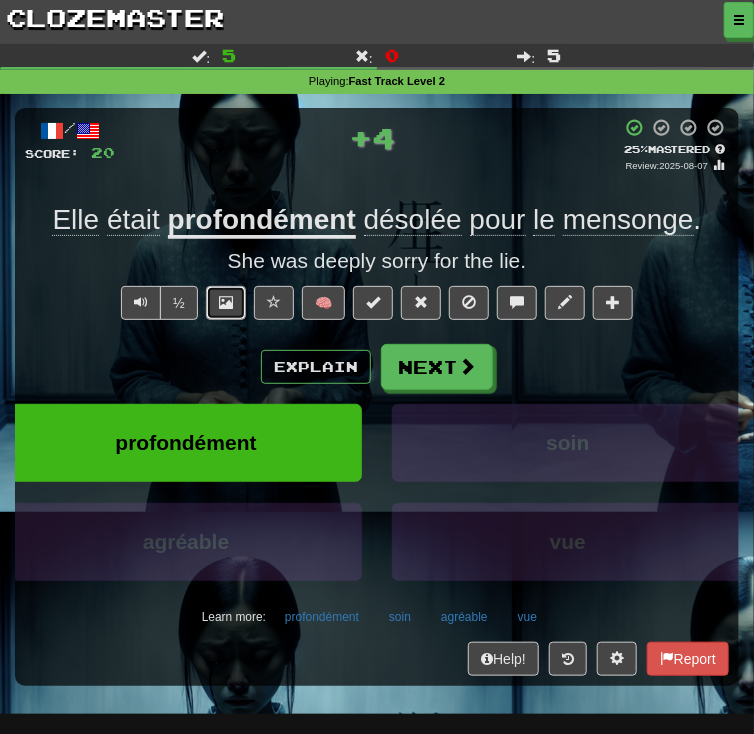 click at bounding box center [226, 302] 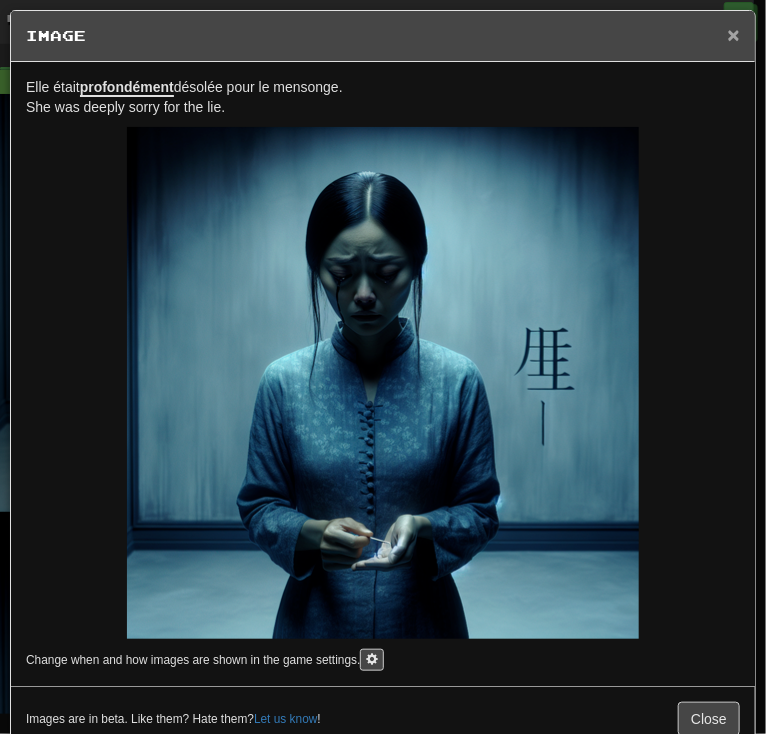 click on "×" at bounding box center (734, 34) 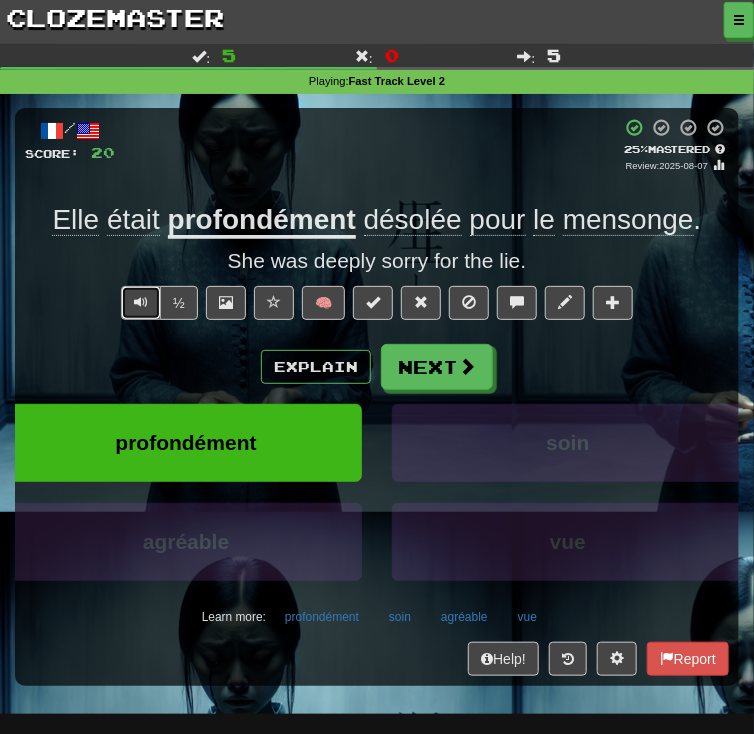click at bounding box center (141, 303) 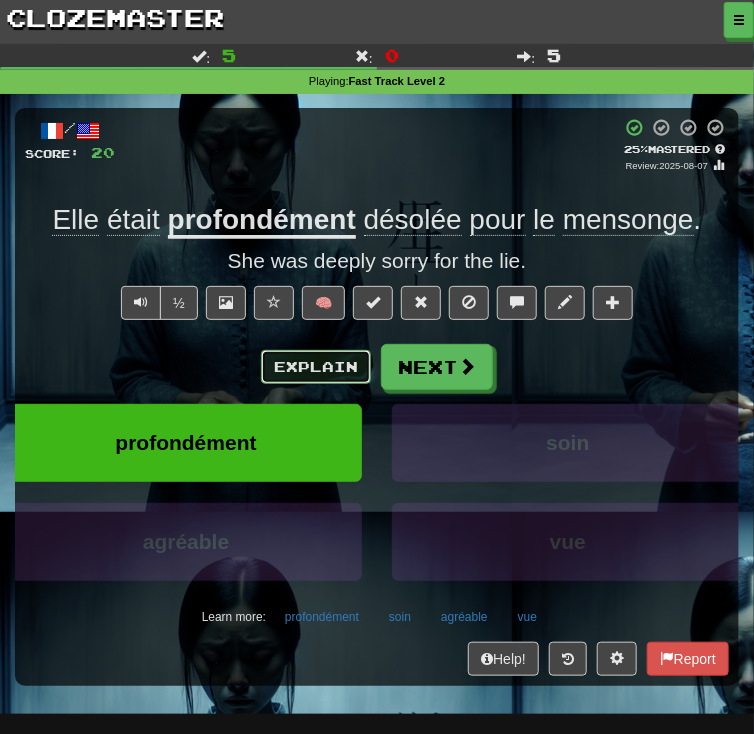 click on "Explain" at bounding box center [316, 367] 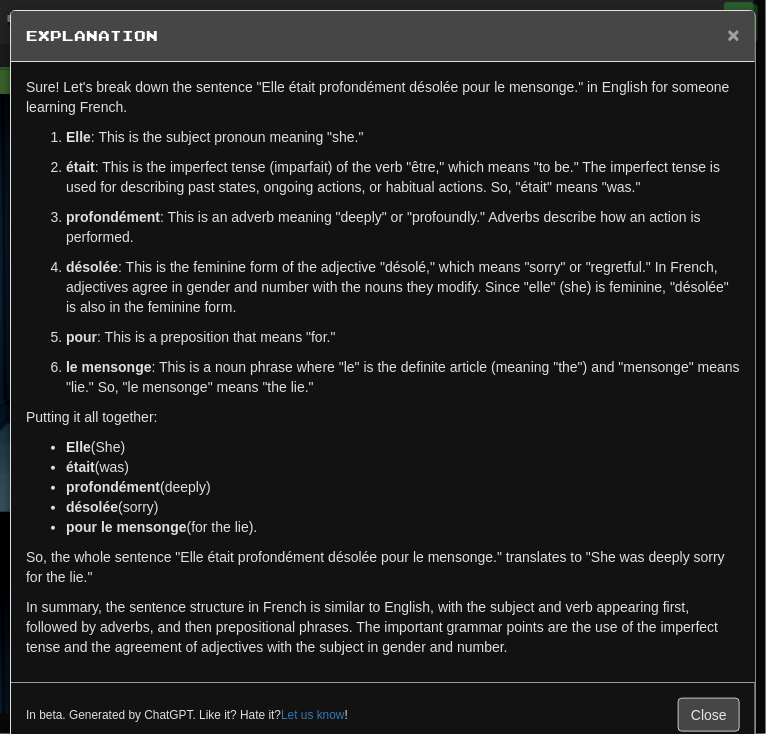 click on "×" at bounding box center [734, 34] 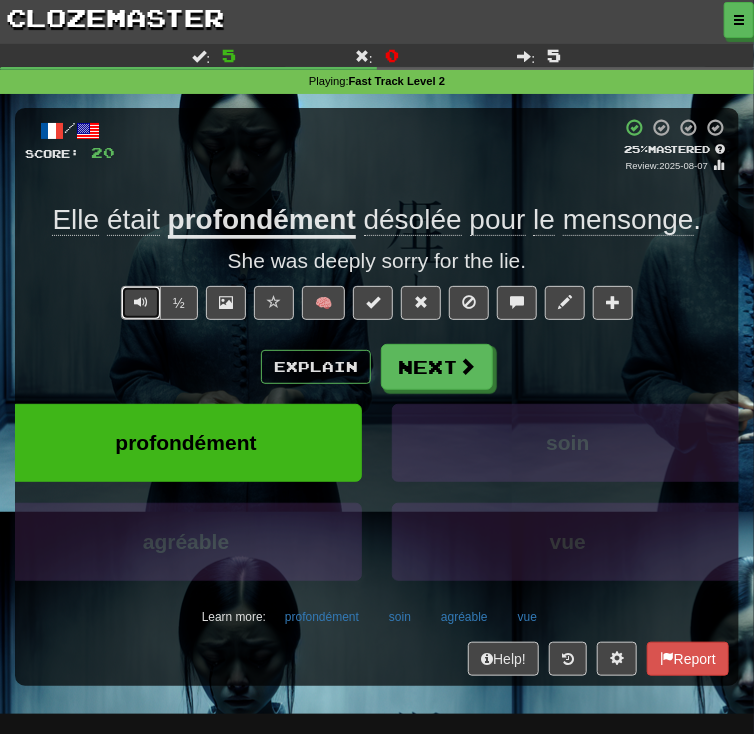 click at bounding box center [141, 303] 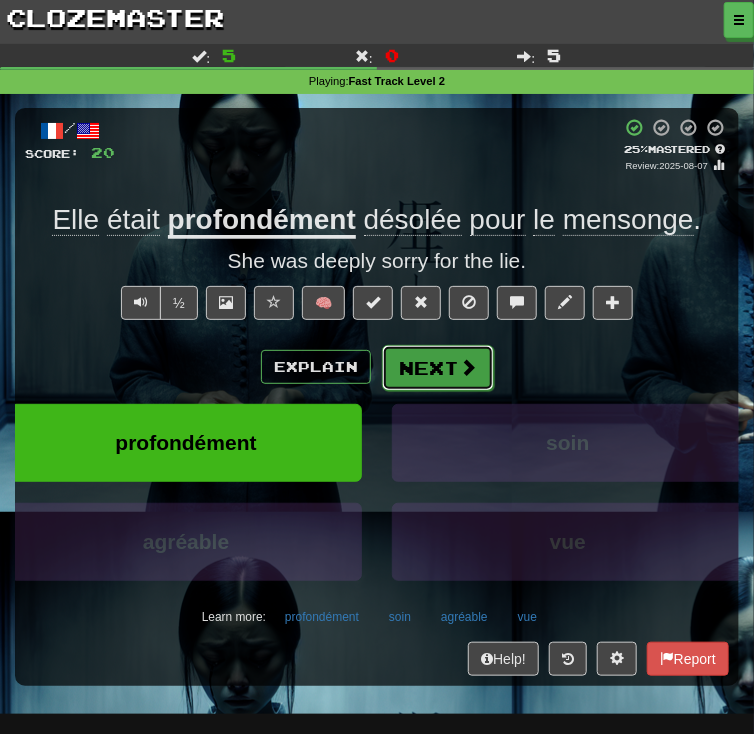 click at bounding box center [468, 367] 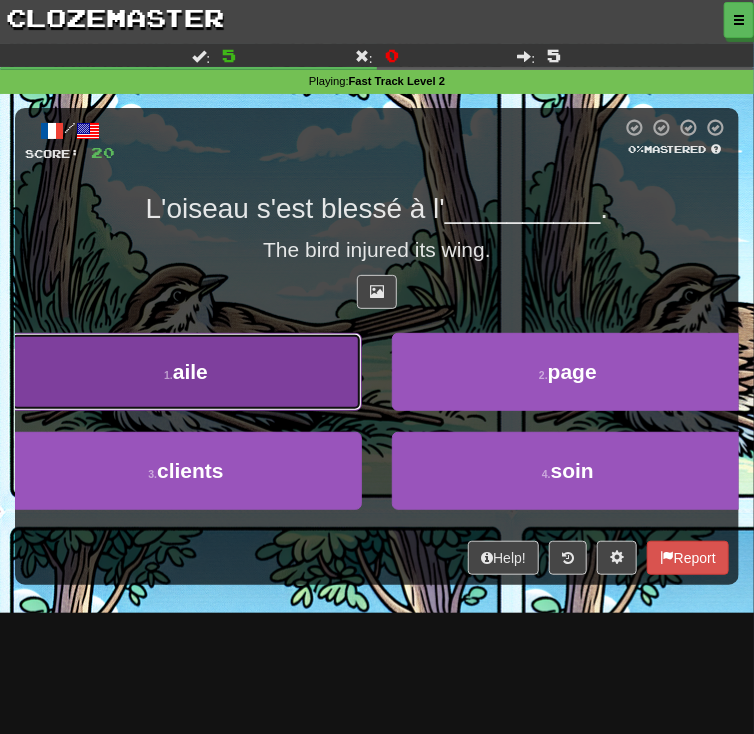 click on "1 .  aile" at bounding box center [186, 372] 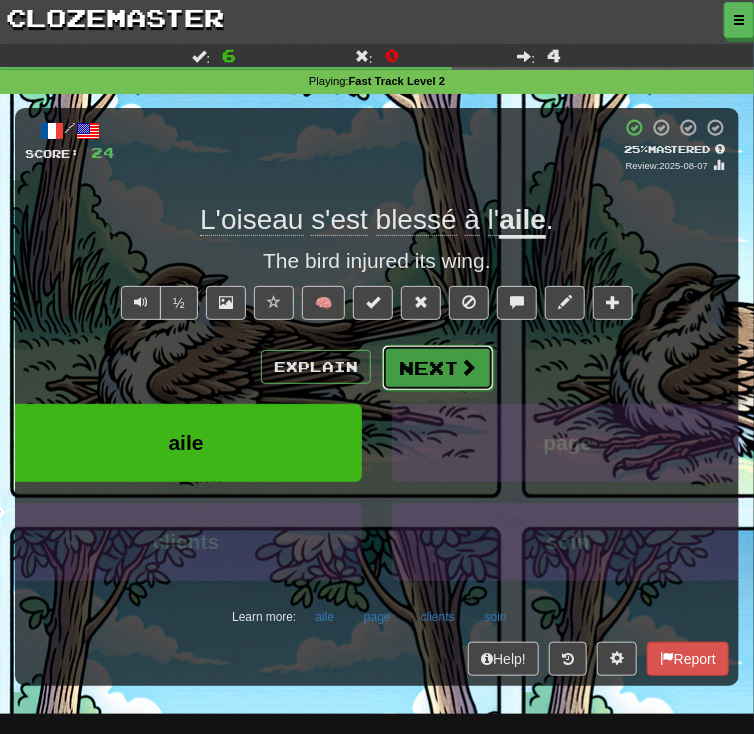 click on "Next" at bounding box center [438, 368] 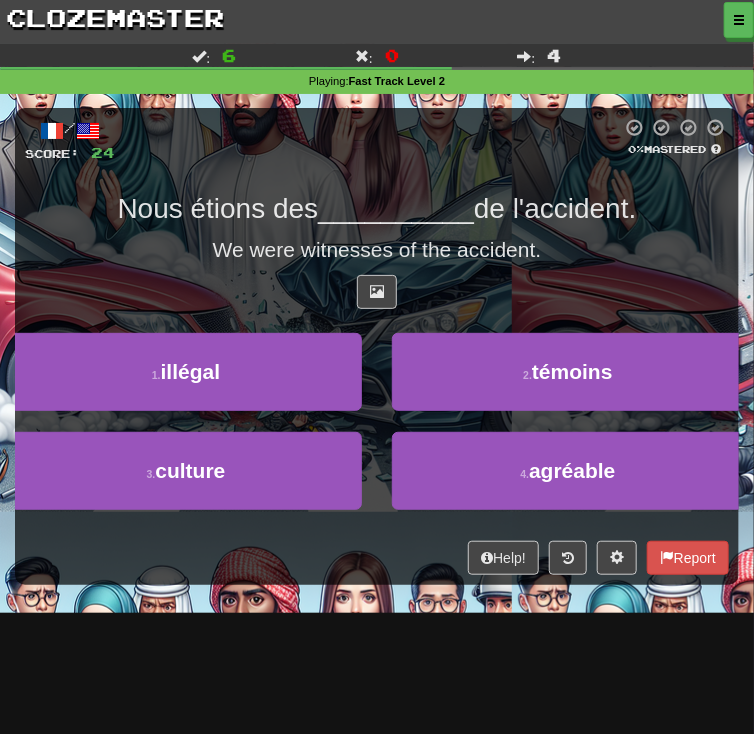 click at bounding box center (377, 297) 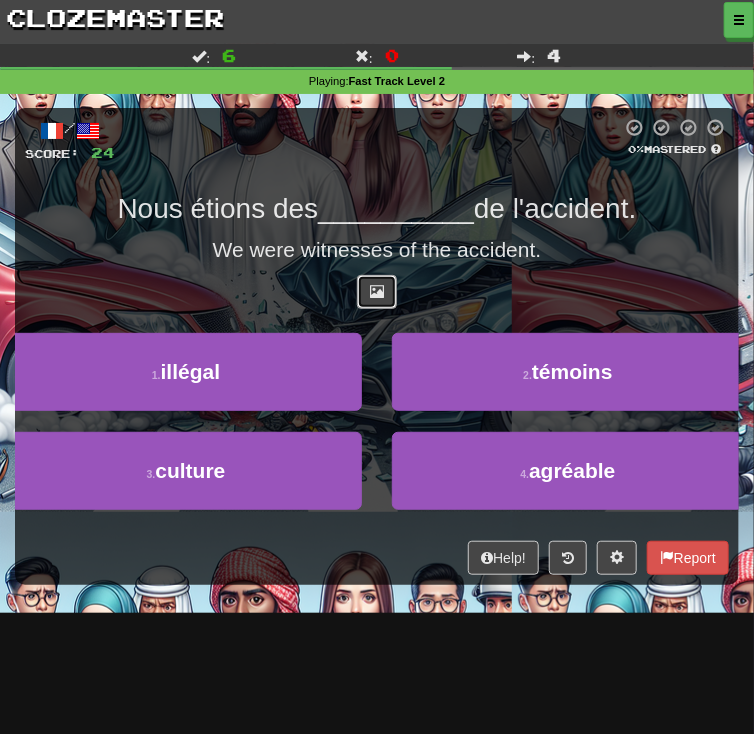 click at bounding box center [377, 291] 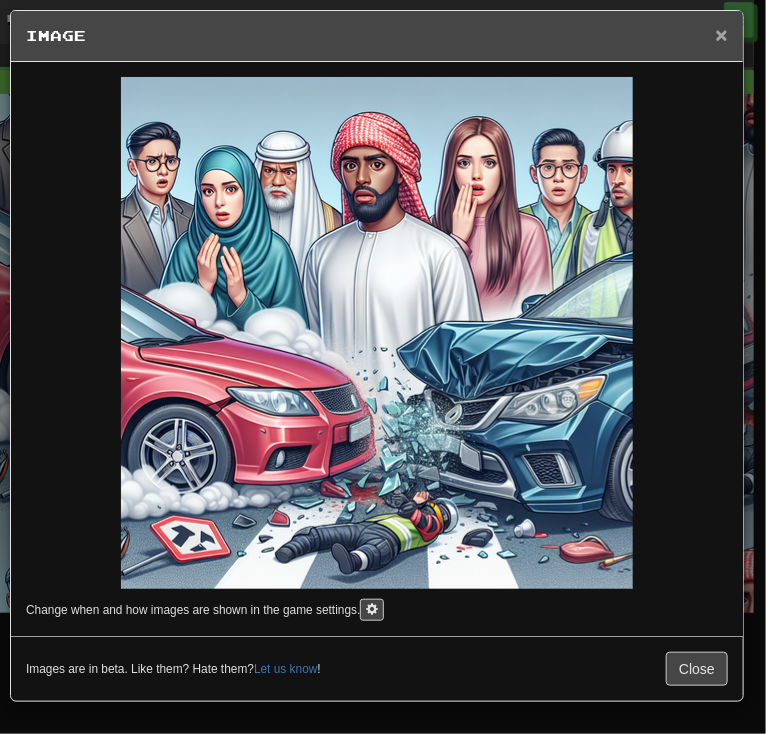 click on "×" at bounding box center (722, 34) 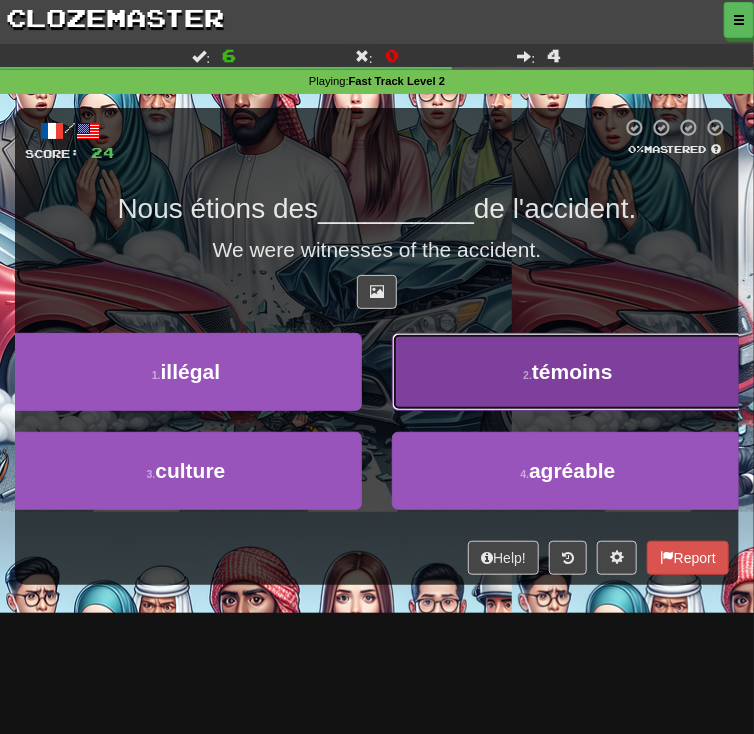 click on "témoins" at bounding box center [572, 371] 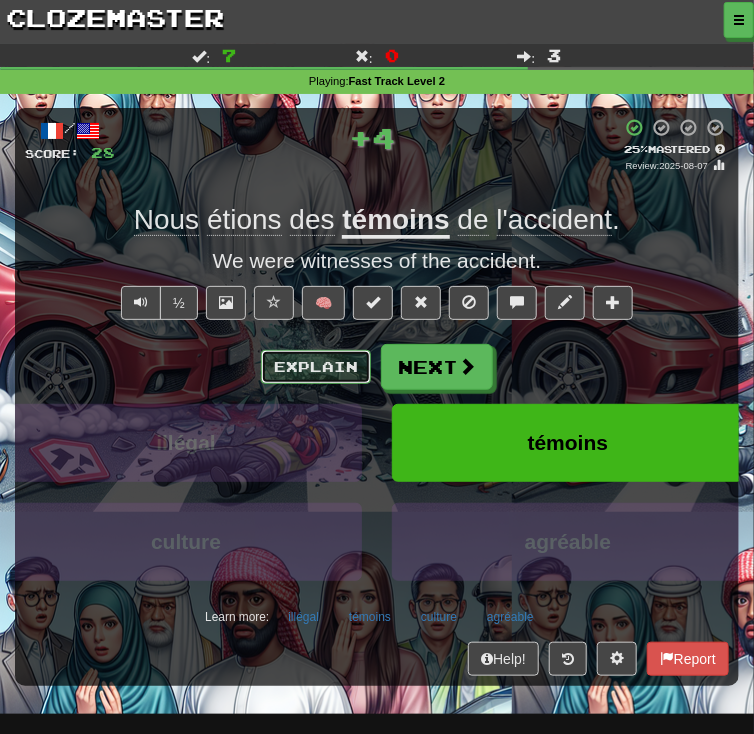click on "Explain" at bounding box center [316, 367] 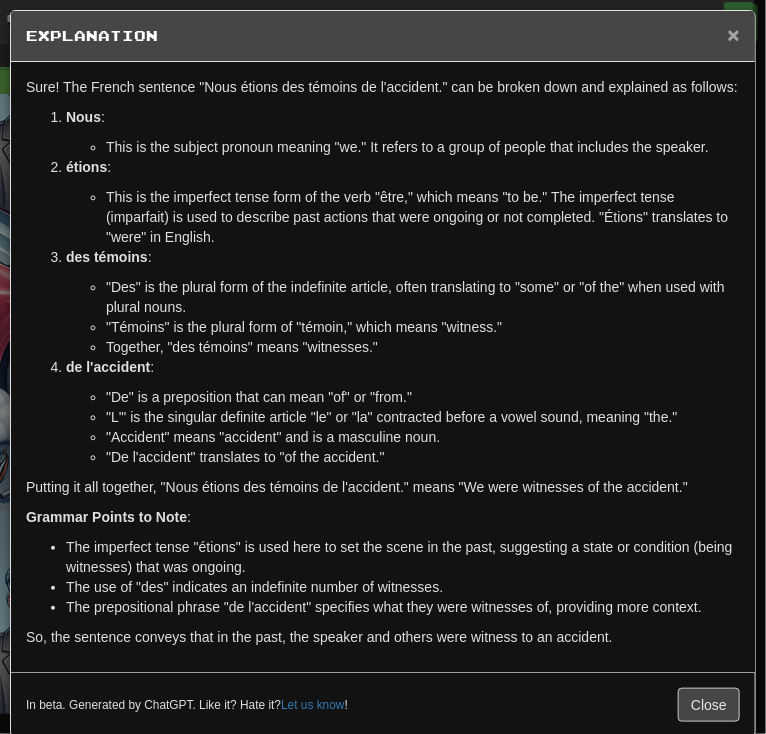 click on "×" at bounding box center [734, 34] 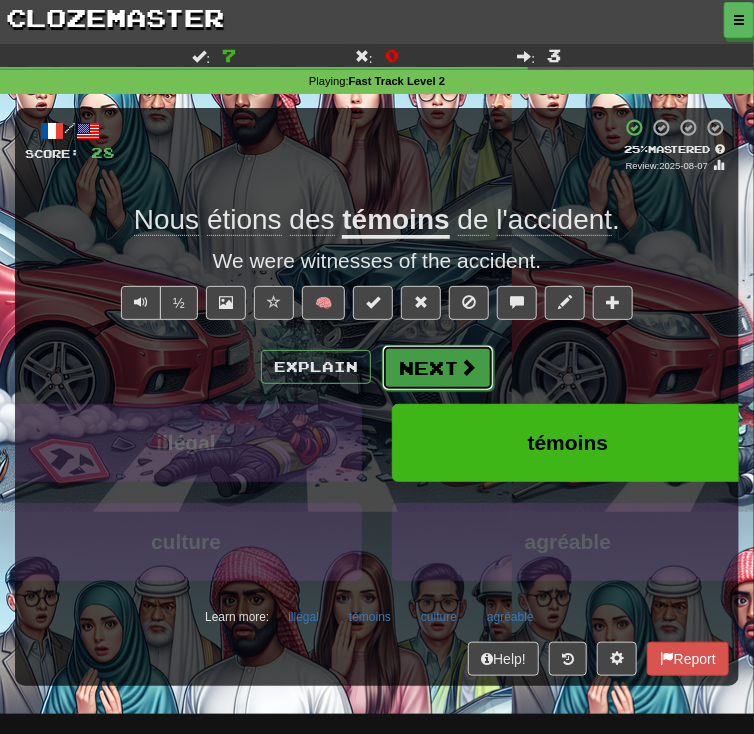 click on "Next" at bounding box center (438, 368) 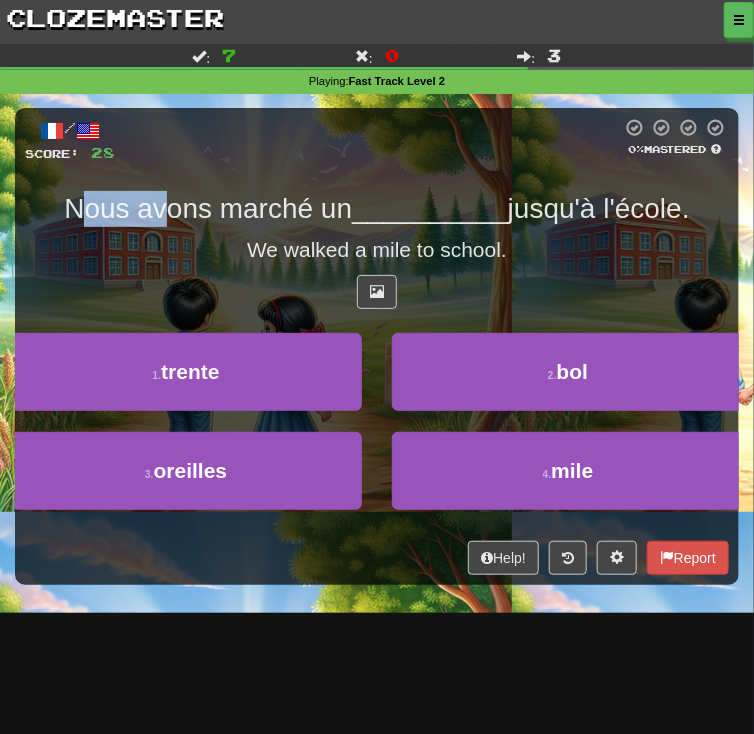 drag, startPoint x: 76, startPoint y: 196, endPoint x: 315, endPoint y: 212, distance: 239.53497 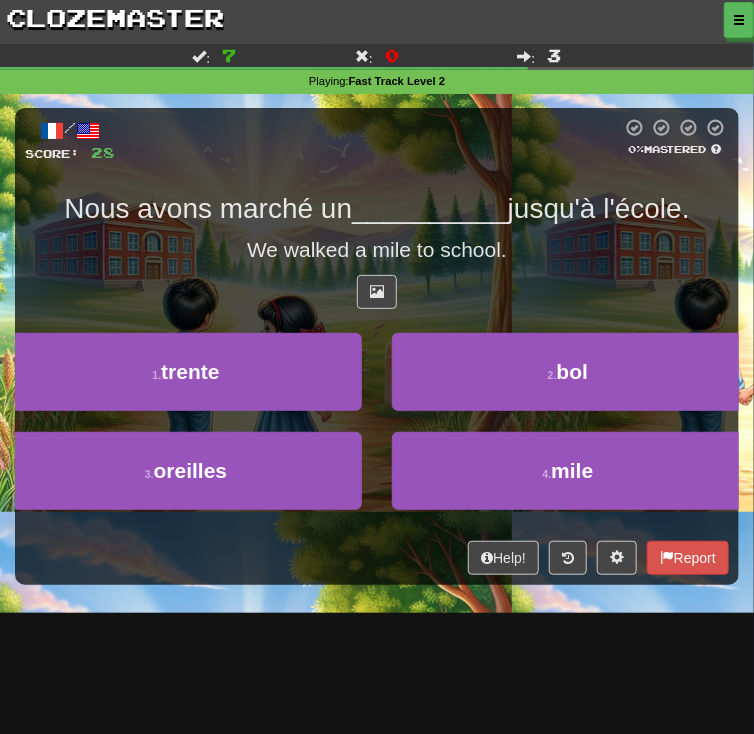 click on "Nous avons marché un" at bounding box center (208, 208) 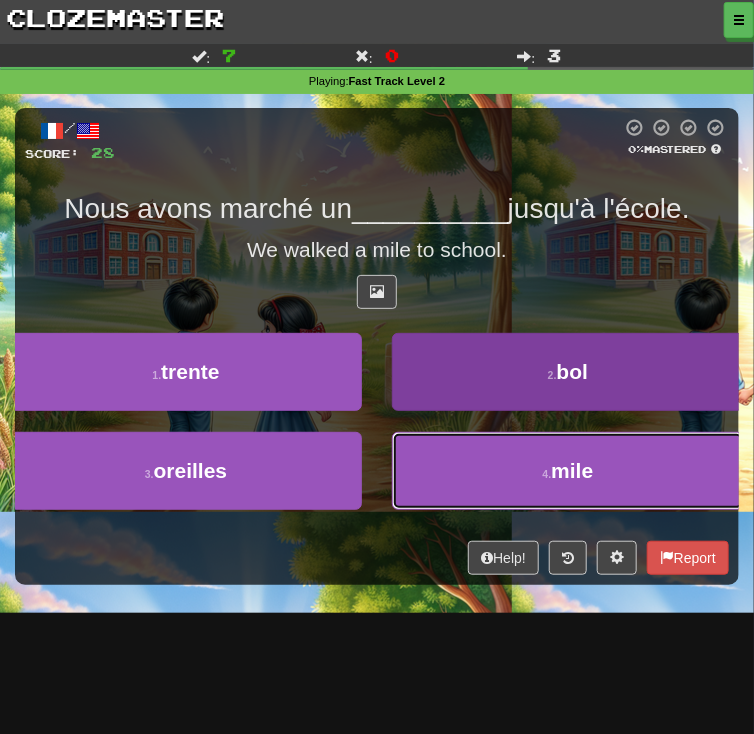 click on "4 .  mile" at bounding box center (568, 471) 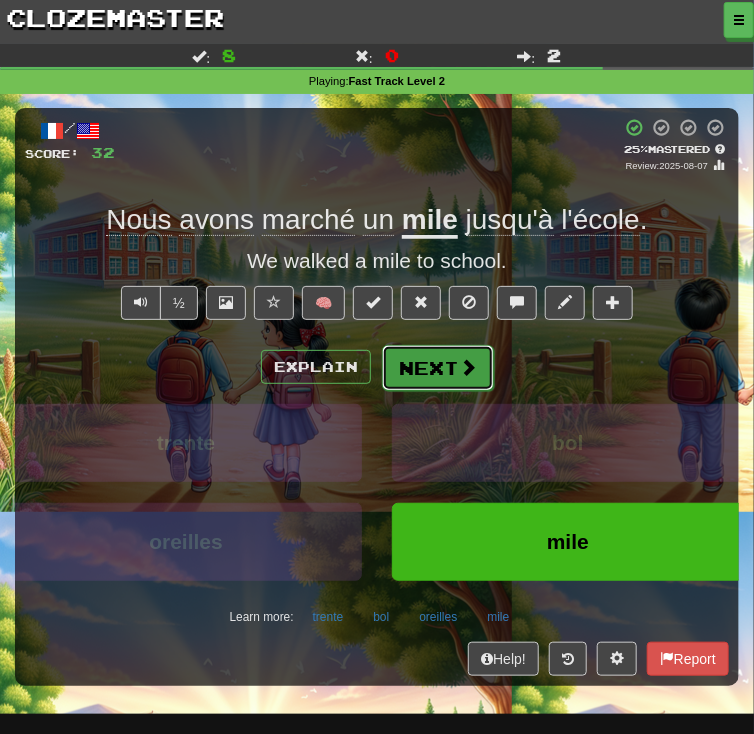 click on "Next" at bounding box center (438, 368) 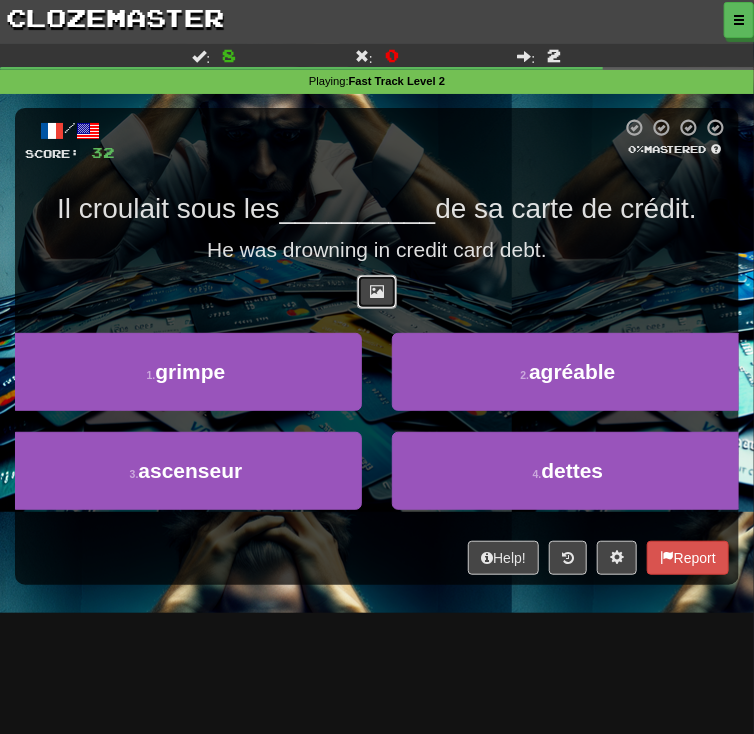 click at bounding box center (377, 292) 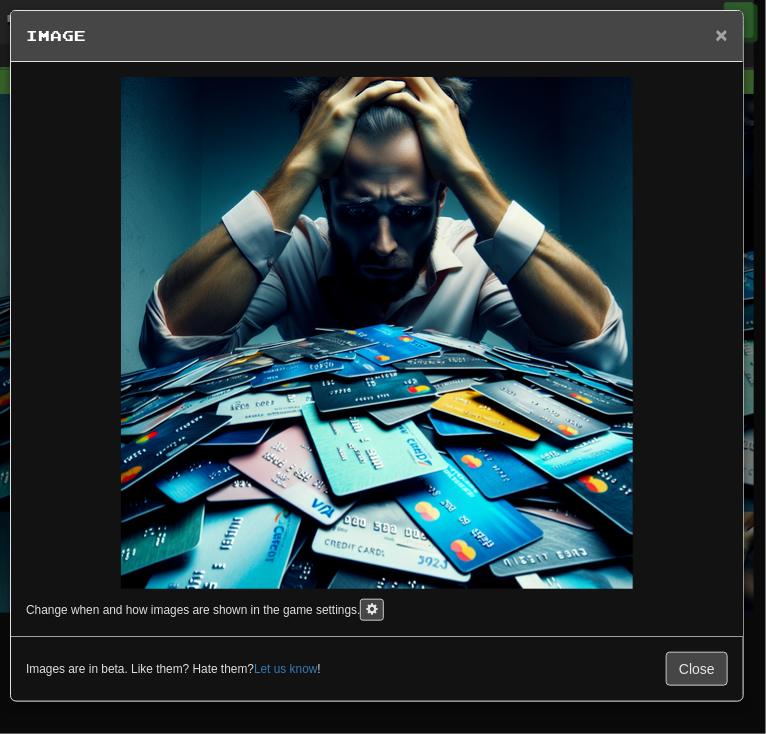 click on "×" at bounding box center (722, 34) 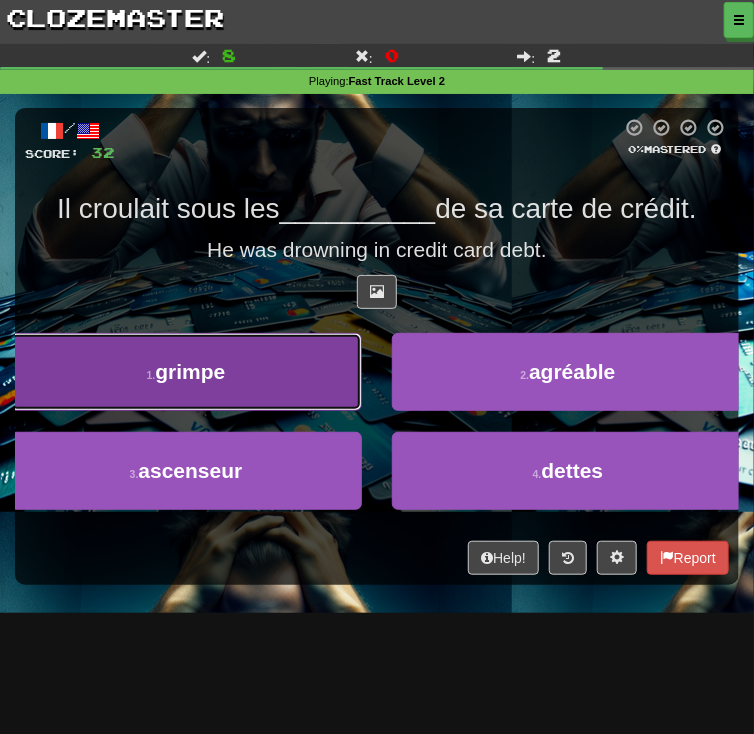 click on "1 .  grimpe" at bounding box center [186, 372] 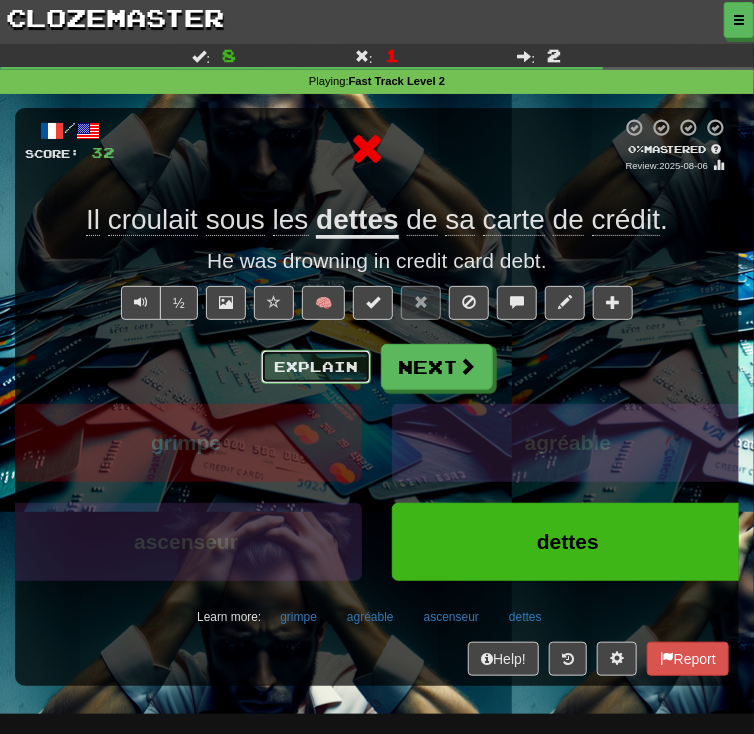 click on "Explain" at bounding box center (316, 367) 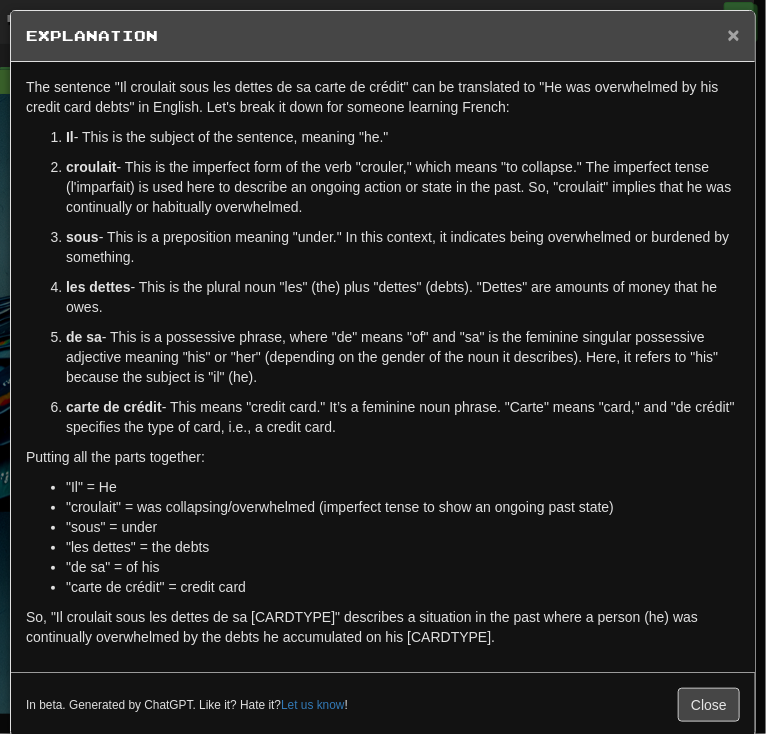 click on "×" at bounding box center (734, 34) 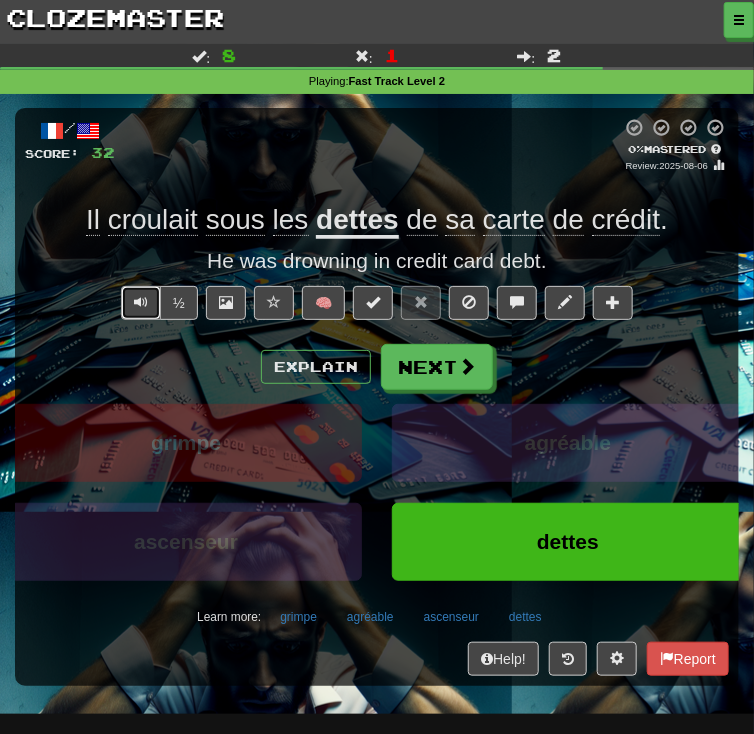 click at bounding box center (141, 303) 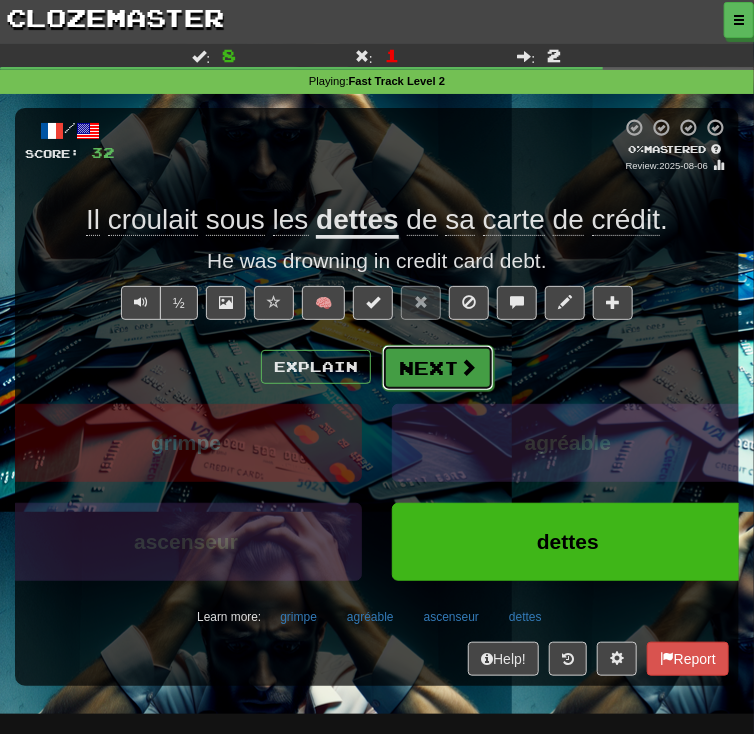 click at bounding box center (468, 367) 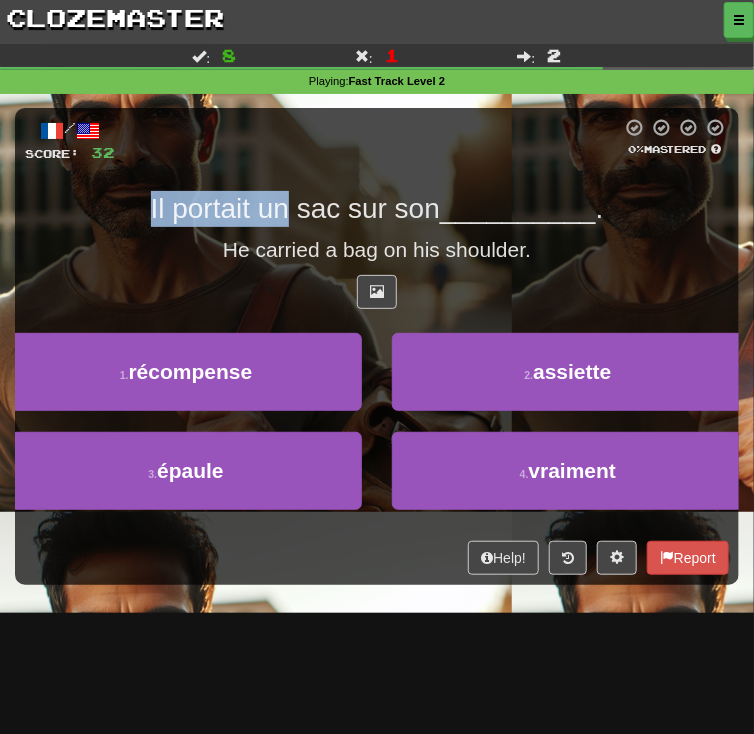 drag, startPoint x: 134, startPoint y: 194, endPoint x: 312, endPoint y: 200, distance: 178.10109 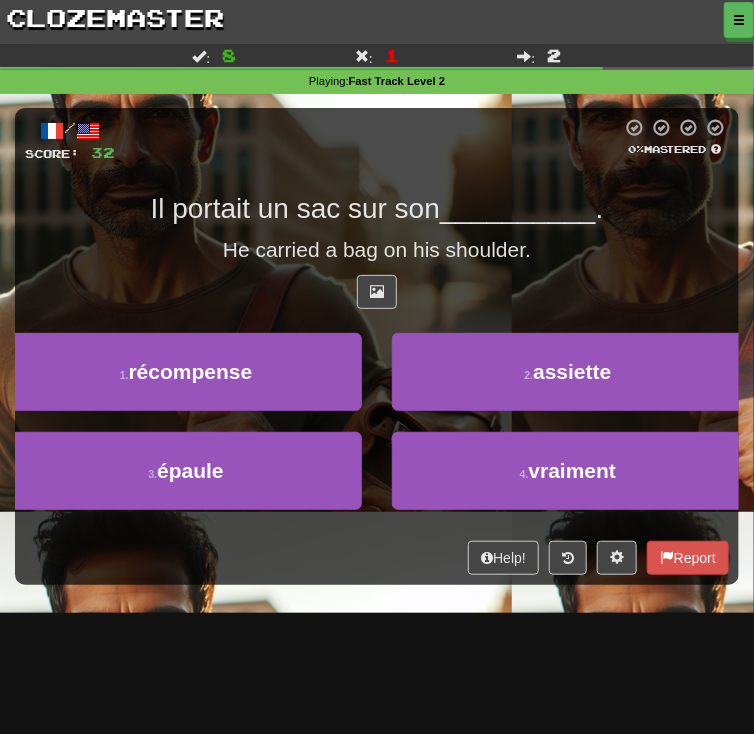click on "Il portait un sac sur son" at bounding box center (295, 208) 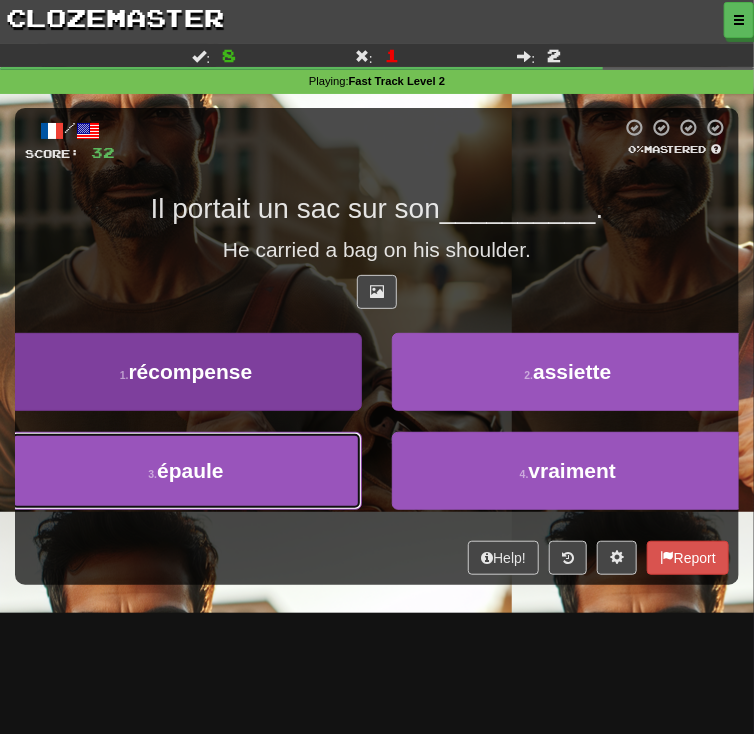 click on "3 .  épaule" at bounding box center [186, 471] 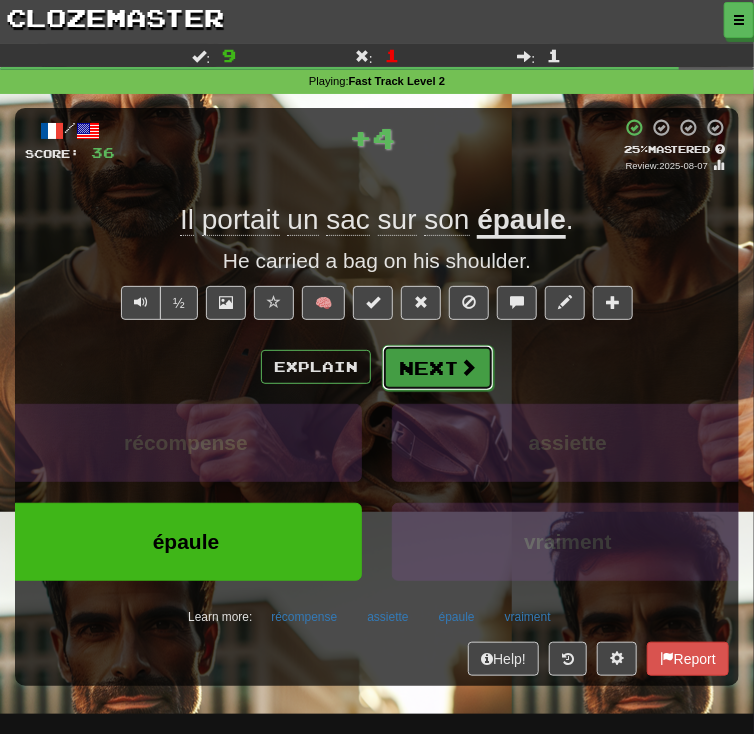 click on "Next" at bounding box center [438, 368] 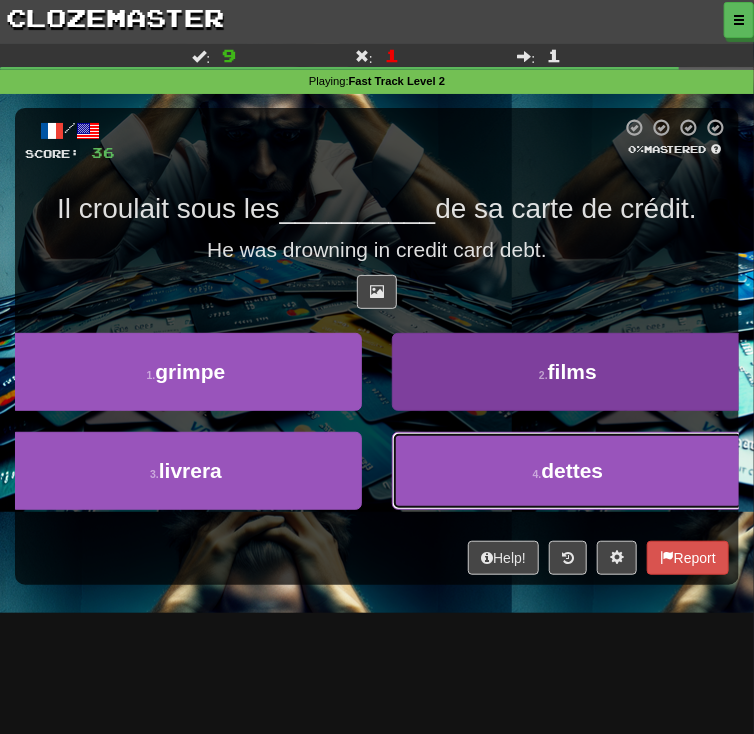 drag, startPoint x: 552, startPoint y: 458, endPoint x: 540, endPoint y: 456, distance: 12.165525 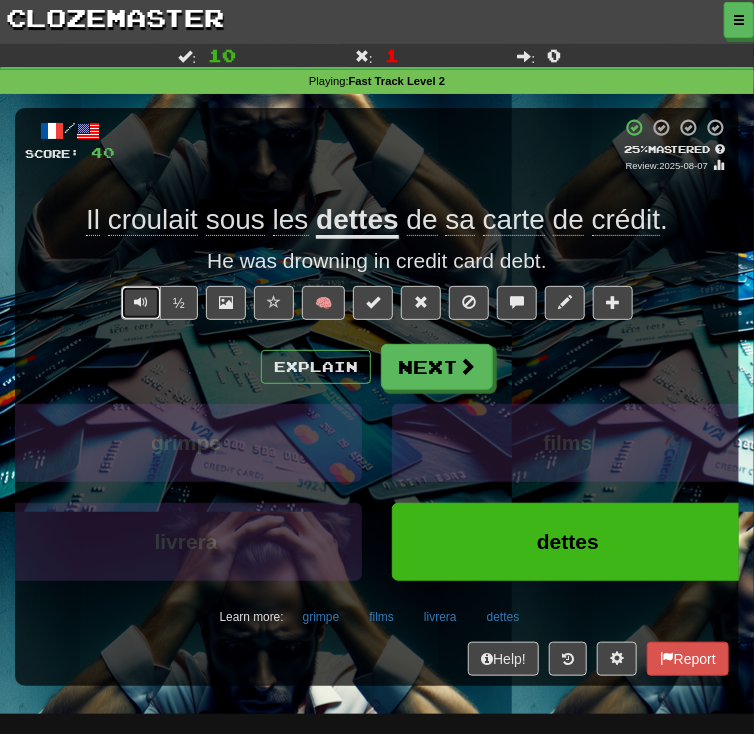 click at bounding box center (141, 303) 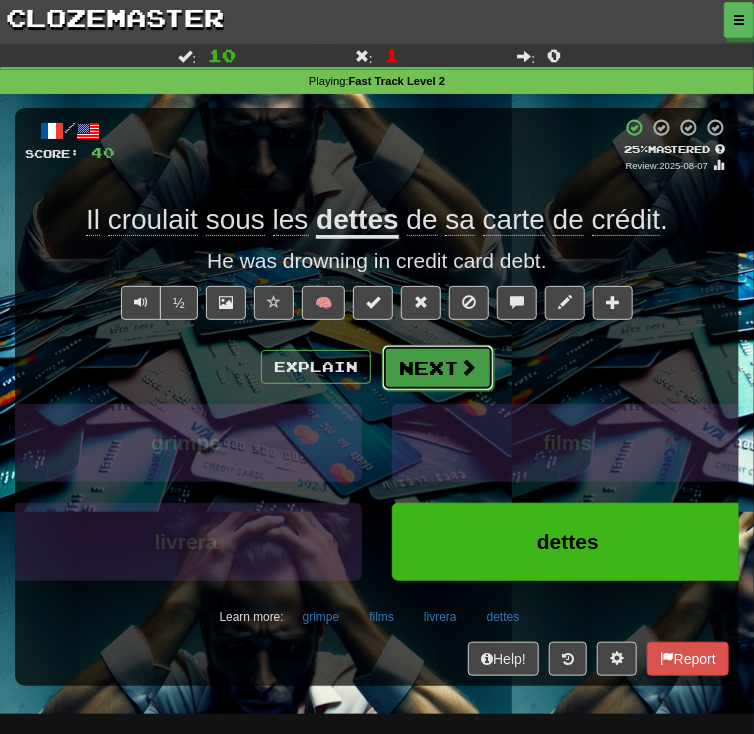 click on "Next" at bounding box center (438, 368) 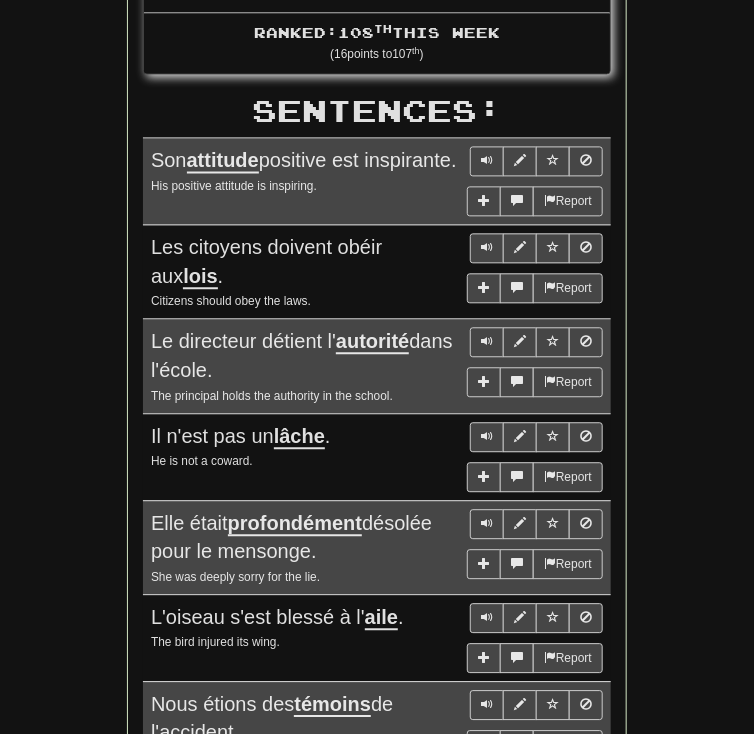 scroll, scrollTop: 960, scrollLeft: 0, axis: vertical 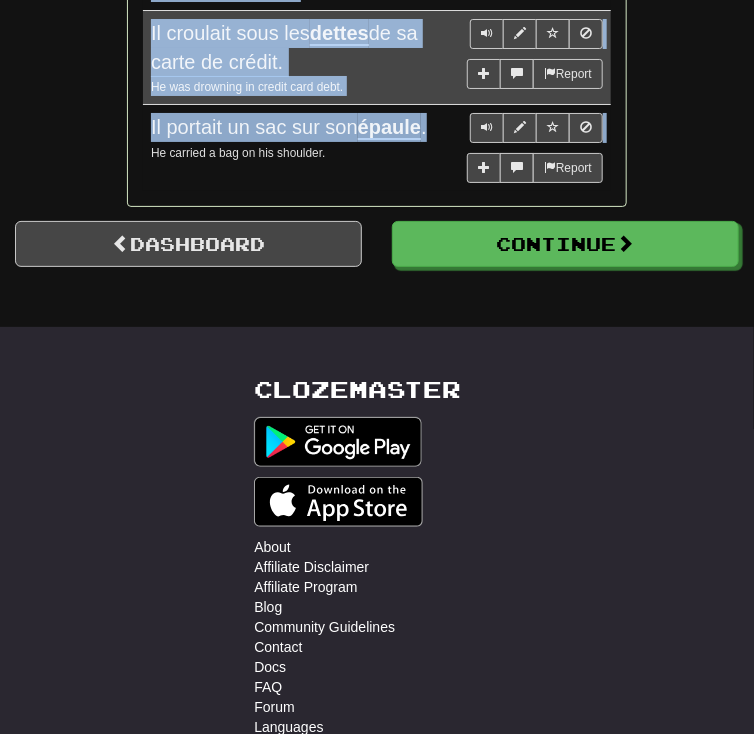 drag, startPoint x: 190, startPoint y: 222, endPoint x: 454, endPoint y: 140, distance: 276.44168 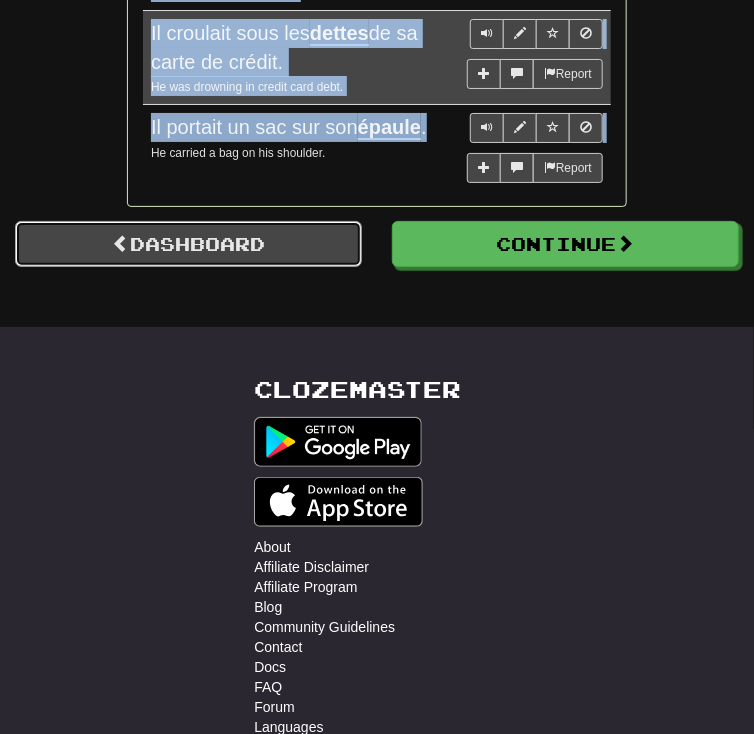 click on "Dashboard" at bounding box center [188, 244] 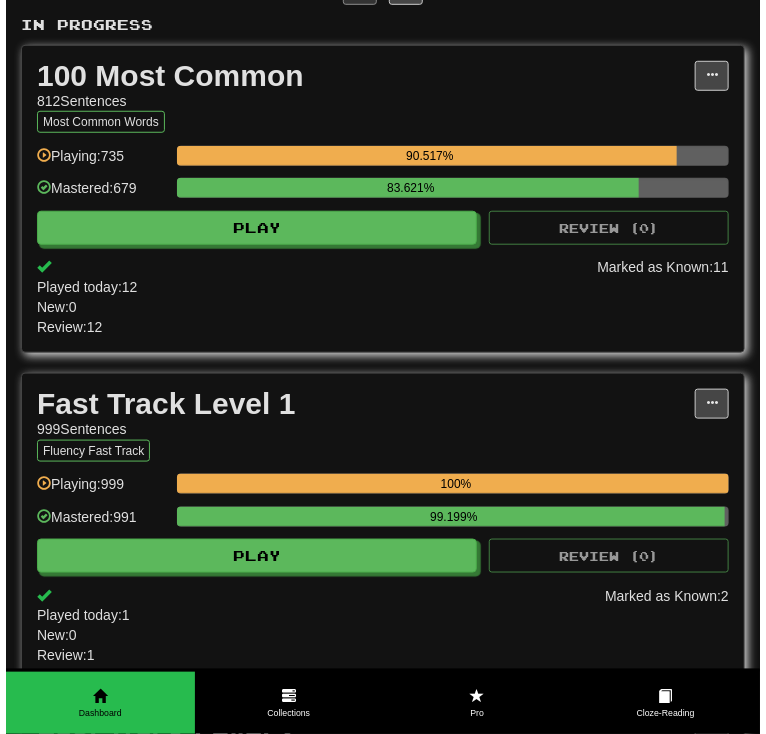 scroll, scrollTop: 320, scrollLeft: 0, axis: vertical 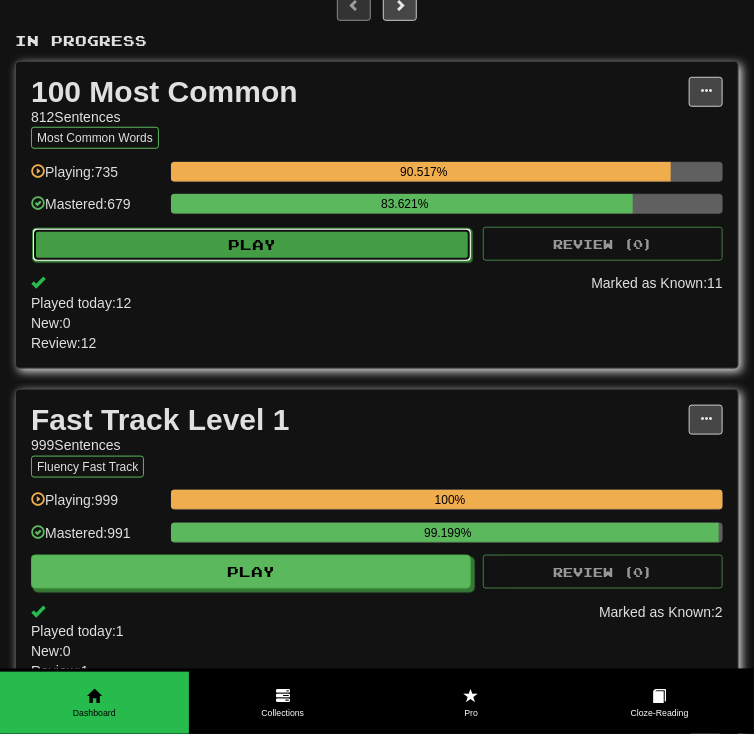 click on "Play" at bounding box center (252, 245) 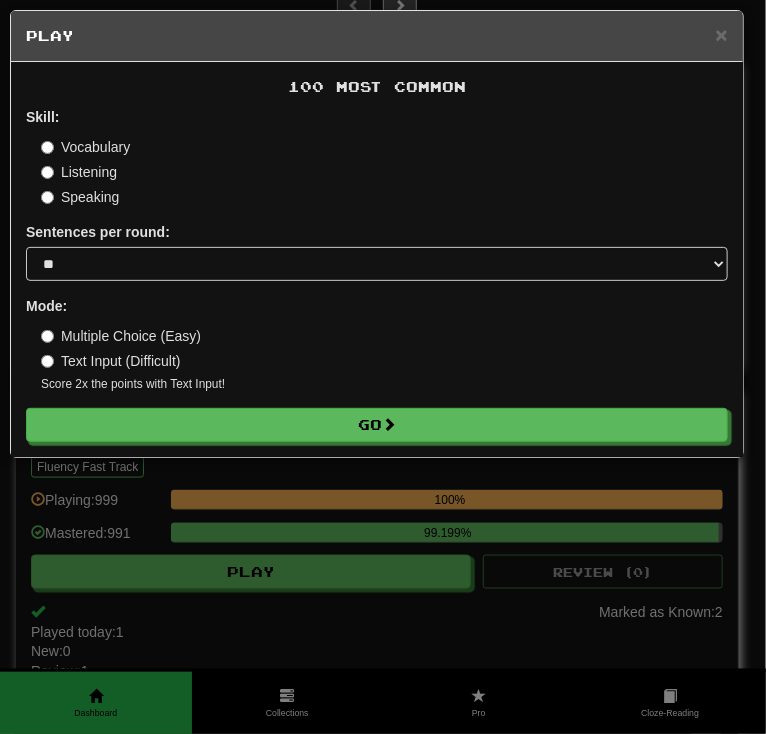 click on "× Play 100 Most Common Skill: Vocabulary Listening Speaking Sentences per round: * ** ** ** ** ** *** ******** Mode: Multiple Choice (Easy) Text Input (Difficult) Score 2x the points with Text Input ! Go" at bounding box center (383, 367) 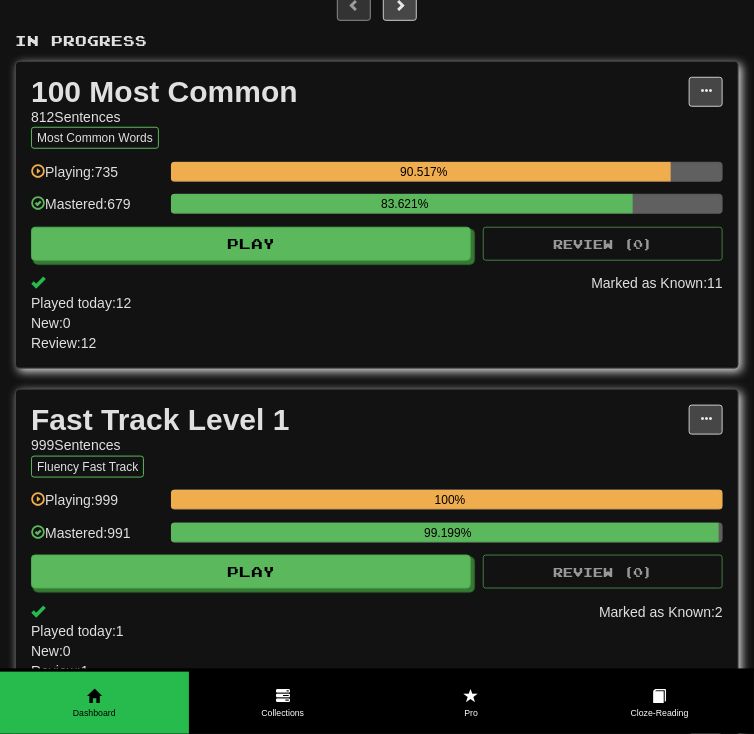 click on "100 Most Common 812  Sentences Most Common Words Manage Sentences Unpin from Dashboard  Playing:  735 90.517%  Mastered:  679 83.621% Play Review ( 0 )   Played today:  12  /  New:  0  /  Review:  12 Marked as Known:  11" at bounding box center [377, 215] 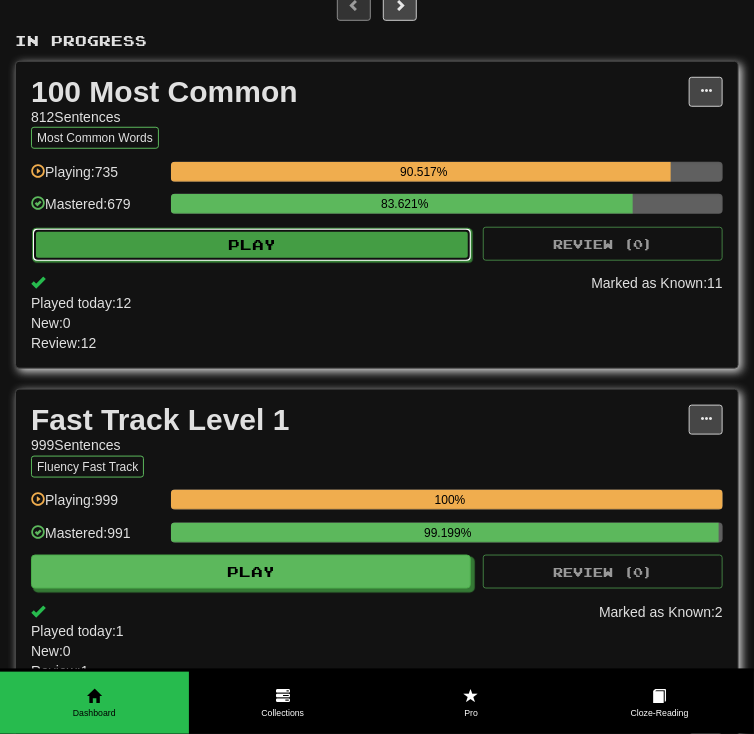 click on "Play" at bounding box center [252, 245] 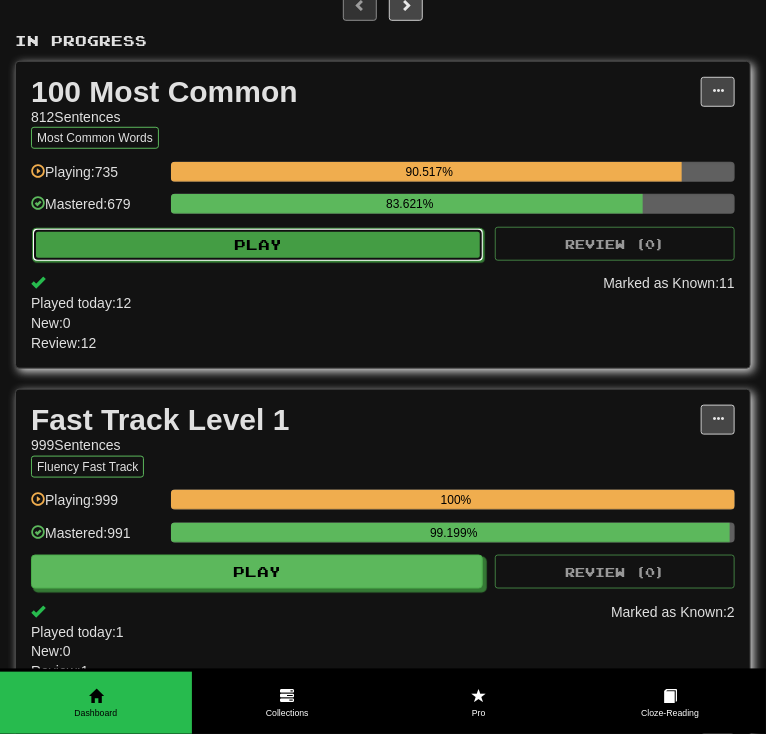 select on "**" 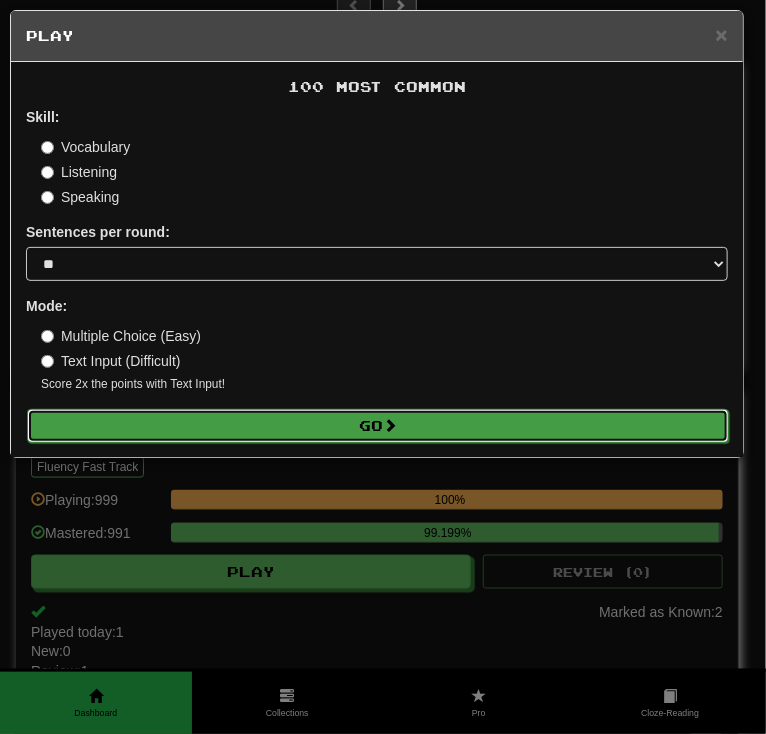click on "Go" at bounding box center (378, 426) 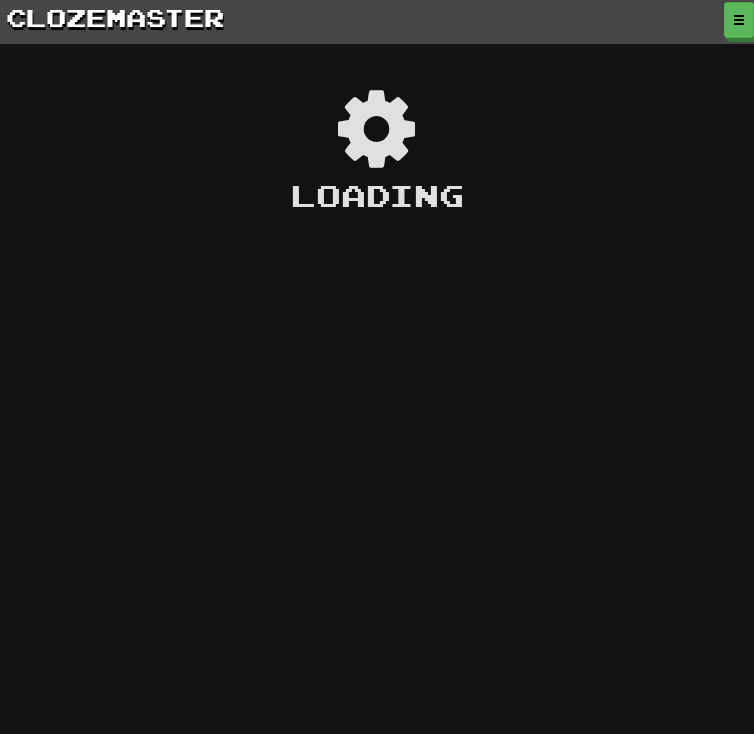 scroll, scrollTop: 0, scrollLeft: 0, axis: both 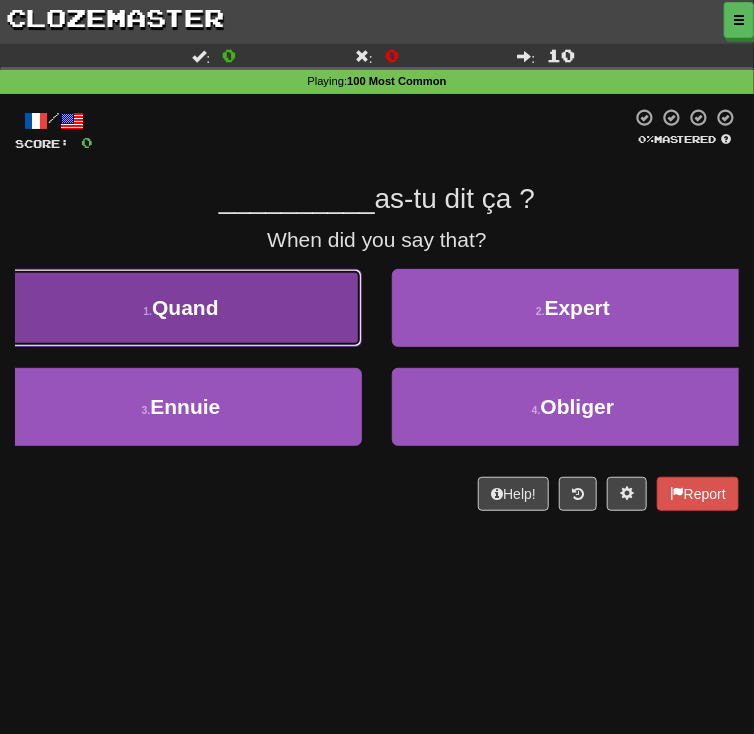click on "1 .  Quand" at bounding box center (181, 308) 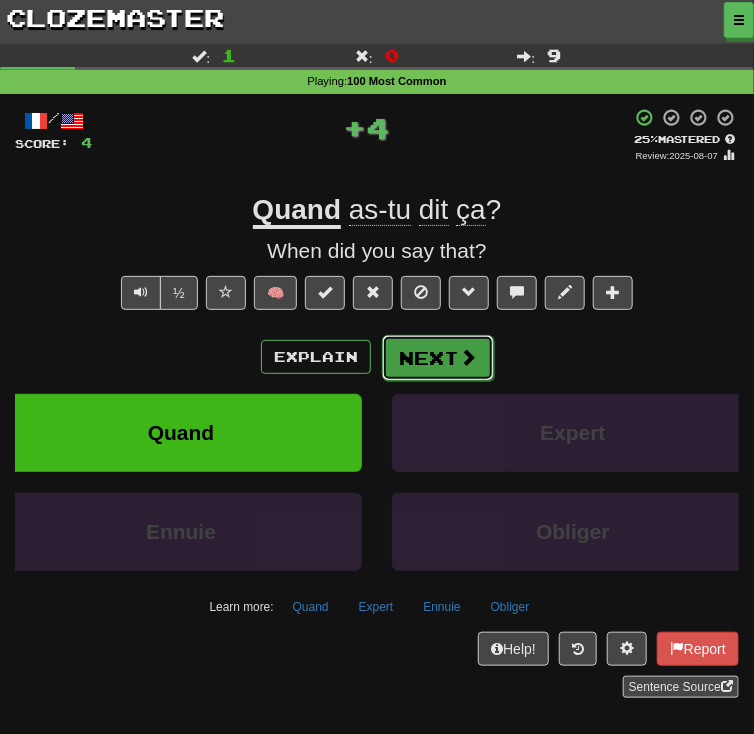 click on "Next" at bounding box center [438, 358] 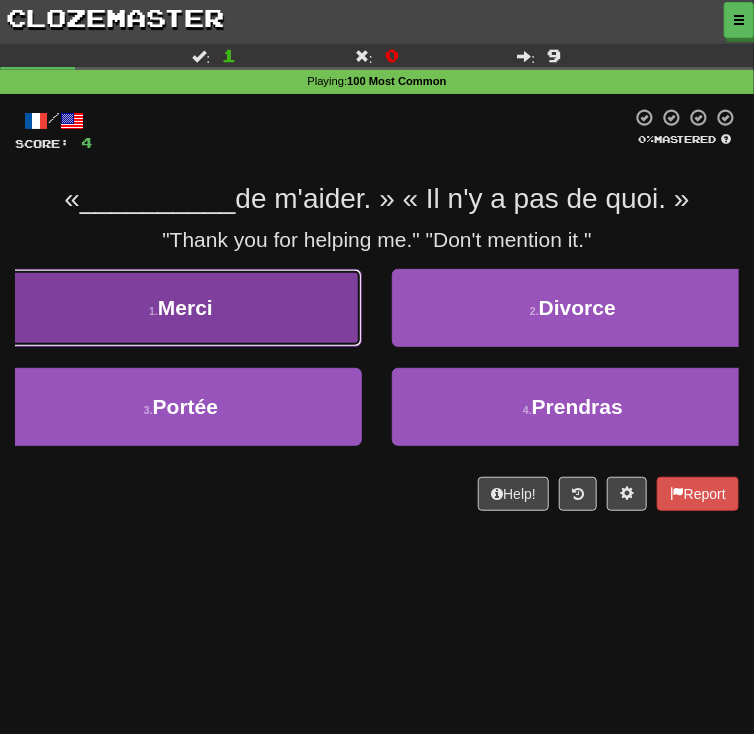 click on "1 .  Merci" at bounding box center [181, 308] 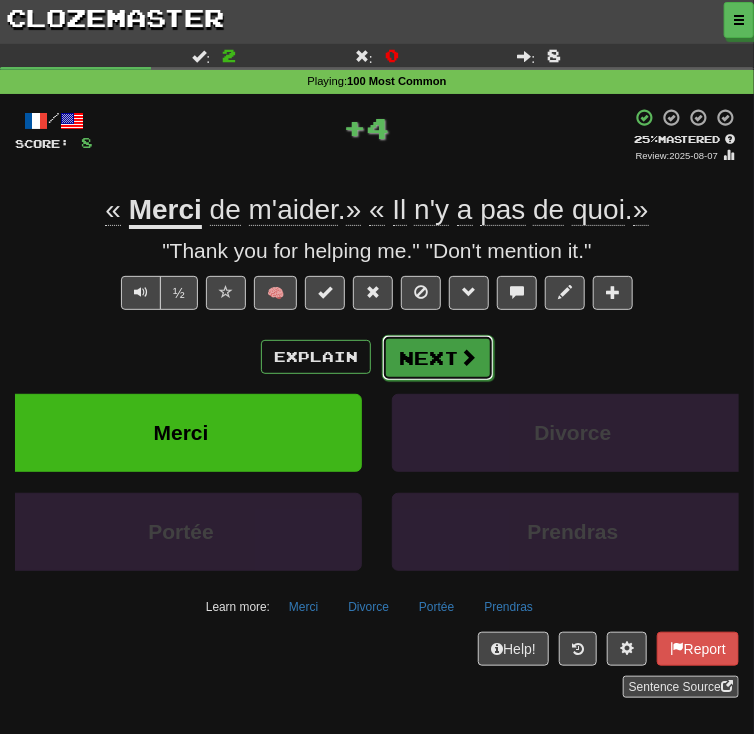 click on "Next" at bounding box center [438, 358] 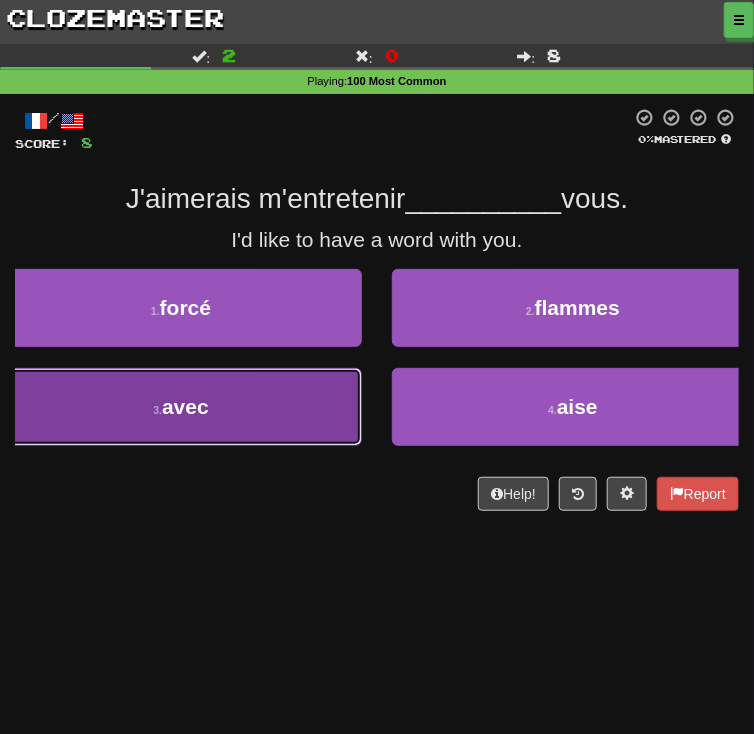 click on "3 .  avec" at bounding box center (181, 407) 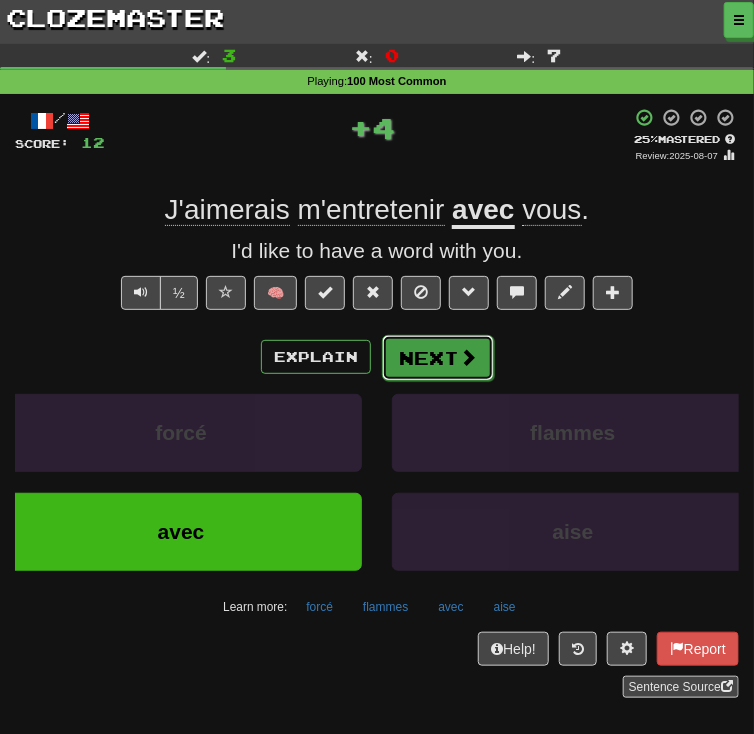click on "Next" at bounding box center (438, 358) 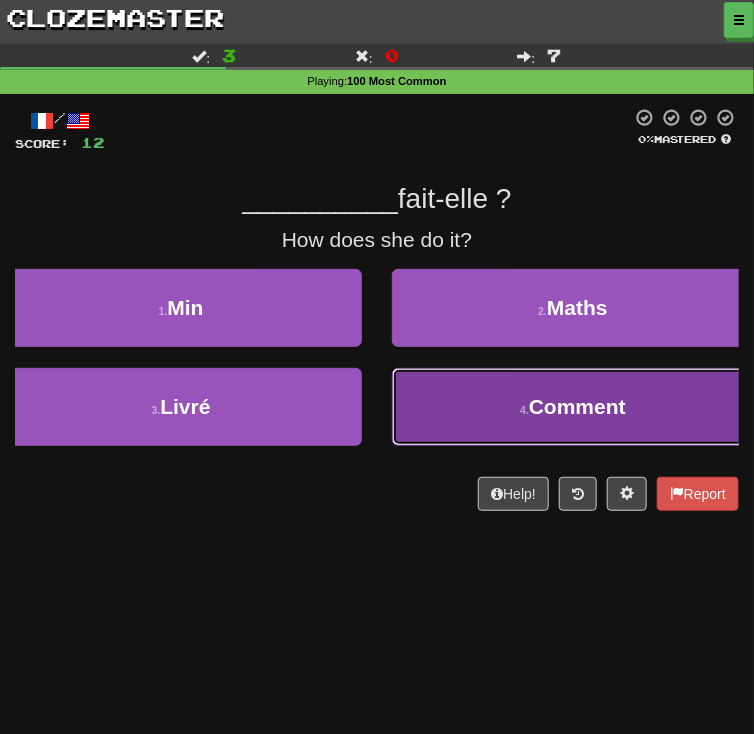 click on "4 .  Comment" at bounding box center (573, 407) 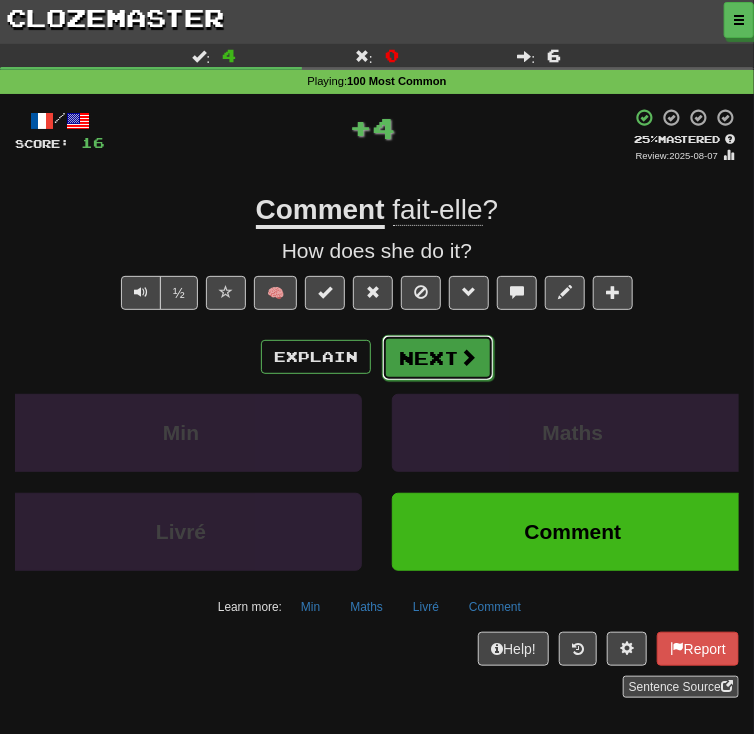 click on "Next" at bounding box center (438, 358) 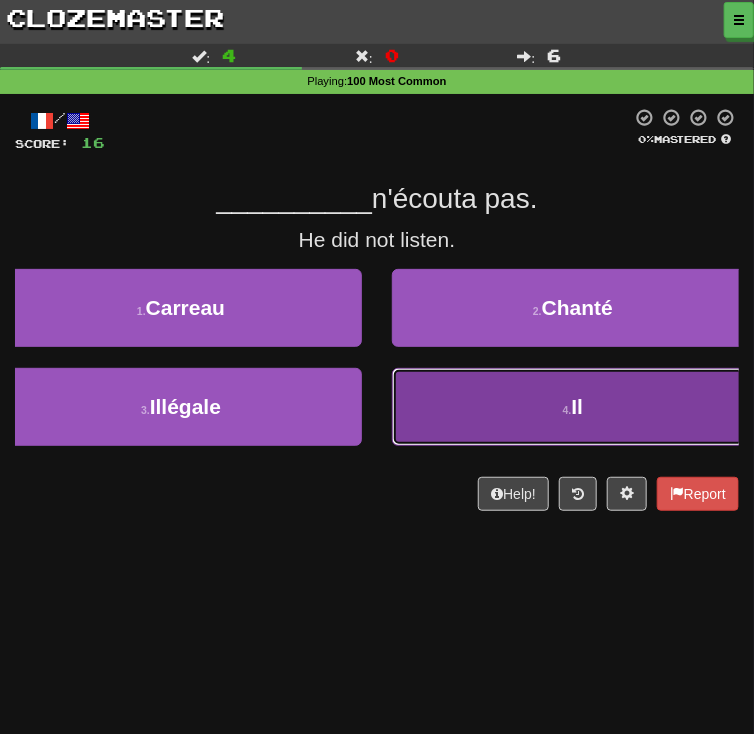 click on "4 .  Il" at bounding box center (573, 407) 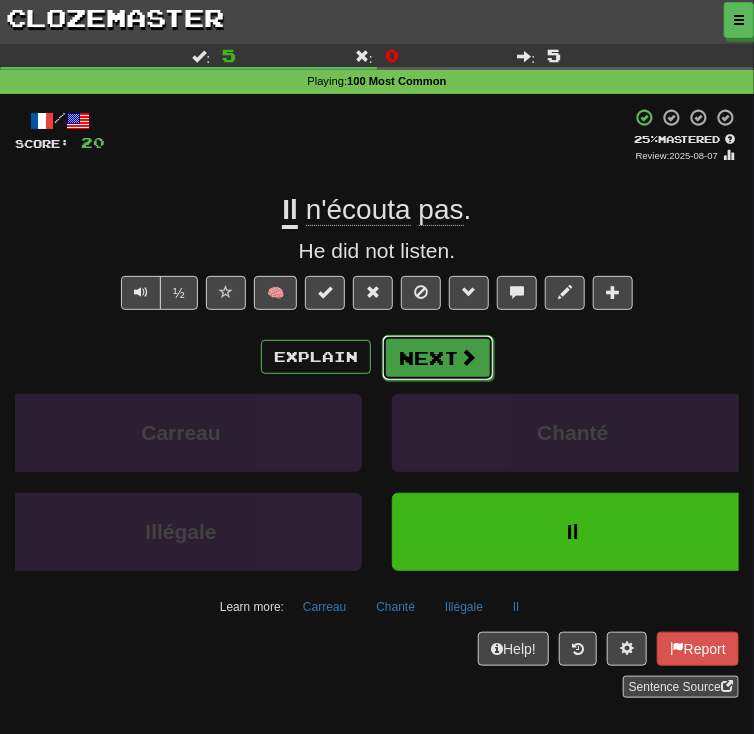 click on "Next" at bounding box center (438, 358) 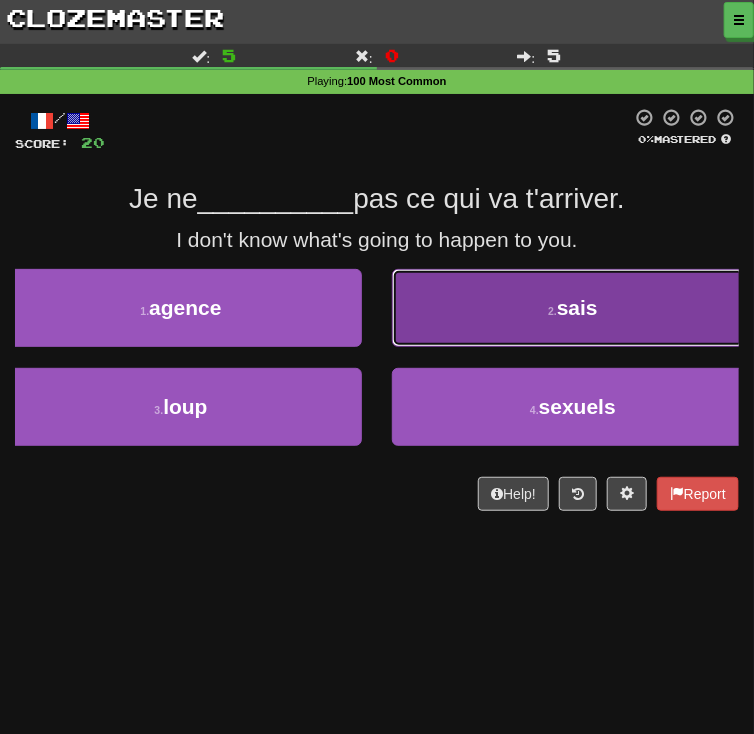click on "2 .  sais" at bounding box center [573, 308] 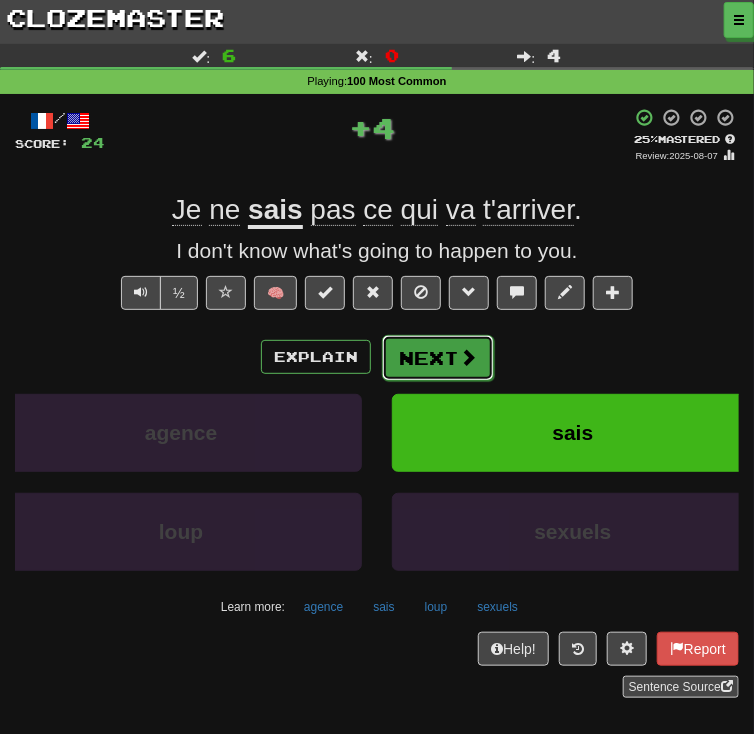 click on "Next" at bounding box center [438, 358] 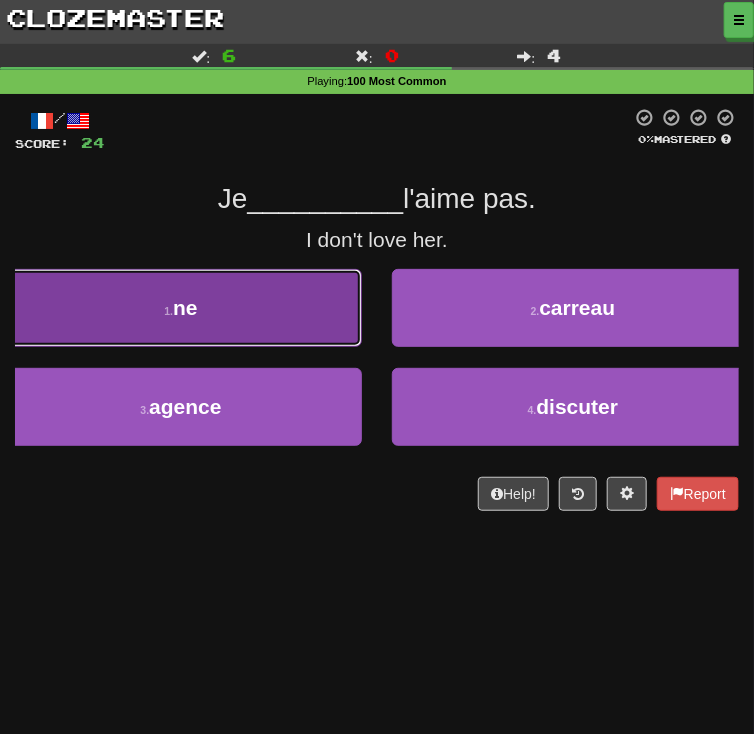 click on "1 .  ne" at bounding box center [181, 308] 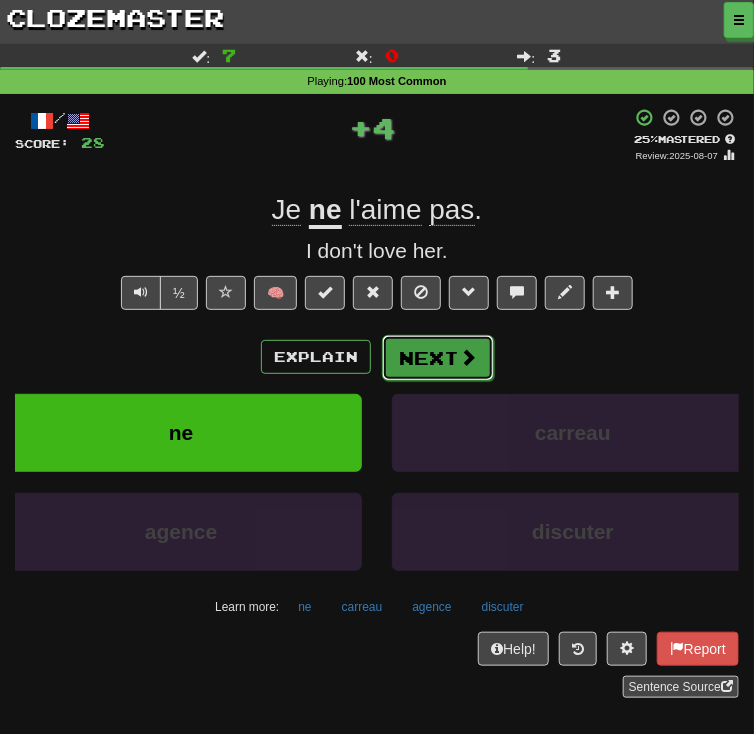 click on "Next" at bounding box center (438, 358) 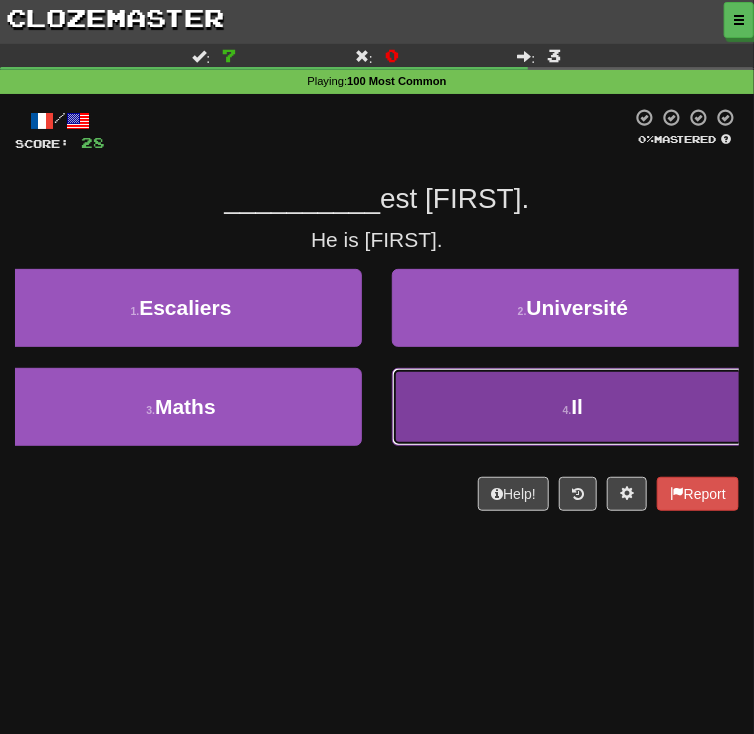 click on "Il" at bounding box center [578, 406] 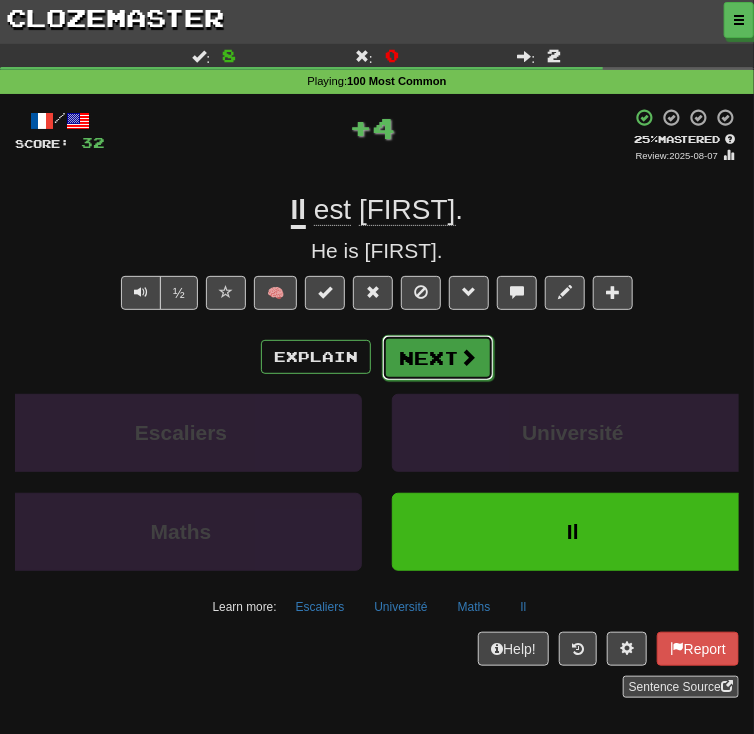 click on "Next" at bounding box center (438, 358) 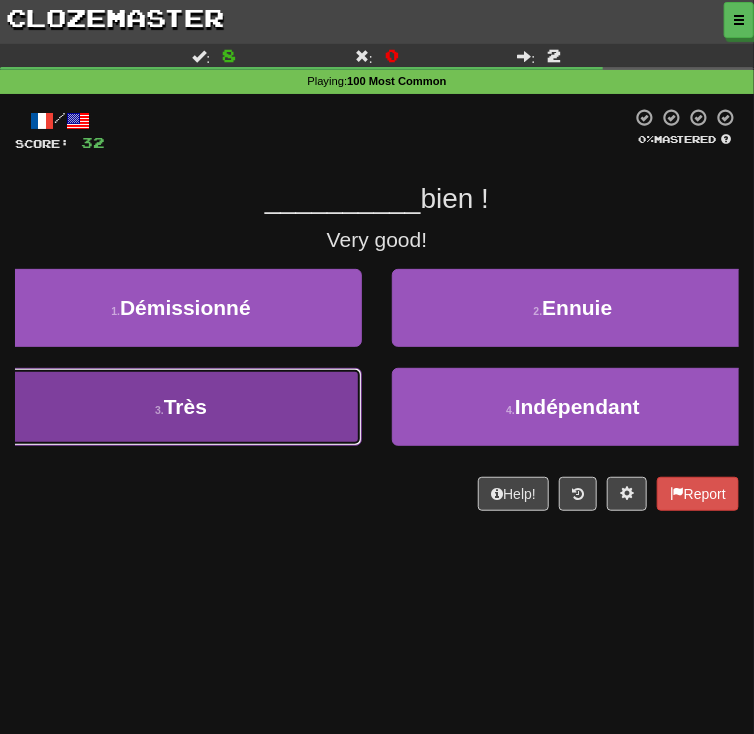 click on "3 .  Très" at bounding box center (181, 407) 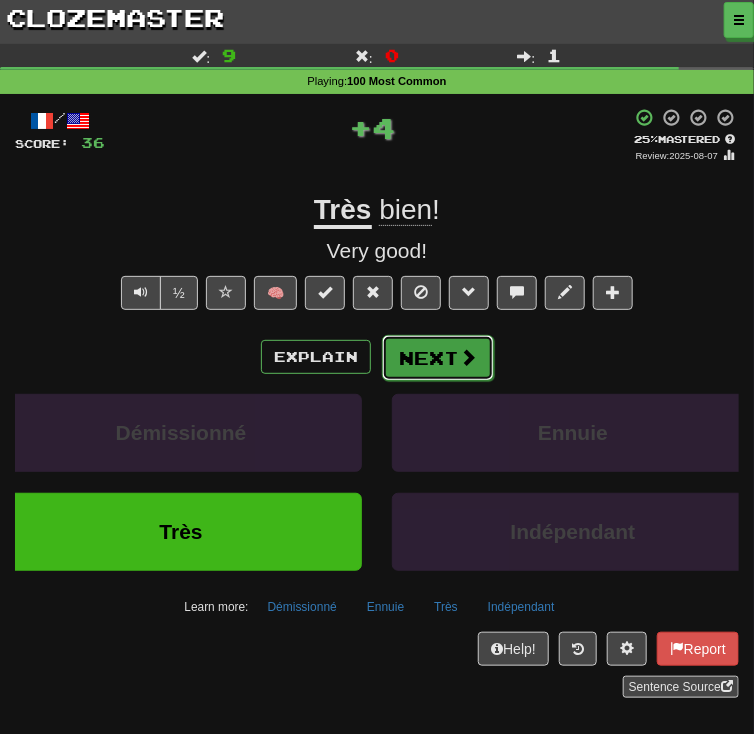 click on "Next" at bounding box center [438, 358] 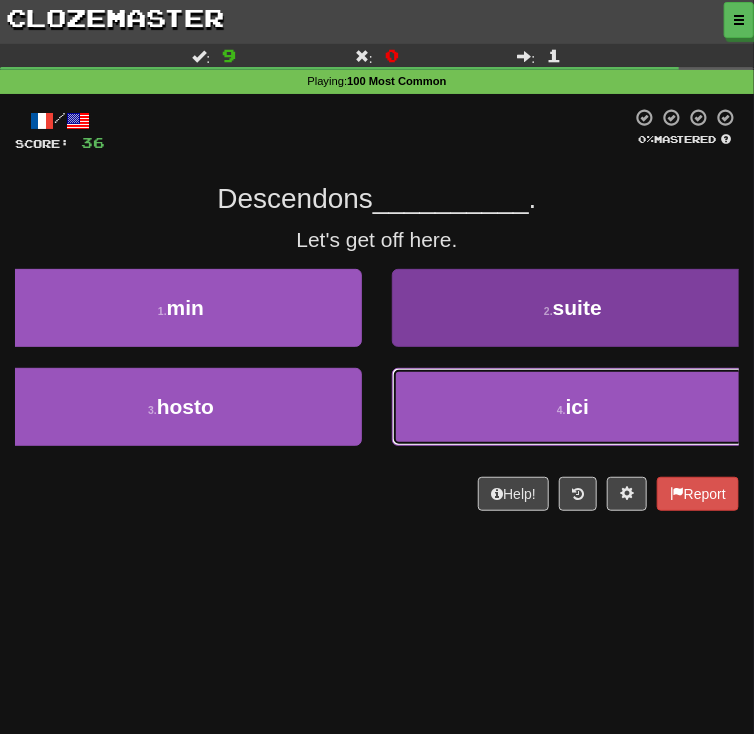click on "4 .  ici" at bounding box center [573, 407] 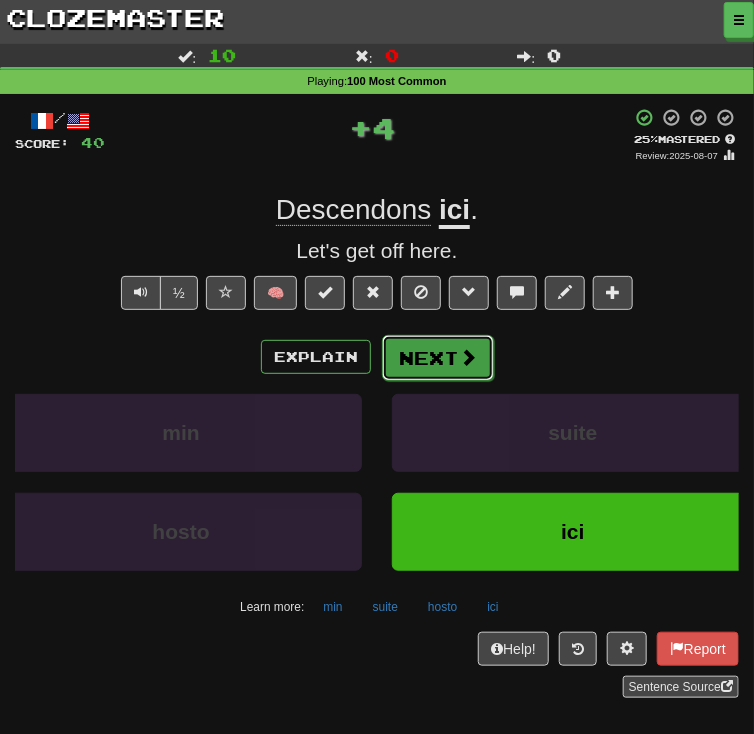 click on "Next" at bounding box center [438, 358] 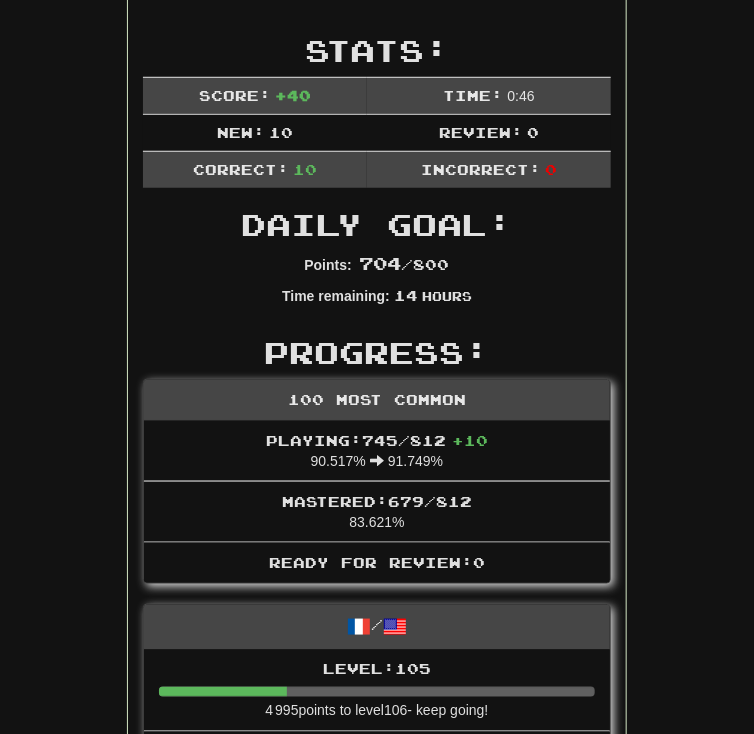scroll, scrollTop: 0, scrollLeft: 0, axis: both 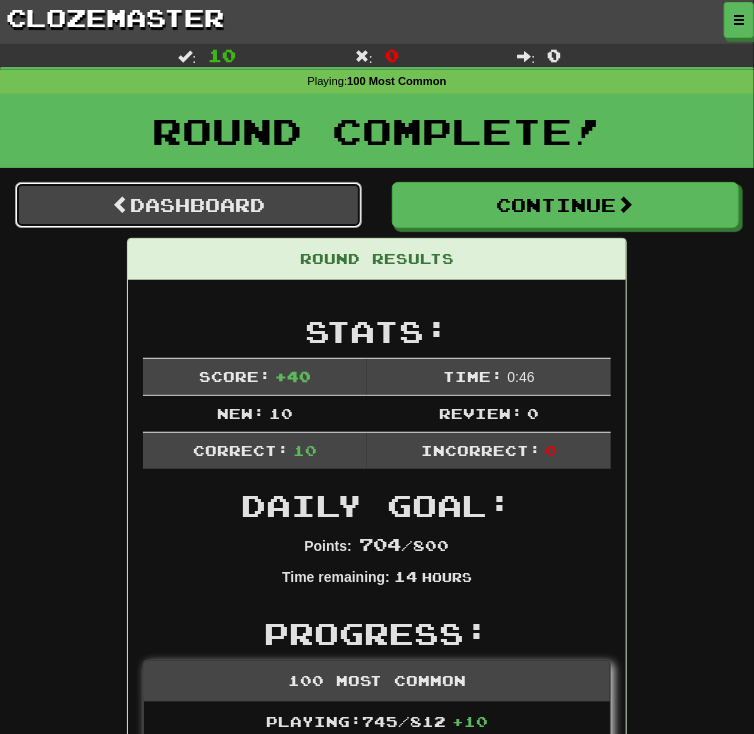 click on "Dashboard" at bounding box center (188, 205) 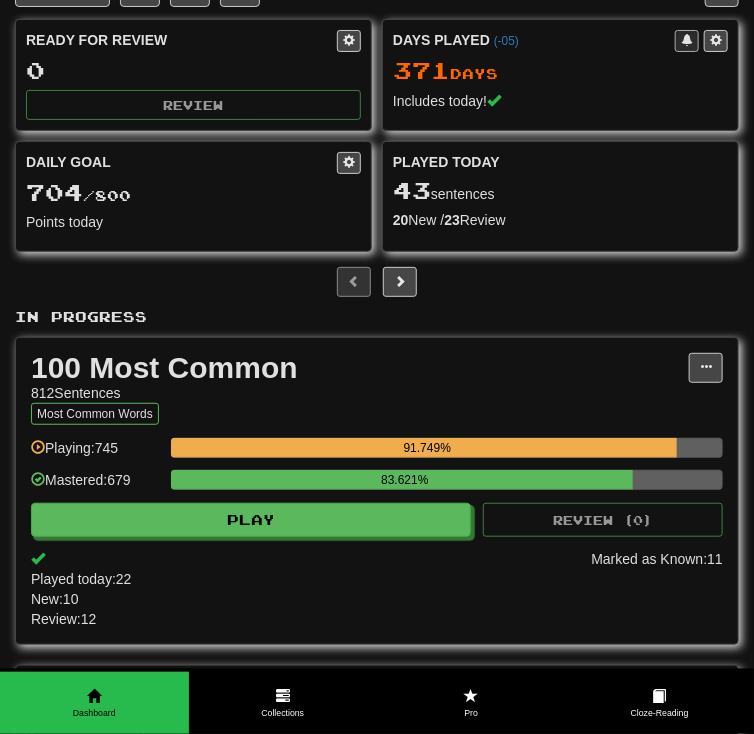 scroll, scrollTop: 0, scrollLeft: 0, axis: both 